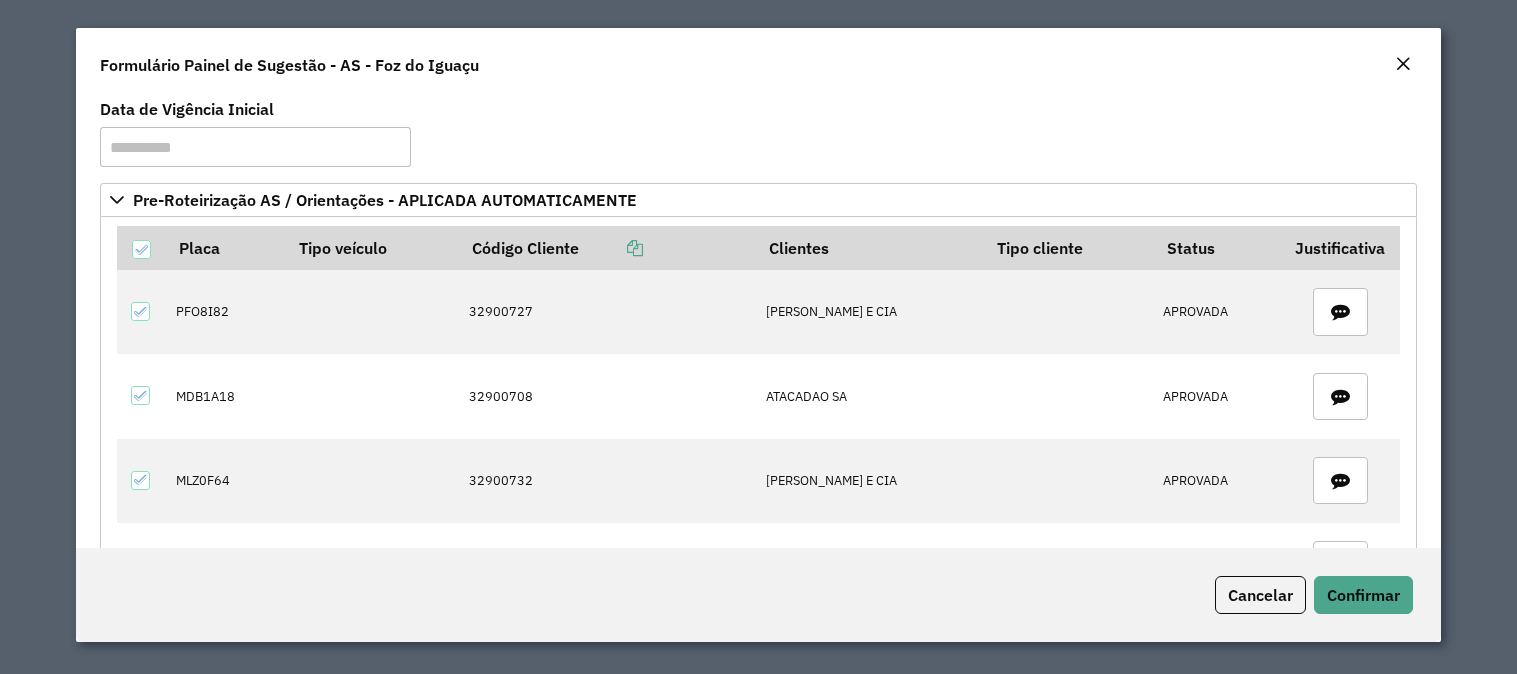 scroll, scrollTop: 0, scrollLeft: 0, axis: both 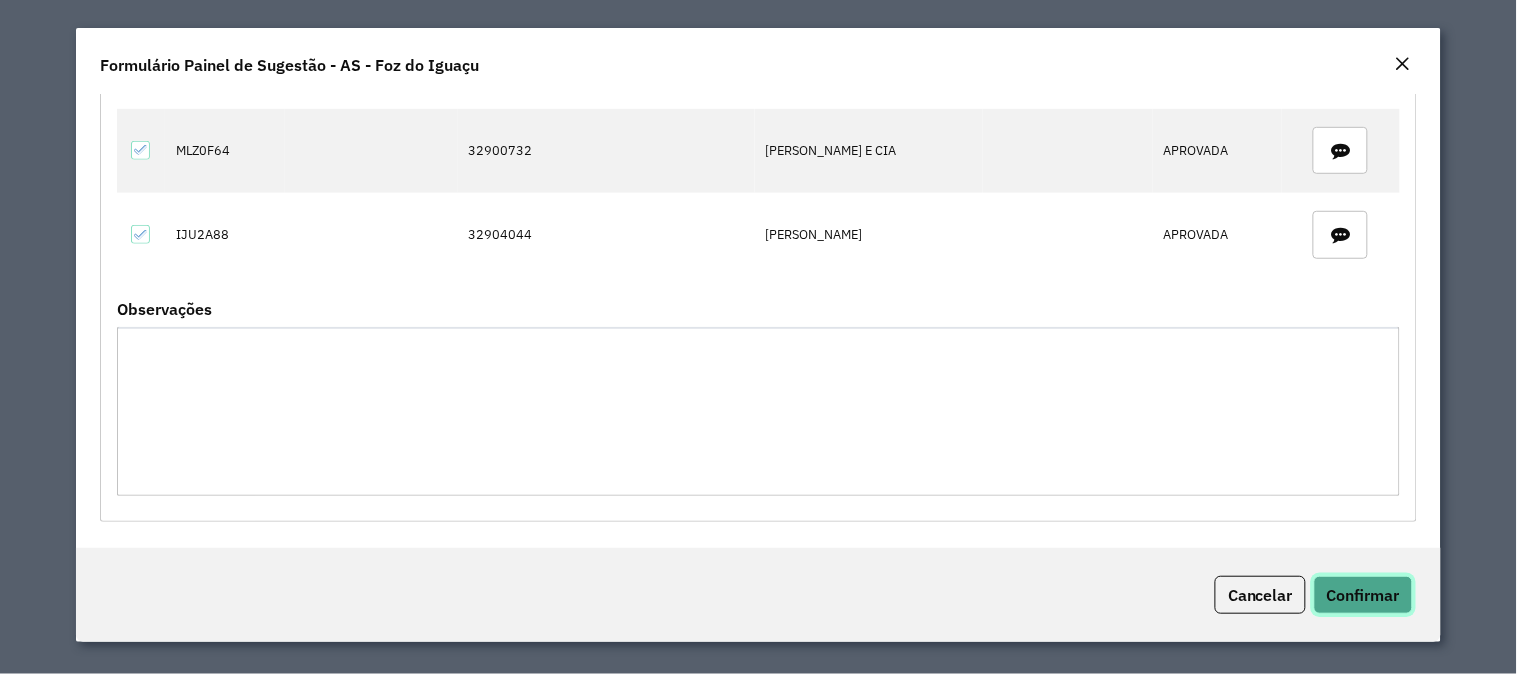 click on "Confirmar" 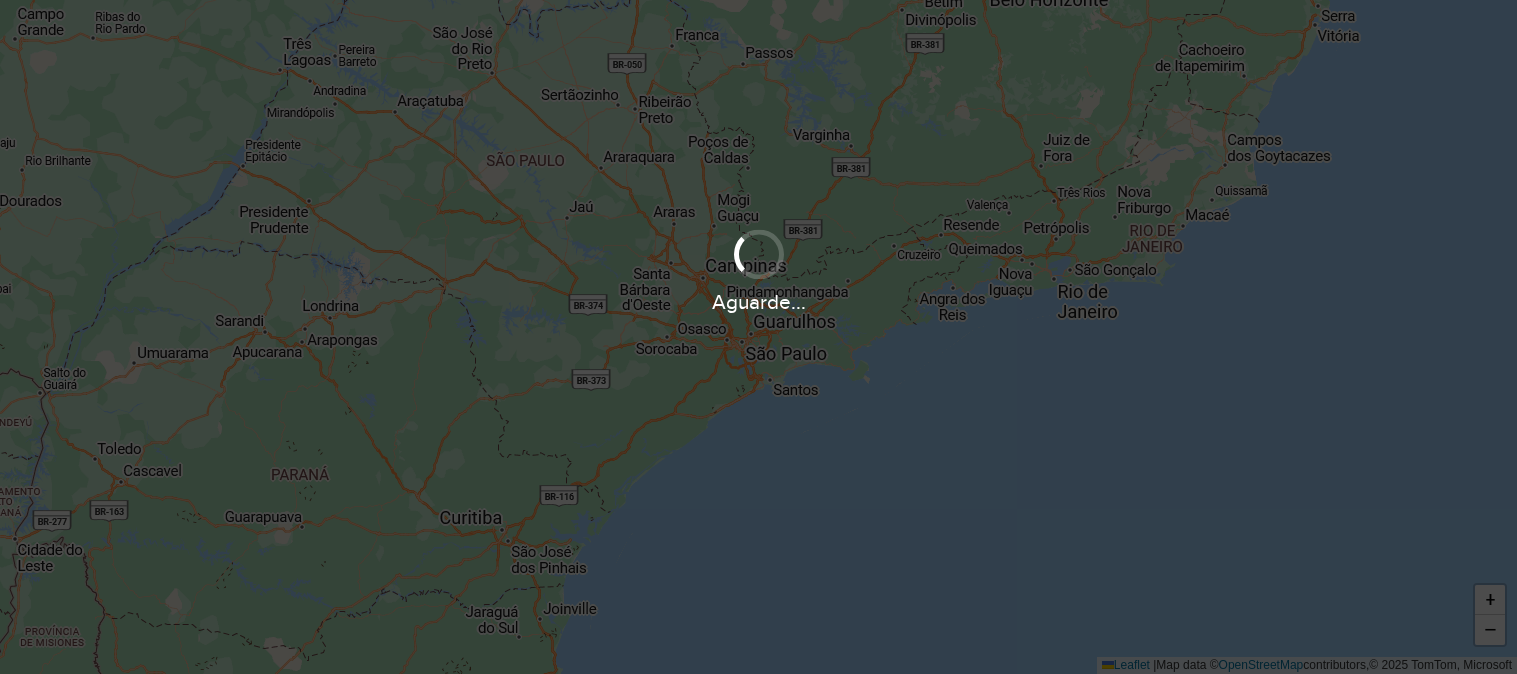 scroll, scrollTop: 0, scrollLeft: 0, axis: both 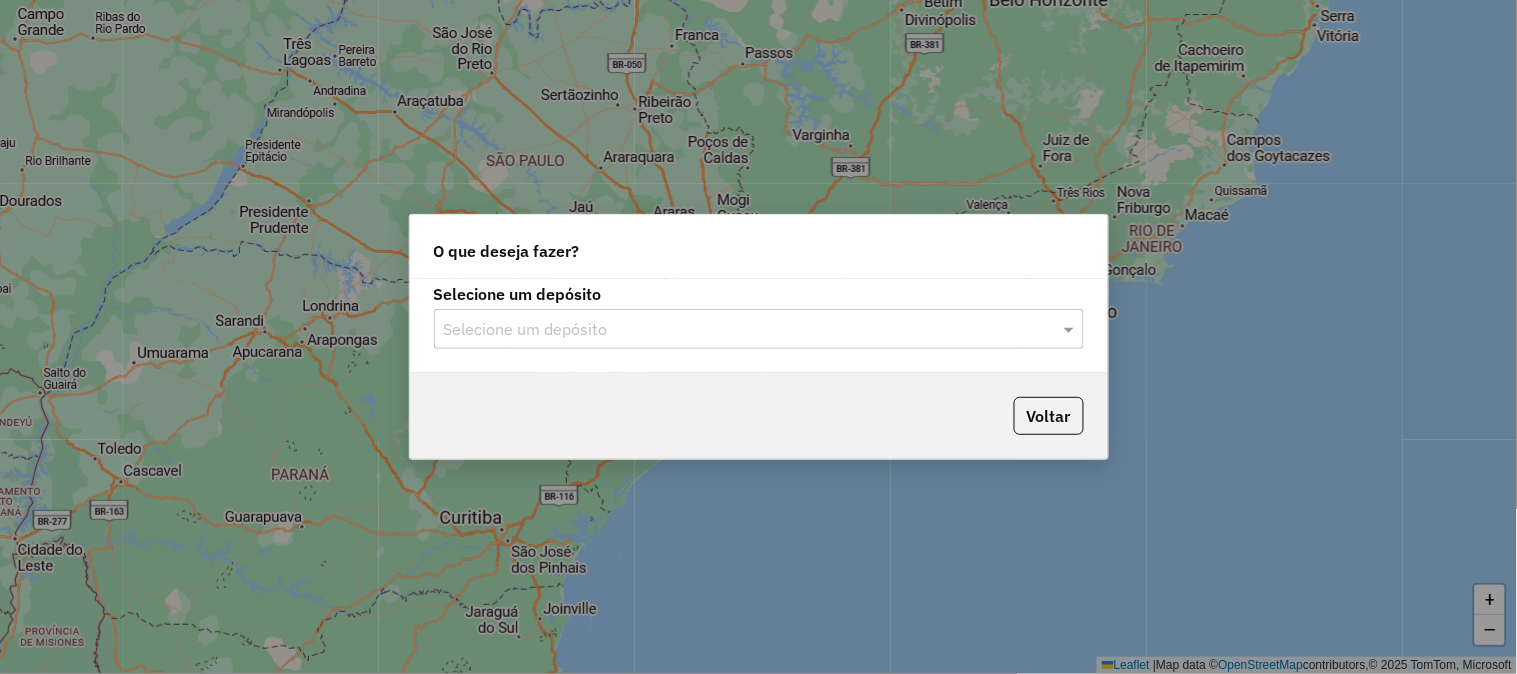 click 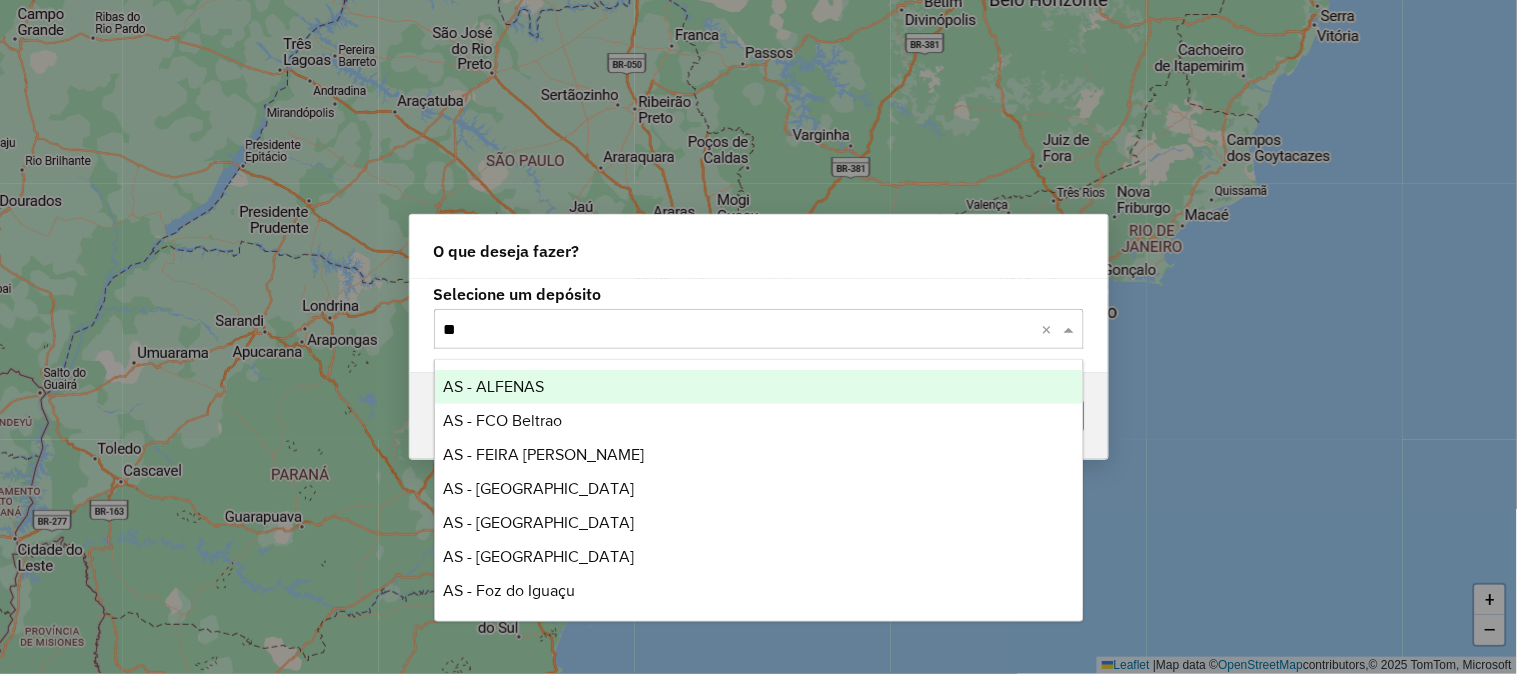 type on "***" 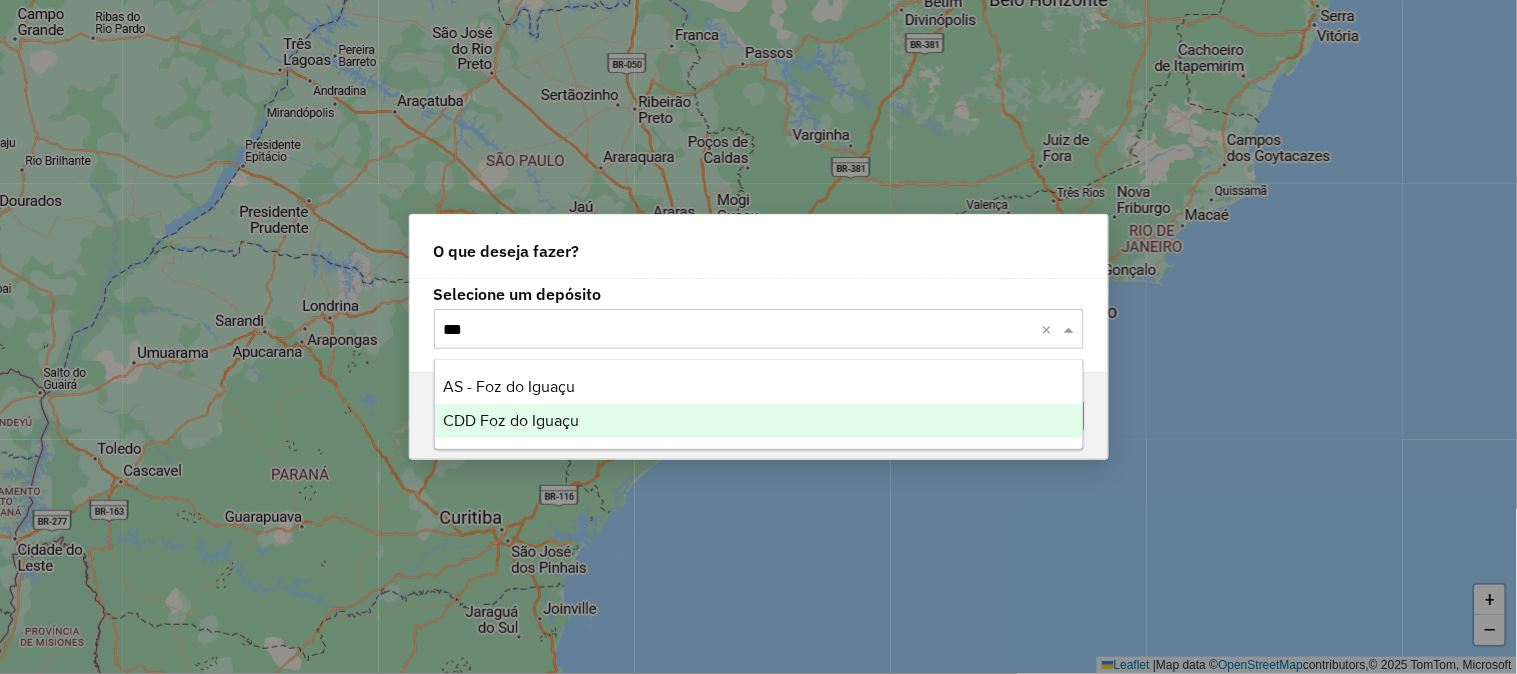 click on "CDD Foz do Iguaçu" at bounding box center [511, 420] 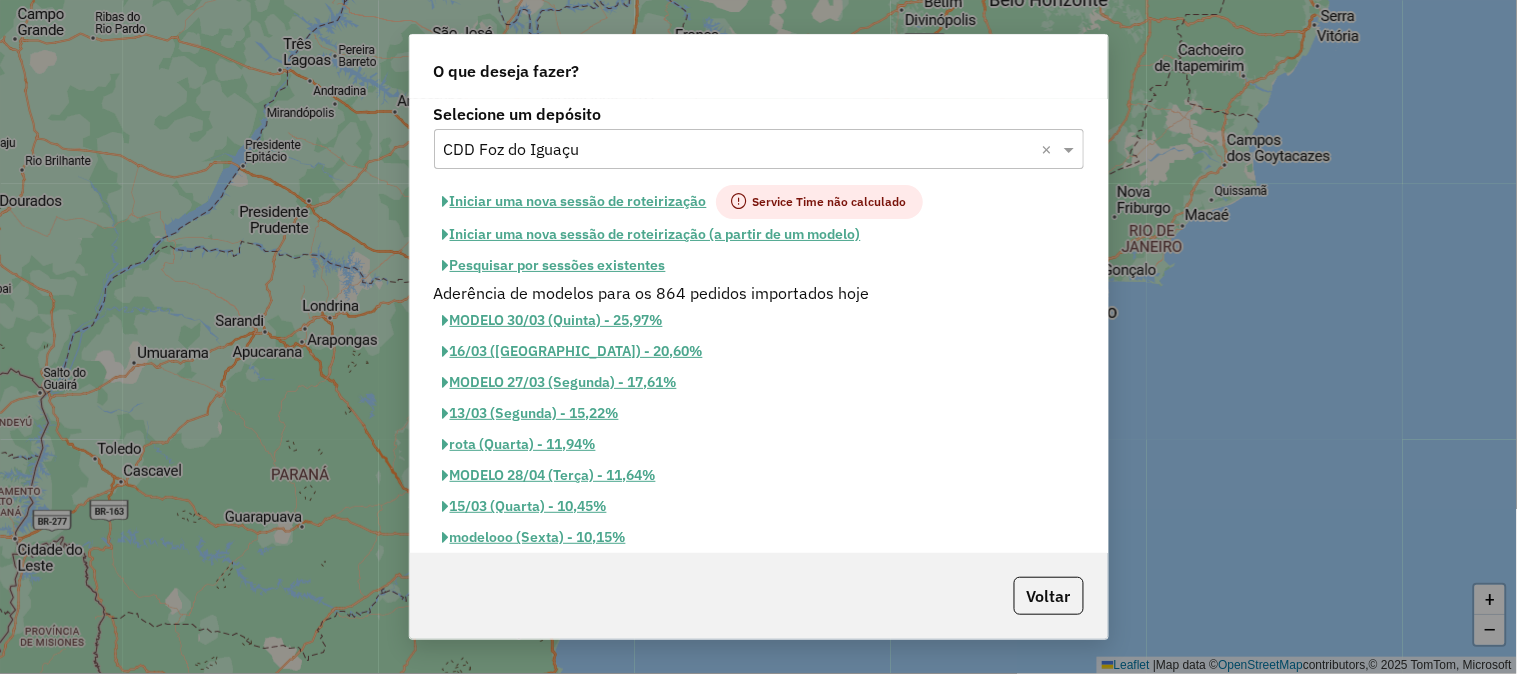 click on "Iniciar uma nova sessão de roteirização" 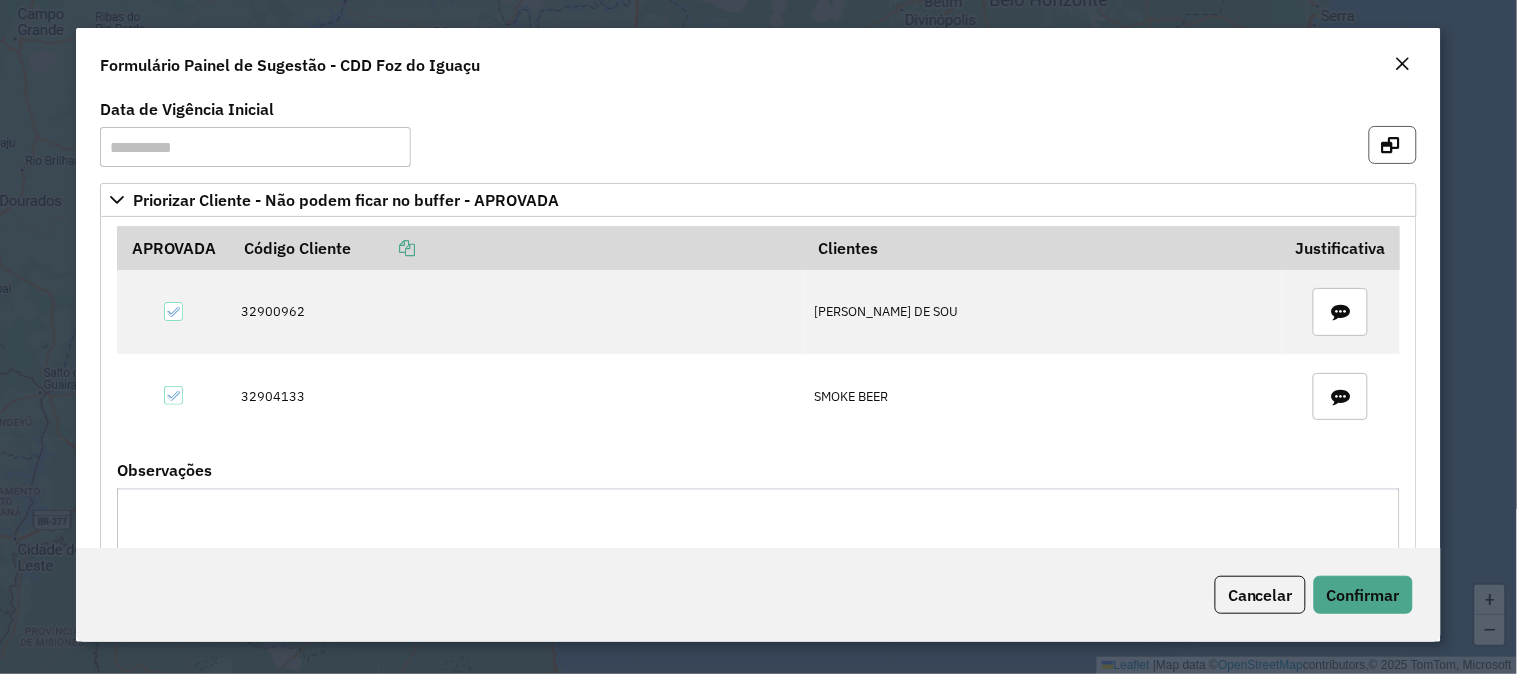 click 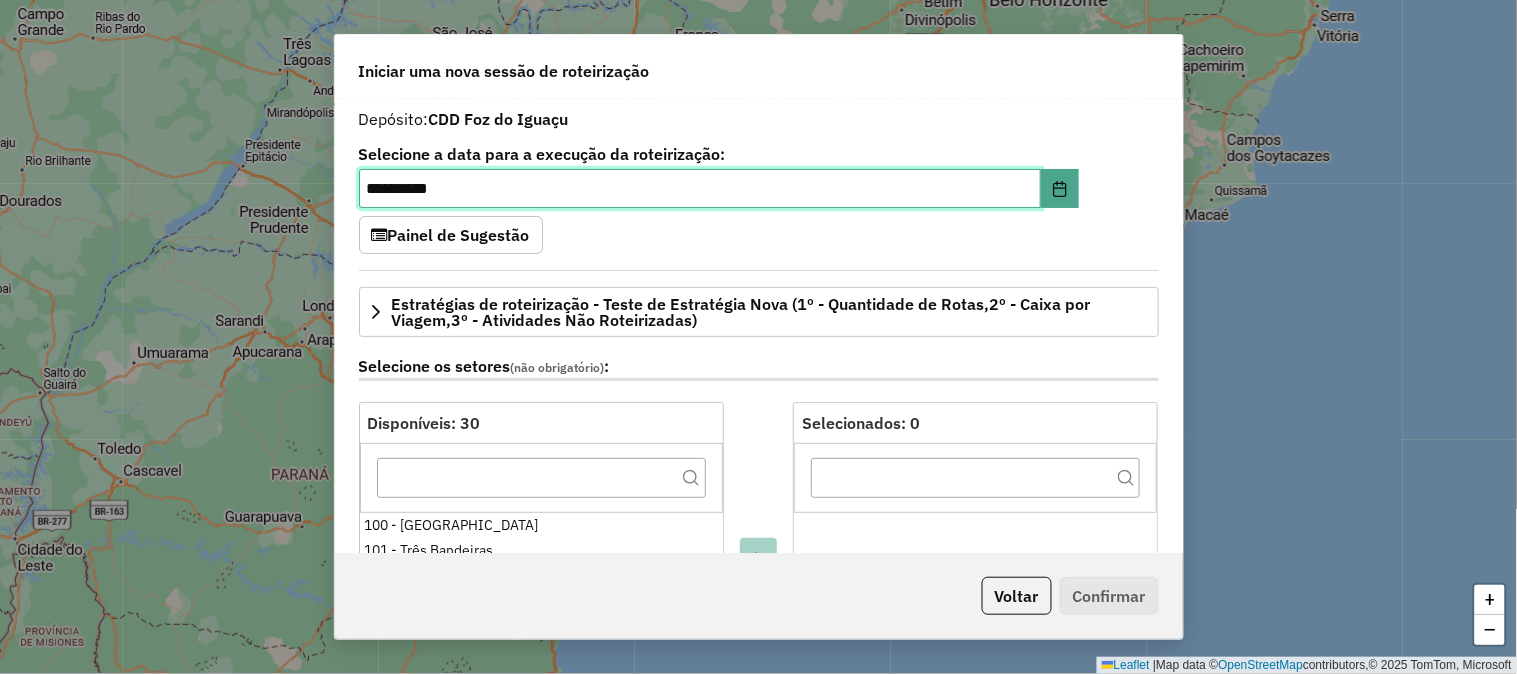 scroll, scrollTop: 555, scrollLeft: 0, axis: vertical 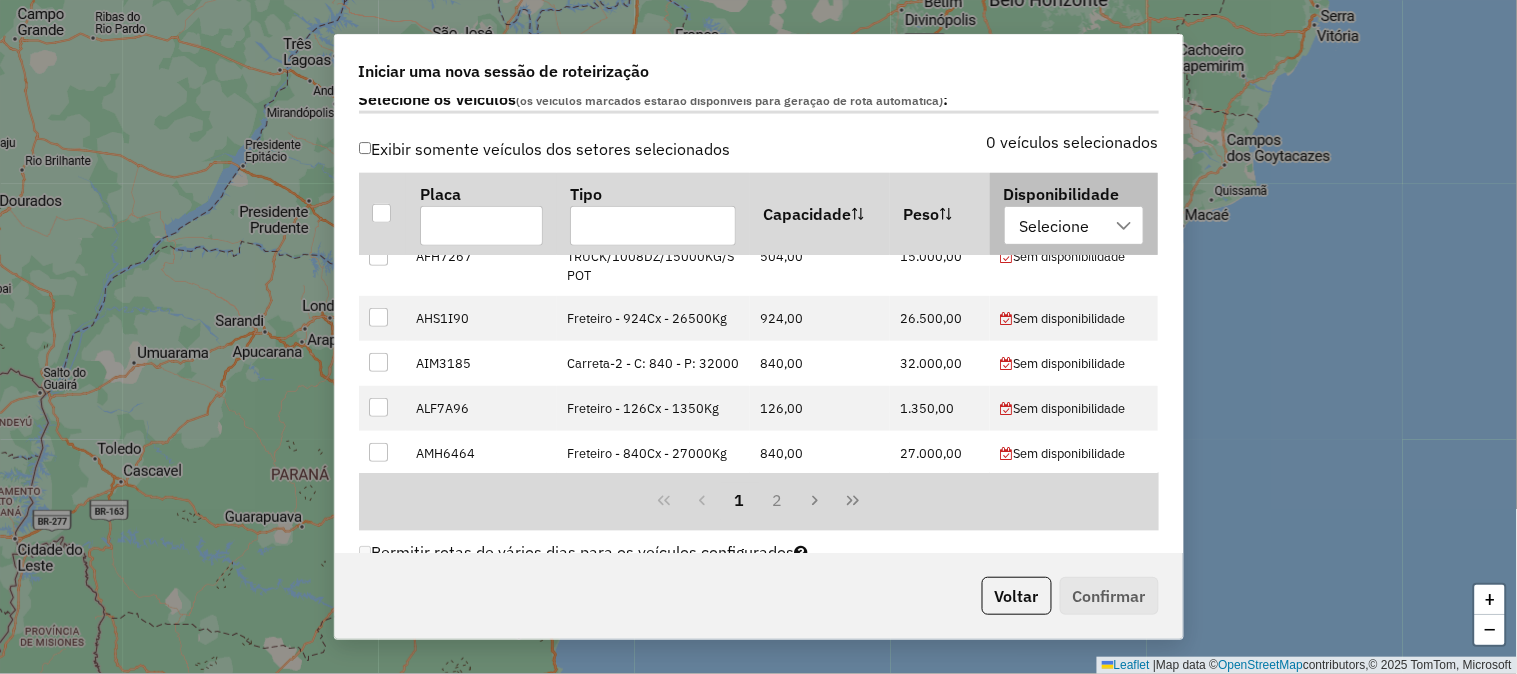 click on "Selecione" at bounding box center (1055, 226) 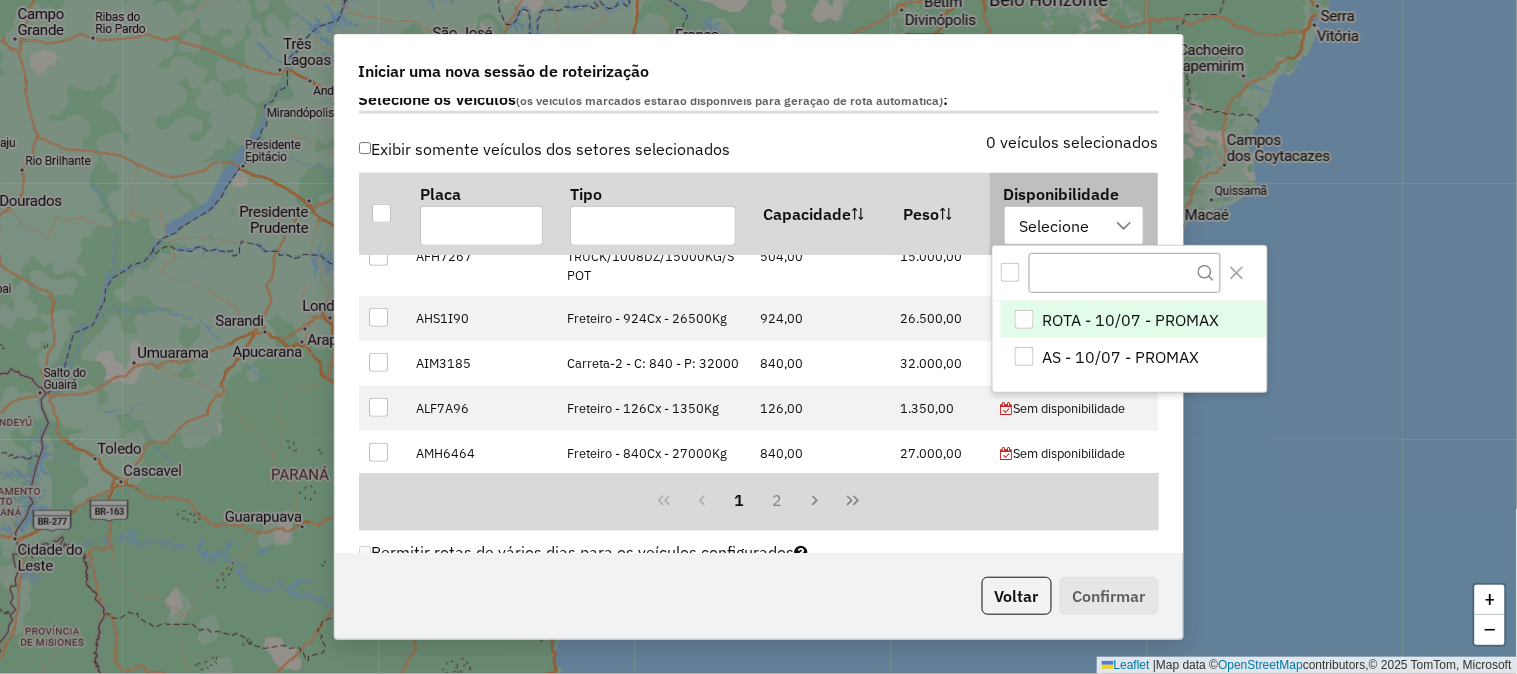scroll, scrollTop: 13, scrollLeft: 90, axis: both 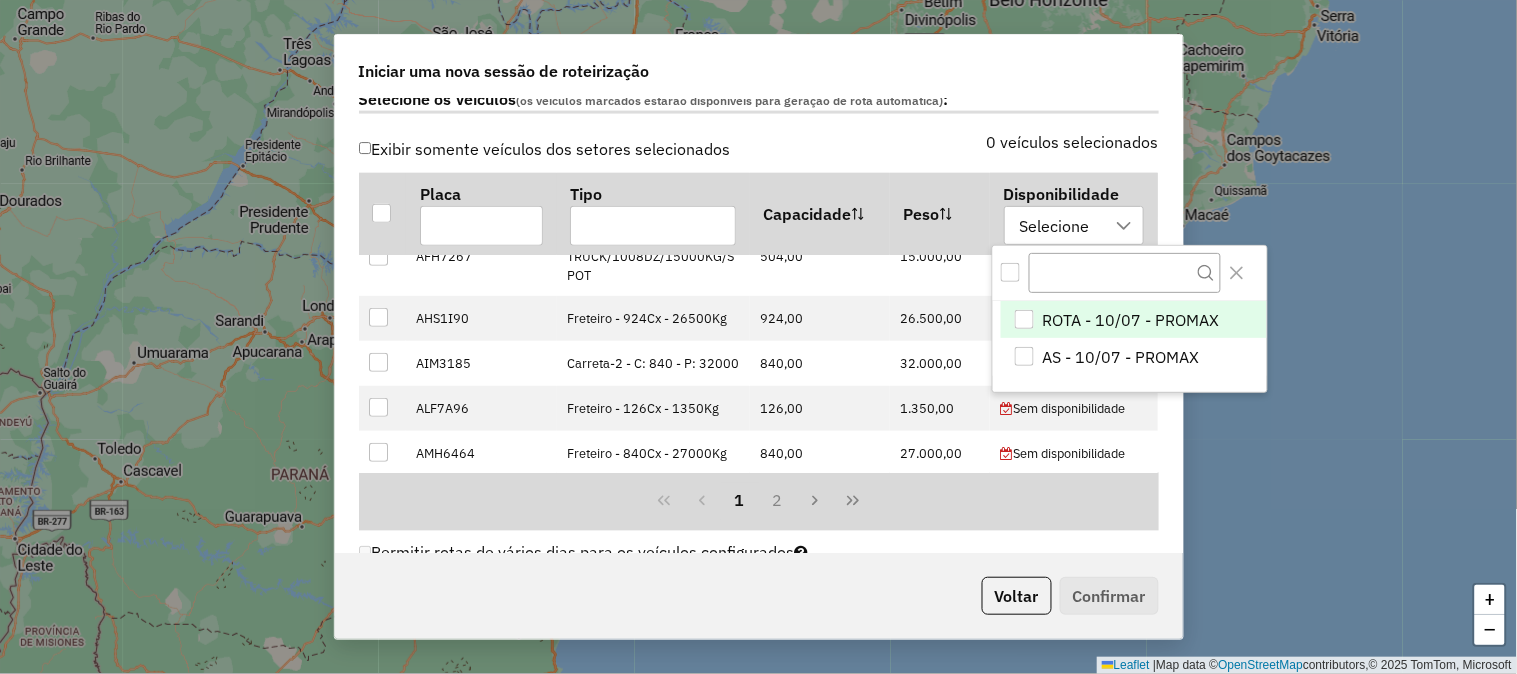 click on "ROTA - 10/07 - PROMAX" at bounding box center (1131, 320) 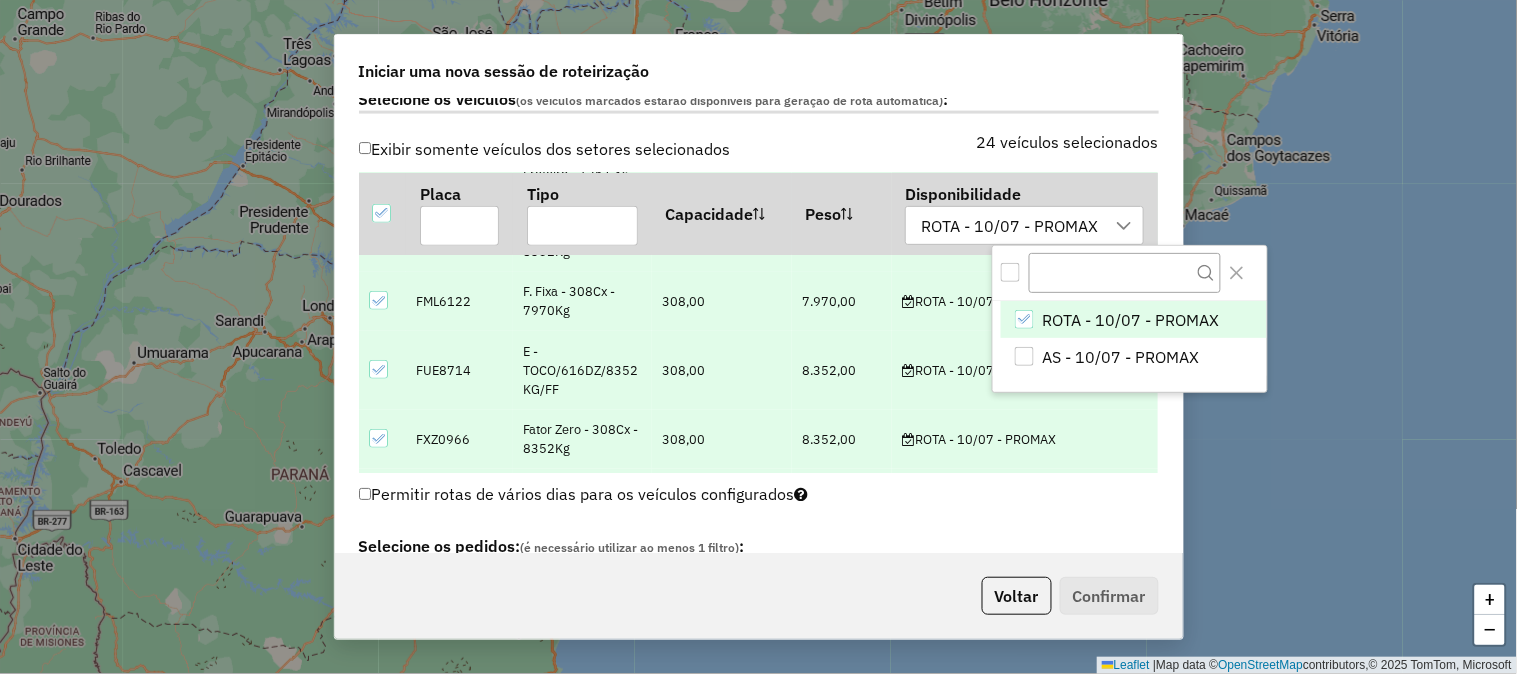 click on "24 veículos selecionados" 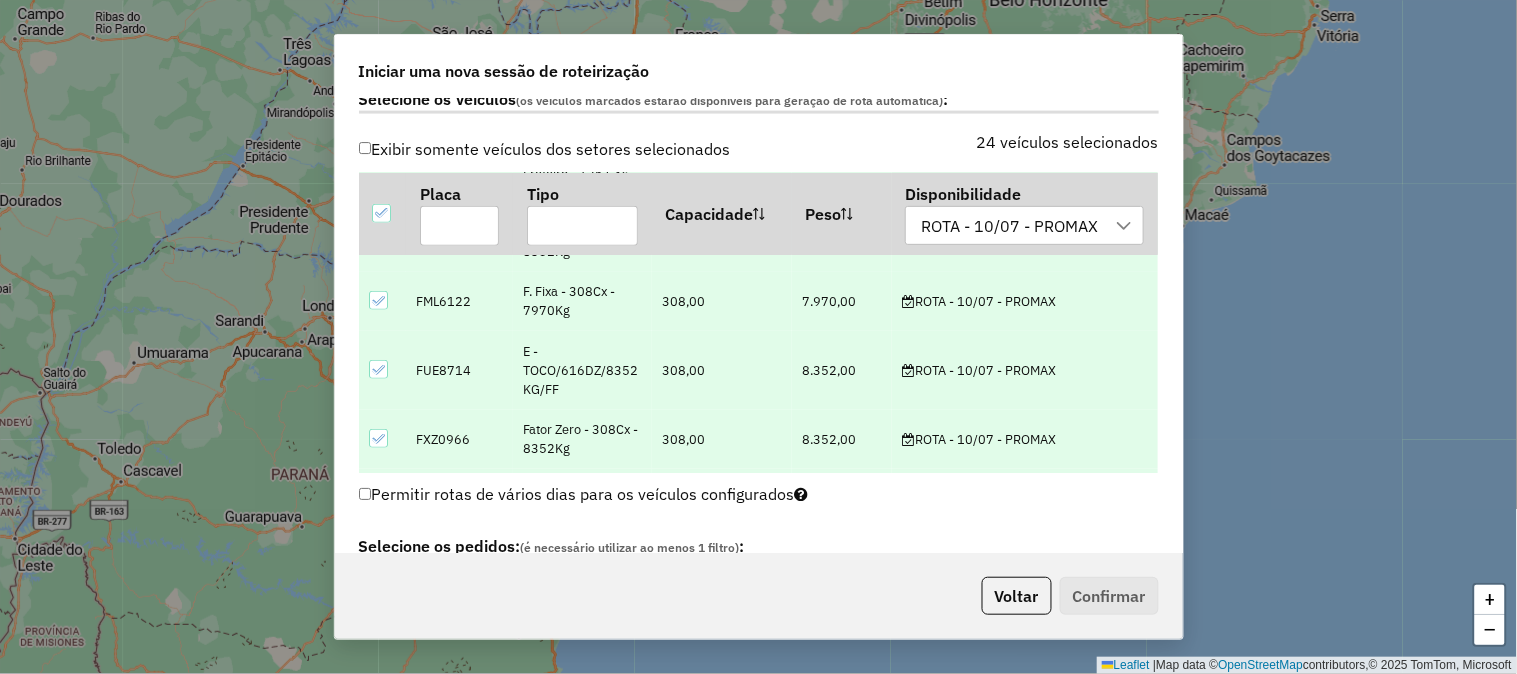 click on "24 veículos selecionados" 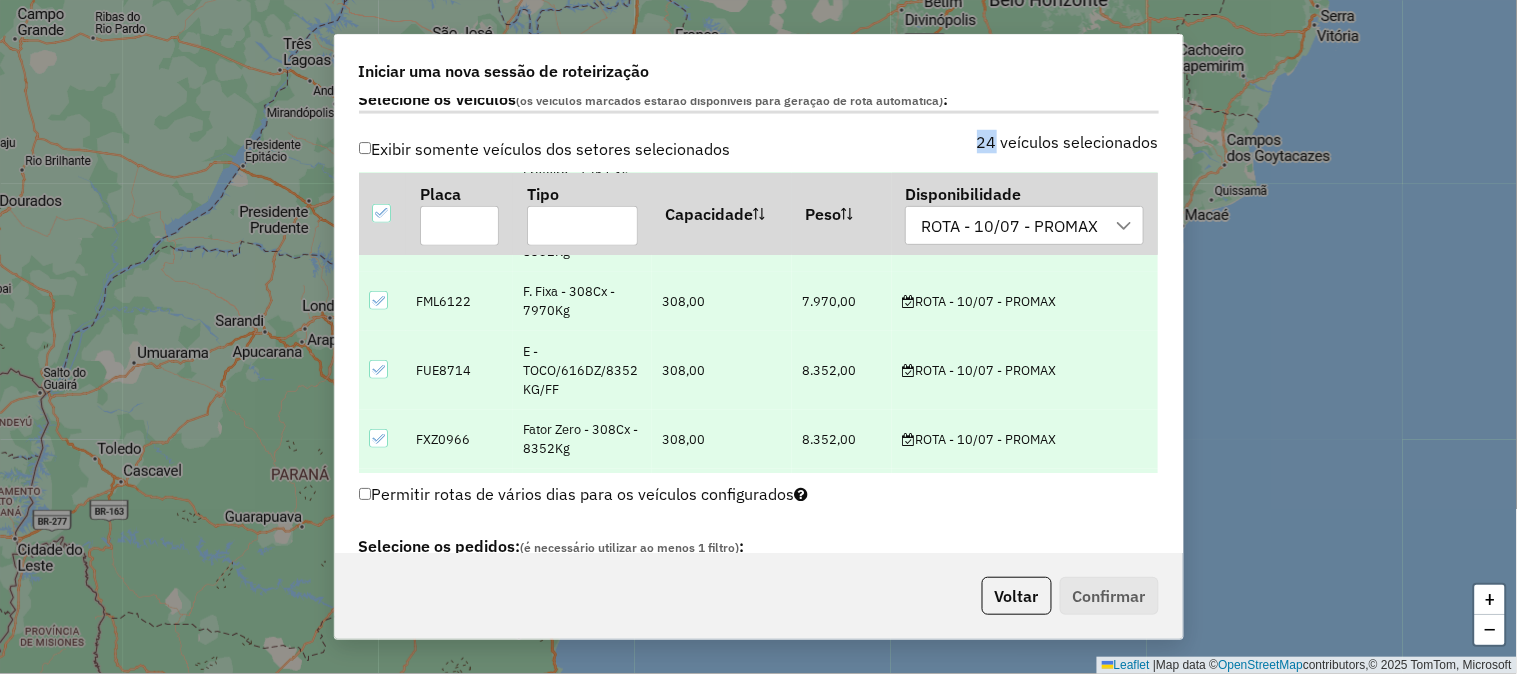 scroll, scrollTop: 0, scrollLeft: 0, axis: both 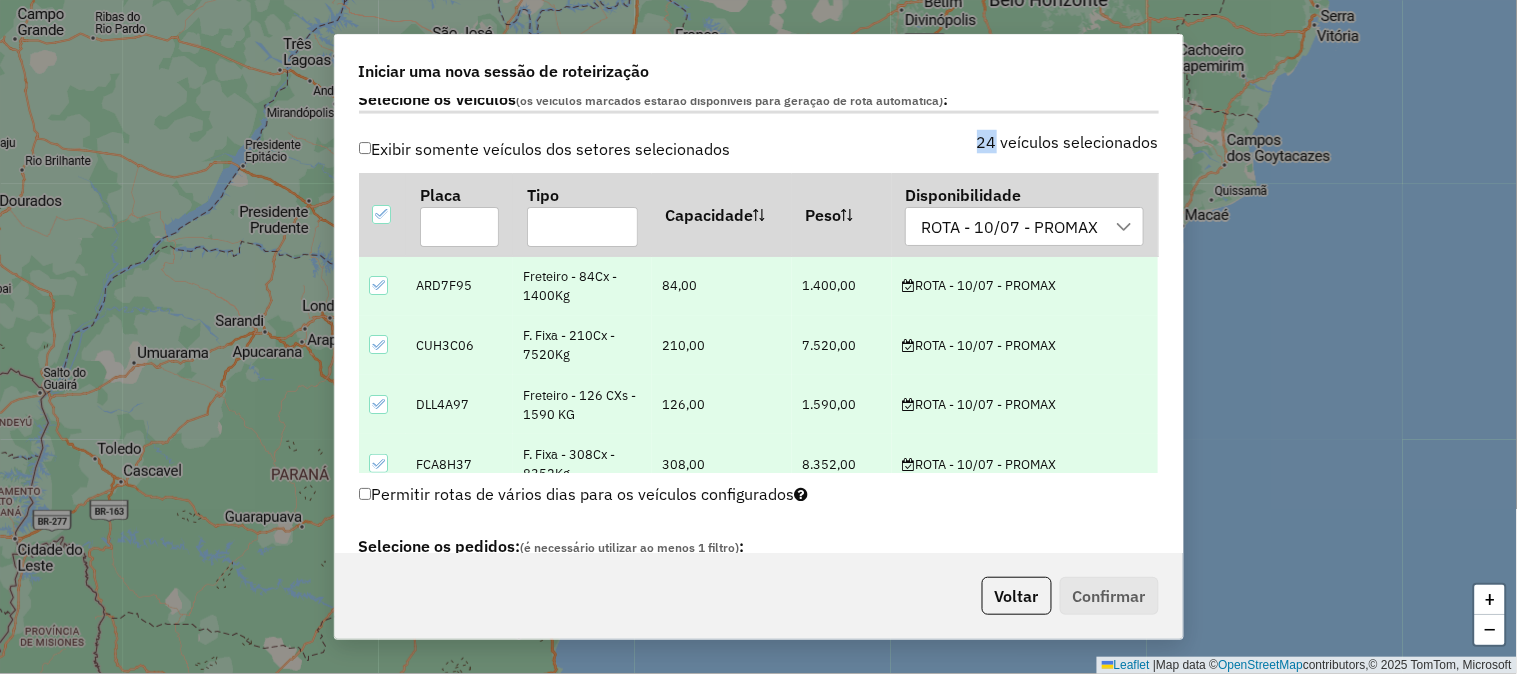 click 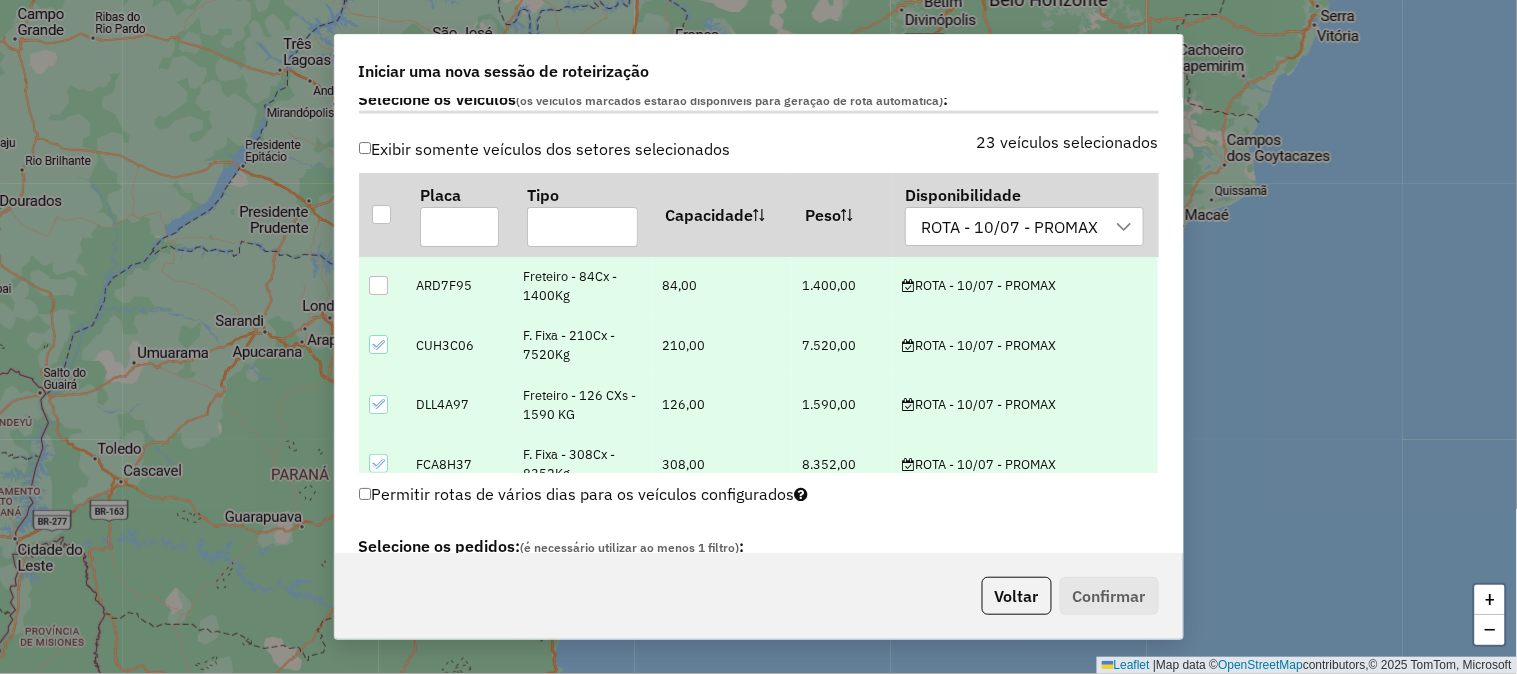 click 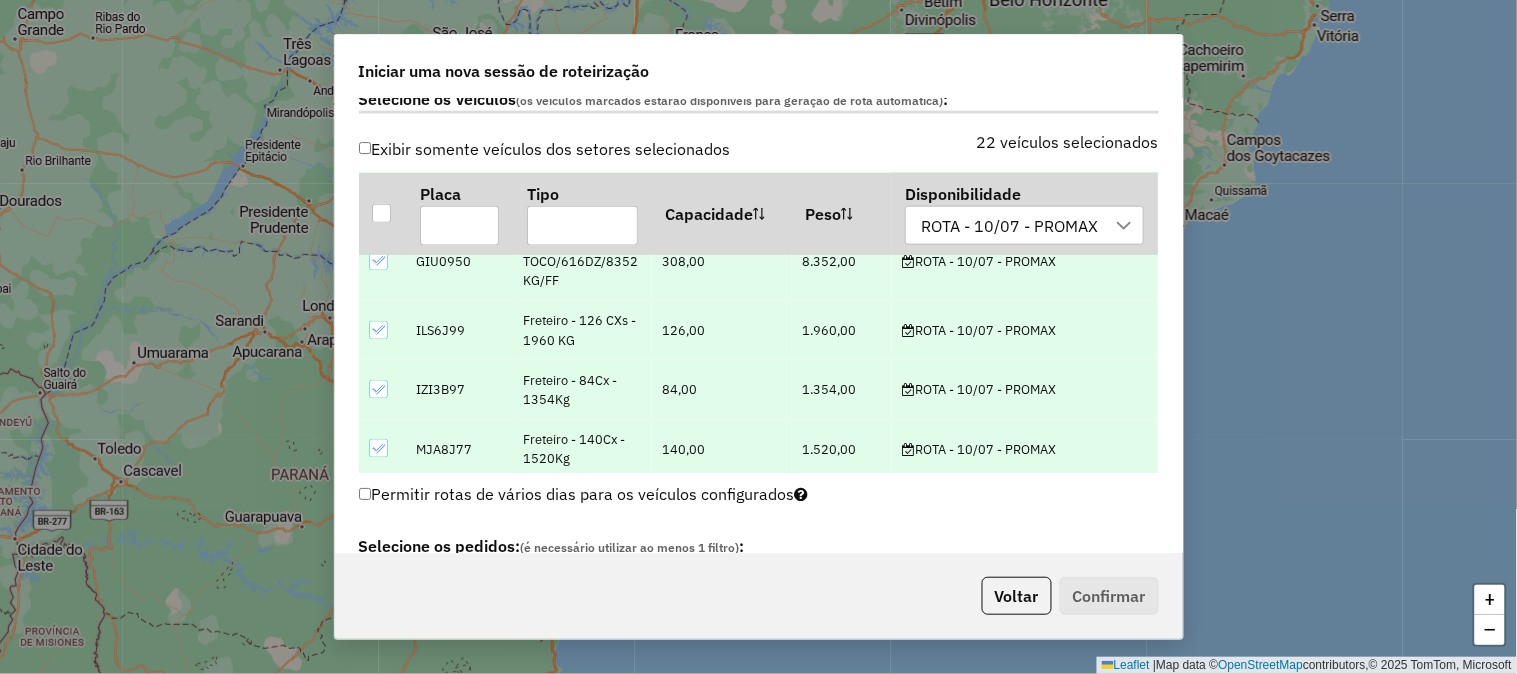 scroll, scrollTop: 777, scrollLeft: 0, axis: vertical 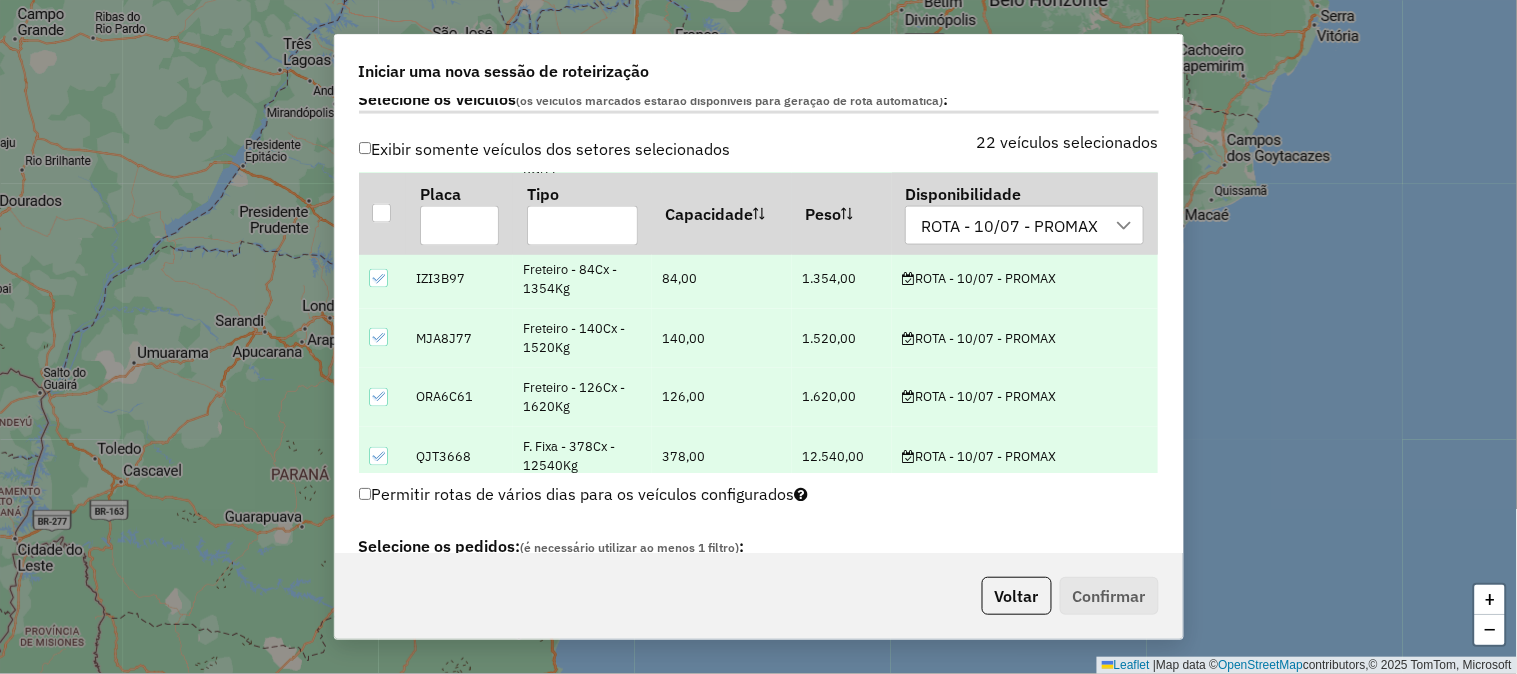 click 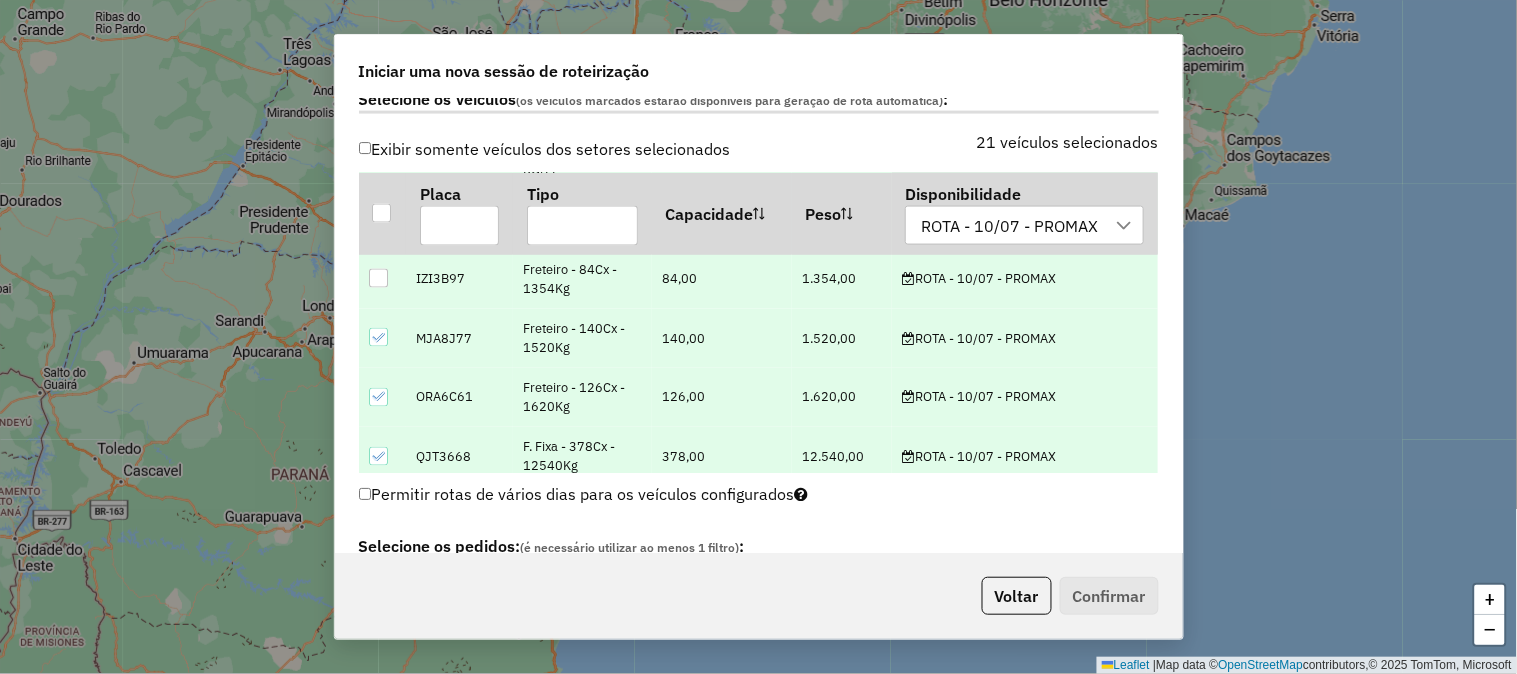 click 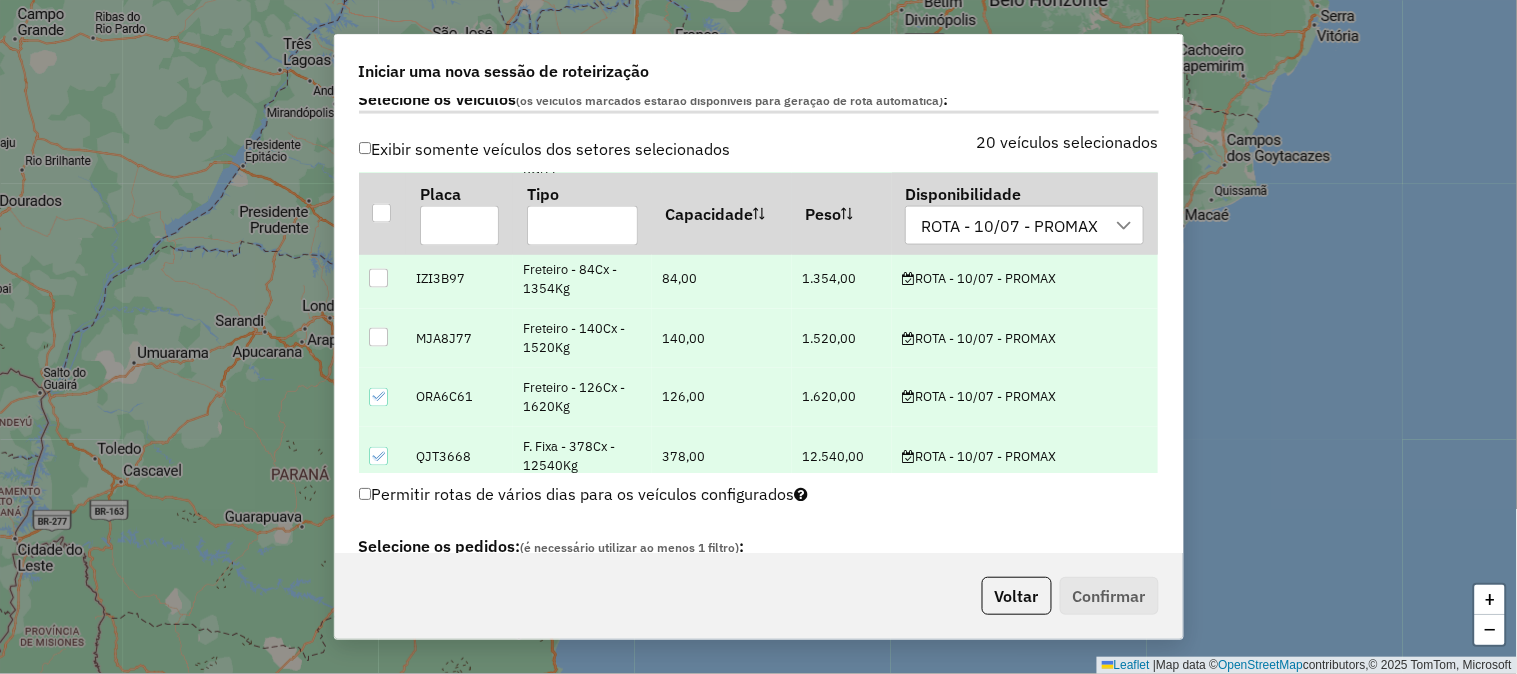 scroll, scrollTop: 666, scrollLeft: 0, axis: vertical 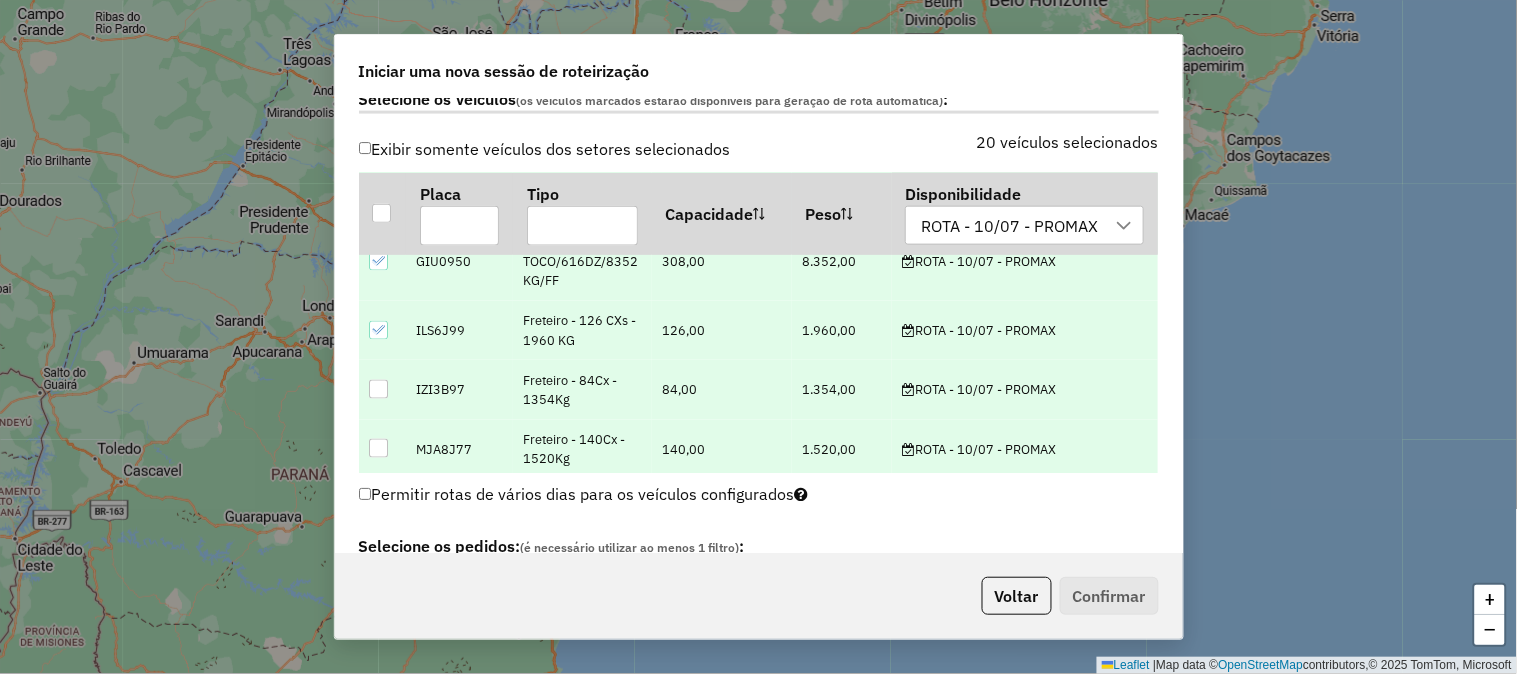 click at bounding box center [378, 330] 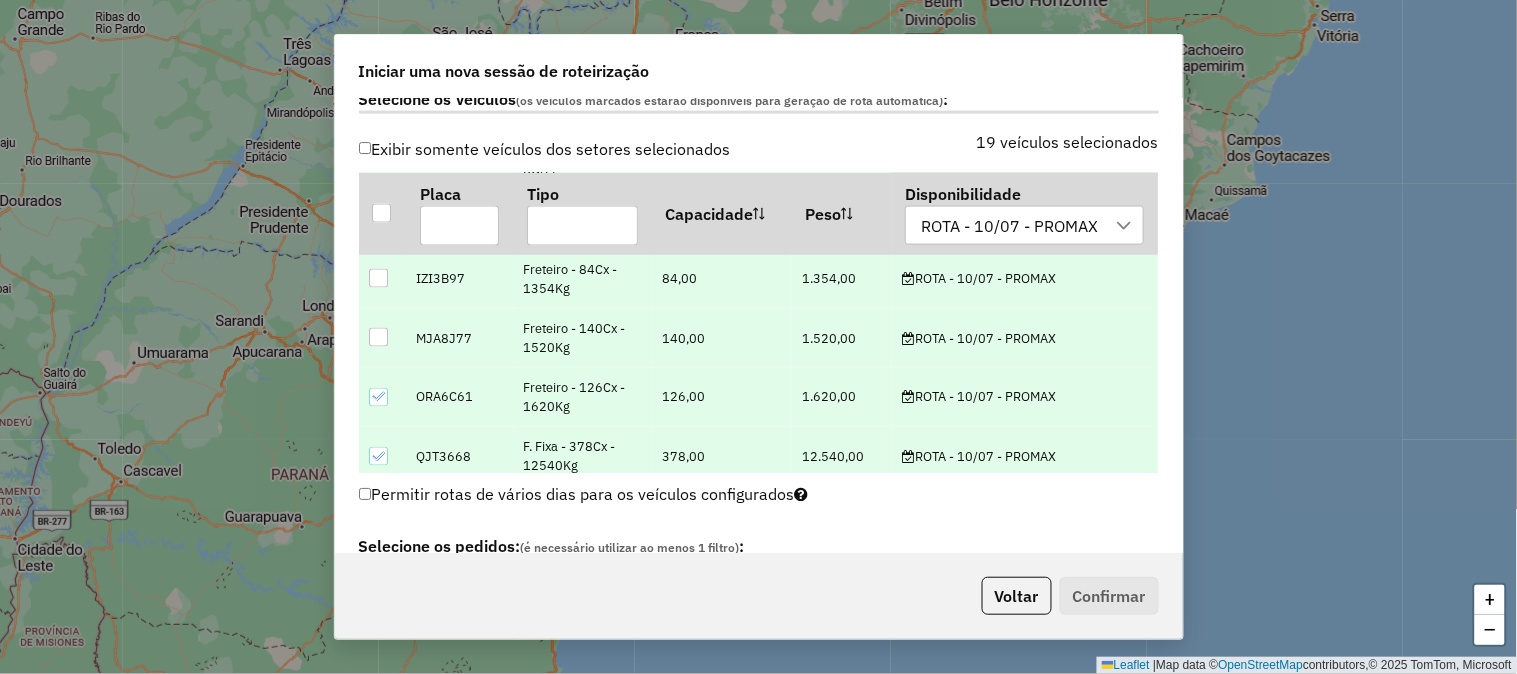 scroll, scrollTop: 888, scrollLeft: 0, axis: vertical 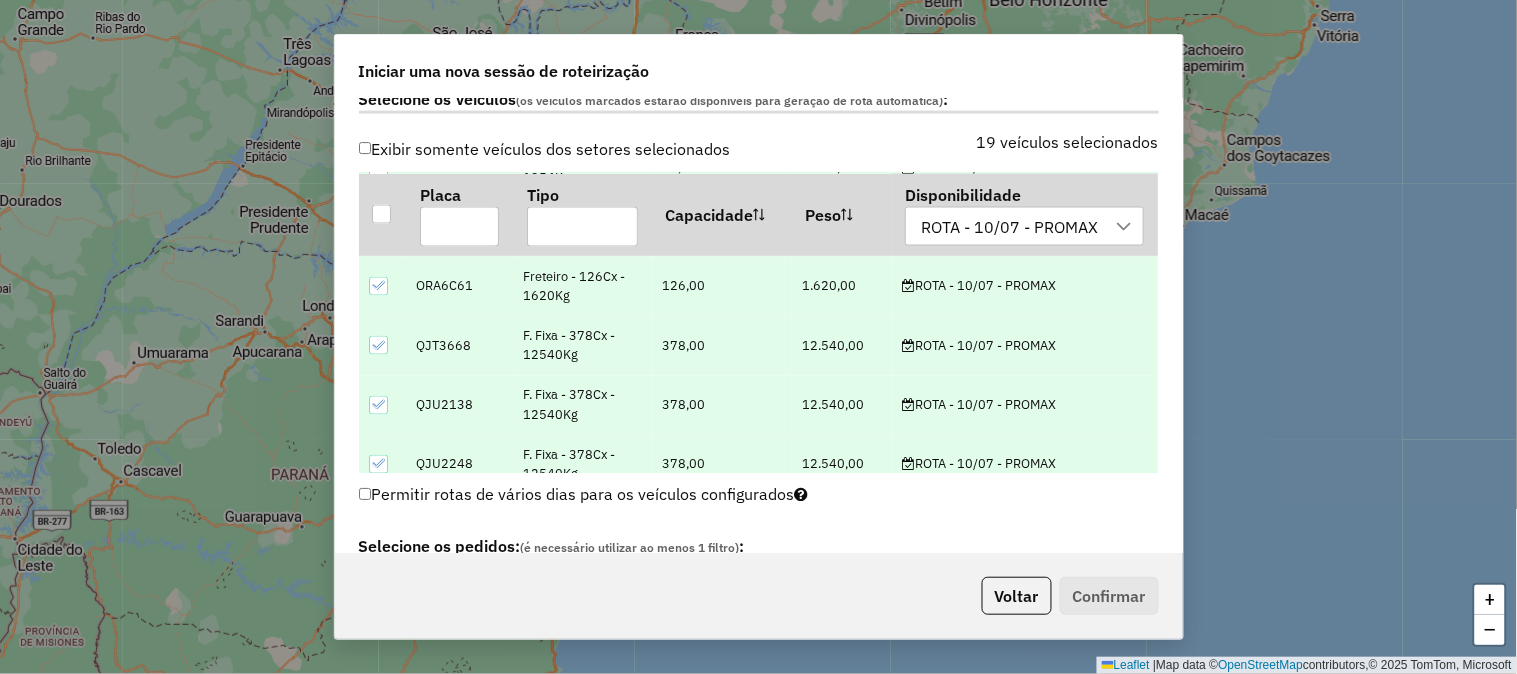 click 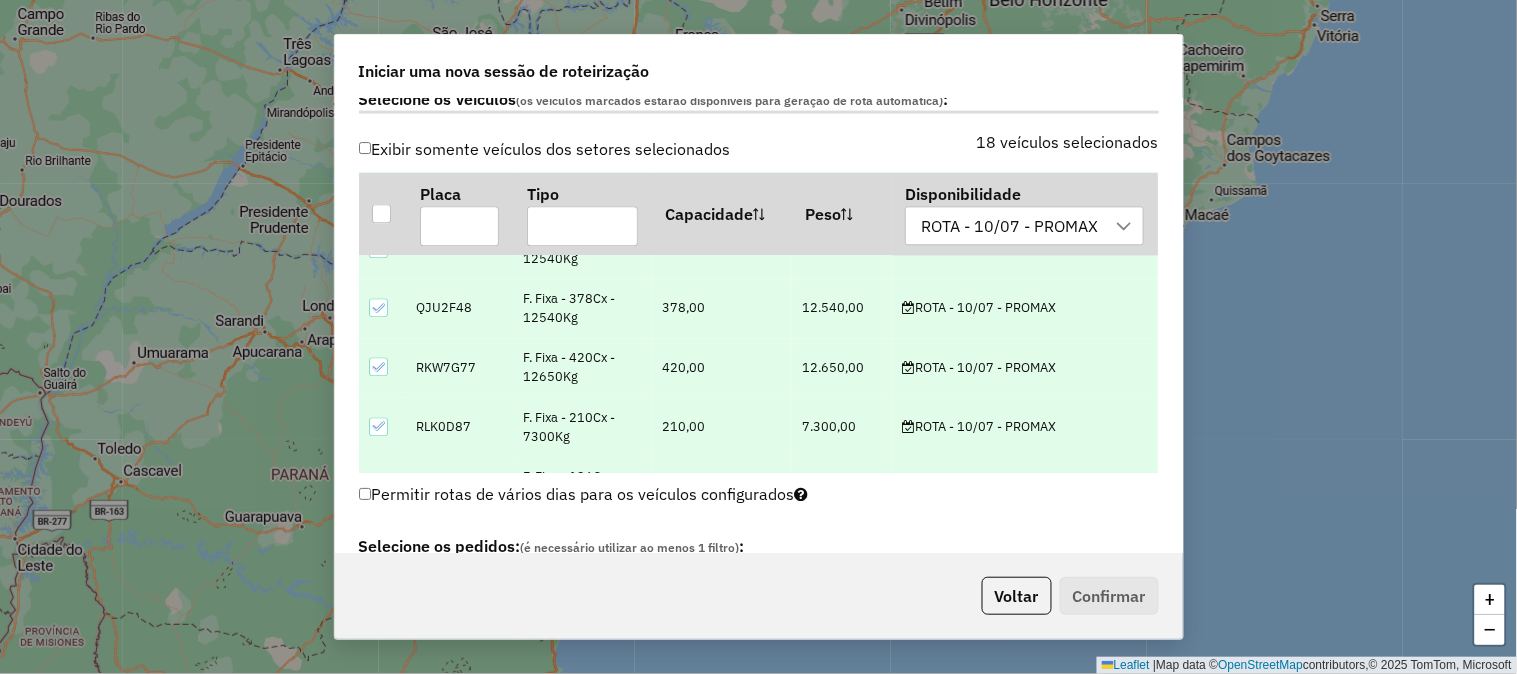 scroll, scrollTop: 1270, scrollLeft: 0, axis: vertical 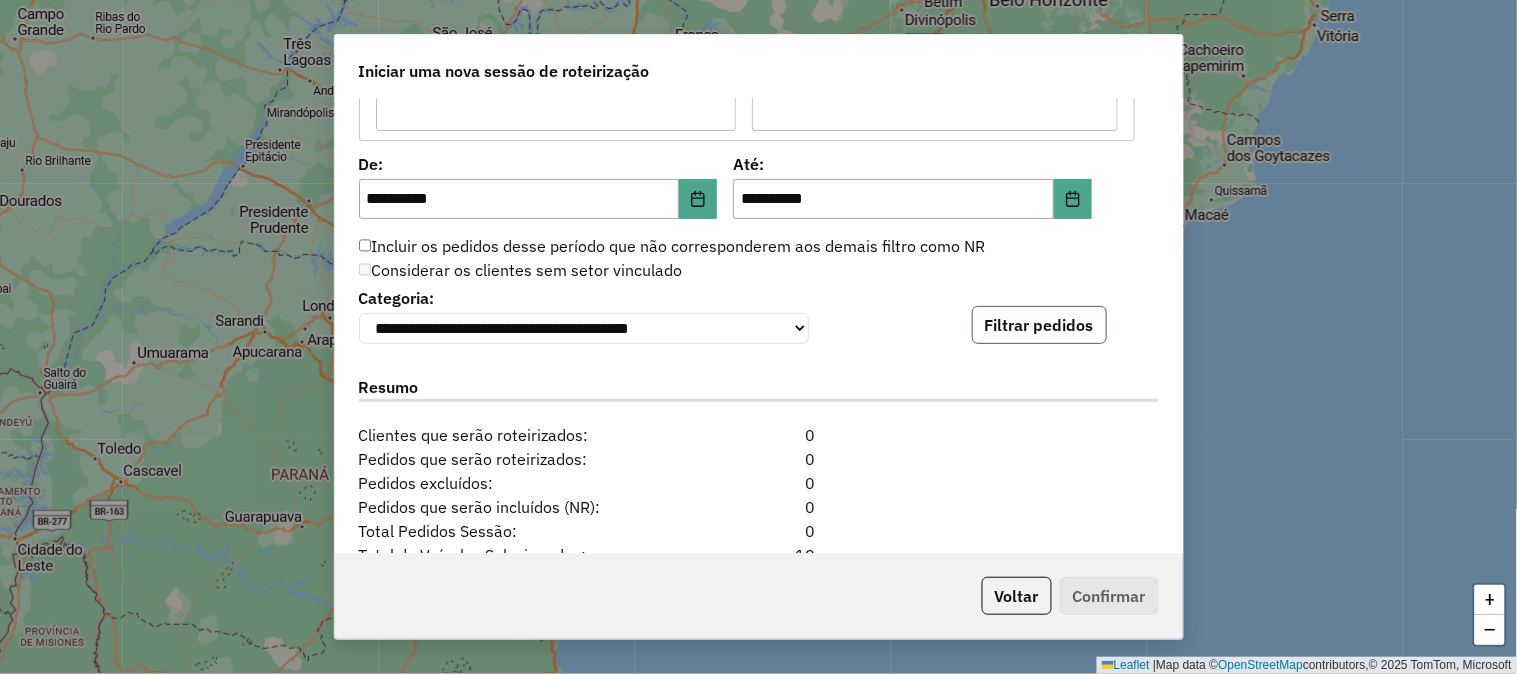 click on "Filtrar pedidos" 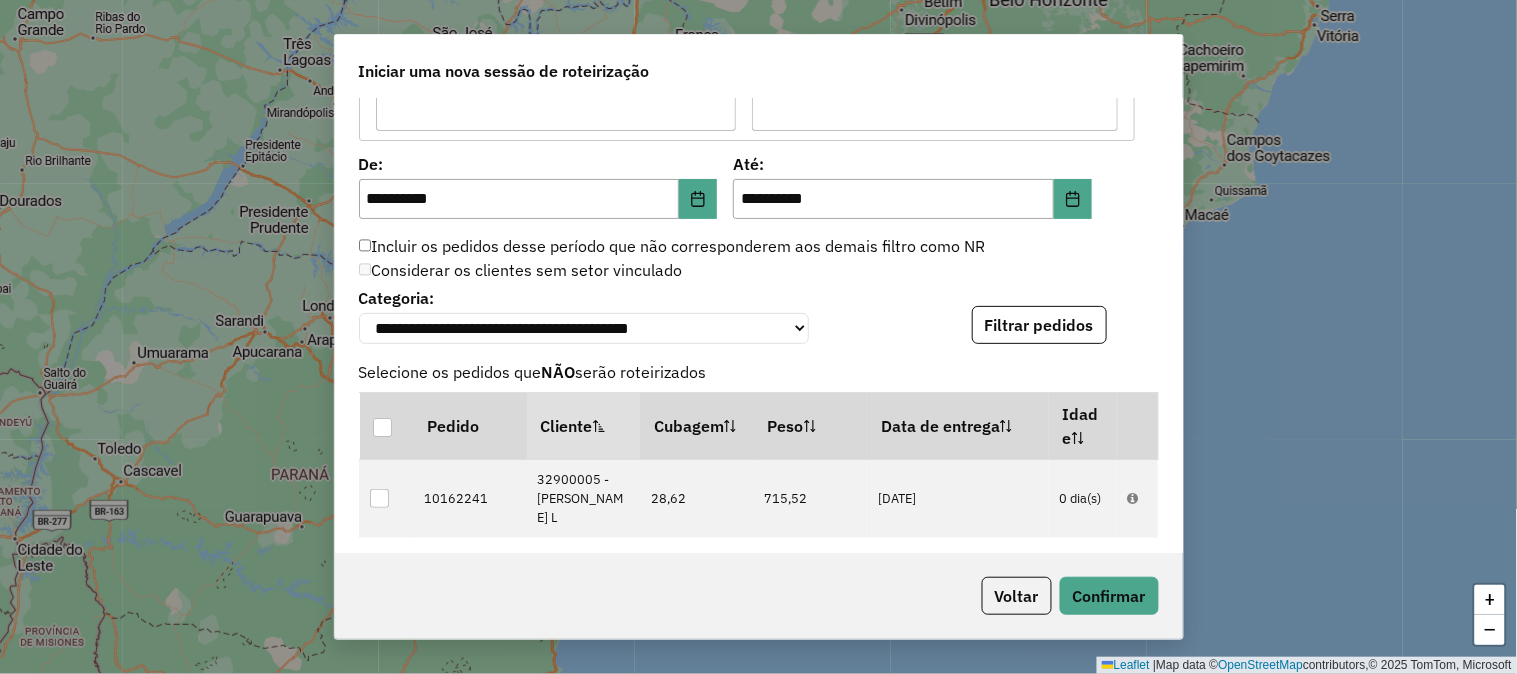 type 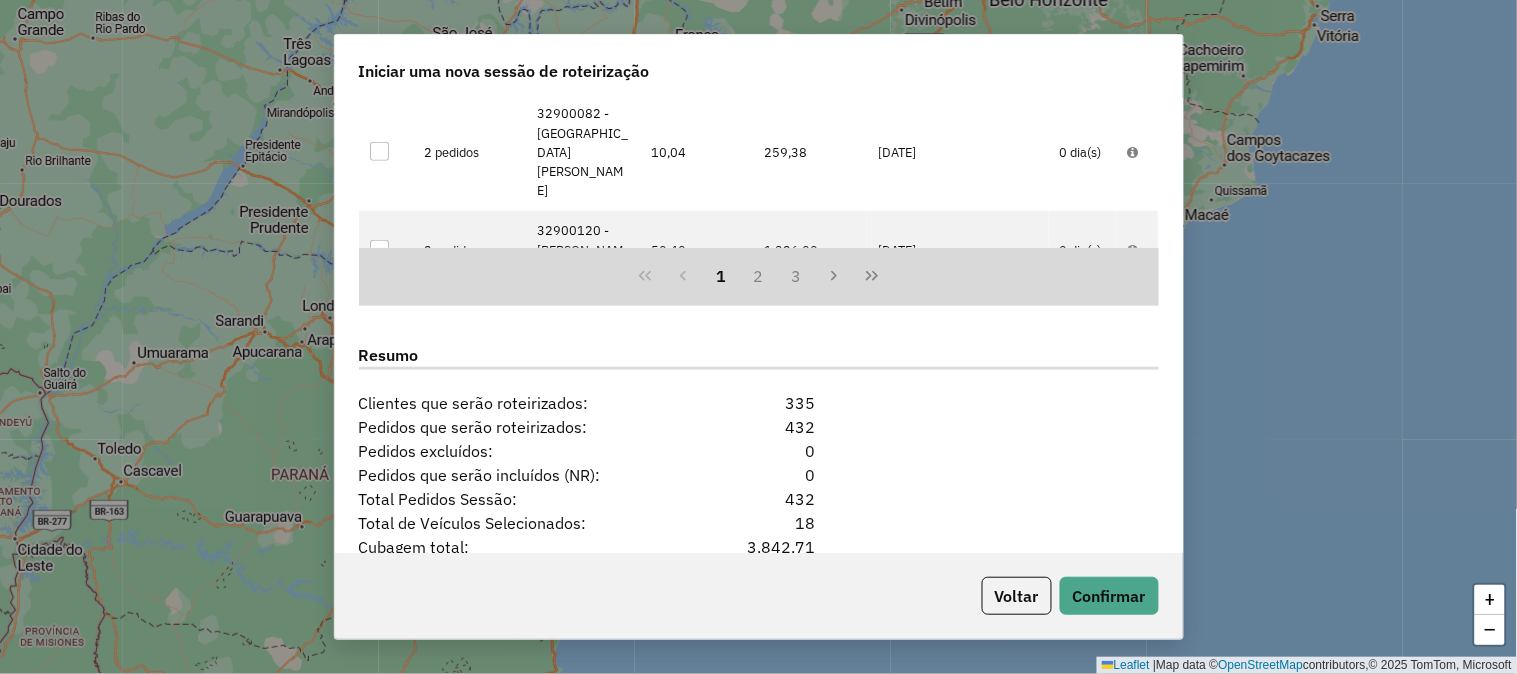 scroll, scrollTop: 2682, scrollLeft: 0, axis: vertical 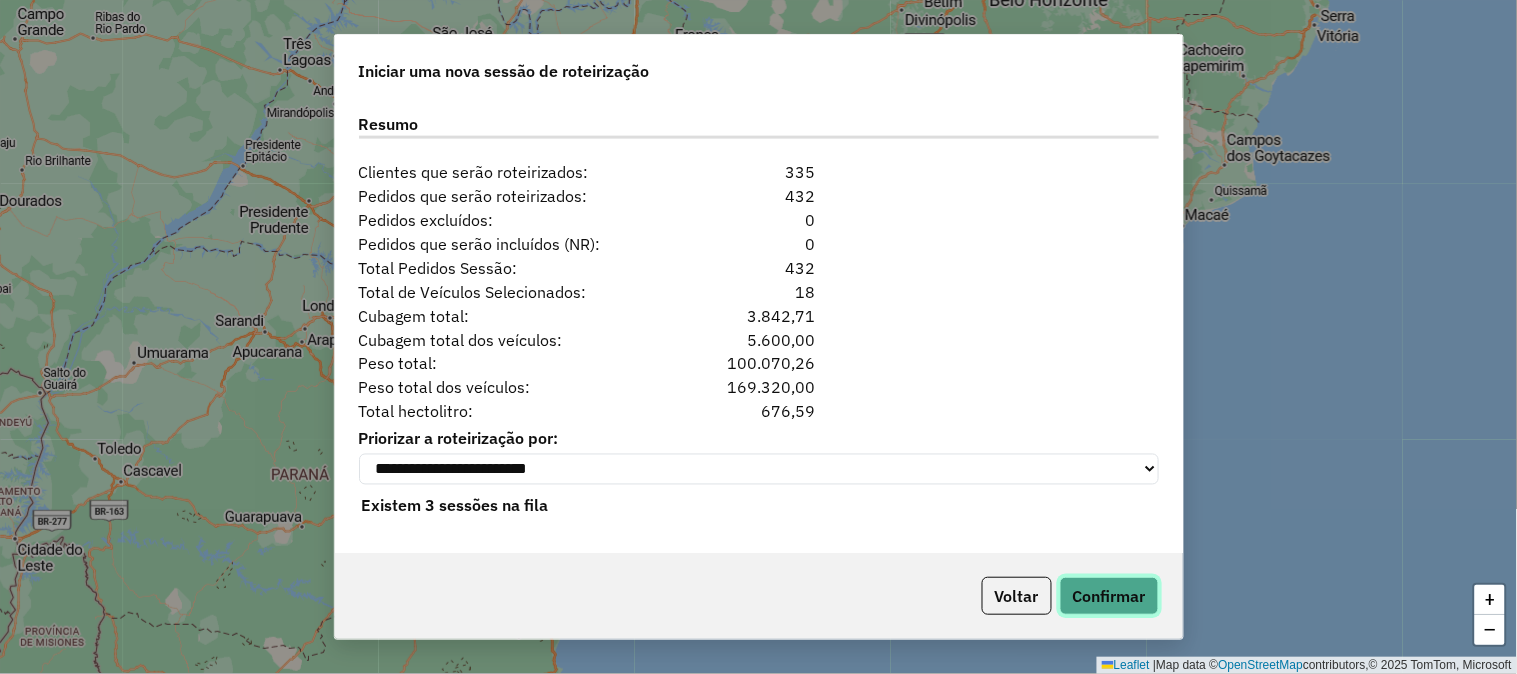 click on "Confirmar" 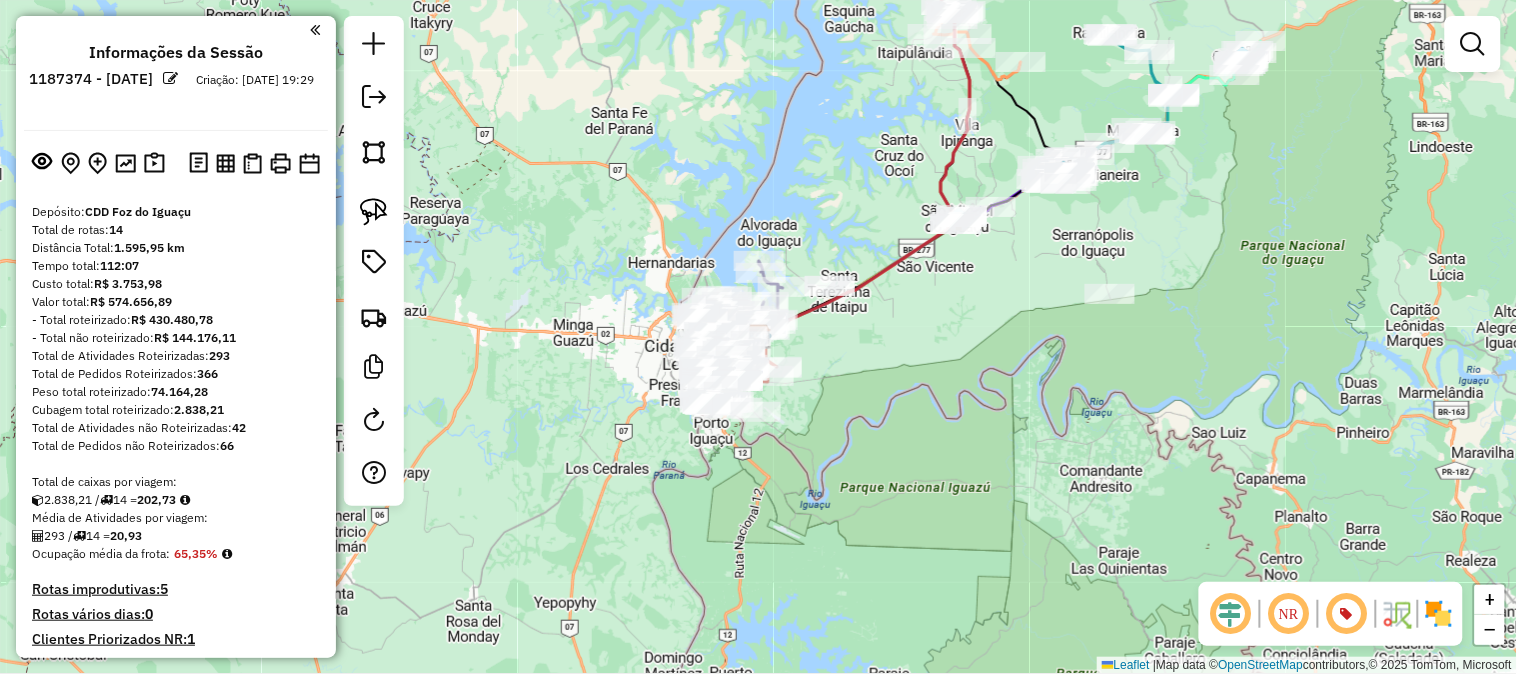click at bounding box center (171, 78) 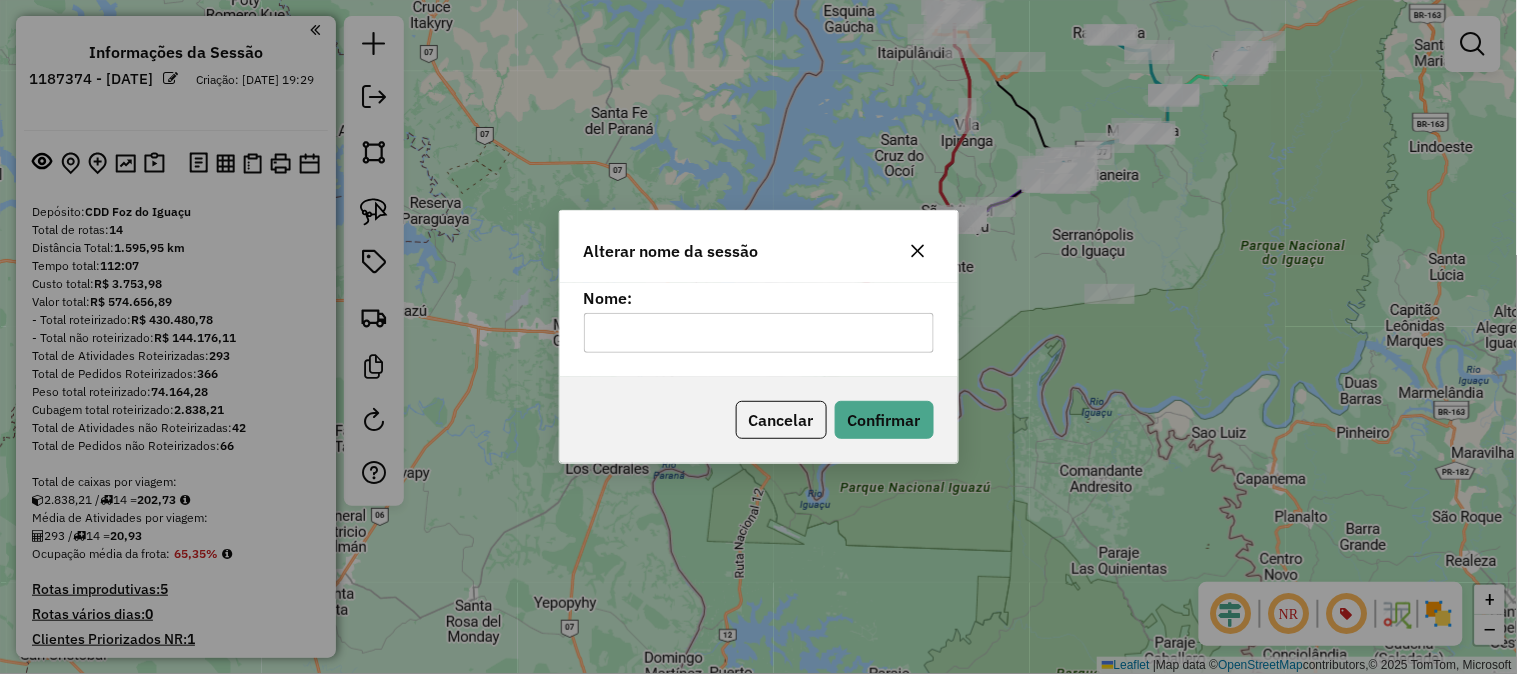 click 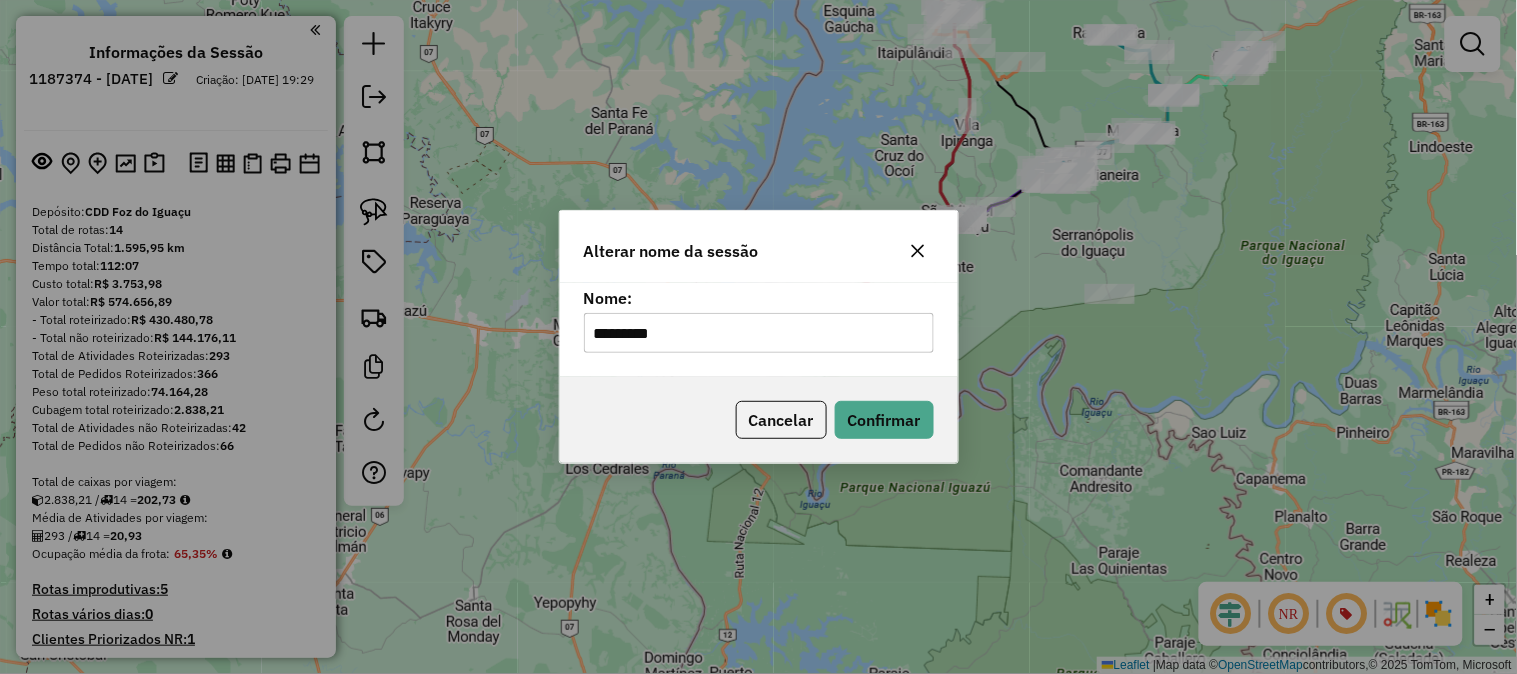 drag, startPoint x: 680, startPoint y: 337, endPoint x: 590, endPoint y: 335, distance: 90.02222 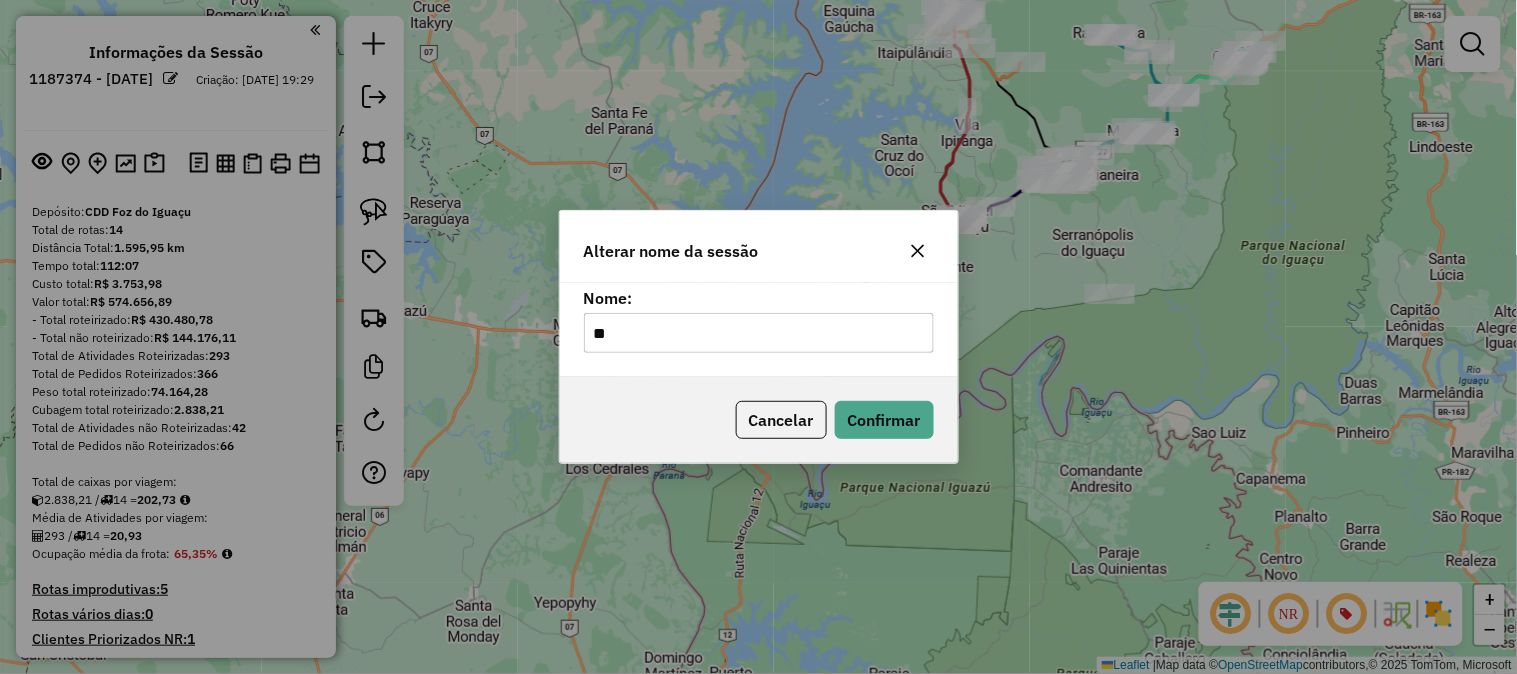 type on "****" 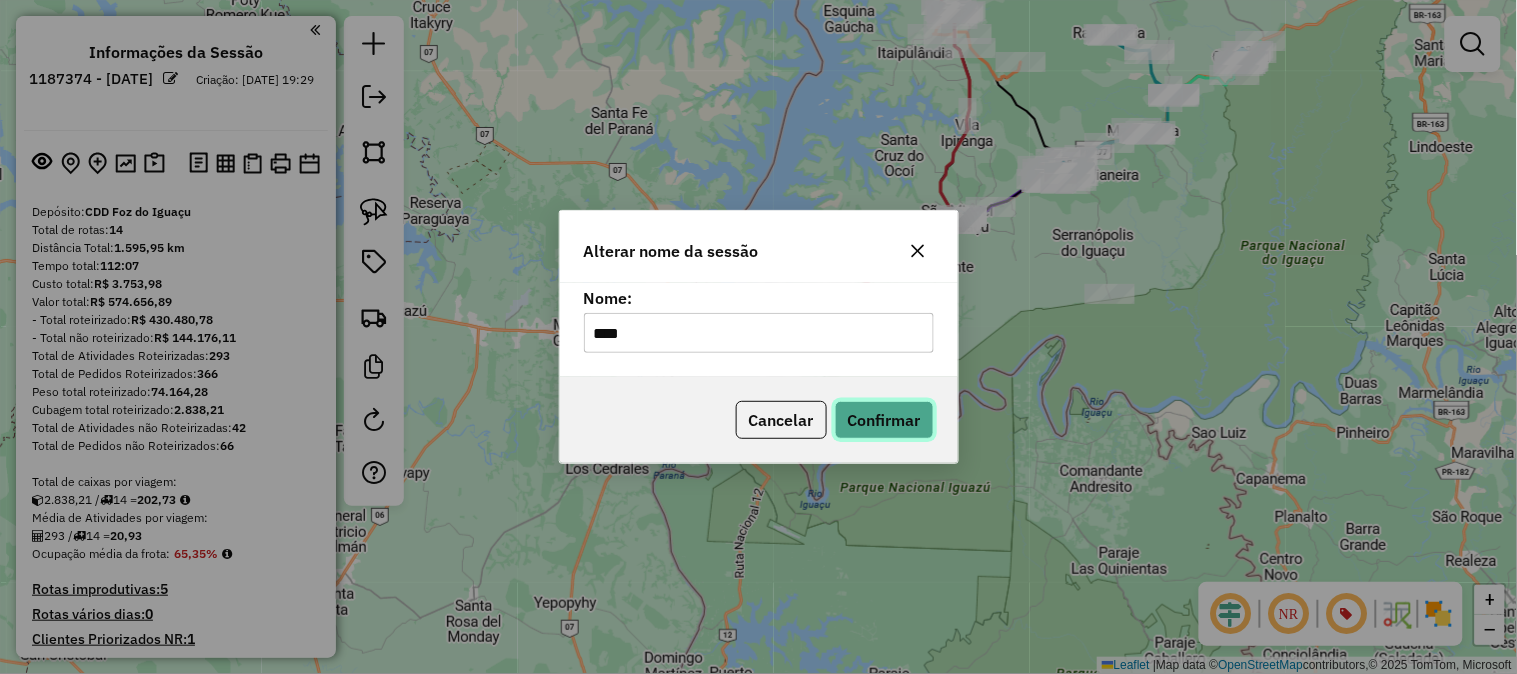 click on "Confirmar" 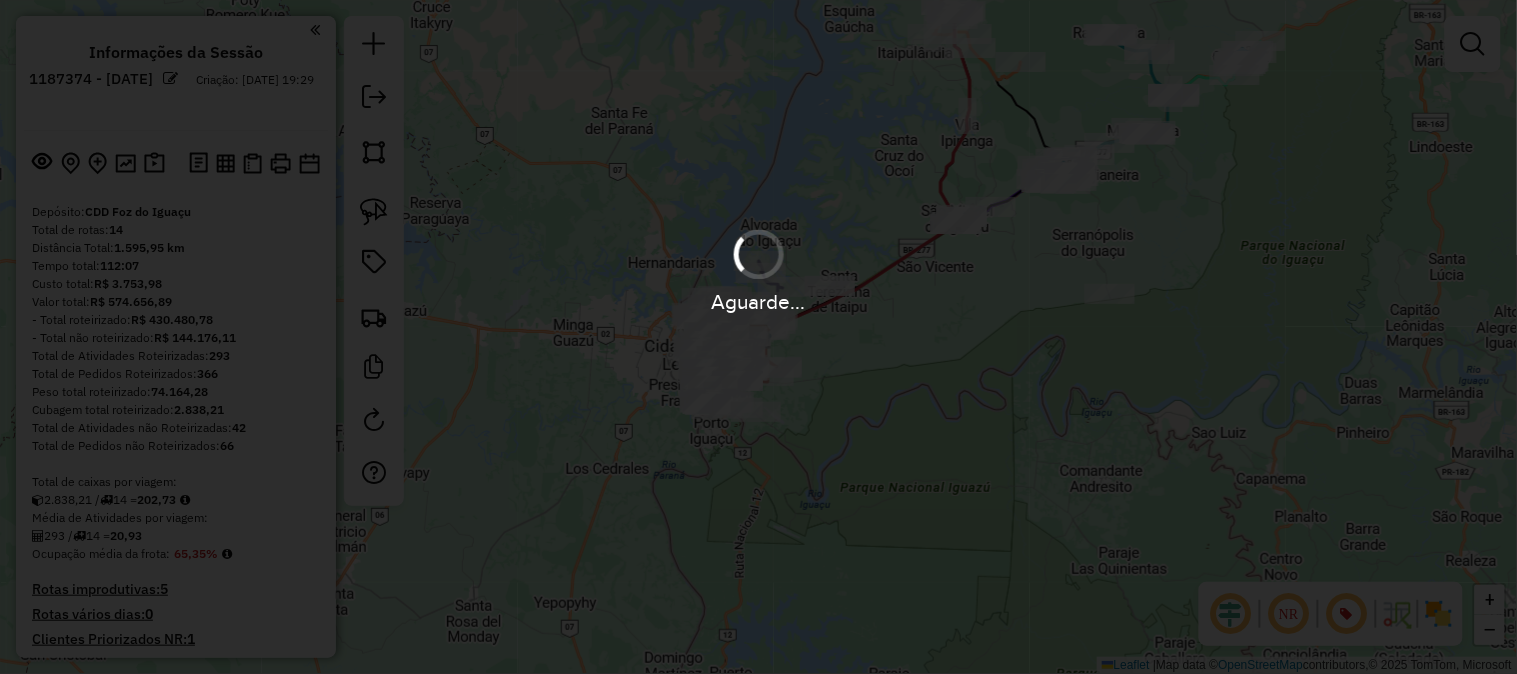 type 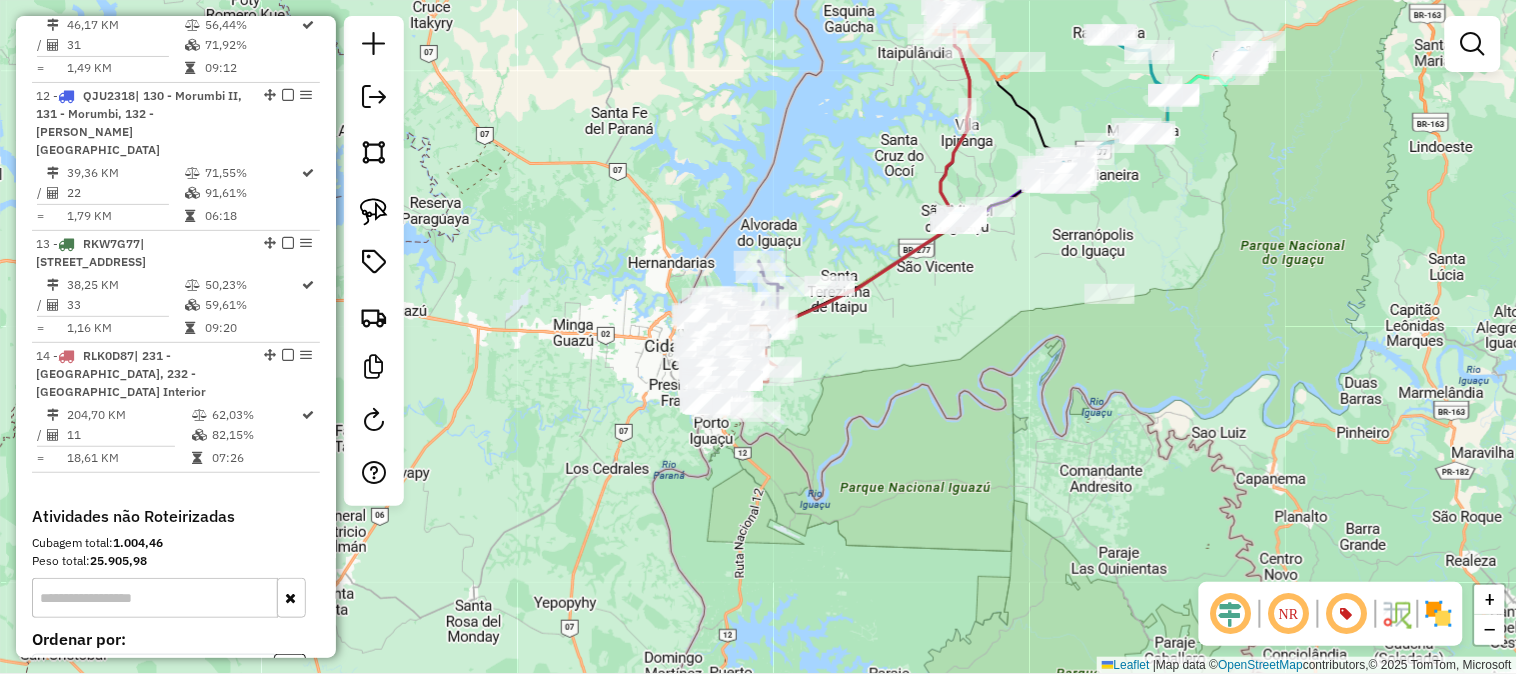 scroll, scrollTop: 2205, scrollLeft: 0, axis: vertical 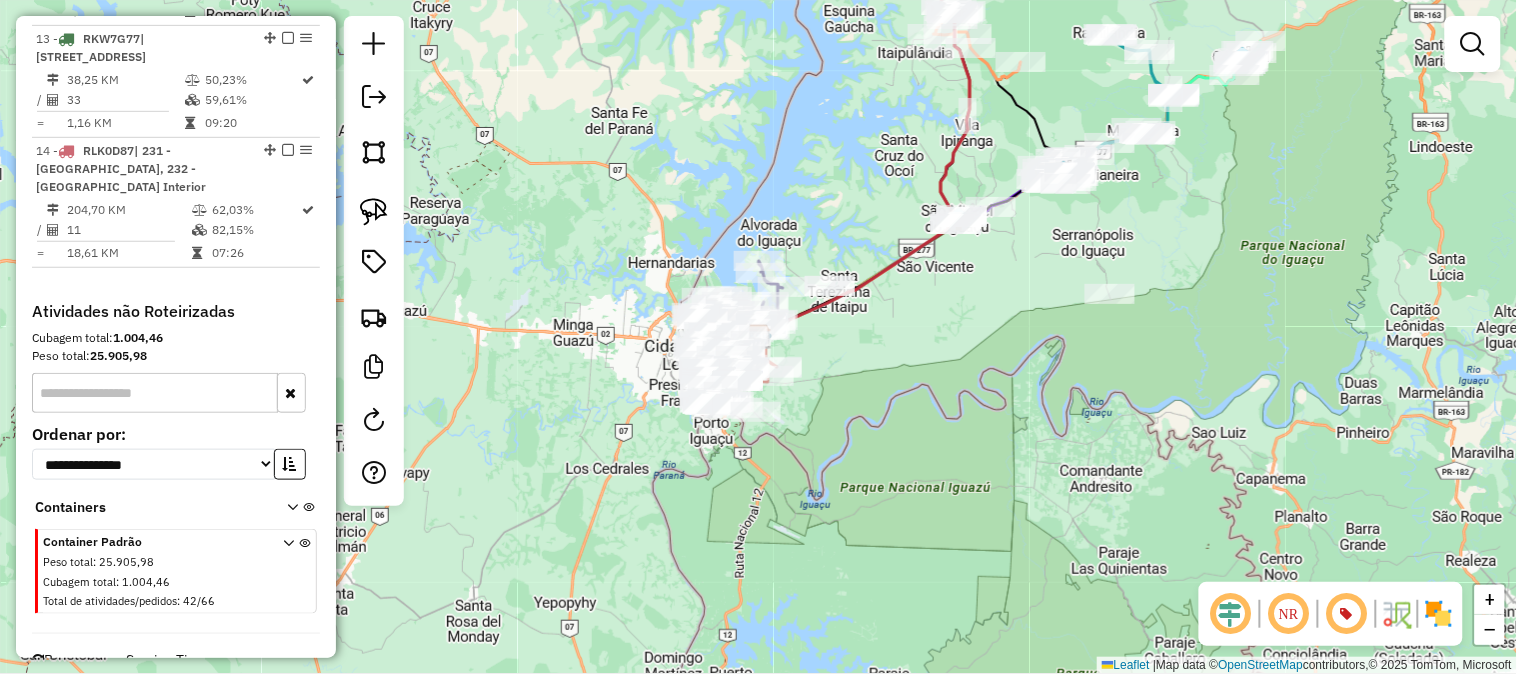 click on "Reprocessar Service Time" at bounding box center [120, 660] 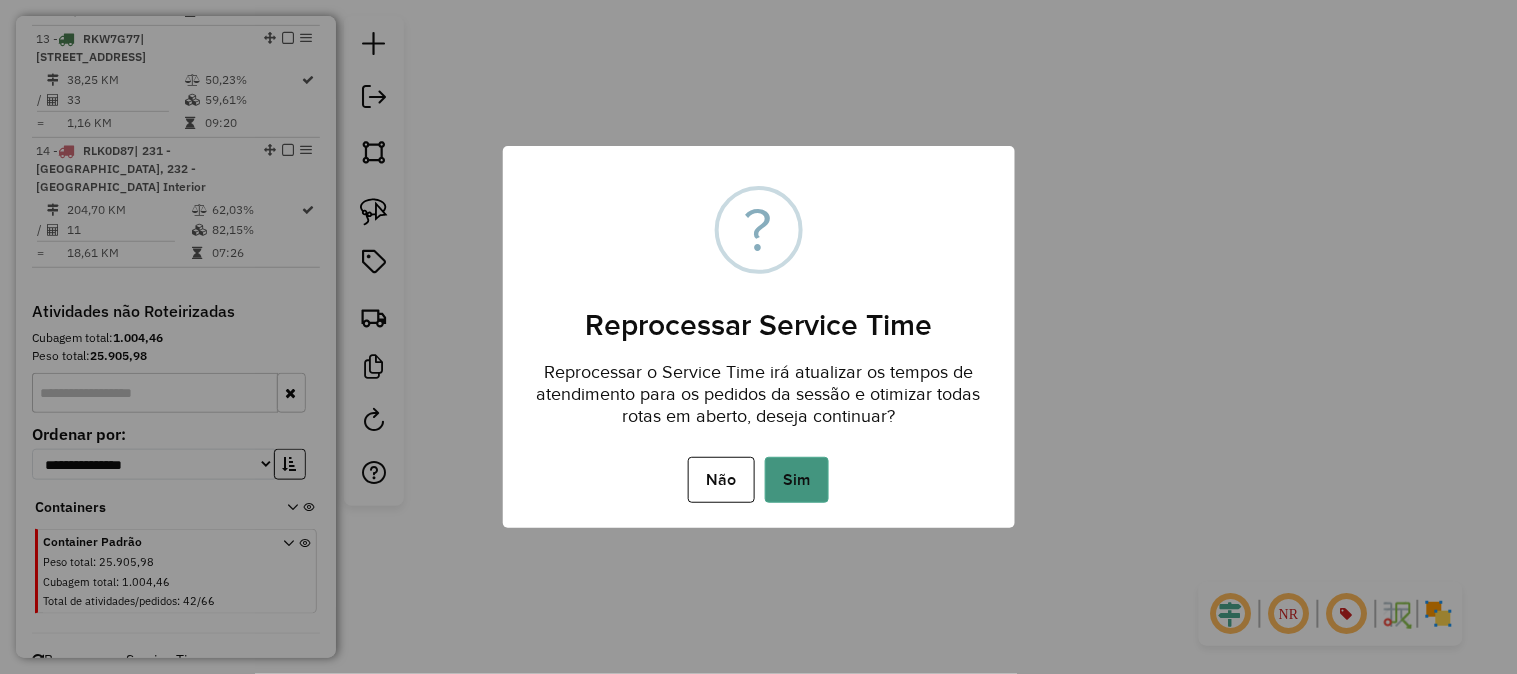 click on "Sim" at bounding box center (797, 480) 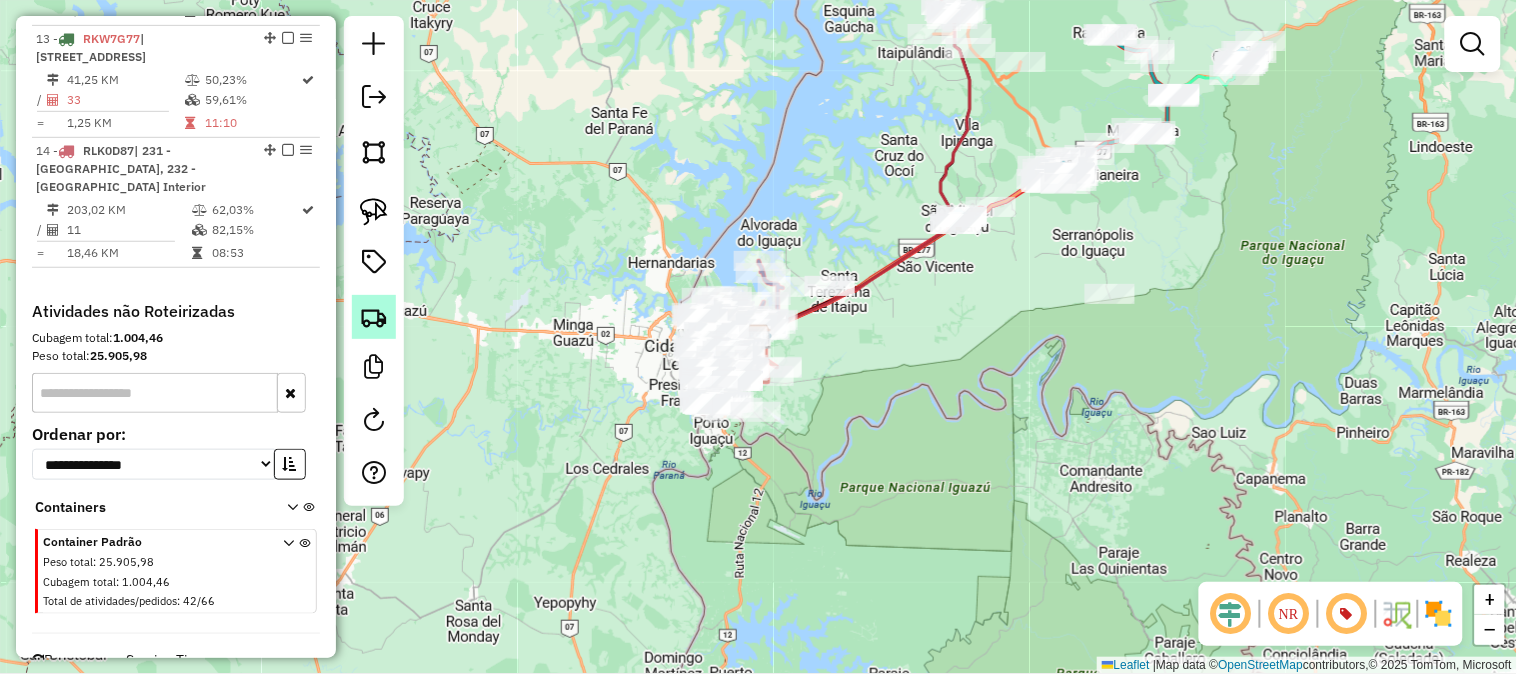 click 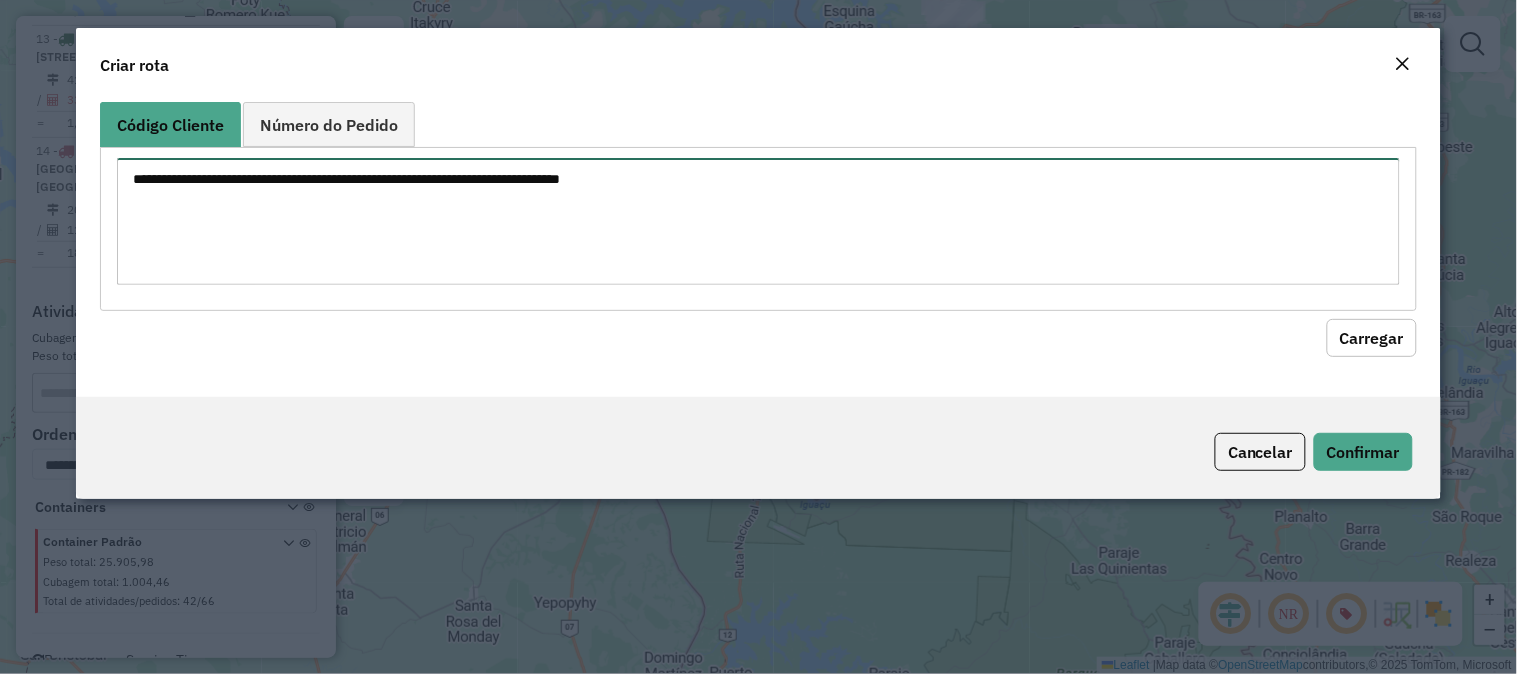 click at bounding box center (758, 221) 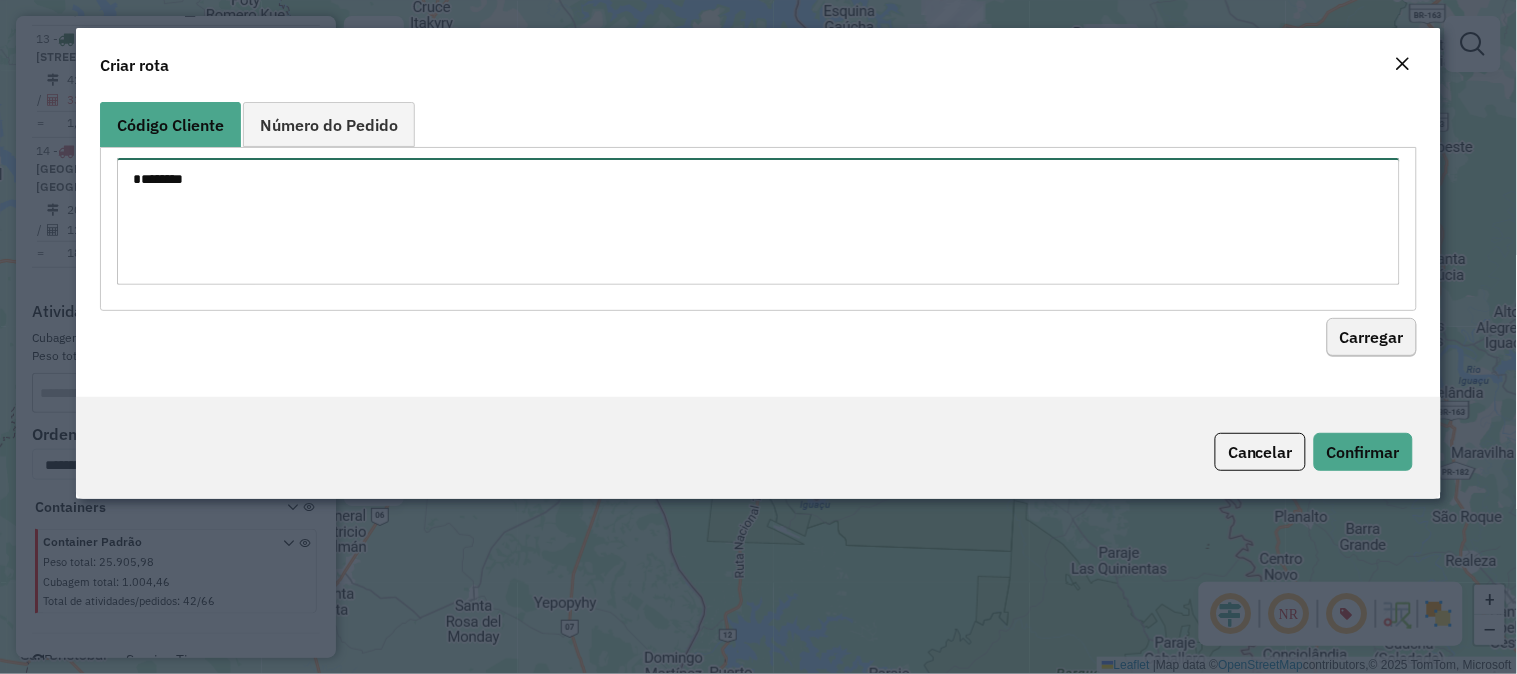 type on "********" 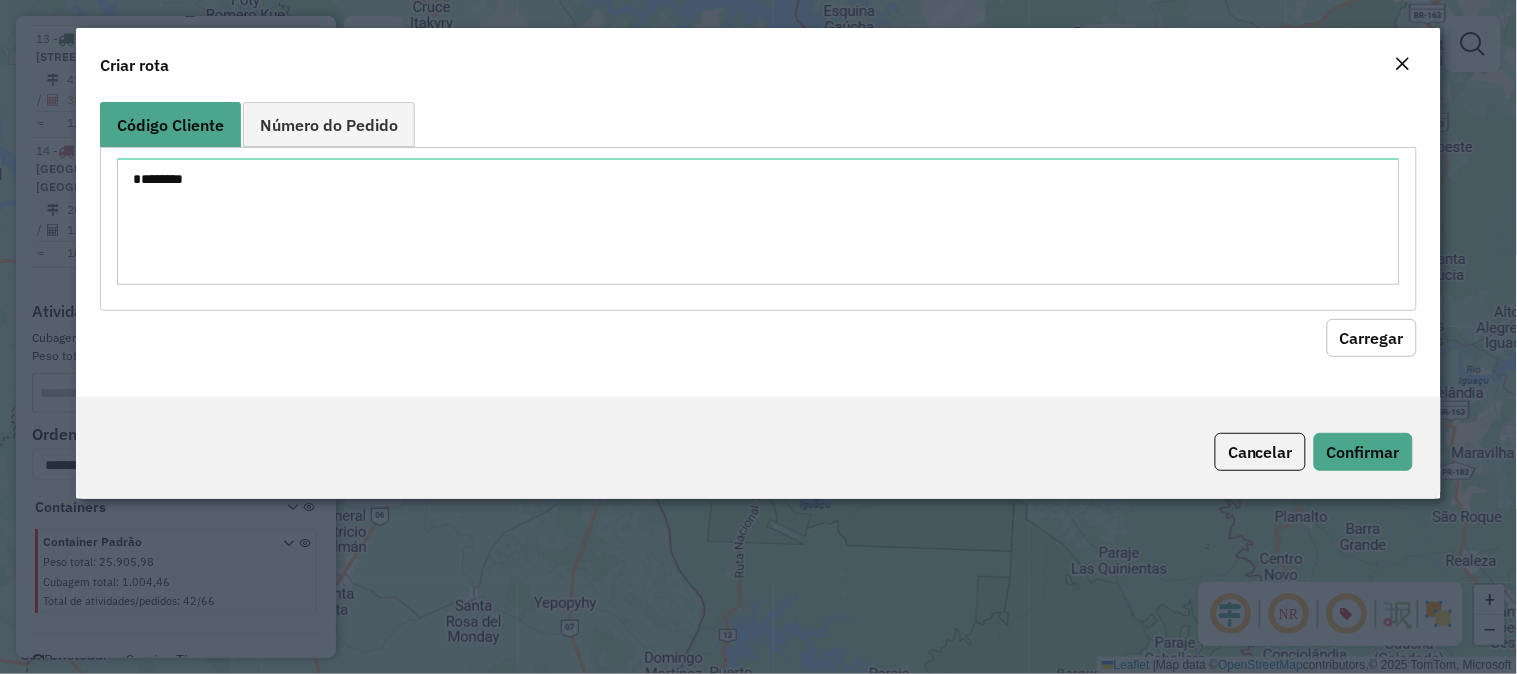 click on "Carregar" 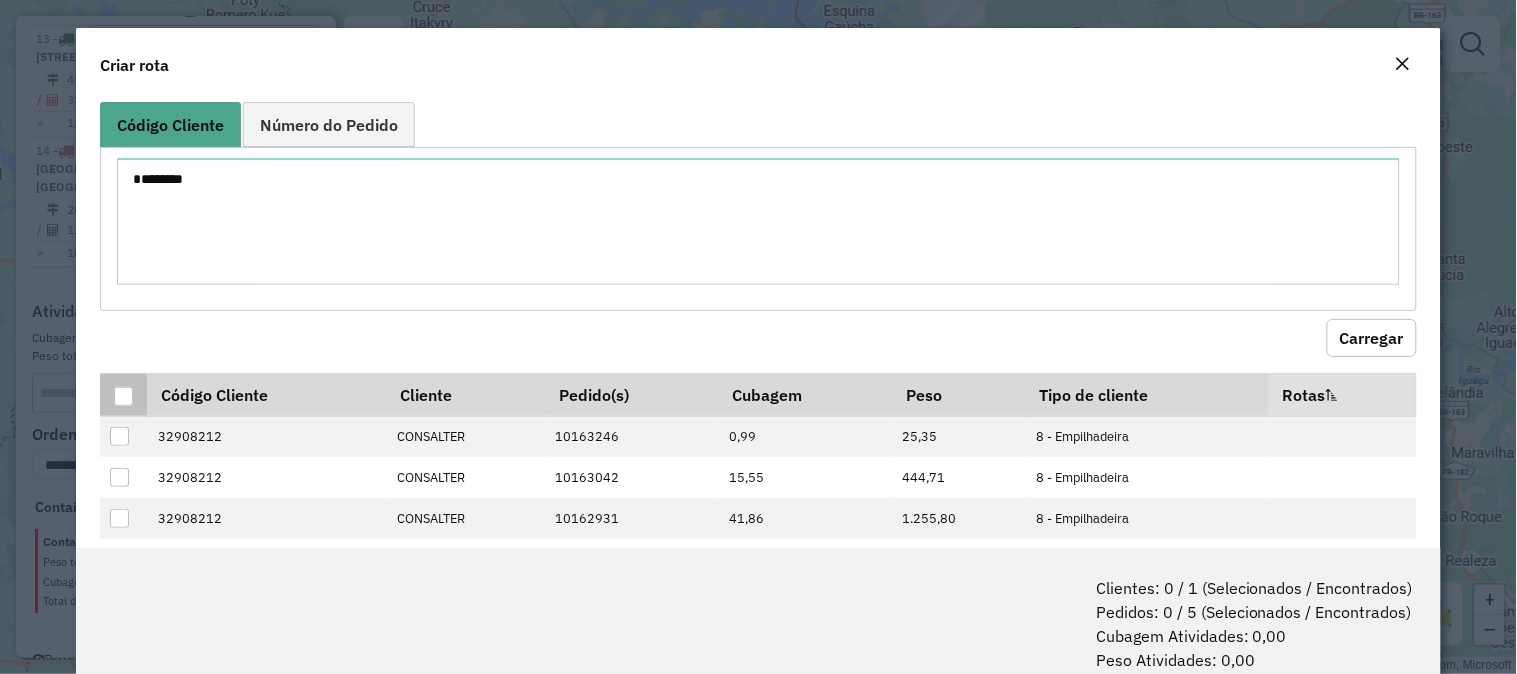 click at bounding box center [123, 396] 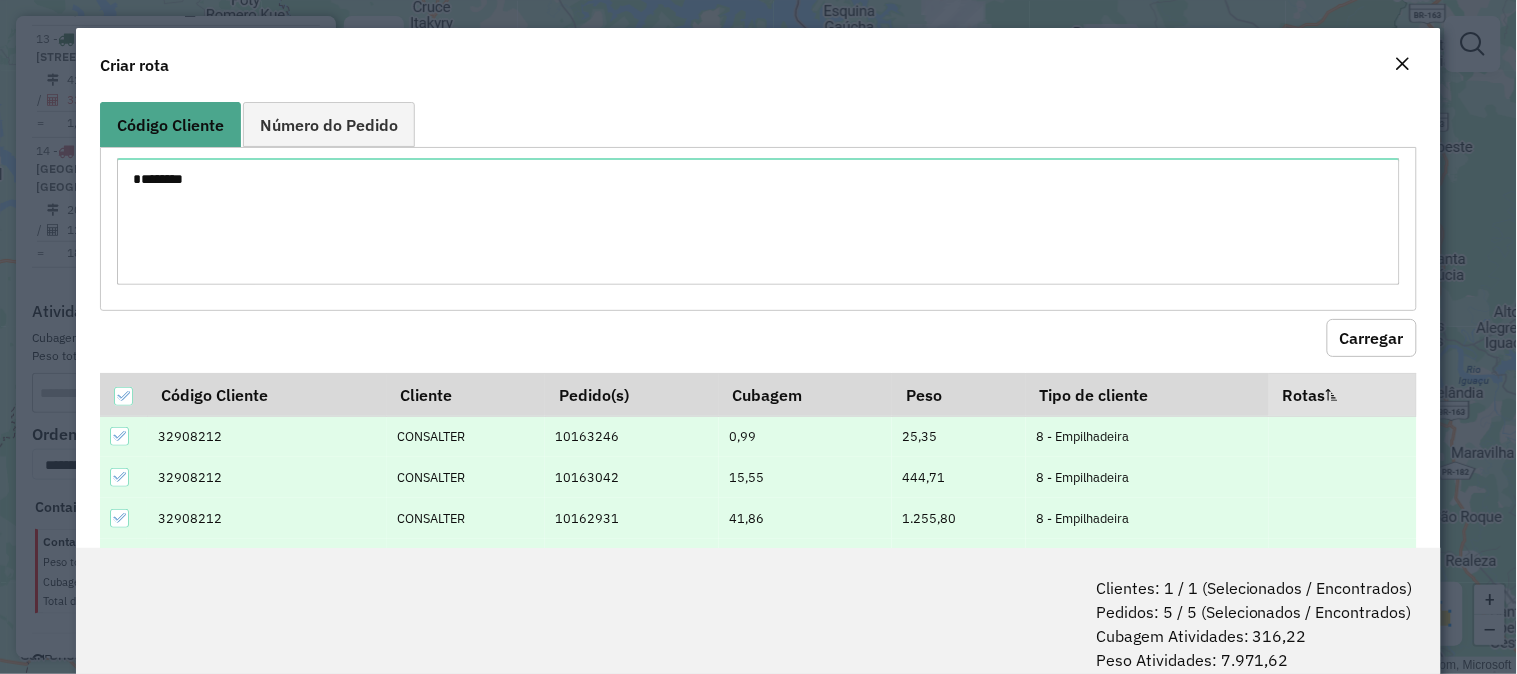 scroll, scrollTop: 111, scrollLeft: 0, axis: vertical 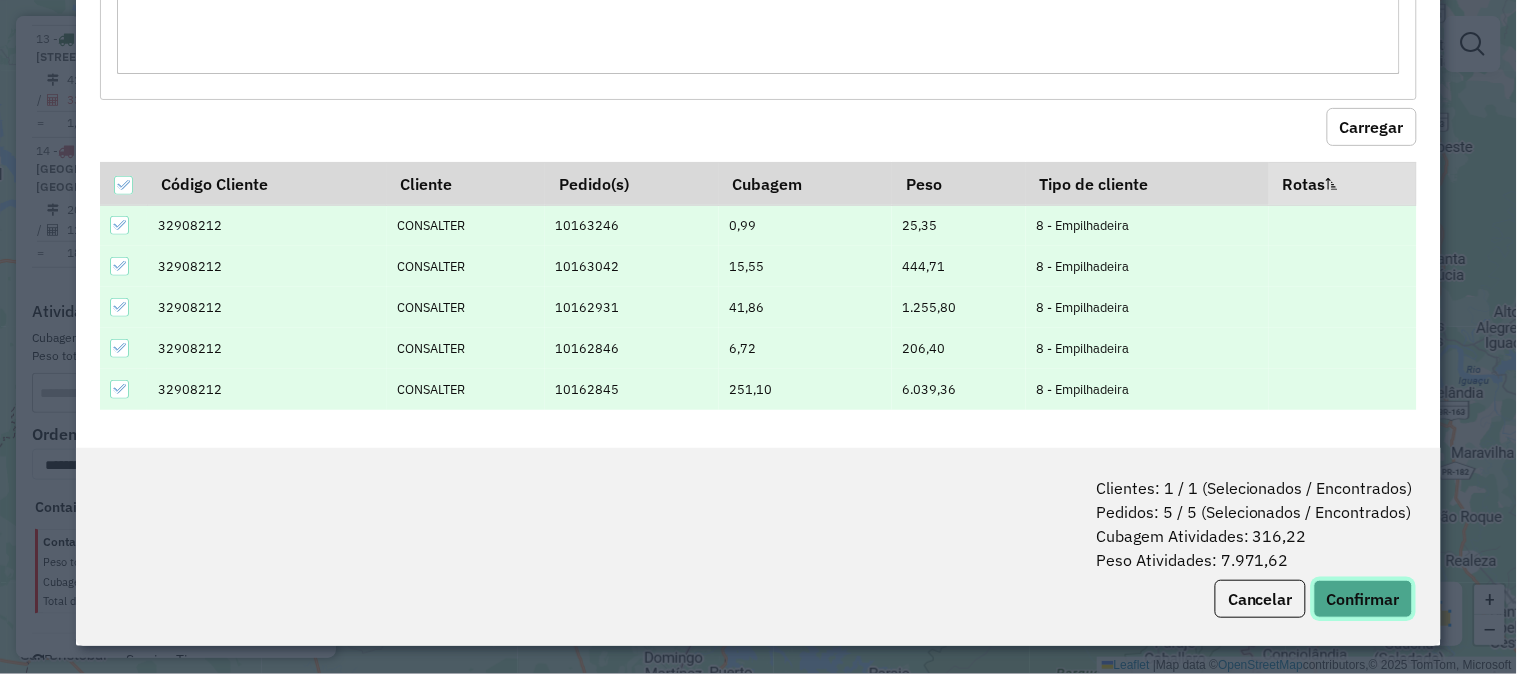 click on "Confirmar" 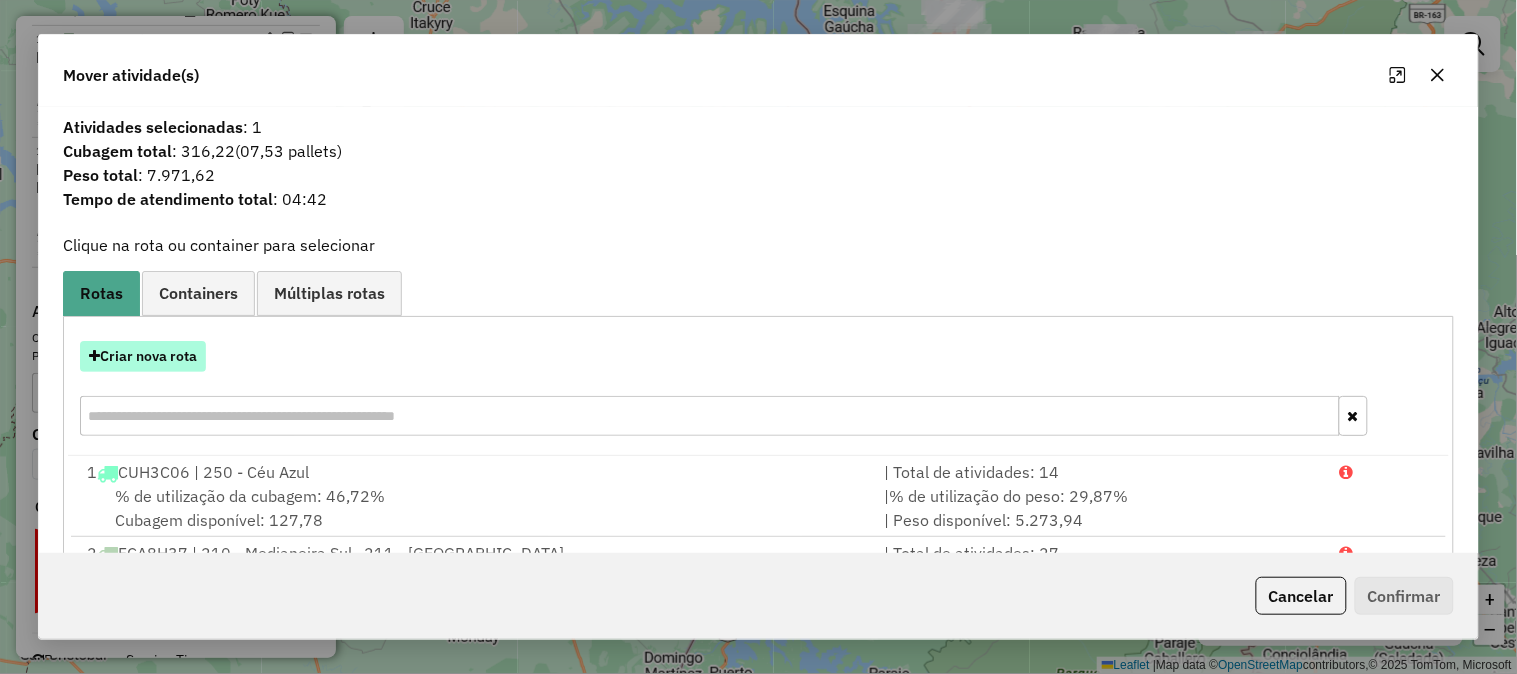 click on "Criar nova rota" at bounding box center [143, 356] 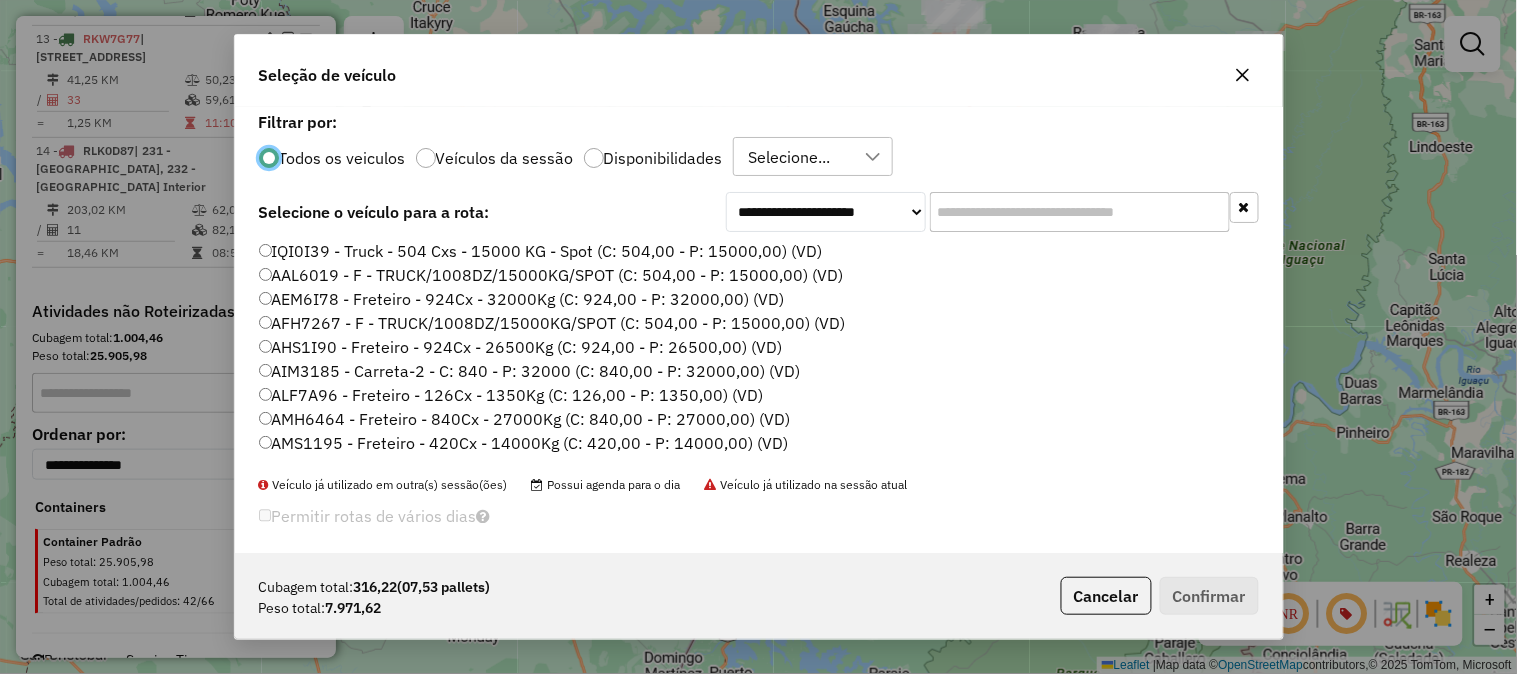scroll, scrollTop: 11, scrollLeft: 5, axis: both 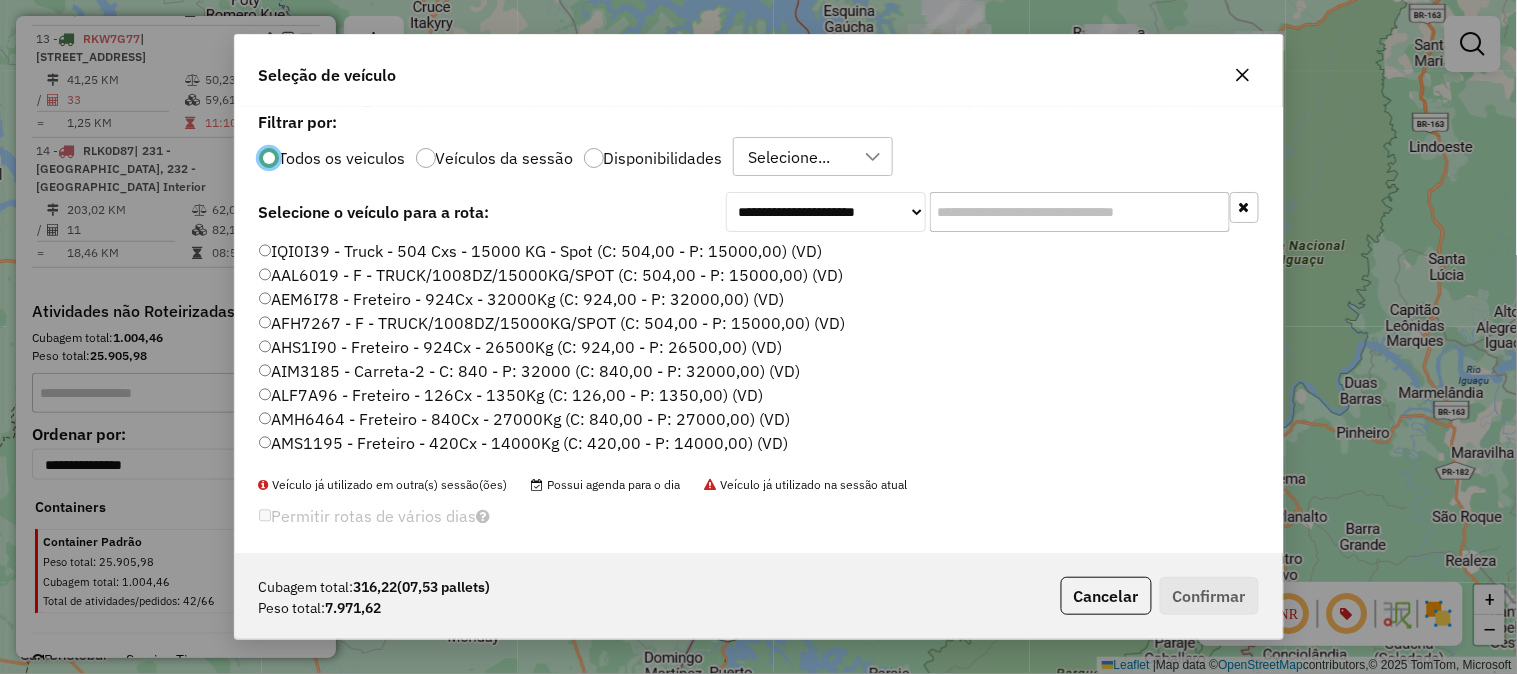 click 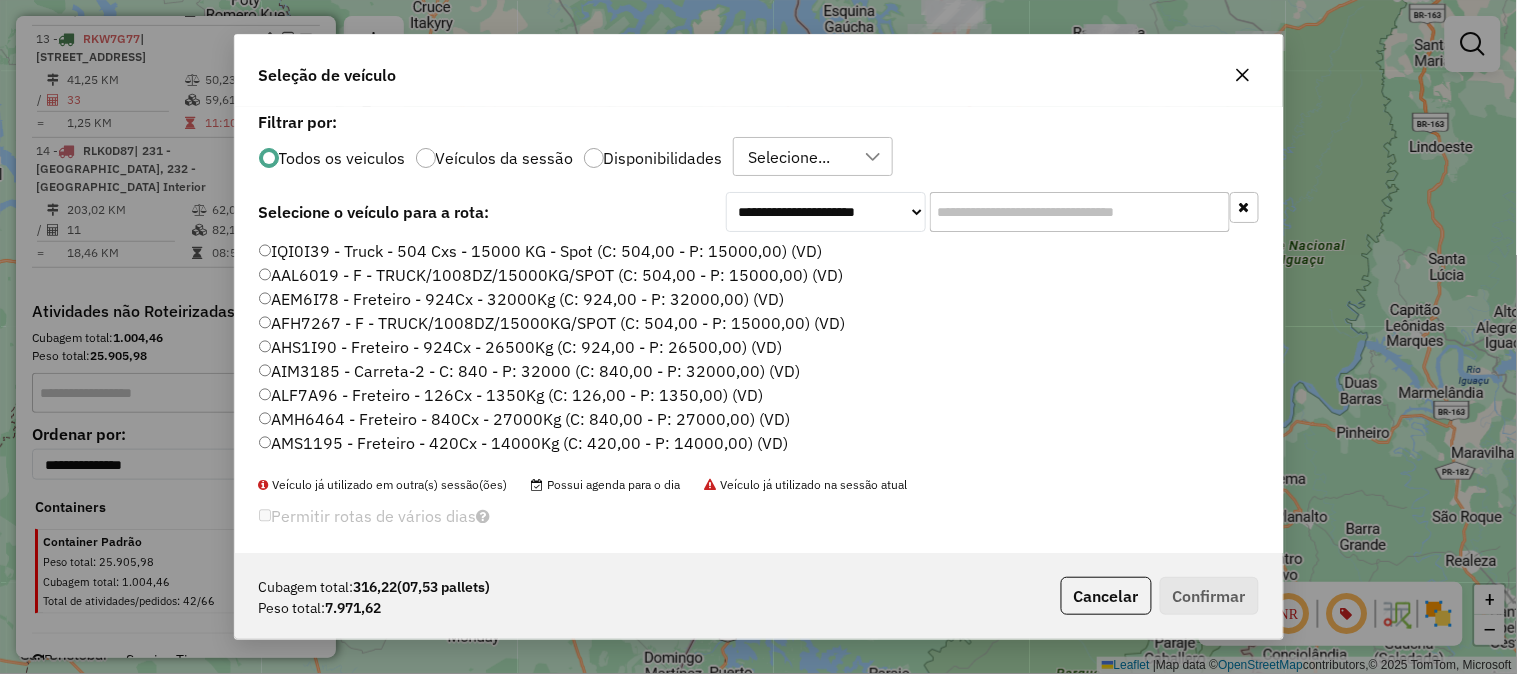 paste on "*******" 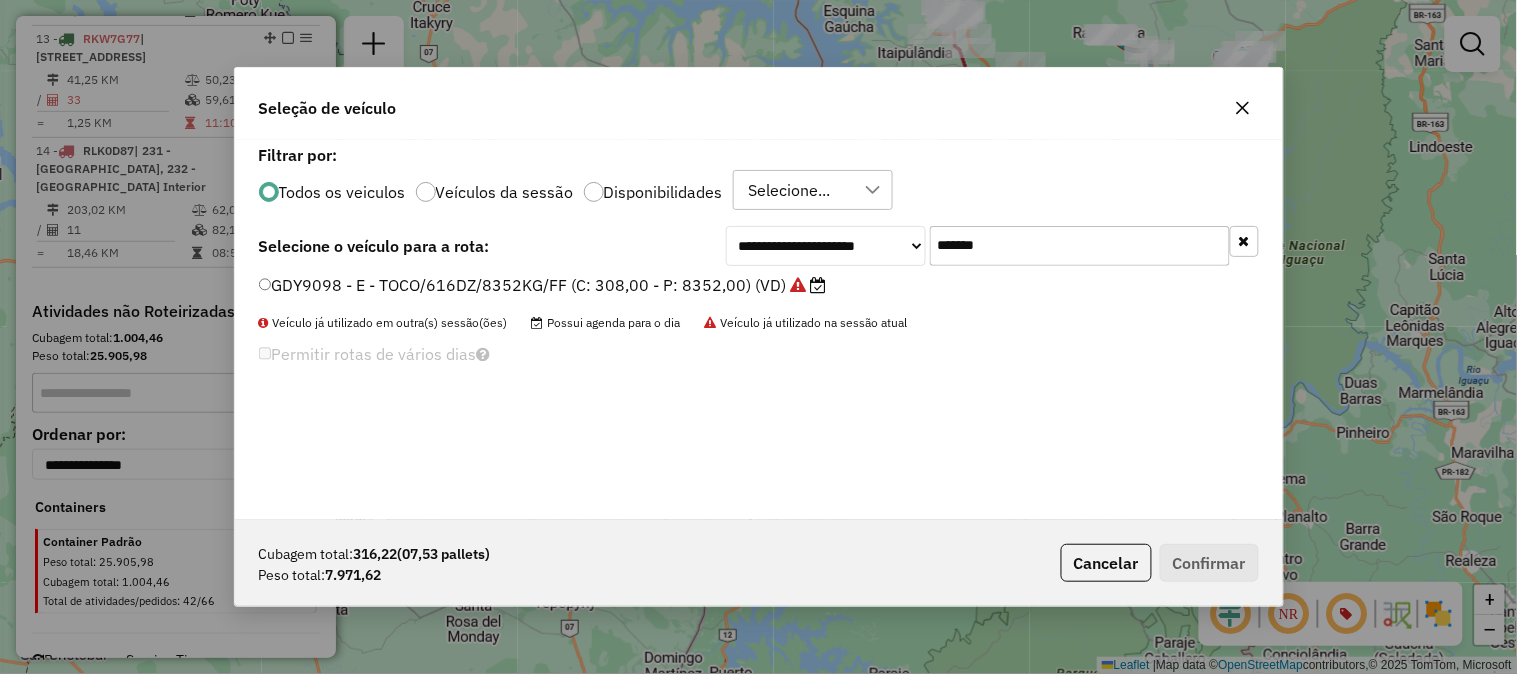 type on "*******" 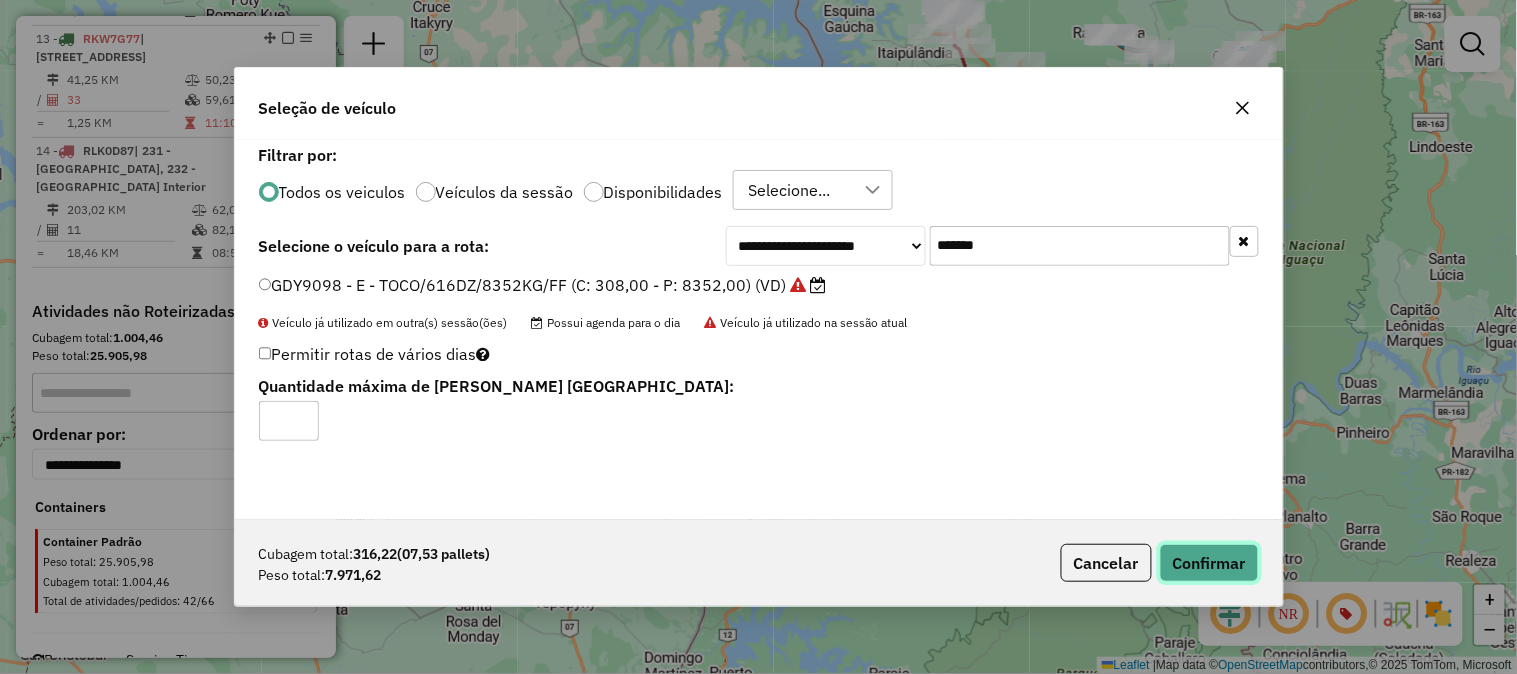 click on "Confirmar" 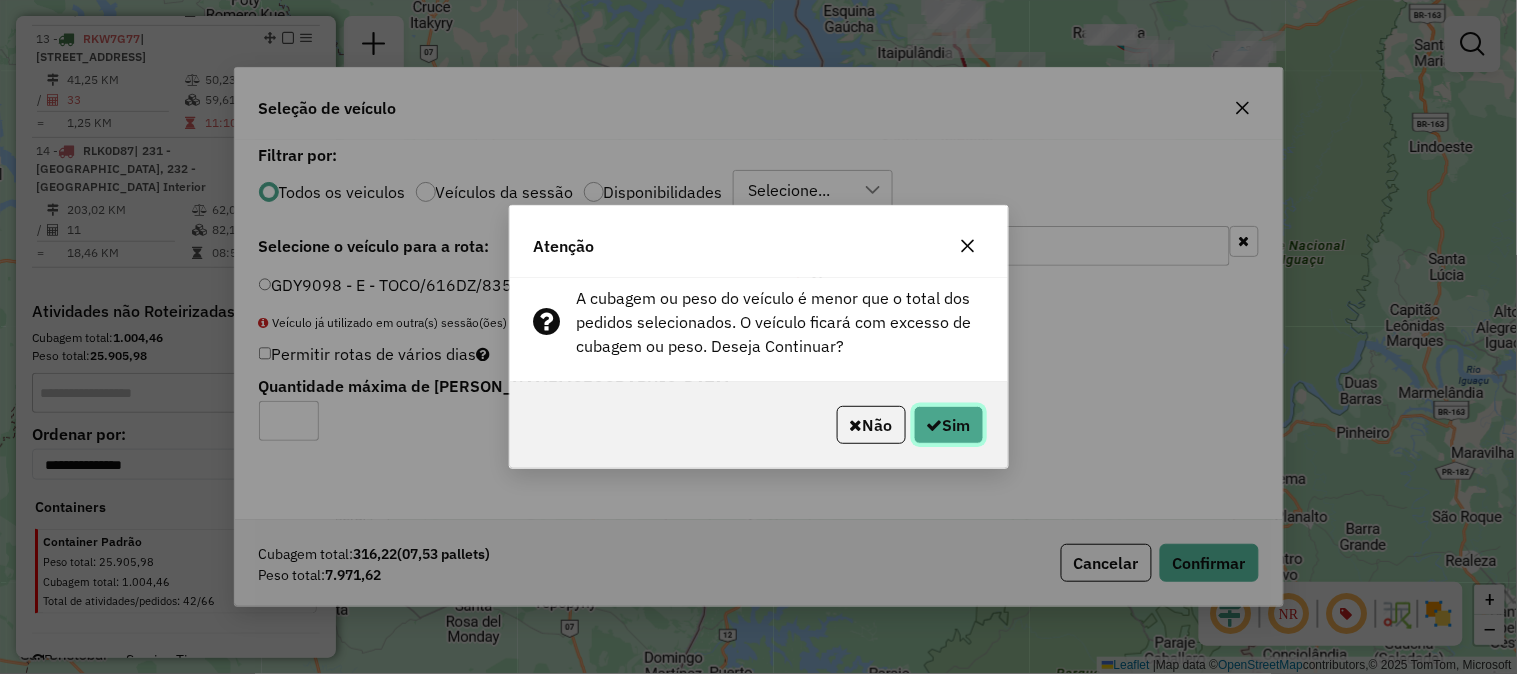 click on "Sim" 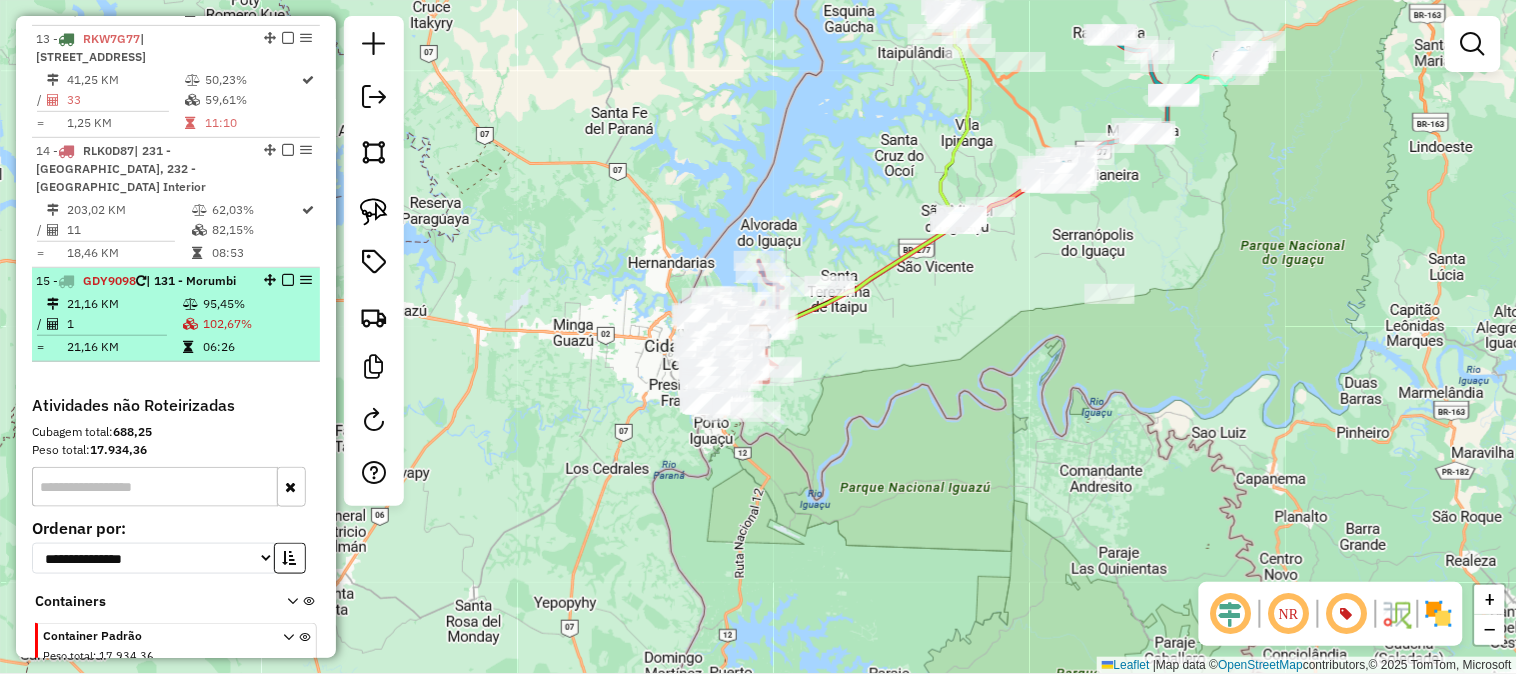 click on "95,45%" at bounding box center (257, 304) 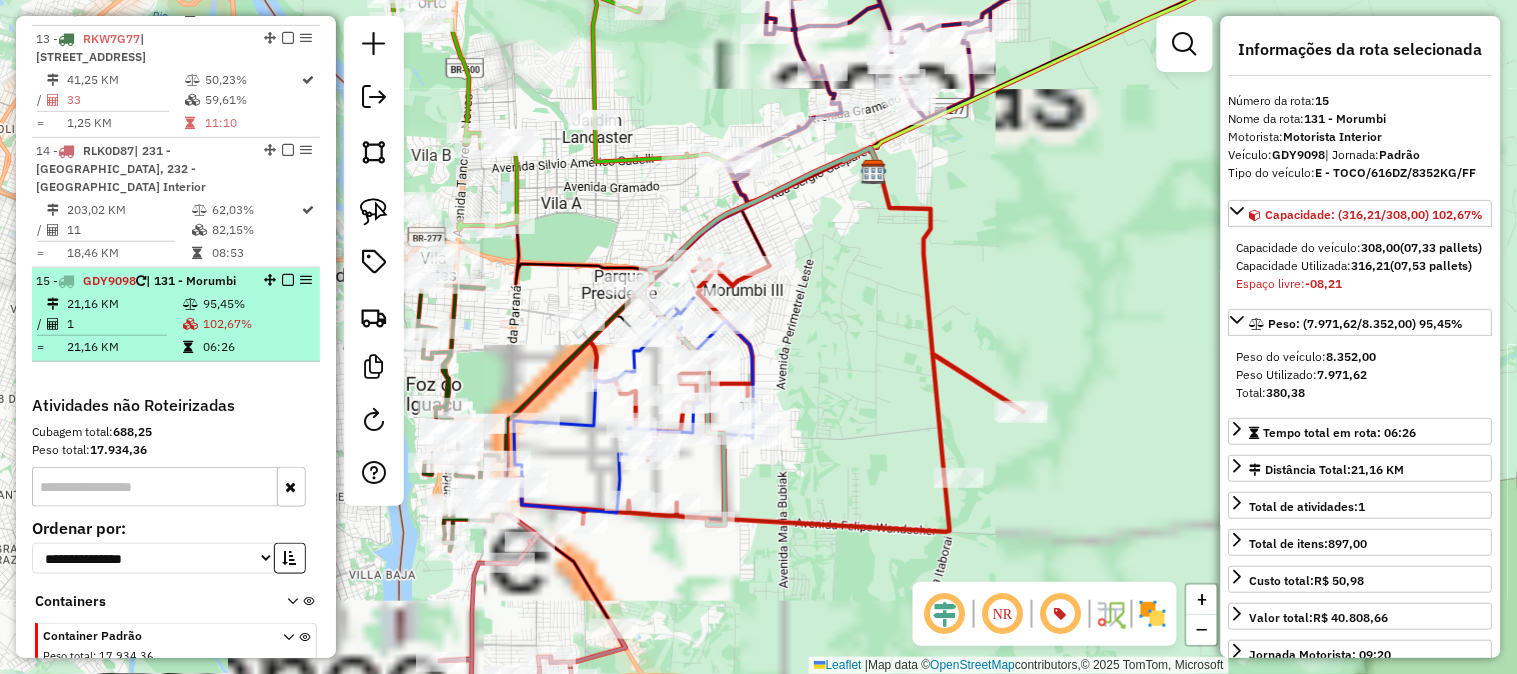 click on "15 -       GDY9098   | 131 - Morumbi  21,16 KM   95,45%  /  1   102,67%     =  21,16 KM   06:26" at bounding box center (176, 315) 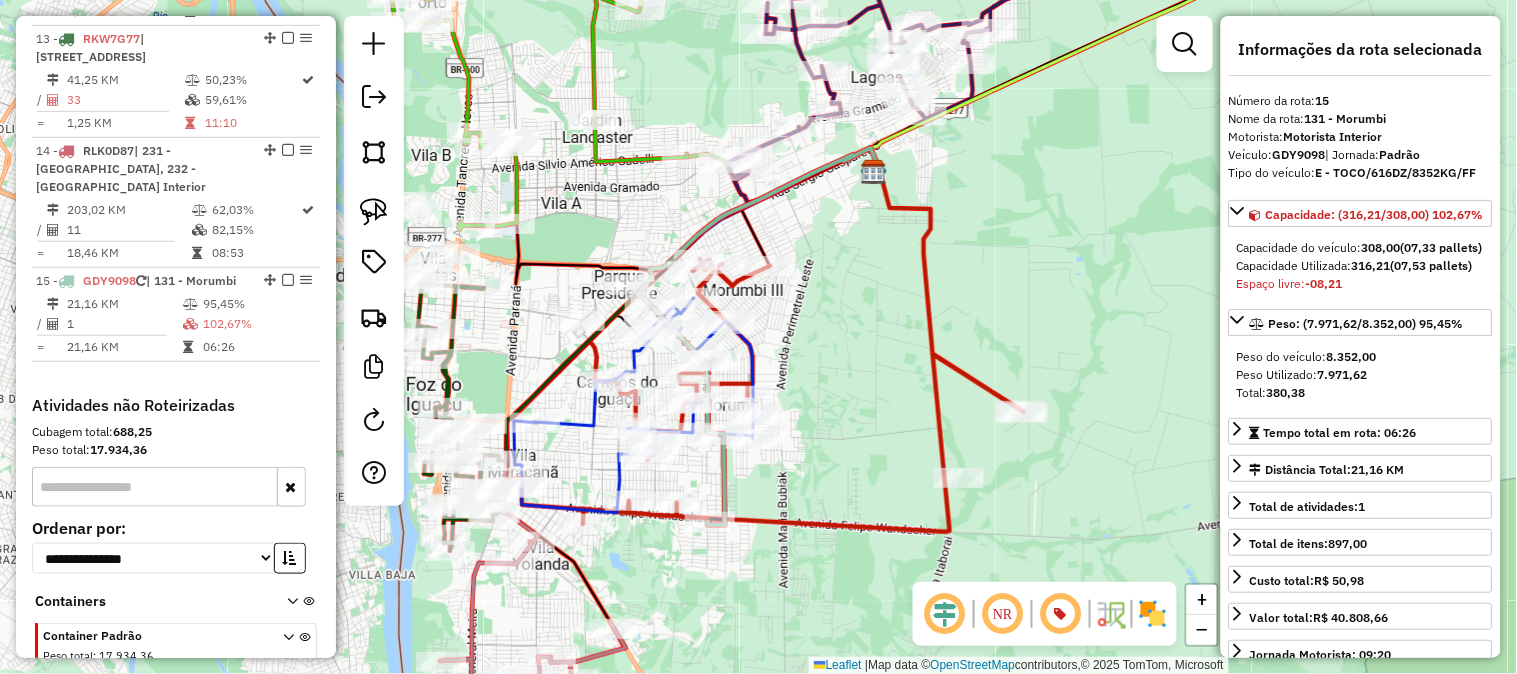 scroll, scrollTop: 555, scrollLeft: 0, axis: vertical 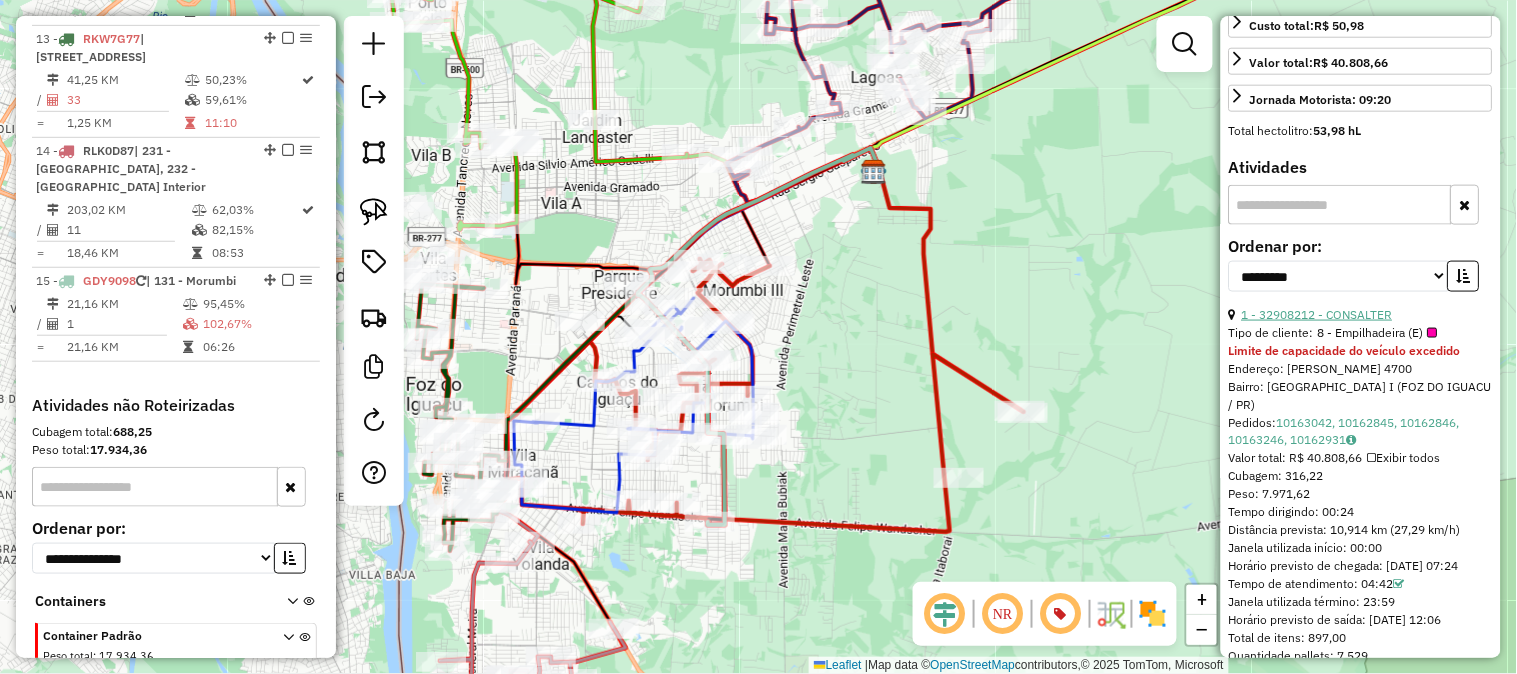click on "1 - 32908212 - CONSALTER" at bounding box center [1317, 314] 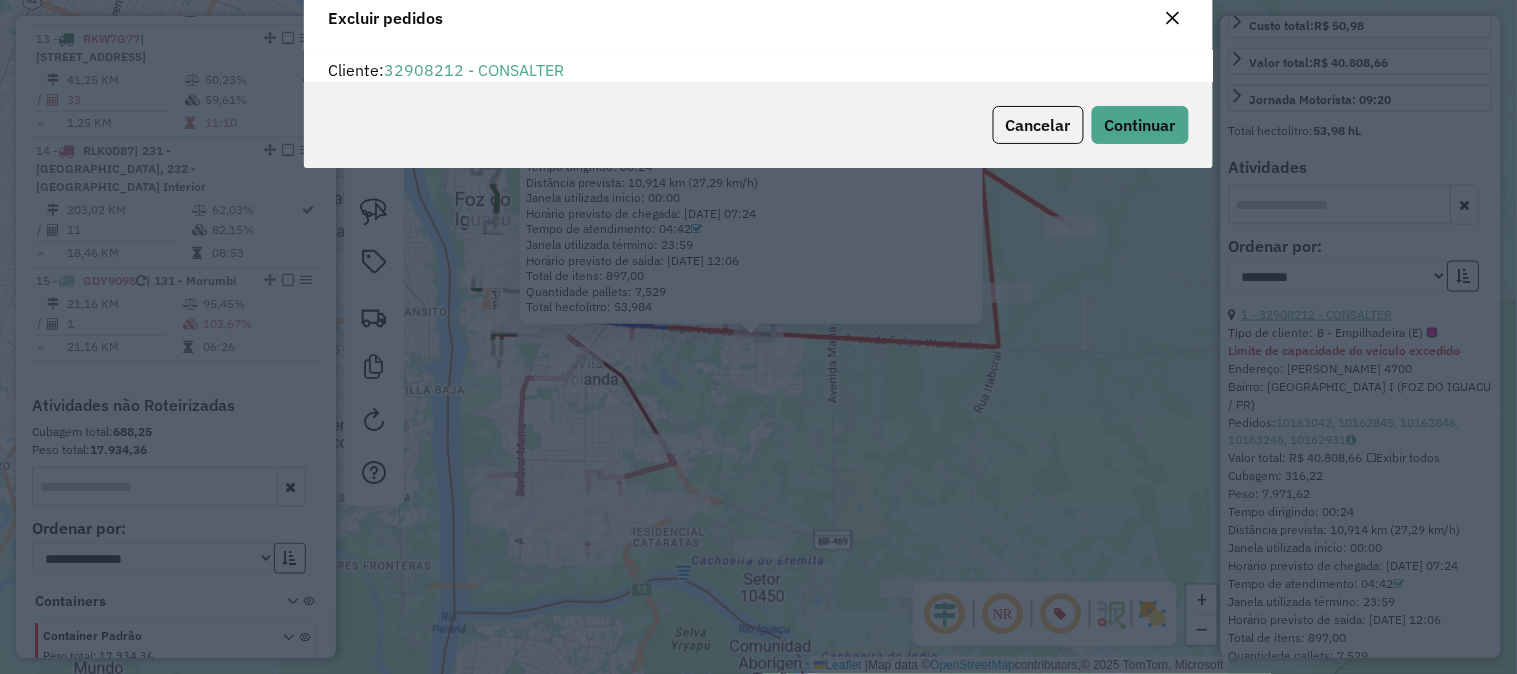 scroll, scrollTop: 0, scrollLeft: 0, axis: both 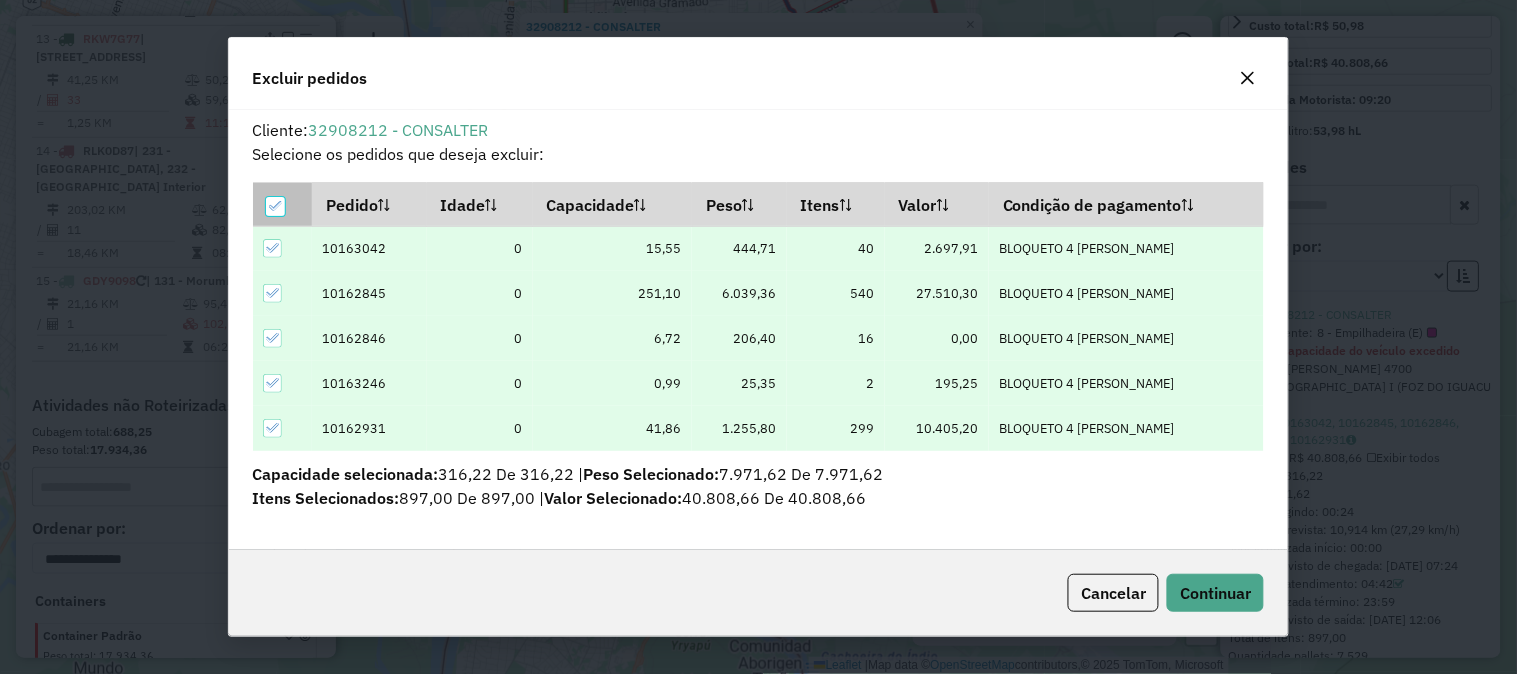click 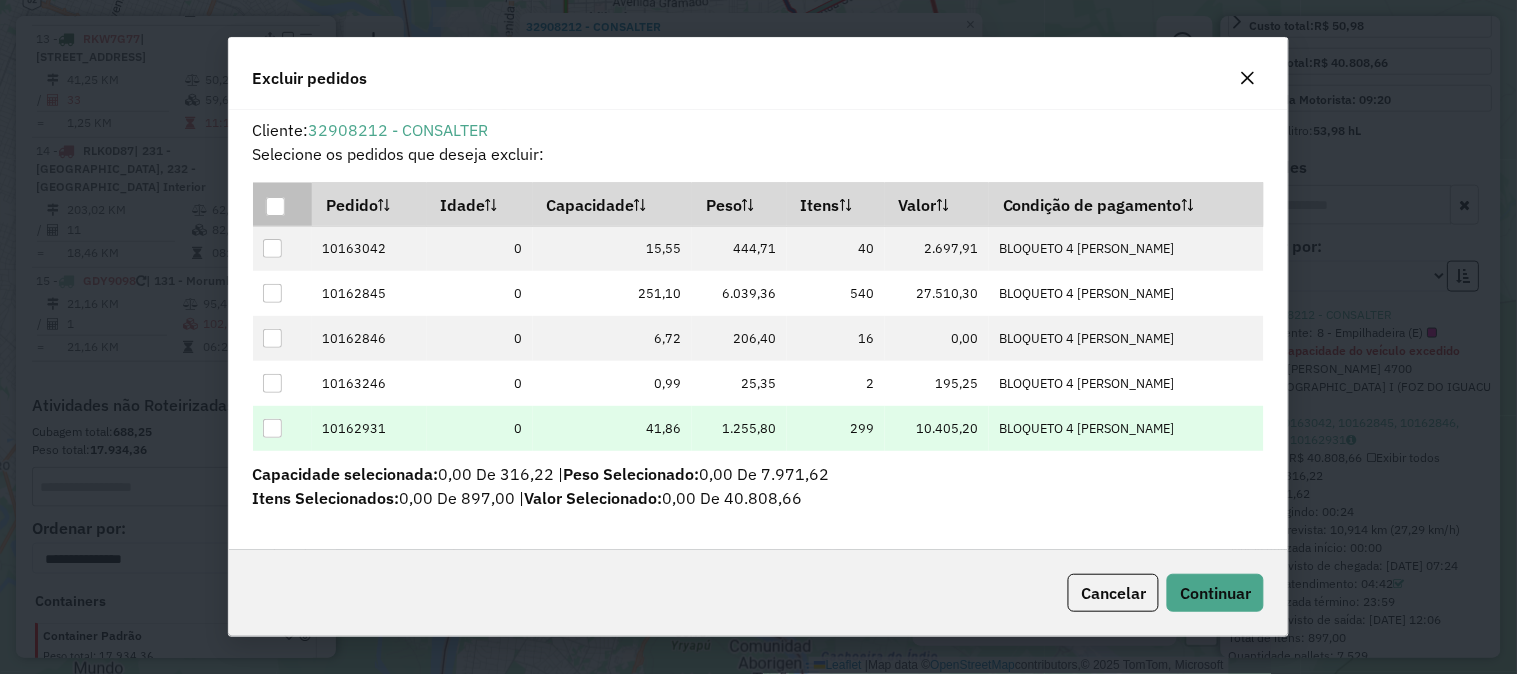 click at bounding box center (282, 428) 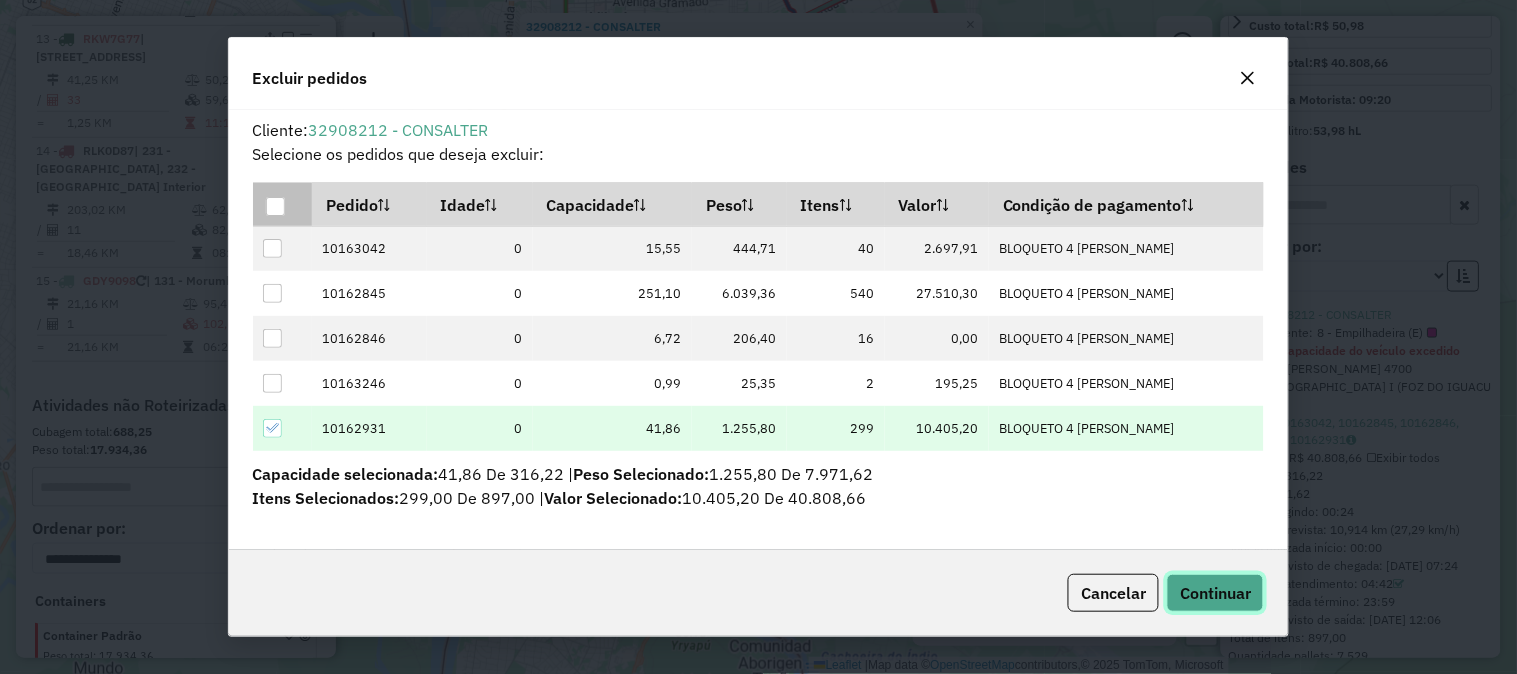click on "Continuar" 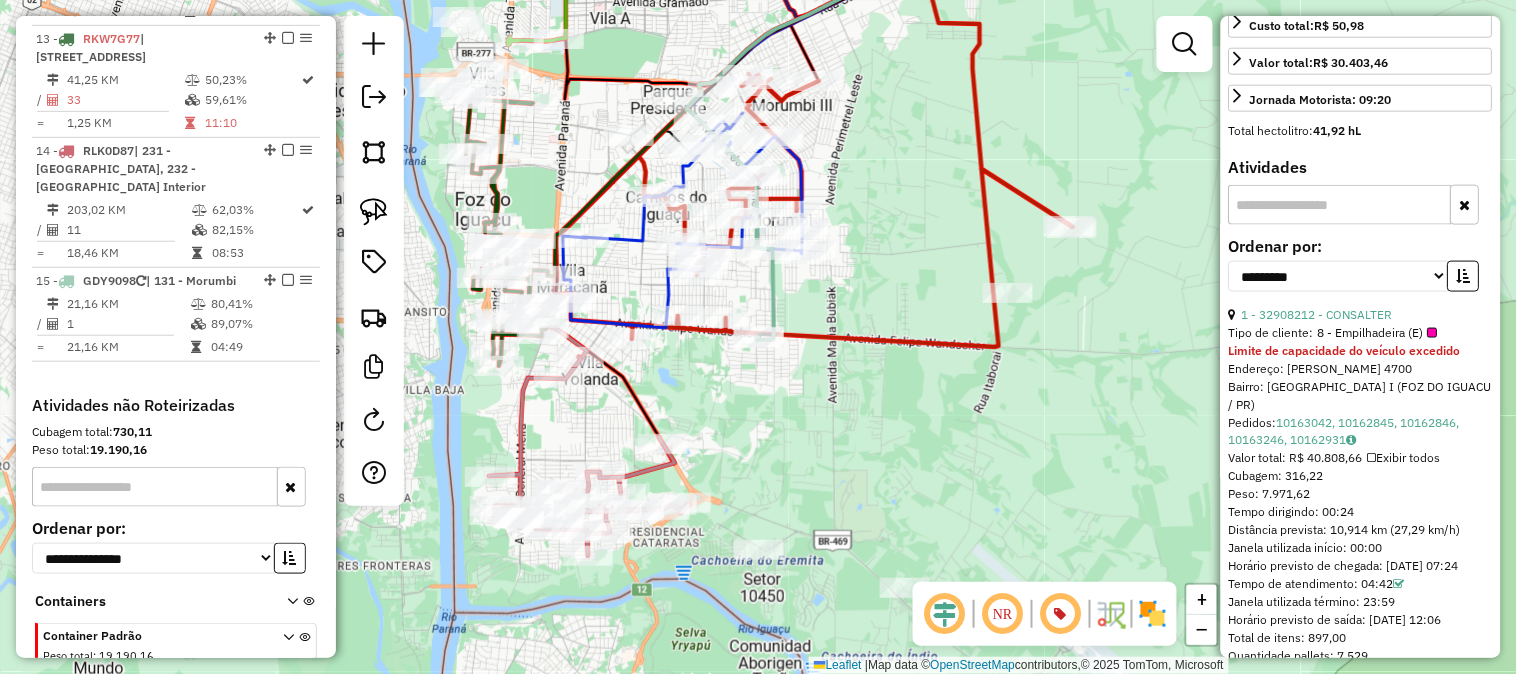 scroll, scrollTop: 537, scrollLeft: 0, axis: vertical 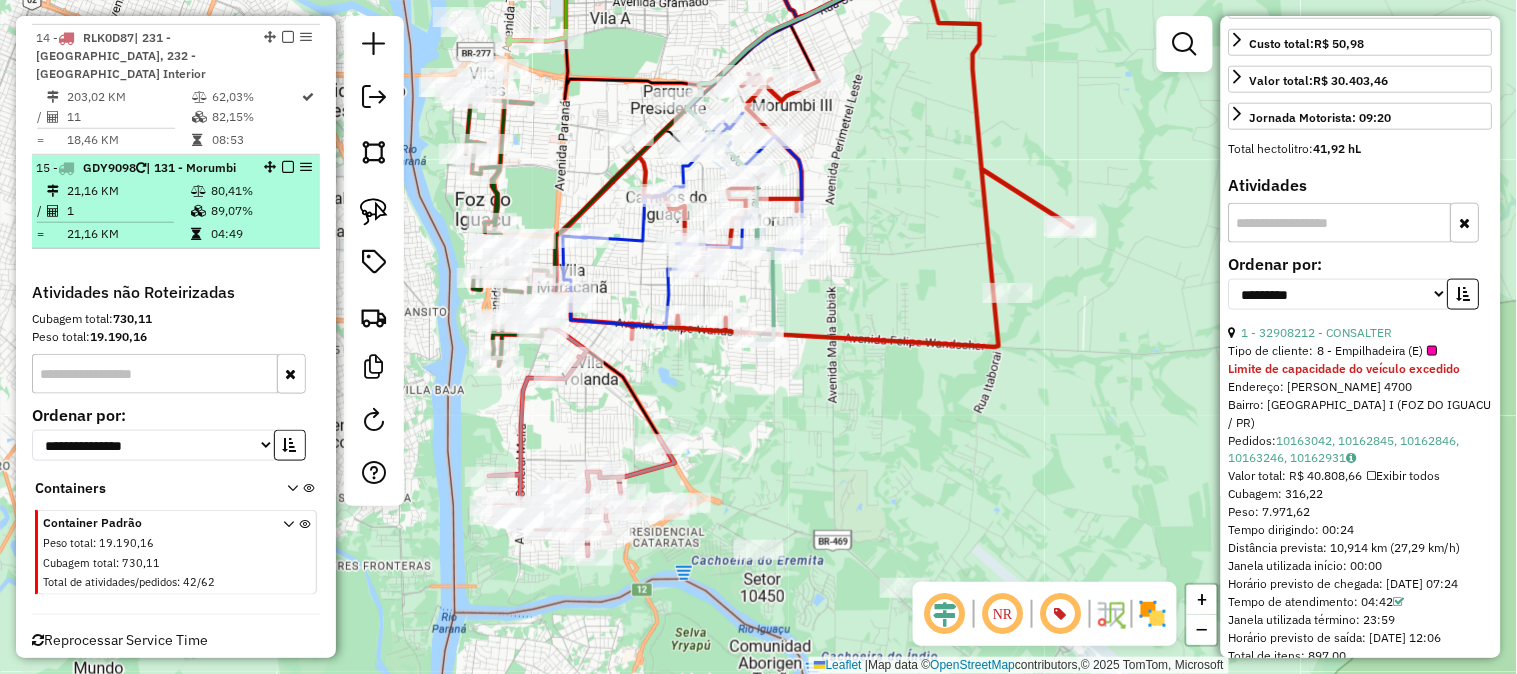 click on "15 -       GDY9098   | 131 - Morumbi" at bounding box center (176, 168) 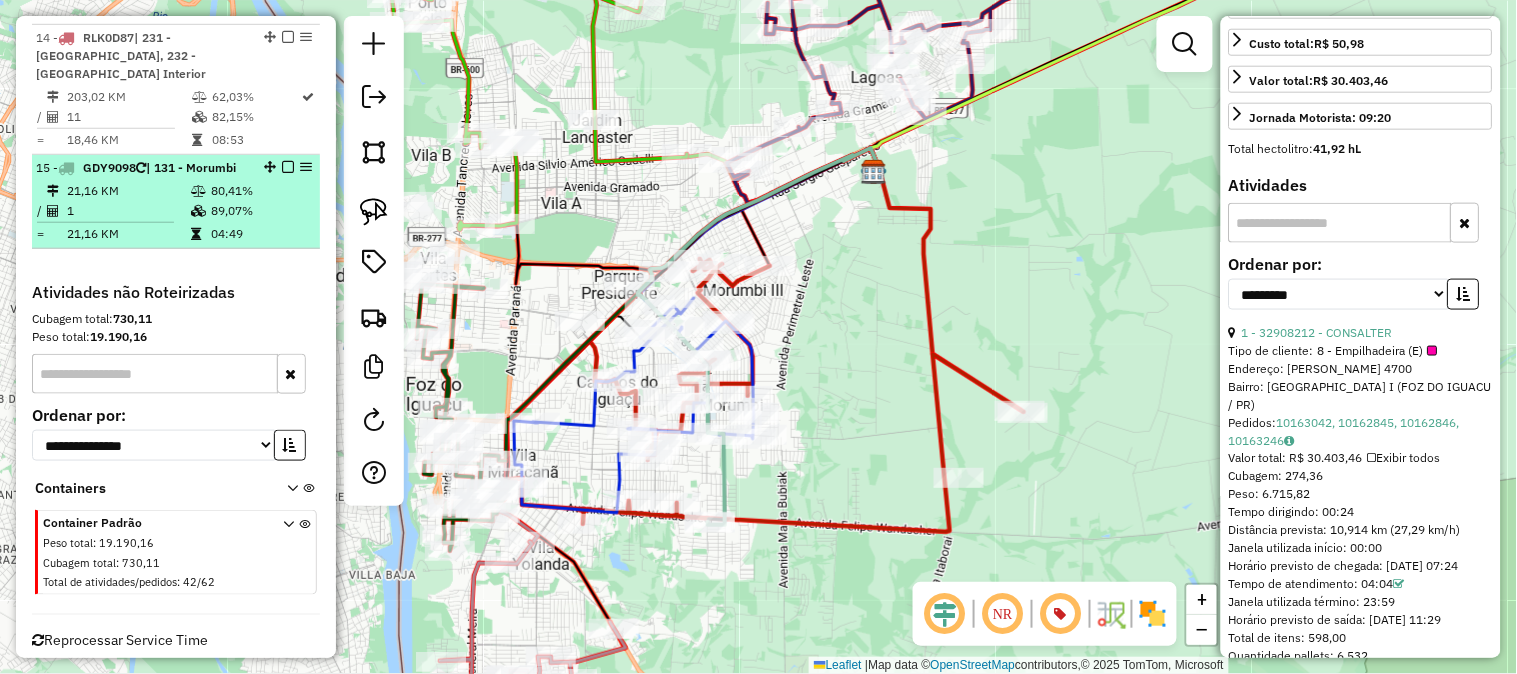 click at bounding box center (288, 167) 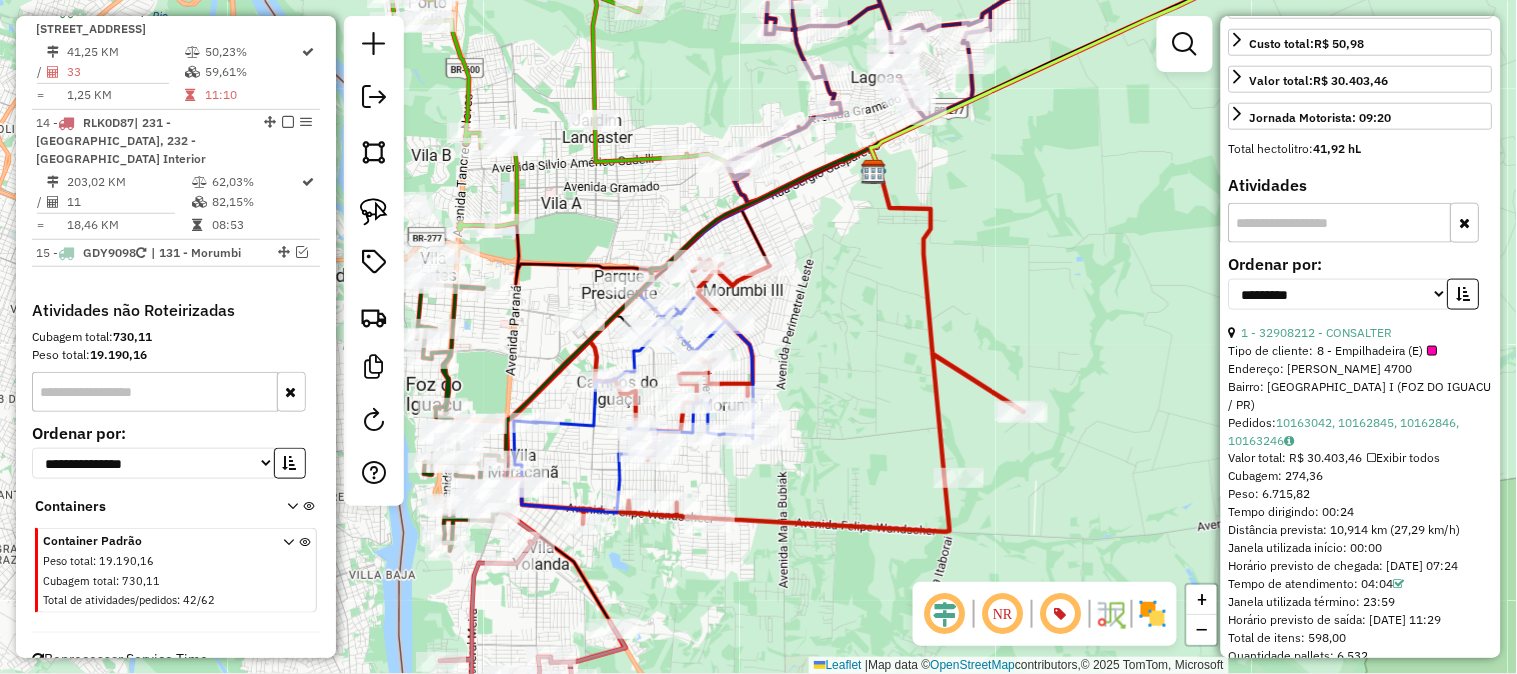 scroll, scrollTop: 2011, scrollLeft: 0, axis: vertical 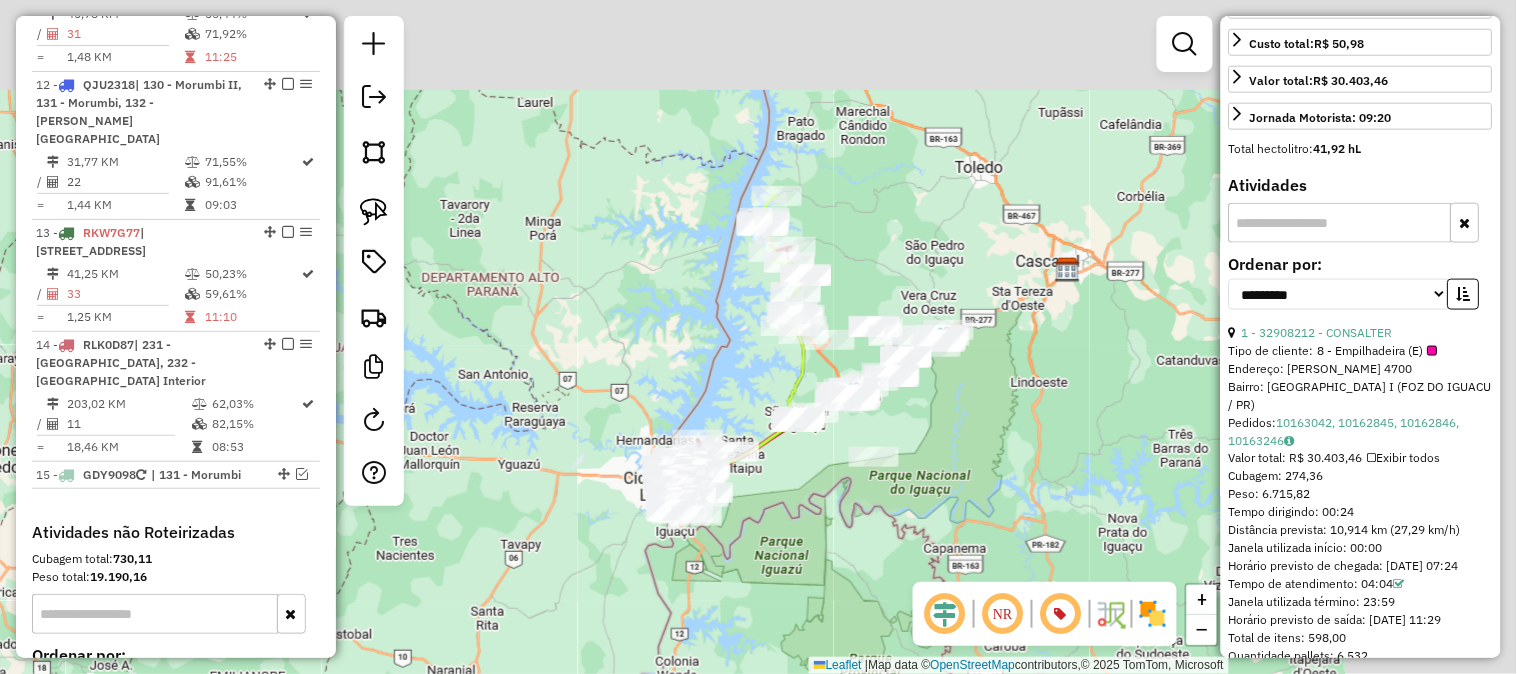 drag, startPoint x: 938, startPoint y: 220, endPoint x: 737, endPoint y: 312, distance: 221.05429 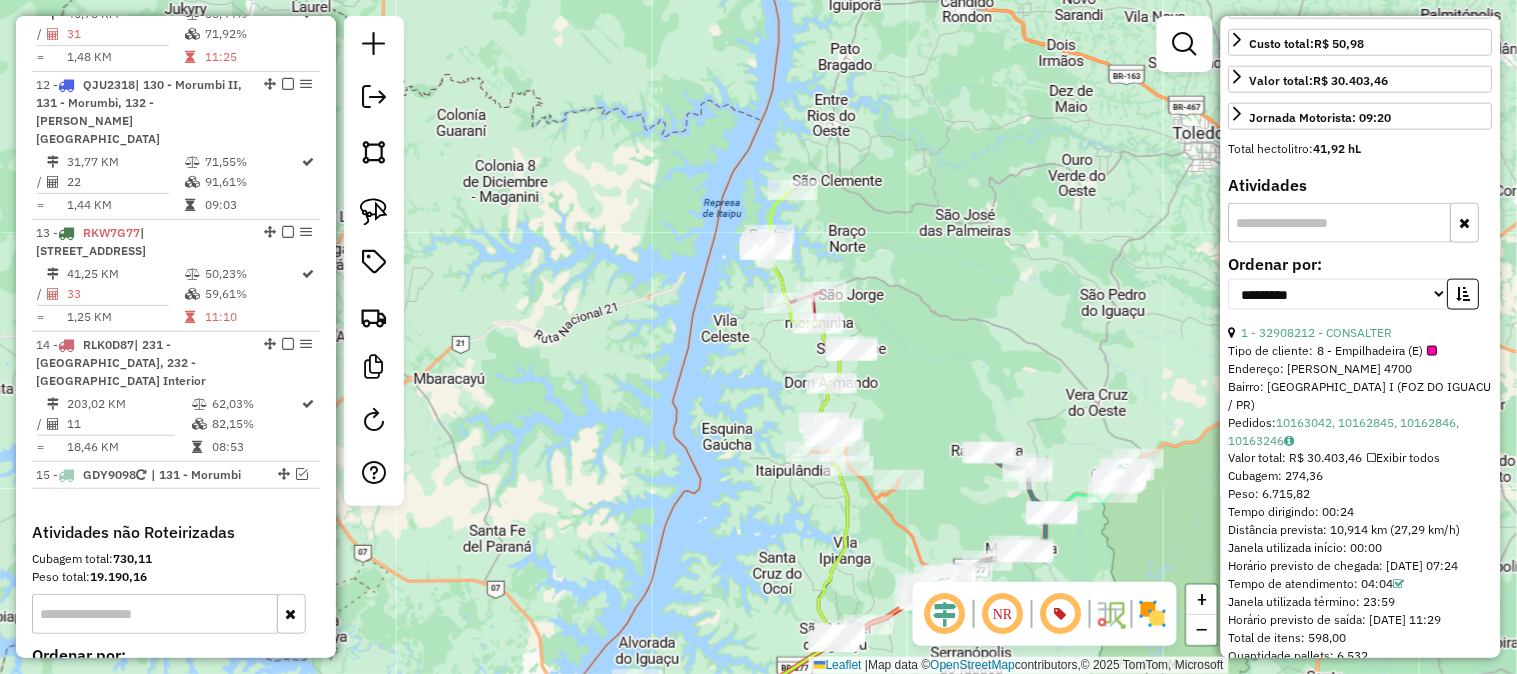 drag, startPoint x: 804, startPoint y: 241, endPoint x: 867, endPoint y: 247, distance: 63.28507 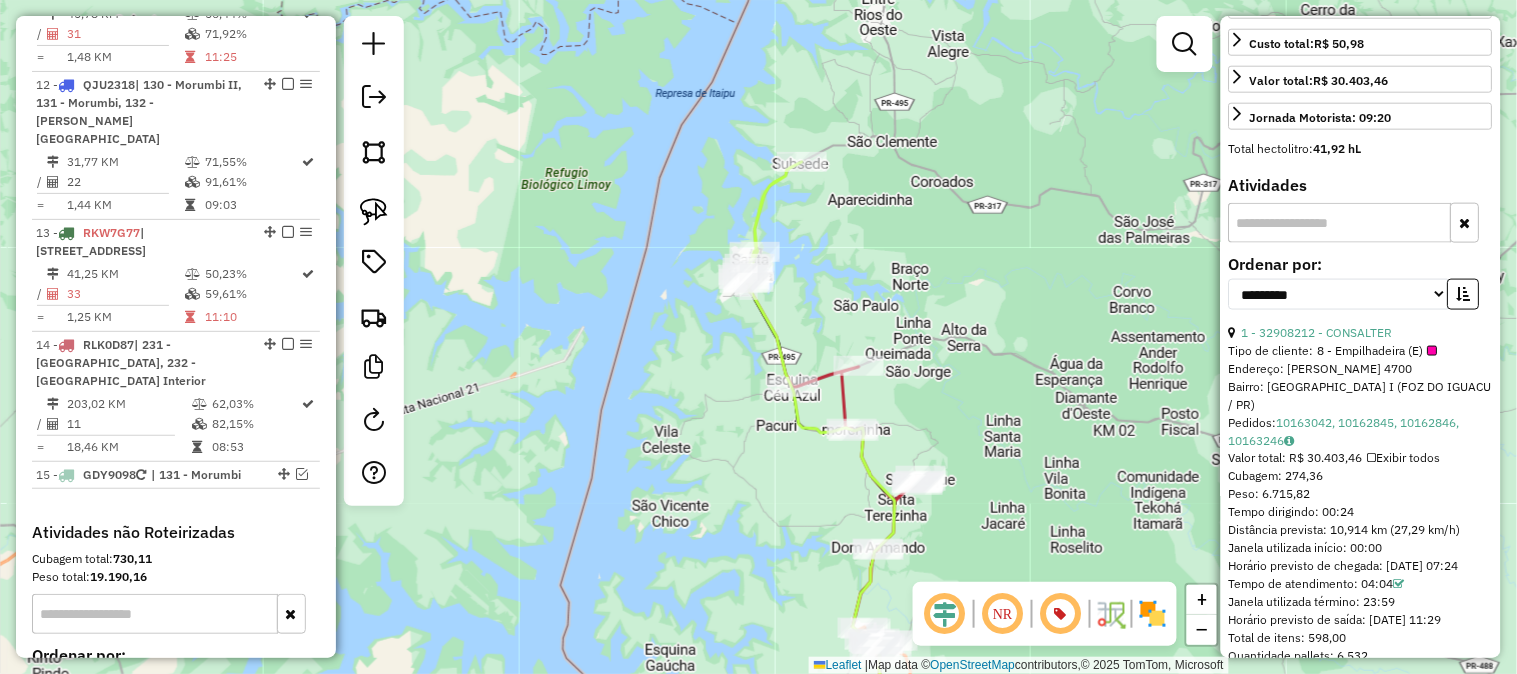 click 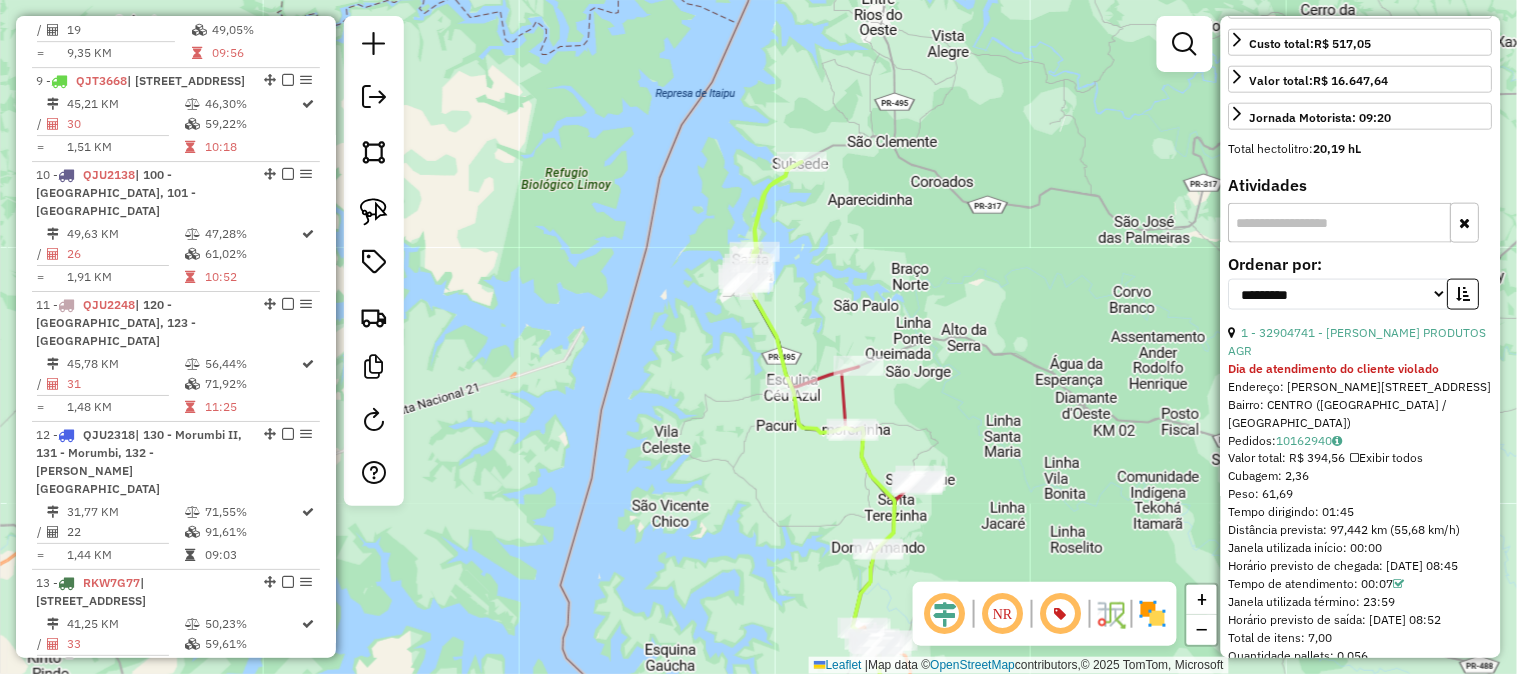 scroll, scrollTop: 1375, scrollLeft: 0, axis: vertical 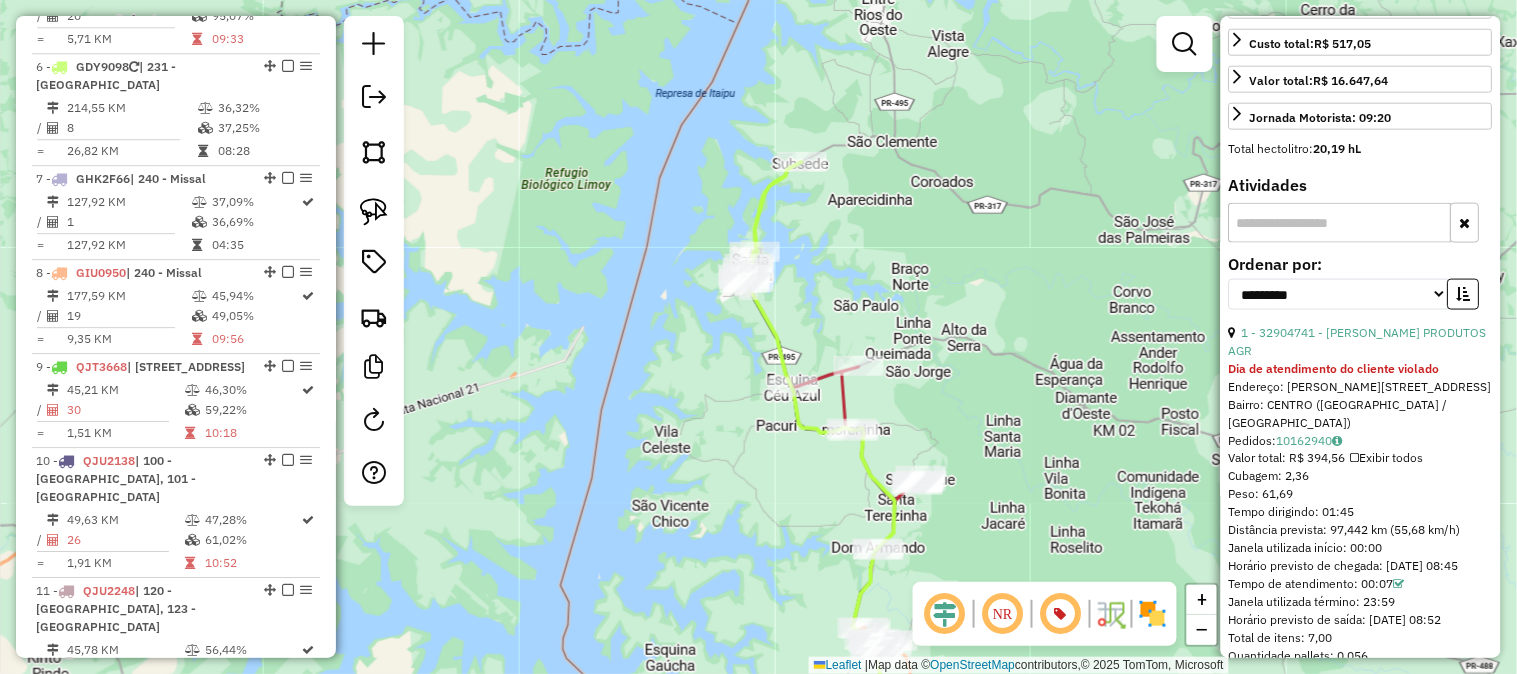 click 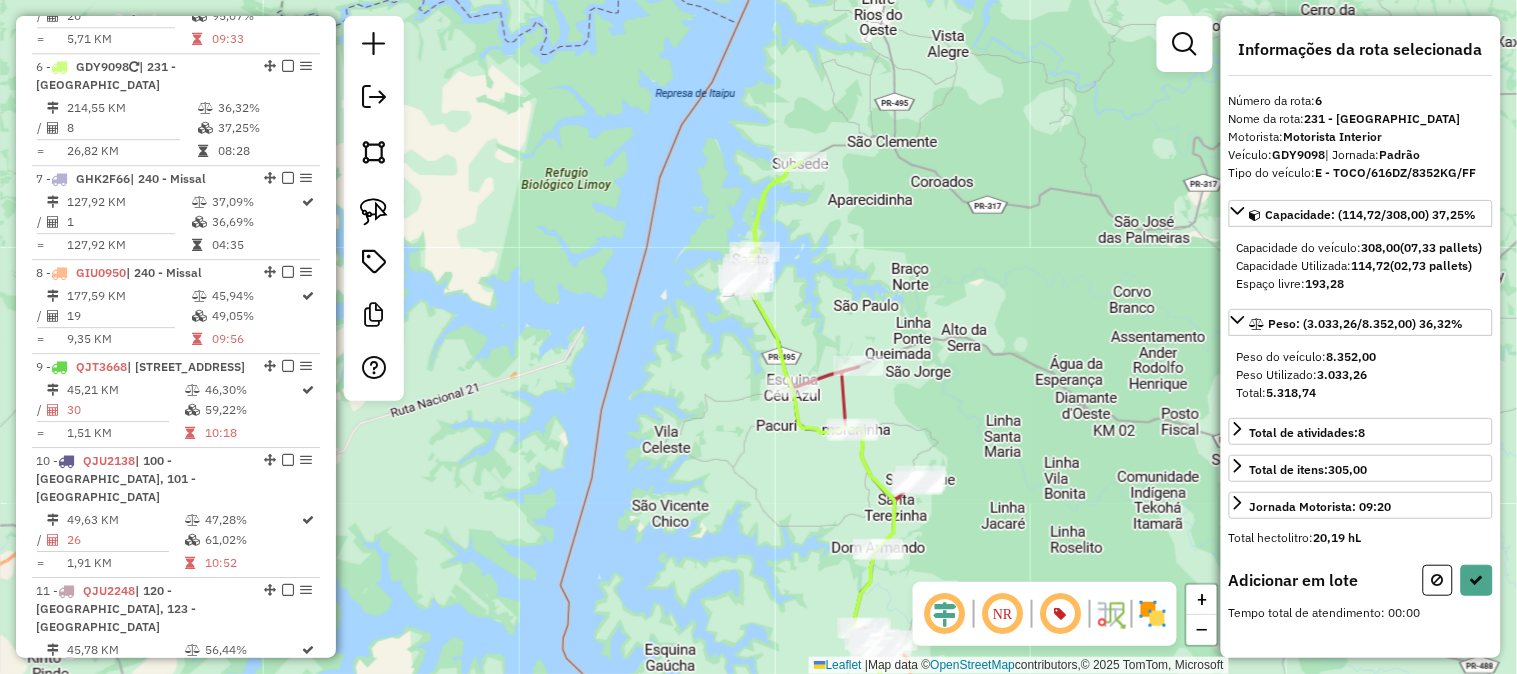 scroll, scrollTop: 6, scrollLeft: 0, axis: vertical 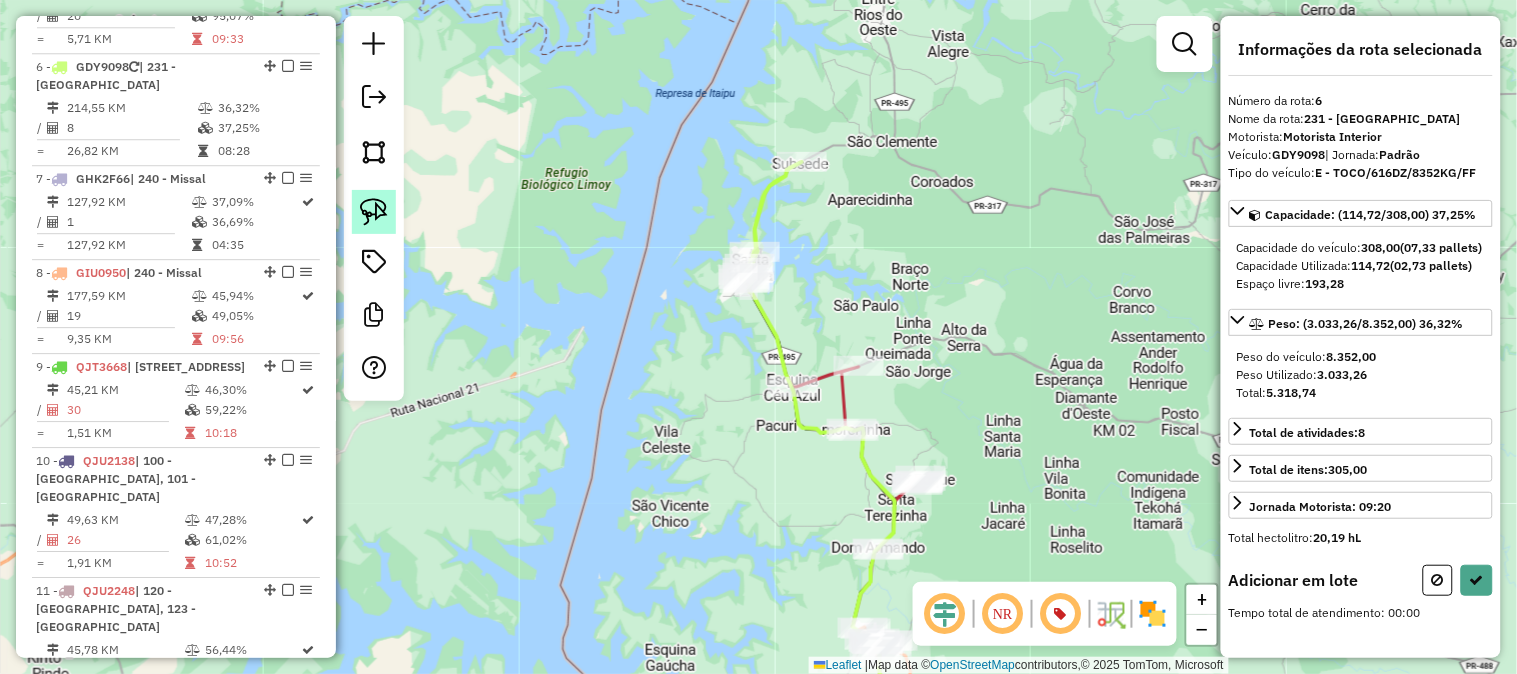 click 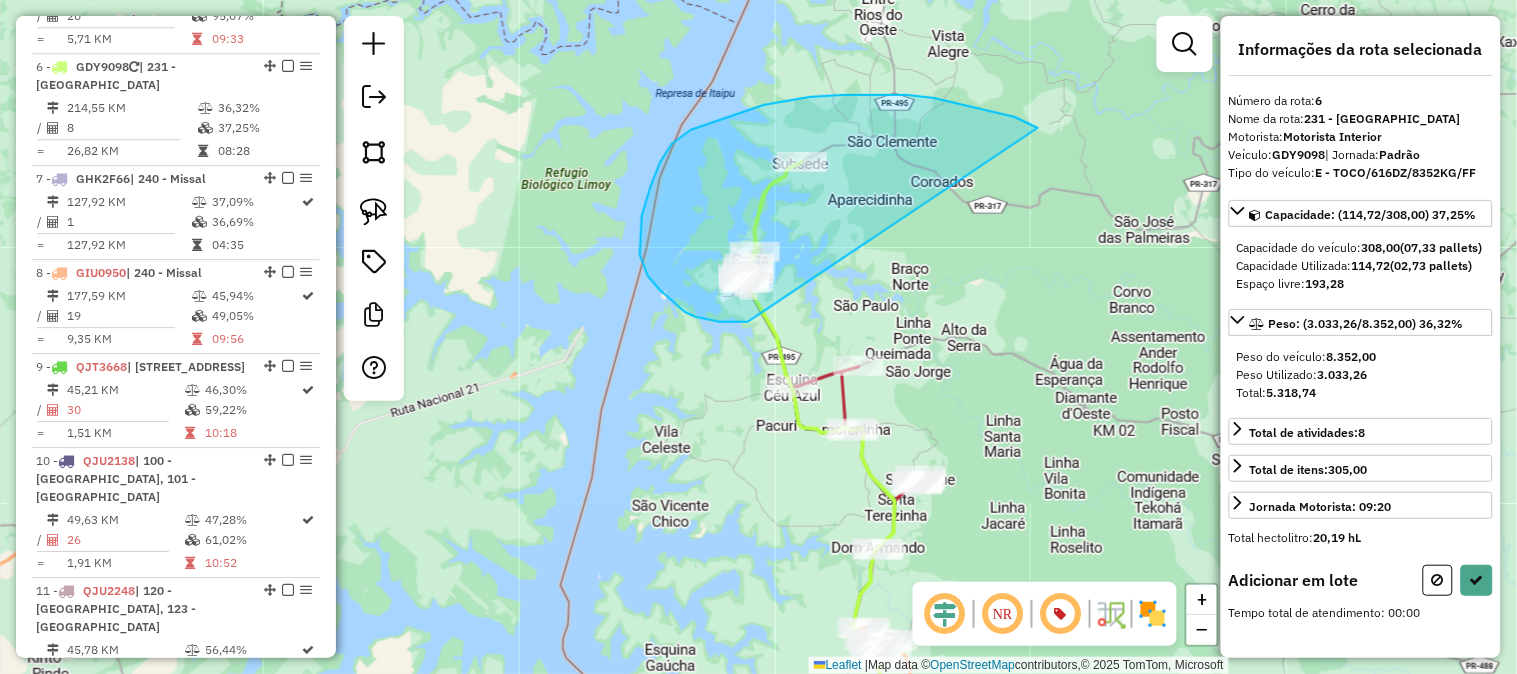 drag, startPoint x: 1015, startPoint y: 117, endPoint x: 766, endPoint y: 321, distance: 321.89594 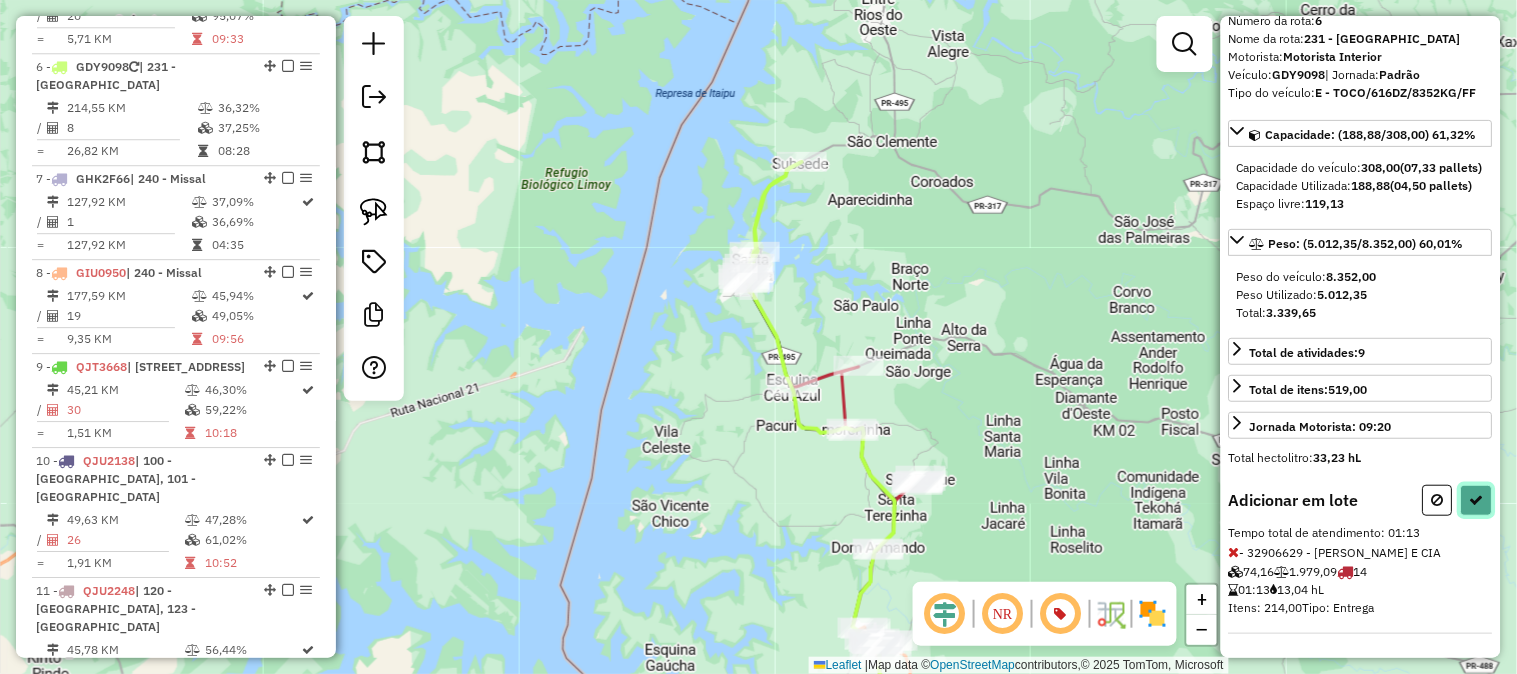 click at bounding box center (1477, 500) 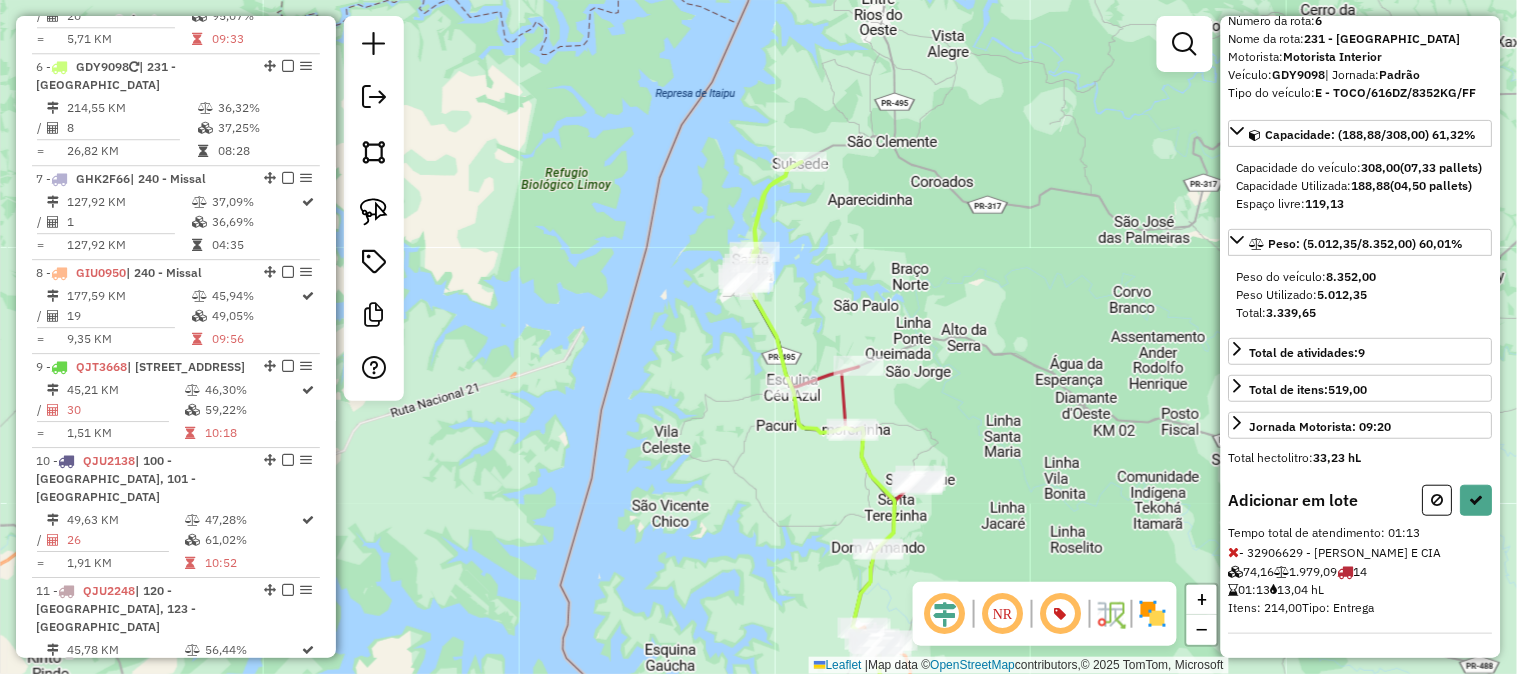 select on "**********" 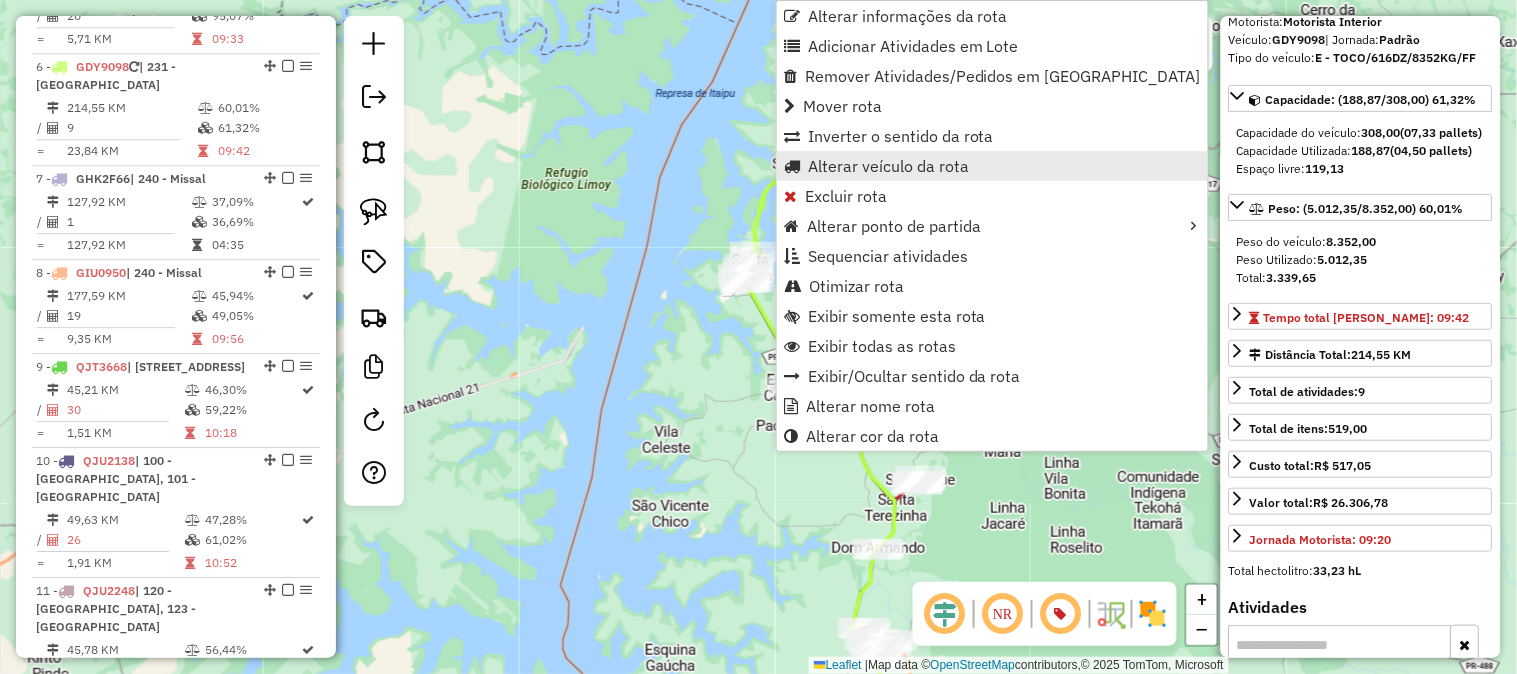 click on "Alterar veículo da rota" at bounding box center (888, 166) 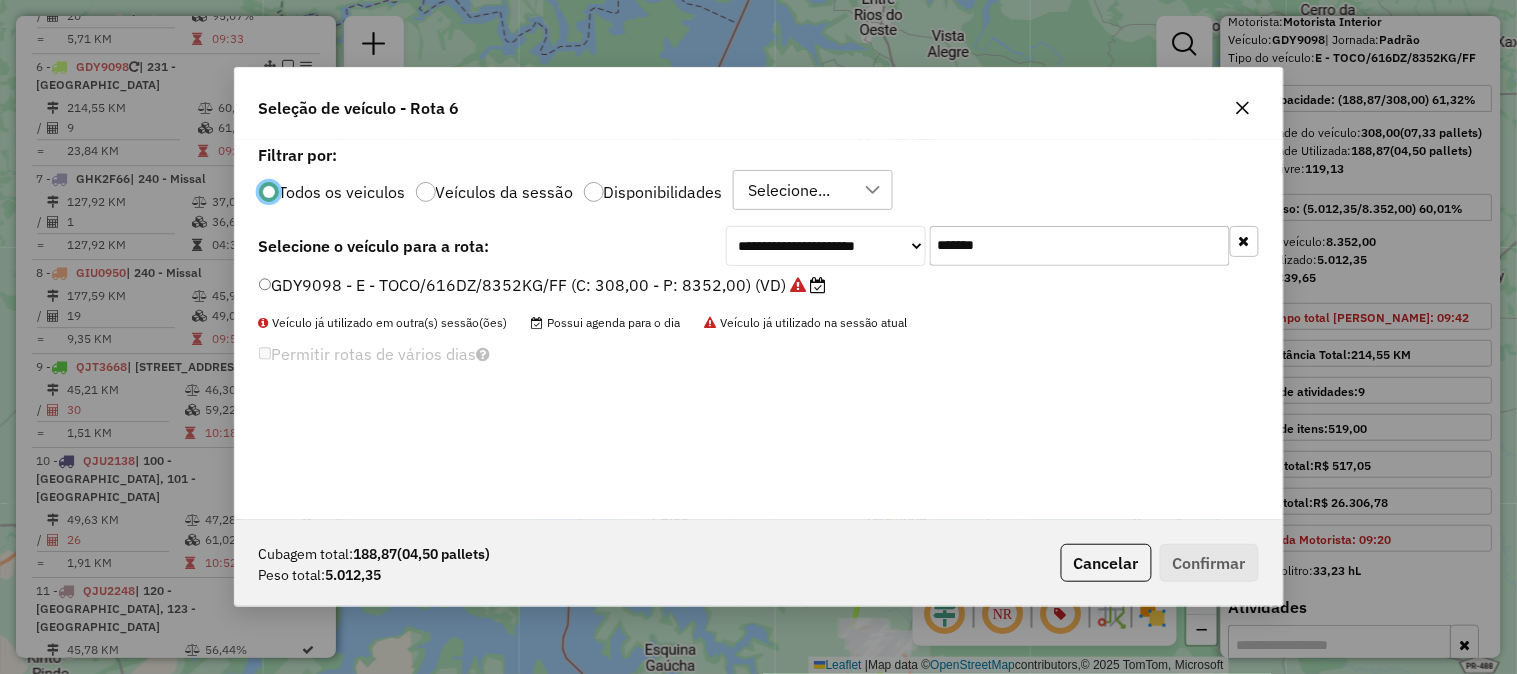 scroll, scrollTop: 11, scrollLeft: 5, axis: both 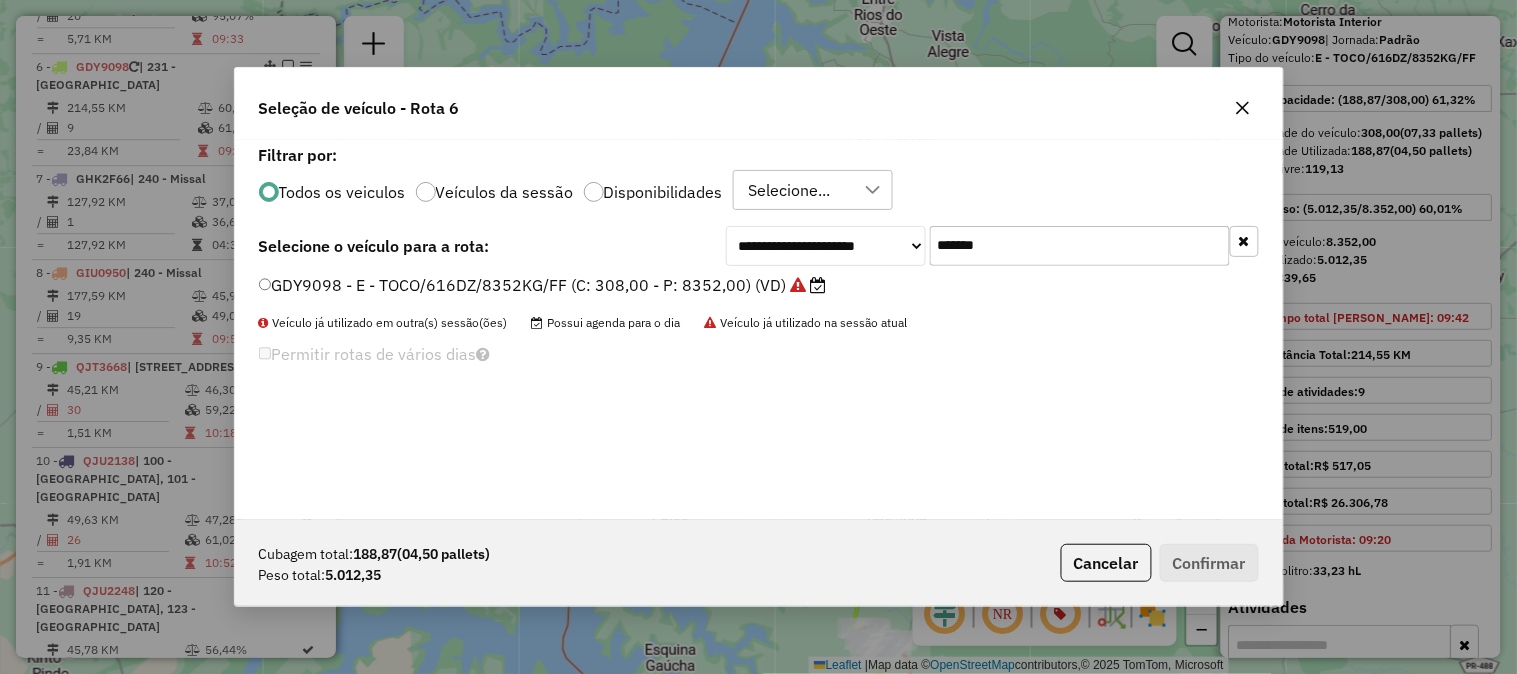 paste 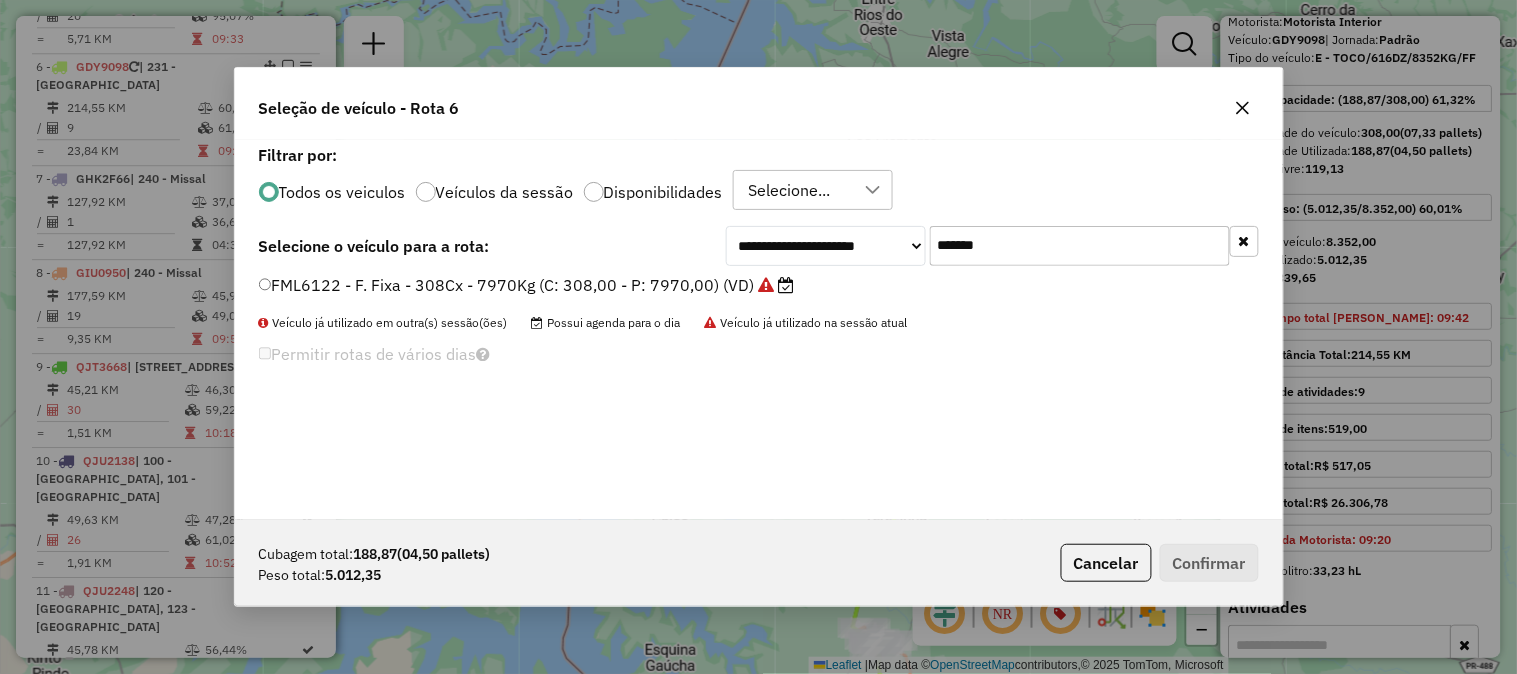 type on "*******" 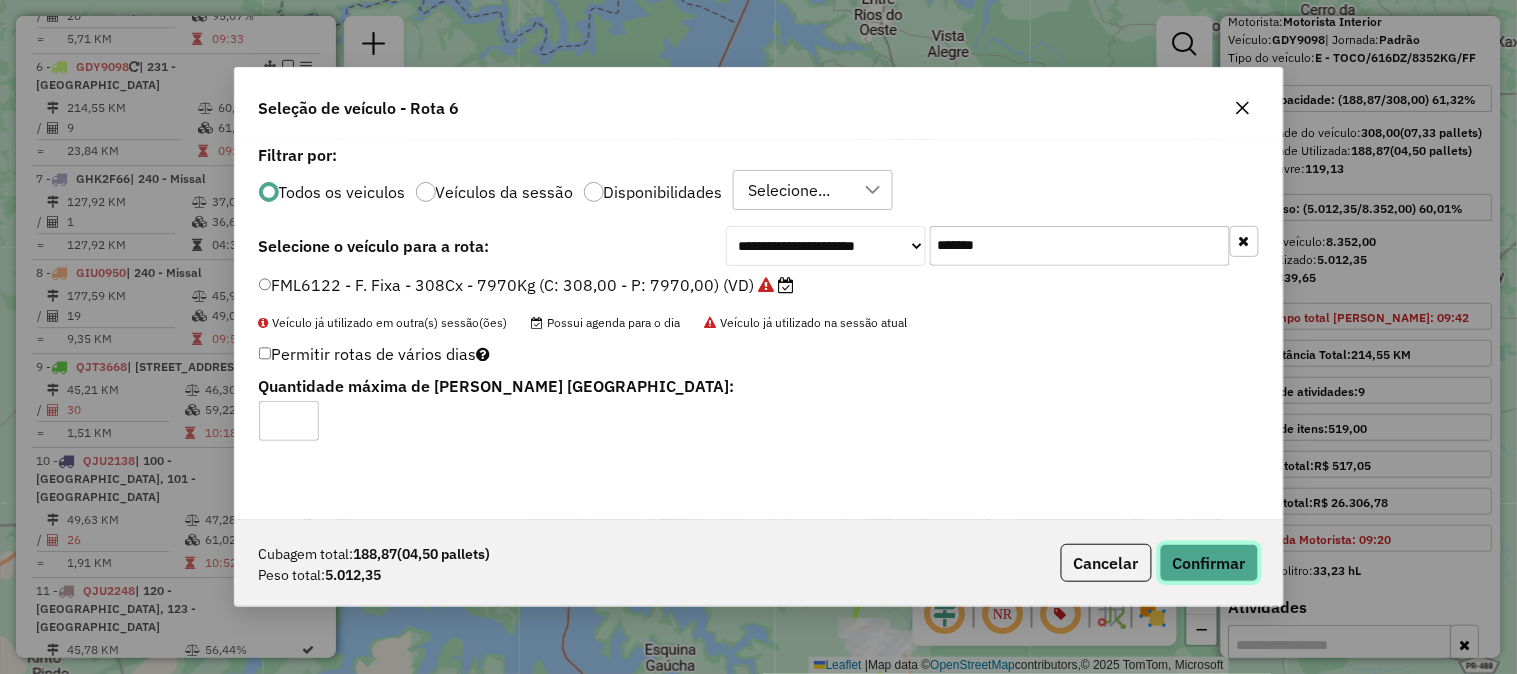 click on "Confirmar" 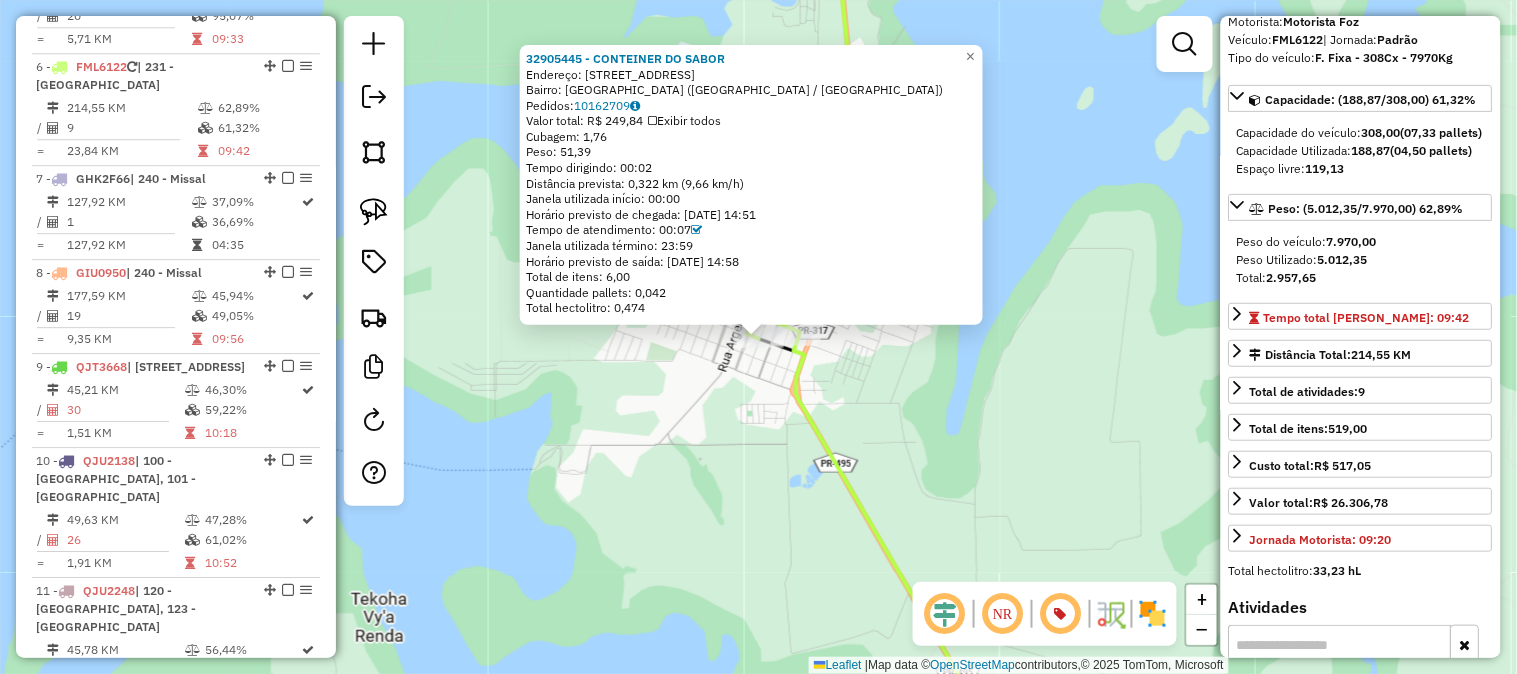 click on "32905445 - CONTEINER DO SABOR  Endereço:  RUA PARAGUAI 2309   Bairro: VILA RICA (SANTA HELENA / PR)   Pedidos:  10162709   Valor total: R$ 249,84   Exibir todos   Cubagem: 1,76  Peso: 51,39  Tempo dirigindo: 00:02   Distância prevista: 0,322 km (9,66 km/h)   Janela utilizada início: 00:00   Horário previsto de chegada: 10/07/2025 14:51   Tempo de atendimento: 00:07   Janela utilizada término: 23:59   Horário previsto de saída: 10/07/2025 14:58   Total de itens: 6,00   Quantidade pallets: 0,042   Total hectolitro: 0,474  × Janela de atendimento Grade de atendimento Capacidade Transportadoras Veículos Cliente Pedidos  Rotas Selecione os dias de semana para filtrar as janelas de atendimento  Seg   Ter   Qua   Qui   Sex   Sáb   Dom  Informe o período da janela de atendimento: De: Até:  Filtrar exatamente a janela do cliente  Considerar janela de atendimento padrão  Selecione os dias de semana para filtrar as grades de atendimento  Seg   Ter   Qua   Qui   Sex   Sáb   Dom   Peso mínimo:   De:   De:" 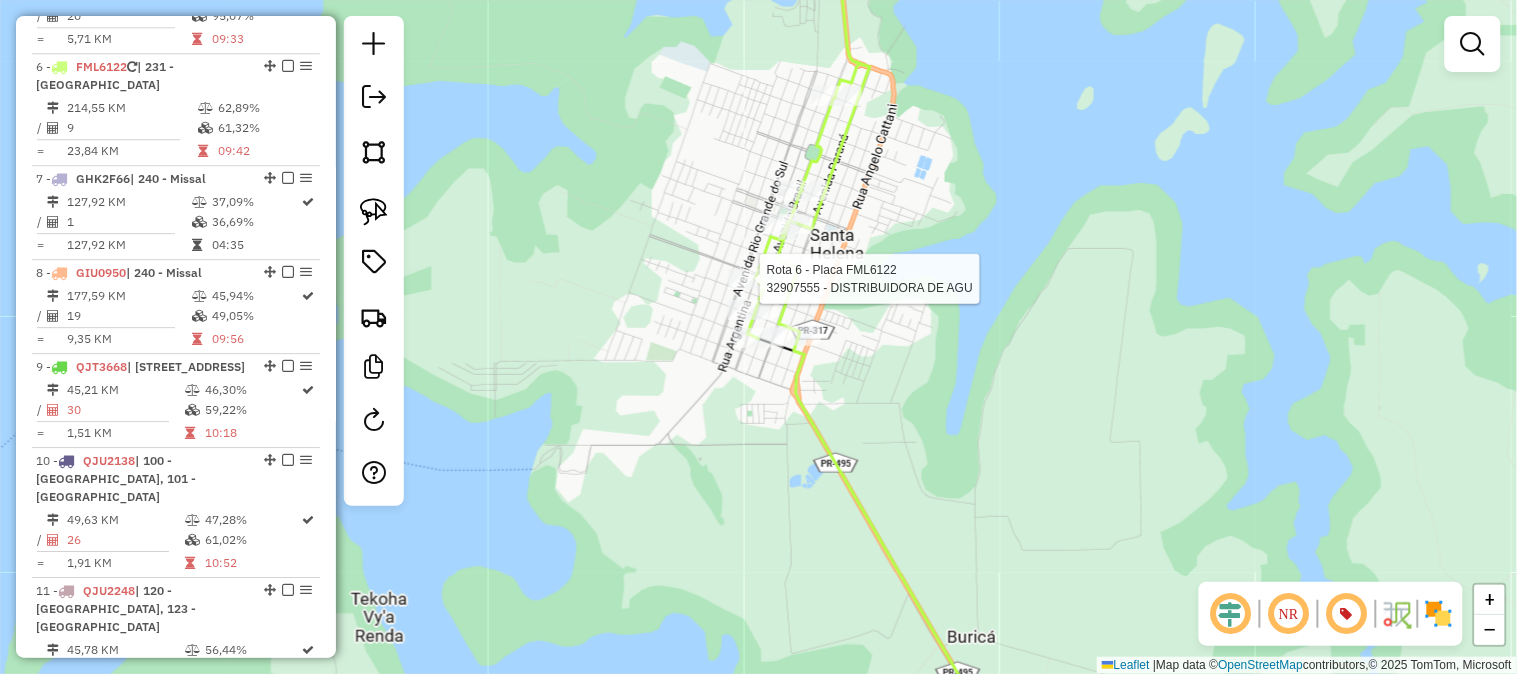 select on "**********" 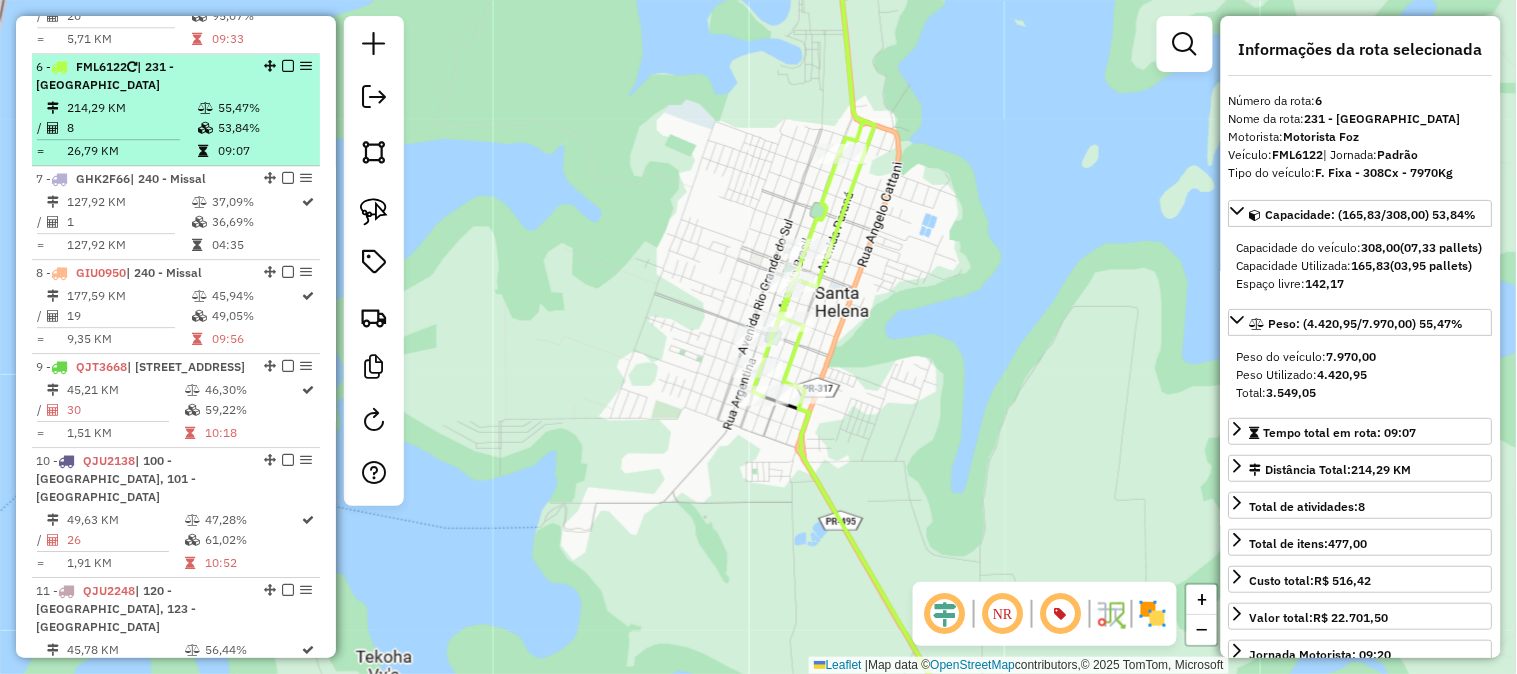 click on "53,84%" at bounding box center [264, 128] 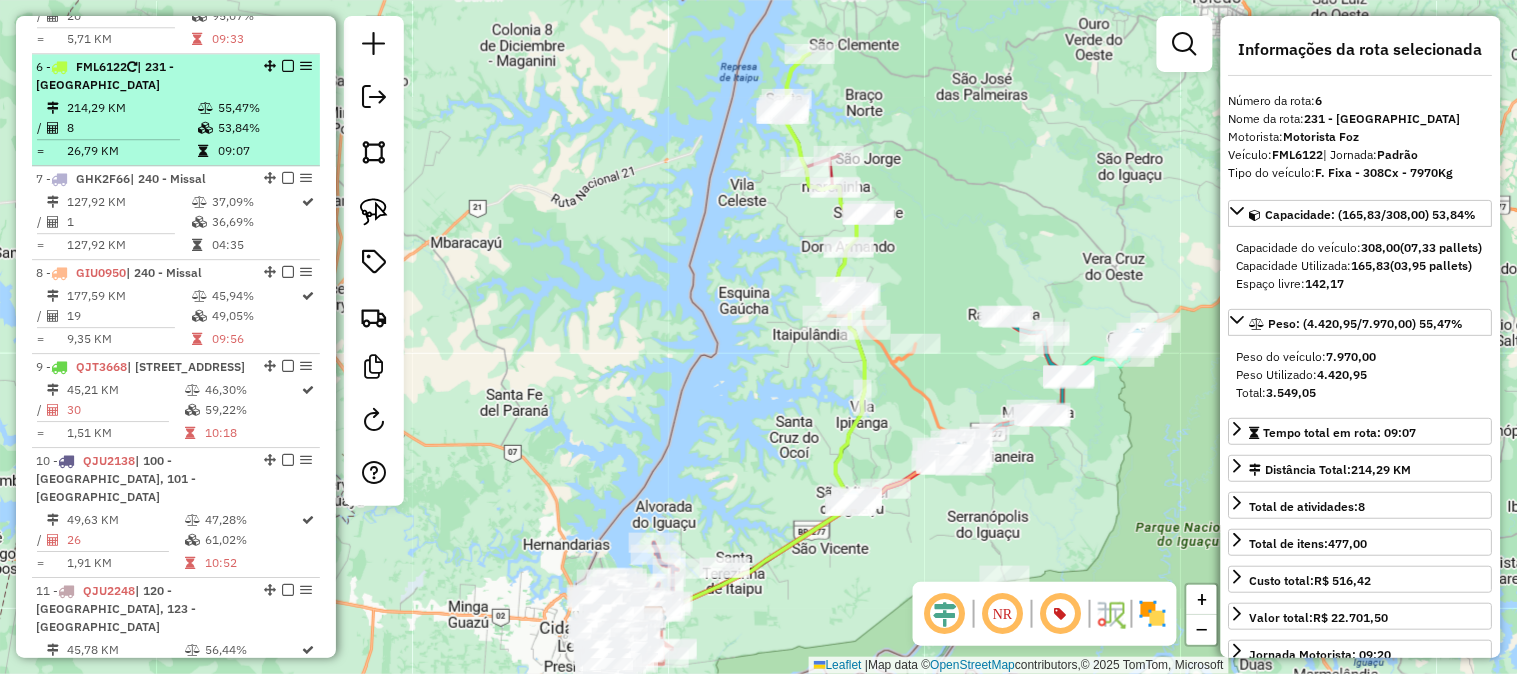 click at bounding box center (288, 66) 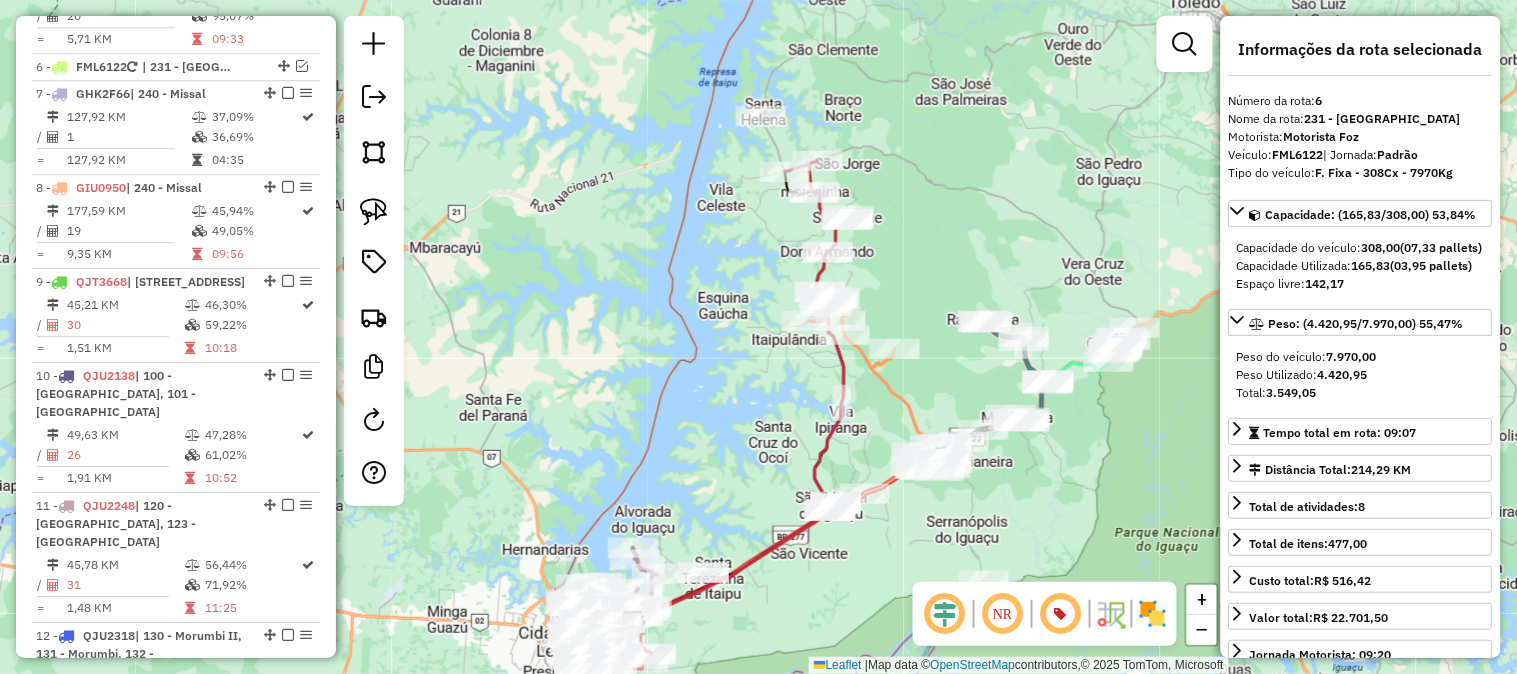 drag, startPoint x: 973, startPoint y: 168, endPoint x: 892, endPoint y: 186, distance: 82.9759 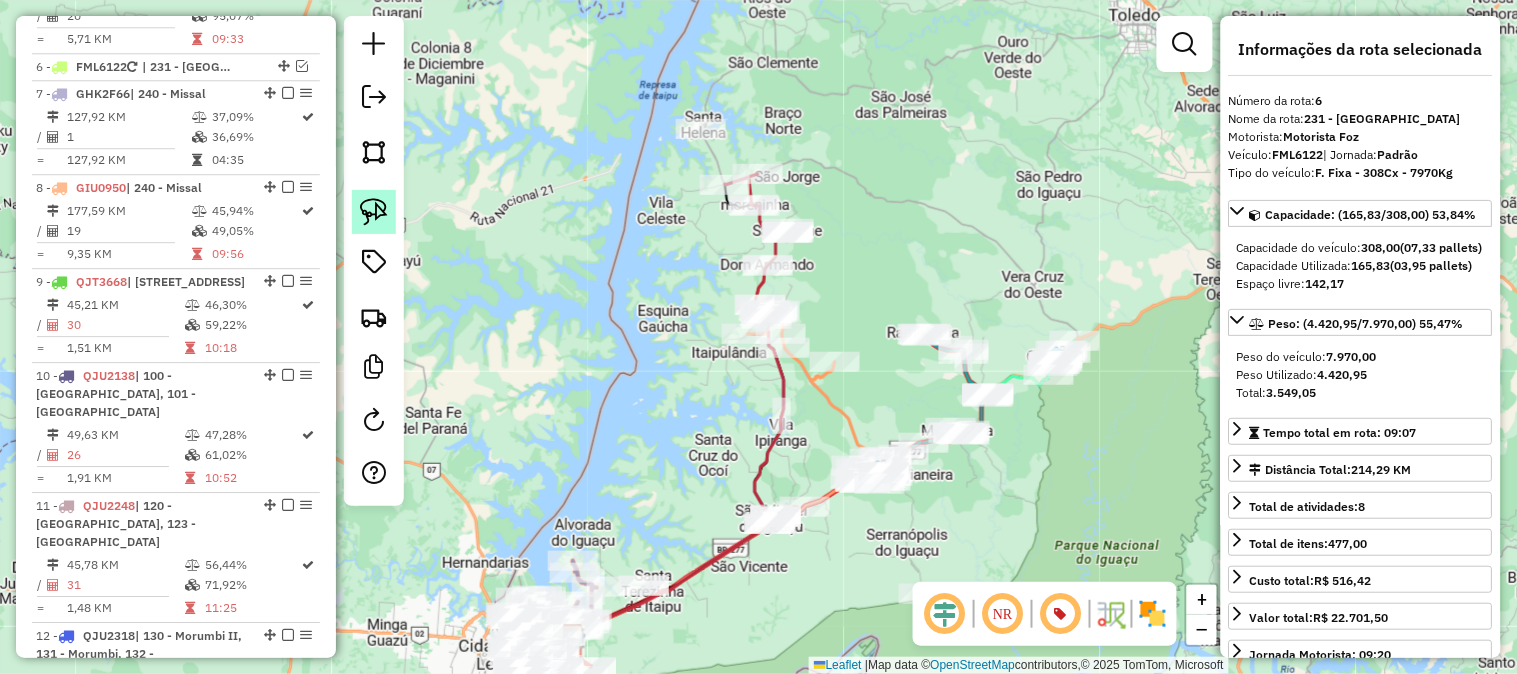 click 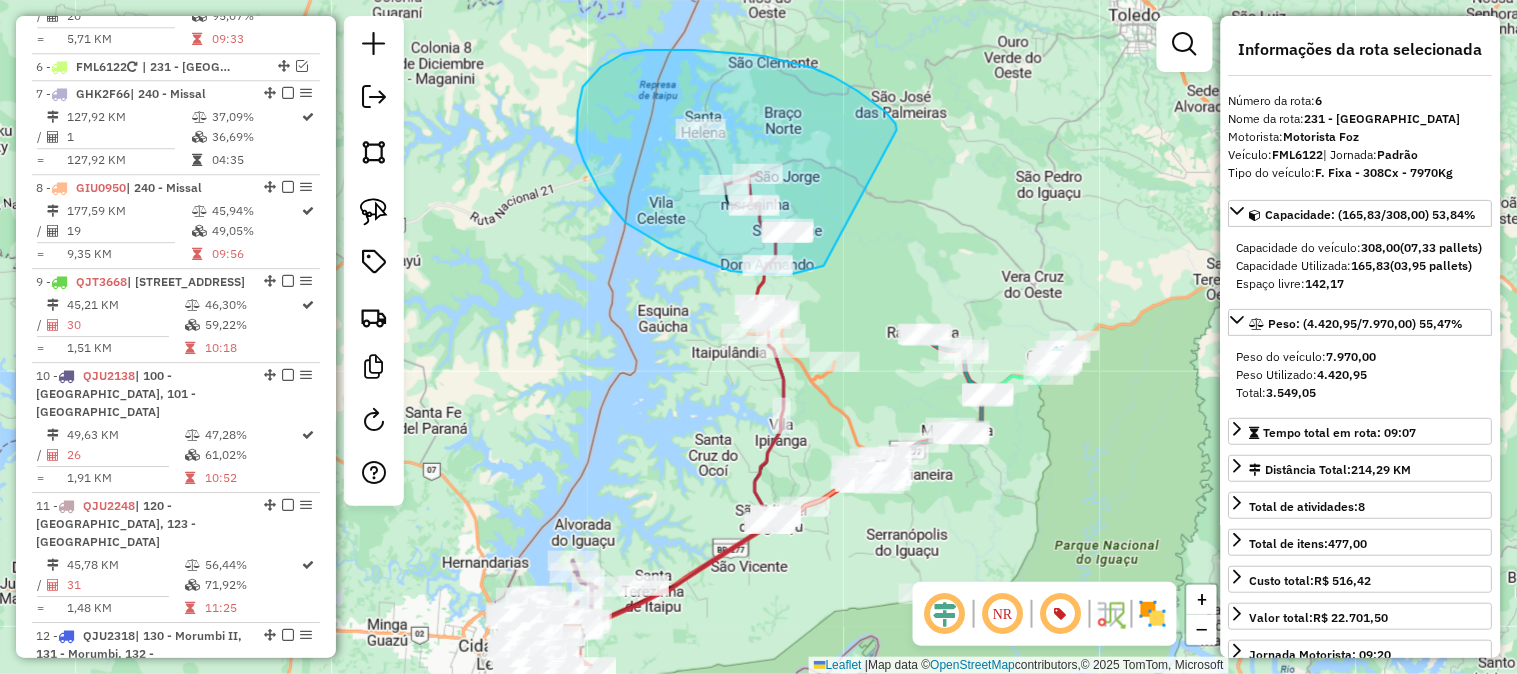 drag, startPoint x: 896, startPoint y: 124, endPoint x: 824, endPoint y: 265, distance: 158.31929 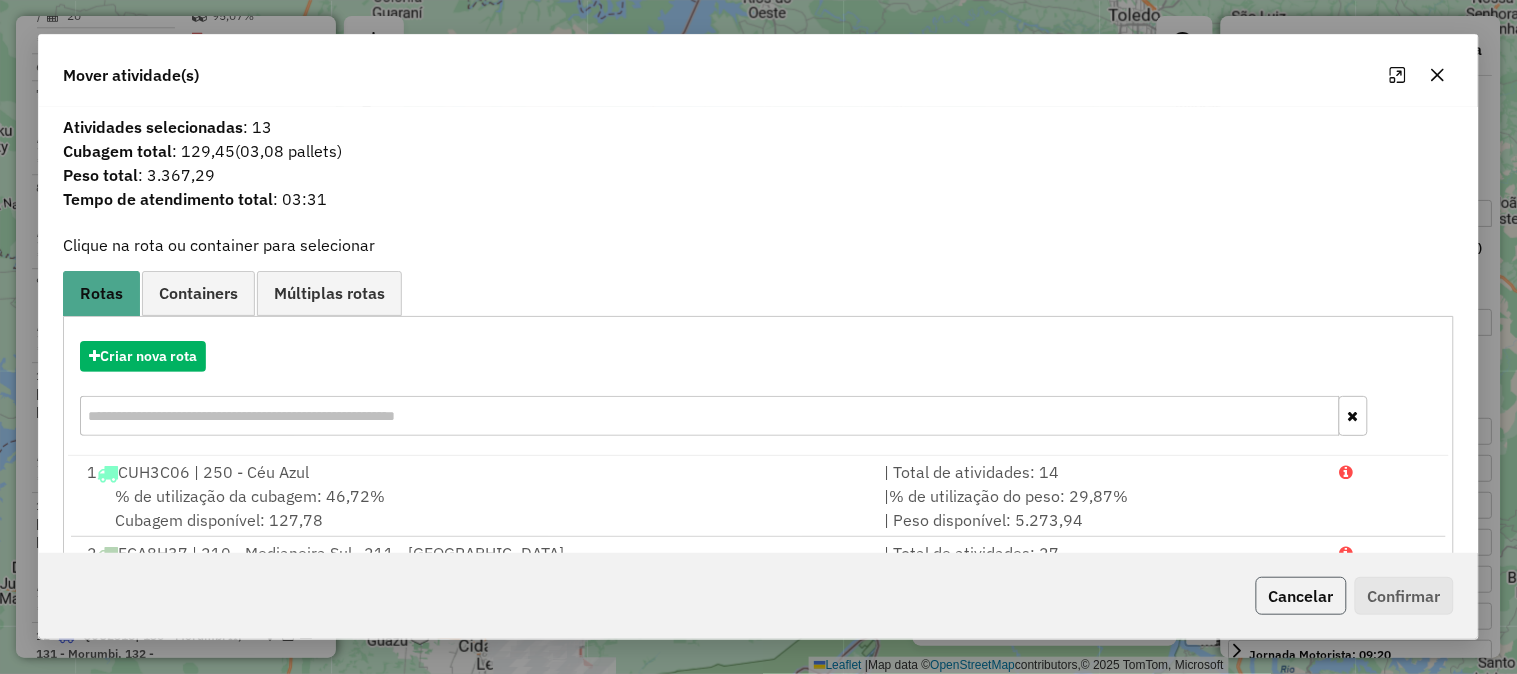 click on "Cancelar" 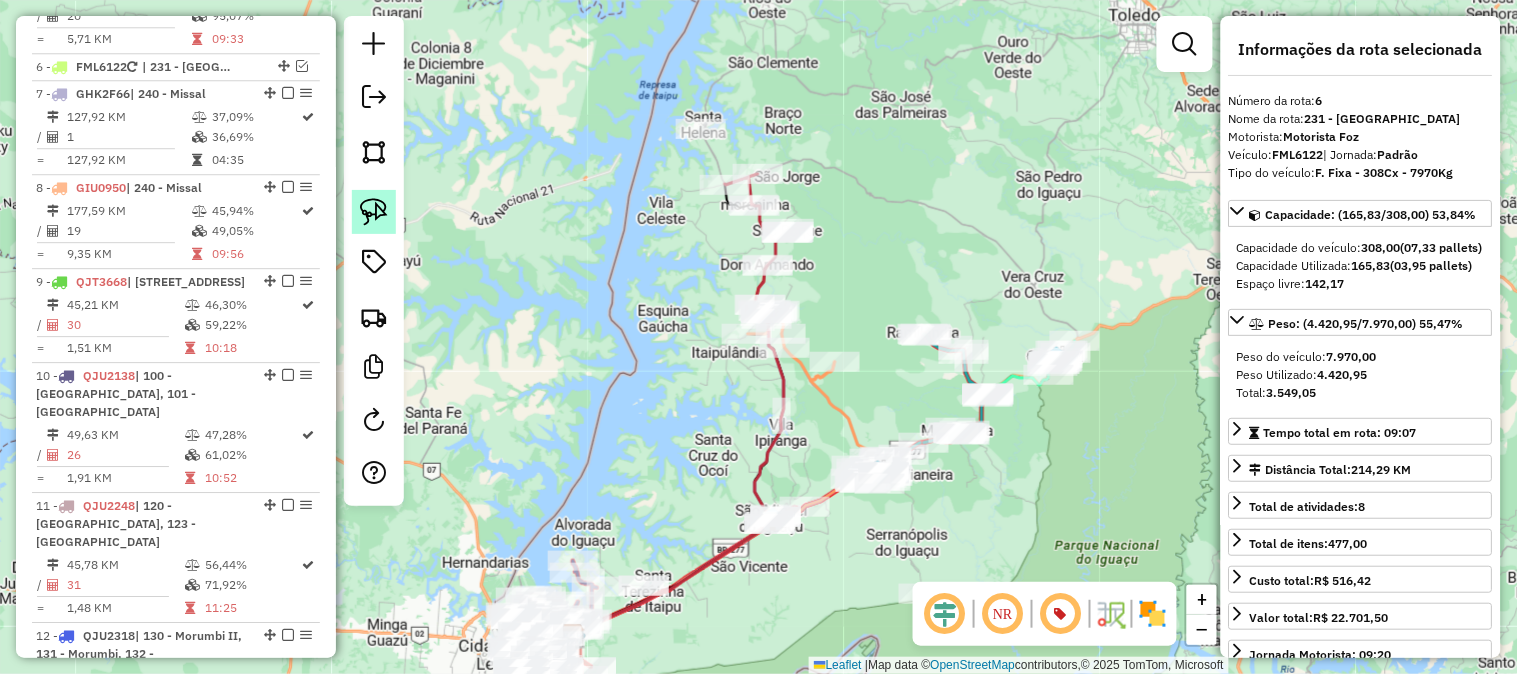 click 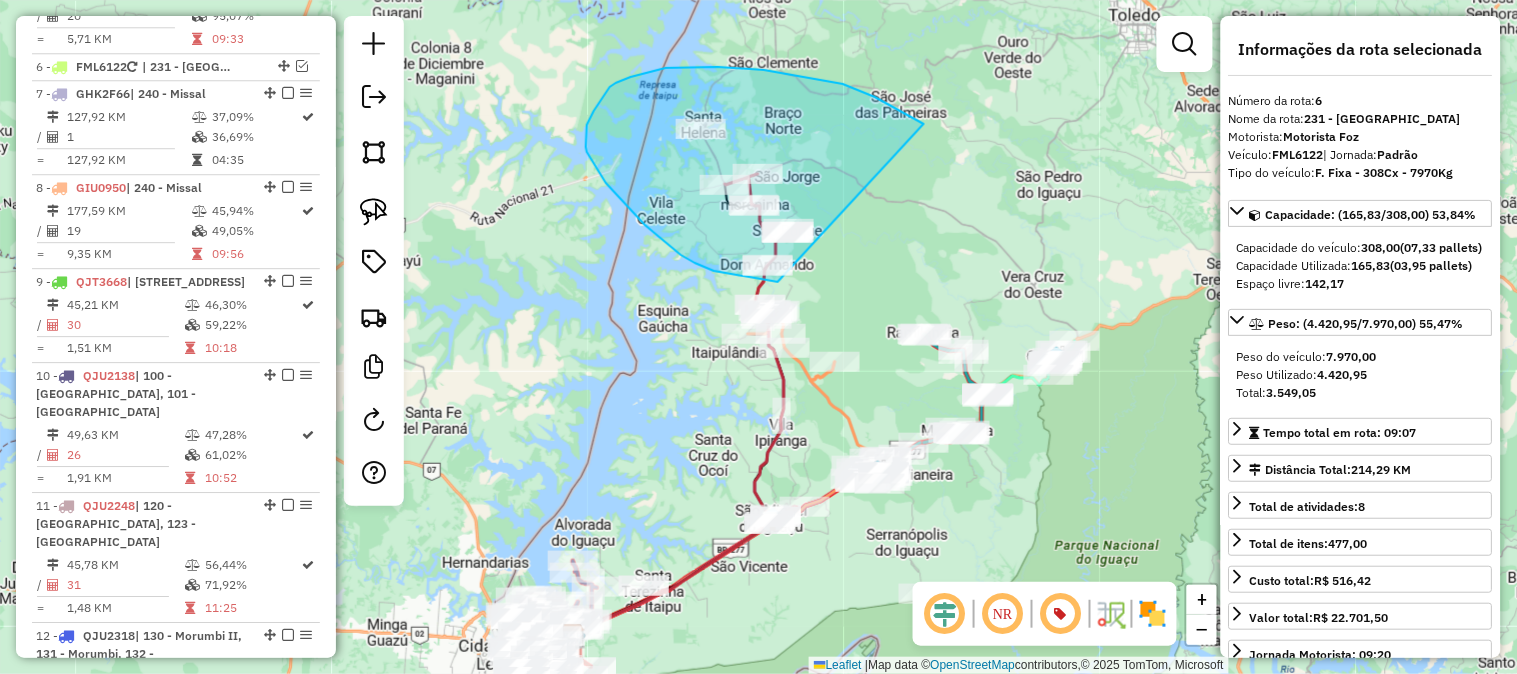 drag, startPoint x: 924, startPoint y: 124, endPoint x: 834, endPoint y: 283, distance: 182.70468 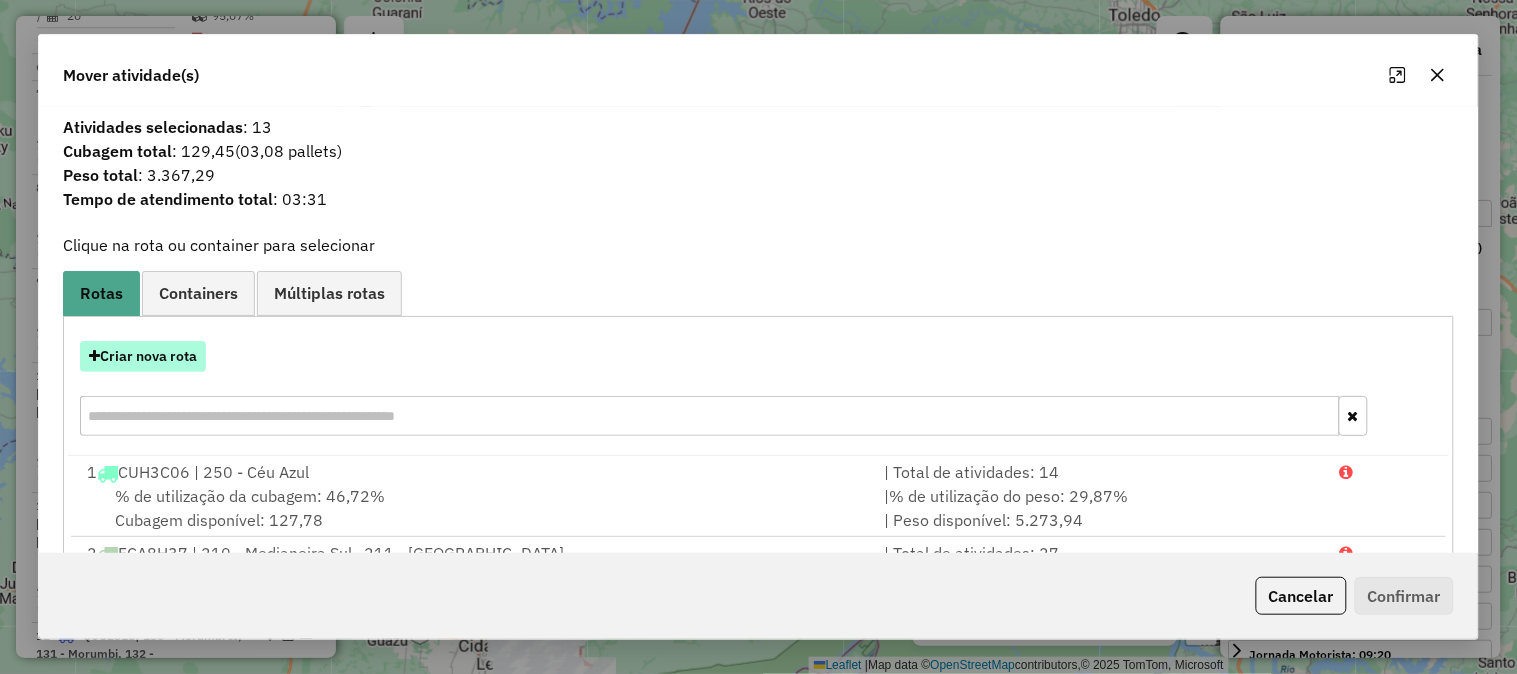 click on "Criar nova rota" at bounding box center [143, 356] 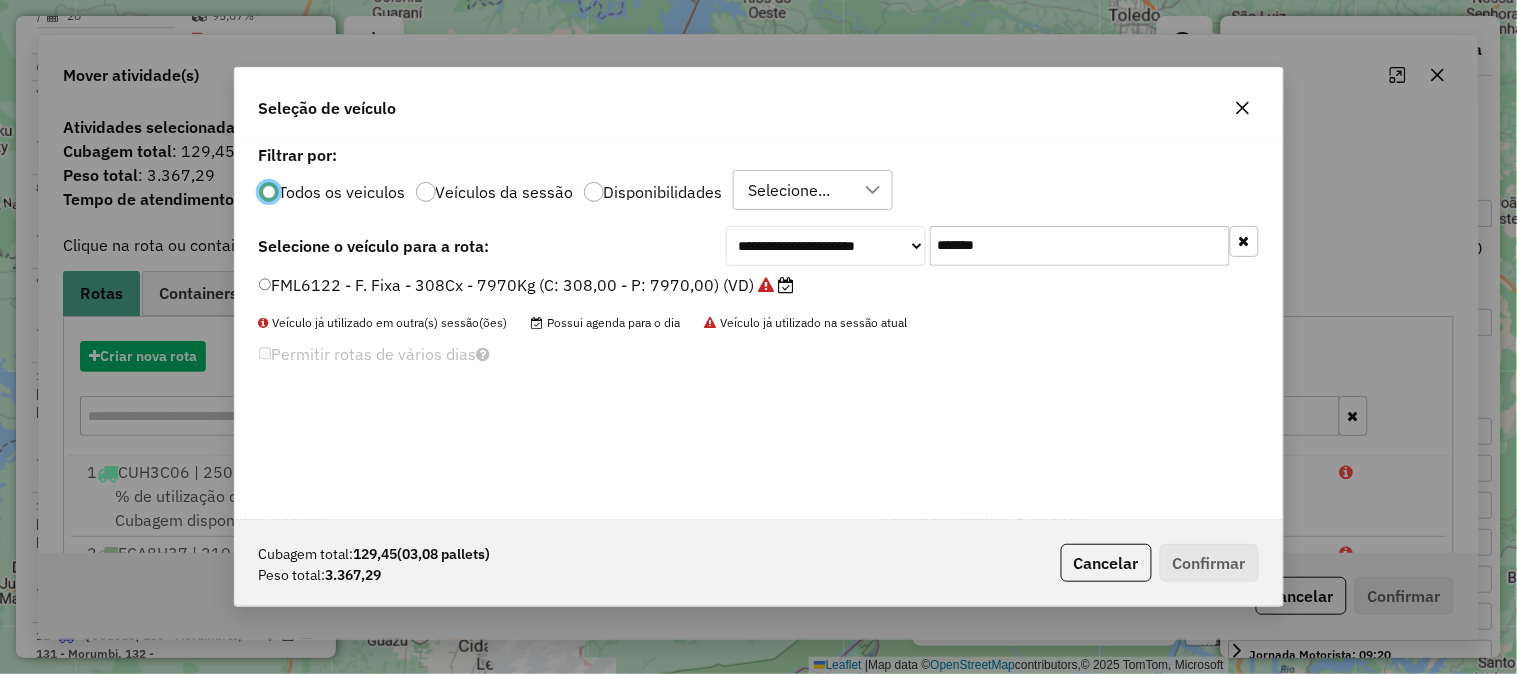 scroll, scrollTop: 11, scrollLeft: 5, axis: both 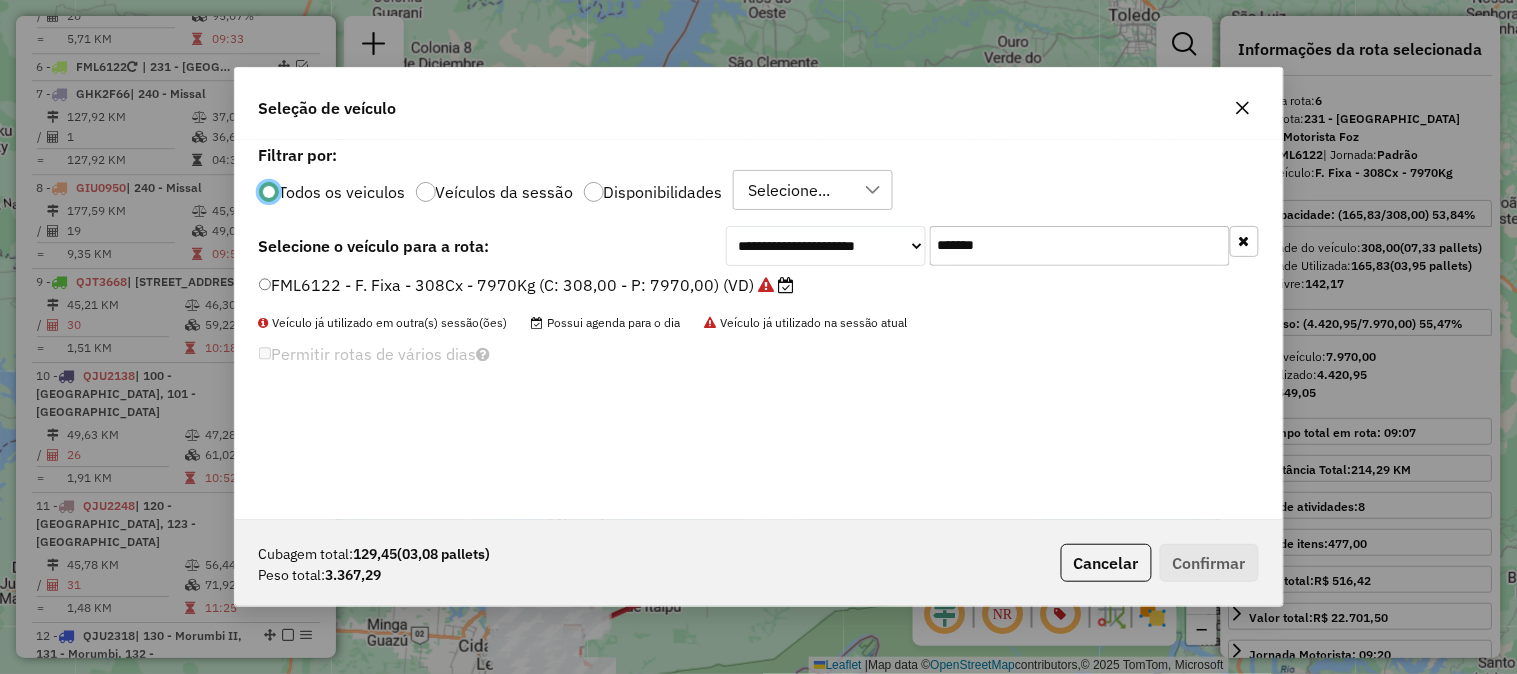 drag, startPoint x: 1003, startPoint y: 240, endPoint x: 760, endPoint y: 224, distance: 243.52618 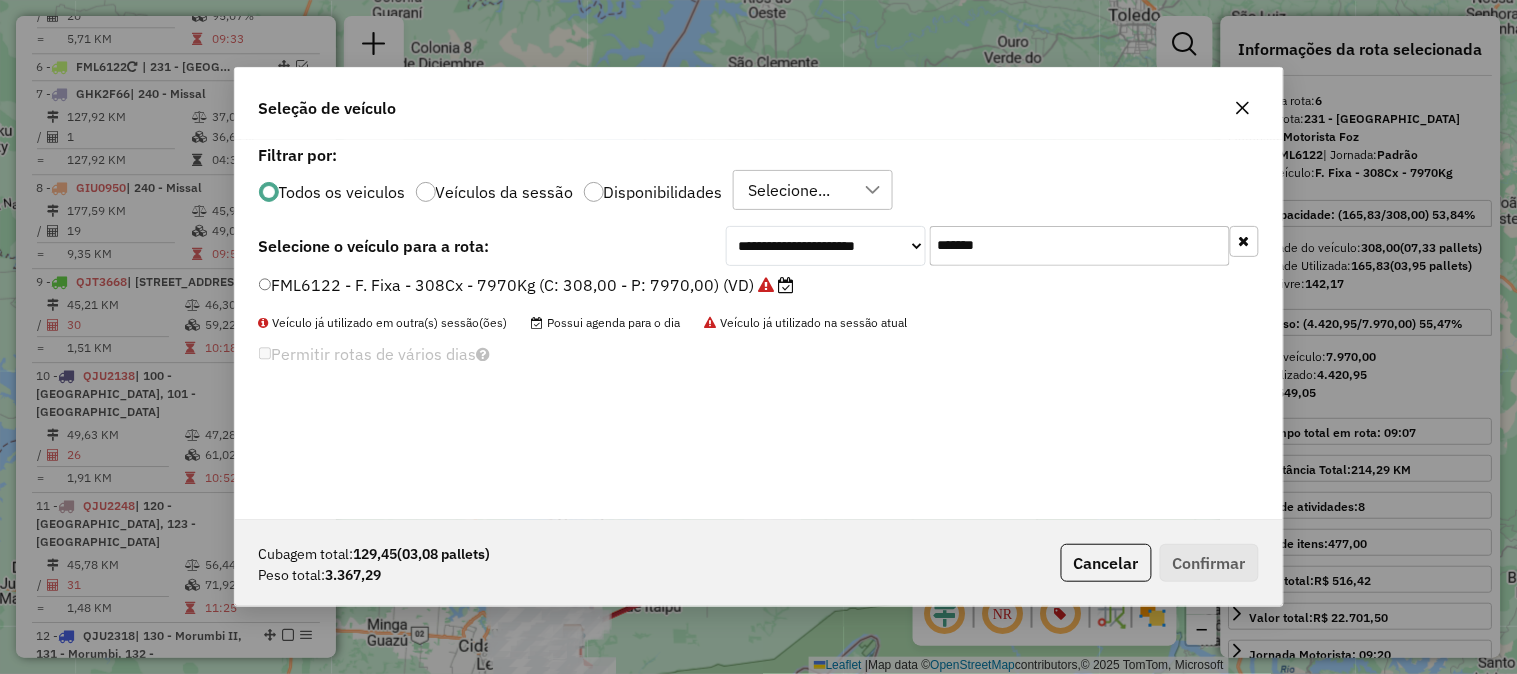 paste 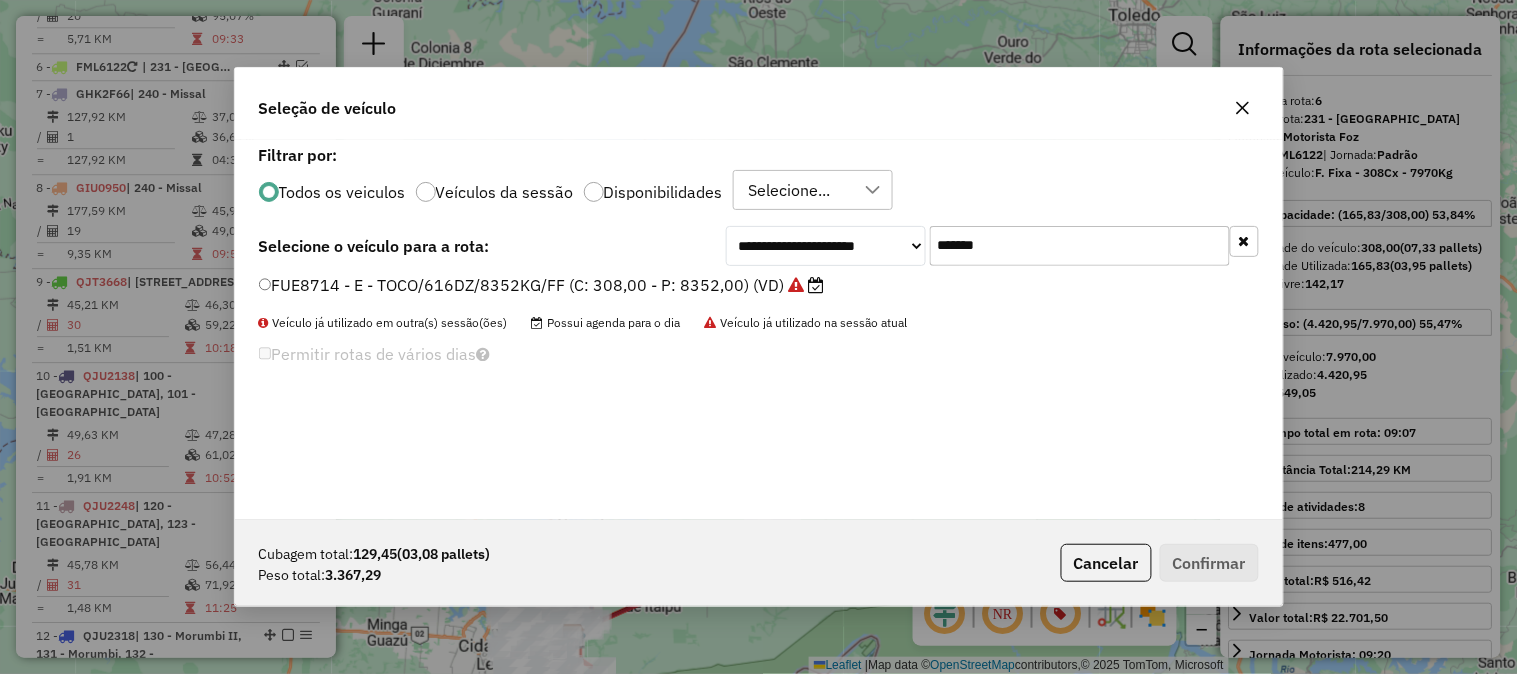 type on "*******" 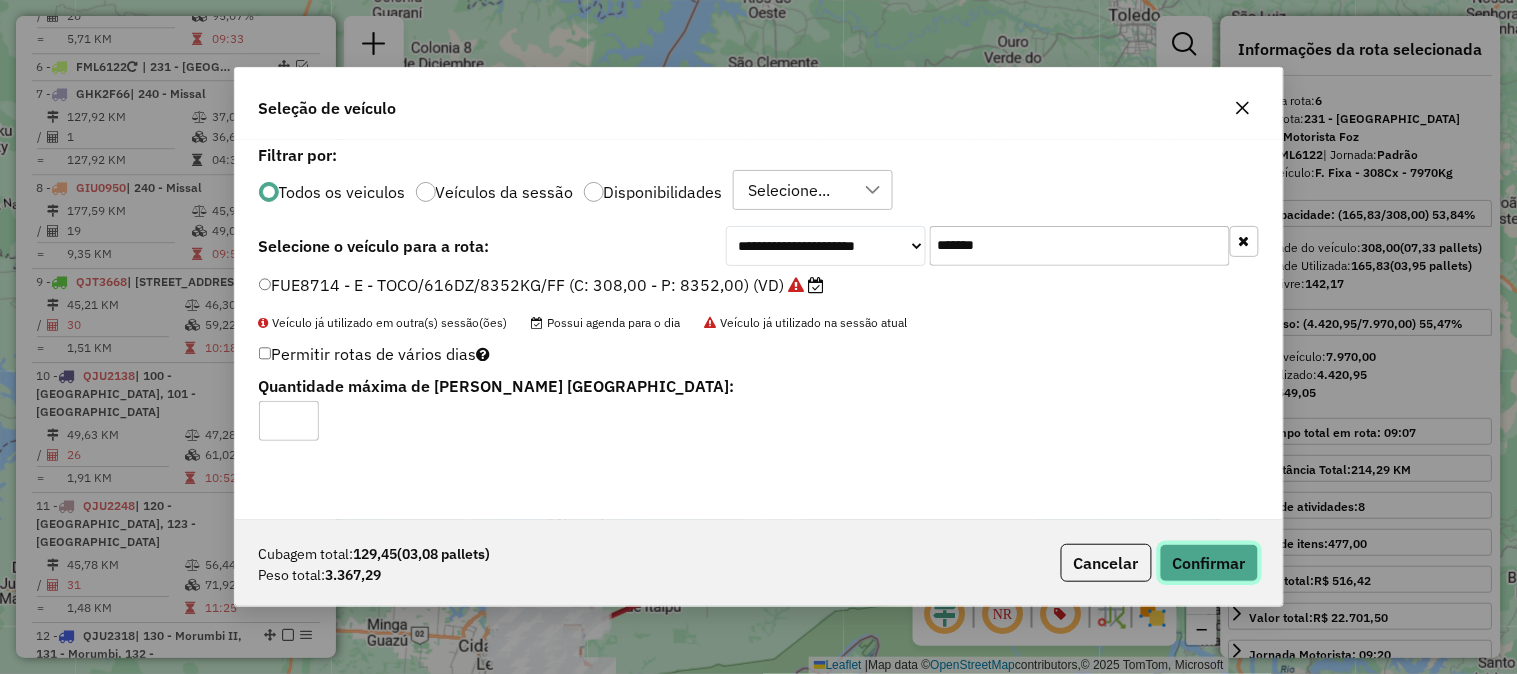 click on "Confirmar" 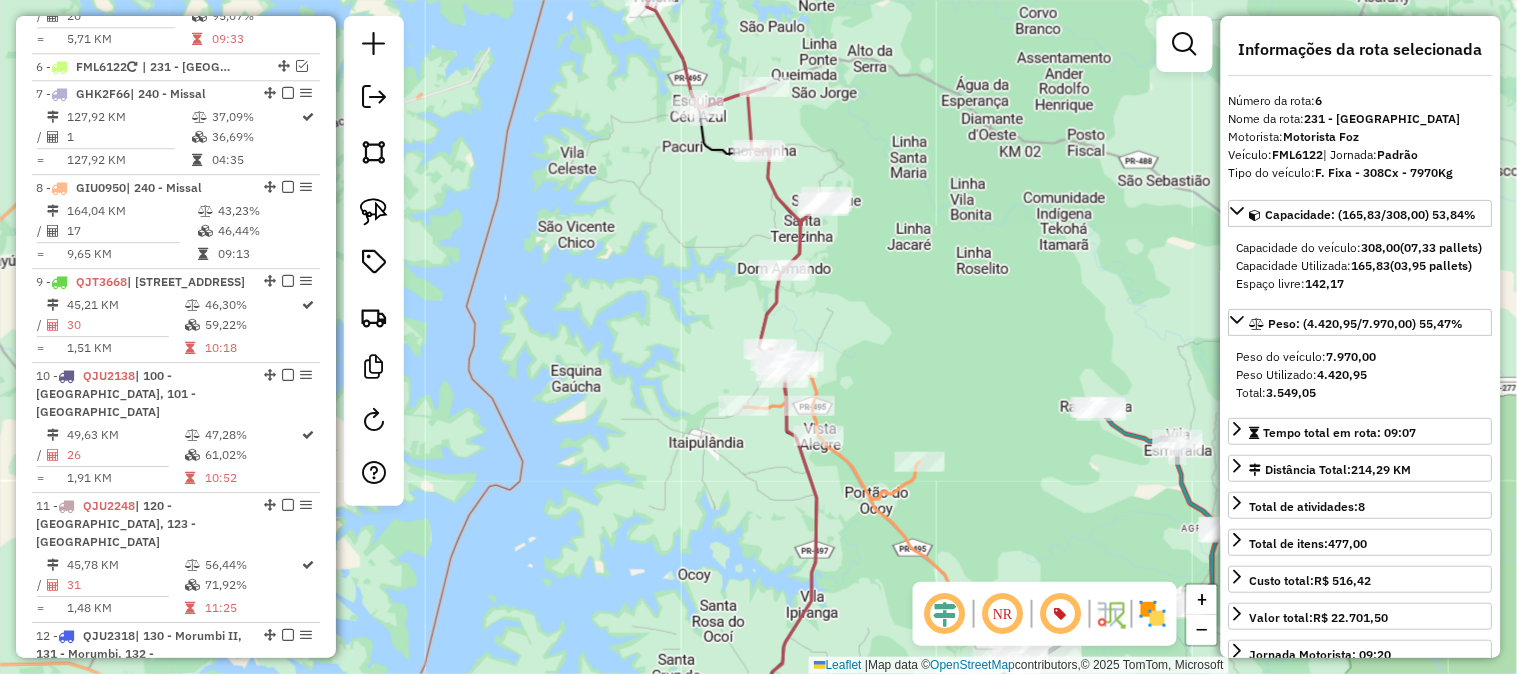 click 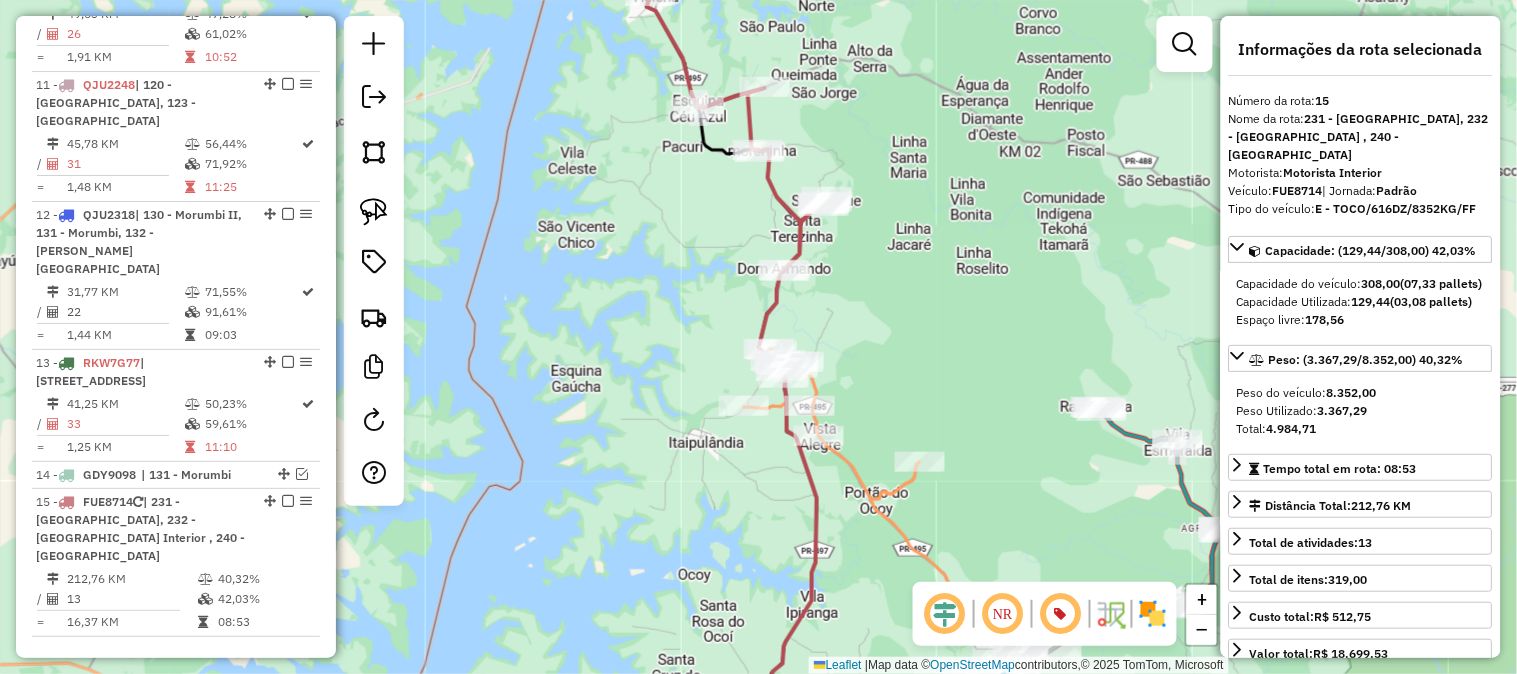 scroll, scrollTop: 2148, scrollLeft: 0, axis: vertical 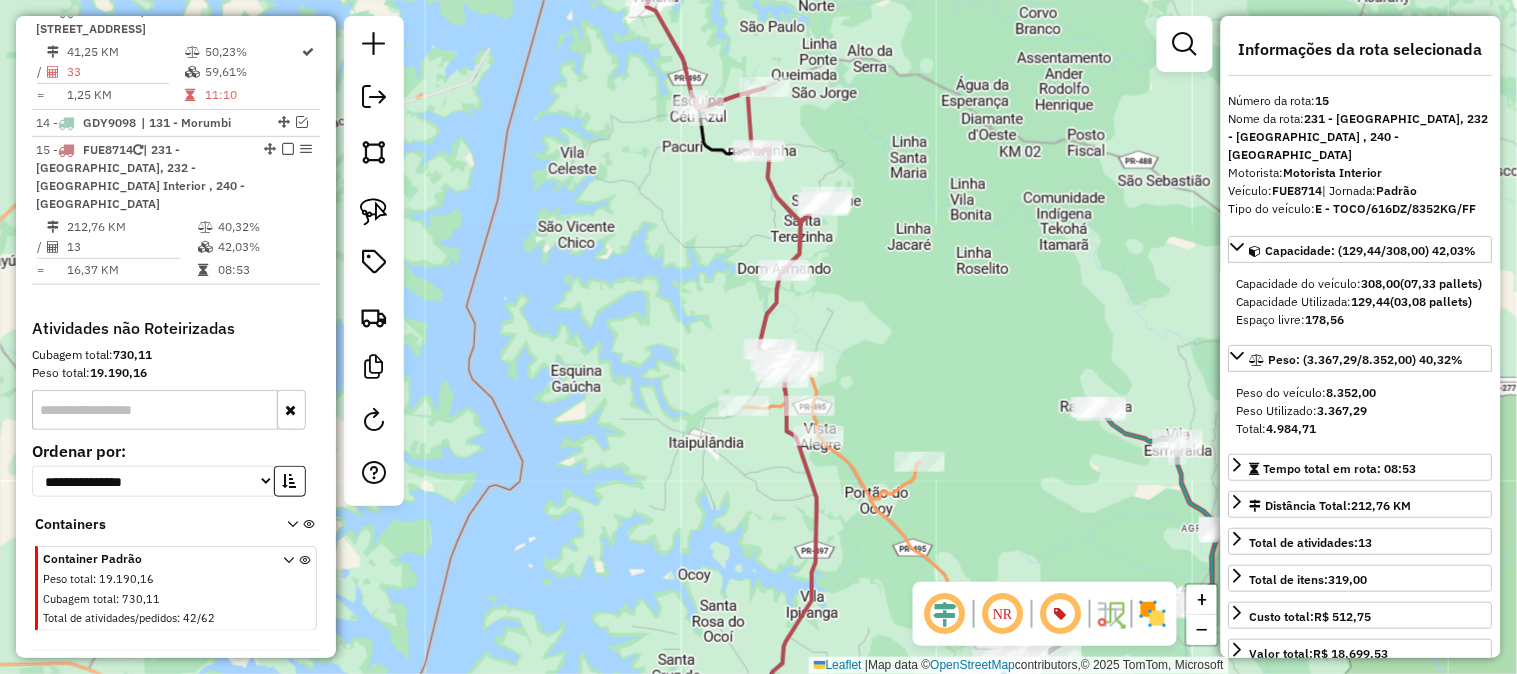 click 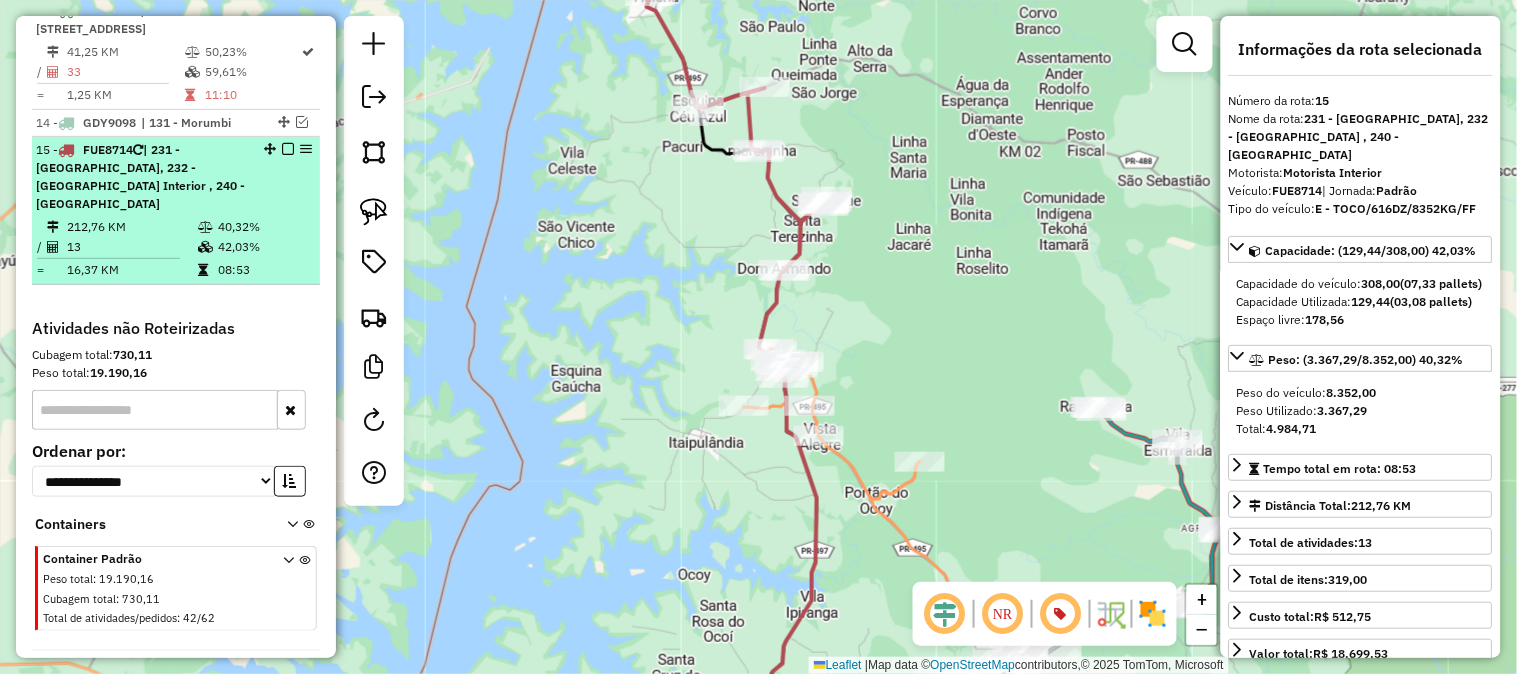 click at bounding box center [288, 149] 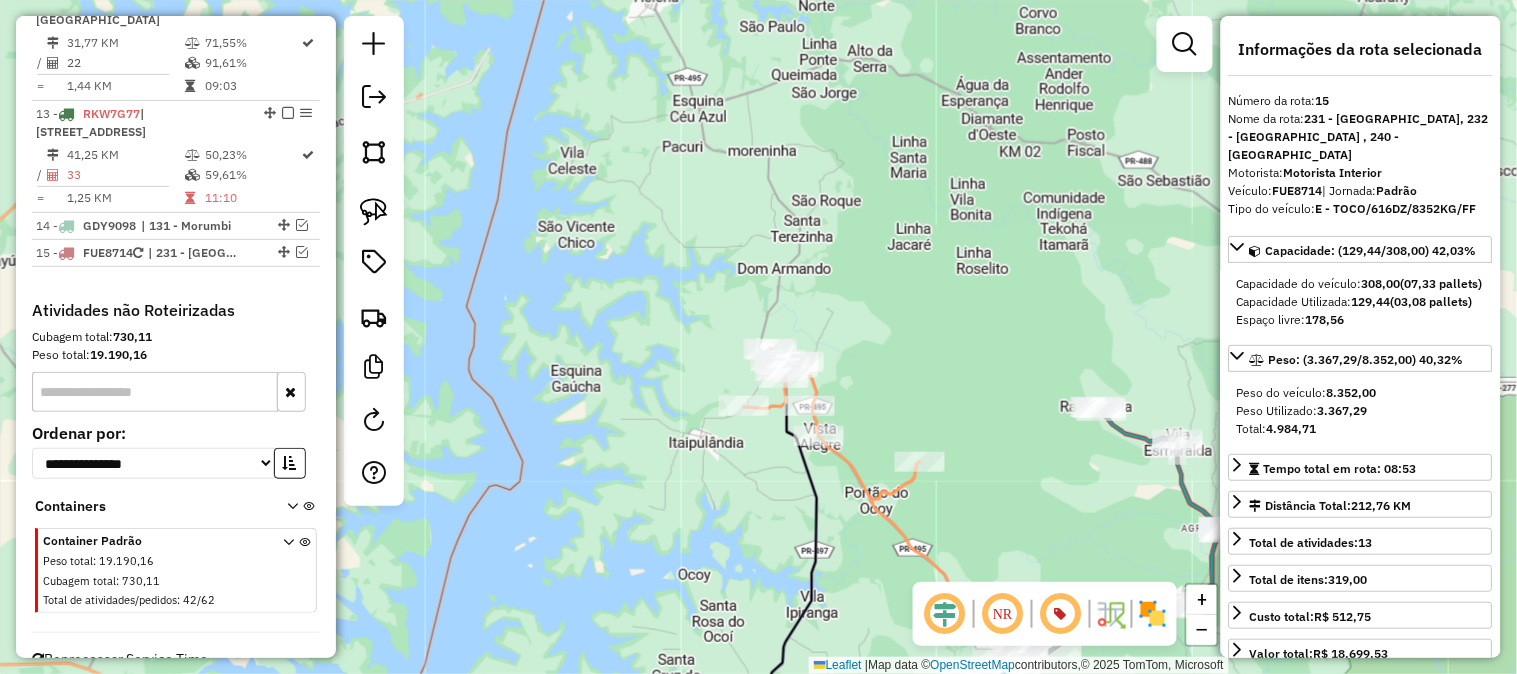 click 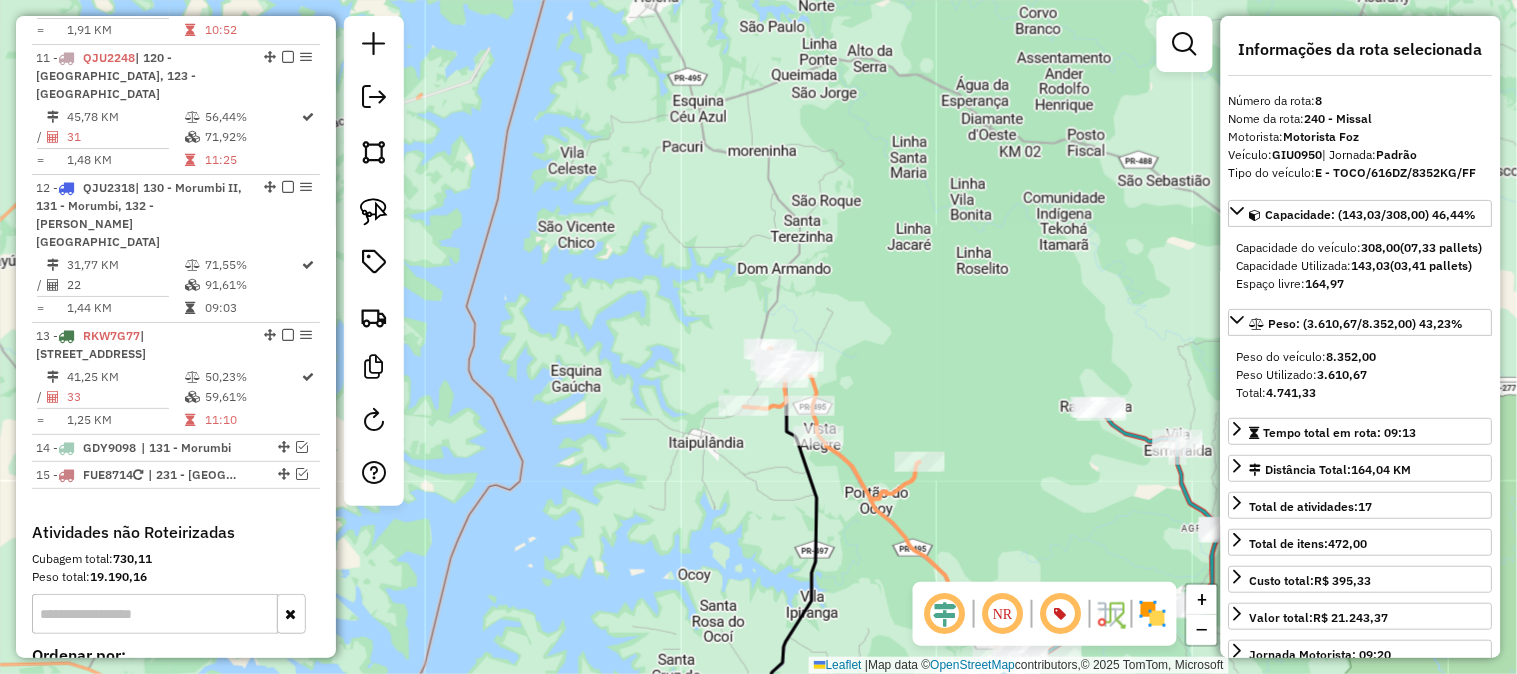 scroll, scrollTop: 1496, scrollLeft: 0, axis: vertical 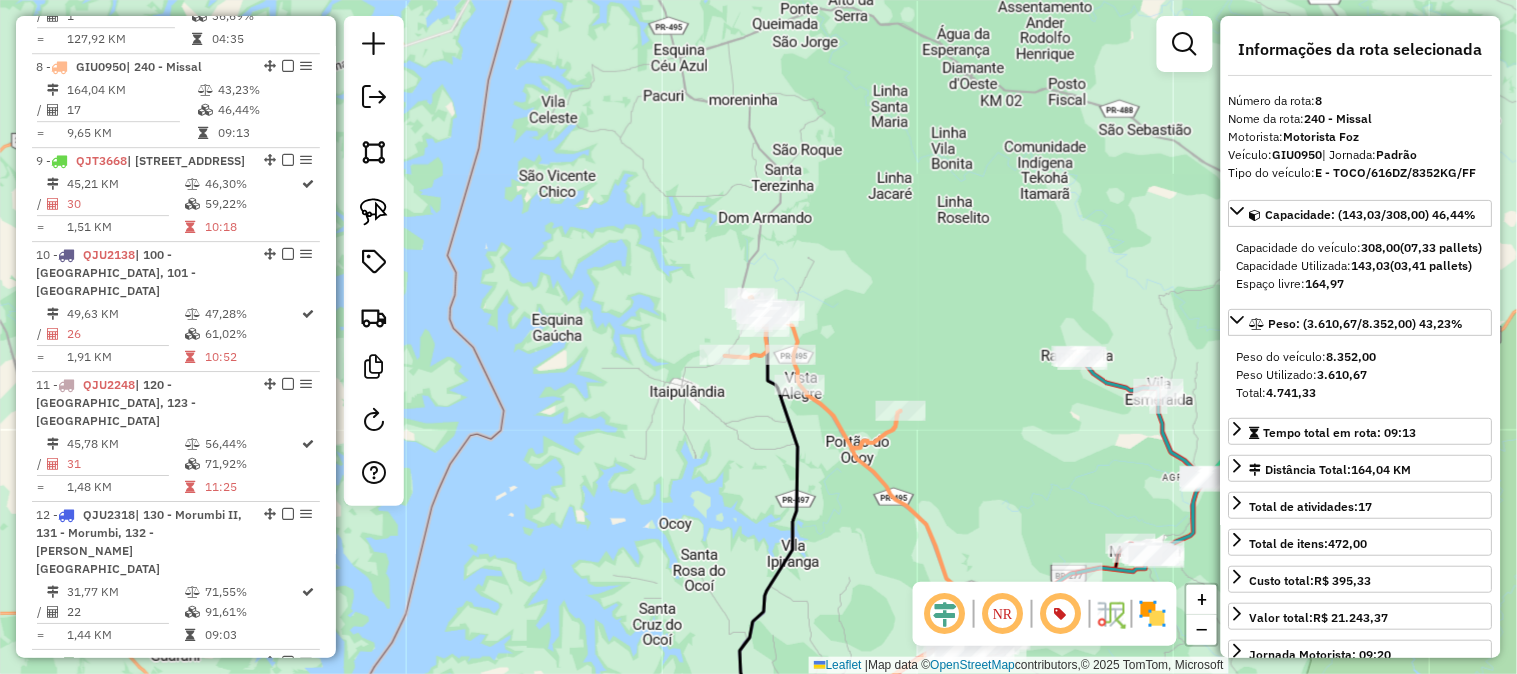 drag, startPoint x: 915, startPoint y: 375, endPoint x: 837, endPoint y: 231, distance: 163.76813 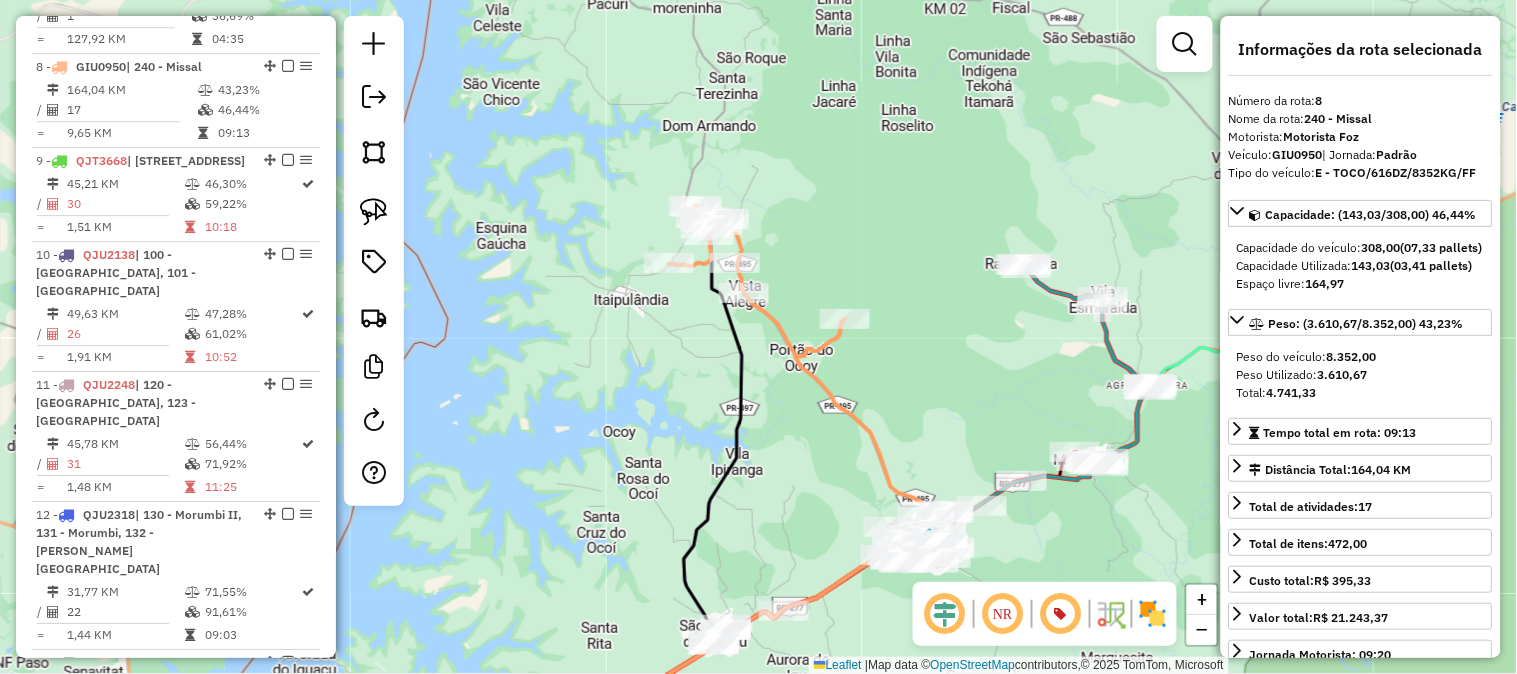 click 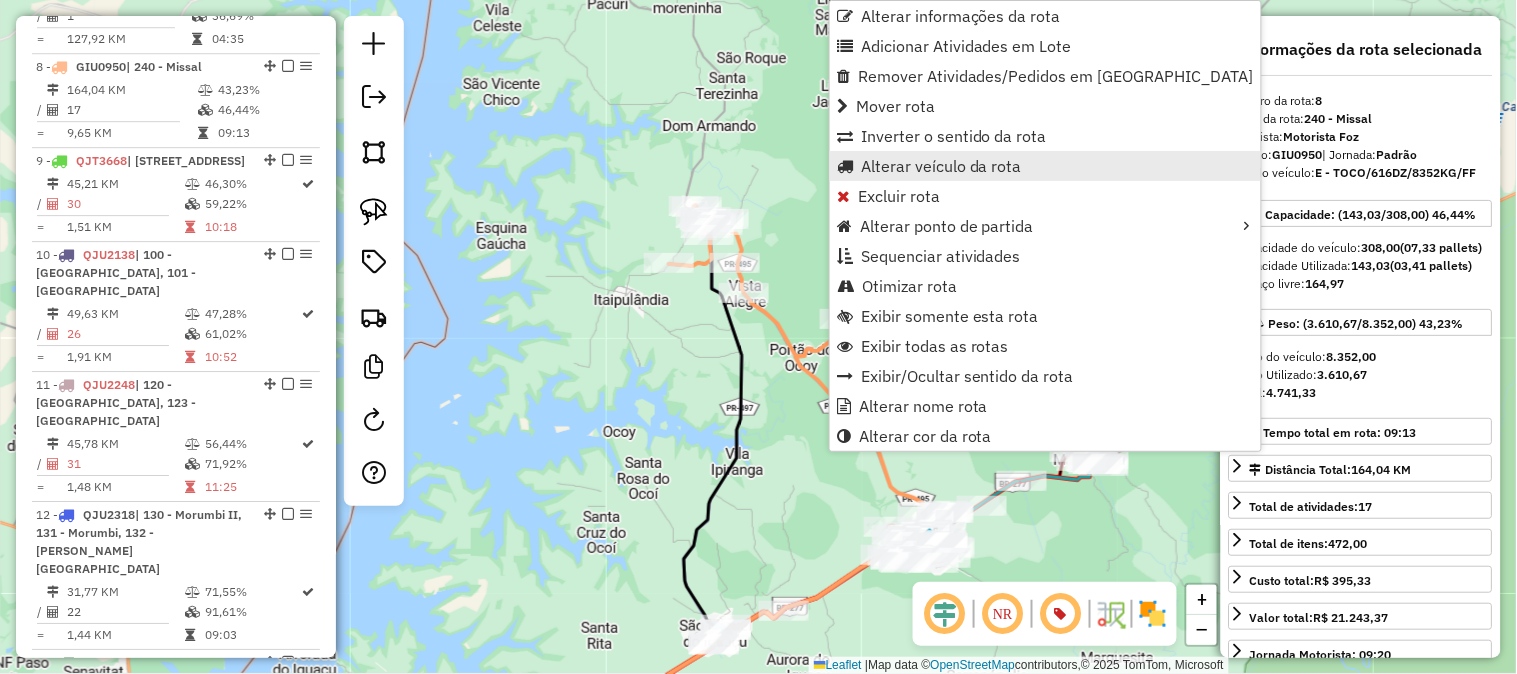 click on "Alterar veículo da rota" at bounding box center [941, 166] 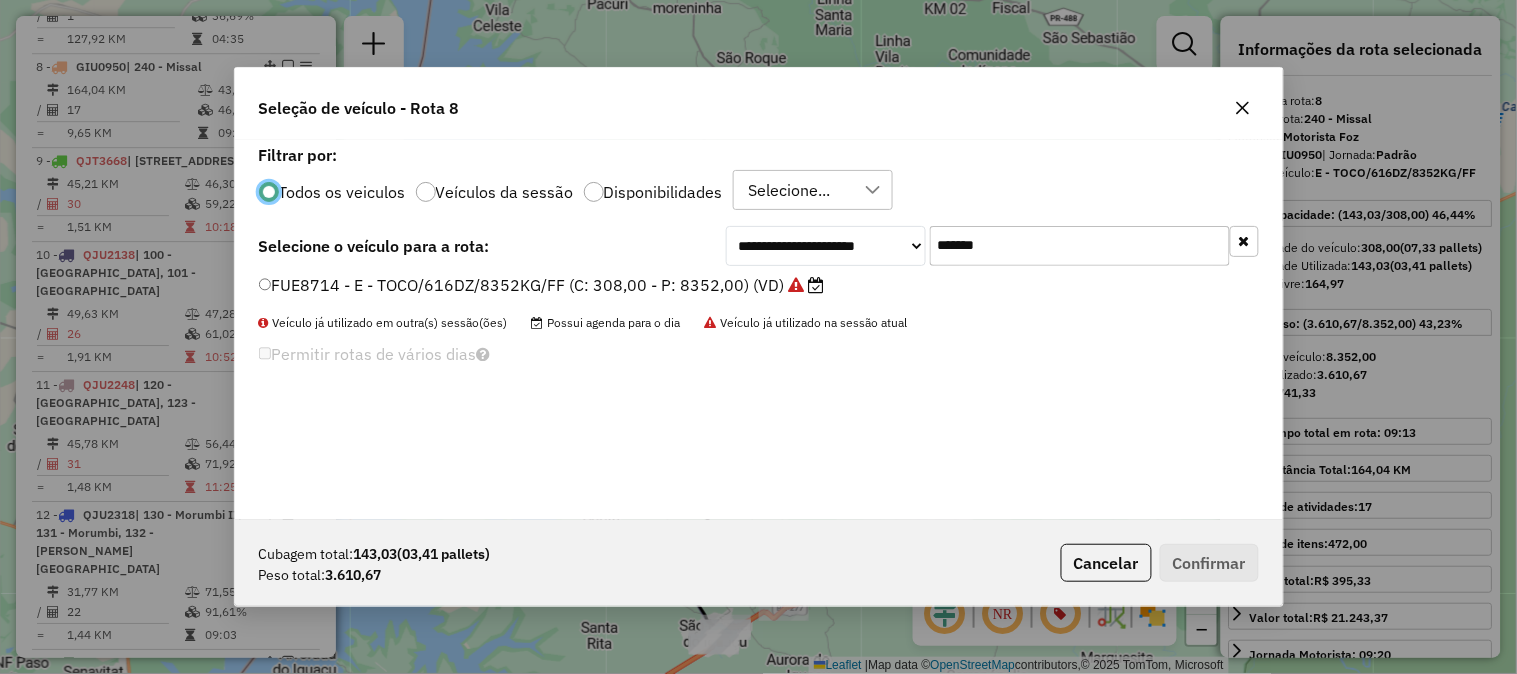 scroll, scrollTop: 11, scrollLeft: 5, axis: both 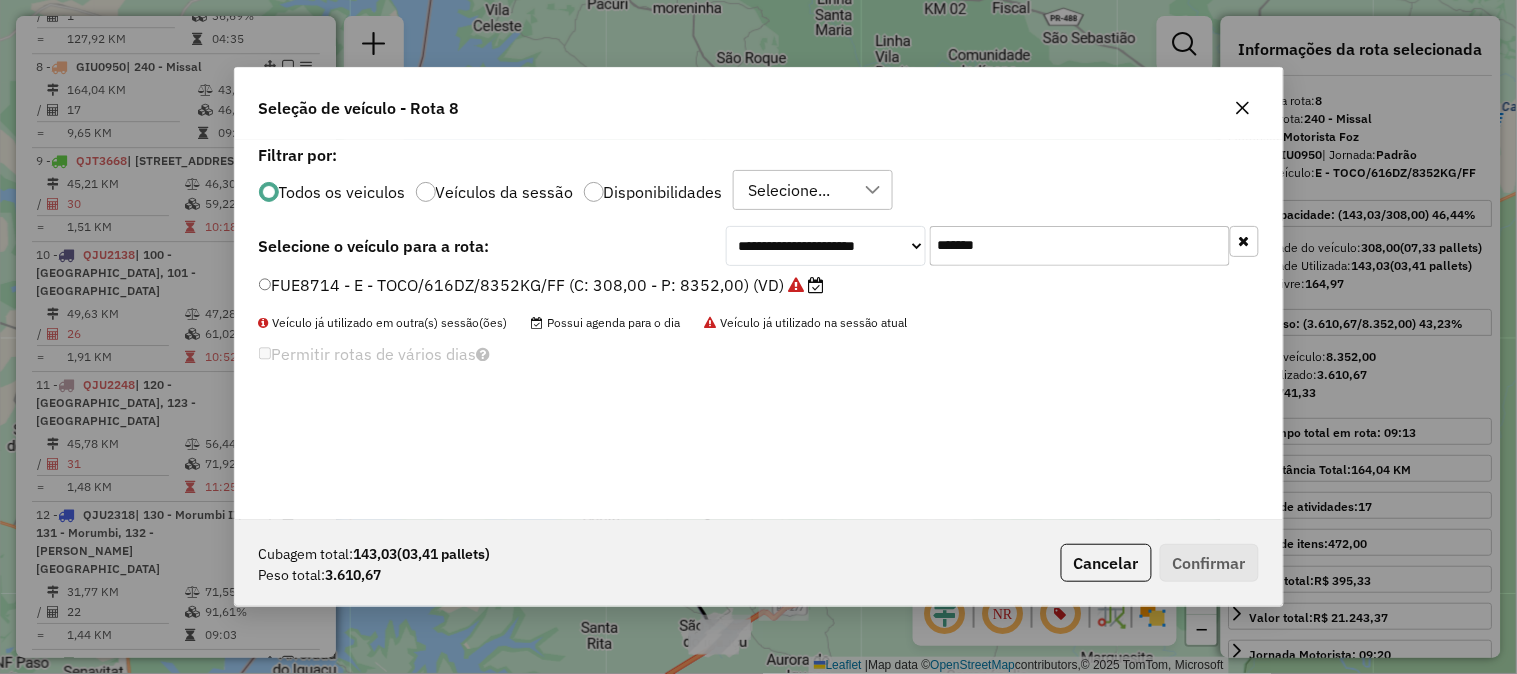drag, startPoint x: 1062, startPoint y: 244, endPoint x: 851, endPoint y: 227, distance: 211.68373 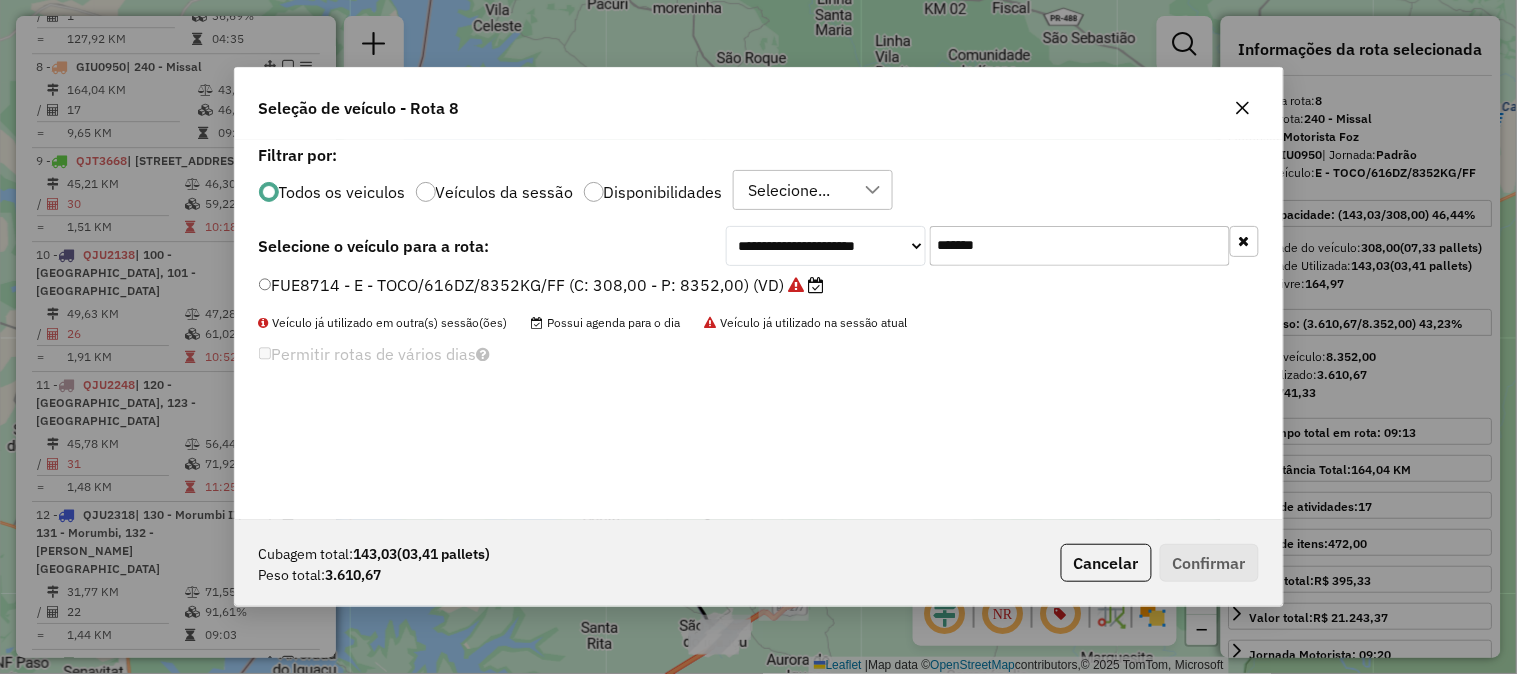 paste 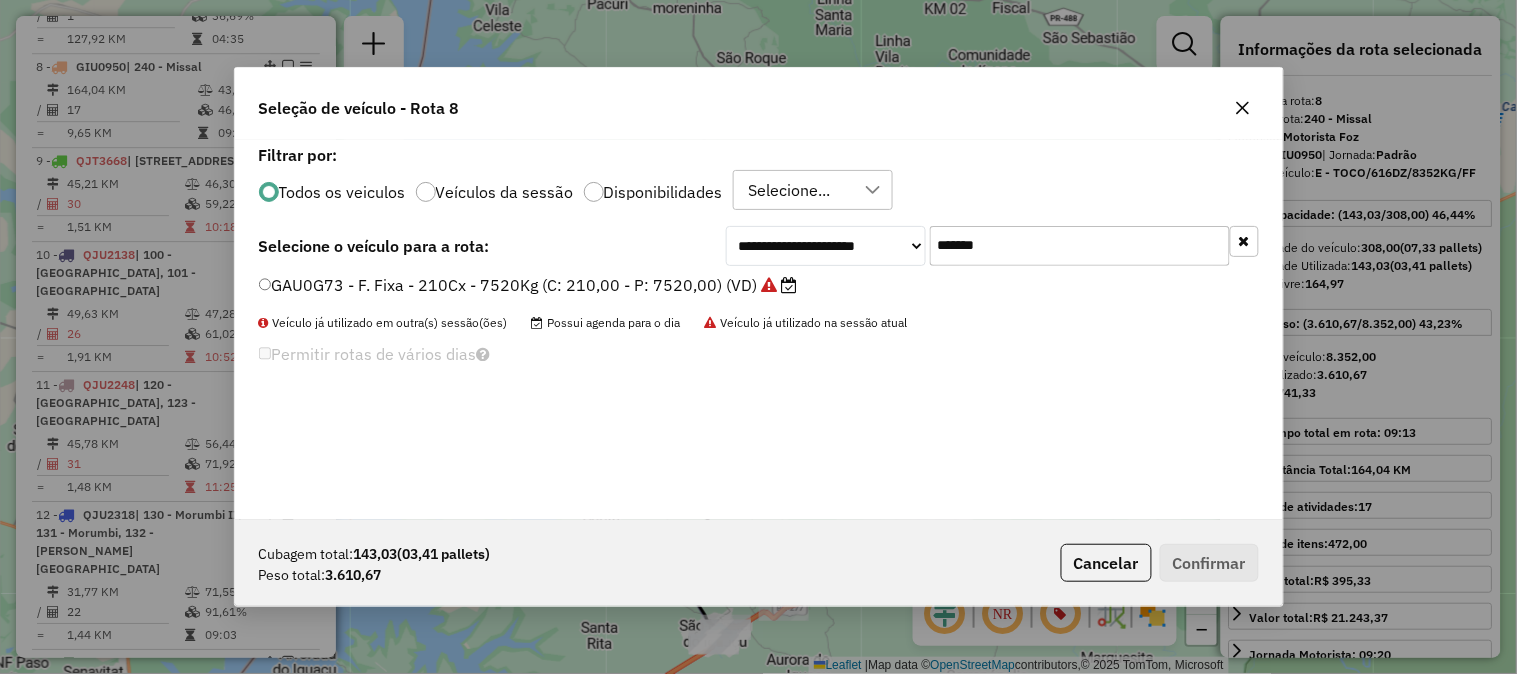 type on "*******" 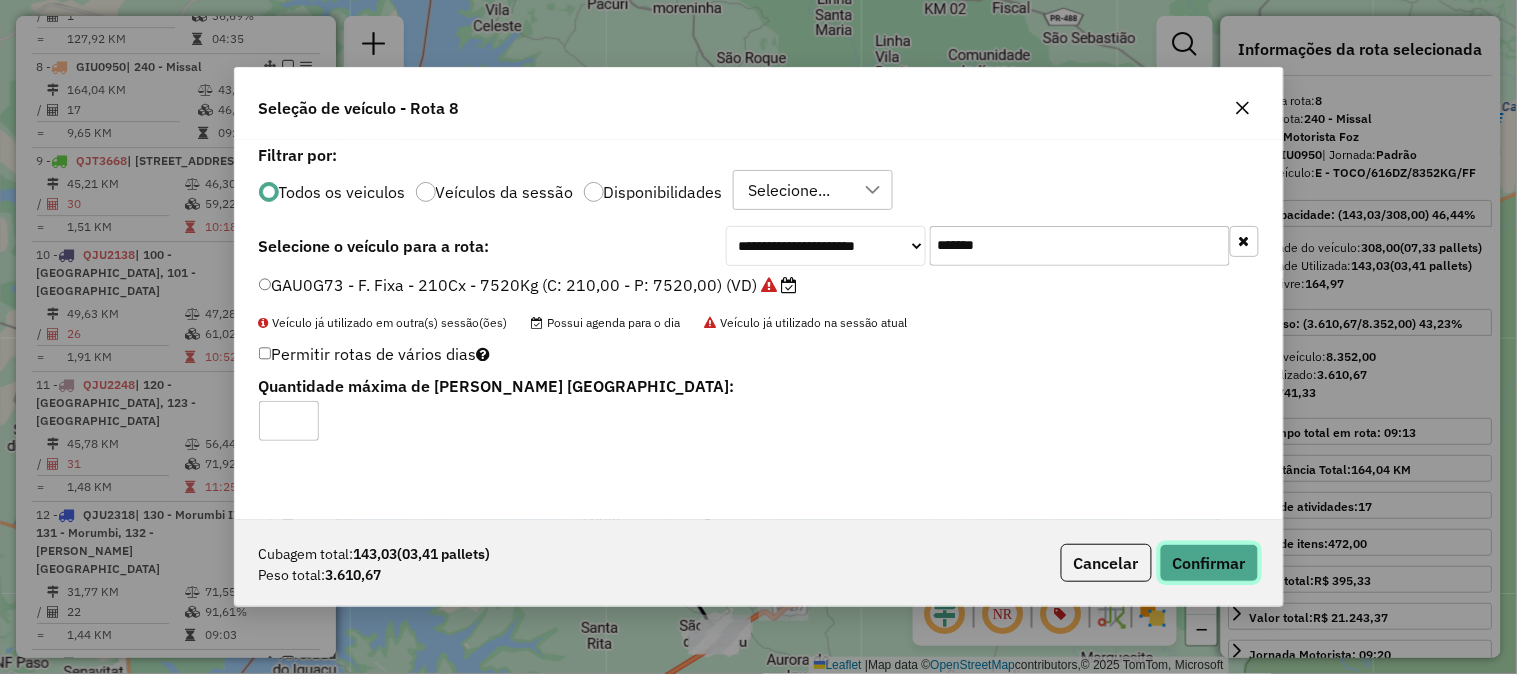 click on "Confirmar" 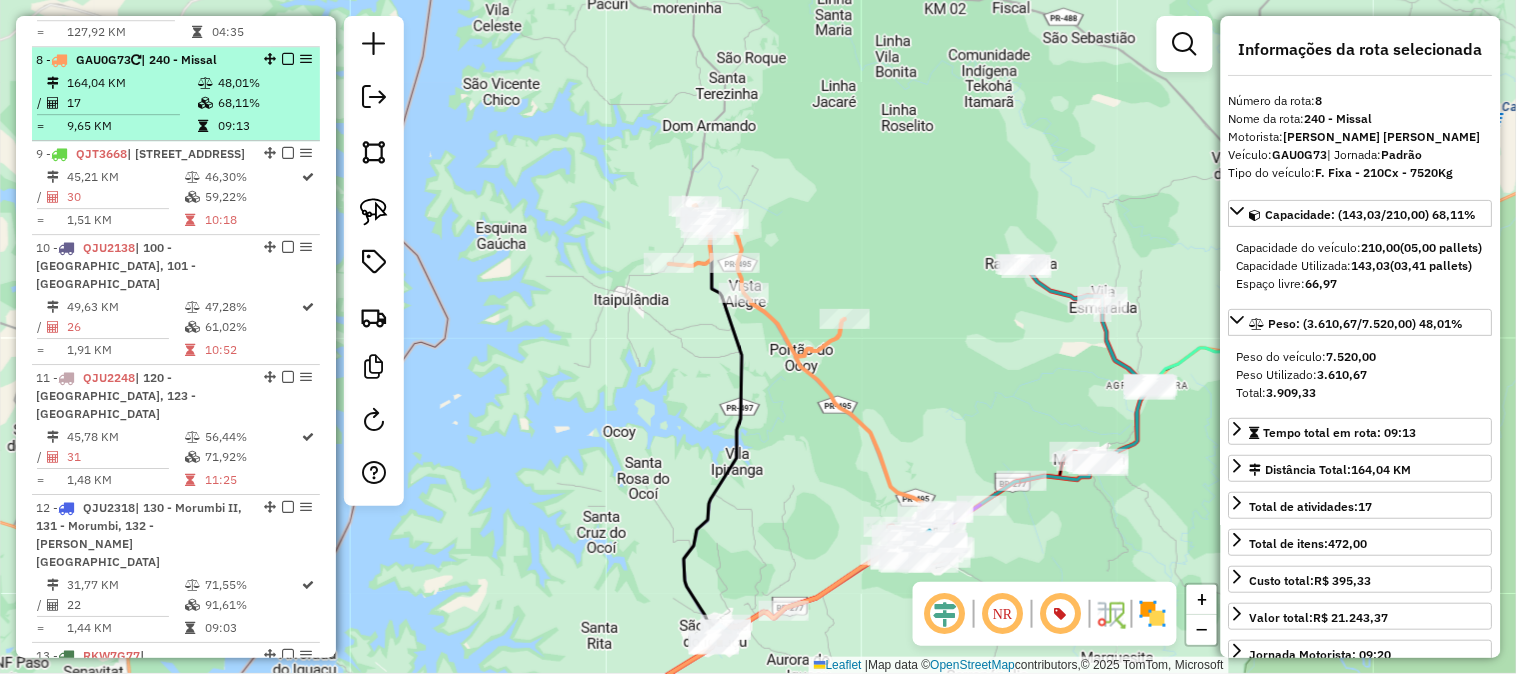 scroll, scrollTop: 1496, scrollLeft: 0, axis: vertical 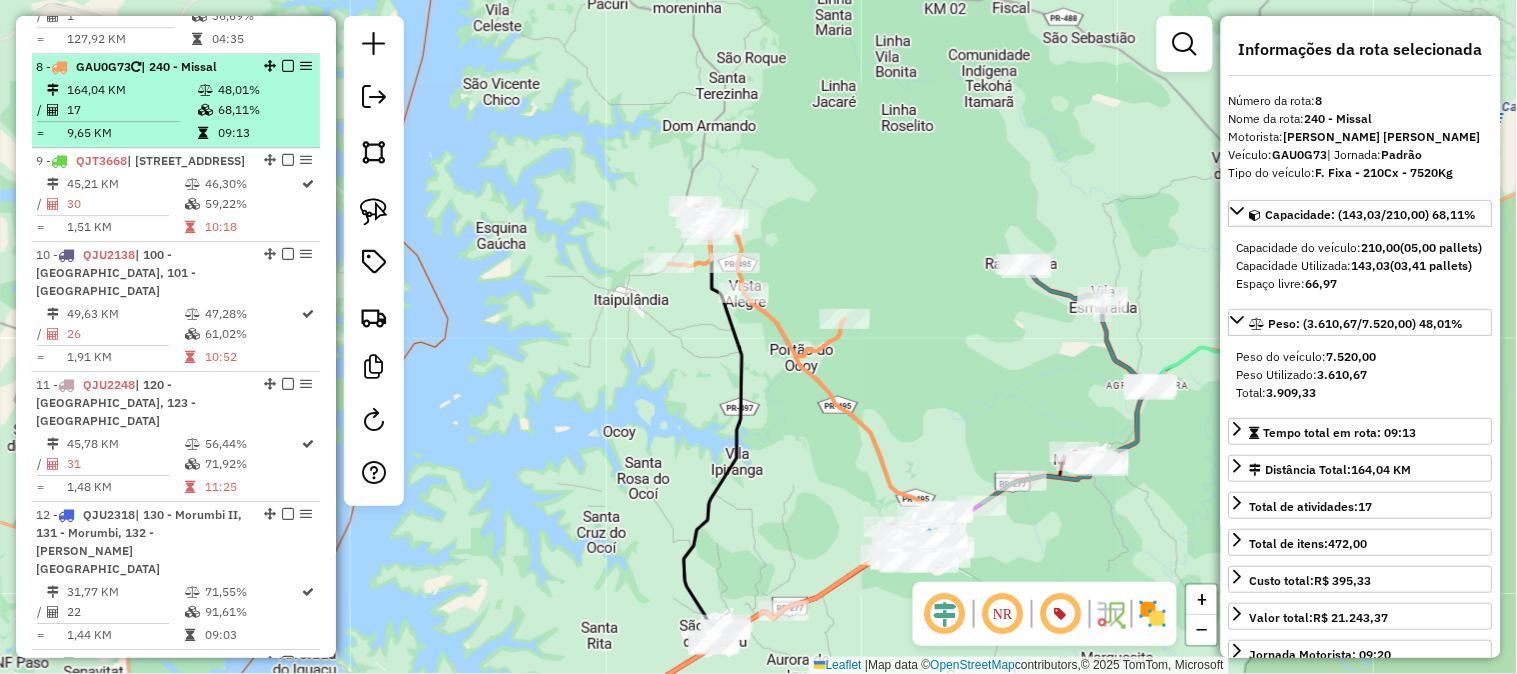 click at bounding box center [288, 66] 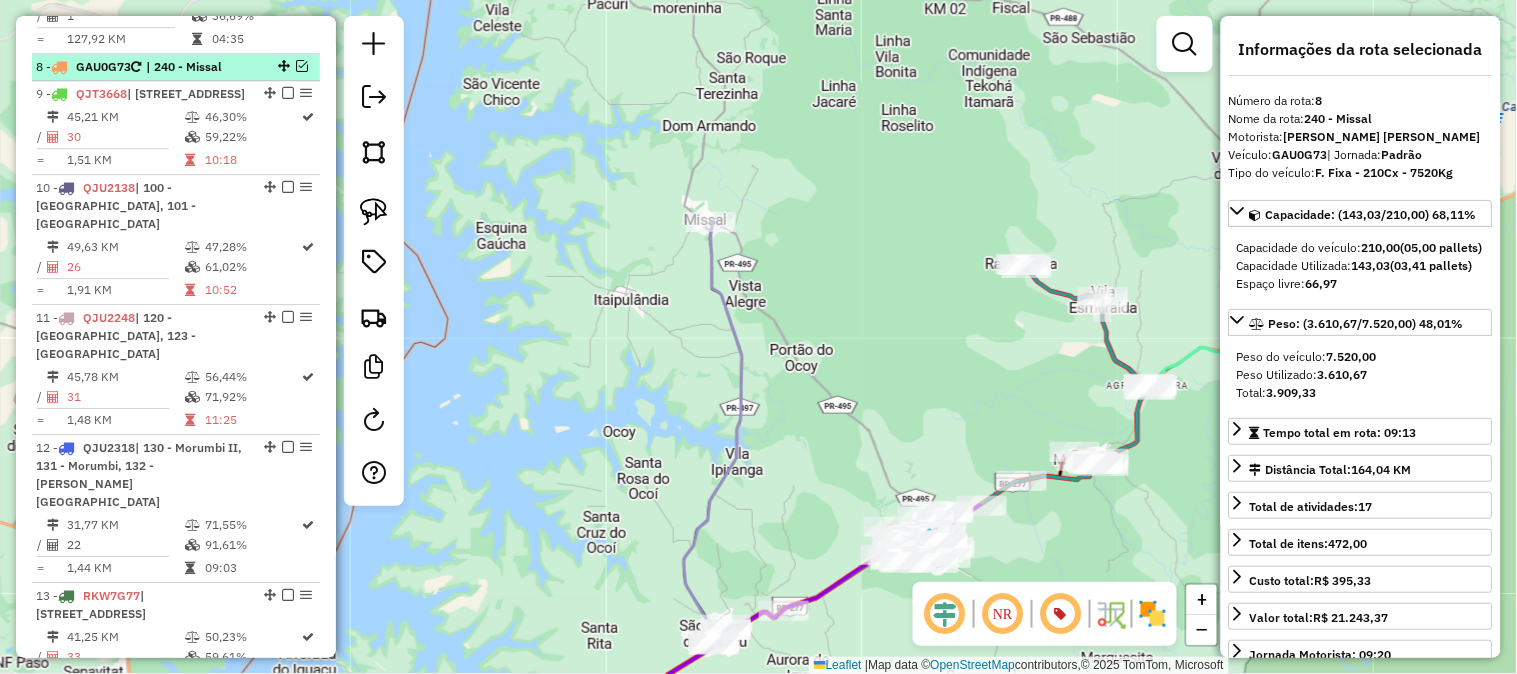 click at bounding box center (302, 66) 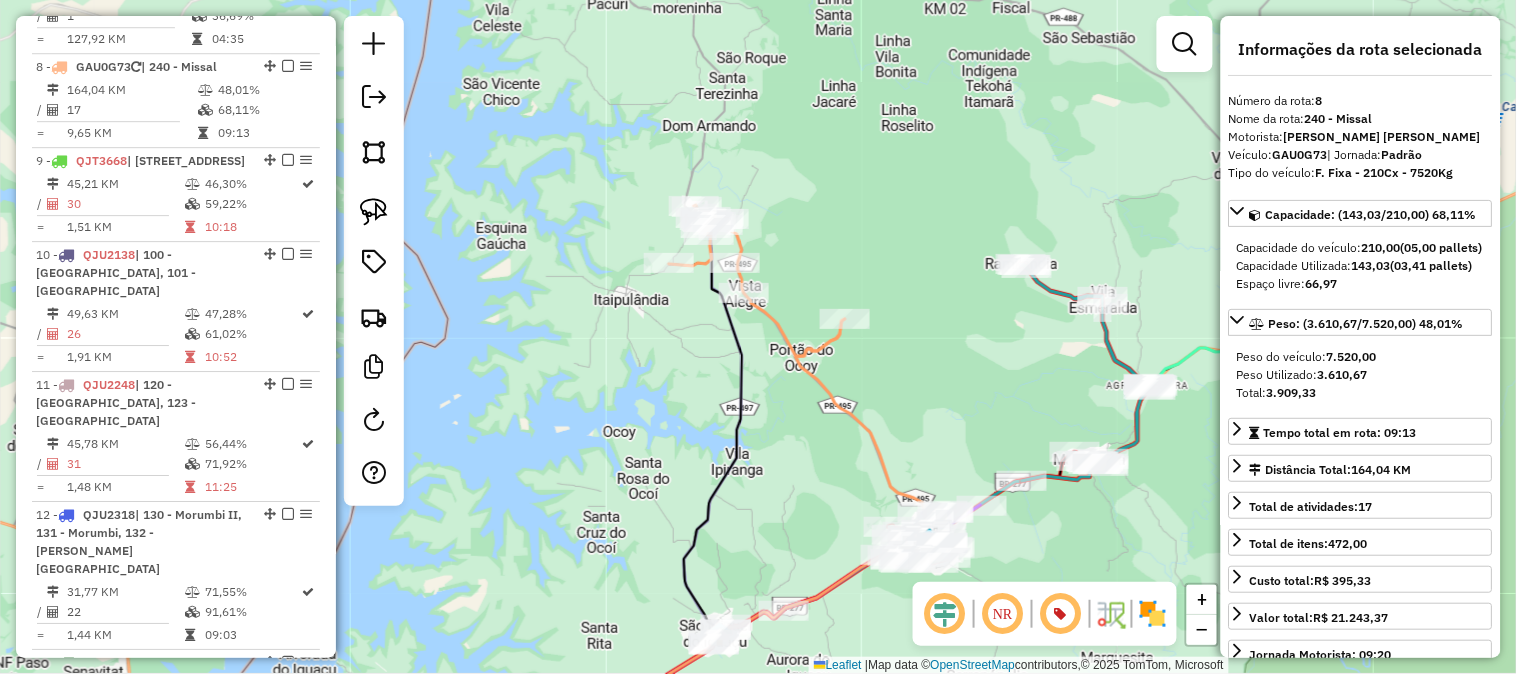 click 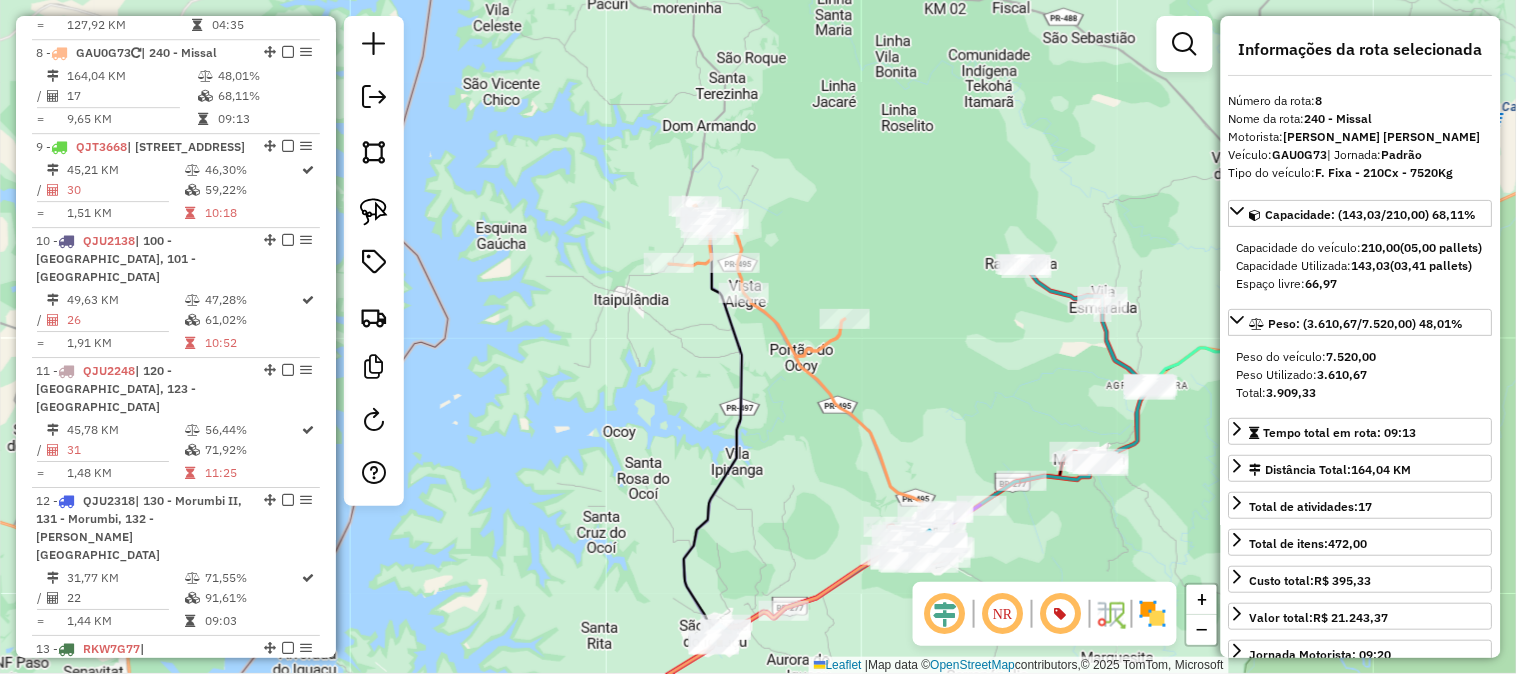 scroll, scrollTop: 1515, scrollLeft: 0, axis: vertical 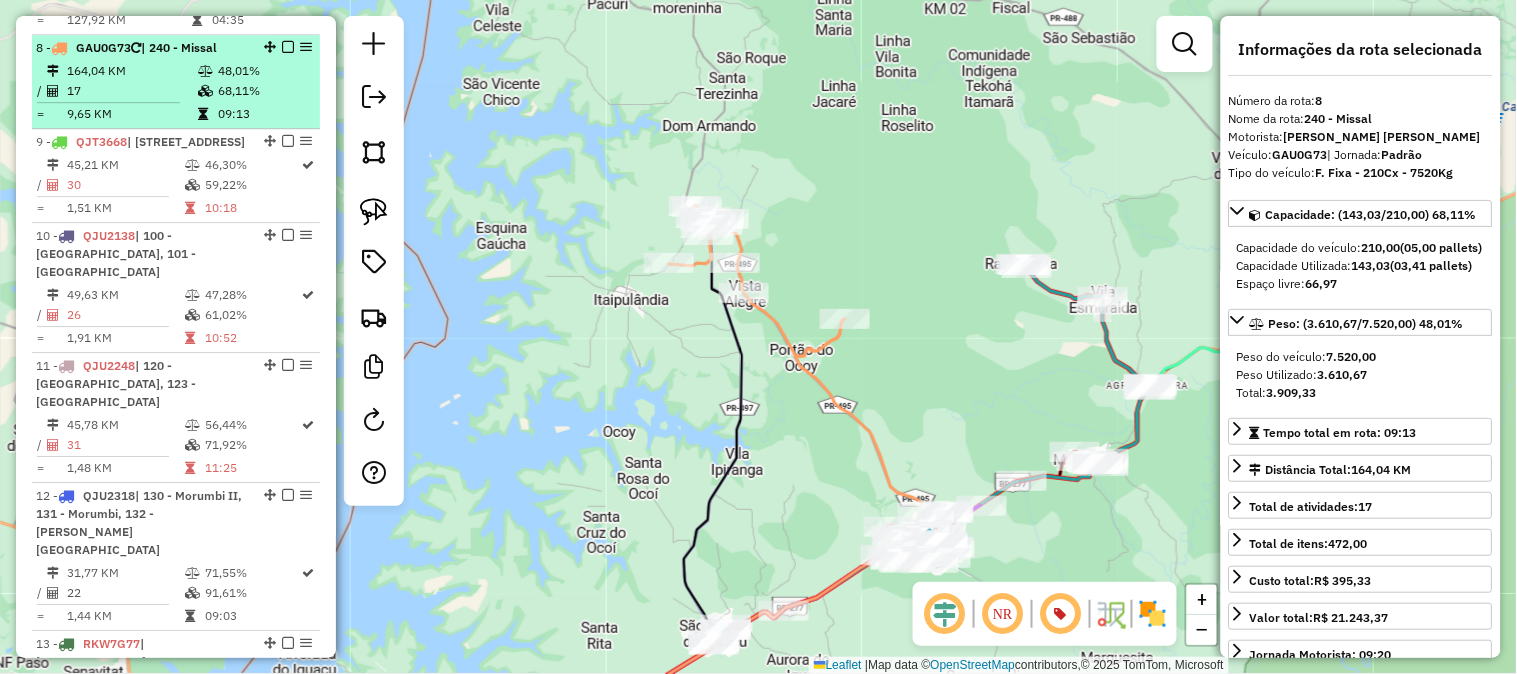click at bounding box center (288, 47) 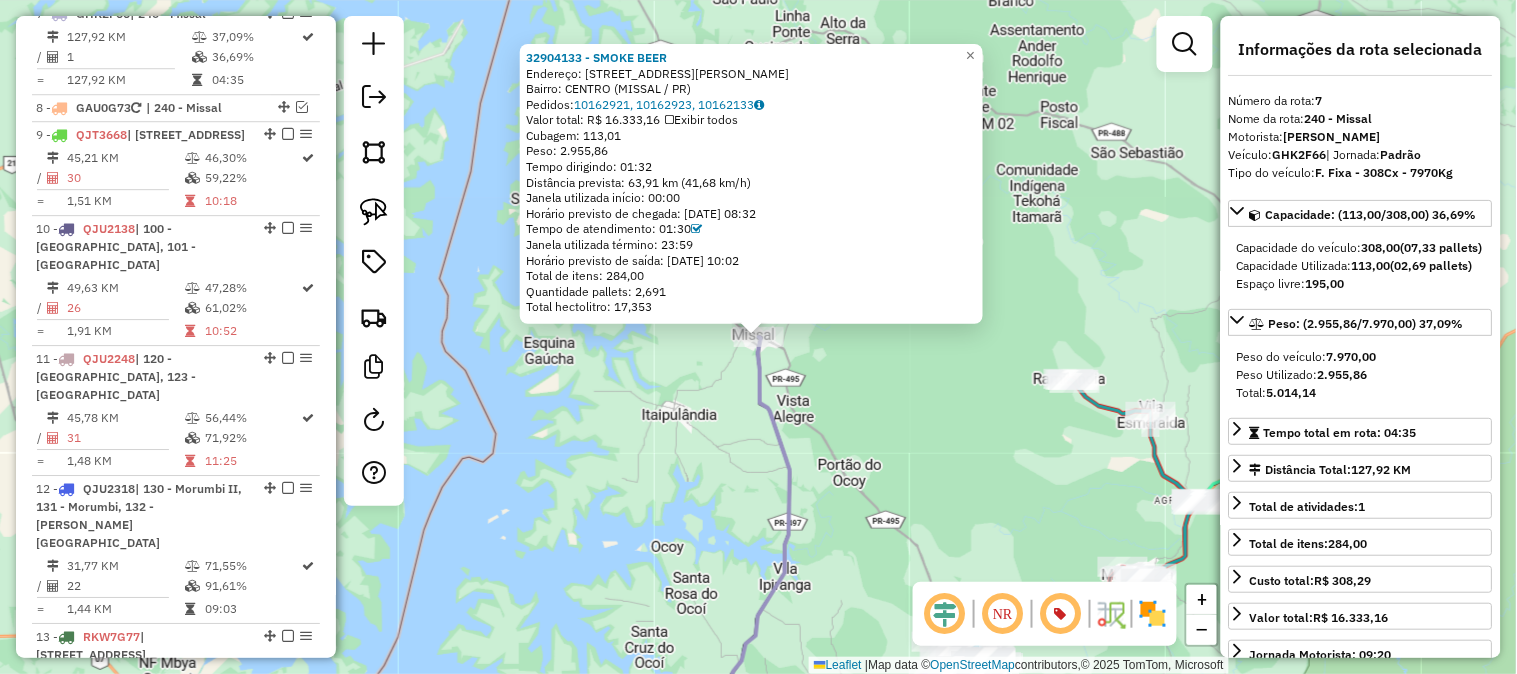 scroll, scrollTop: 1421, scrollLeft: 0, axis: vertical 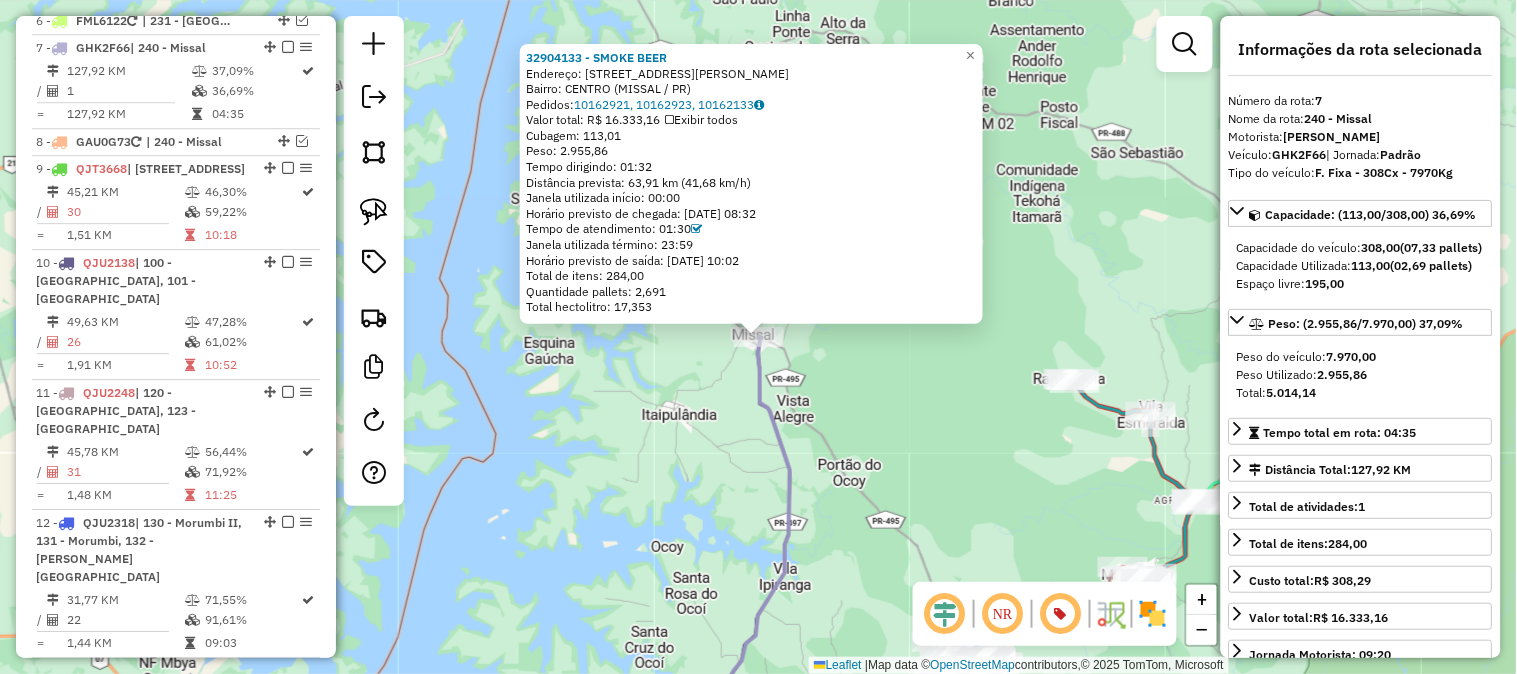 click on "32904133 - SMOKE BEER  Endereço:  AVENIDA DOM GERALDO SIGAUD 385   Bairro: CENTRO (MISSAL / PR)   Pedidos:  10162921, 10162923, 10162133   Valor total: R$ 16.333,16   Exibir todos   Cubagem: 113,01  Peso: 2.955,86  Tempo dirigindo: 01:32   Distância prevista: 63,91 km (41,68 km/h)   Janela utilizada início: 00:00   Horário previsto de chegada: 10/07/2025 08:32   Tempo de atendimento: 01:30   Janela utilizada término: 23:59   Horário previsto de saída: 10/07/2025 10:02   Total de itens: 284,00   Quantidade pallets: 2,691   Total hectolitro: 17,353  × Janela de atendimento Grade de atendimento Capacidade Transportadoras Veículos Cliente Pedidos  Rotas Selecione os dias de semana para filtrar as janelas de atendimento  Seg   Ter   Qua   Qui   Sex   Sáb   Dom  Informe o período da janela de atendimento: De: Até:  Filtrar exatamente a janela do cliente  Considerar janela de atendimento padrão  Selecione os dias de semana para filtrar as grades de atendimento  Seg   Ter   Qua   Qui   Sex   Sáb   Dom" 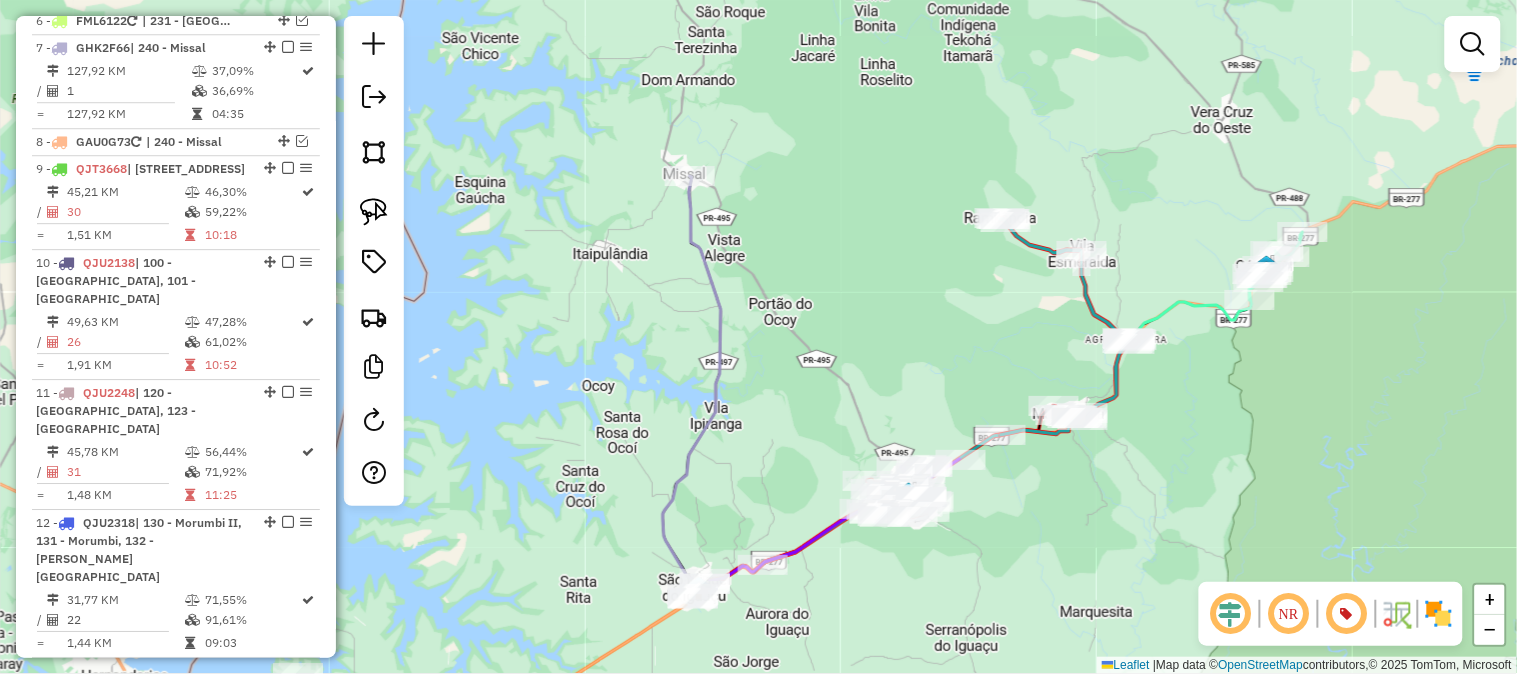 drag, startPoint x: 841, startPoint y: 396, endPoint x: 782, endPoint y: 263, distance: 145.49915 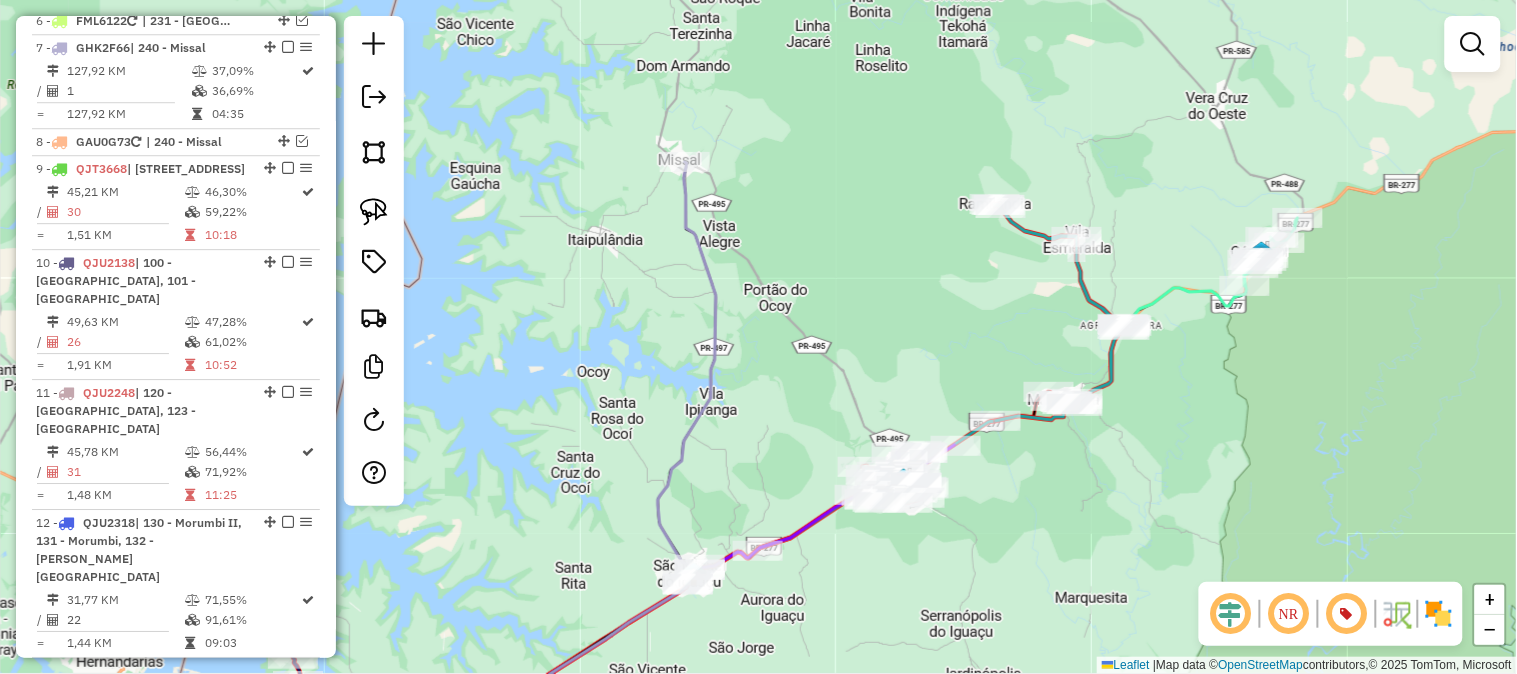 select on "**********" 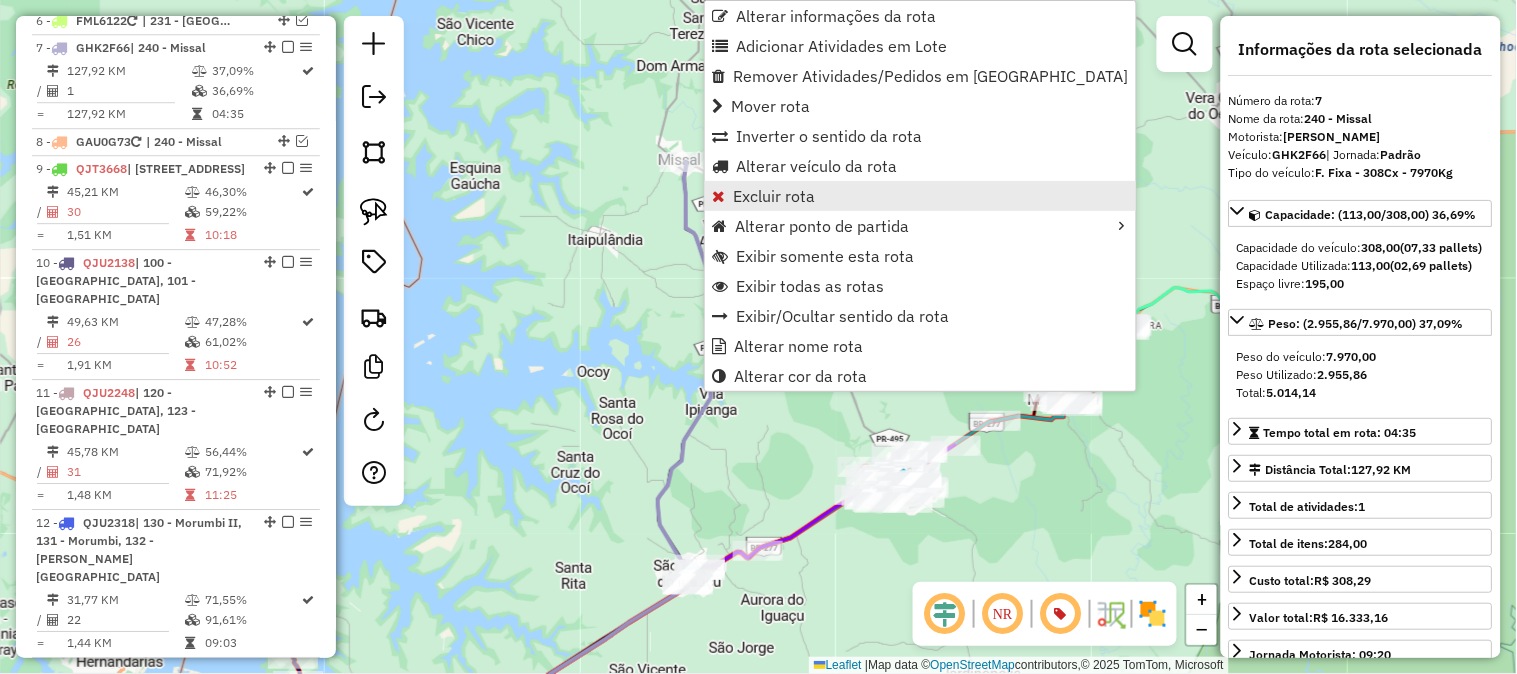 click on "Excluir rota" at bounding box center [774, 196] 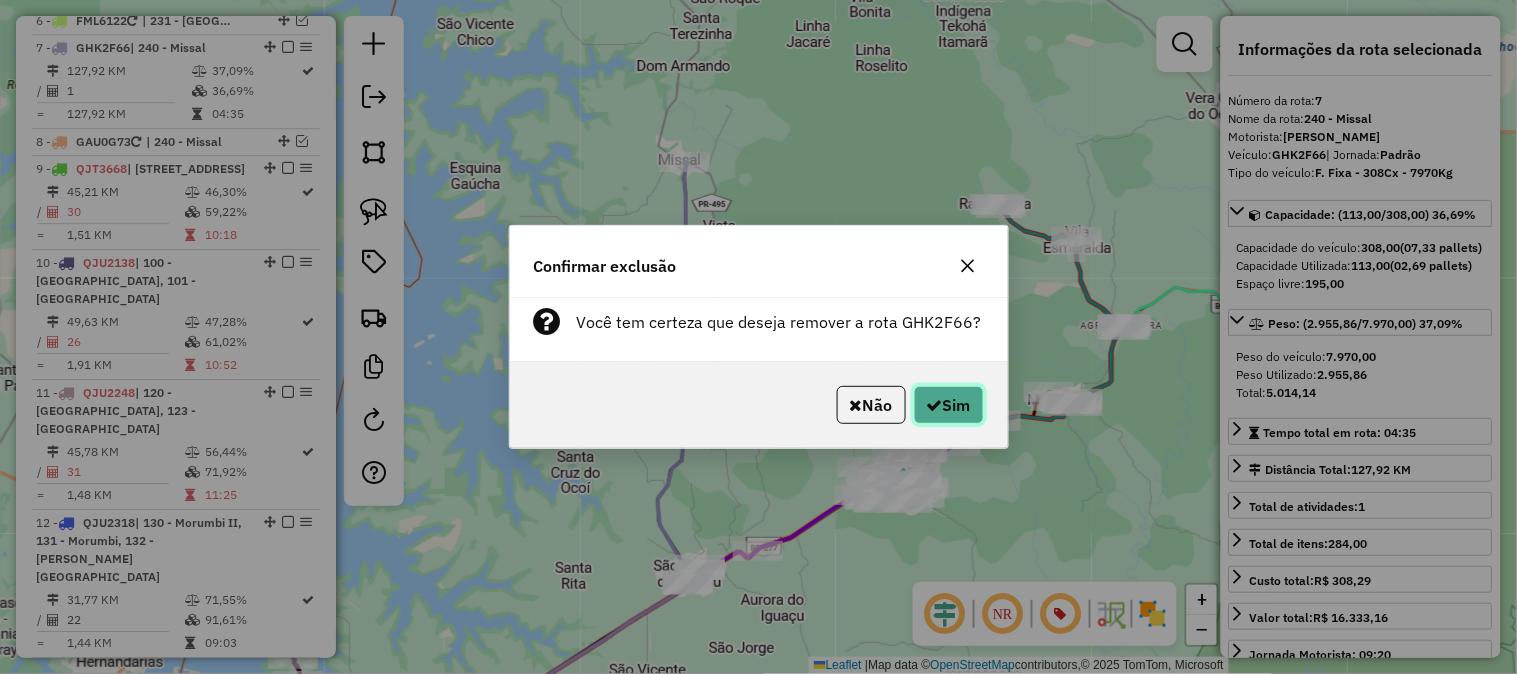 click on "Sim" 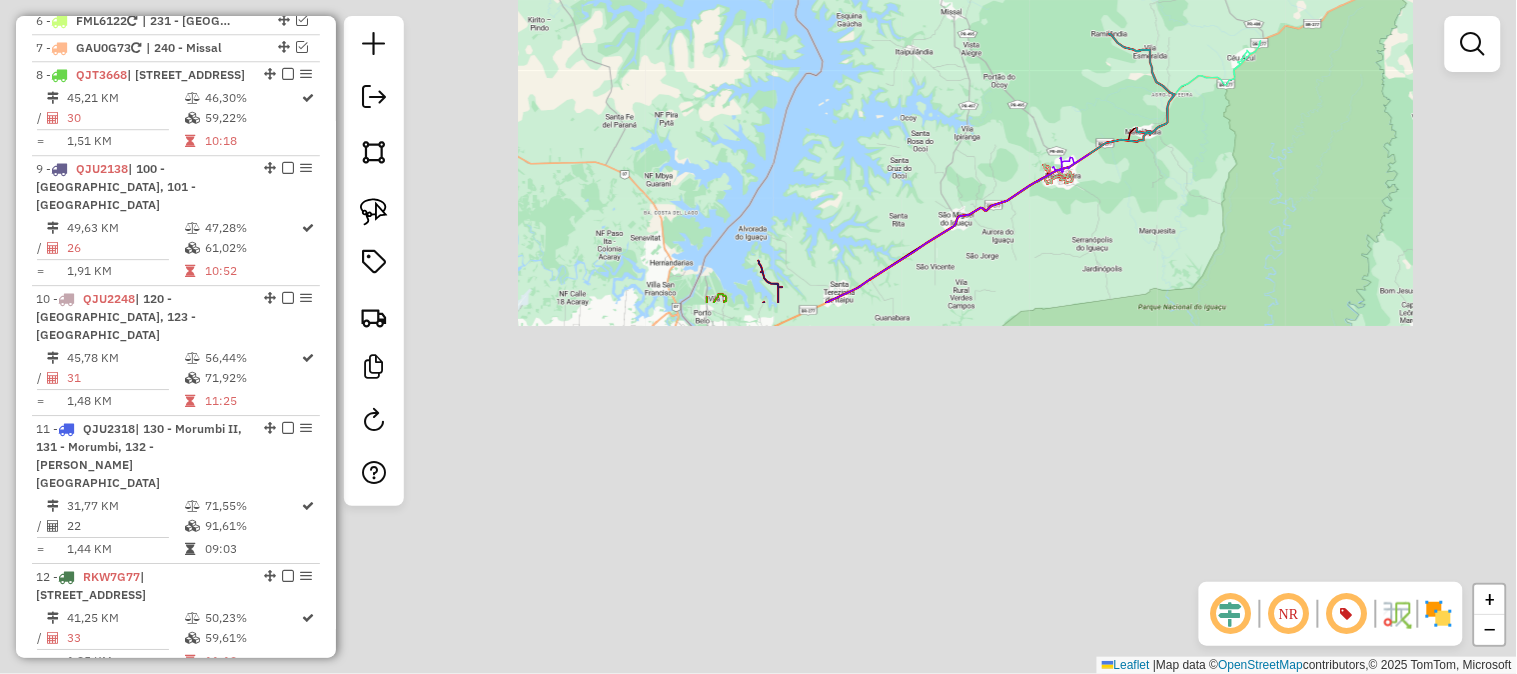 scroll, scrollTop: 1327, scrollLeft: 0, axis: vertical 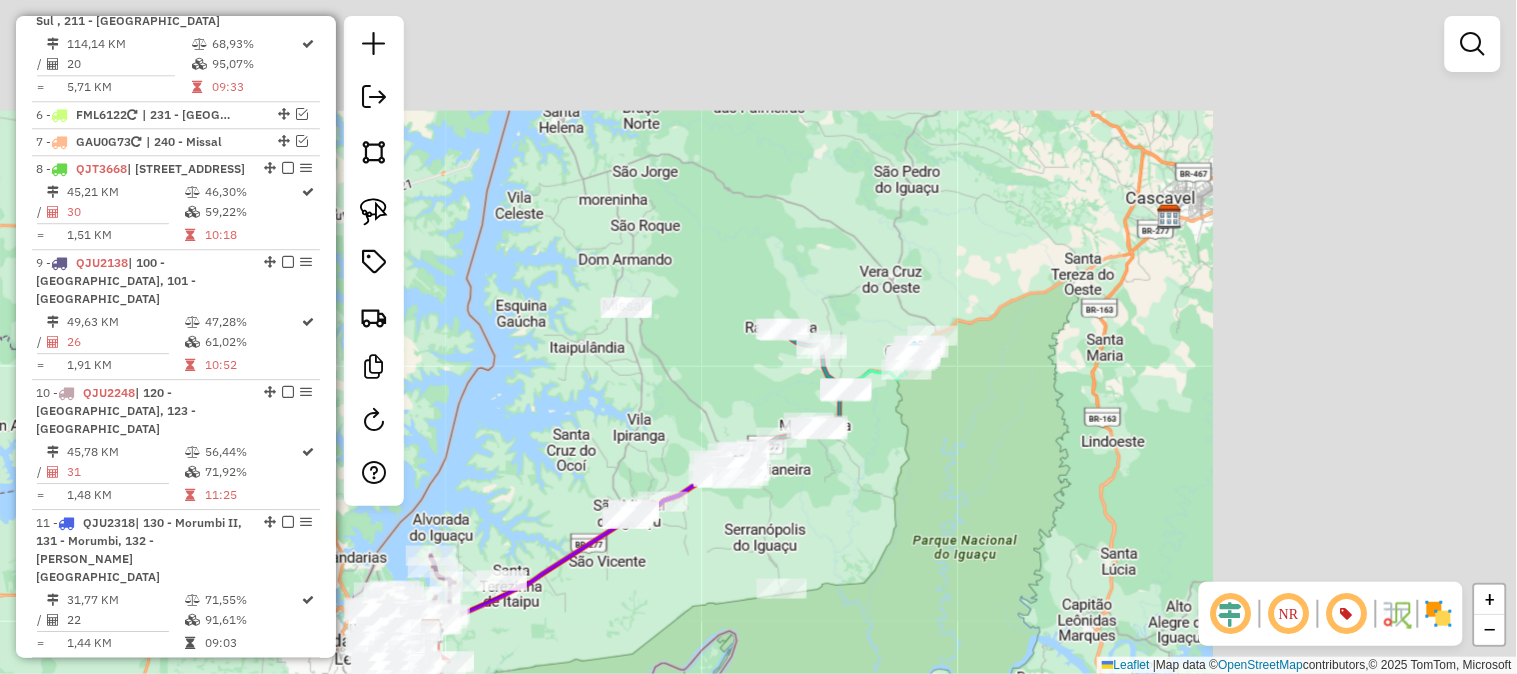 drag, startPoint x: 1300, startPoint y: 207, endPoint x: 984, endPoint y: 493, distance: 426.2065 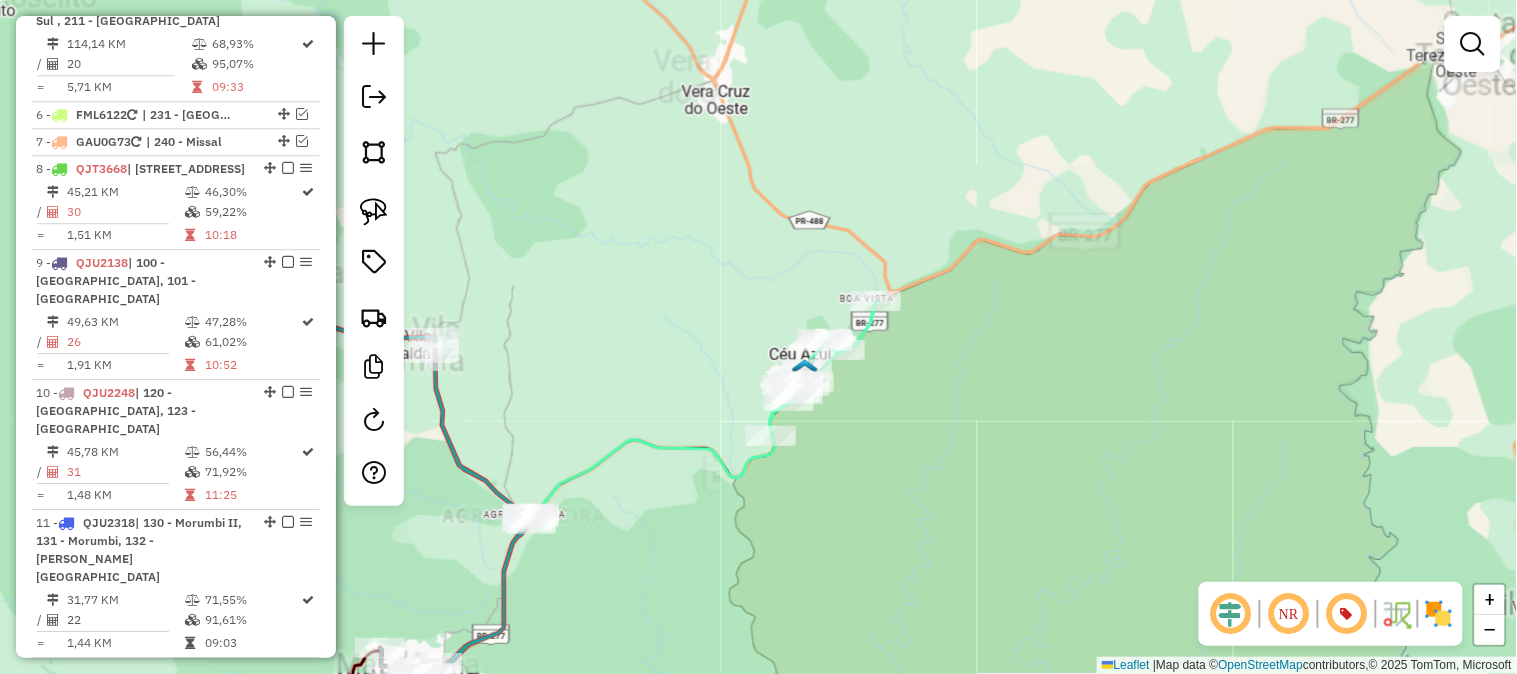 drag, startPoint x: 965, startPoint y: 418, endPoint x: 1085, endPoint y: 351, distance: 137.43726 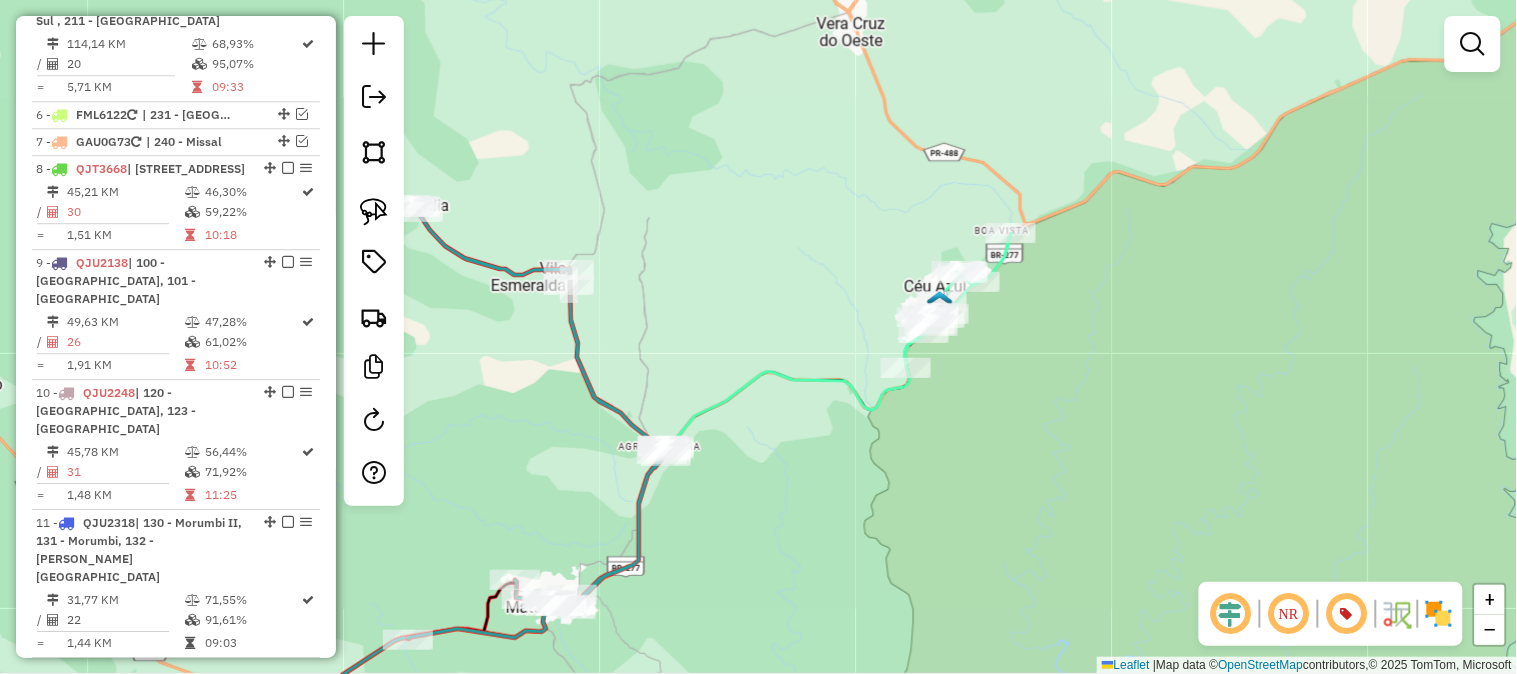 click 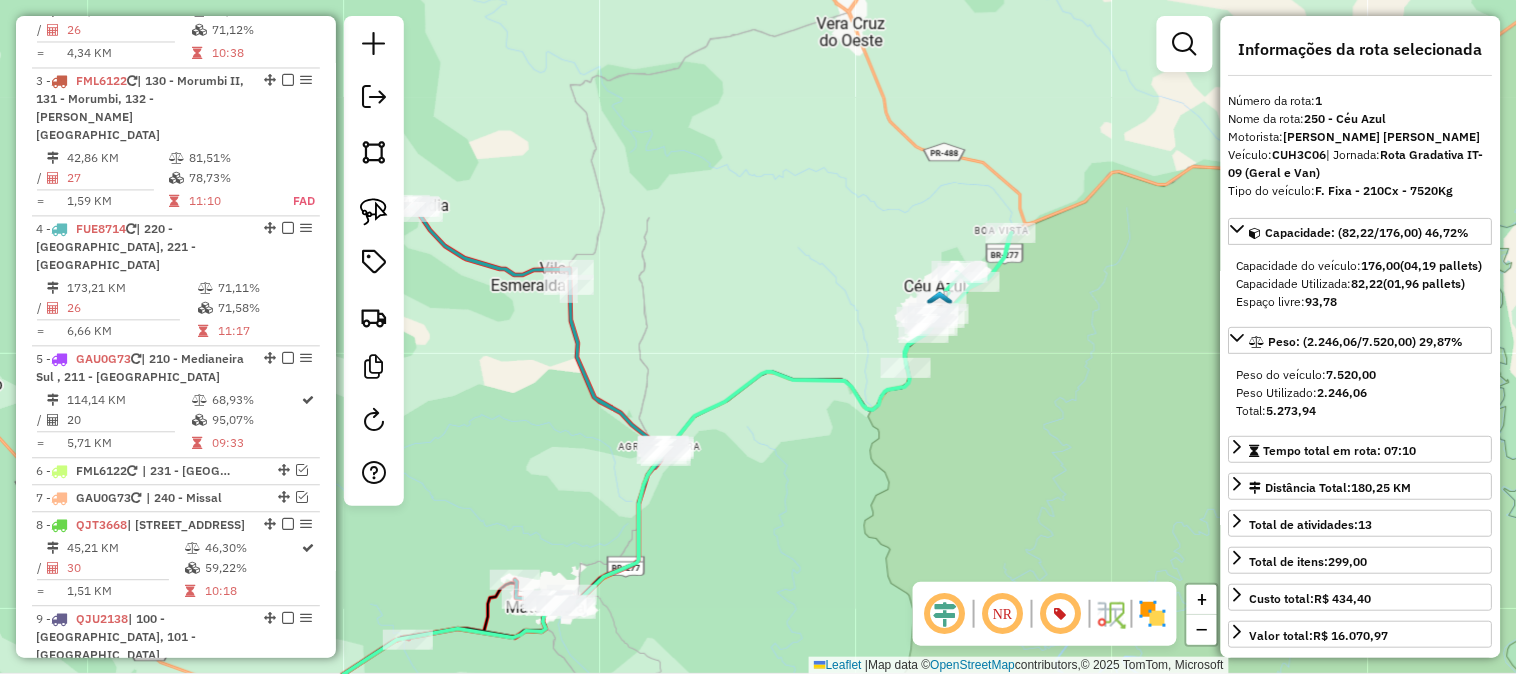 scroll, scrollTop: 815, scrollLeft: 0, axis: vertical 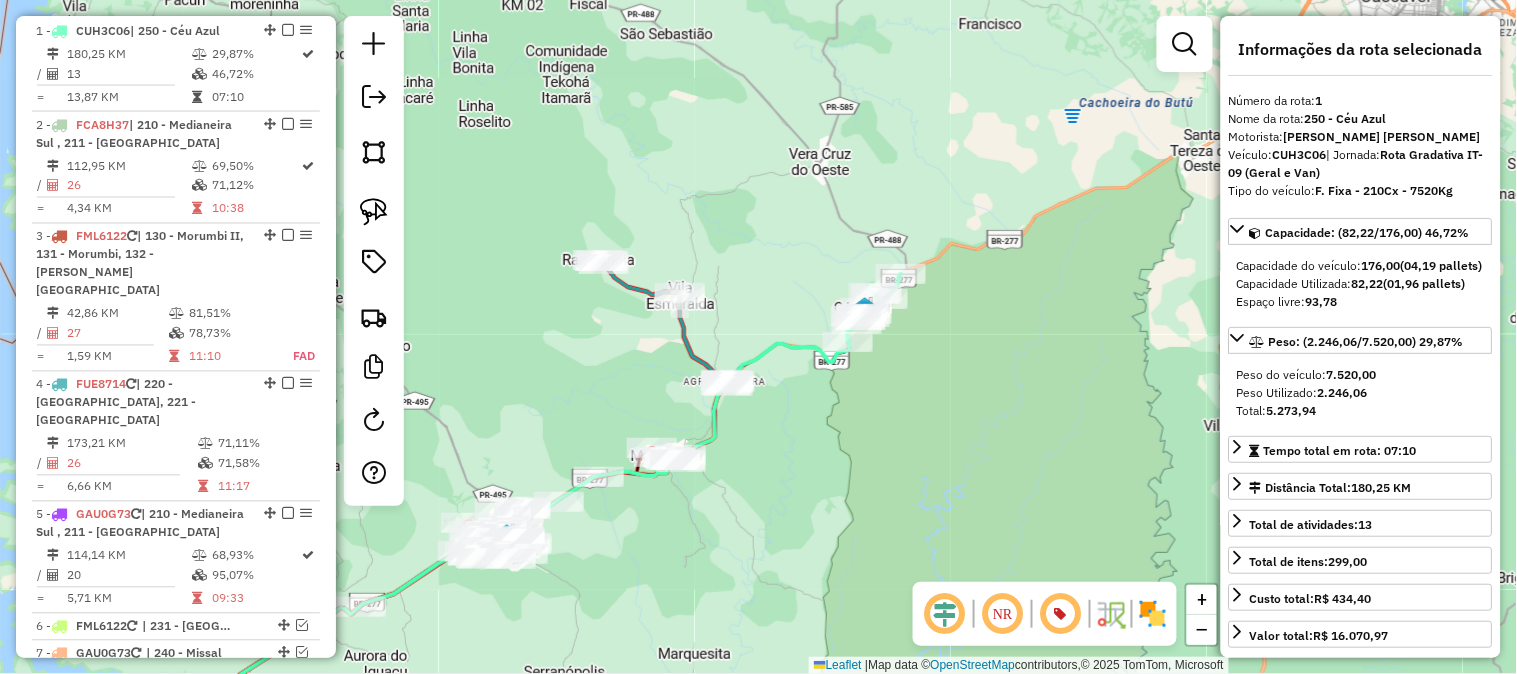 drag, startPoint x: 784, startPoint y: 286, endPoint x: 803, endPoint y: 246, distance: 44.28318 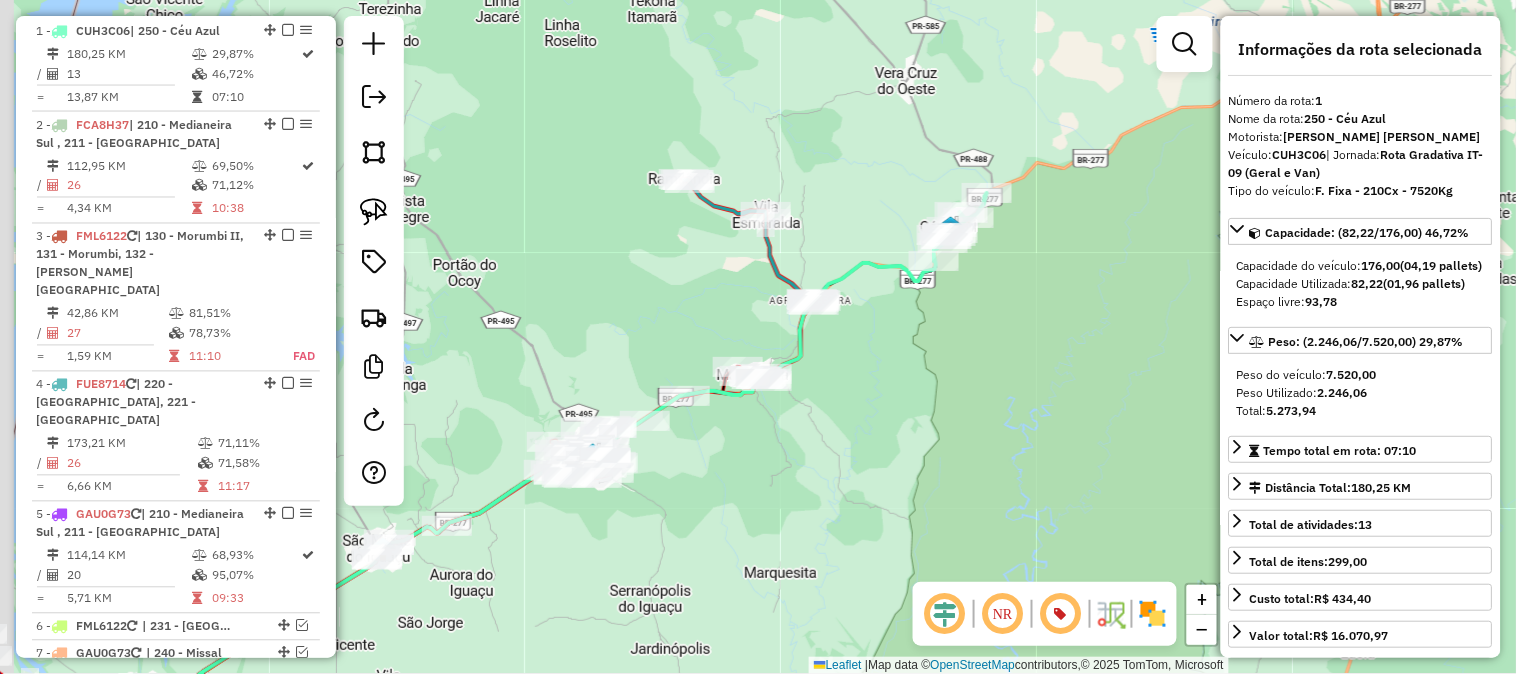 drag, startPoint x: 882, startPoint y: 414, endPoint x: 941, endPoint y: 375, distance: 70.724815 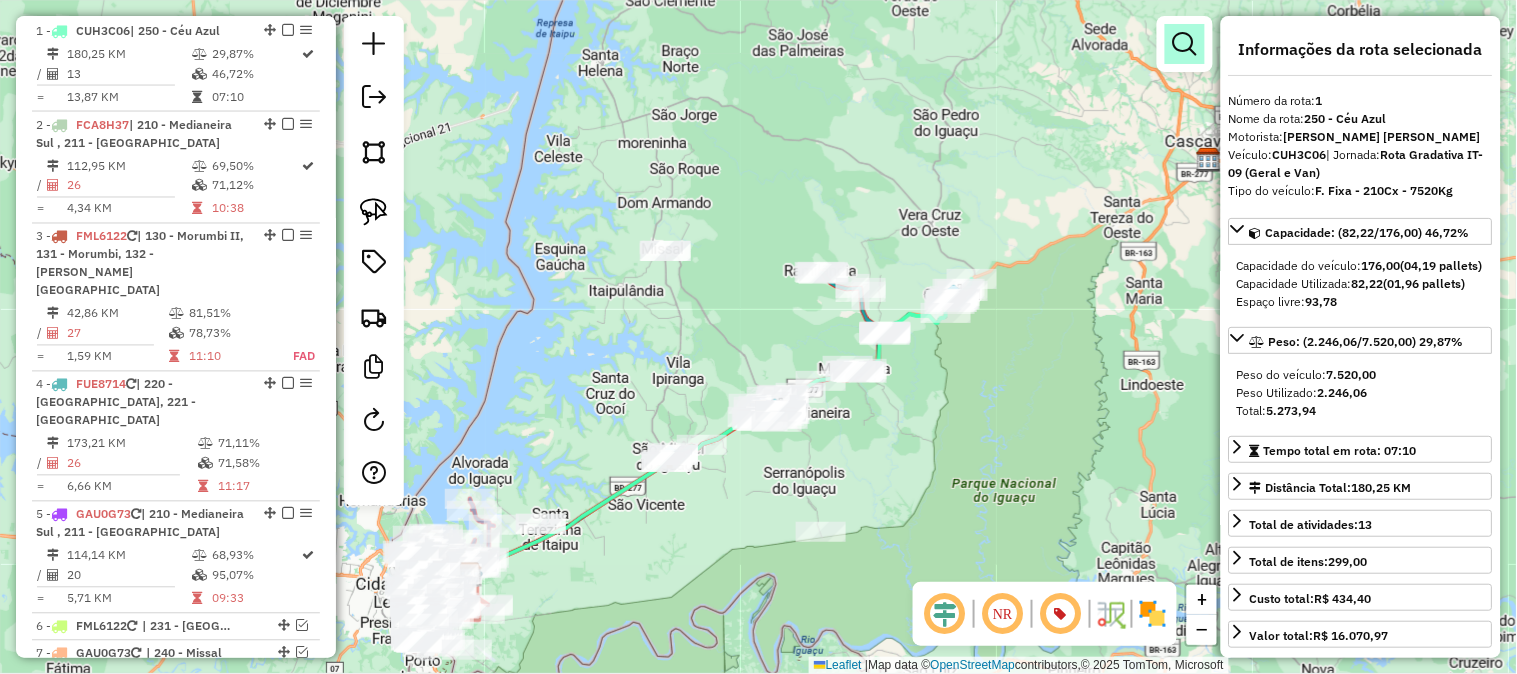 click at bounding box center (1185, 44) 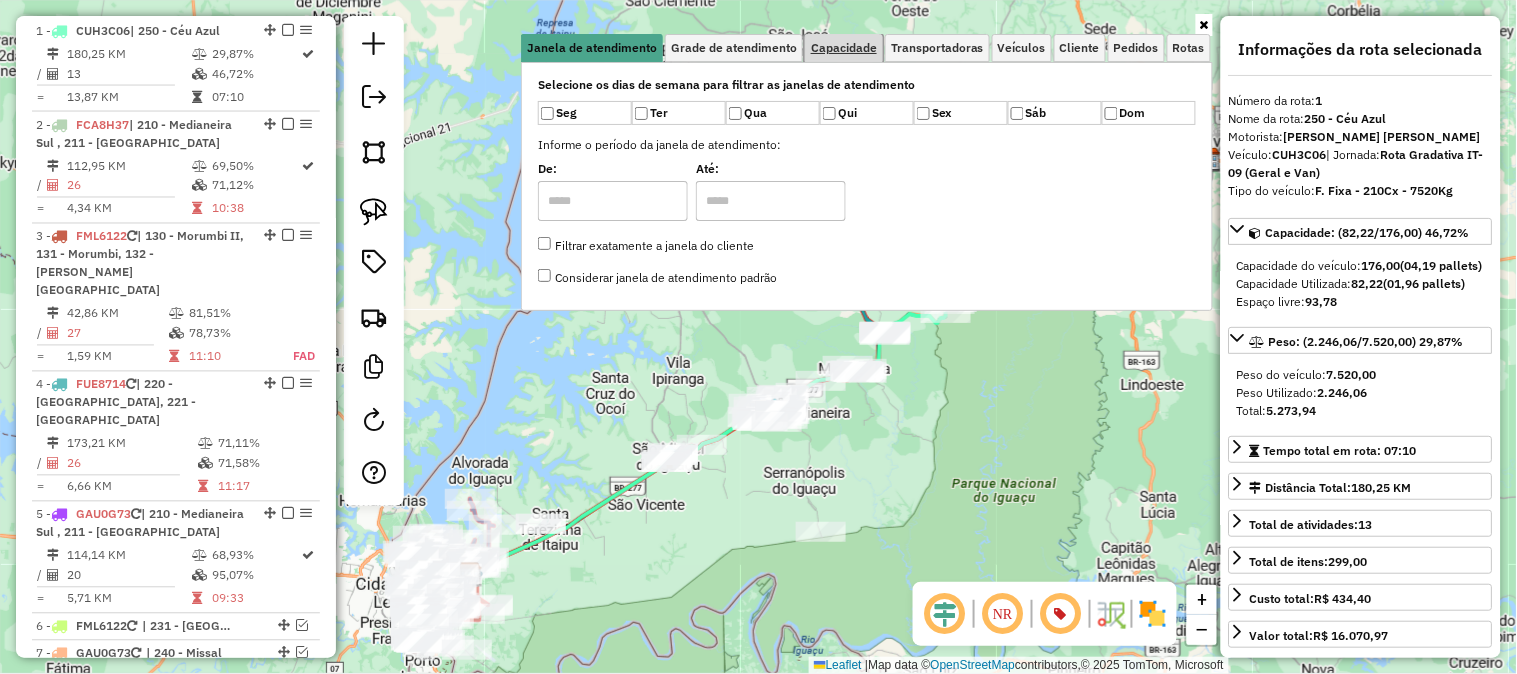 click on "Capacidade" at bounding box center [844, 48] 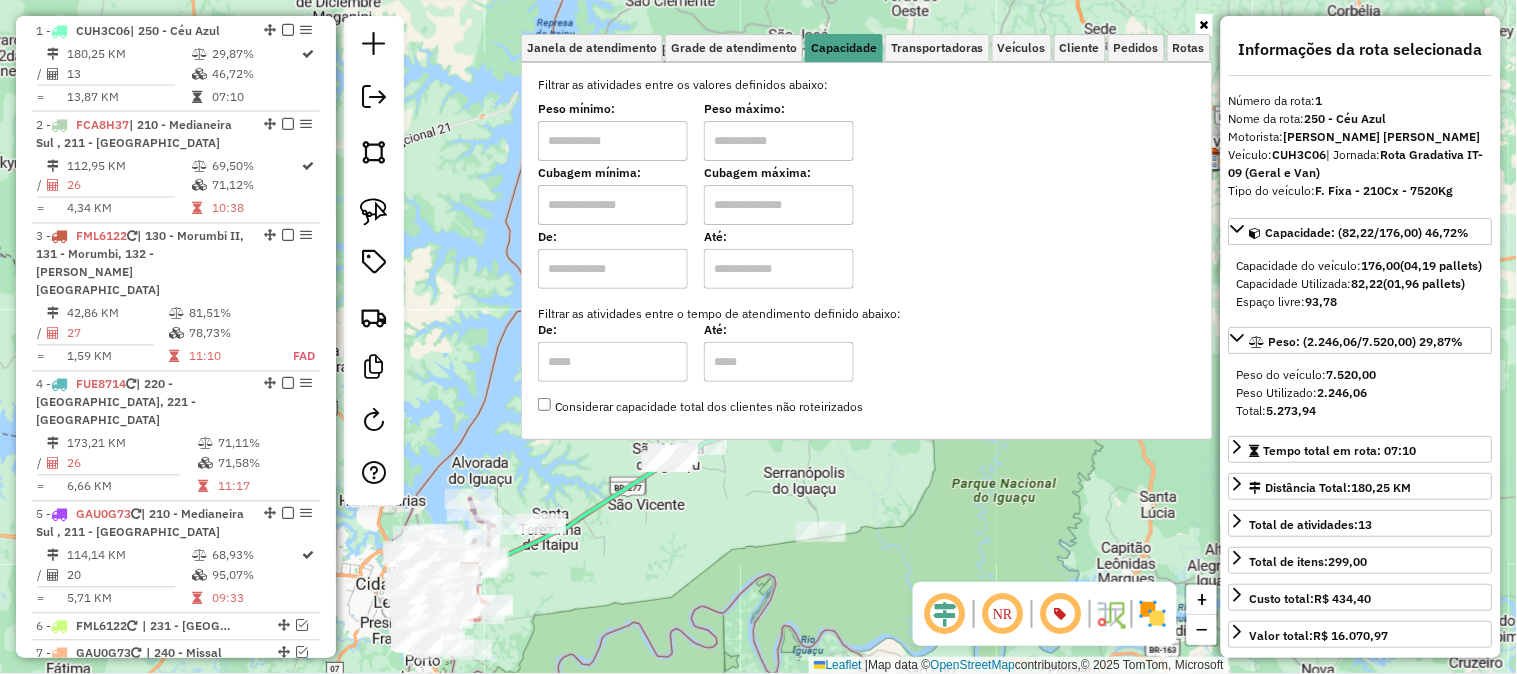 click at bounding box center [613, 205] 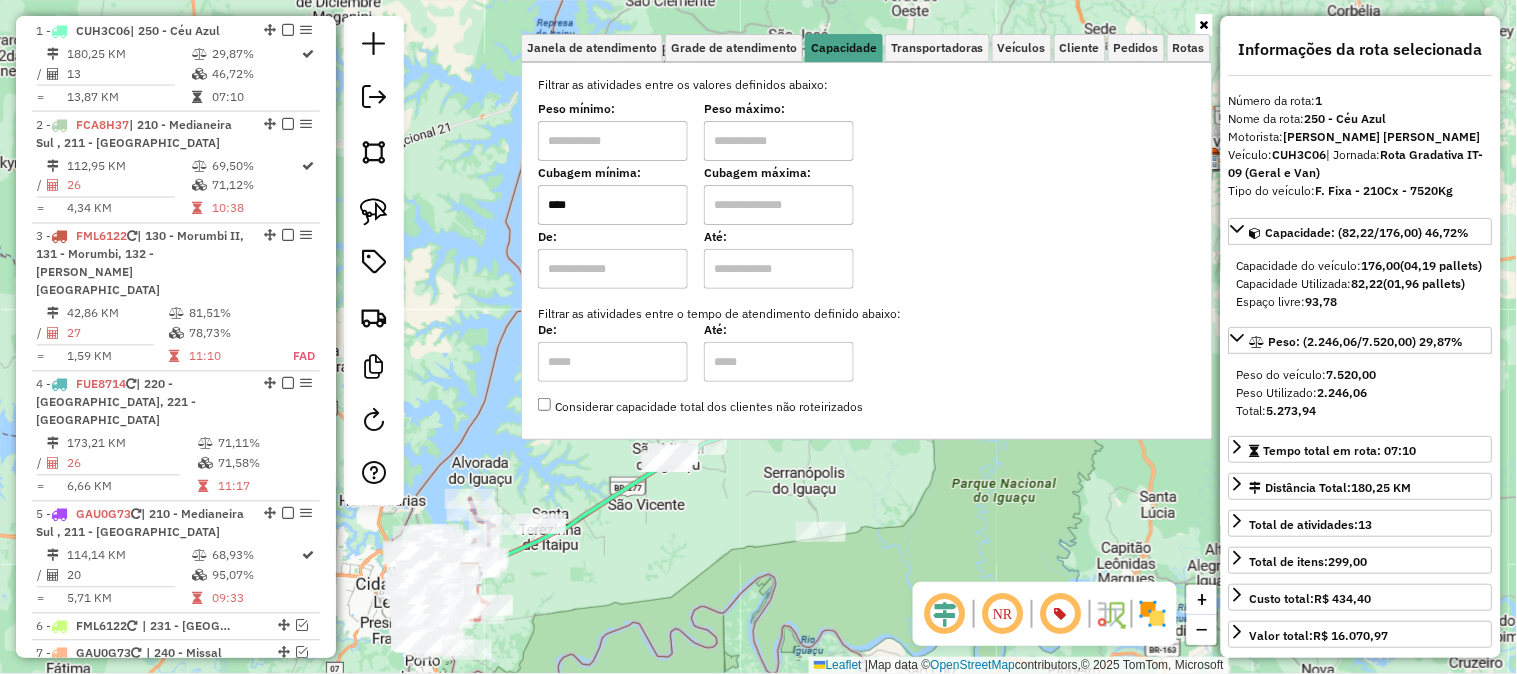 click at bounding box center [779, 205] 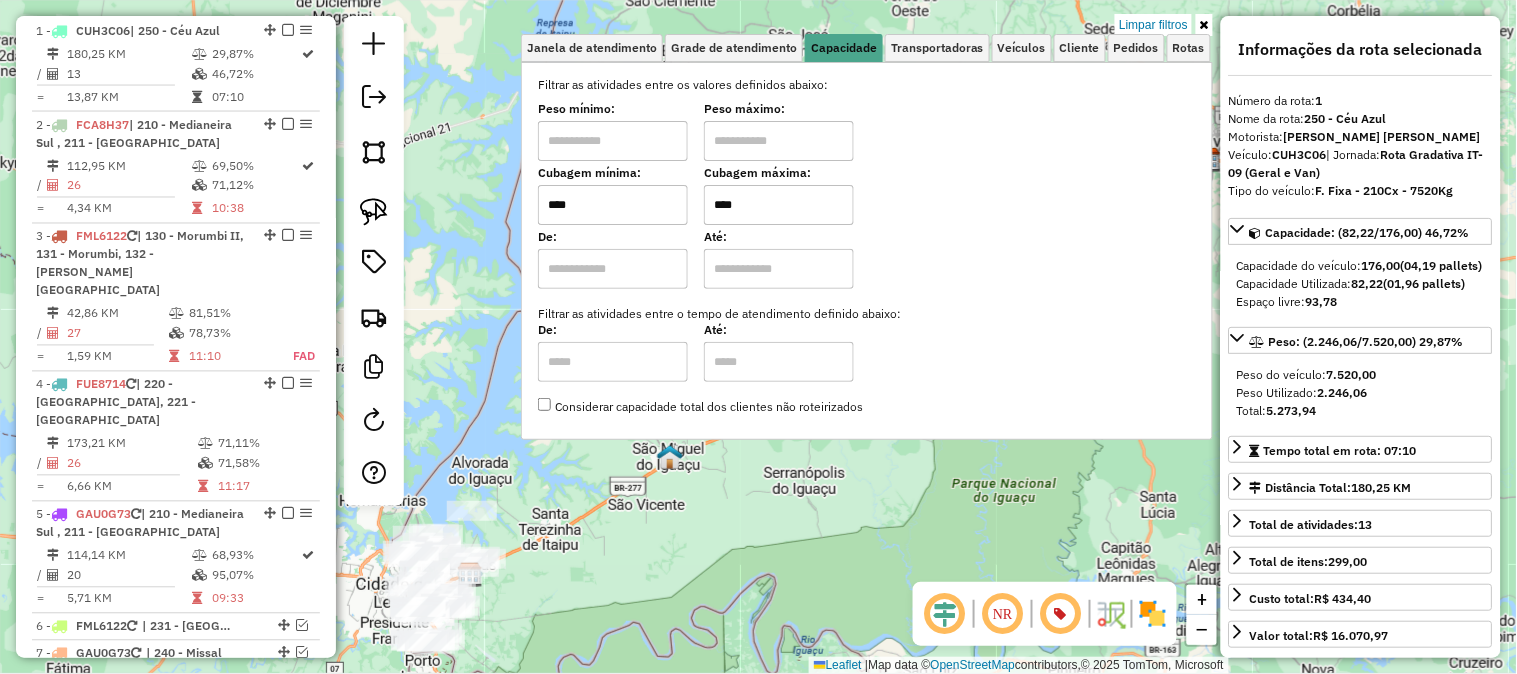 click on "Limpar filtros Janela de atendimento Grade de atendimento Capacidade Transportadoras Veículos Cliente Pedidos  Rotas Selecione os dias de semana para filtrar as janelas de atendimento  Seg   Ter   Qua   Qui   Sex   Sáb   Dom  Informe o período da janela de atendimento: De: Até:  Filtrar exatamente a janela do cliente  Considerar janela de atendimento padrão  Selecione os dias de semana para filtrar as grades de atendimento  Seg   Ter   Qua   Qui   Sex   Sáb   Dom   Considerar clientes sem dia de atendimento cadastrado  Clientes fora do dia de atendimento selecionado Filtrar as atividades entre os valores definidos abaixo:  Peso mínimo:   Peso máximo:   Cubagem mínima:  ****  Cubagem máxima:  ****  De:   Até:  Filtrar as atividades entre o tempo de atendimento definido abaixo:  De:   Até:   Considerar capacidade total dos clientes não roteirizados Transportadora: Selecione um ou mais itens Tipo de veículo: Selecione um ou mais itens Veículo: Selecione um ou mais itens Motorista: Nome: Rótulo: +" 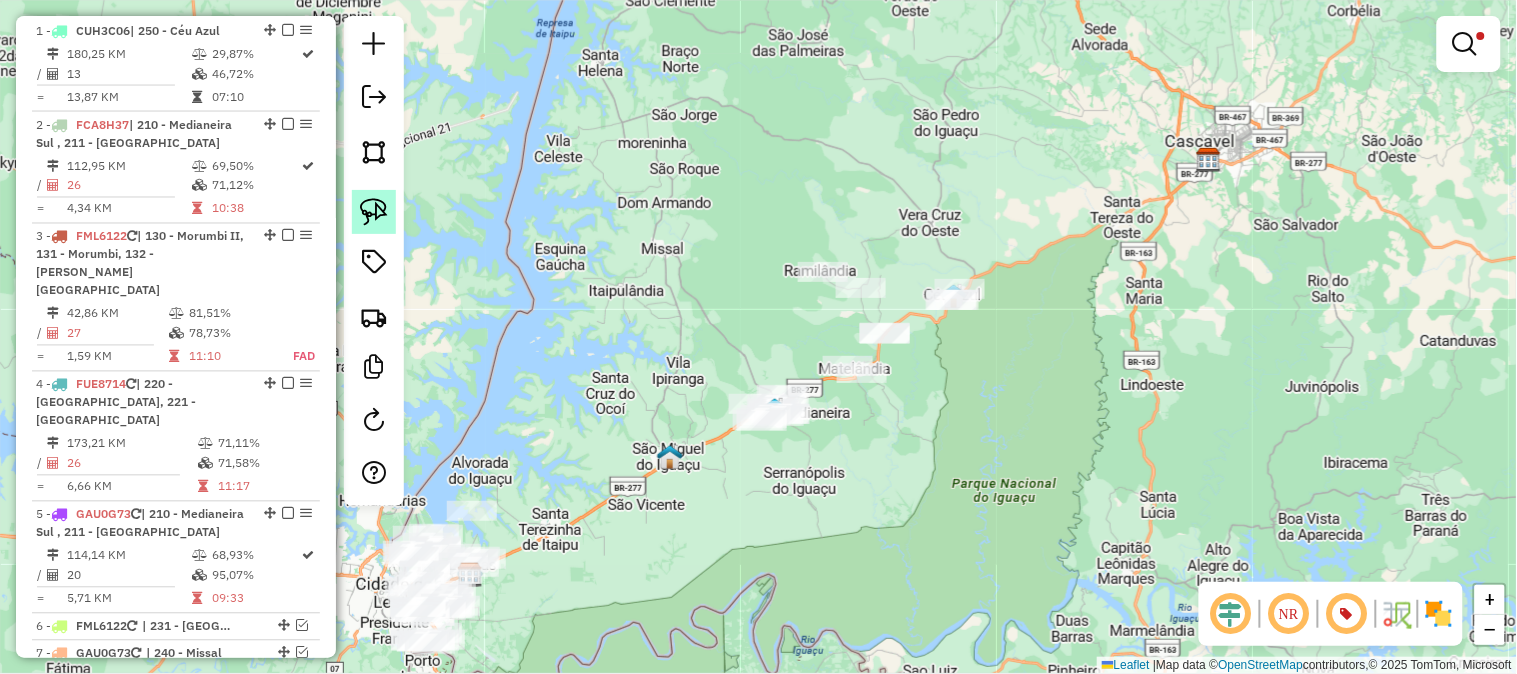 click 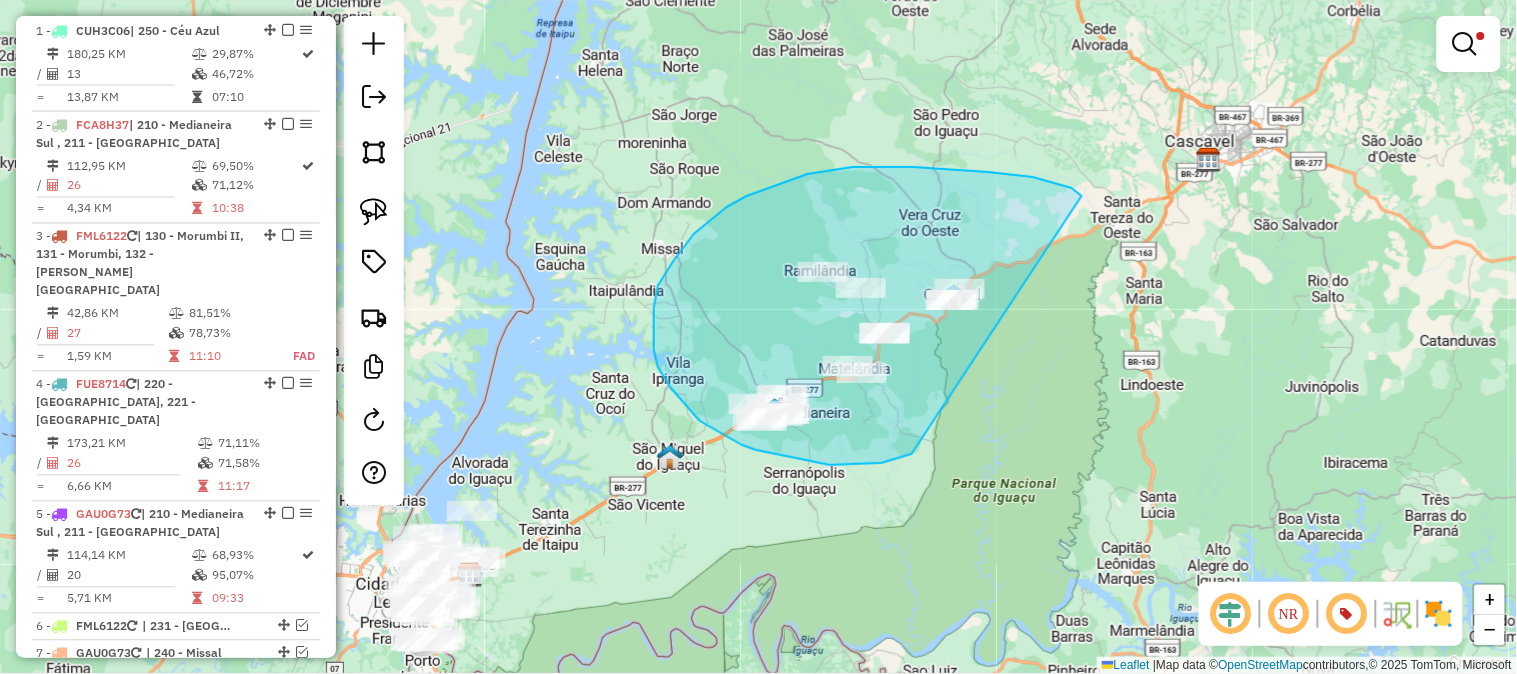 drag, startPoint x: 1082, startPoint y: 196, endPoint x: 923, endPoint y: 452, distance: 301.35858 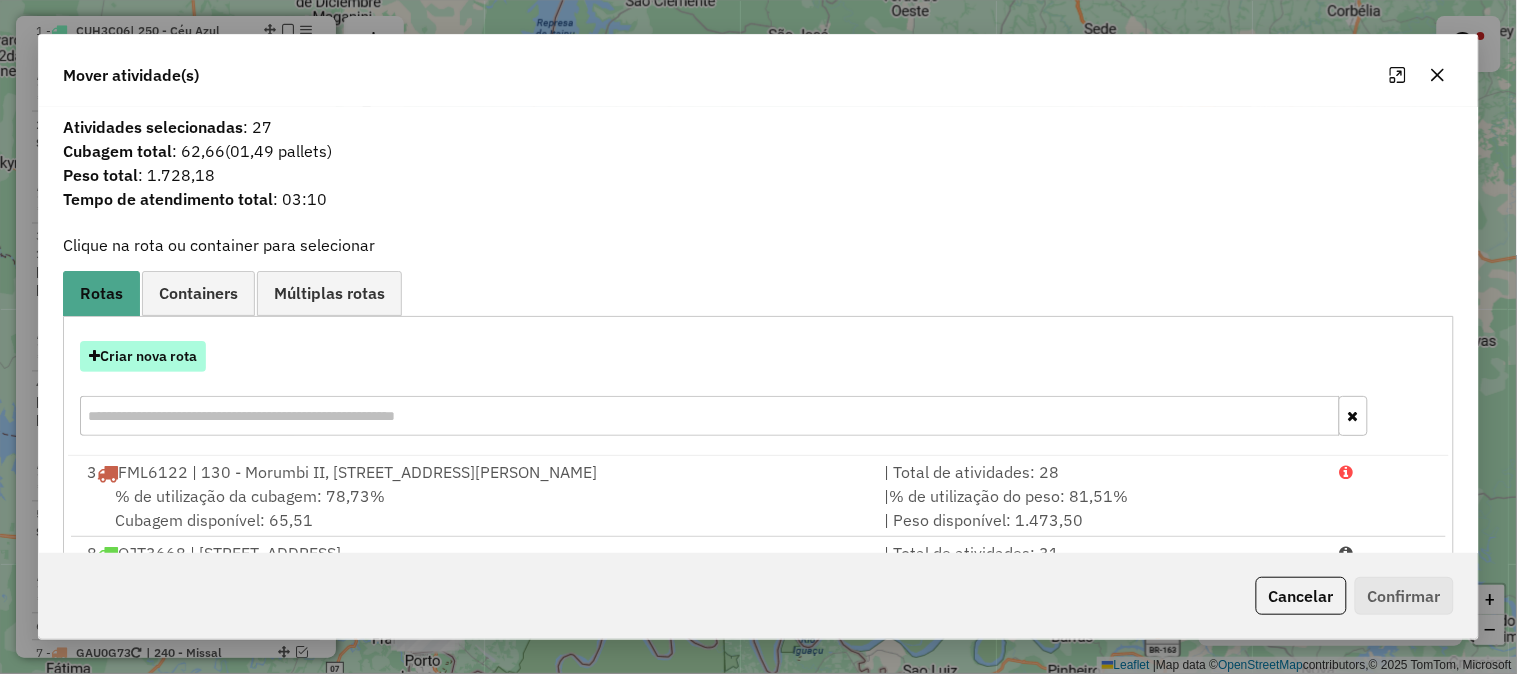 click on "Criar nova rota" at bounding box center [143, 356] 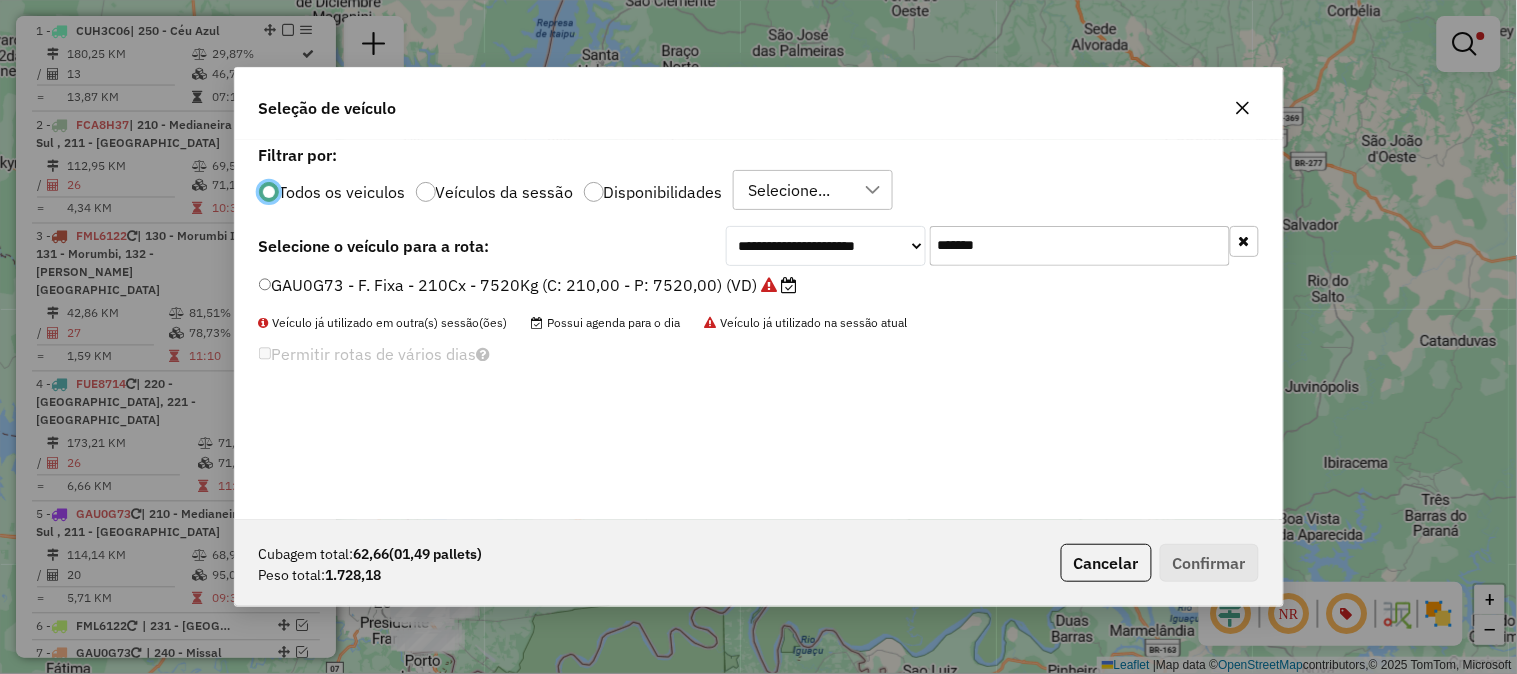 scroll, scrollTop: 11, scrollLeft: 5, axis: both 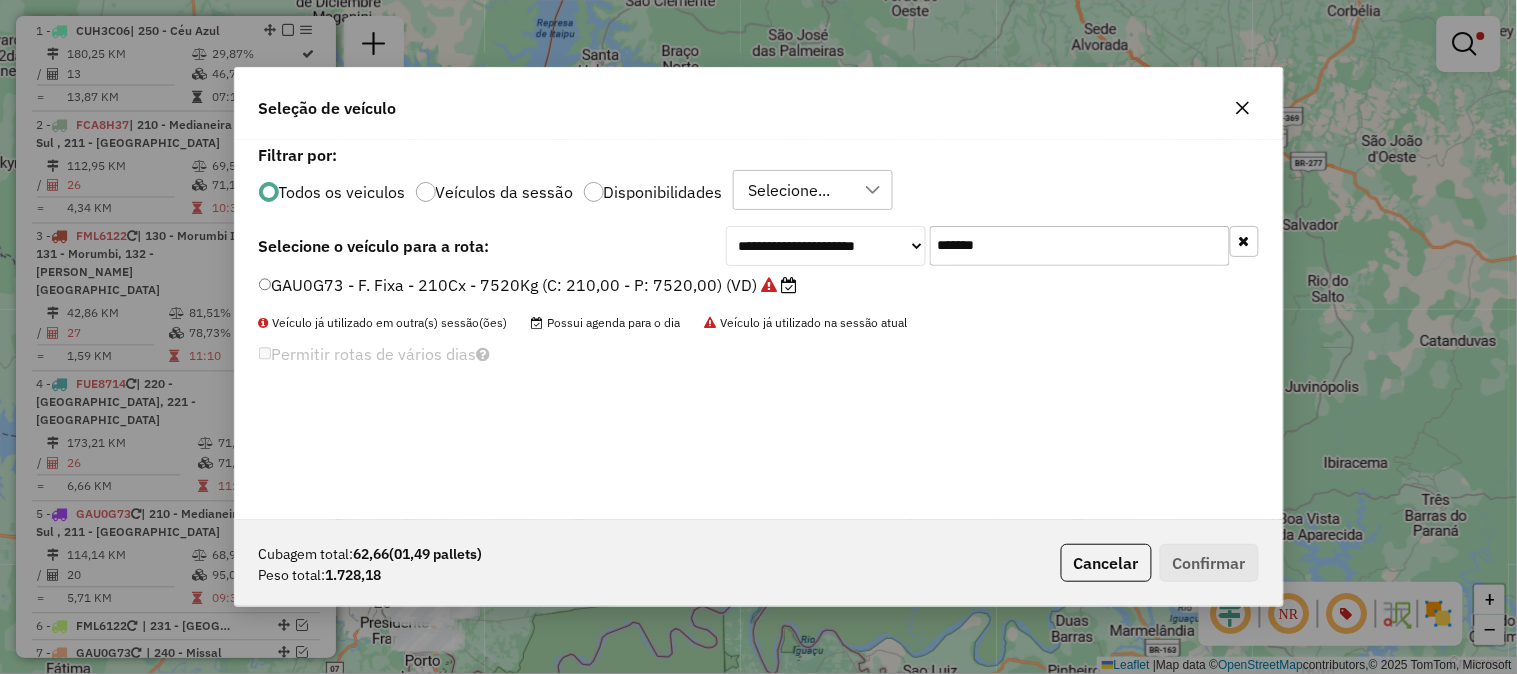 drag, startPoint x: 1067, startPoint y: 240, endPoint x: 678, endPoint y: 243, distance: 389.01157 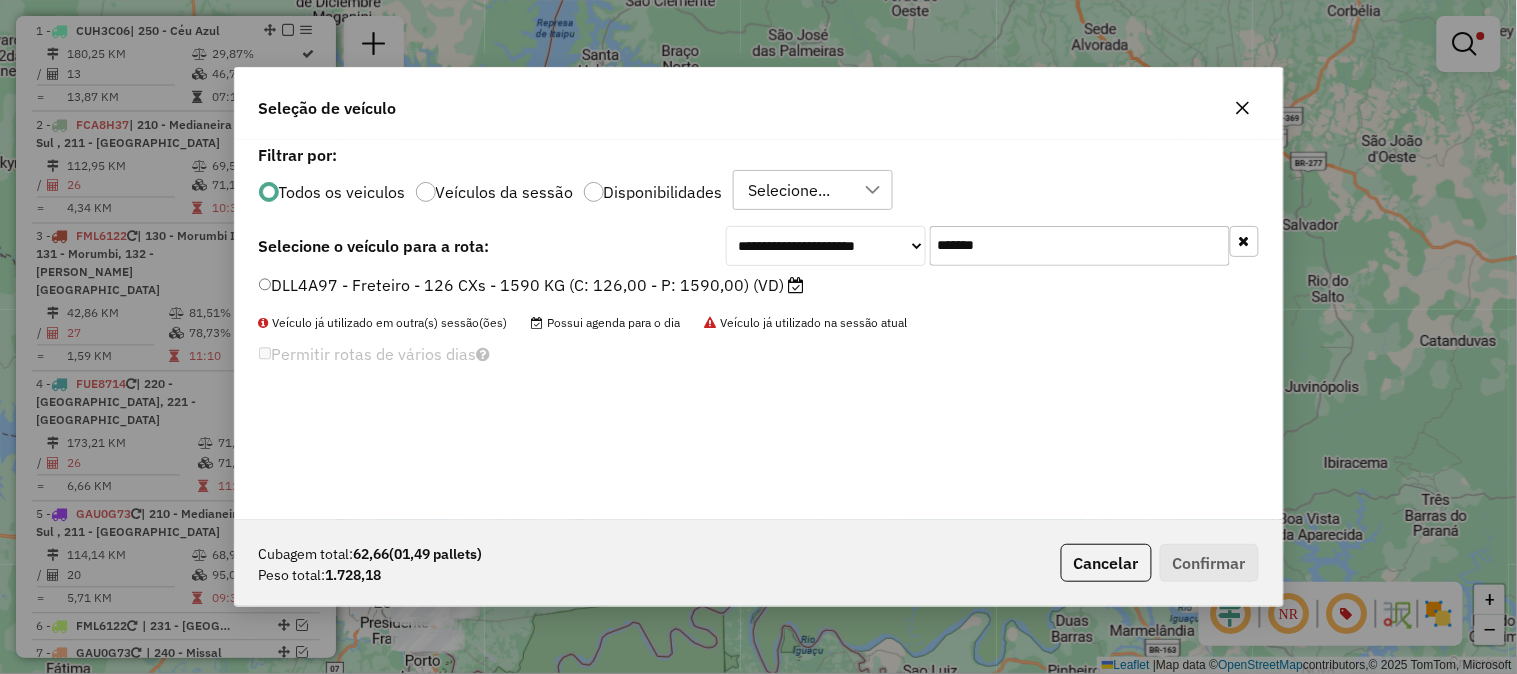 type on "*******" 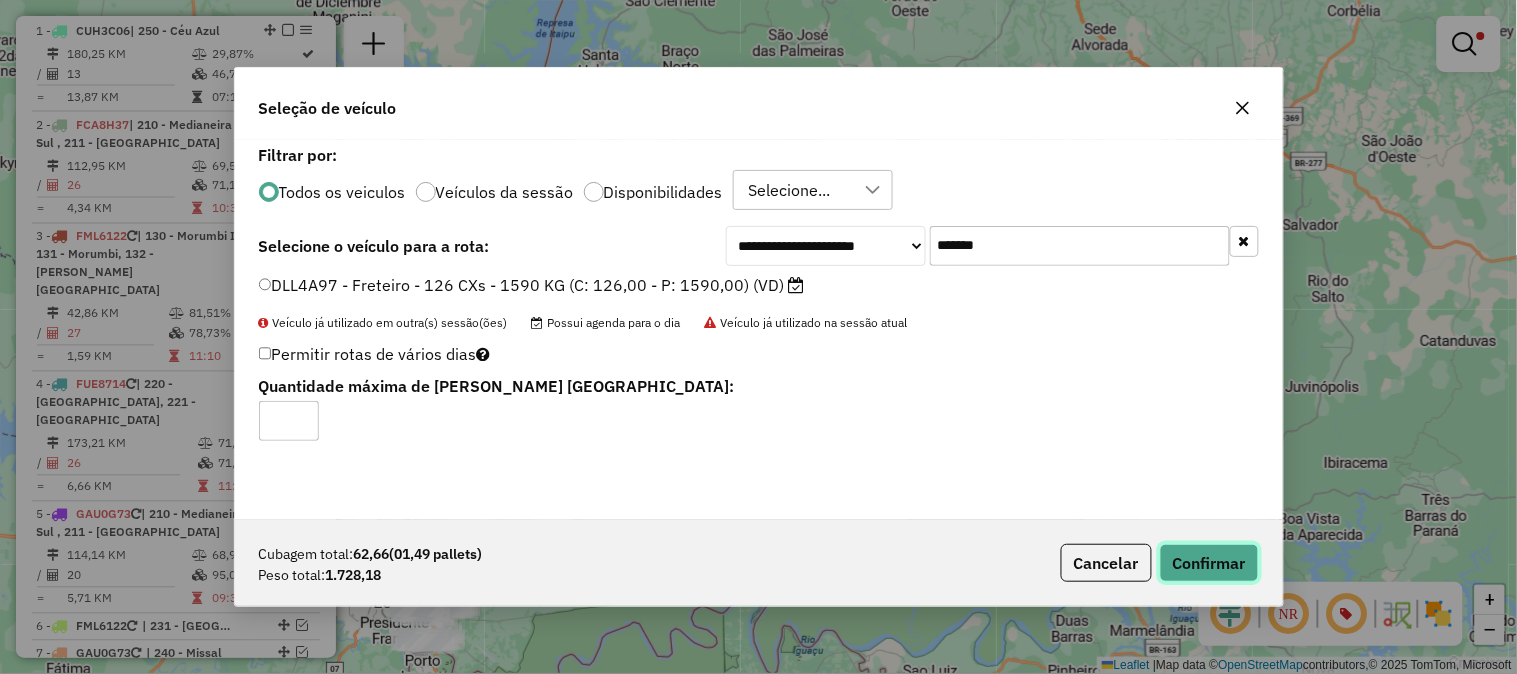 click on "Confirmar" 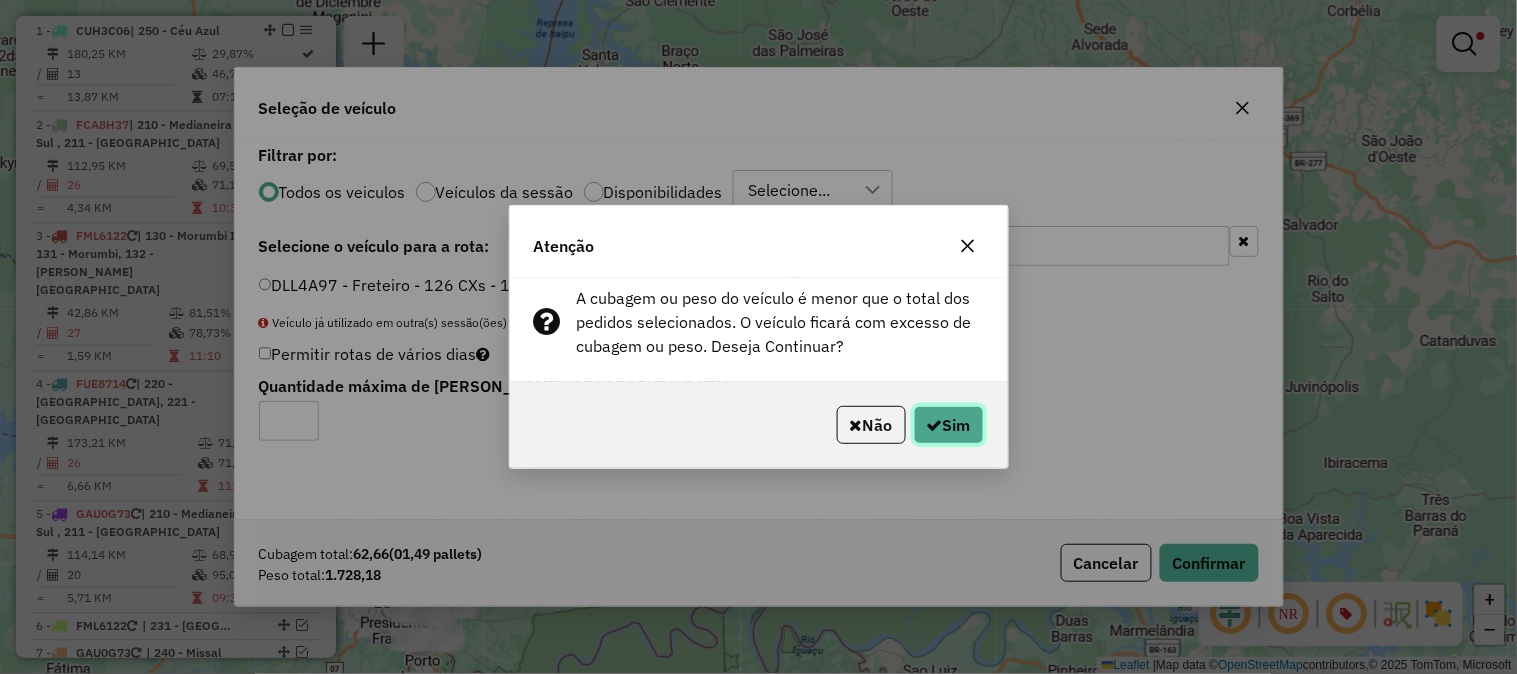 click on "Sim" 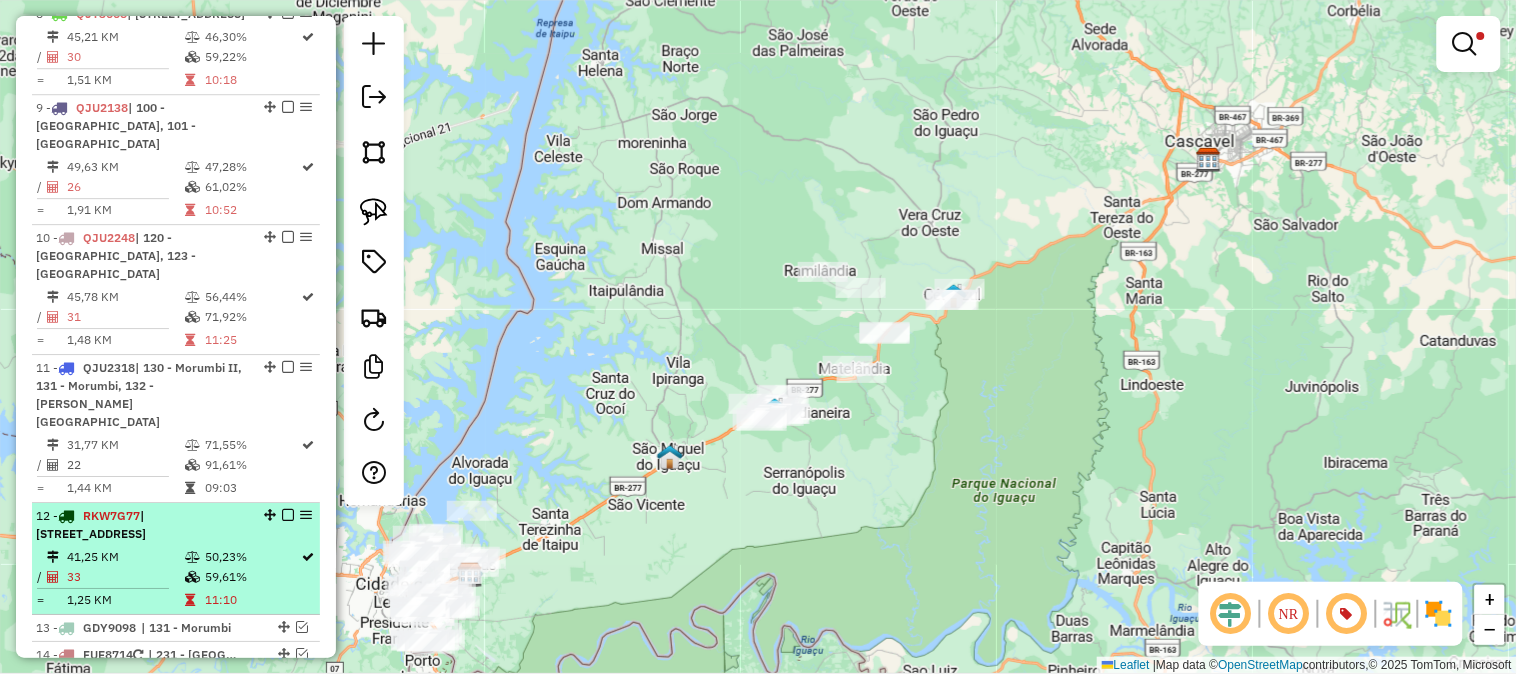 scroll, scrollTop: 2050, scrollLeft: 0, axis: vertical 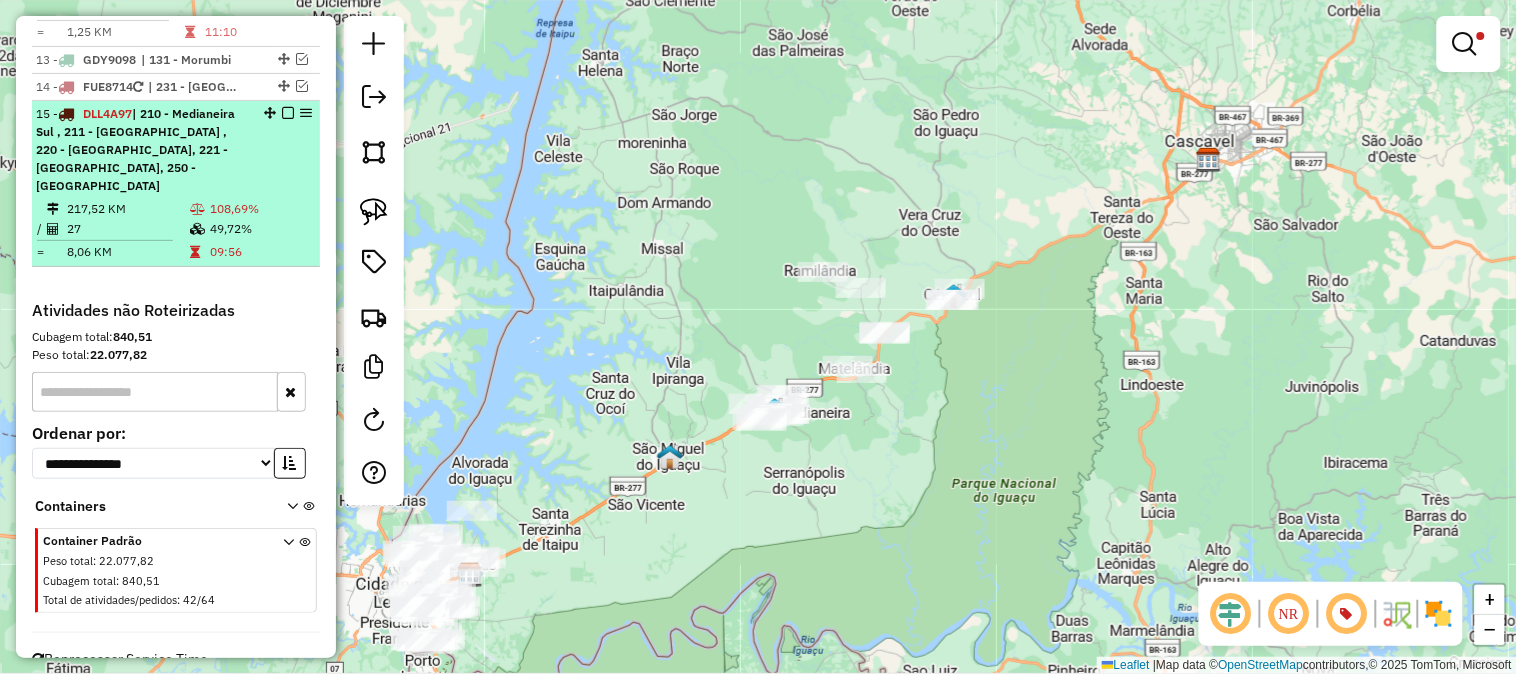 click on "15 -       DLL4A97   | 210 - Medianeira Sul , 211 - Medianeira Norte , 220 - Matelândia, 221 - Ramilândia, 250 - Céu Azul  217,52 KM   108,69%  /  27   49,72%     =  8,06 KM   09:56" at bounding box center [176, 184] 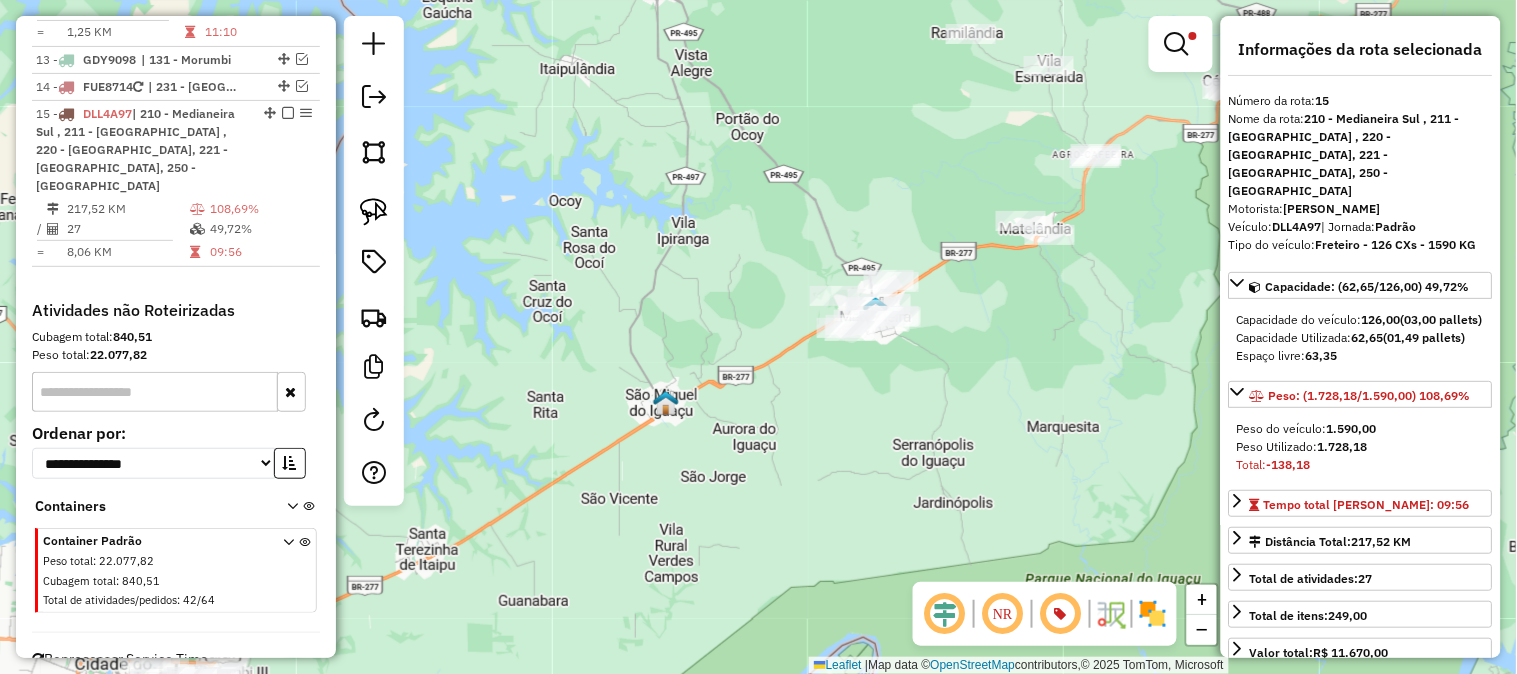 scroll, scrollTop: 555, scrollLeft: 0, axis: vertical 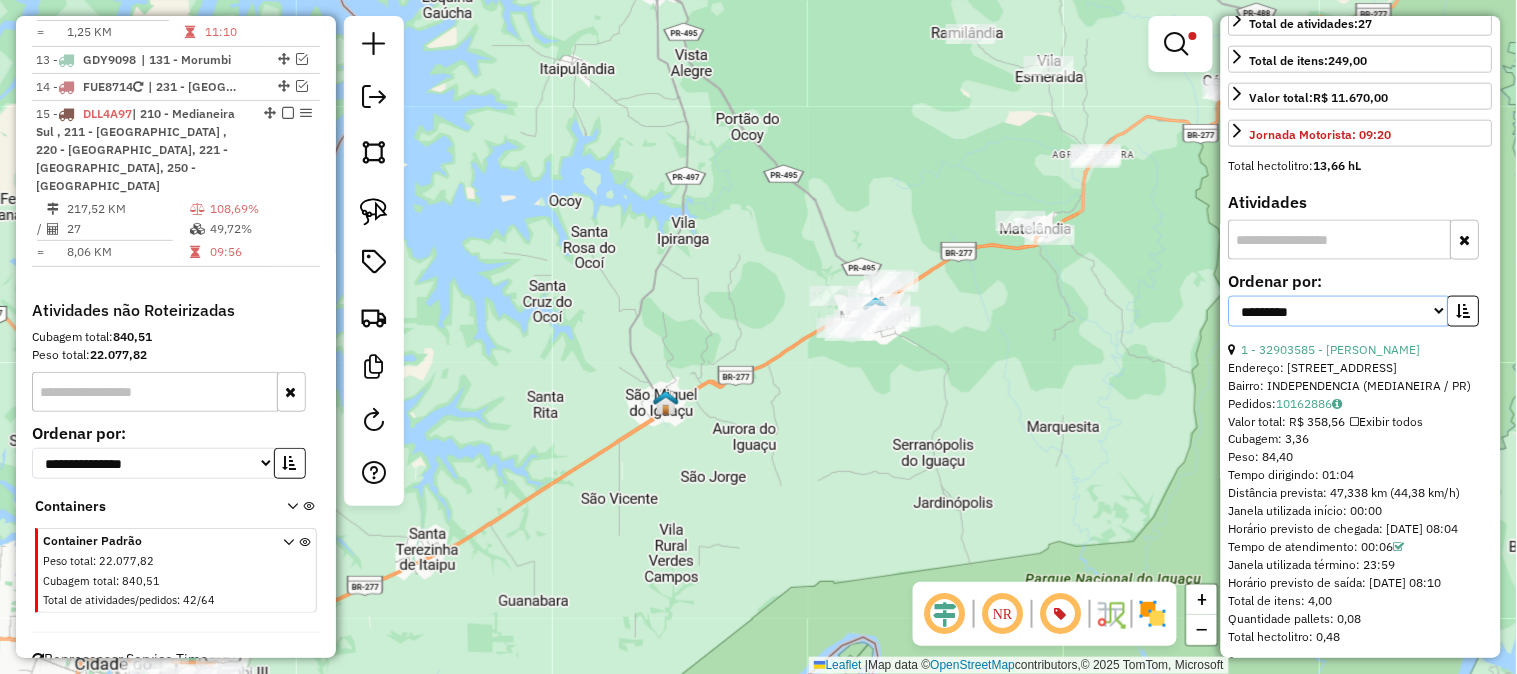 click on "**********" at bounding box center (1339, 311) 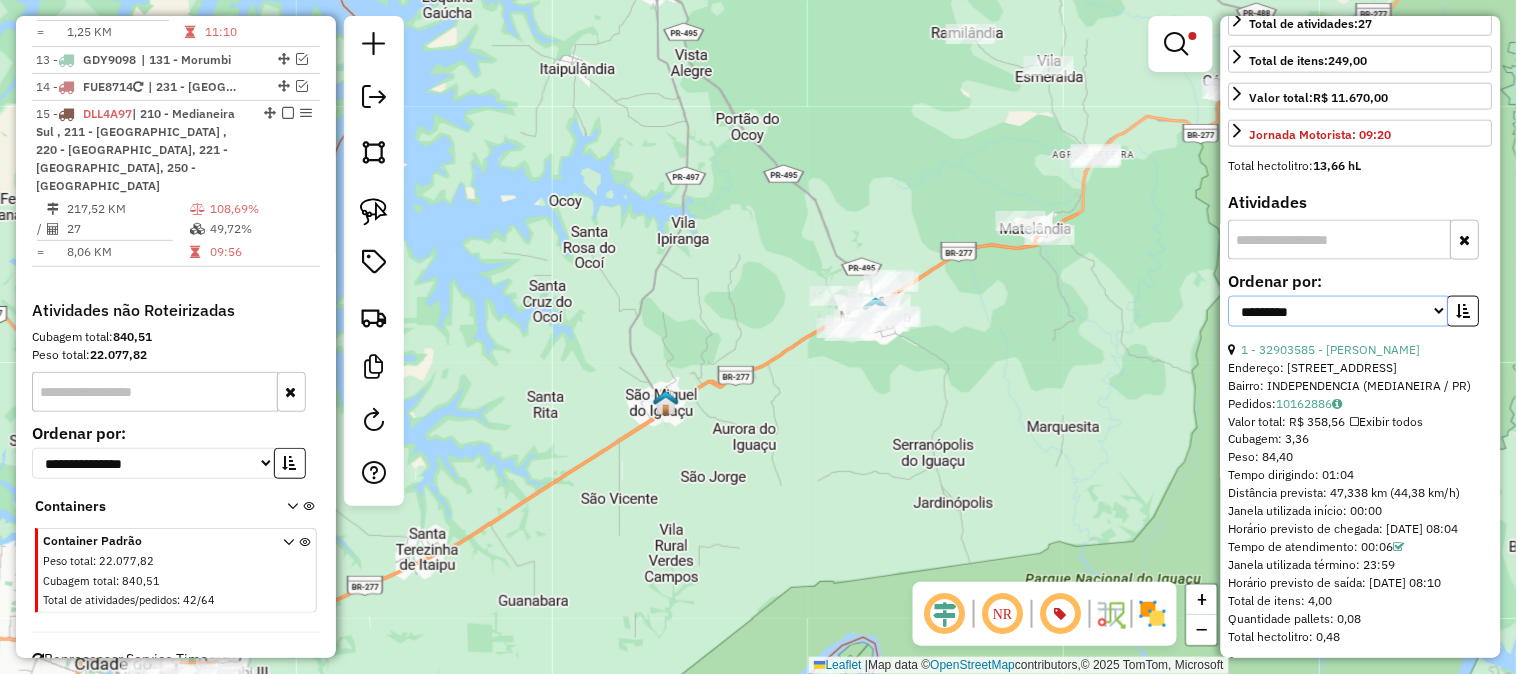 select on "*********" 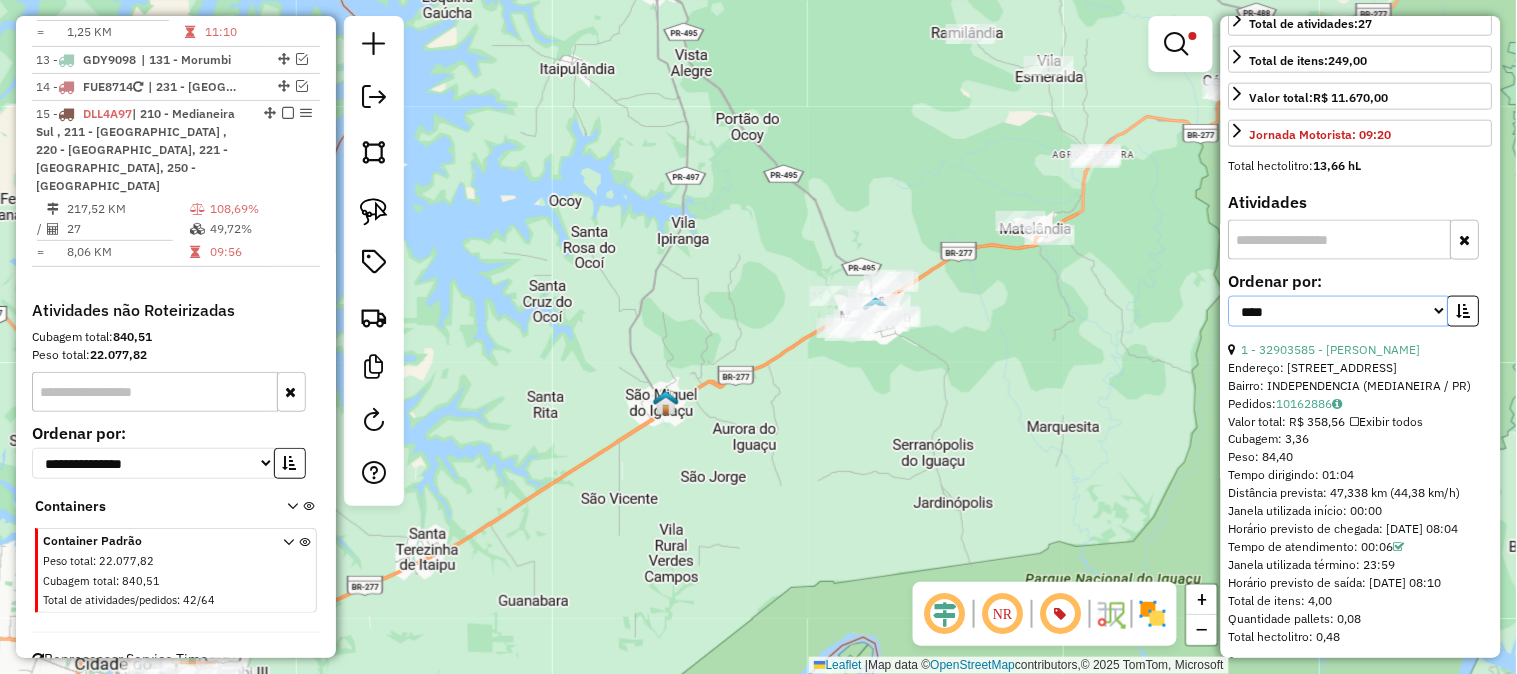 click on "**********" at bounding box center [1339, 311] 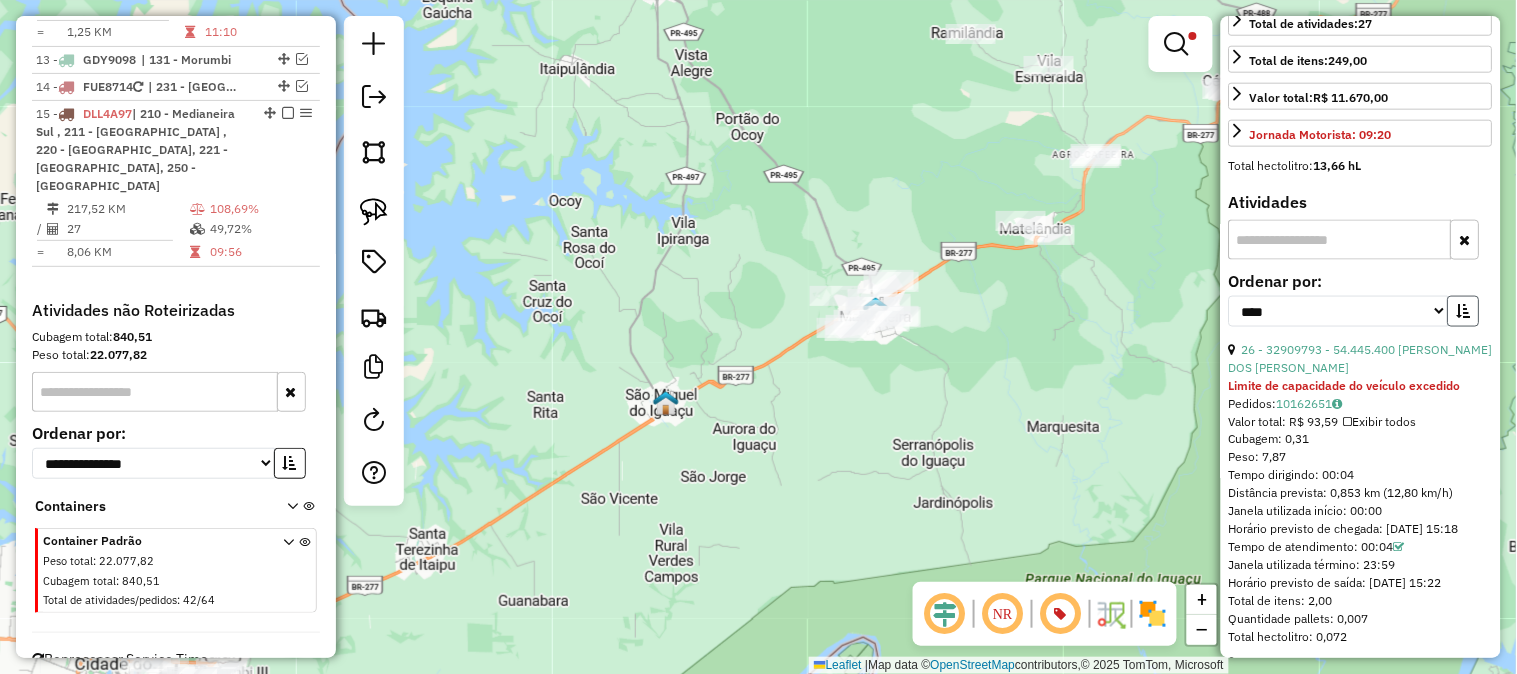 click at bounding box center [1464, 311] 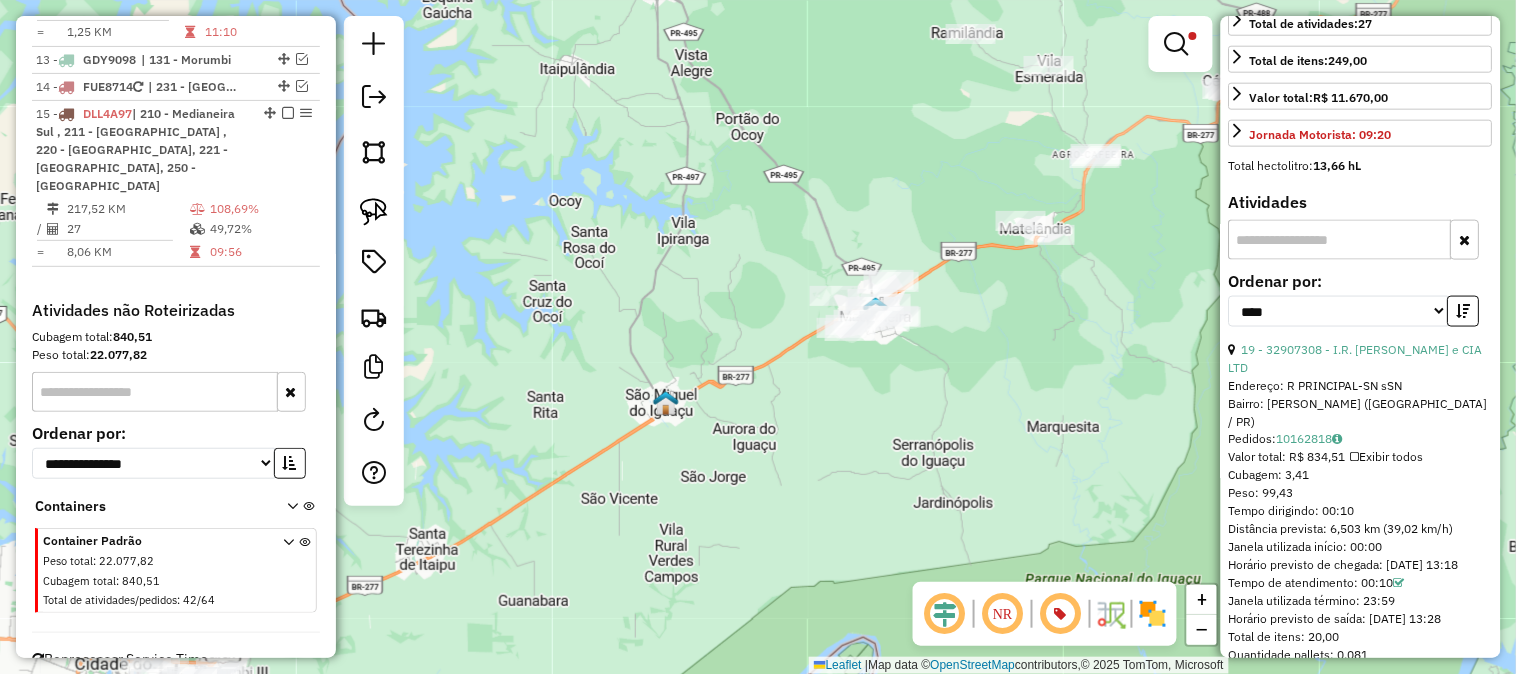 click on "**********" at bounding box center [1361, 307] 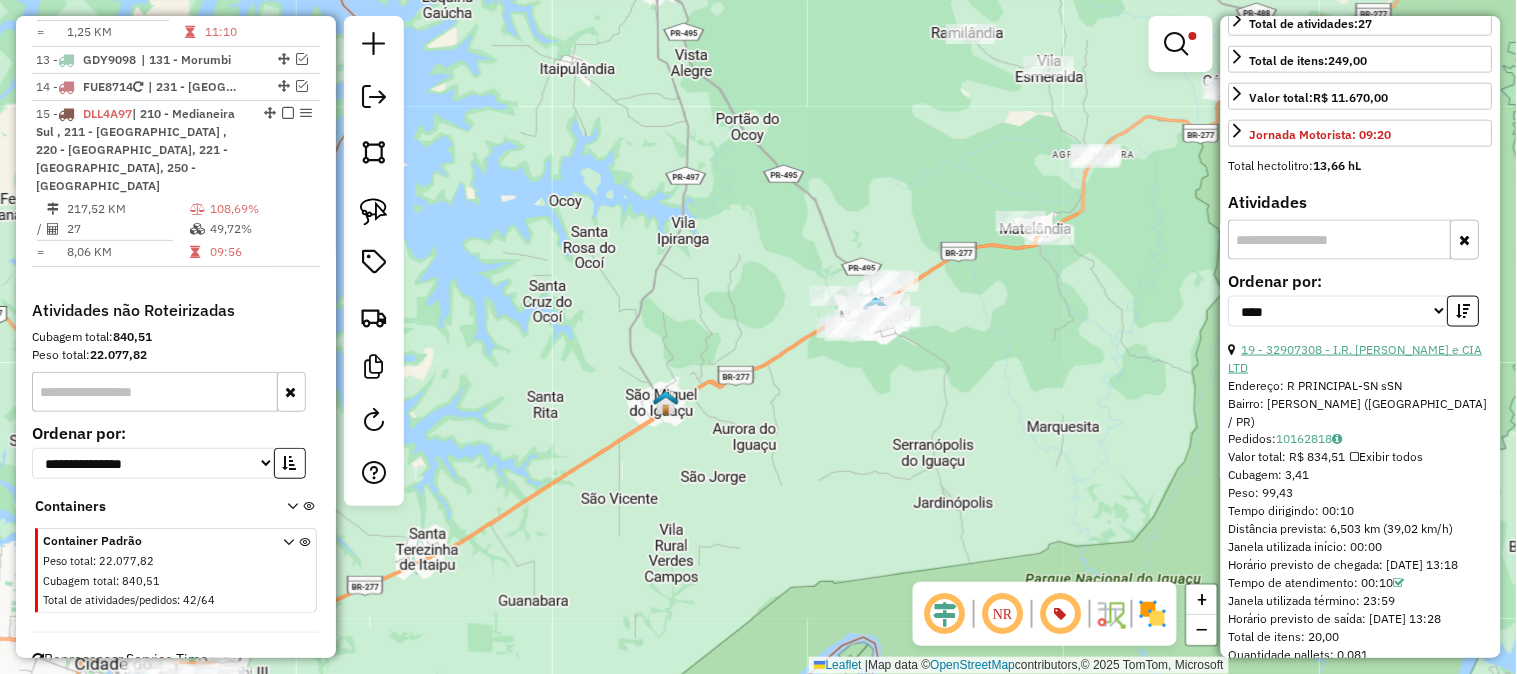 click on "19 - 32907308 - I.R. PERON e CIA LTD" at bounding box center (1356, 358) 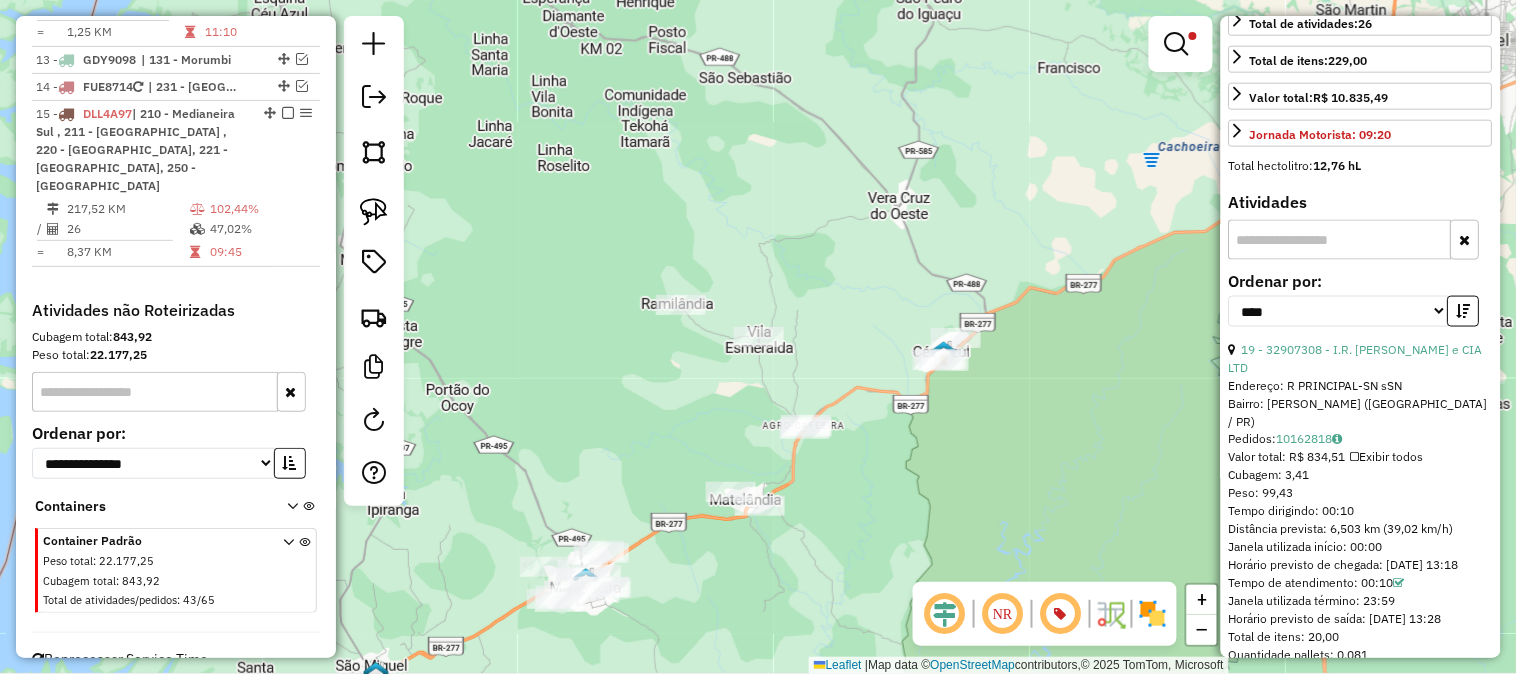 scroll, scrollTop: 2051, scrollLeft: 0, axis: vertical 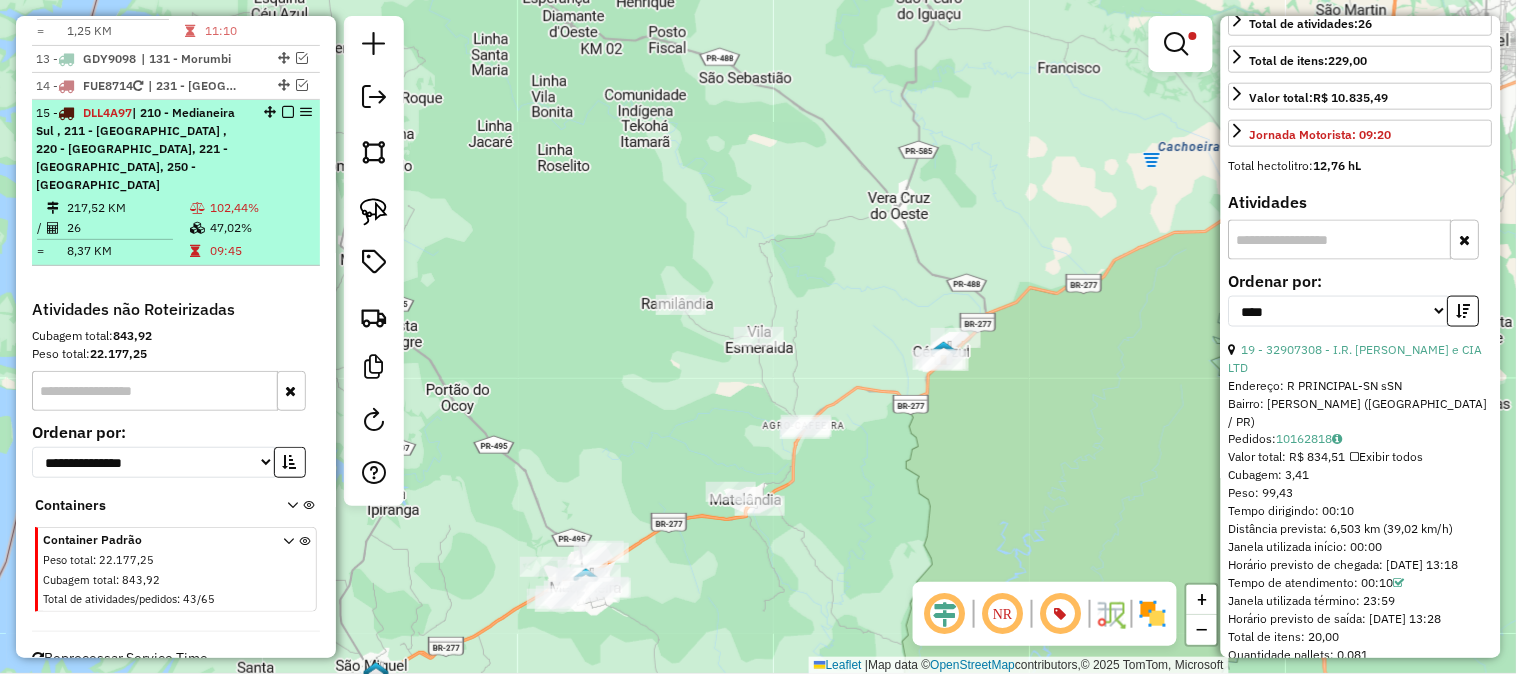 click on "09:45" at bounding box center (260, 251) 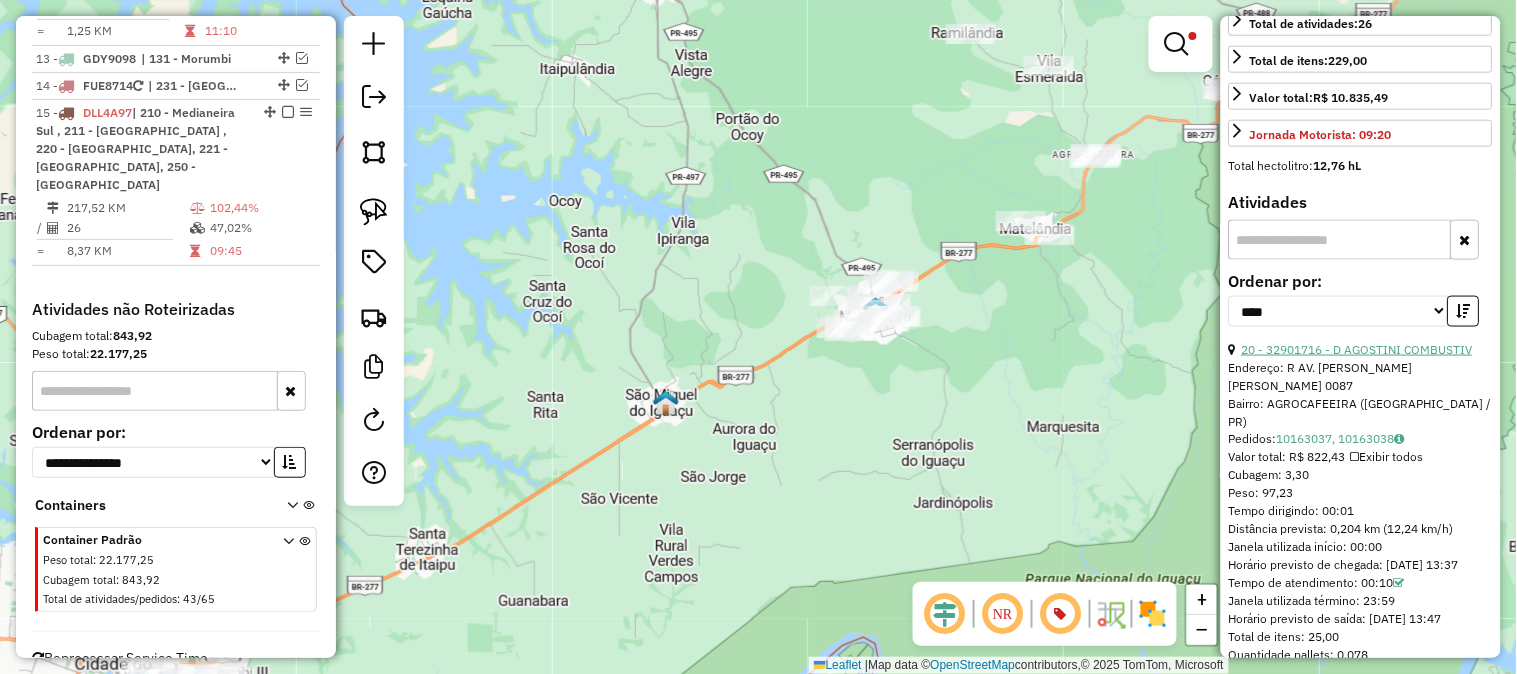 click on "20 - 32901716 - D AGOSTINI COMBUSTIV" at bounding box center [1357, 349] 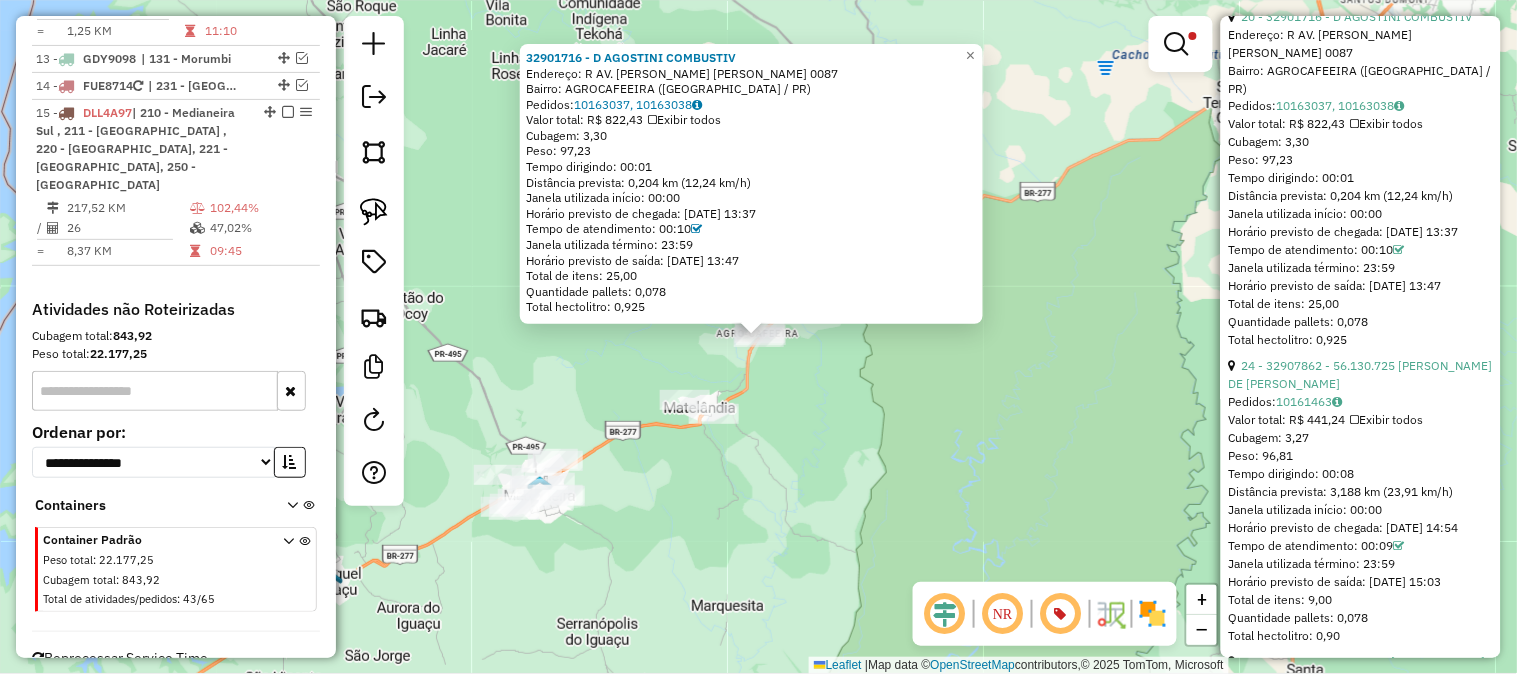 scroll, scrollTop: 1111, scrollLeft: 0, axis: vertical 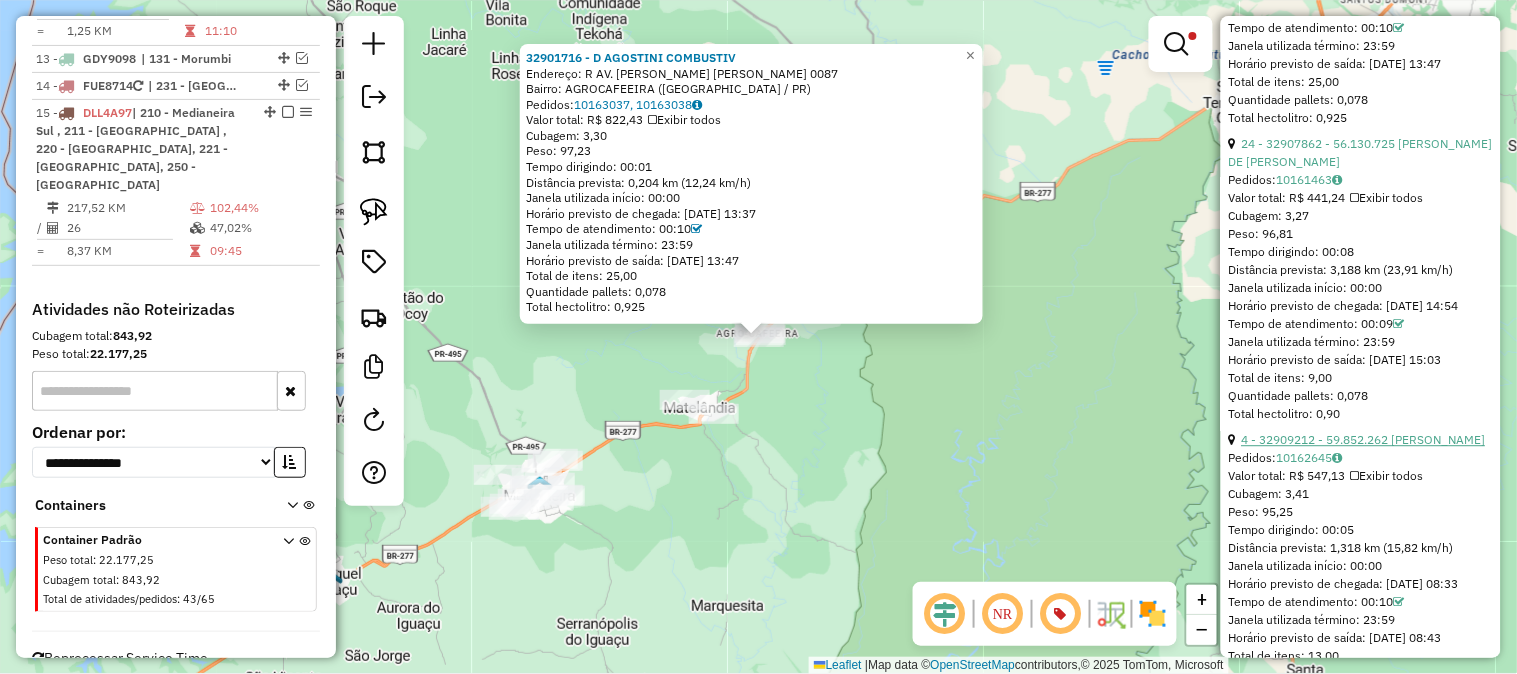 click on "4 - 32909212 - 59.852.262 NILCE DE ASEVEDO THOMAZONI" at bounding box center (1364, 439) 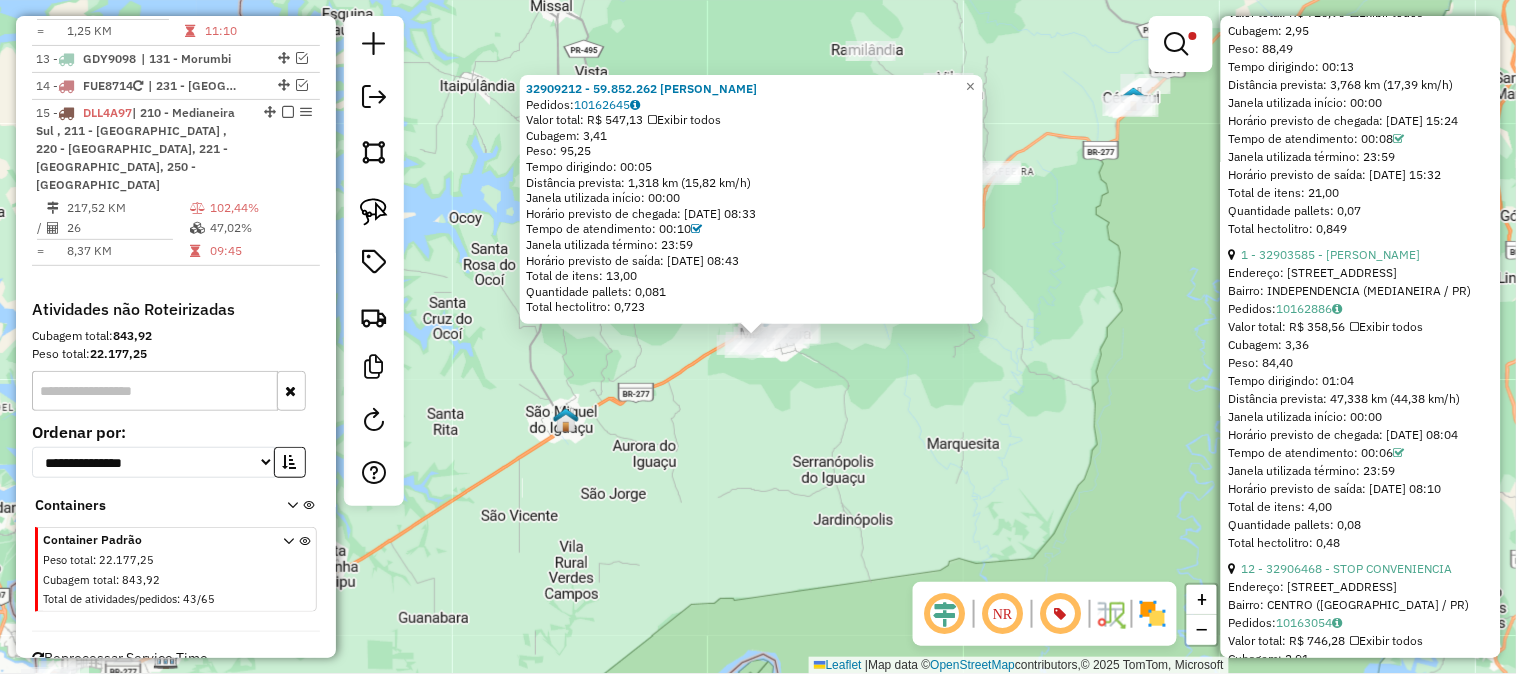scroll, scrollTop: 2444, scrollLeft: 0, axis: vertical 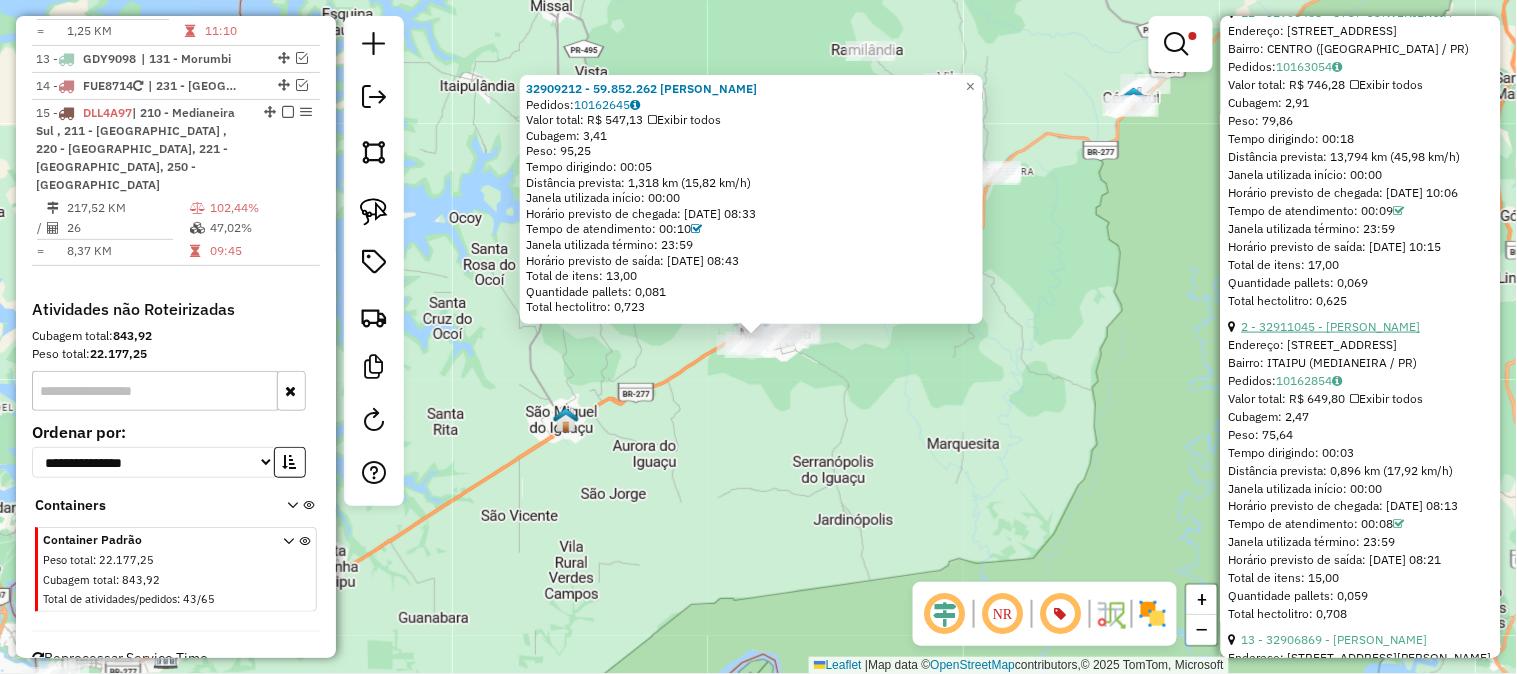 click on "2 - 32911045 - MARA ROBERTA BRAMBIL" at bounding box center (1331, 326) 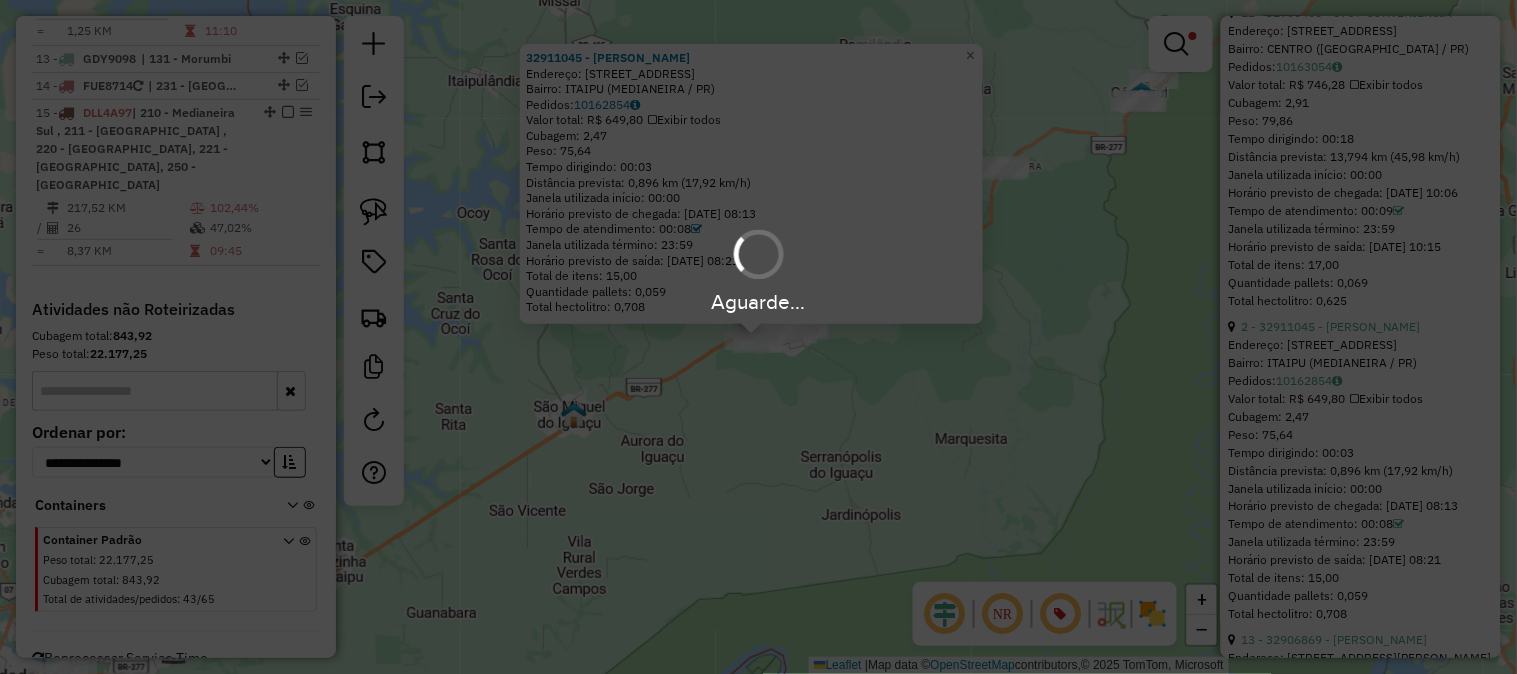 scroll, scrollTop: 490, scrollLeft: 0, axis: vertical 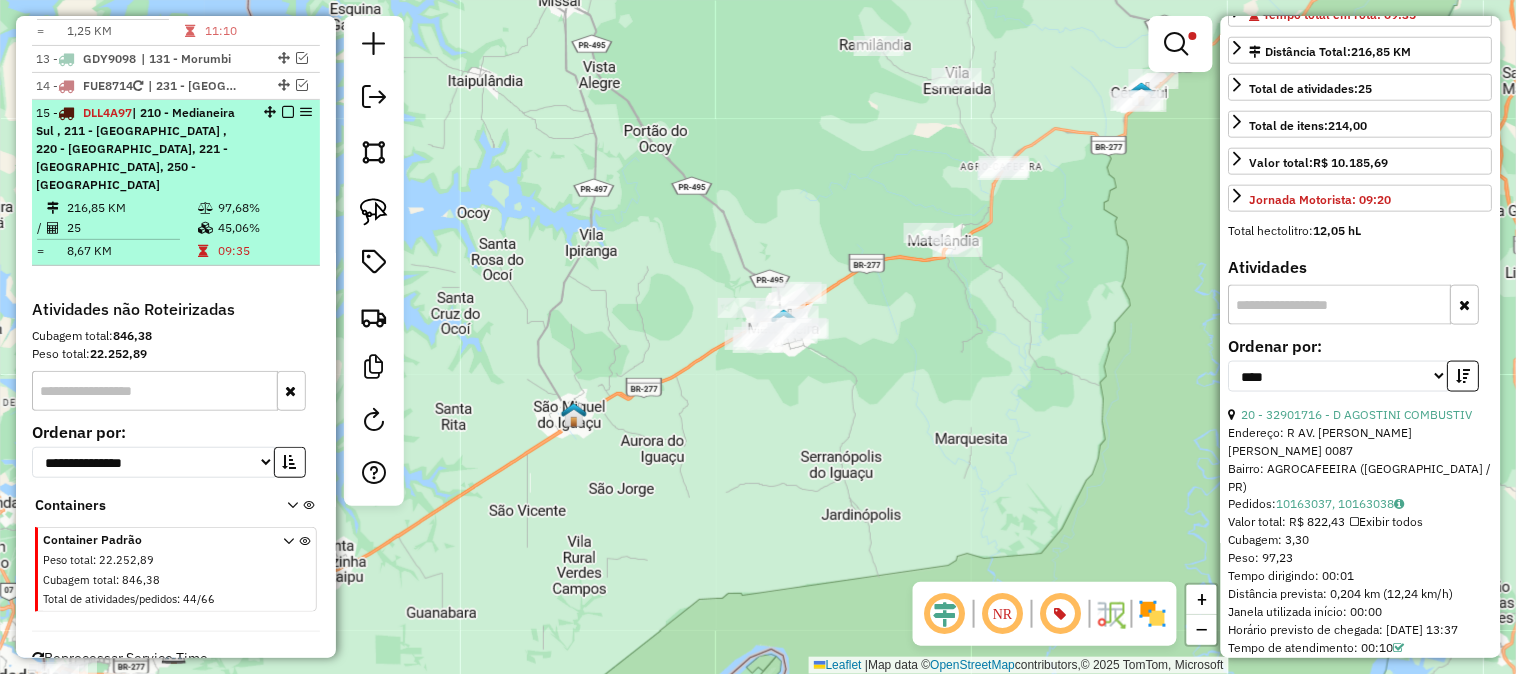 click on "97,68%" at bounding box center [264, 208] 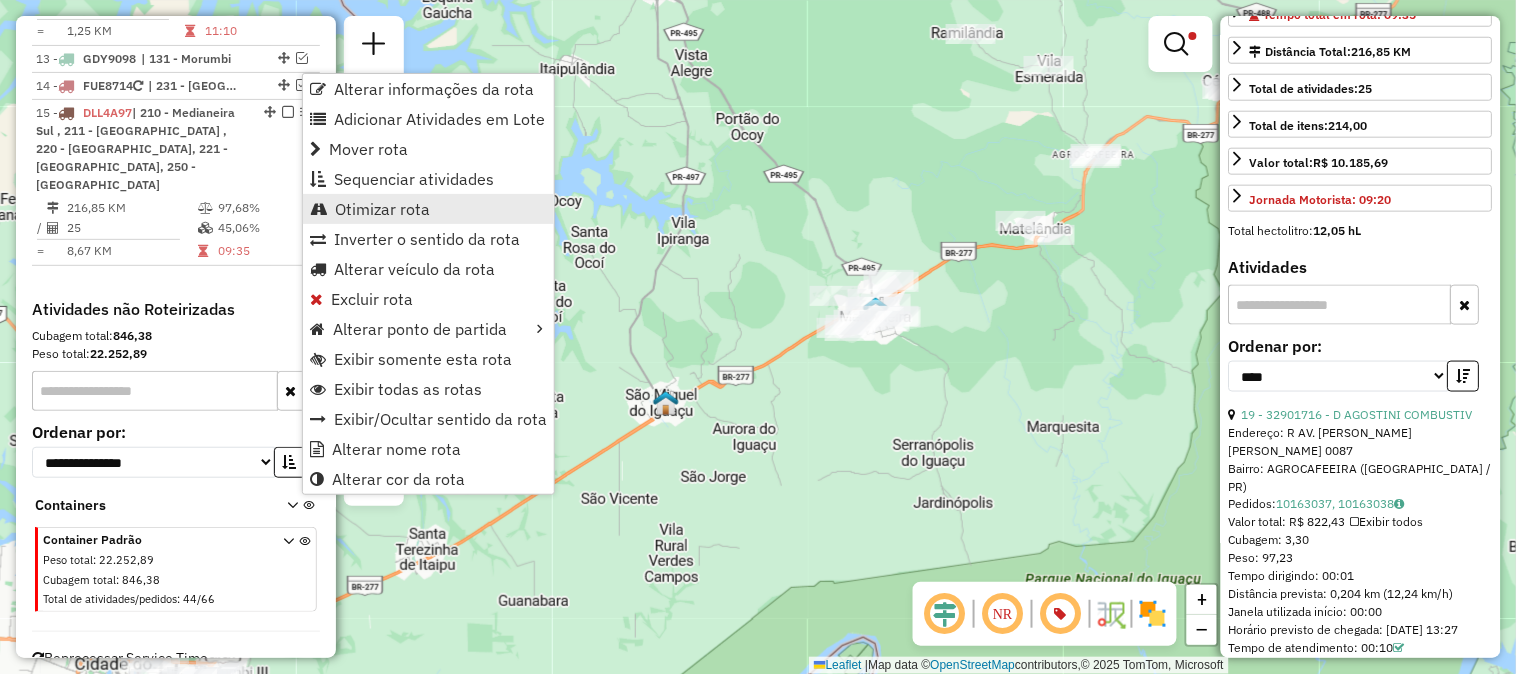 click on "Otimizar rota" at bounding box center [382, 209] 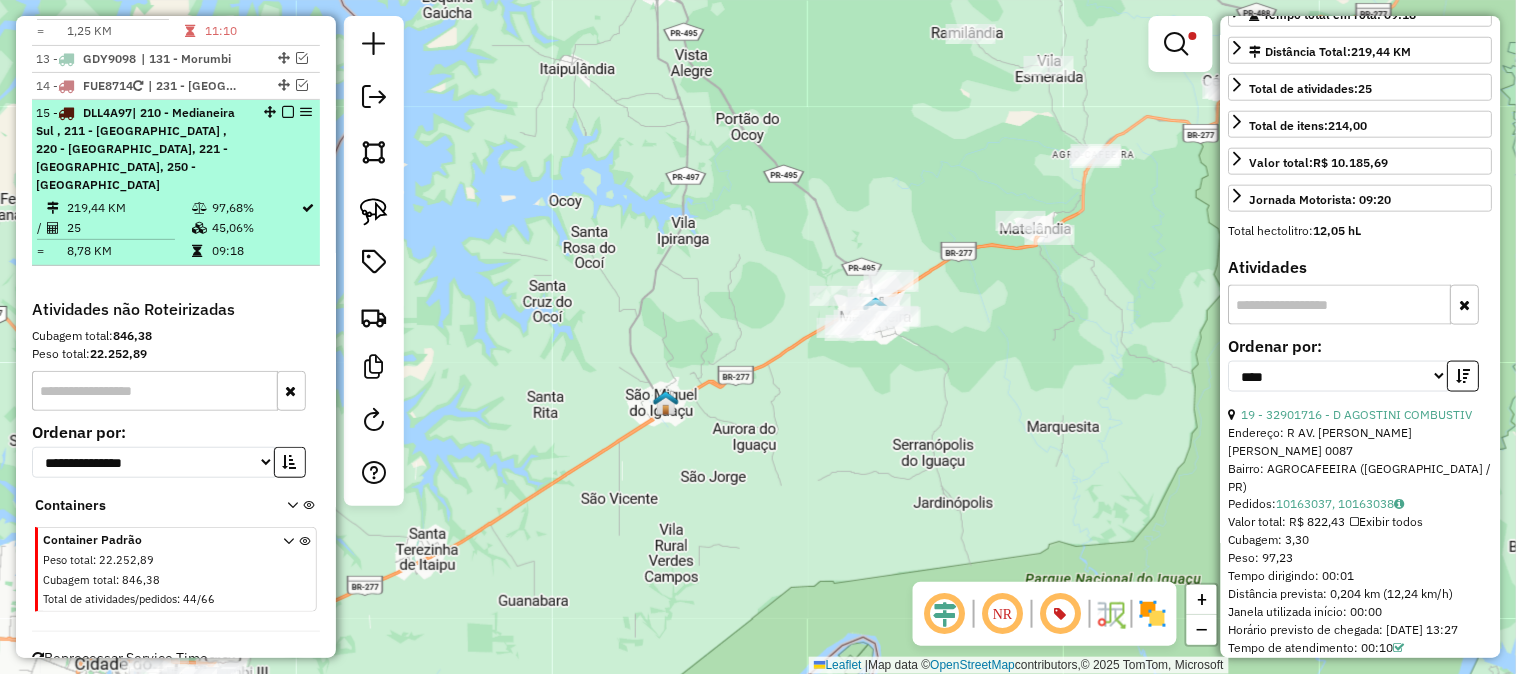 click on "45,06%" at bounding box center [256, 228] 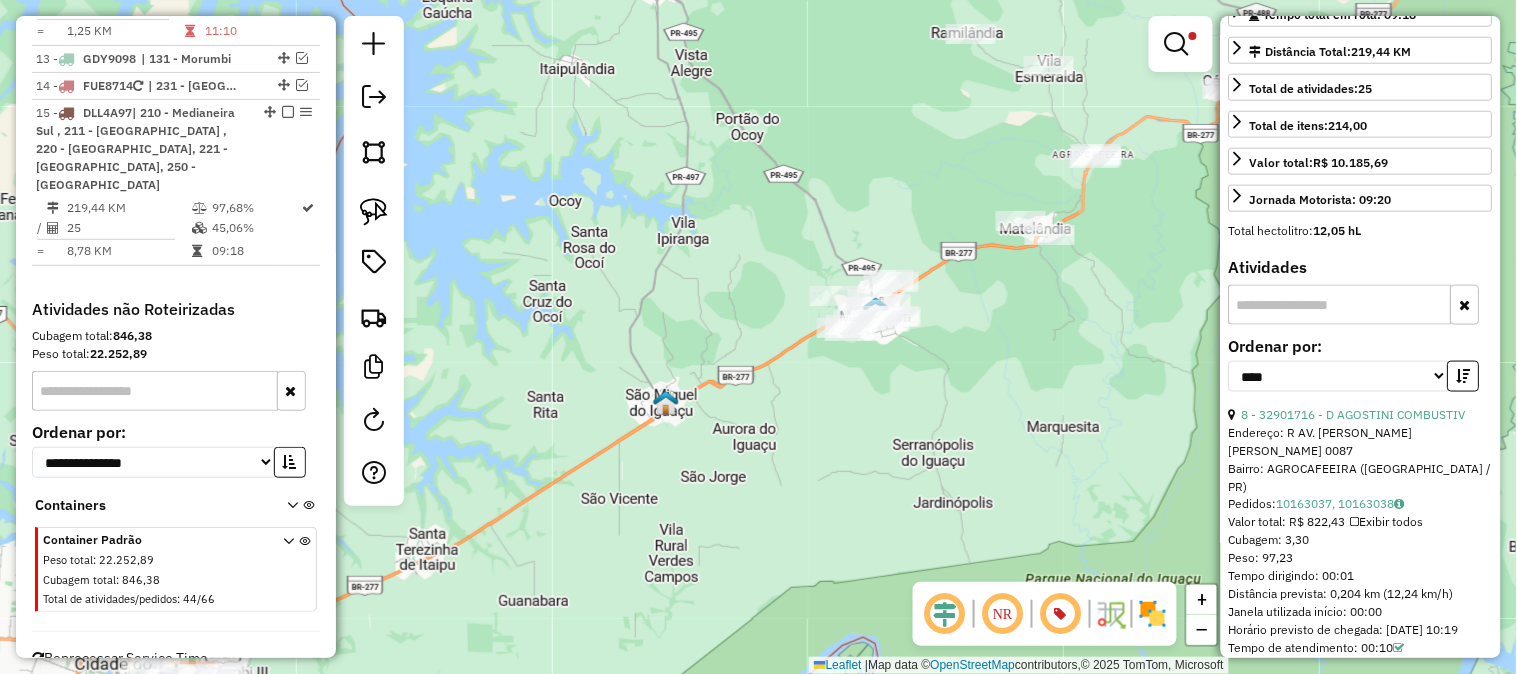 click at bounding box center (288, 112) 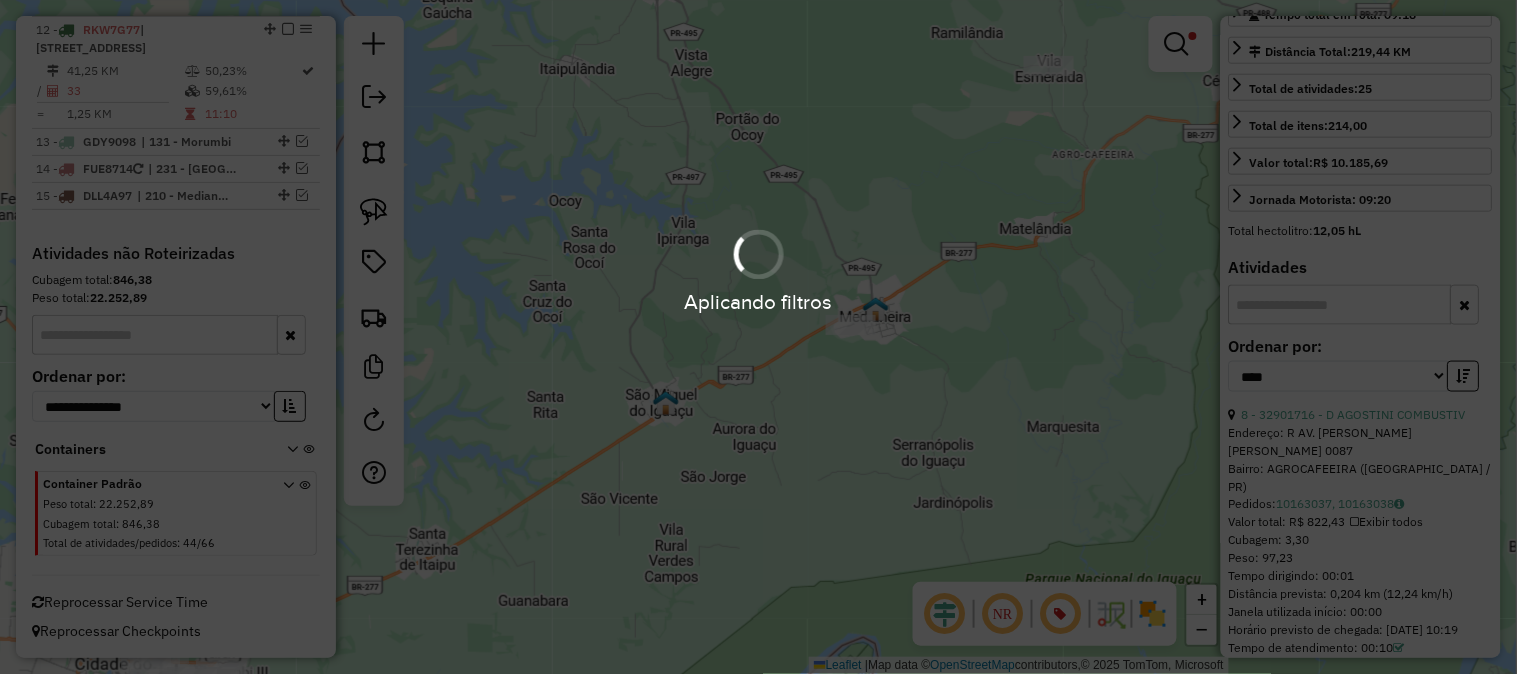 scroll, scrollTop: 1930, scrollLeft: 0, axis: vertical 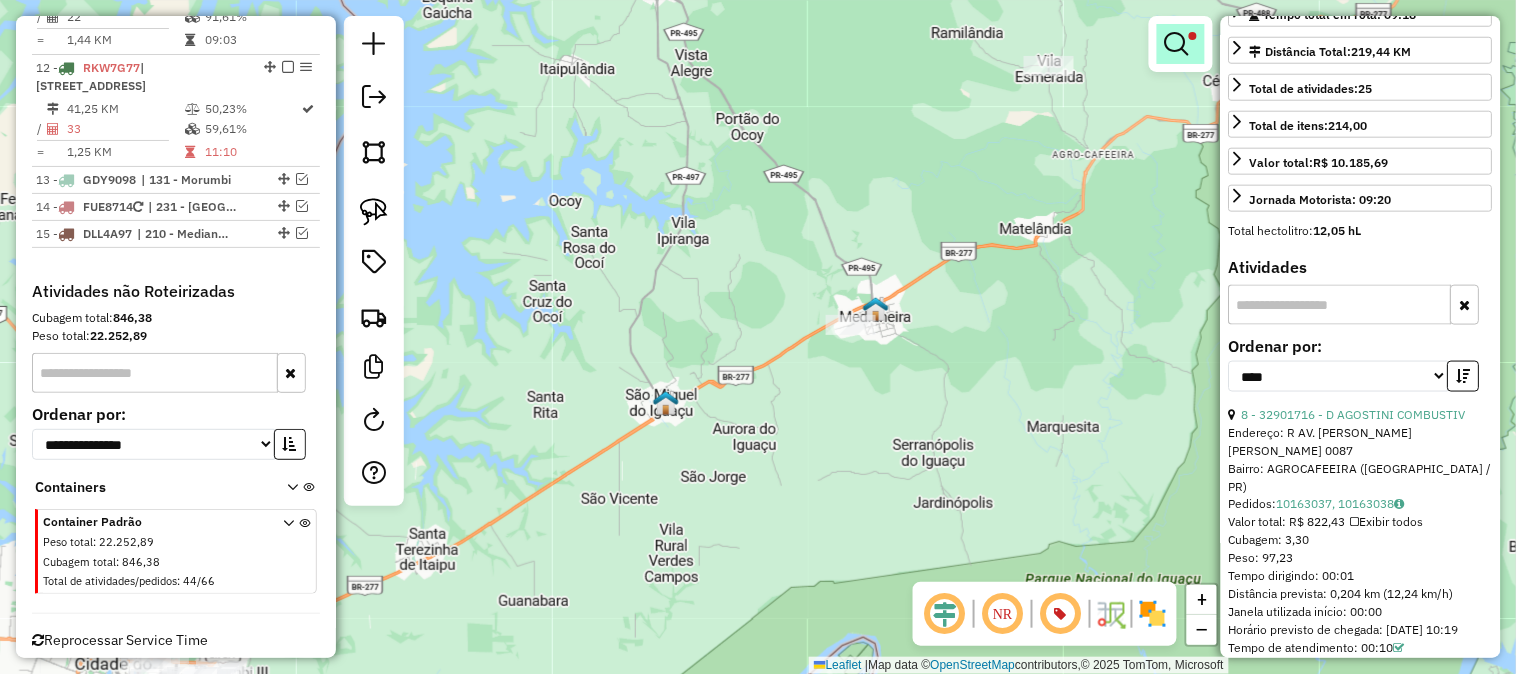 click at bounding box center (1177, 44) 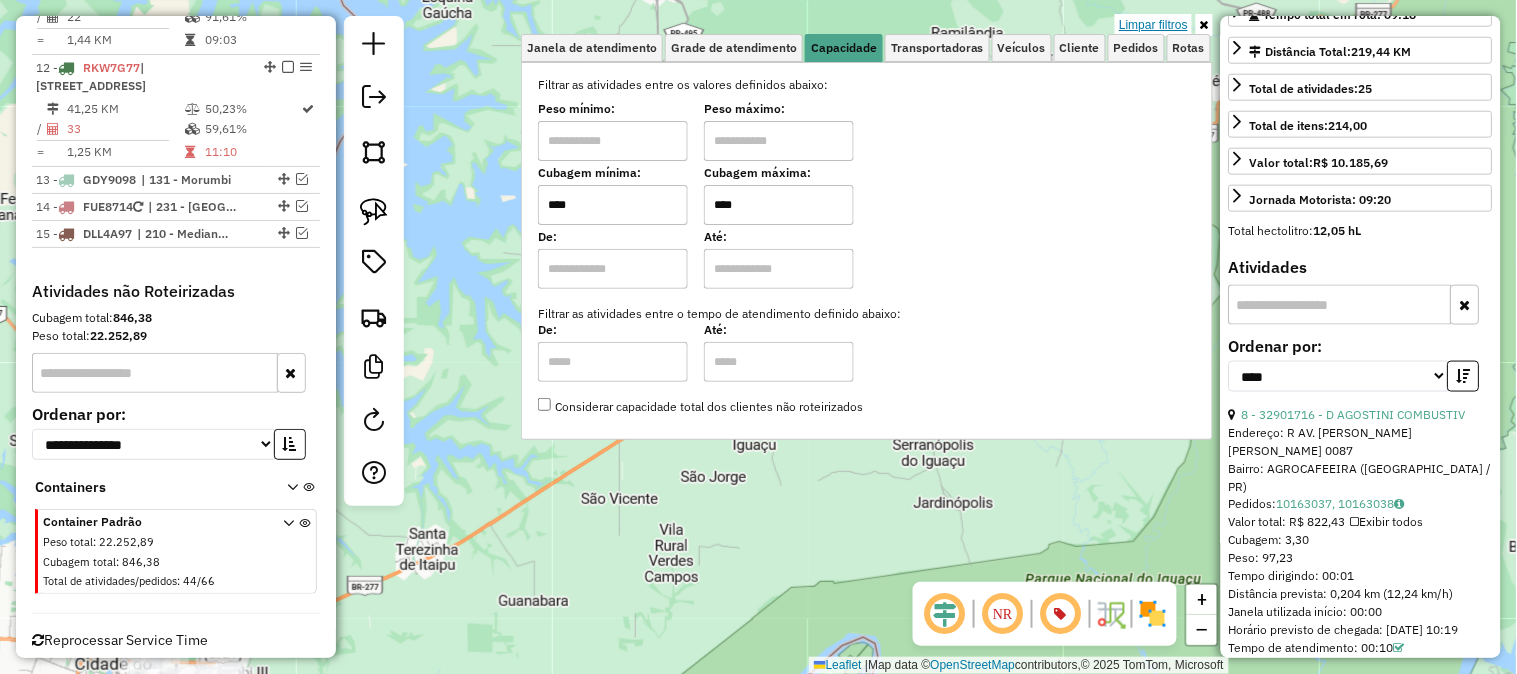 click on "Limpar filtros" at bounding box center [1153, 25] 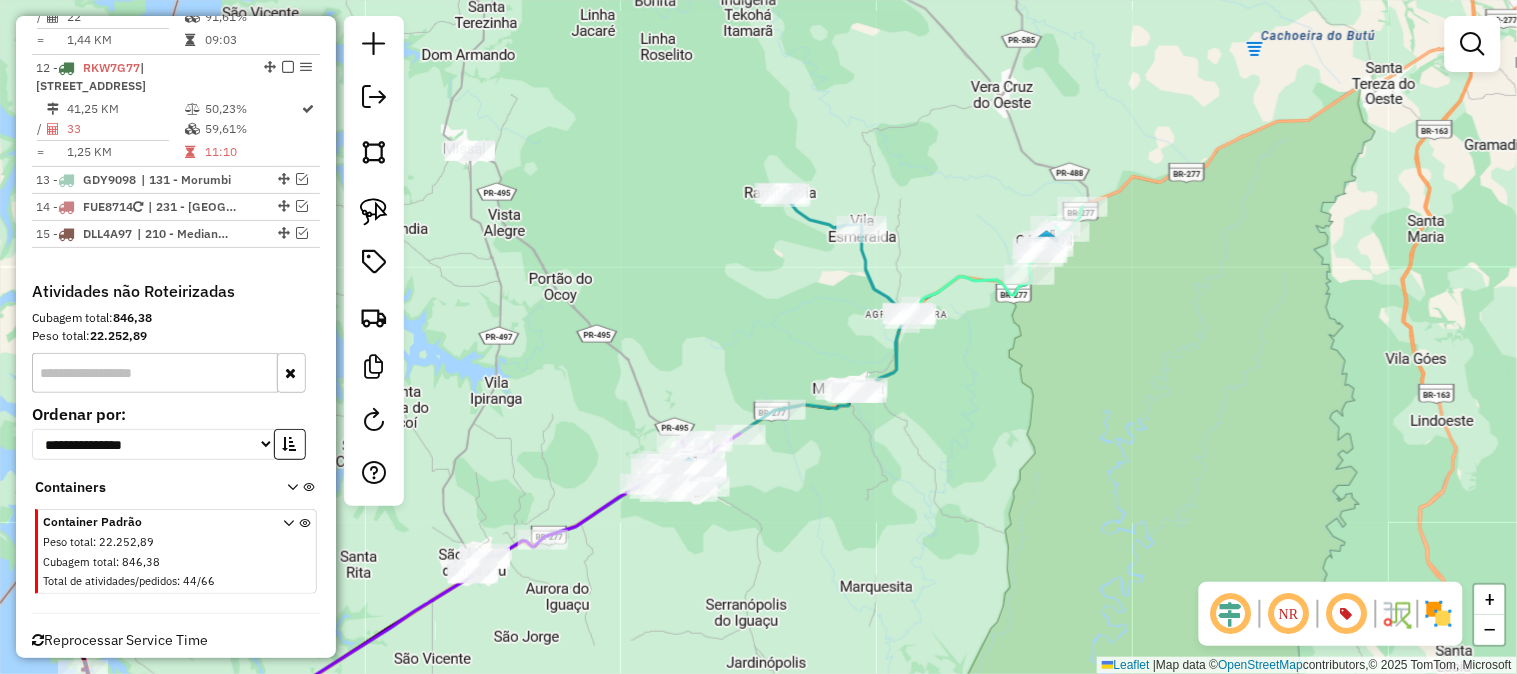 drag, startPoint x: 1021, startPoint y: 440, endPoint x: 964, endPoint y: 480, distance: 69.63476 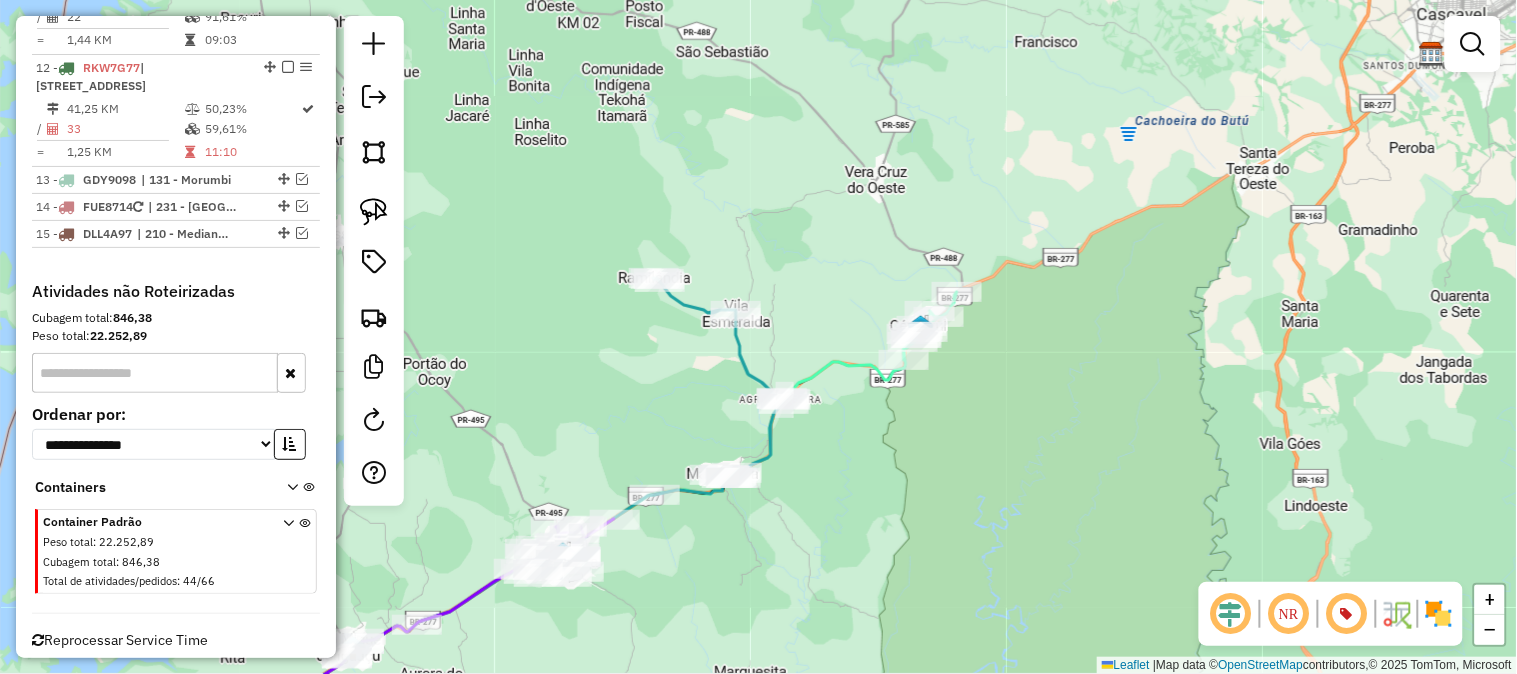 click 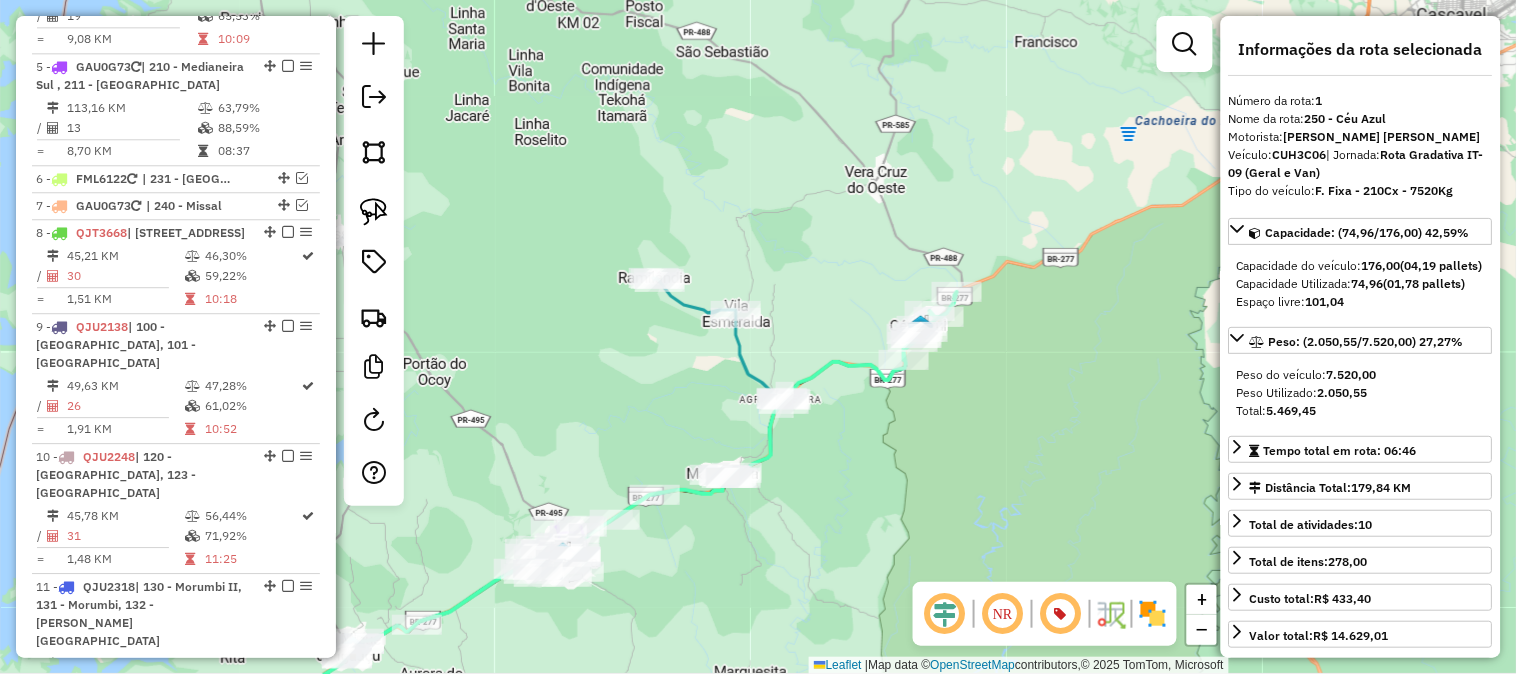 scroll, scrollTop: 815, scrollLeft: 0, axis: vertical 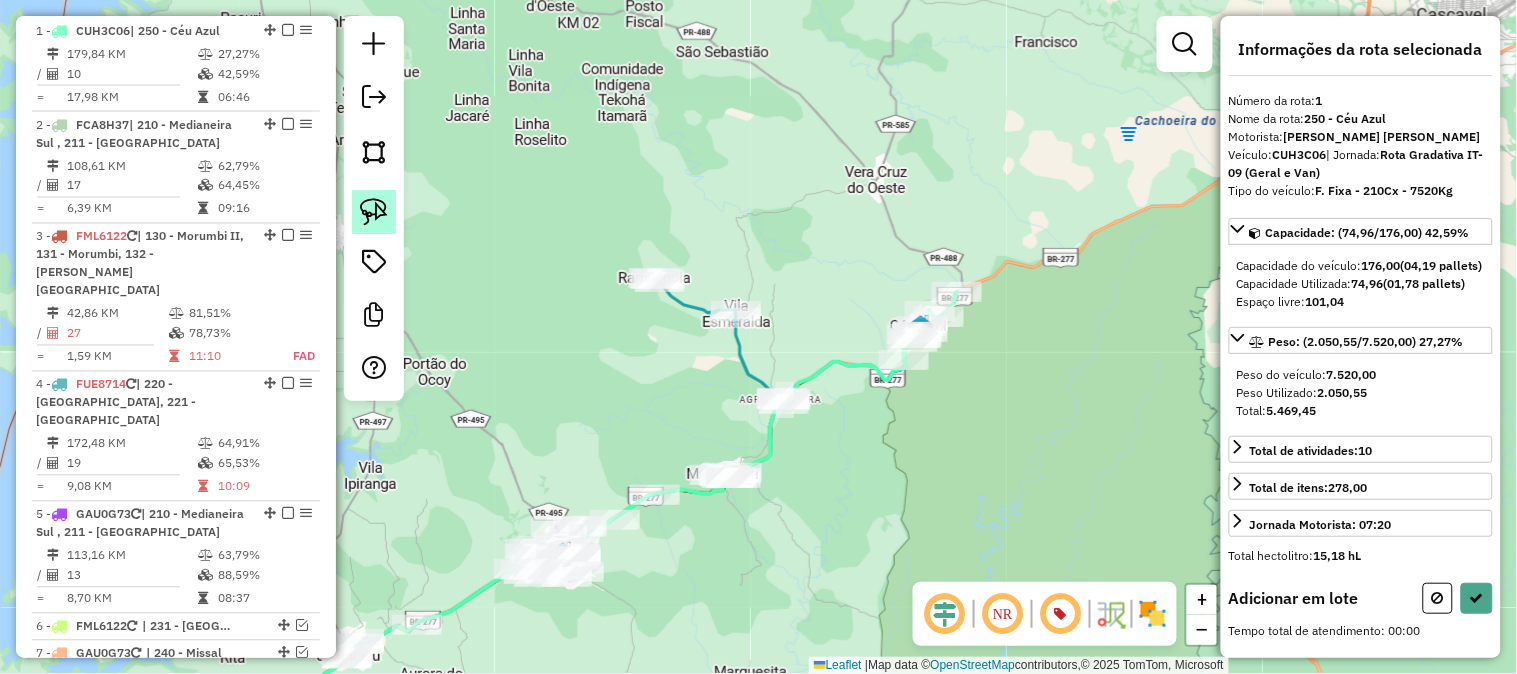 click 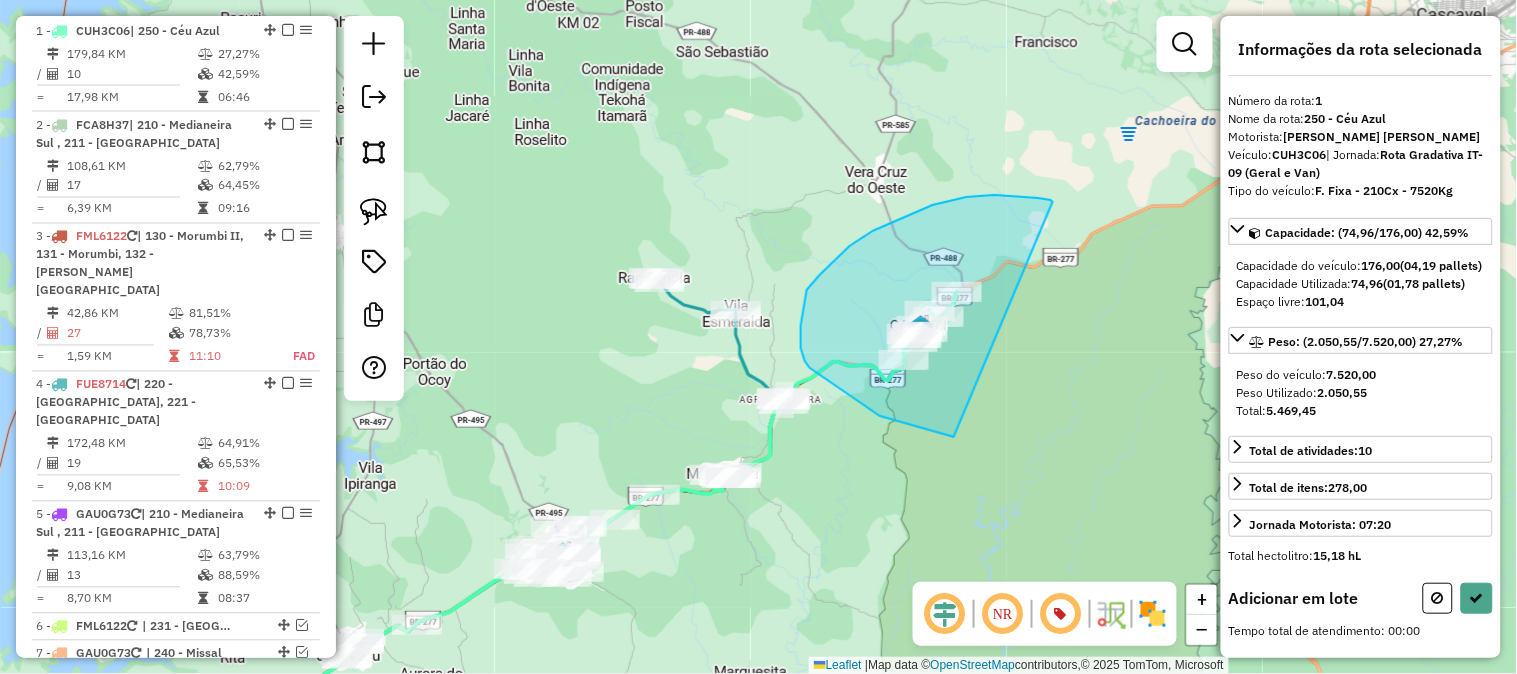 drag, startPoint x: 1053, startPoint y: 202, endPoint x: 1020, endPoint y: 437, distance: 237.30571 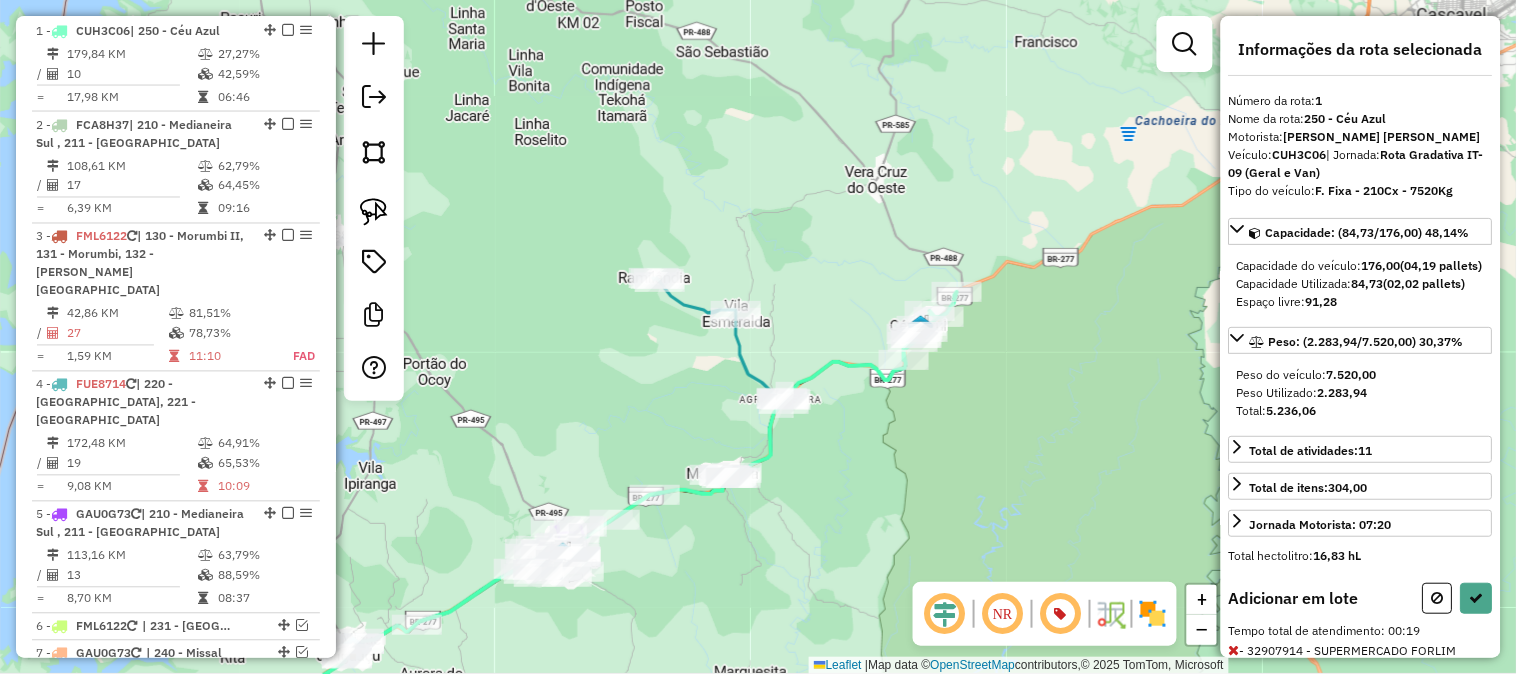 click on "Informações da rota selecionada   Número da rota:  1  Nome da rota:  250 - Céu Azul  Motorista:  LUCIANO DAS NEVES  Veículo:  CUH3C06  | Jornada:  Rota Gradativa IT-09 (Geral e Van)  Tipo do veículo:  F. Fixa - 210Cx - 7520Kg     Capacidade: (84,73/176,00) 48,14%   Capacidade do veículo:  176,00  (04,19 pallets)  Capacidade Utilizada:  84,73  (02,02 pallets)  Espaço livre:   91,28      Peso: (2.283,94/7.520,00) 30,37%   Peso do veículo:  7.520,00  Peso Utilizado:  2.283,94  Total:  5.236,06     Total de atividades:  11     Total de itens:  304,00     Jornada Motorista: 07:20   Total hectolitro:  16,83 hL Adicionar em lote Tempo total de atendimento: 00:19   - 32907914 - SUPERMERCADO FORLIM   09,77  233,39 NR  00:19   1,66 hL   Itens: 26,00   Tipo: Entrega" at bounding box center [1361, 337] 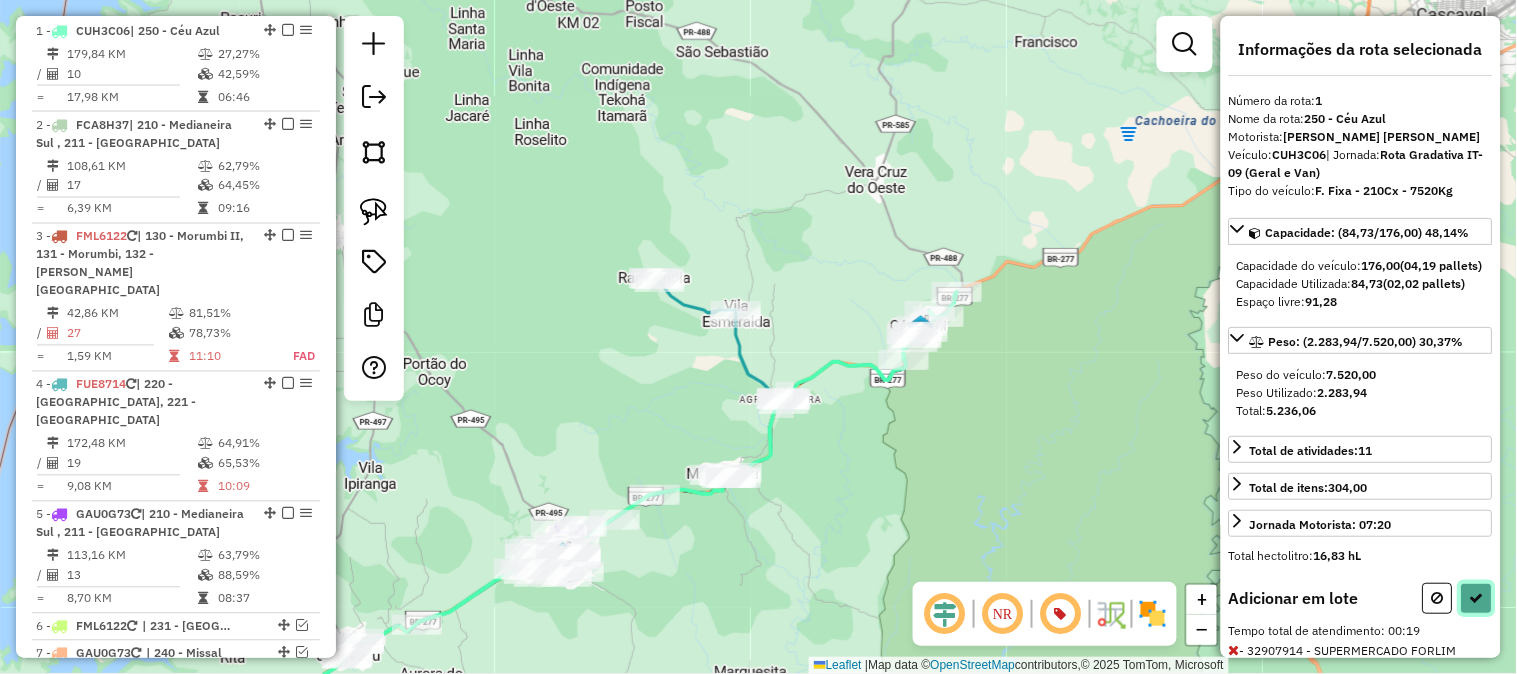 click at bounding box center [1477, 598] 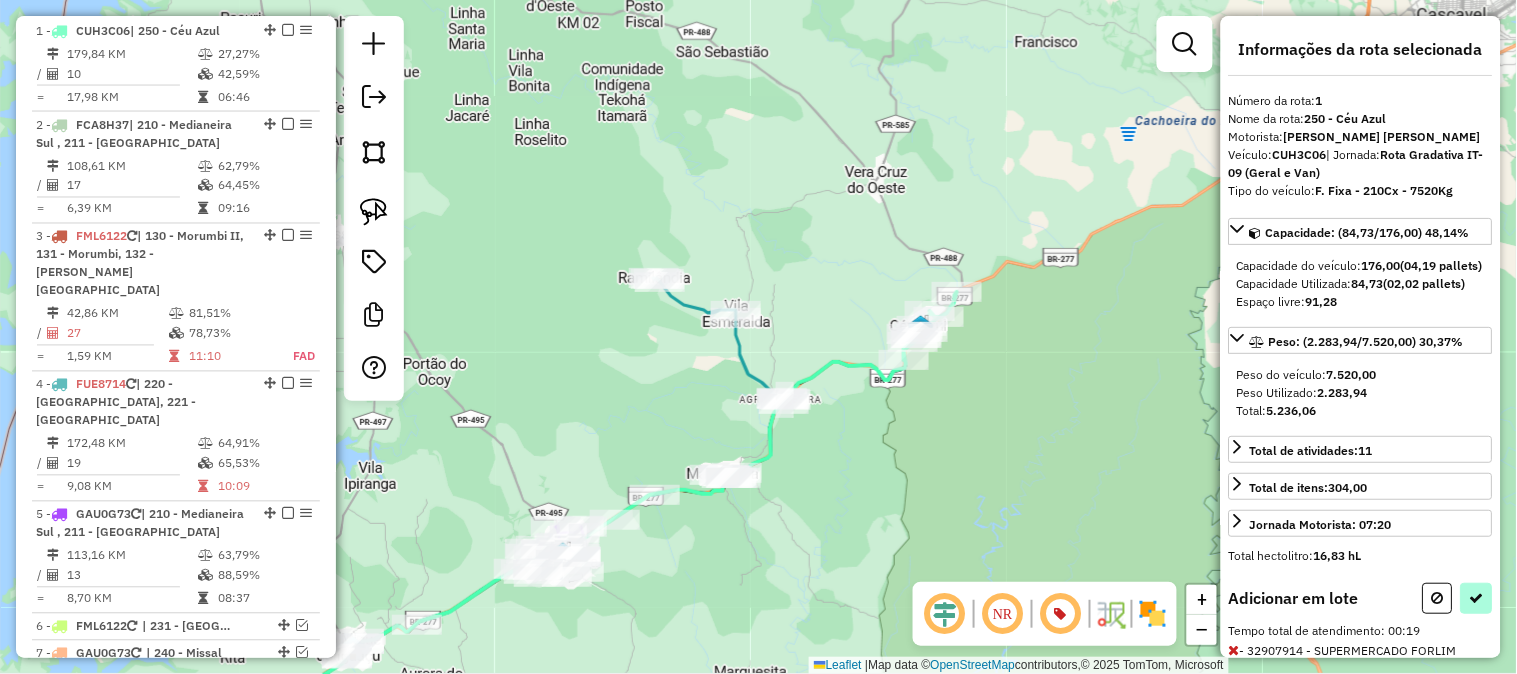 select on "*********" 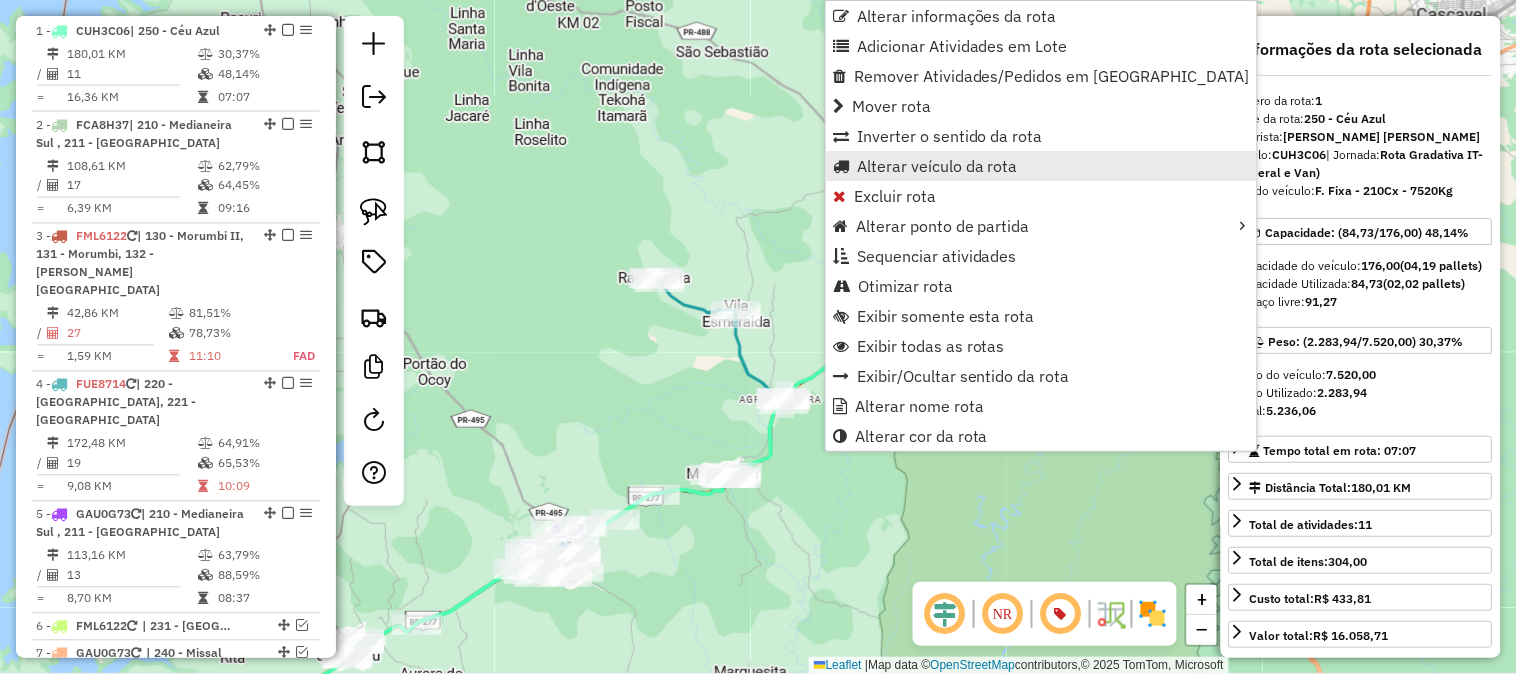 click on "Alterar veículo da rota" at bounding box center [937, 166] 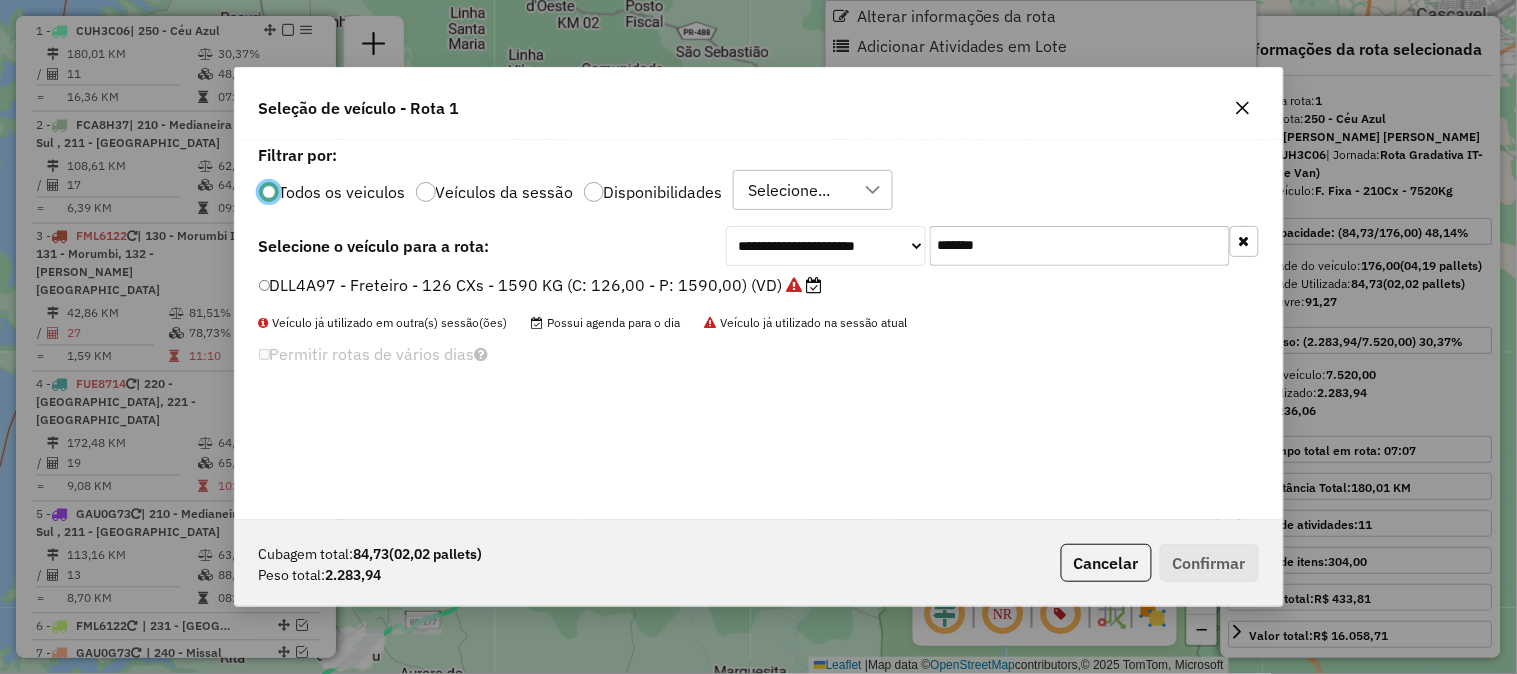 scroll, scrollTop: 11, scrollLeft: 5, axis: both 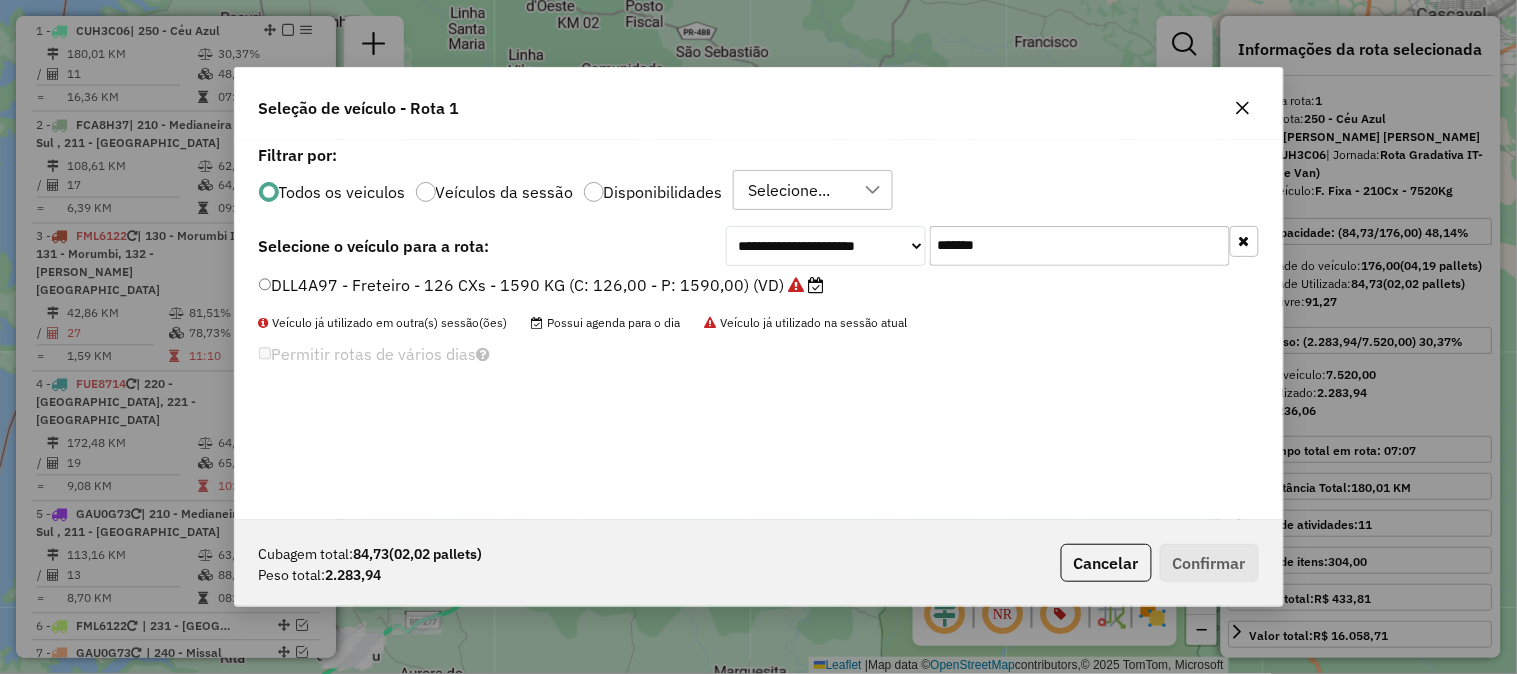 drag, startPoint x: 901, startPoint y: 247, endPoint x: 755, endPoint y: 238, distance: 146.27713 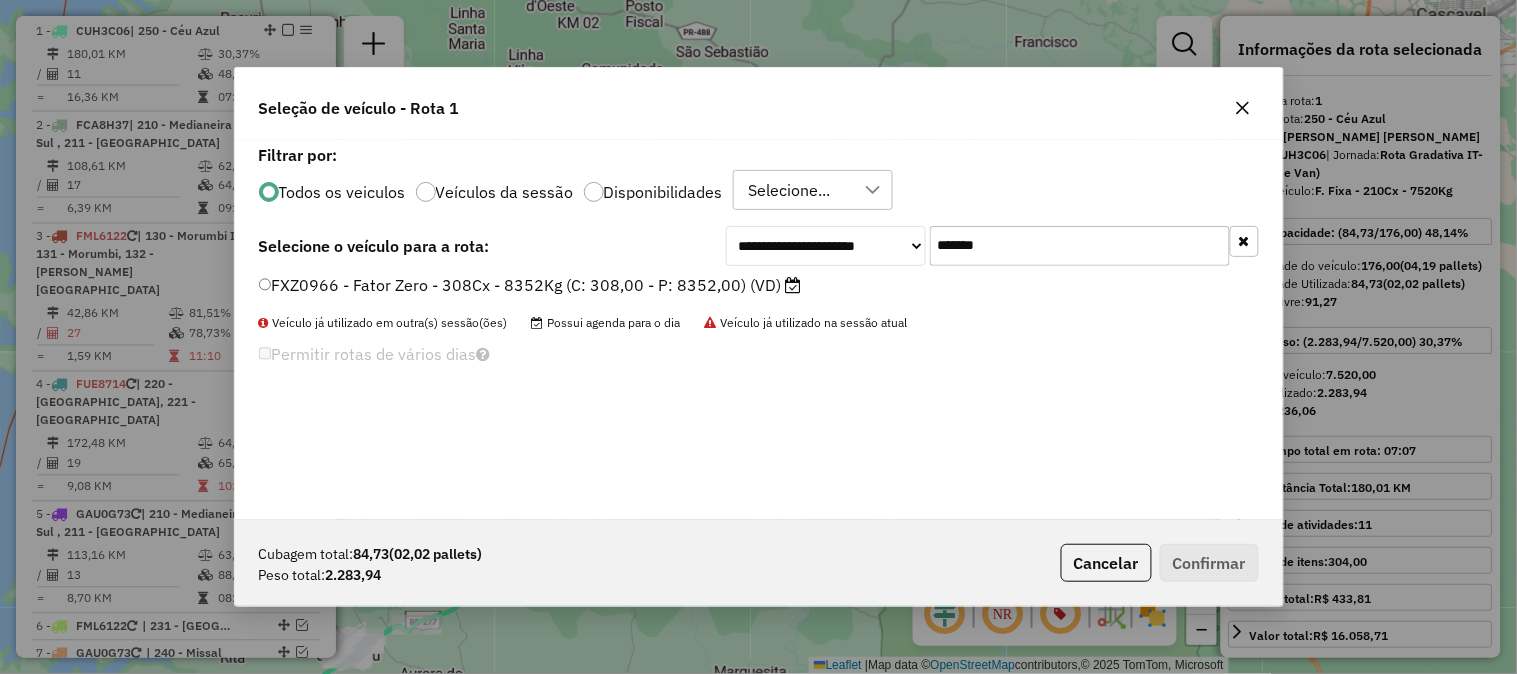 type on "*******" 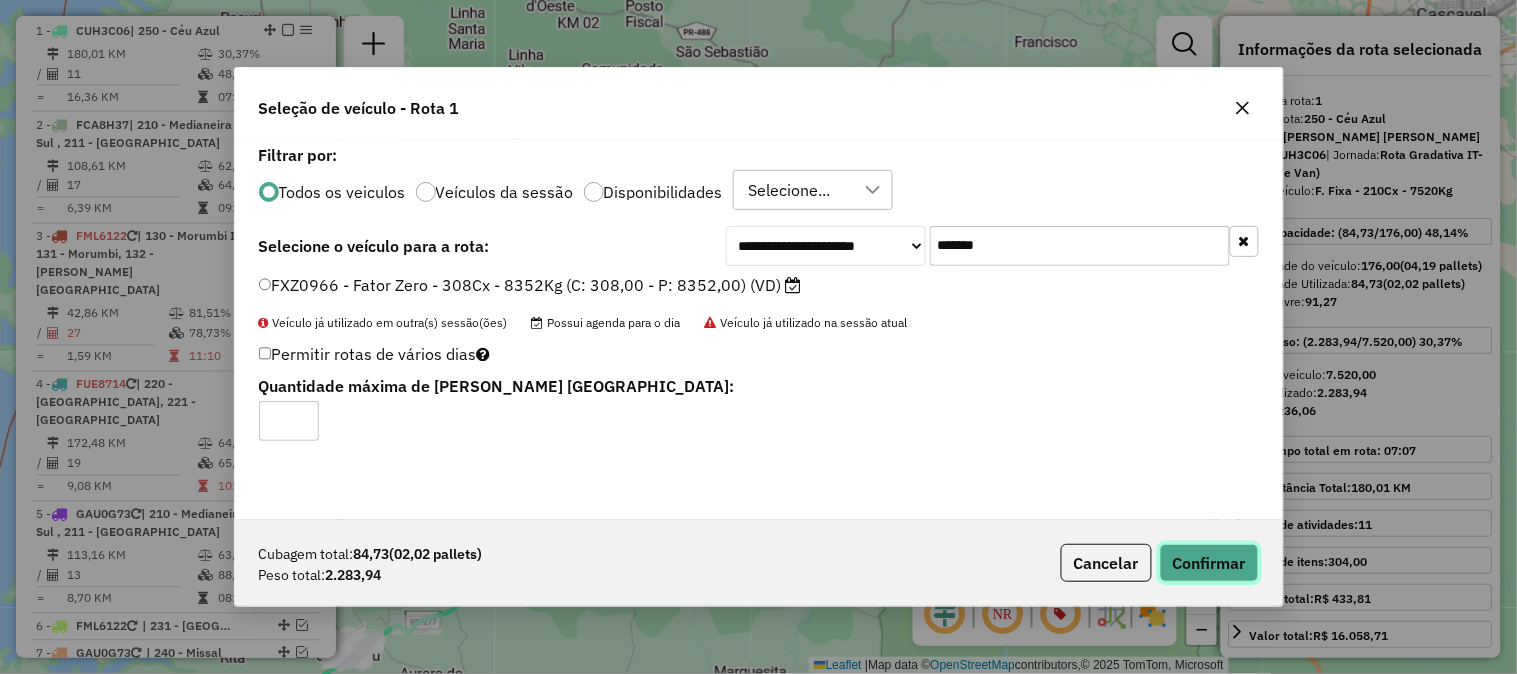 click on "Confirmar" 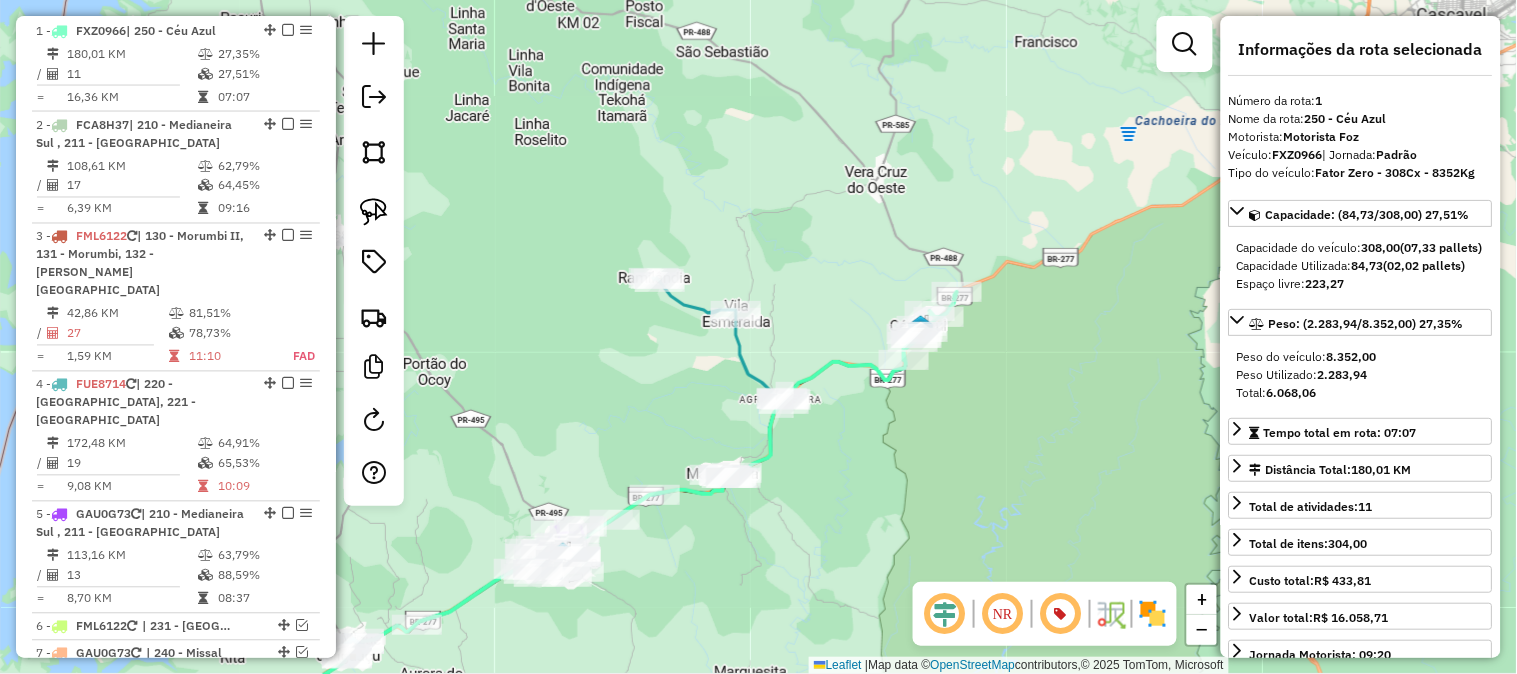 click 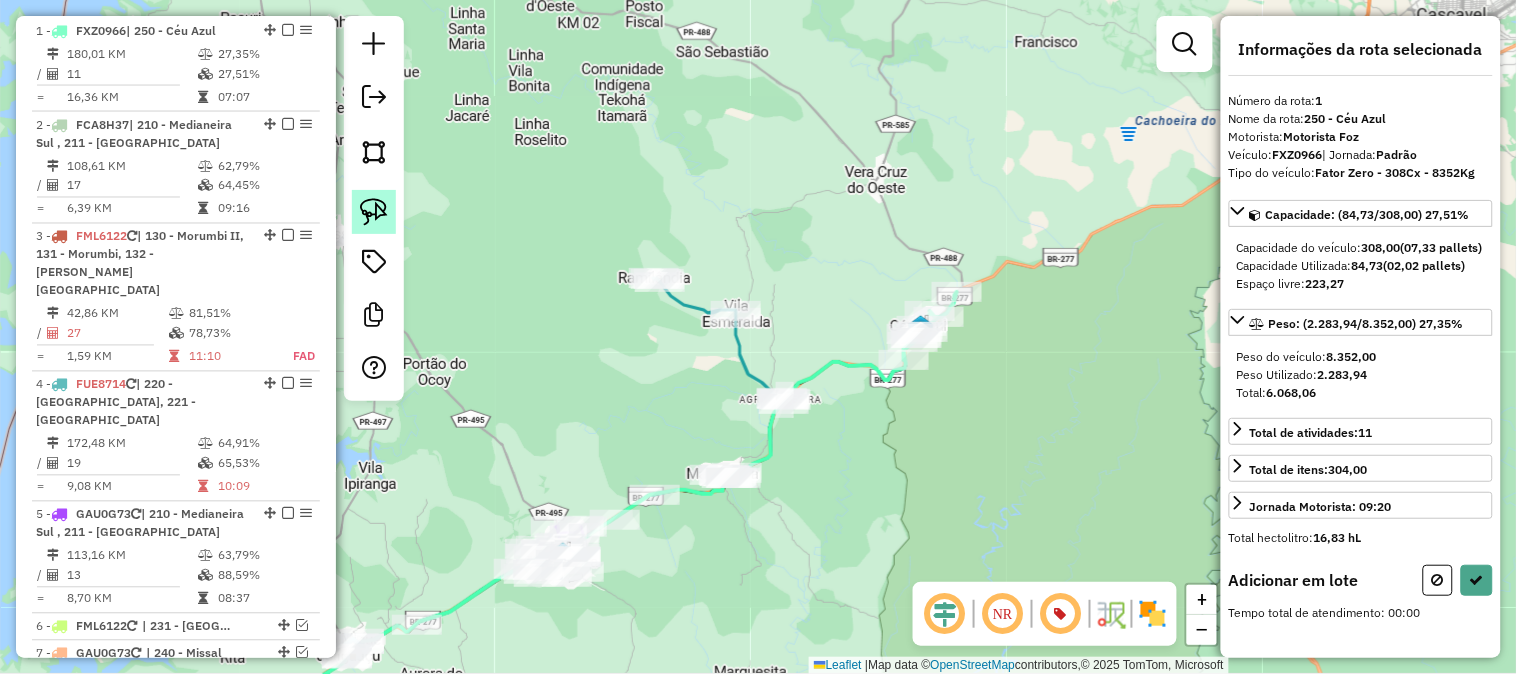 click 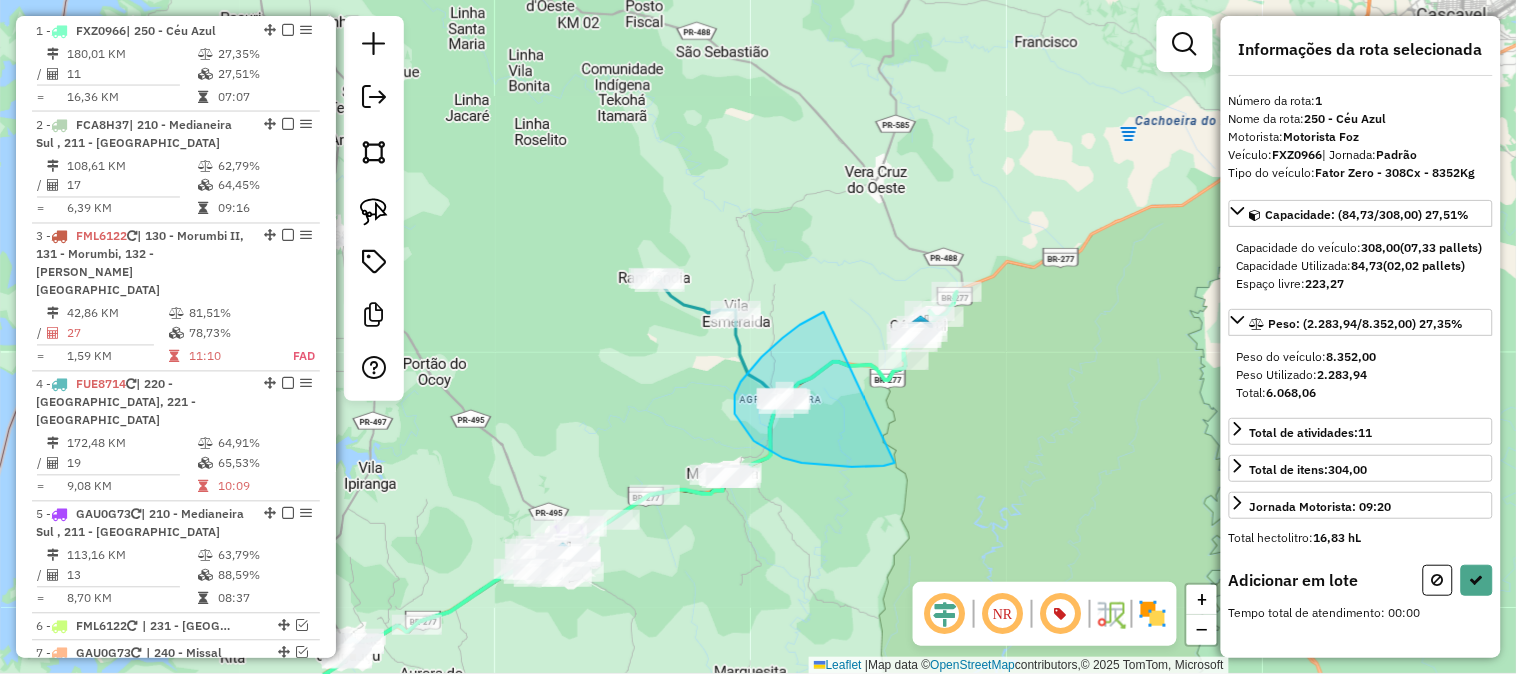 drag, startPoint x: 824, startPoint y: 312, endPoint x: 895, endPoint y: 463, distance: 166.85922 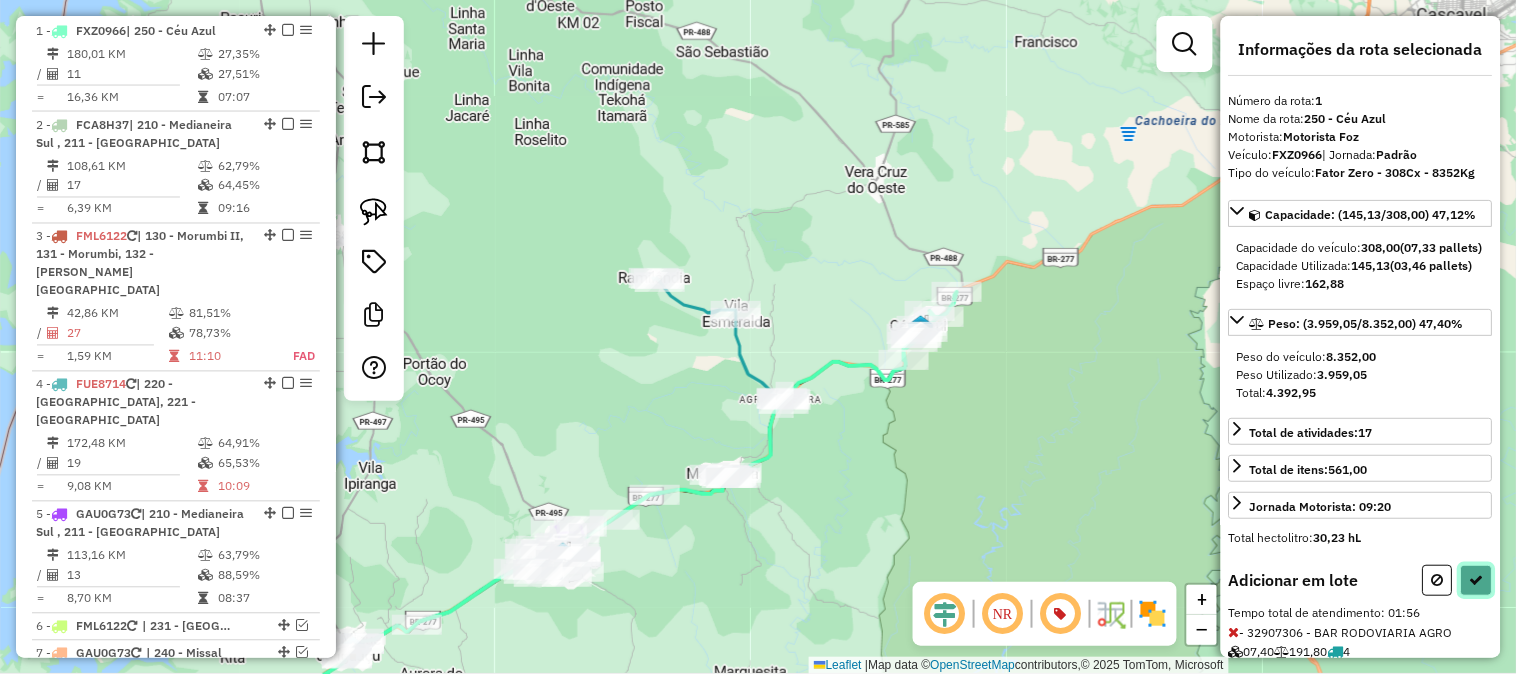 click at bounding box center [1477, 580] 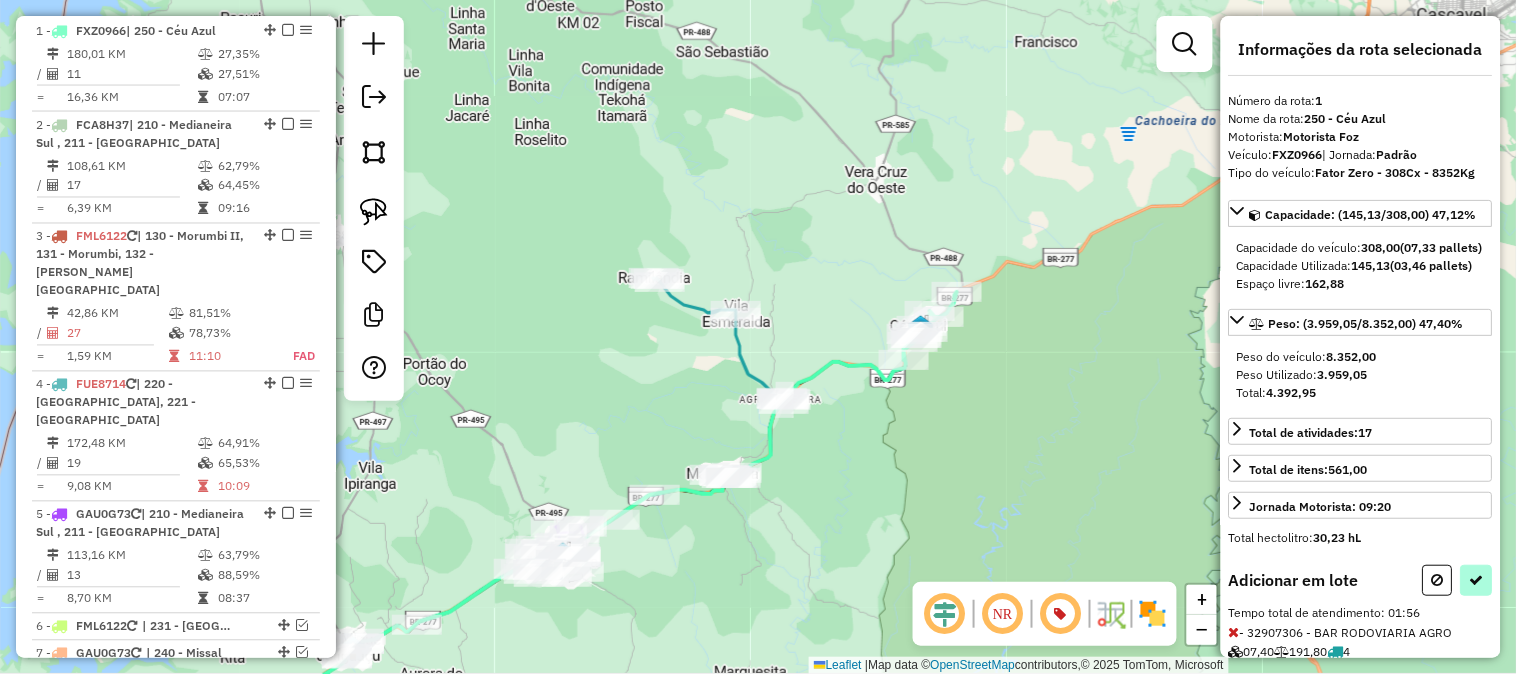 select on "*********" 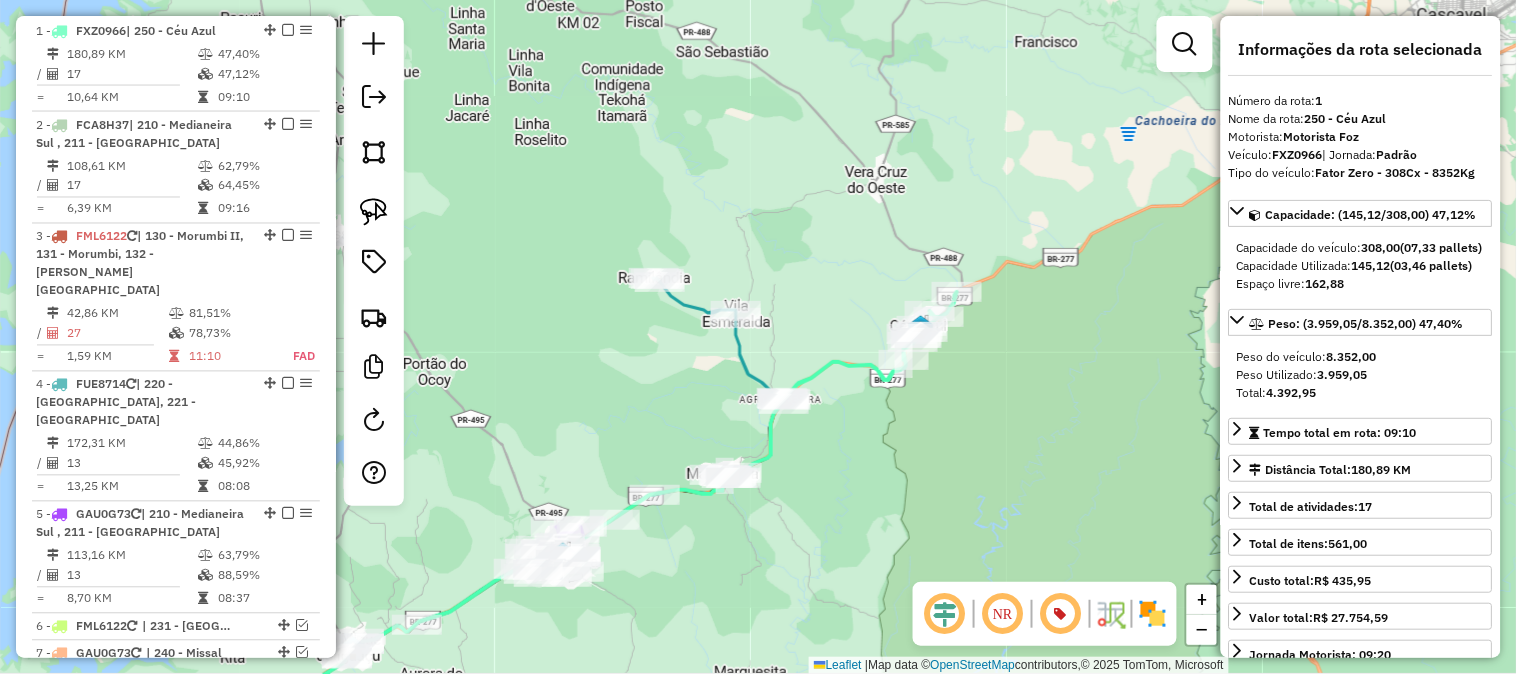 click 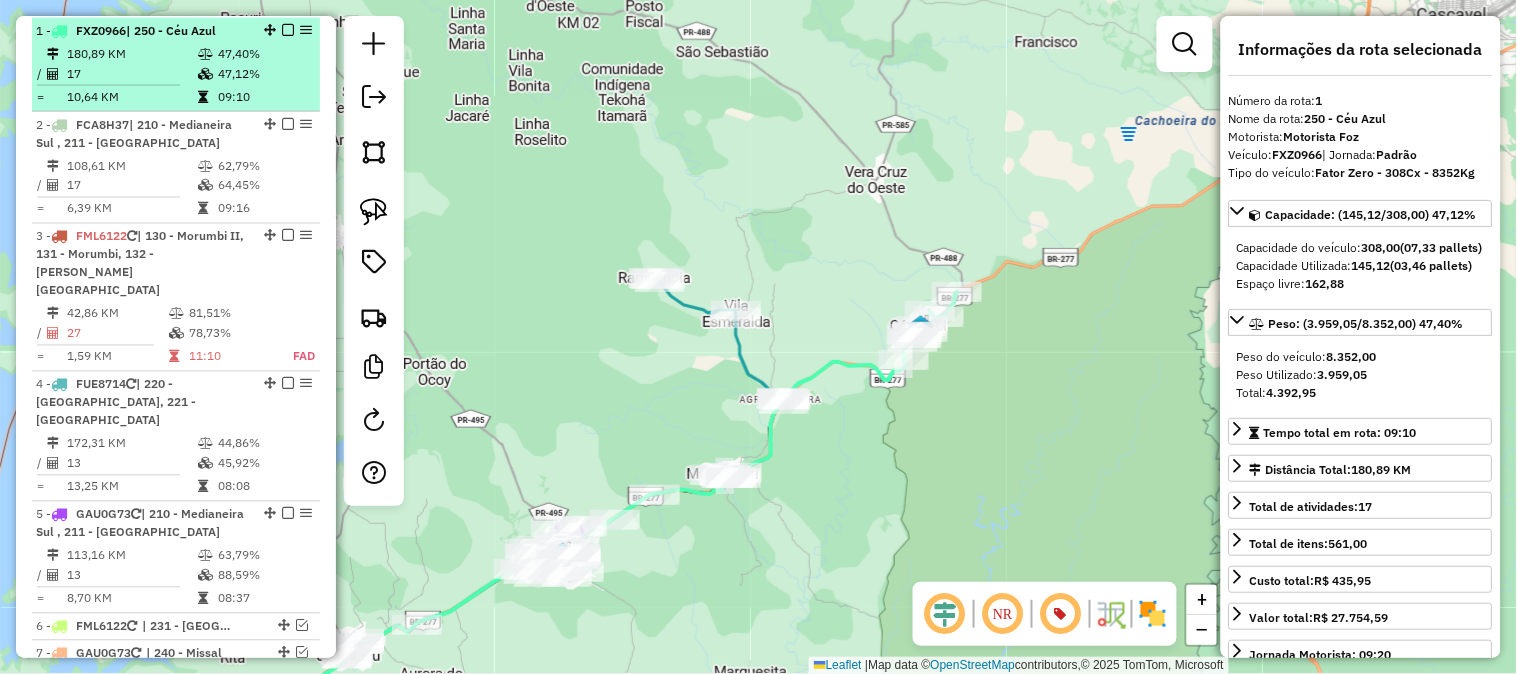 click at bounding box center [288, 30] 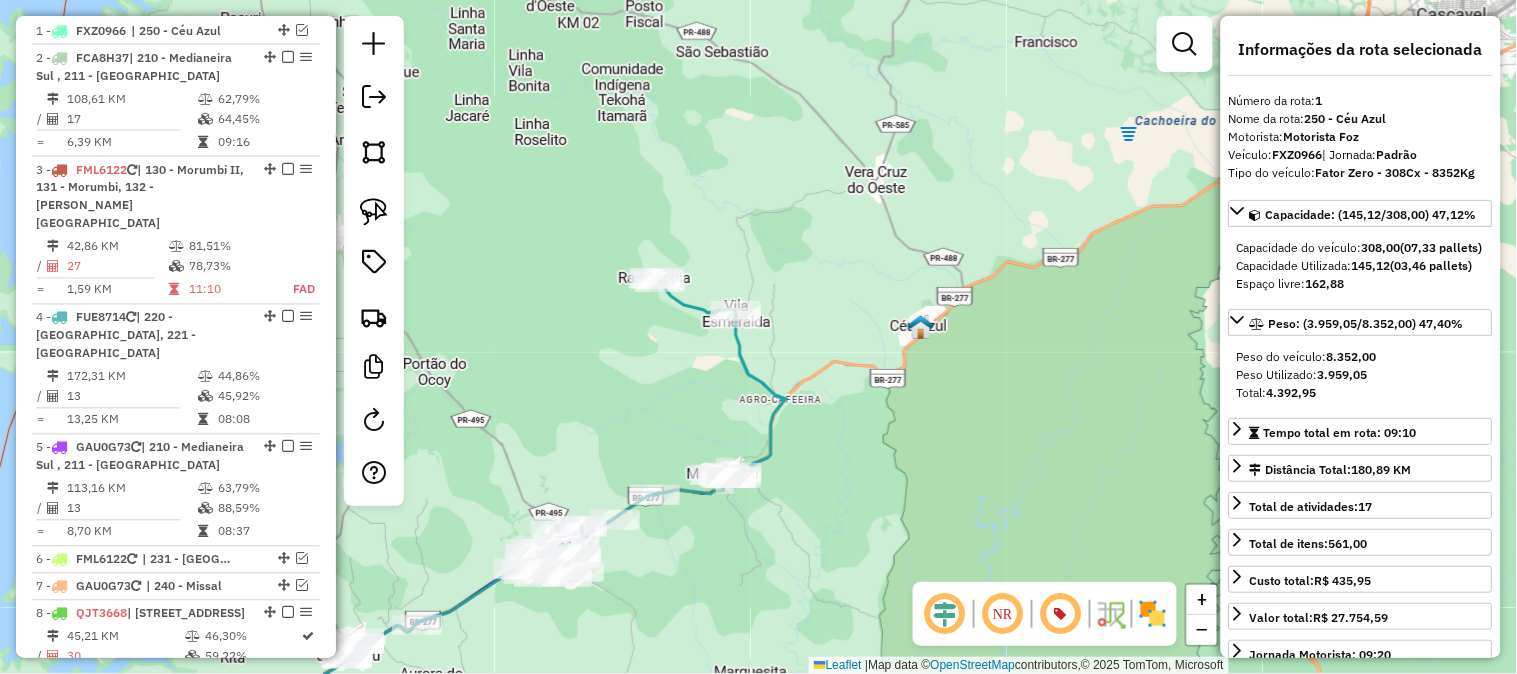 drag, startPoint x: 822, startPoint y: 306, endPoint x: 932, endPoint y: 265, distance: 117.3925 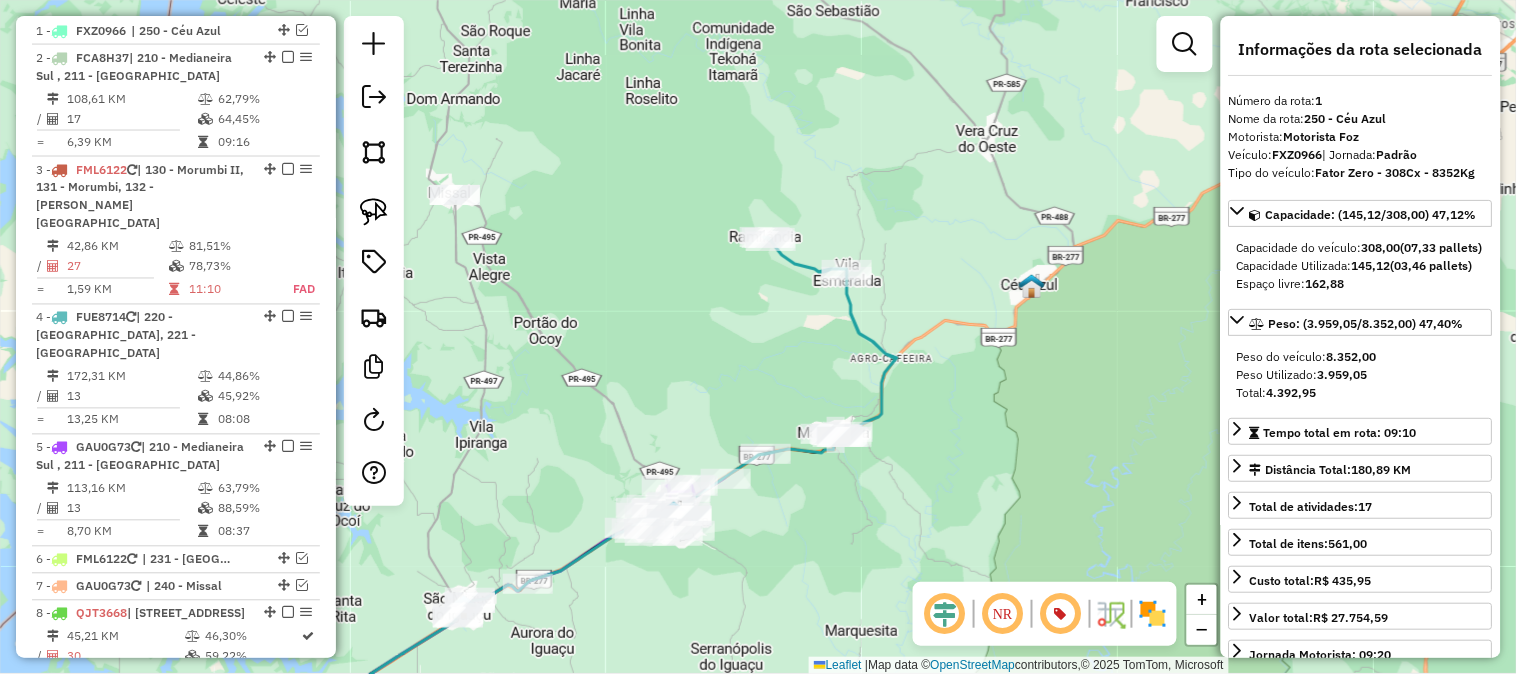 click 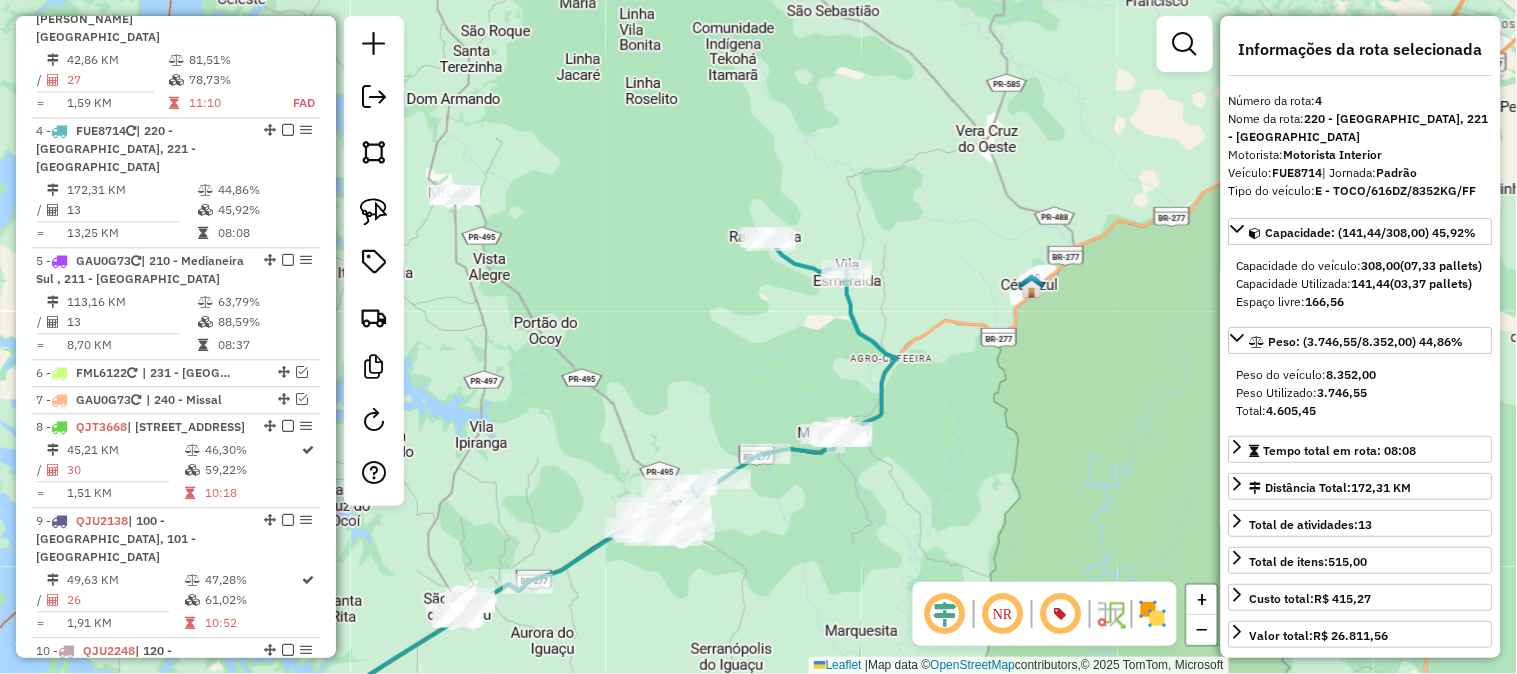 scroll, scrollTop: 1085, scrollLeft: 0, axis: vertical 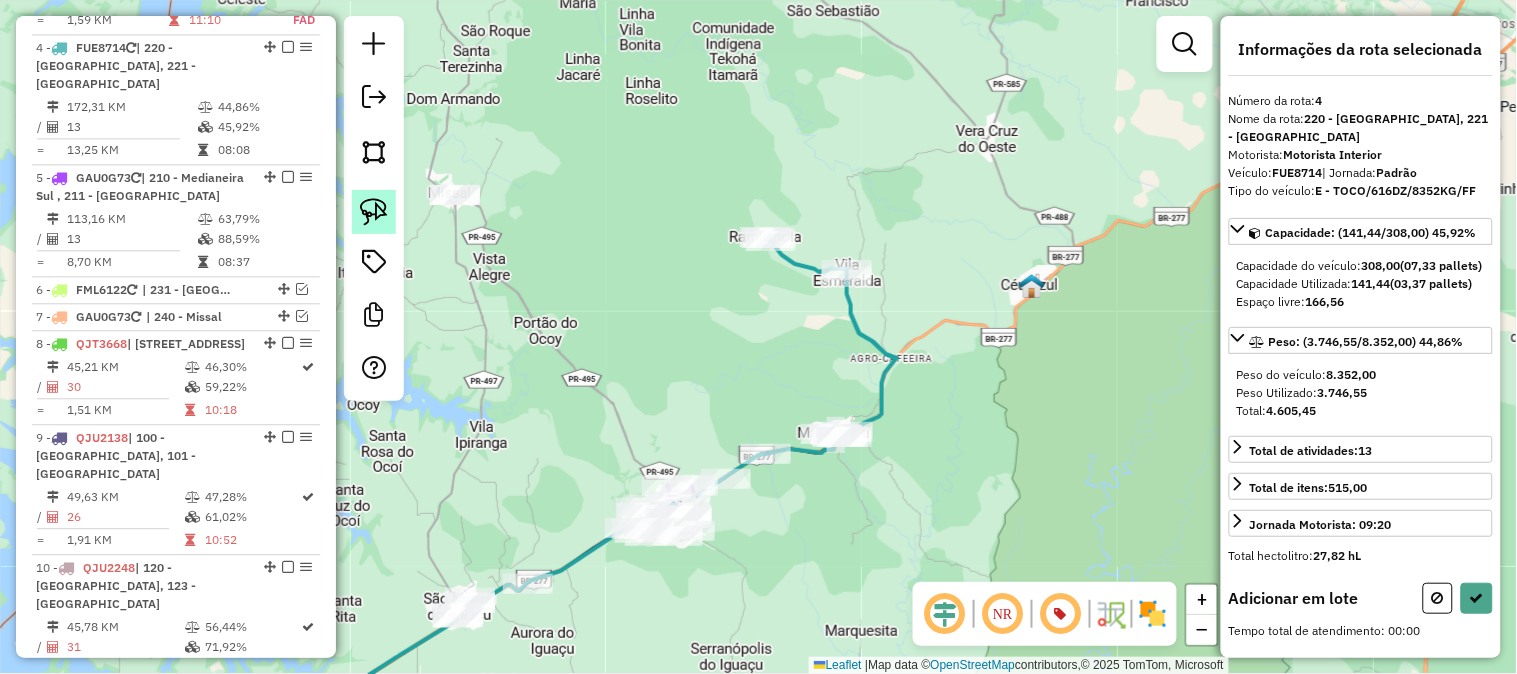 click 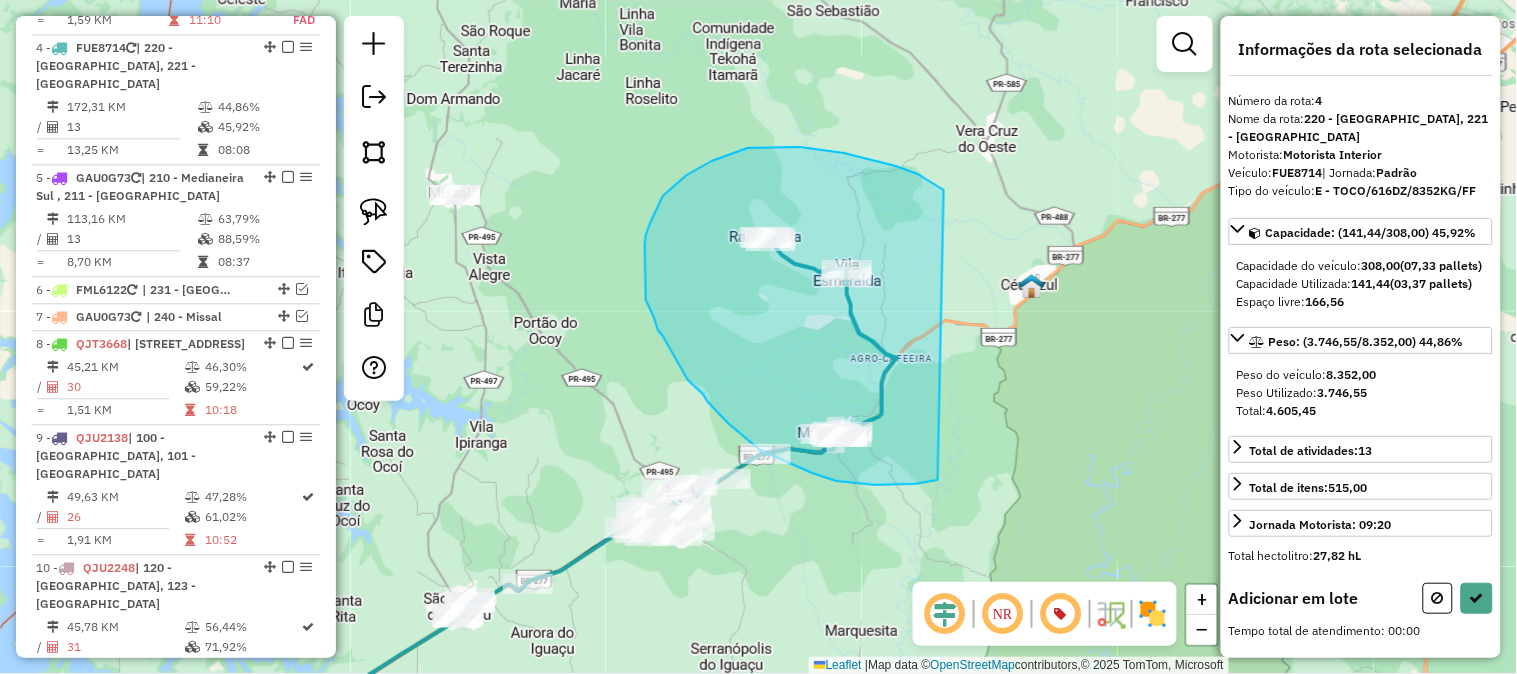 drag, startPoint x: 942, startPoint y: 188, endPoint x: 942, endPoint y: 478, distance: 290 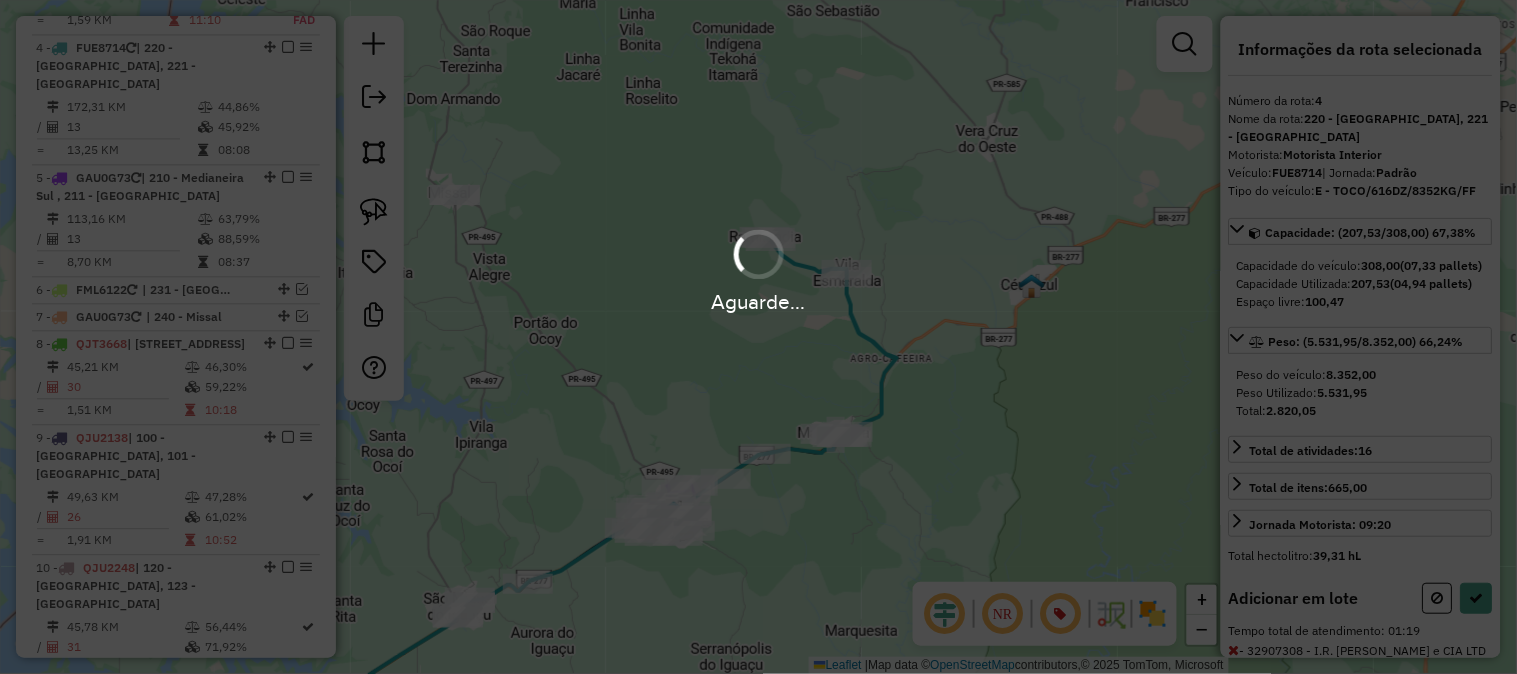 click on "Aguarde..." at bounding box center [758, 337] 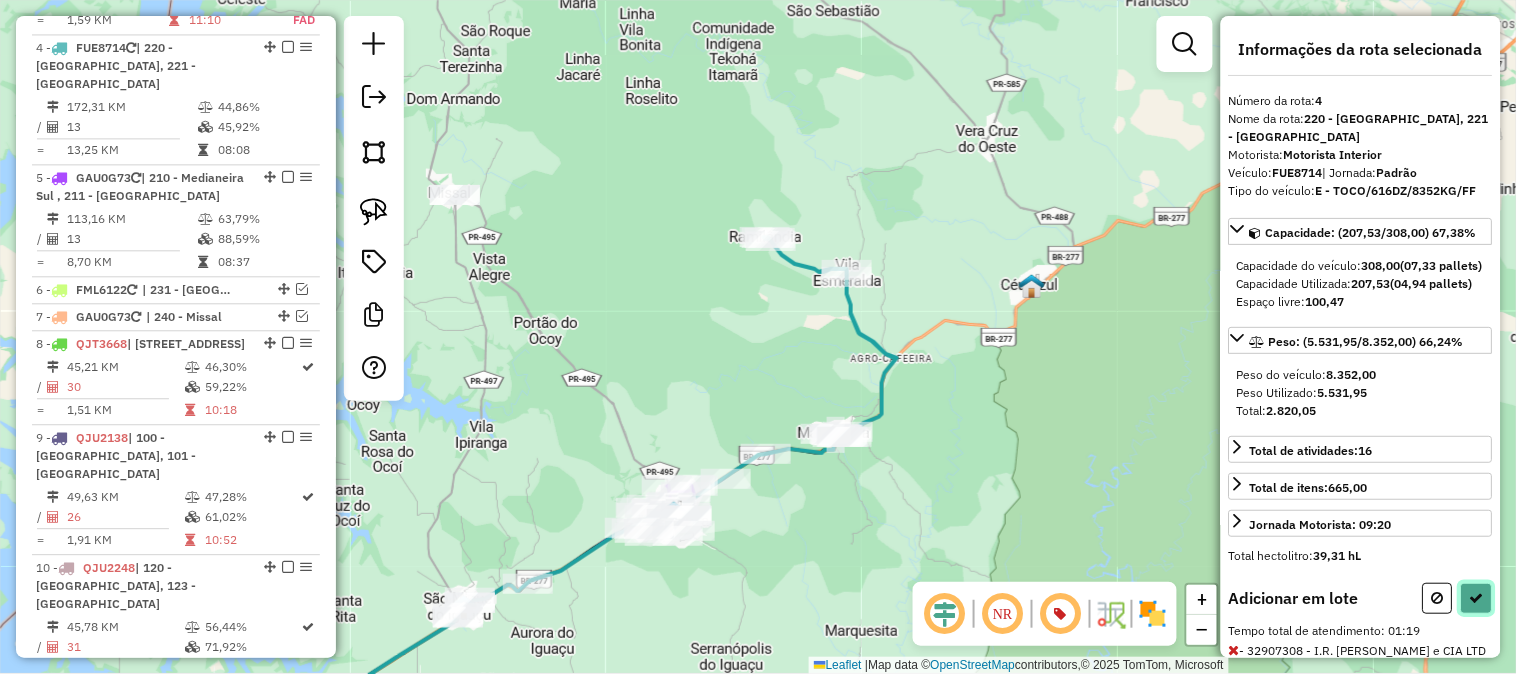 click at bounding box center [1477, 598] 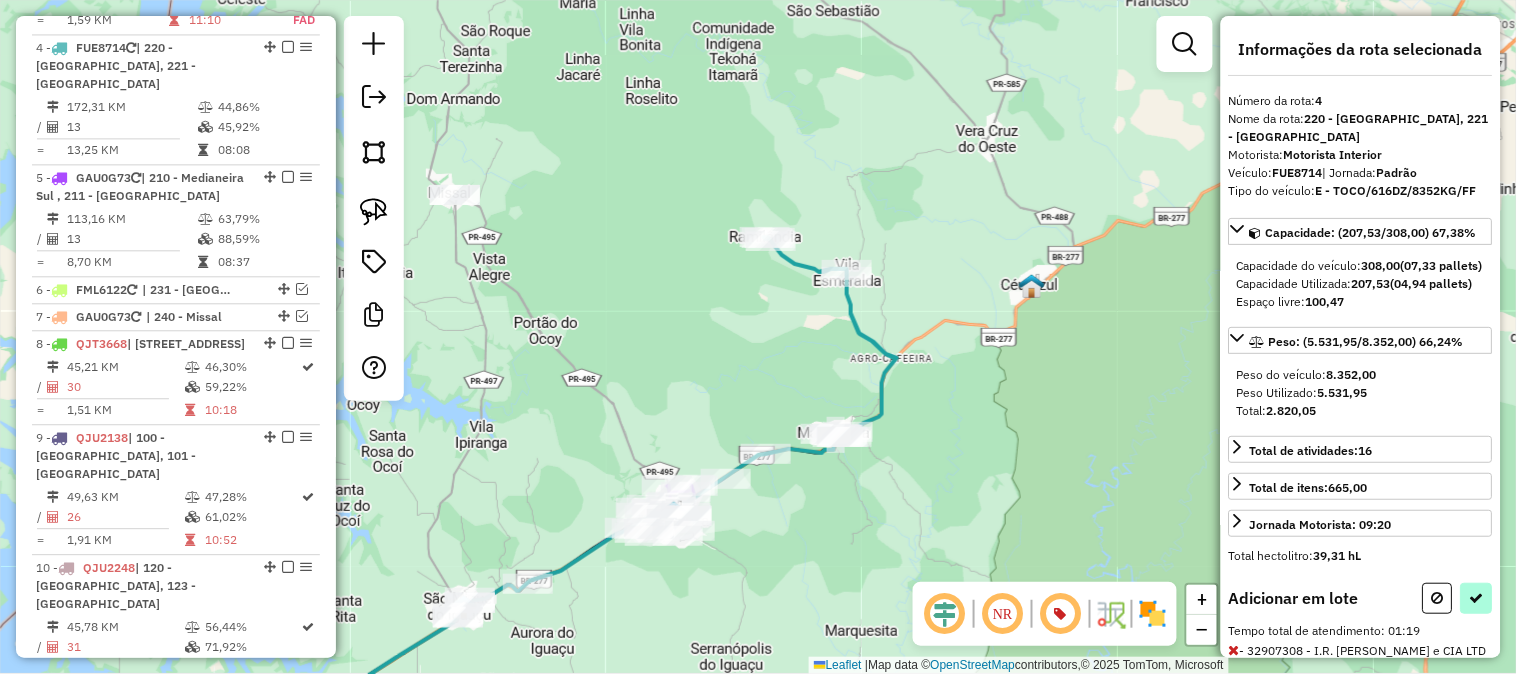 select on "*********" 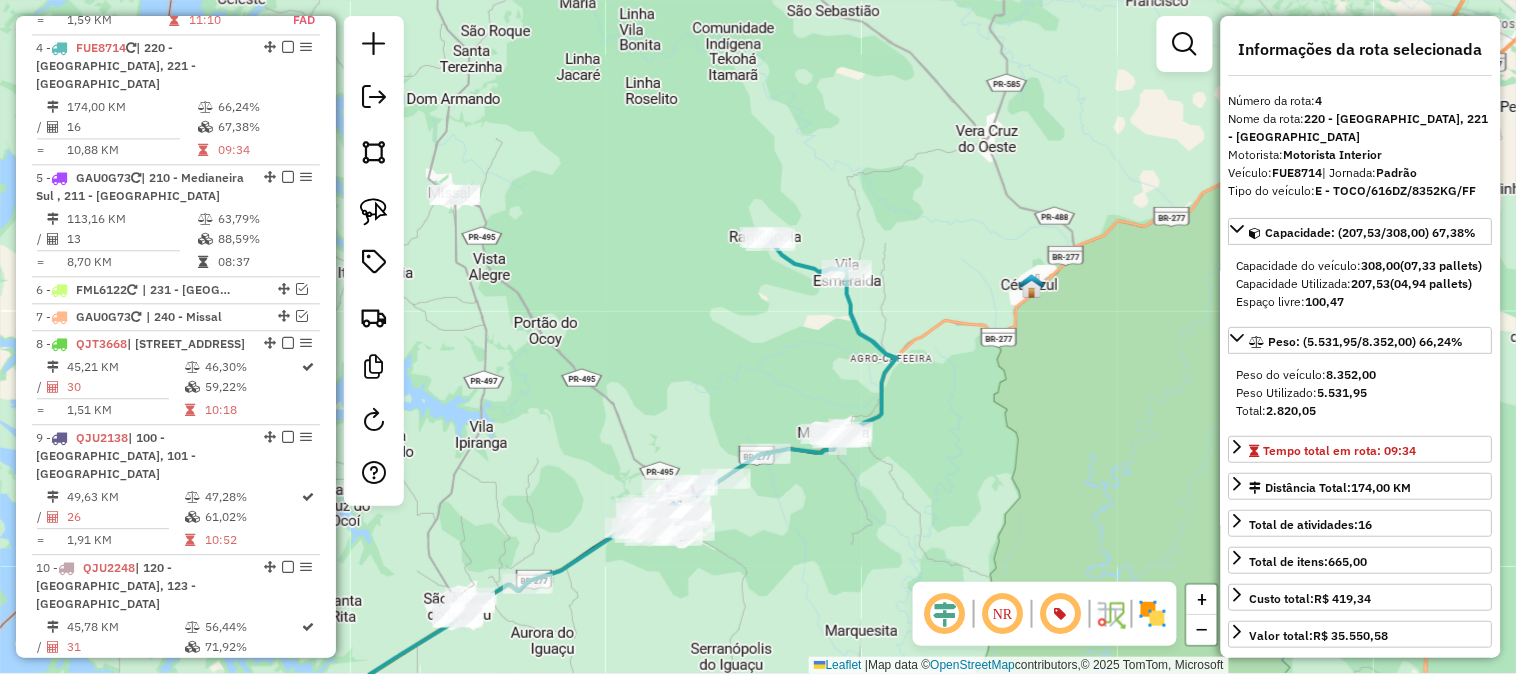 click 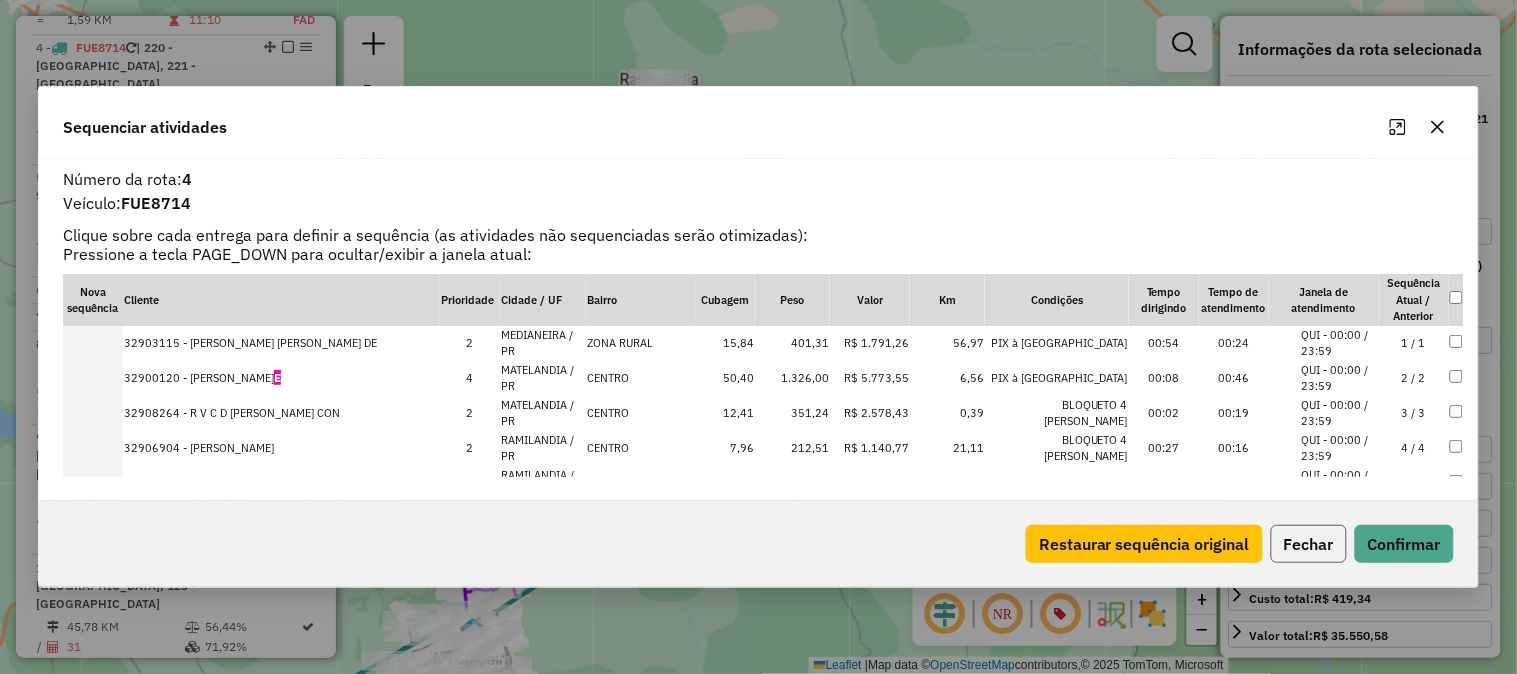 click on "Fechar" 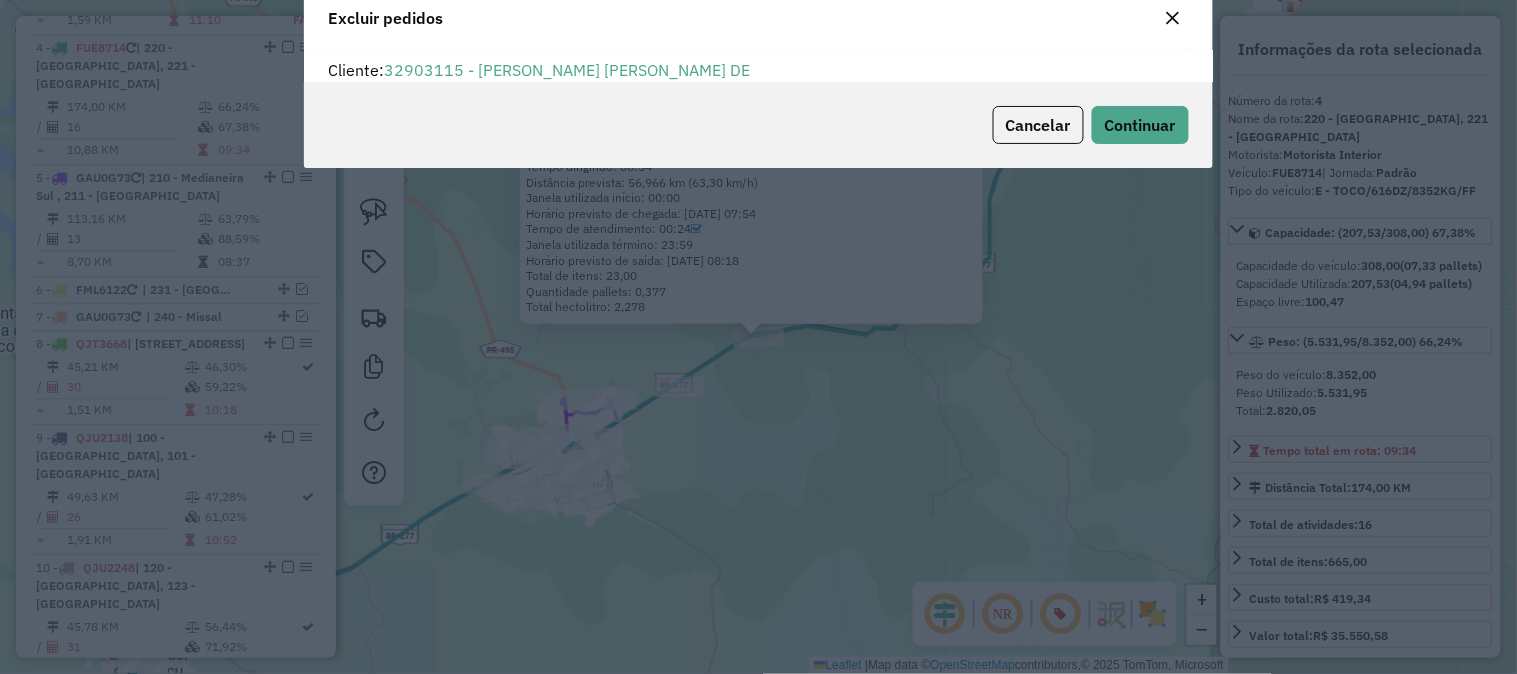 scroll, scrollTop: 0, scrollLeft: 0, axis: both 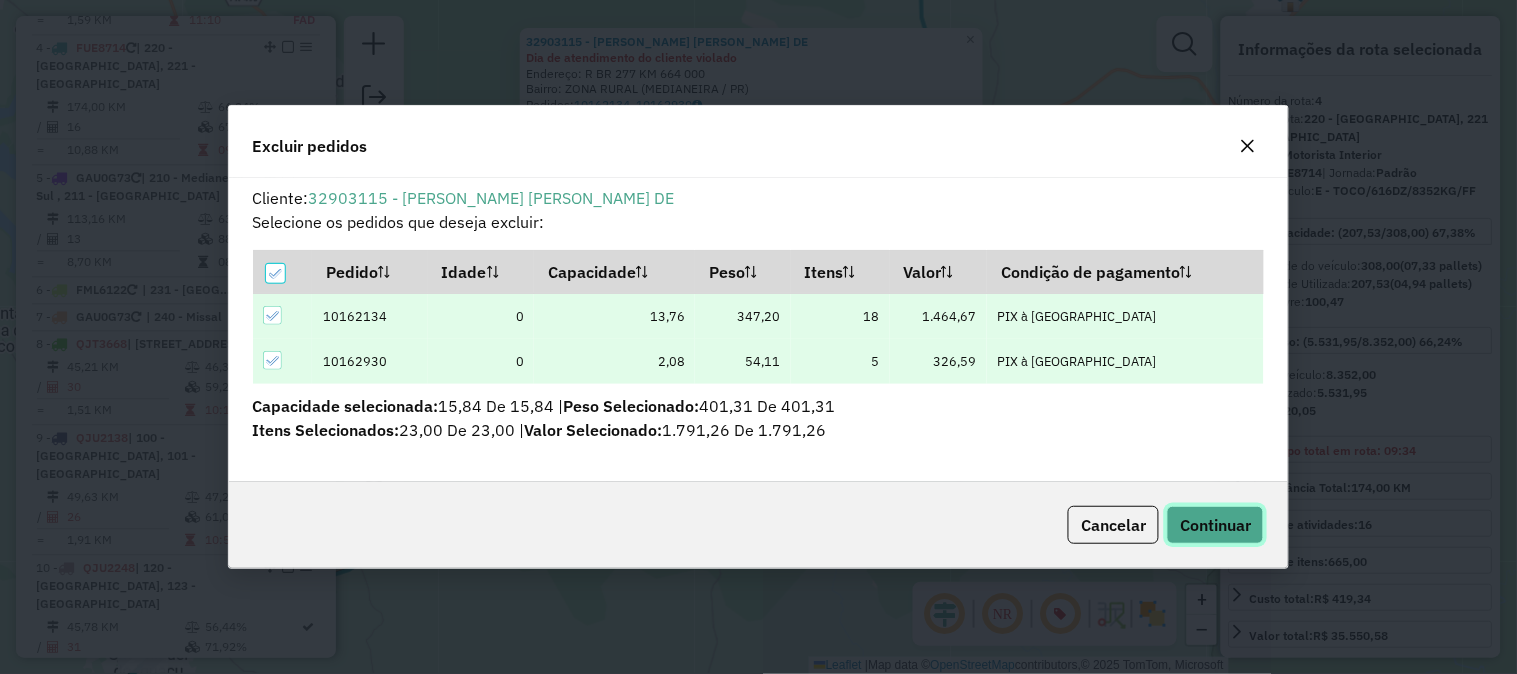click on "Continuar" 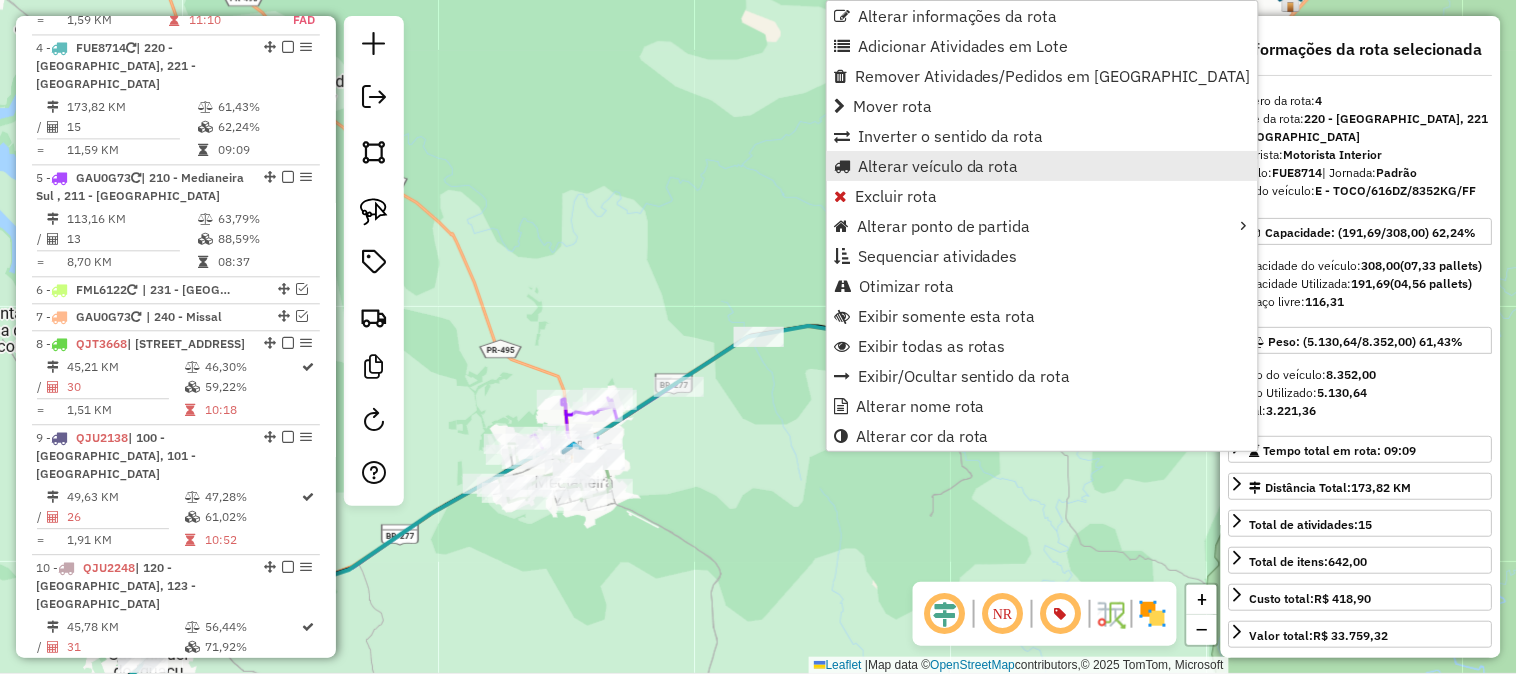 click on "Alterar veículo da rota" at bounding box center [938, 166] 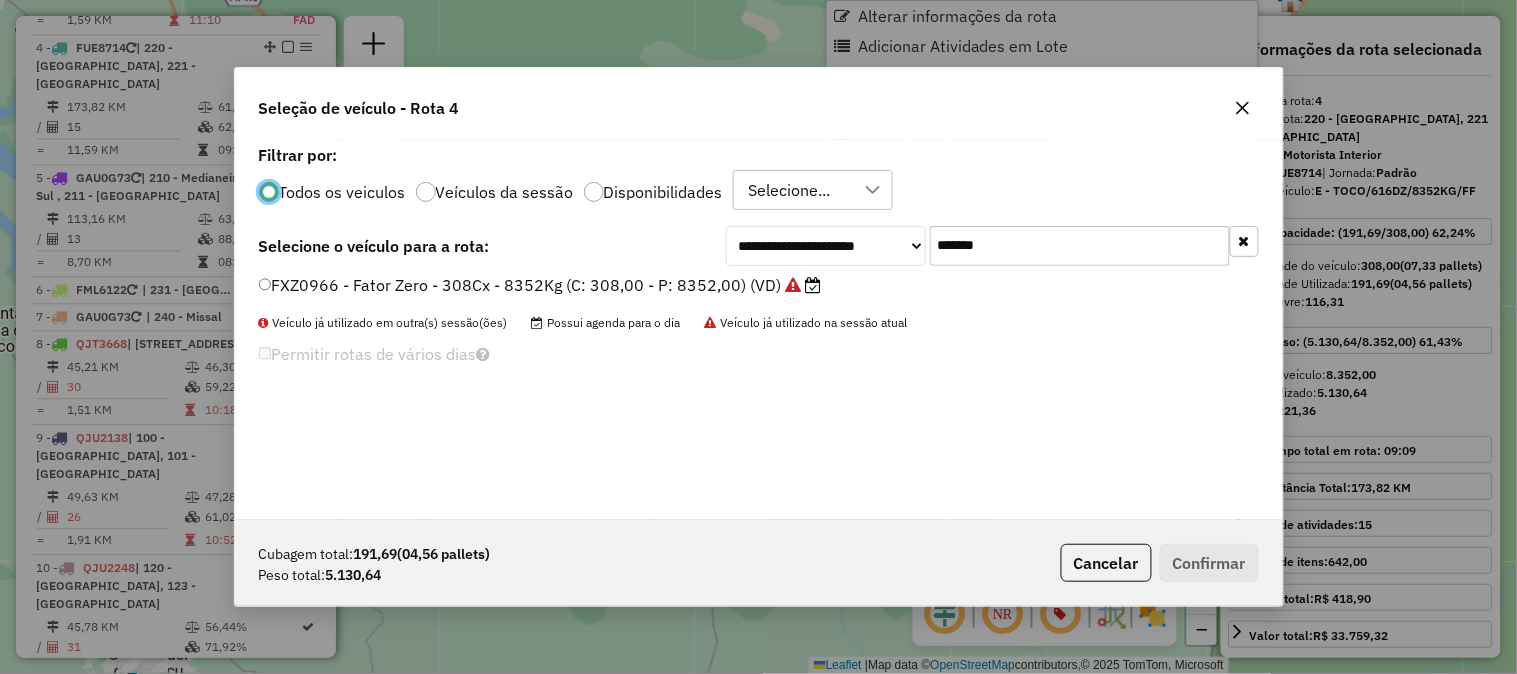 scroll, scrollTop: 11, scrollLeft: 5, axis: both 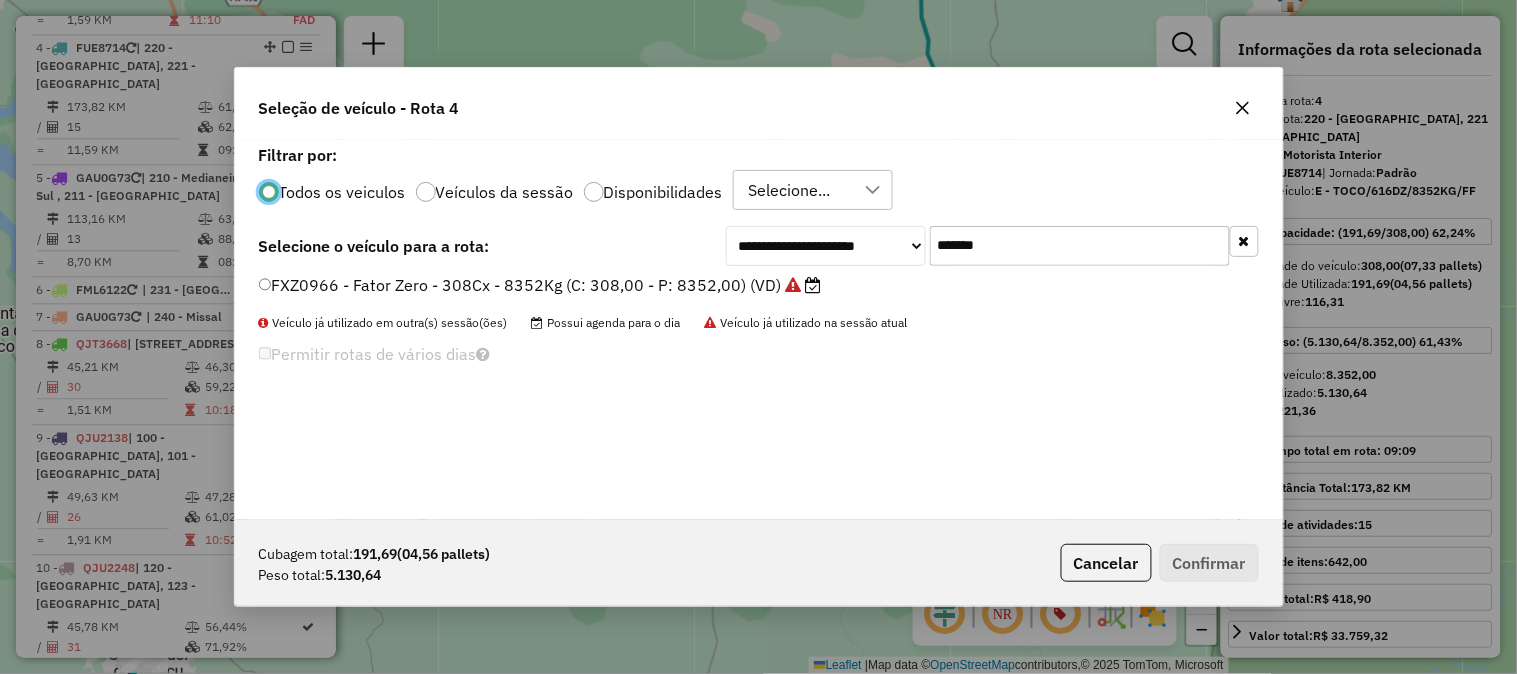 drag, startPoint x: 756, startPoint y: 248, endPoint x: 693, endPoint y: 250, distance: 63.03174 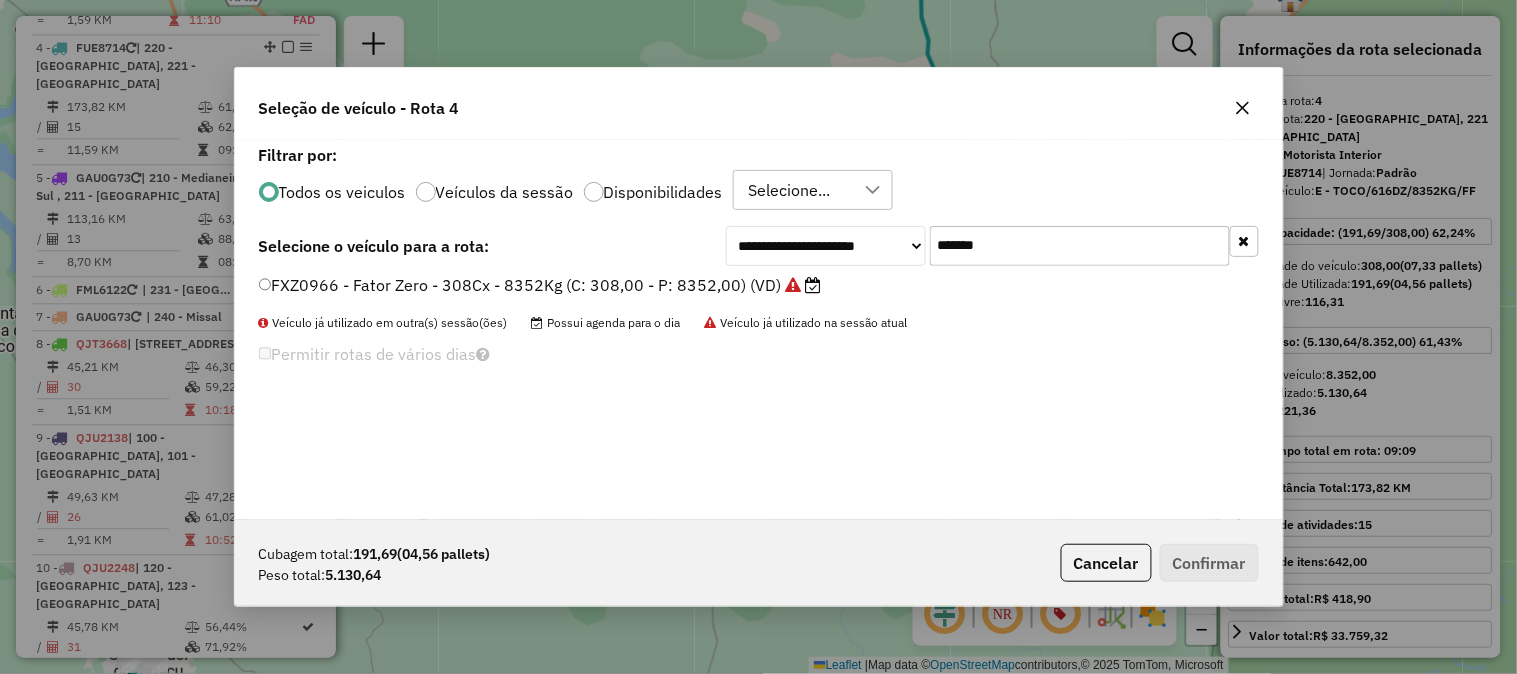 paste 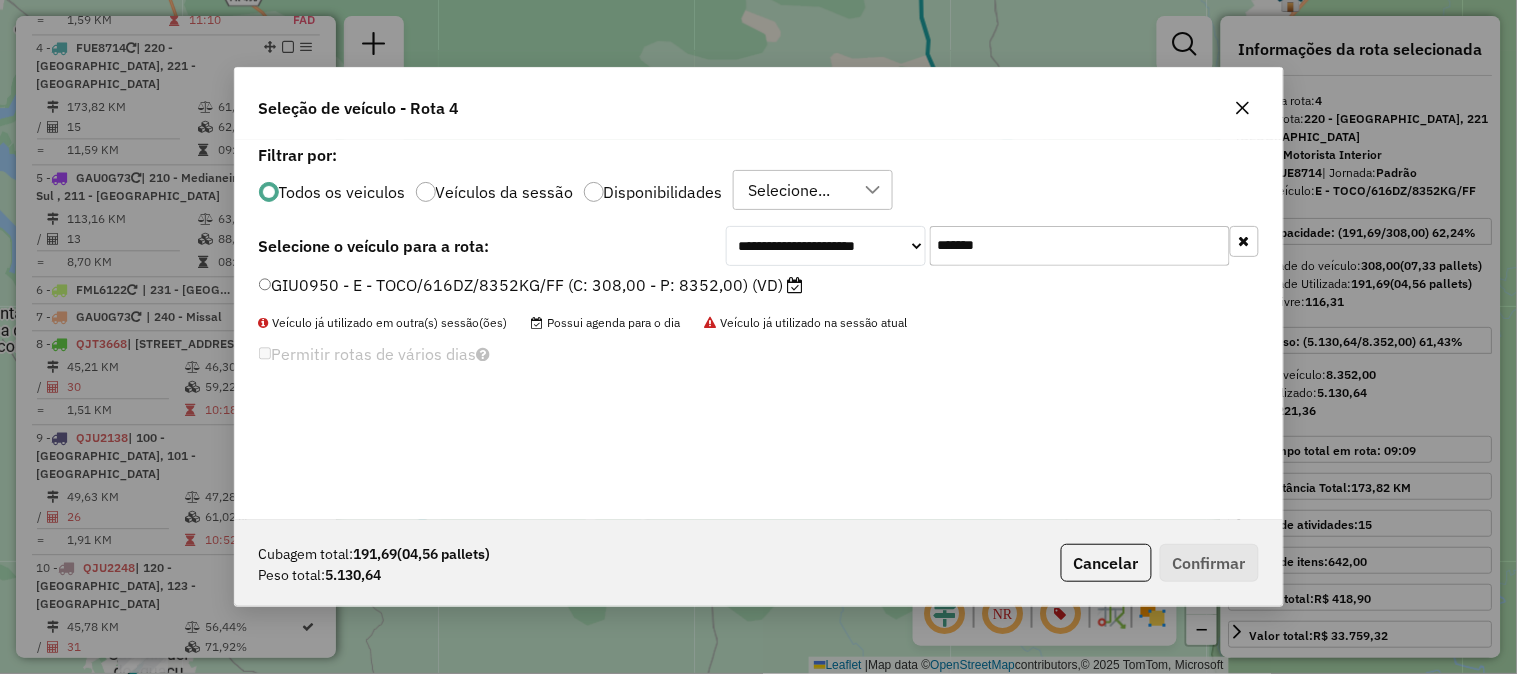 type on "*******" 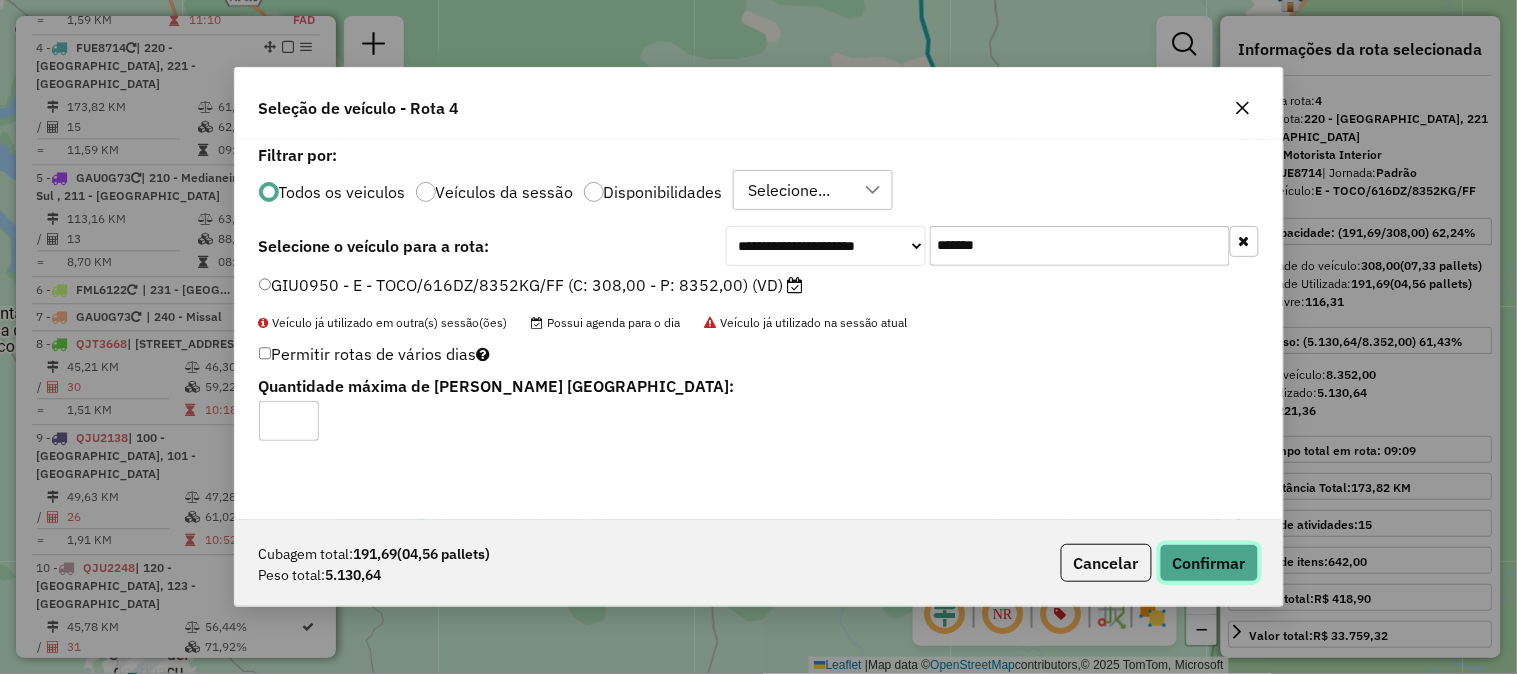 click on "Confirmar" 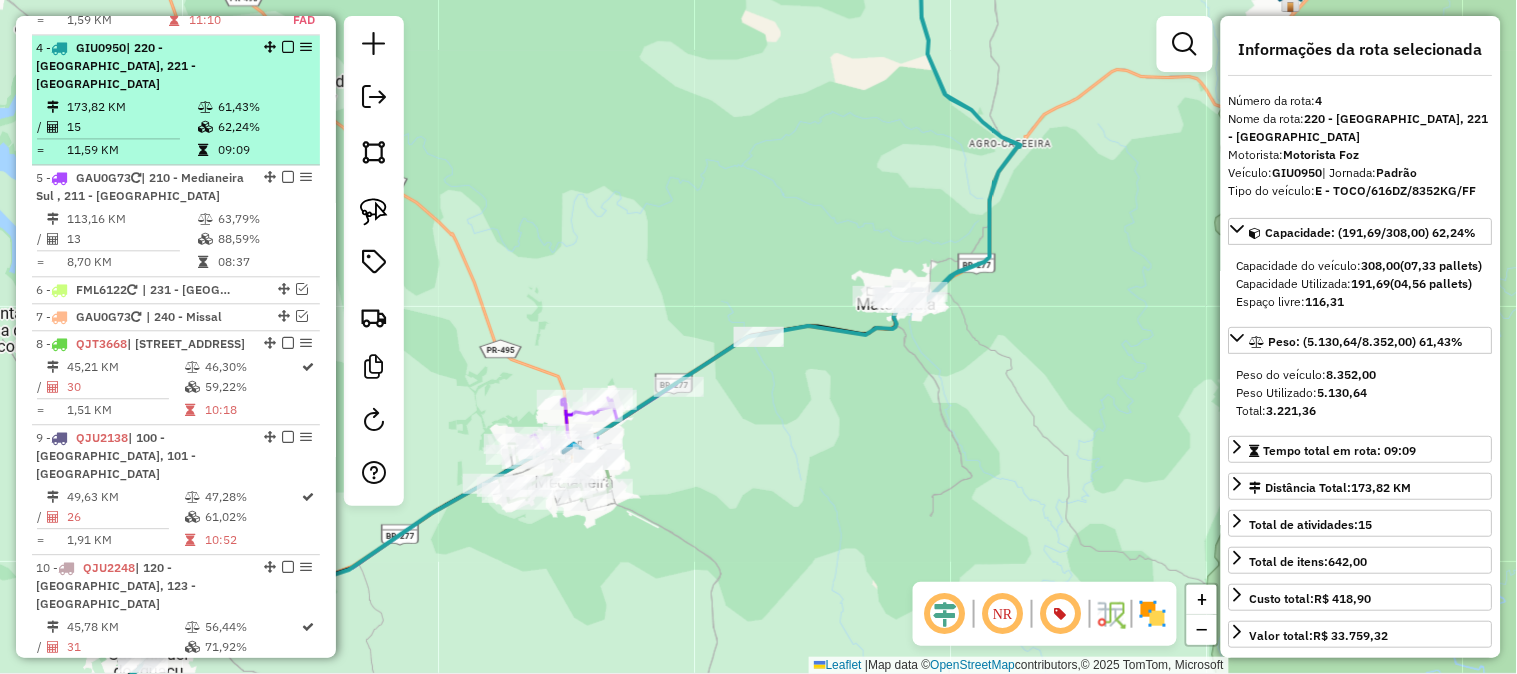 click at bounding box center (288, 47) 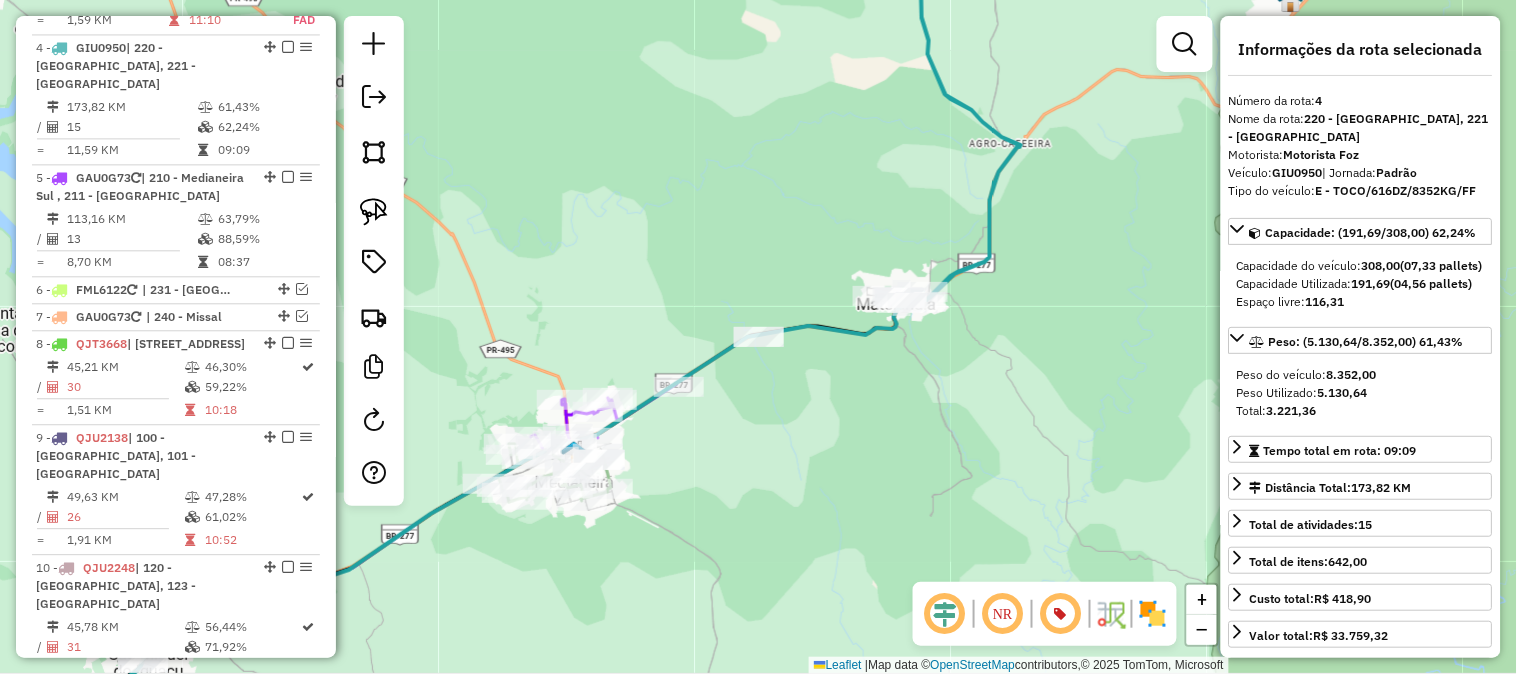 scroll, scrollTop: 1001, scrollLeft: 0, axis: vertical 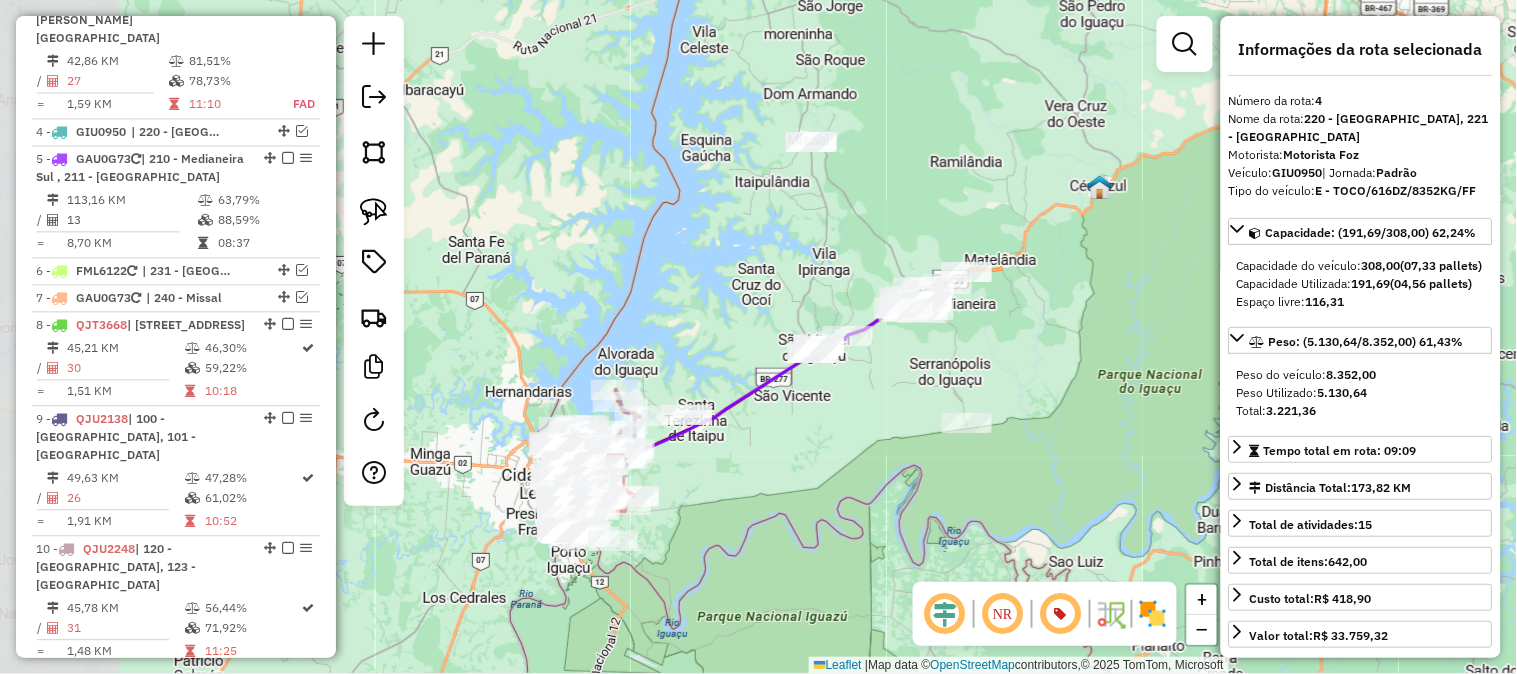 drag, startPoint x: 888, startPoint y: 248, endPoint x: 1027, endPoint y: 198, distance: 147.71933 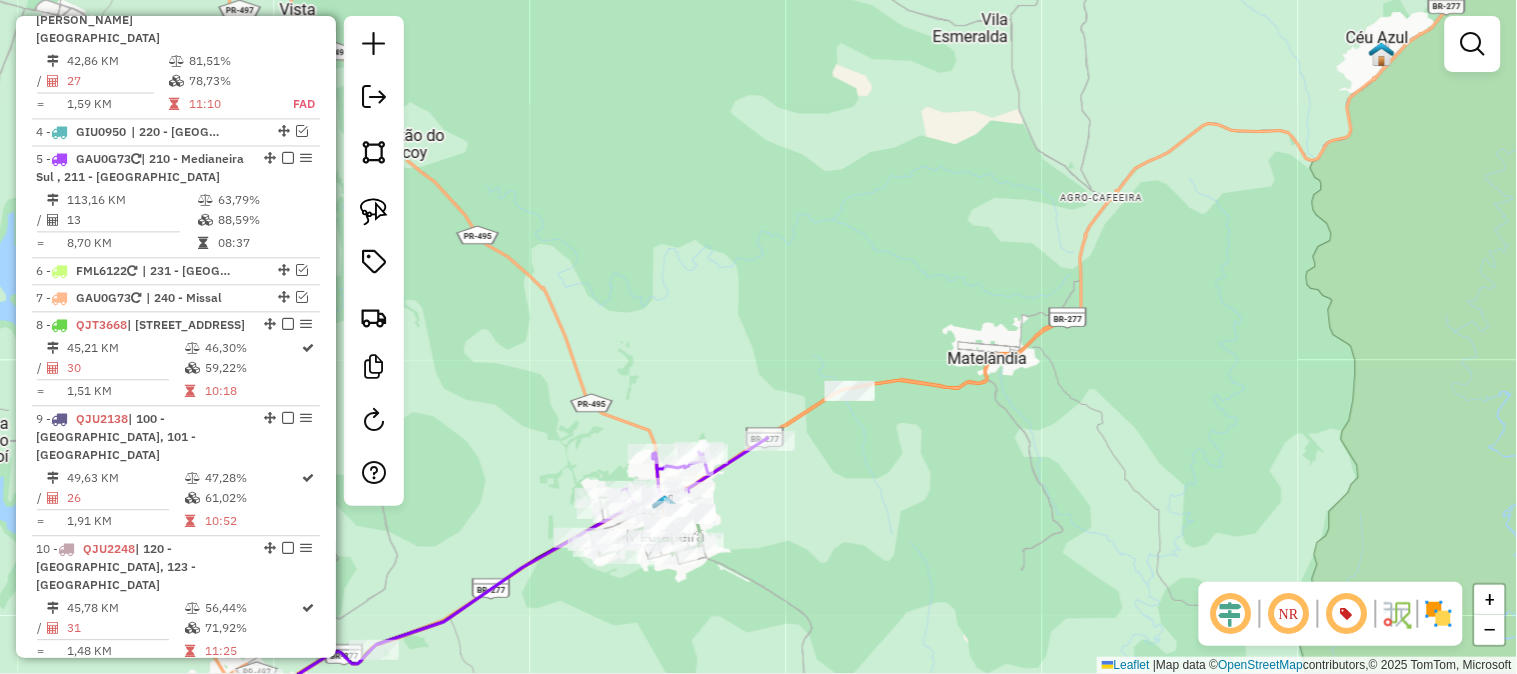 drag, startPoint x: 1080, startPoint y: 338, endPoint x: 1130, endPoint y: 111, distance: 232.44139 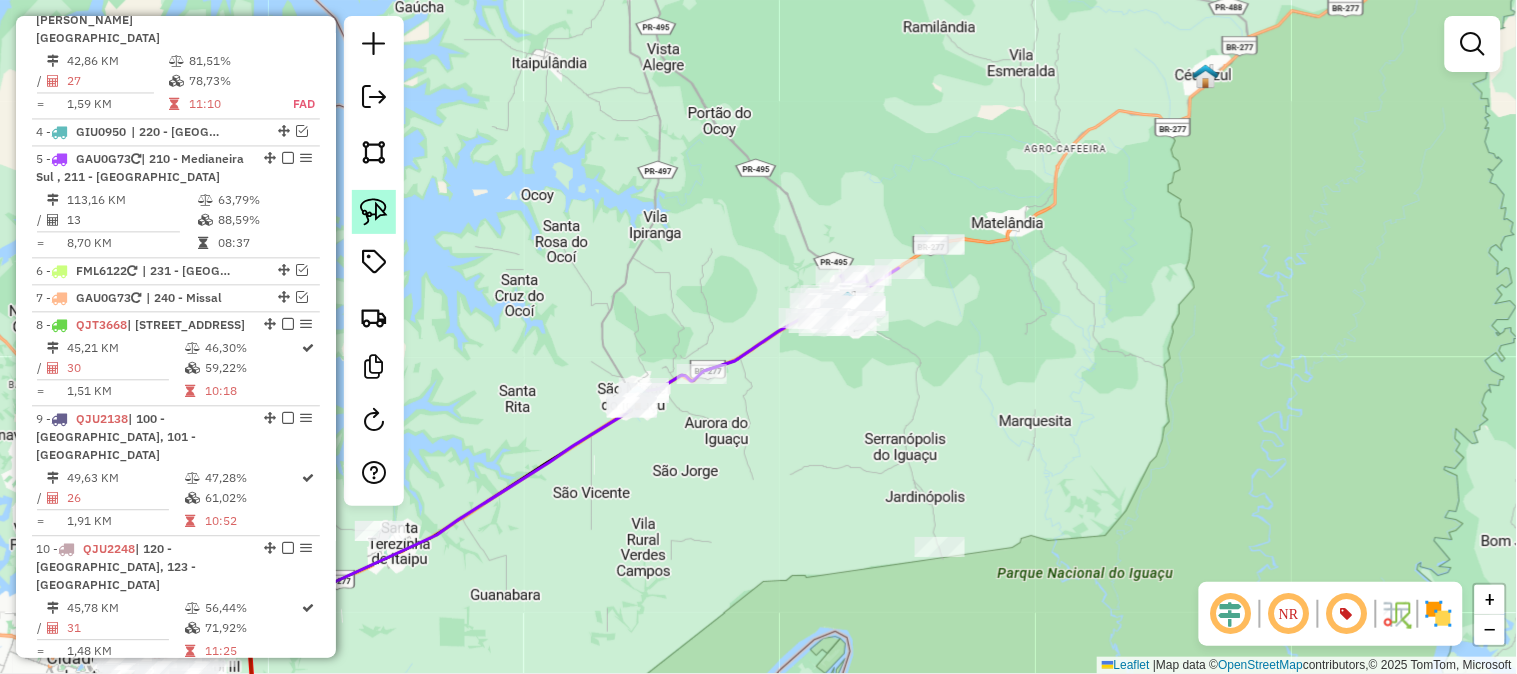 click 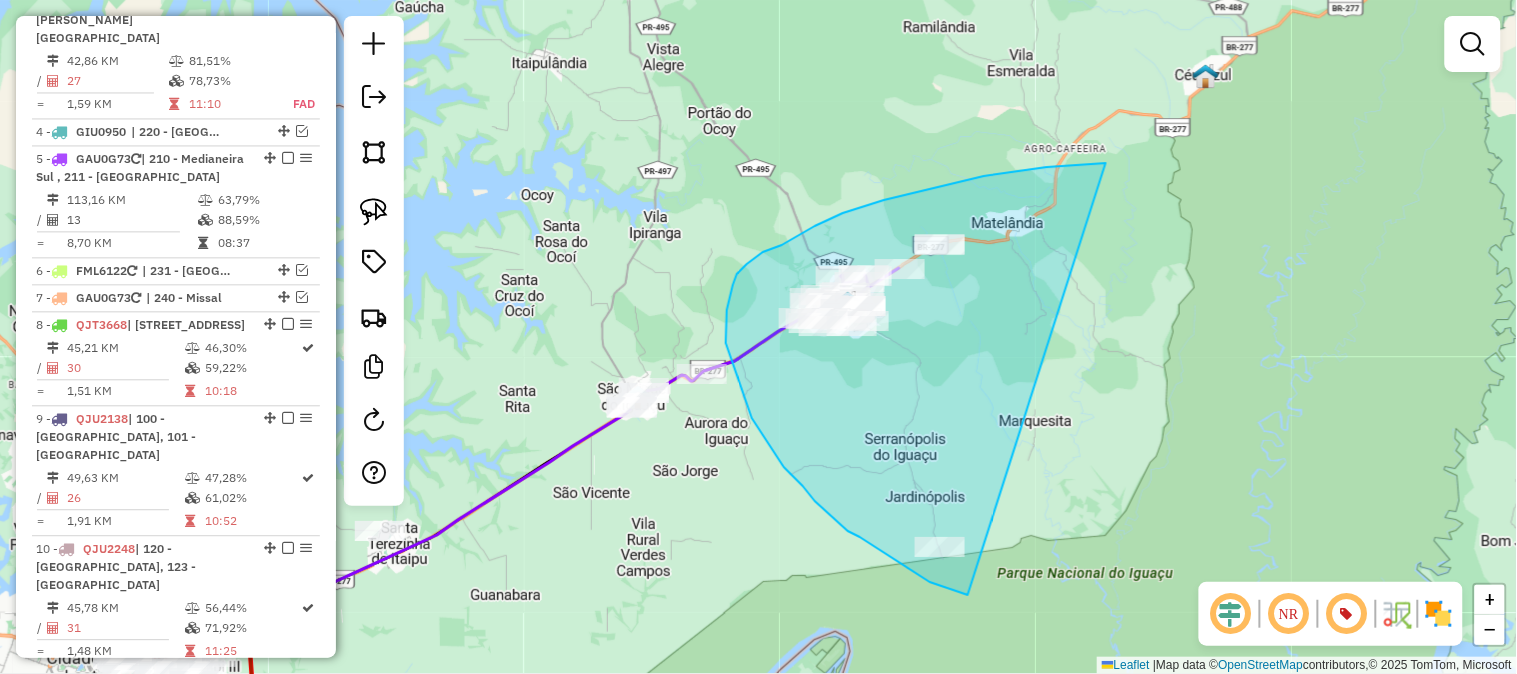 drag, startPoint x: 1106, startPoint y: 163, endPoint x: 1055, endPoint y: 596, distance: 435.99313 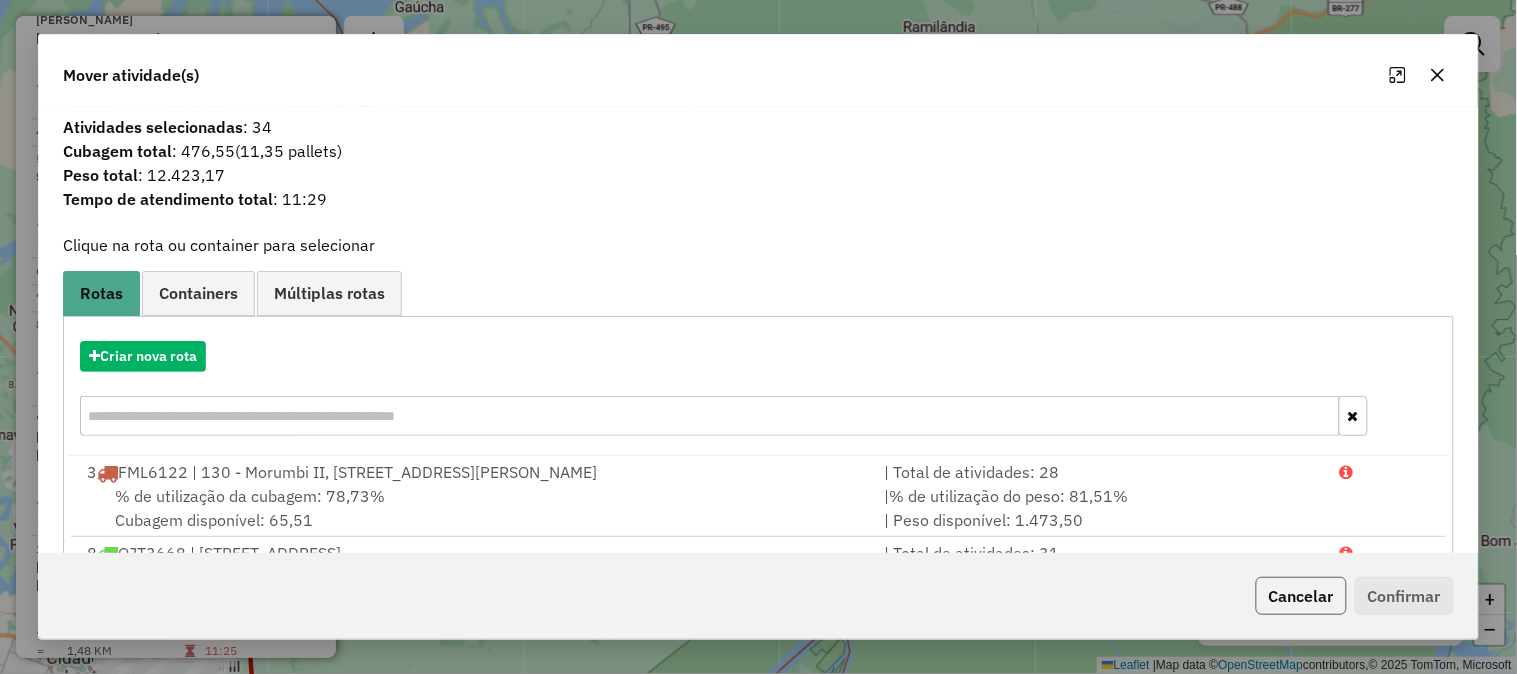 click on "Cancelar" 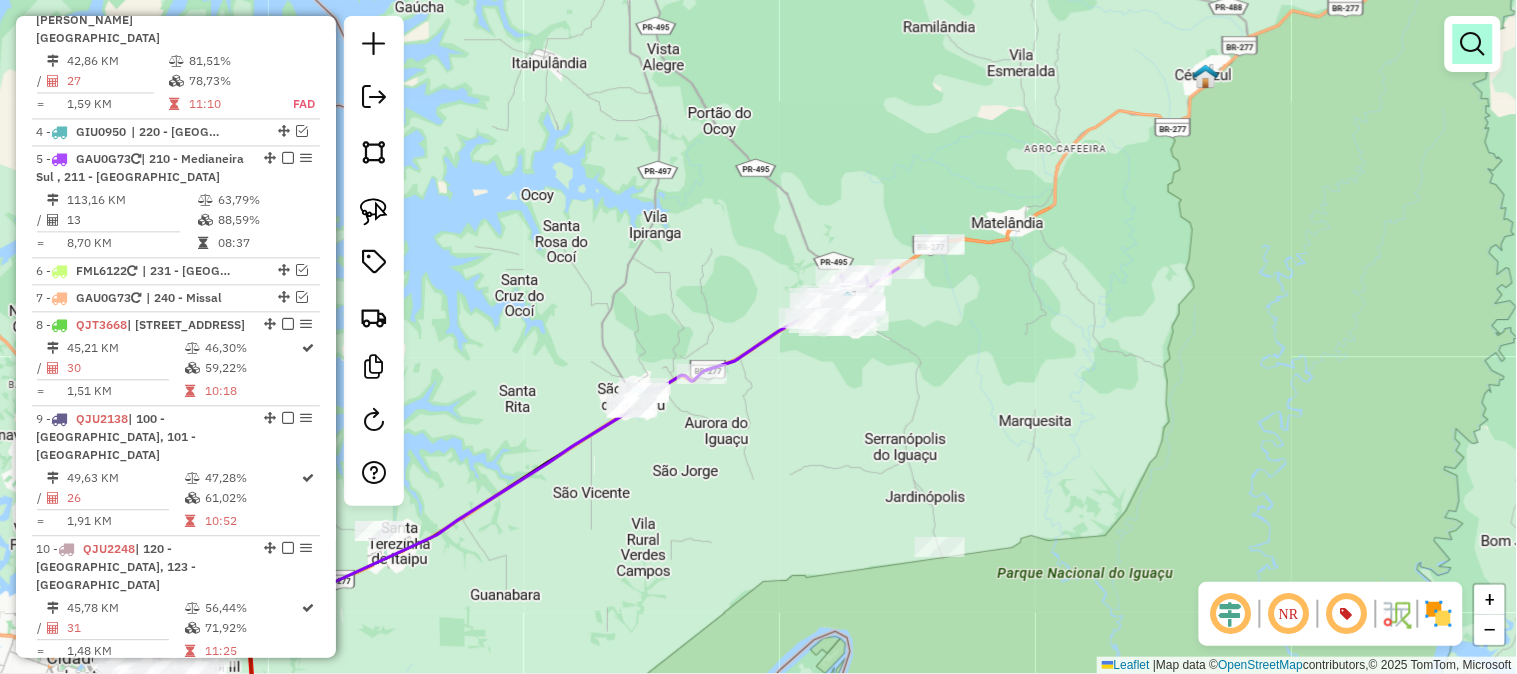 click at bounding box center (1473, 44) 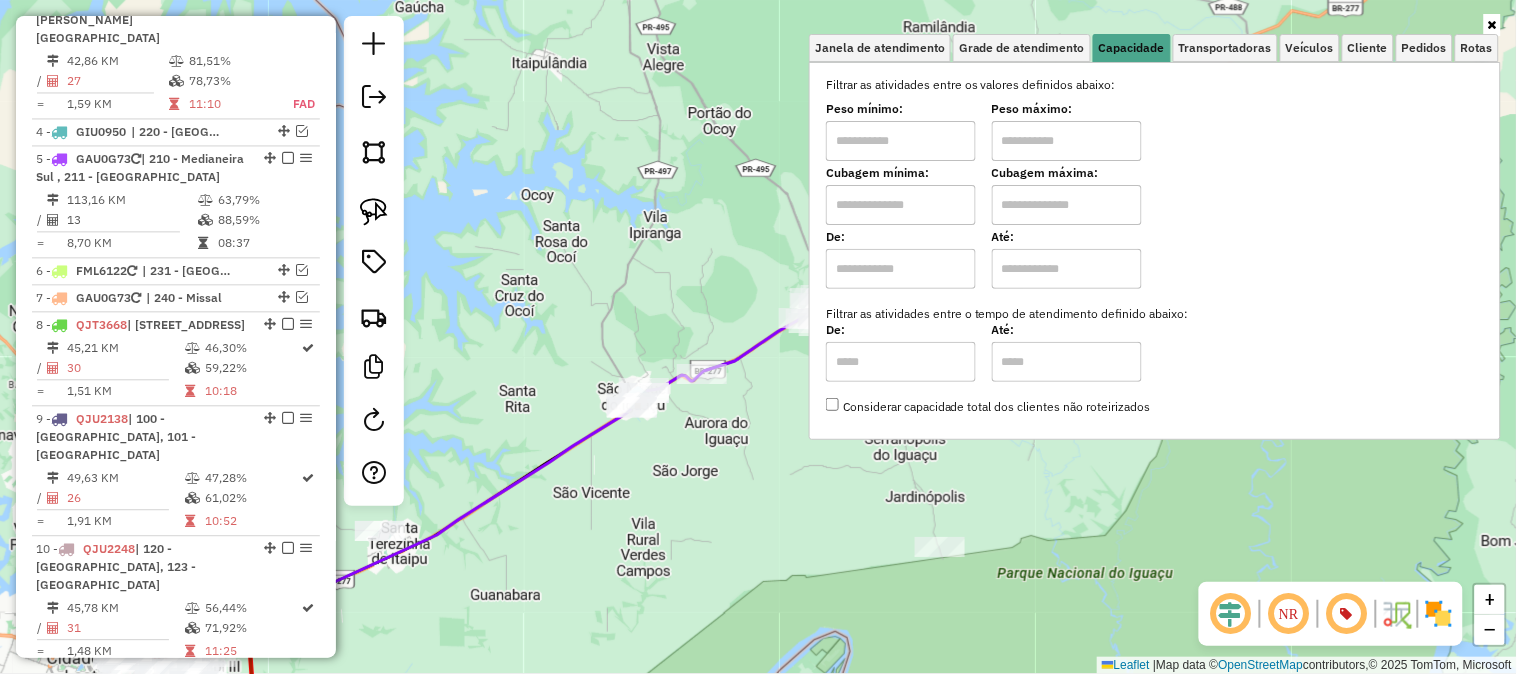 click at bounding box center (901, 205) 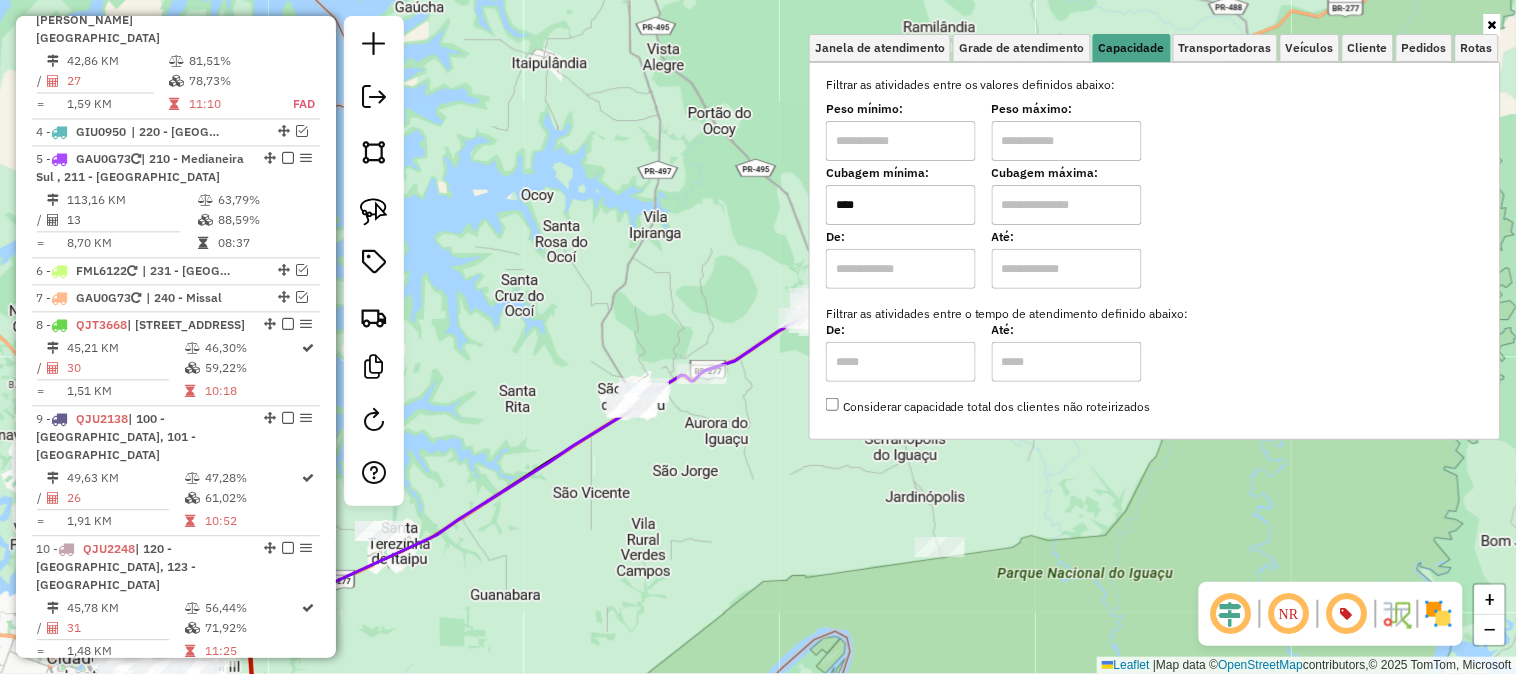 click at bounding box center (1067, 205) 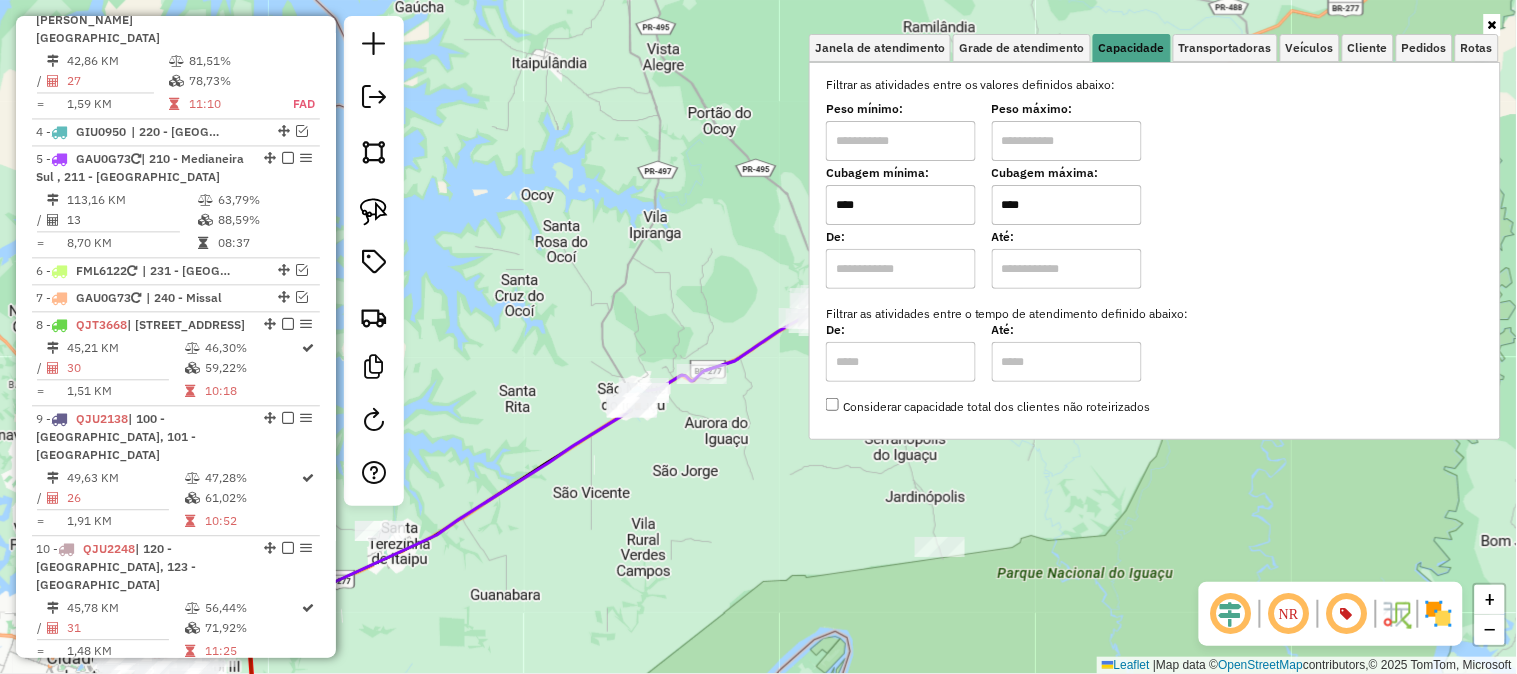 click on "Janela de atendimento Grade de atendimento Capacidade Transportadoras Veículos Cliente Pedidos  Rotas Selecione os dias de semana para filtrar as janelas de atendimento  Seg   Ter   Qua   Qui   Sex   Sáb   Dom  Informe o período da janela de atendimento: De: Até:  Filtrar exatamente a janela do cliente  Considerar janela de atendimento padrão  Selecione os dias de semana para filtrar as grades de atendimento  Seg   Ter   Qua   Qui   Sex   Sáb   Dom   Considerar clientes sem dia de atendimento cadastrado  Clientes fora do dia de atendimento selecionado Filtrar as atividades entre os valores definidos abaixo:  Peso mínimo:   Peso máximo:   Cubagem mínima:  ****  Cubagem máxima:  ****  De:   Até:  Filtrar as atividades entre o tempo de atendimento definido abaixo:  De:   Até:   Considerar capacidade total dos clientes não roteirizados Transportadora: Selecione um ou mais itens Tipo de veículo: Selecione um ou mais itens Veículo: Selecione um ou mais itens Motorista: Selecione um ou mais itens De:" 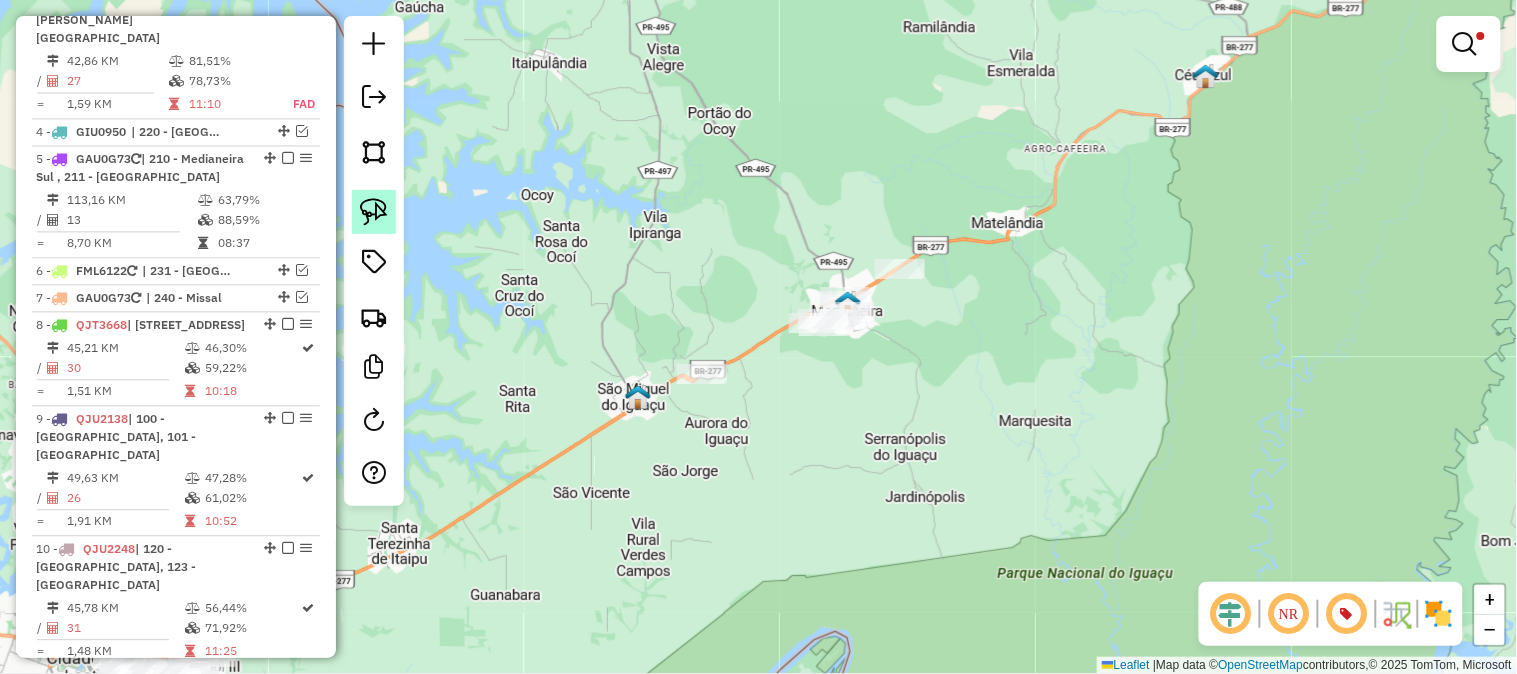 click 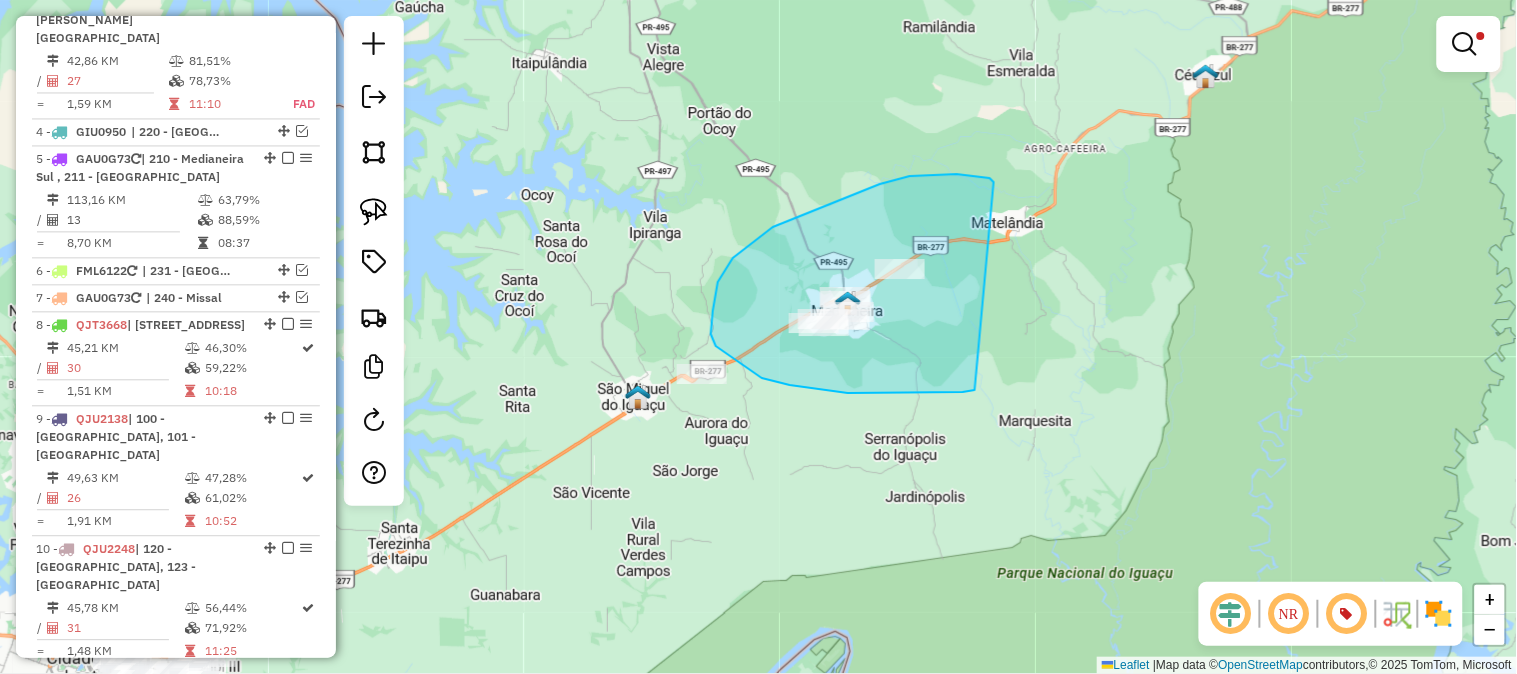 drag, startPoint x: 990, startPoint y: 178, endPoint x: 975, endPoint y: 390, distance: 212.53 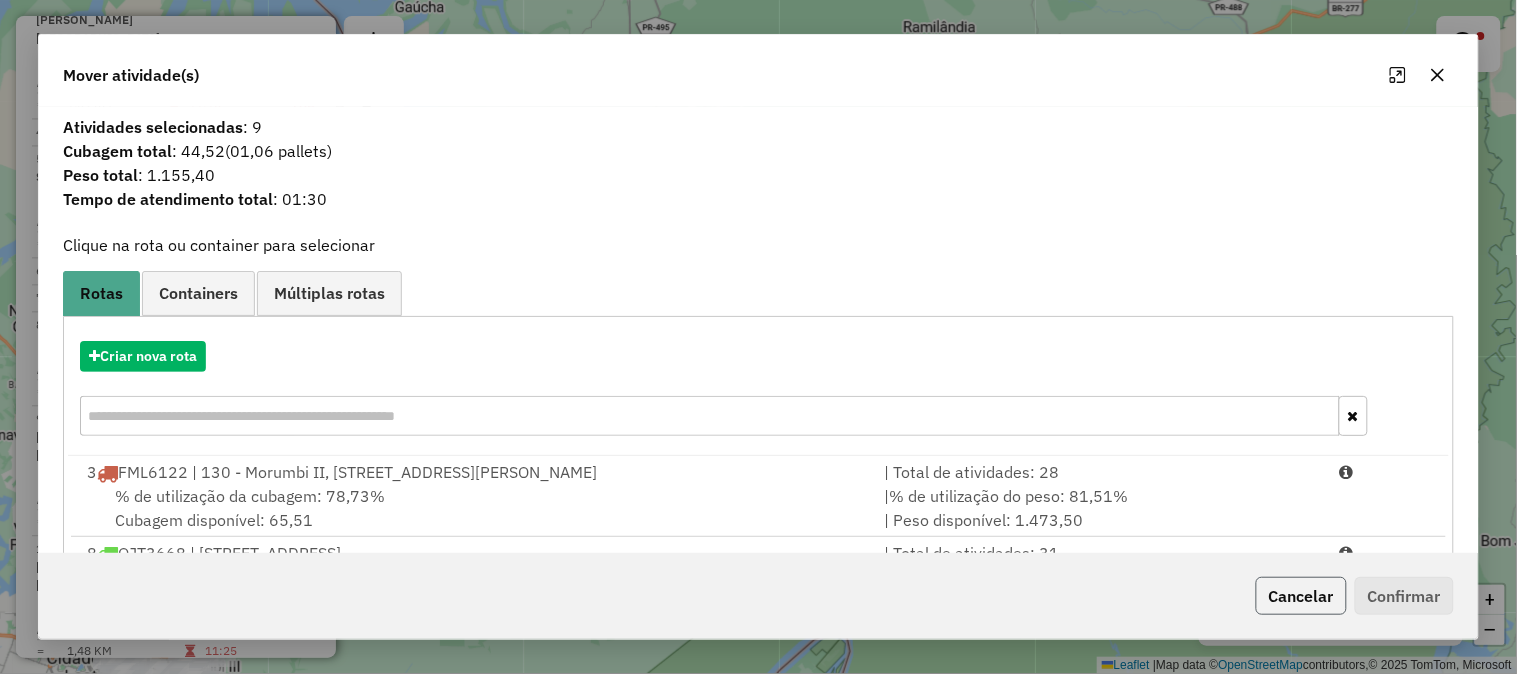 click on "Cancelar" 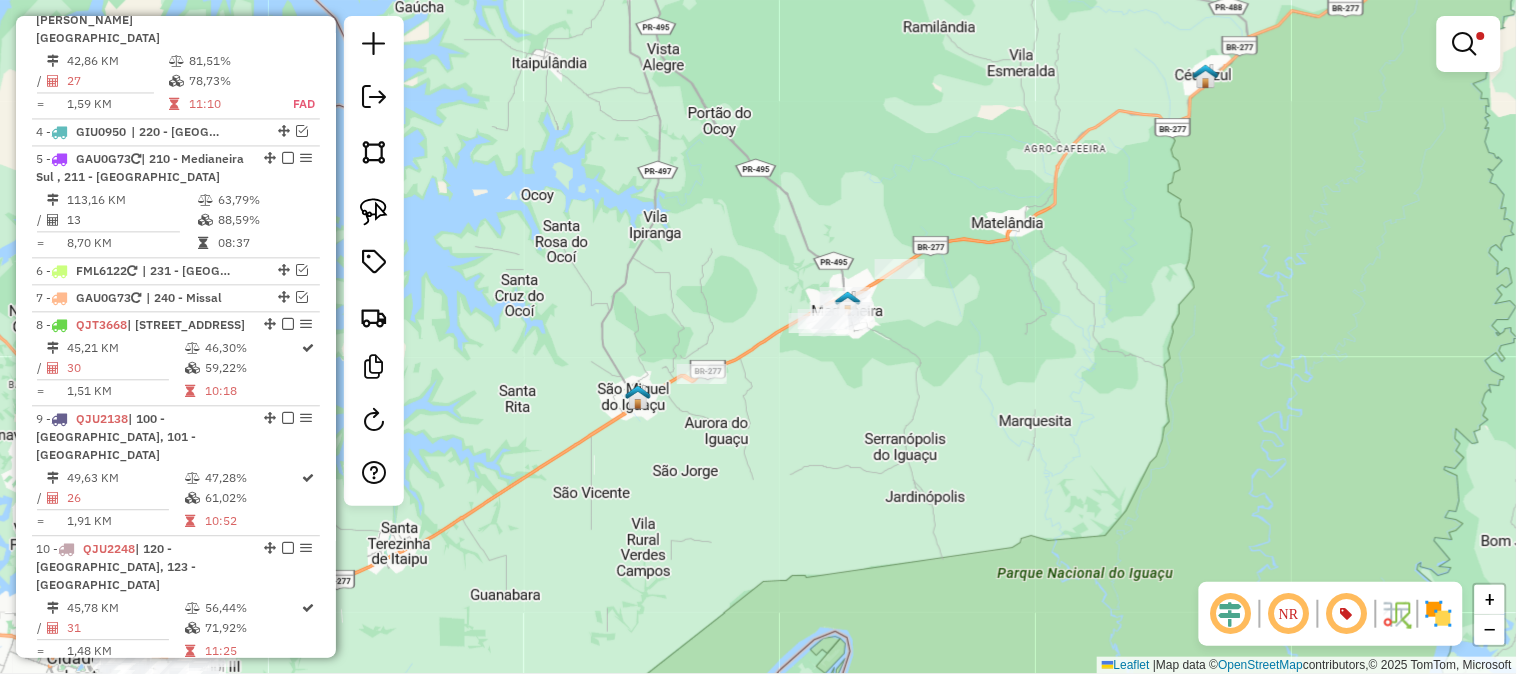 click at bounding box center (1465, 44) 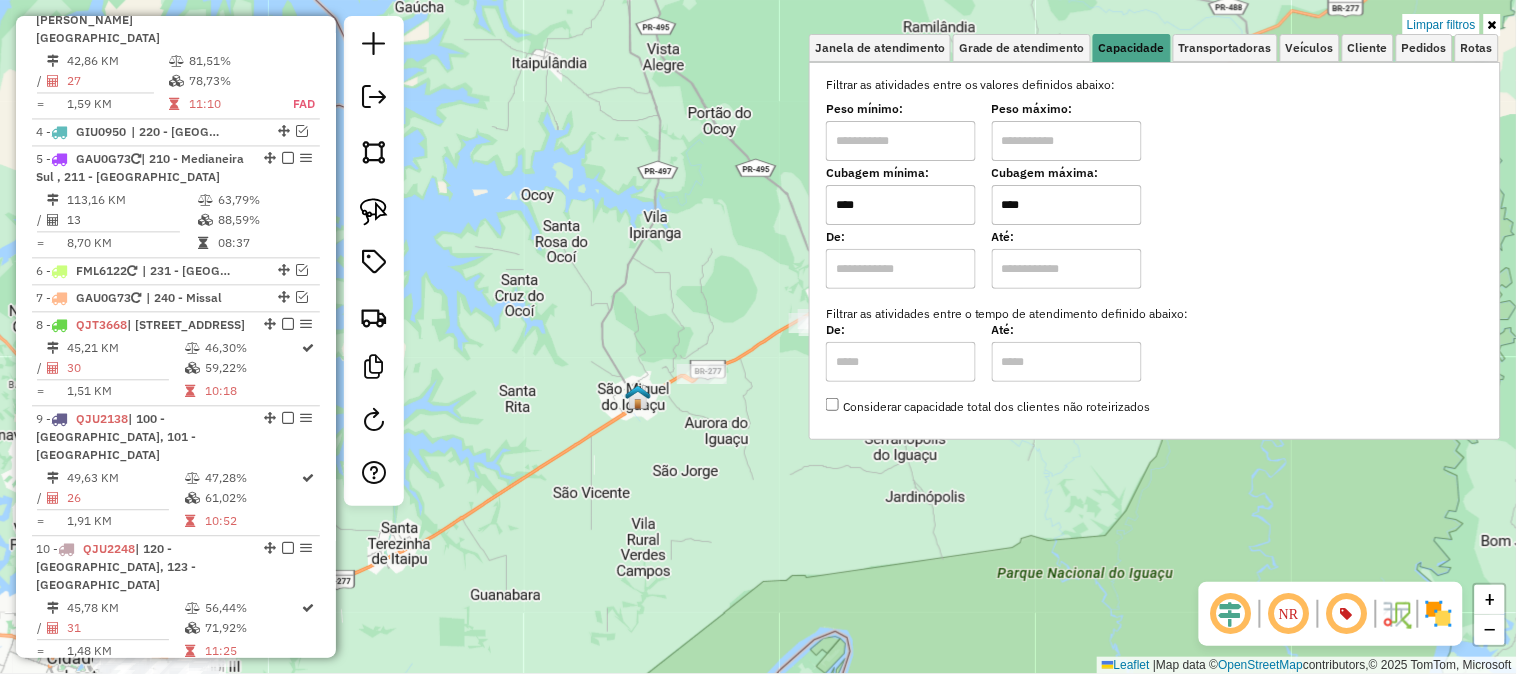 click on "Limpar filtros" at bounding box center [1441, 25] 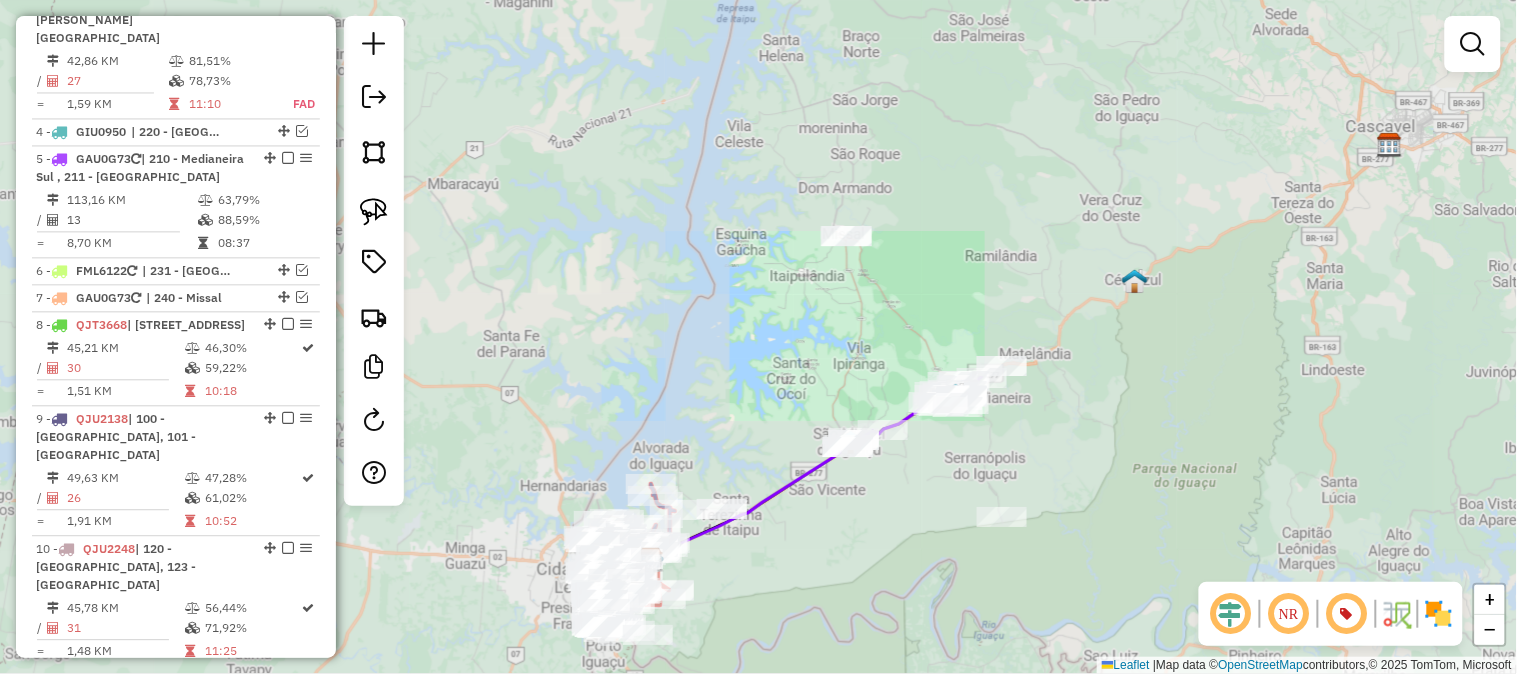 drag, startPoint x: 1144, startPoint y: 442, endPoint x: 1087, endPoint y: 320, distance: 134.65883 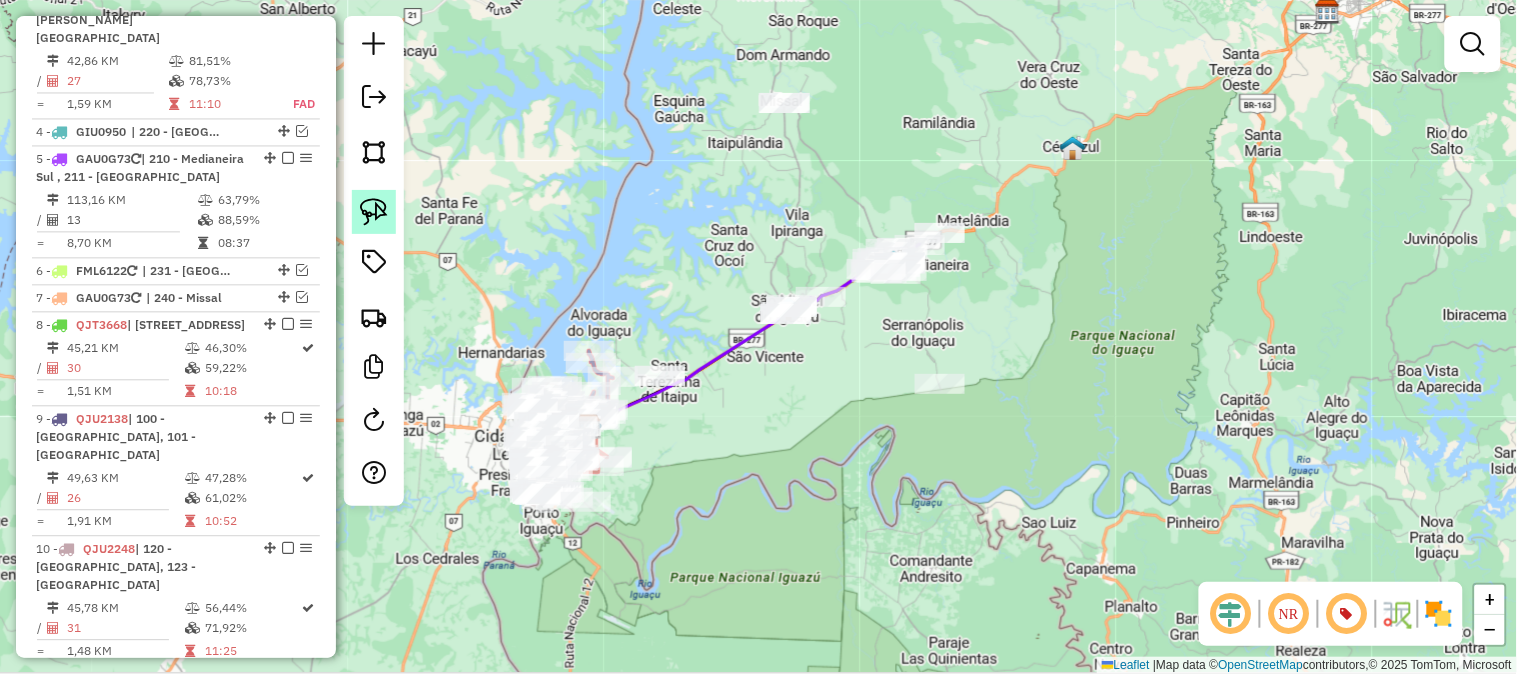 click 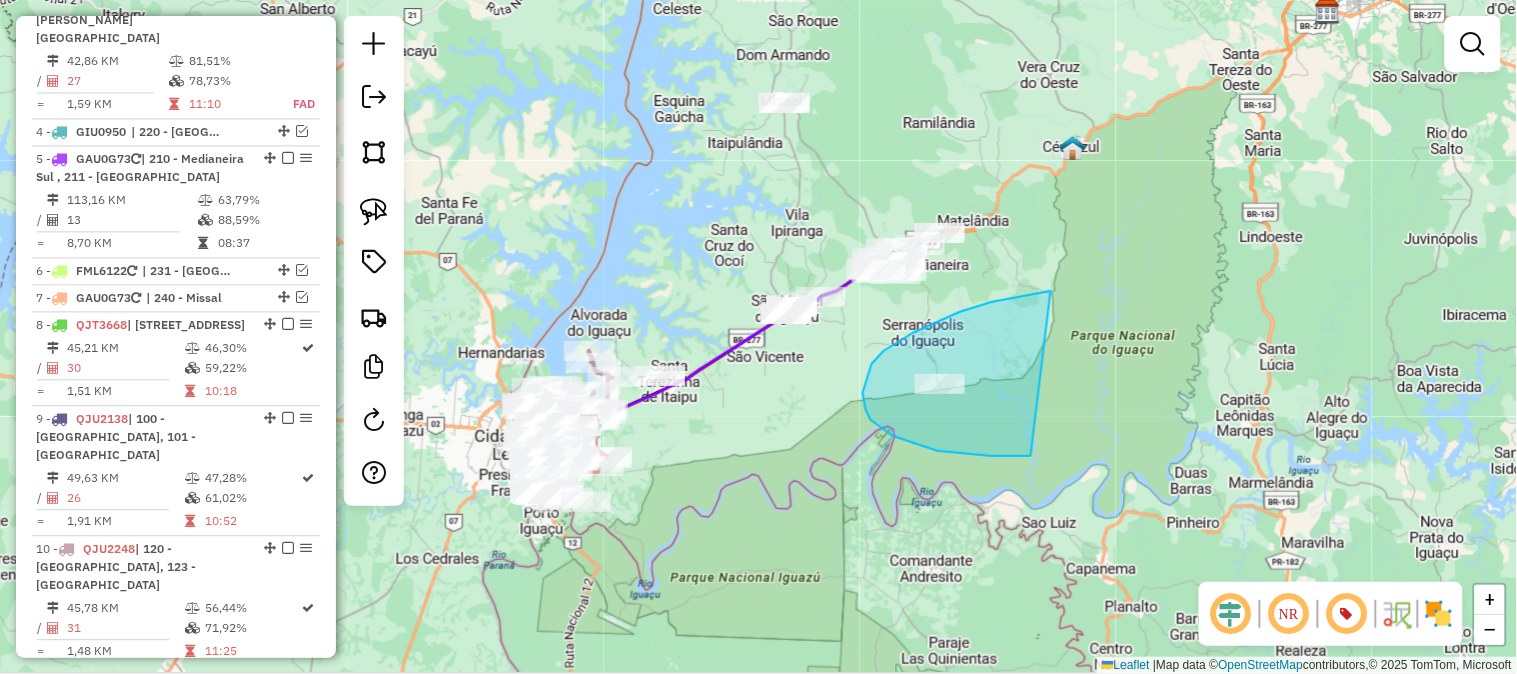 drag, startPoint x: 1048, startPoint y: 291, endPoint x: 1045, endPoint y: 453, distance: 162.02777 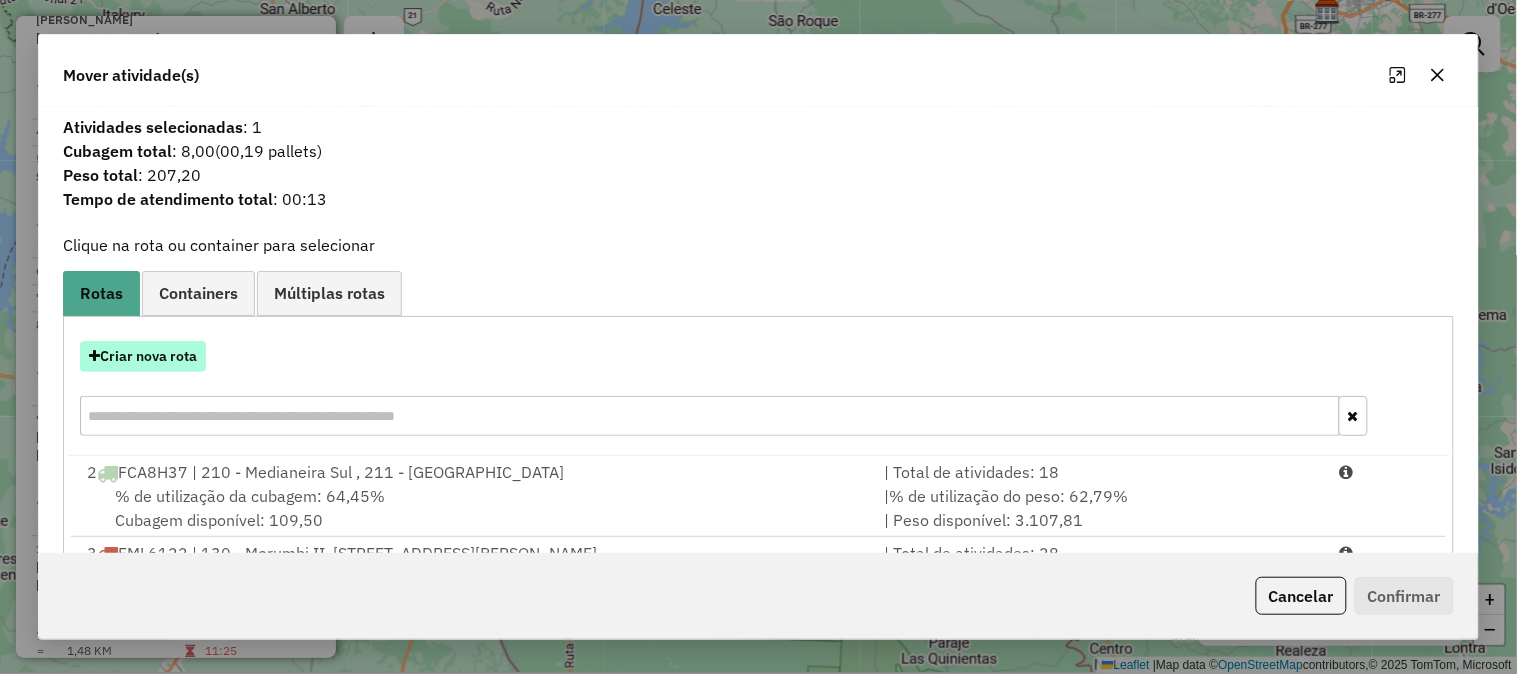 click on "Criar nova rota" at bounding box center [143, 356] 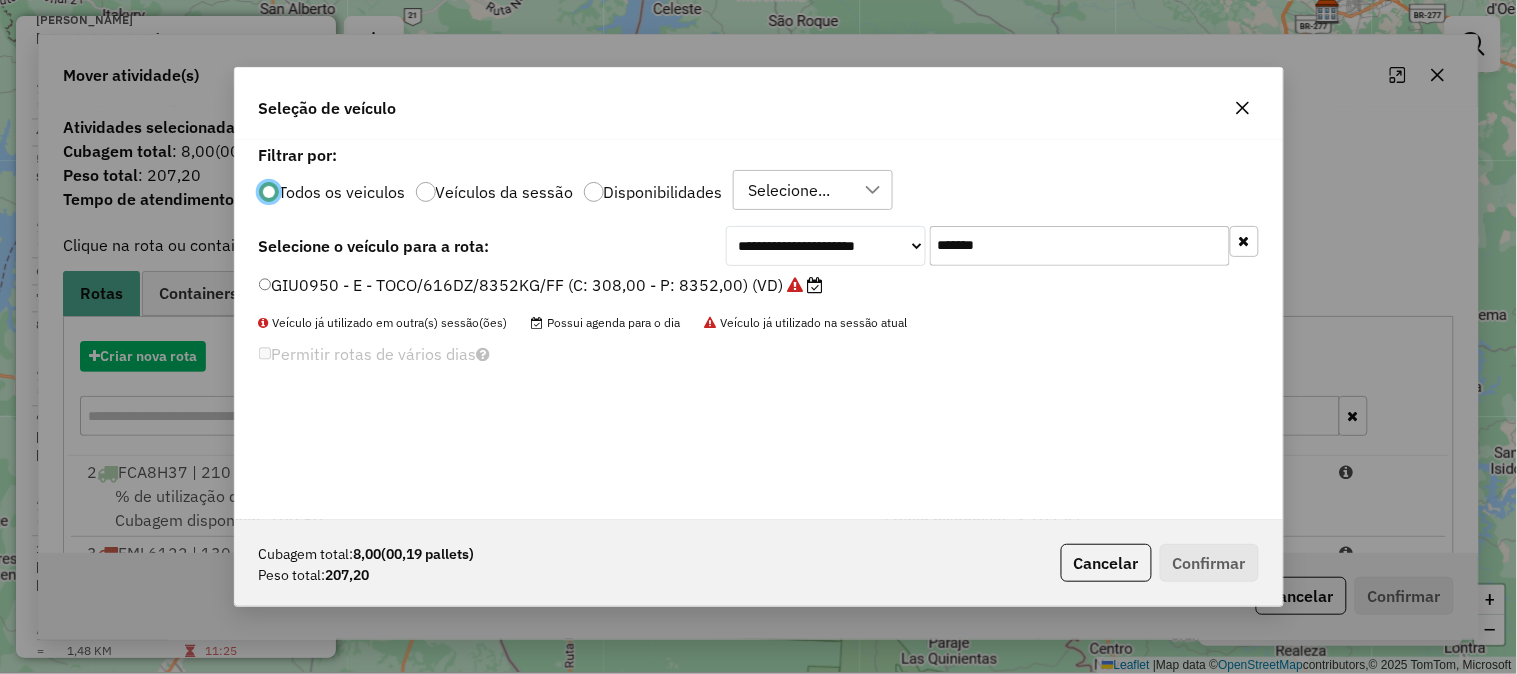 scroll, scrollTop: 11, scrollLeft: 5, axis: both 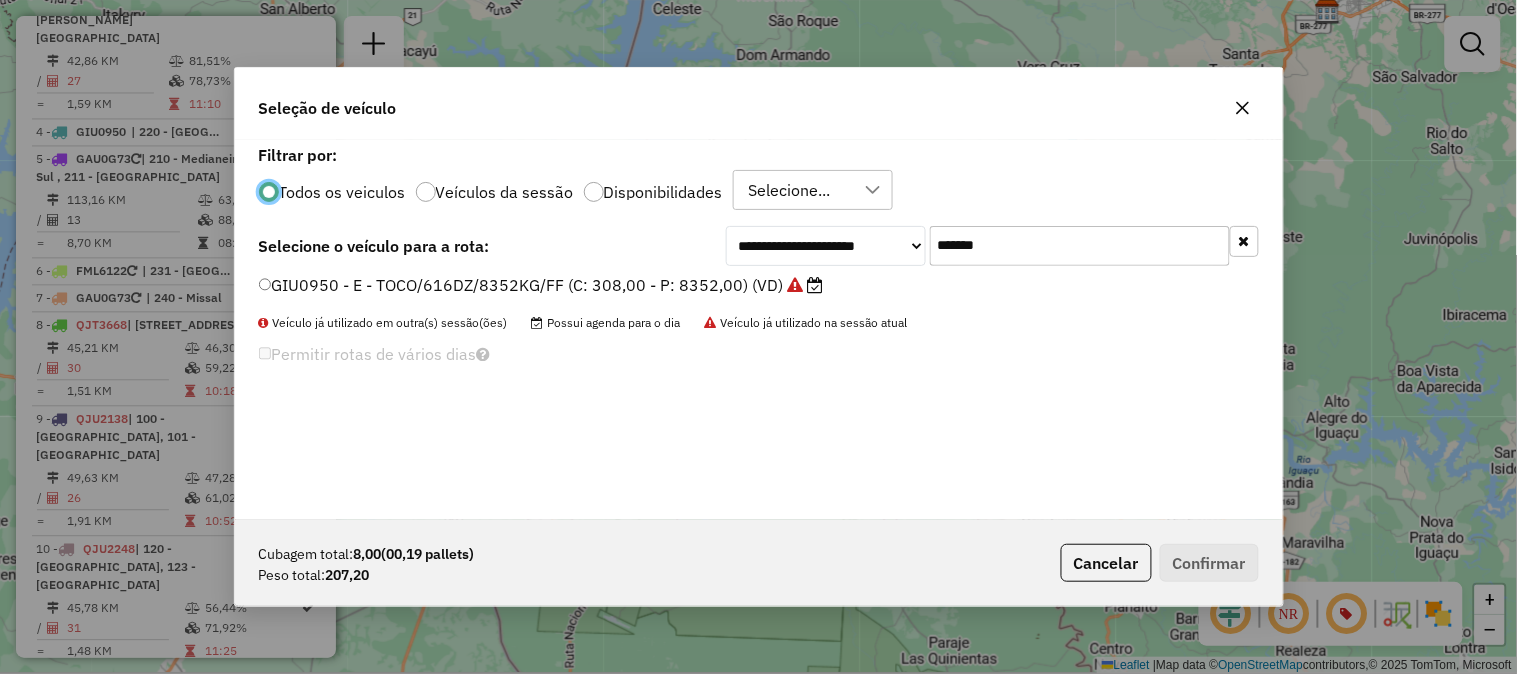 drag, startPoint x: 903, startPoint y: 216, endPoint x: 848, endPoint y: 212, distance: 55.145264 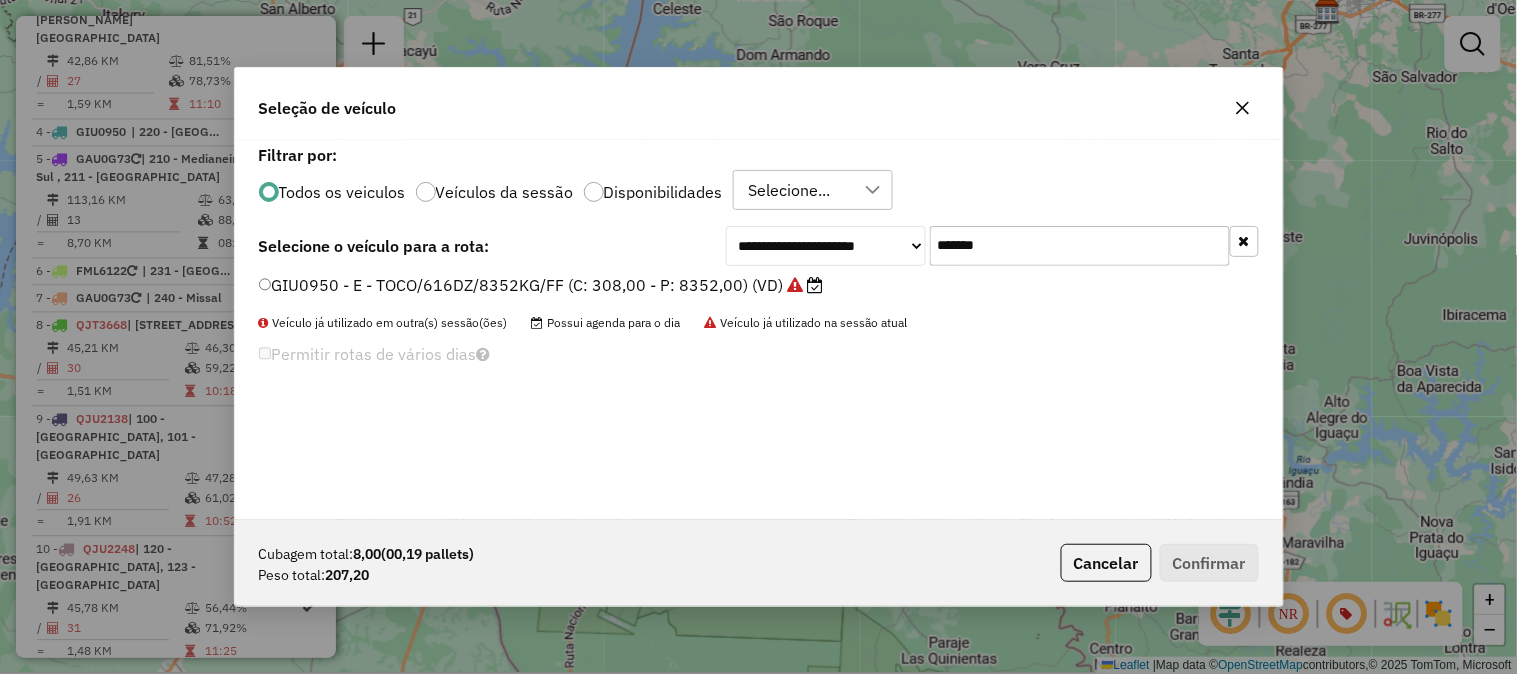 drag, startPoint x: 1041, startPoint y: 242, endPoint x: 767, endPoint y: 232, distance: 274.18243 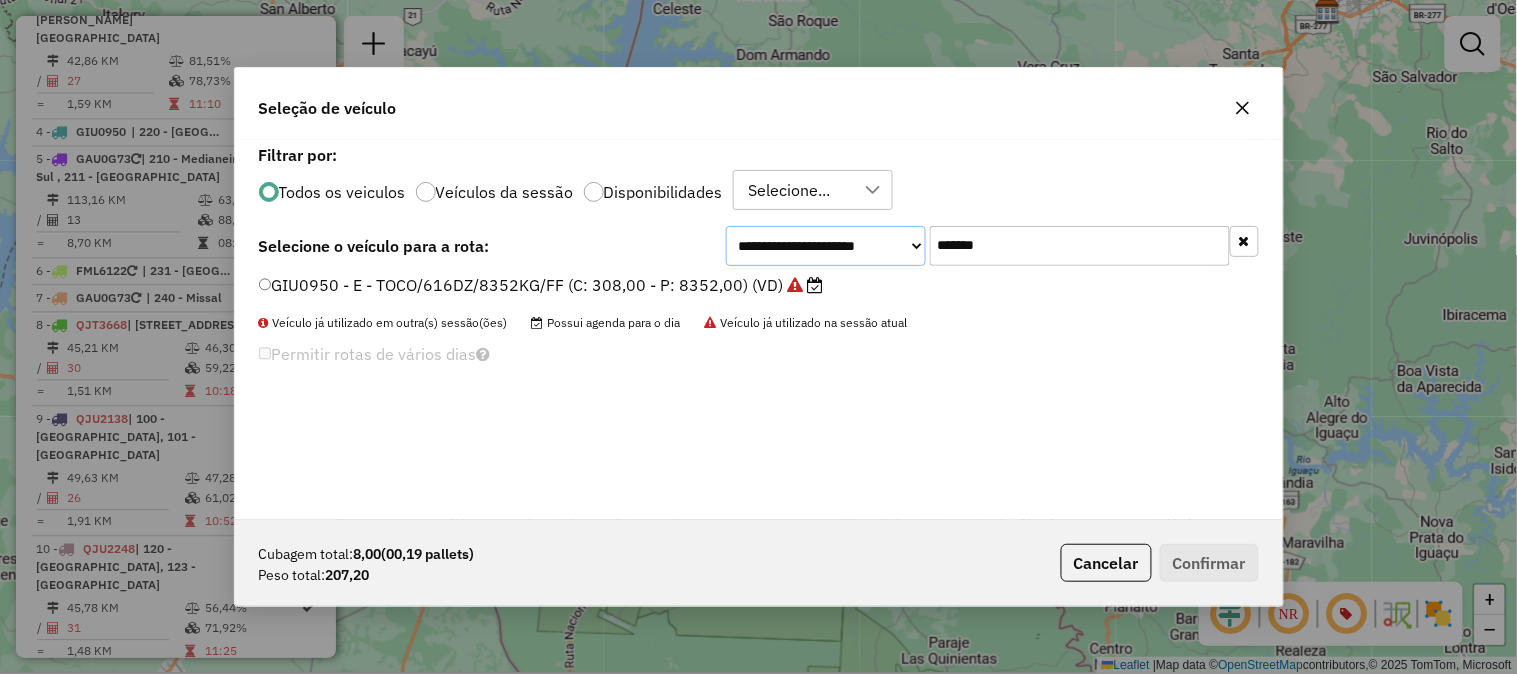 click on "**********" 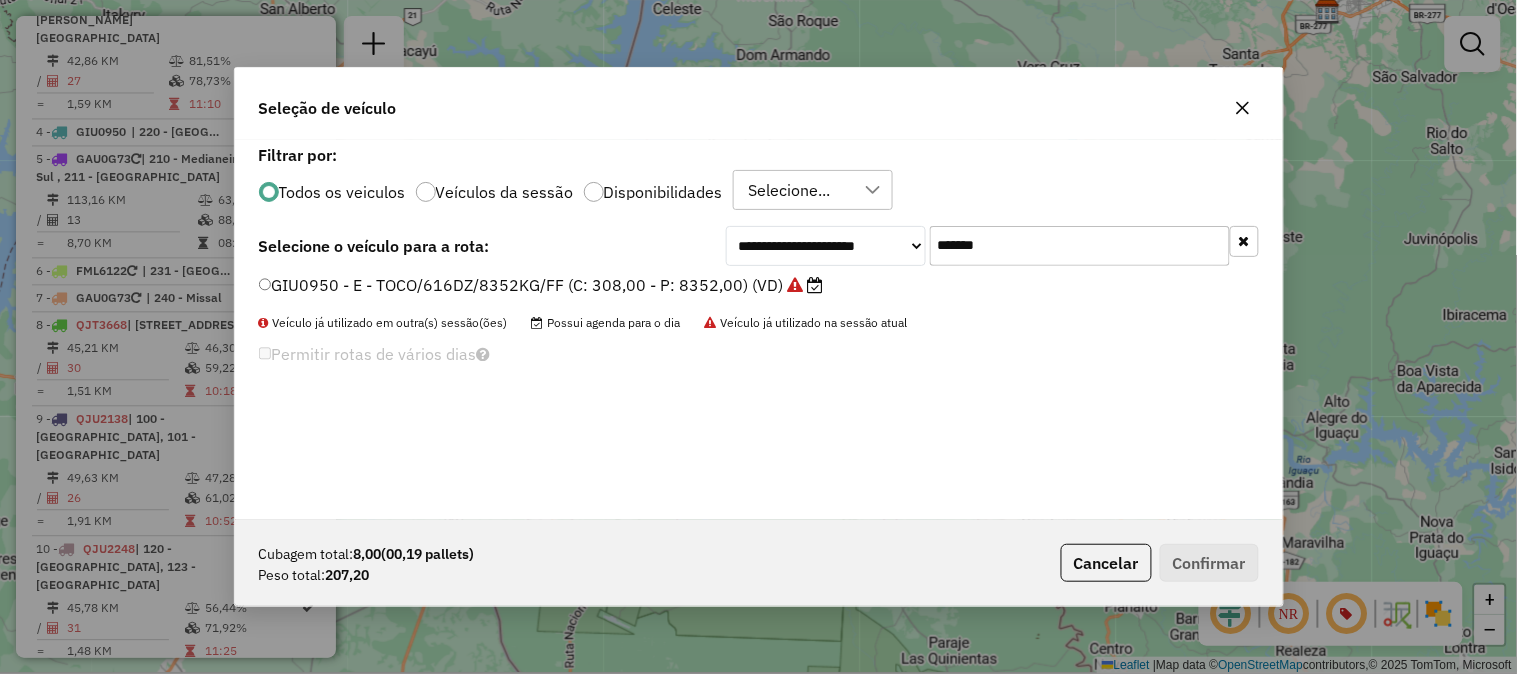 paste 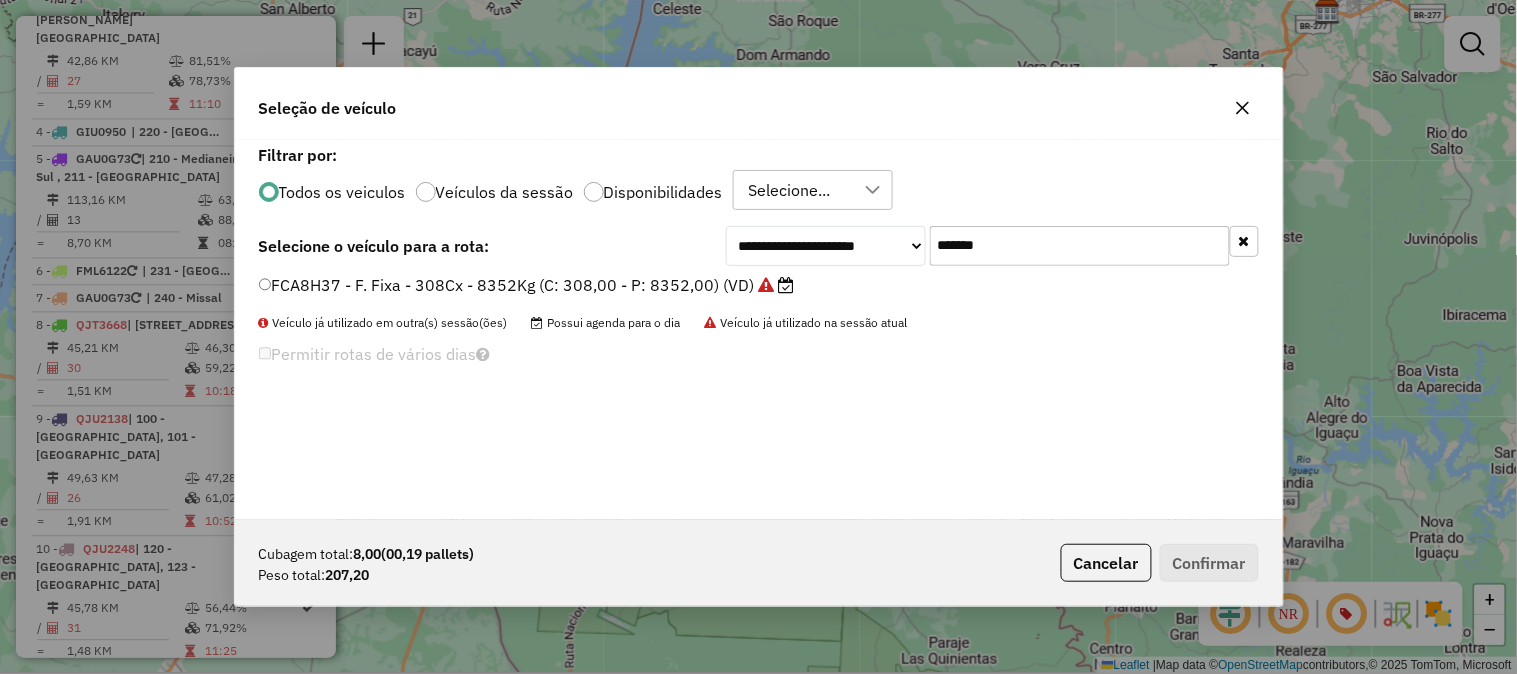 type on "*******" 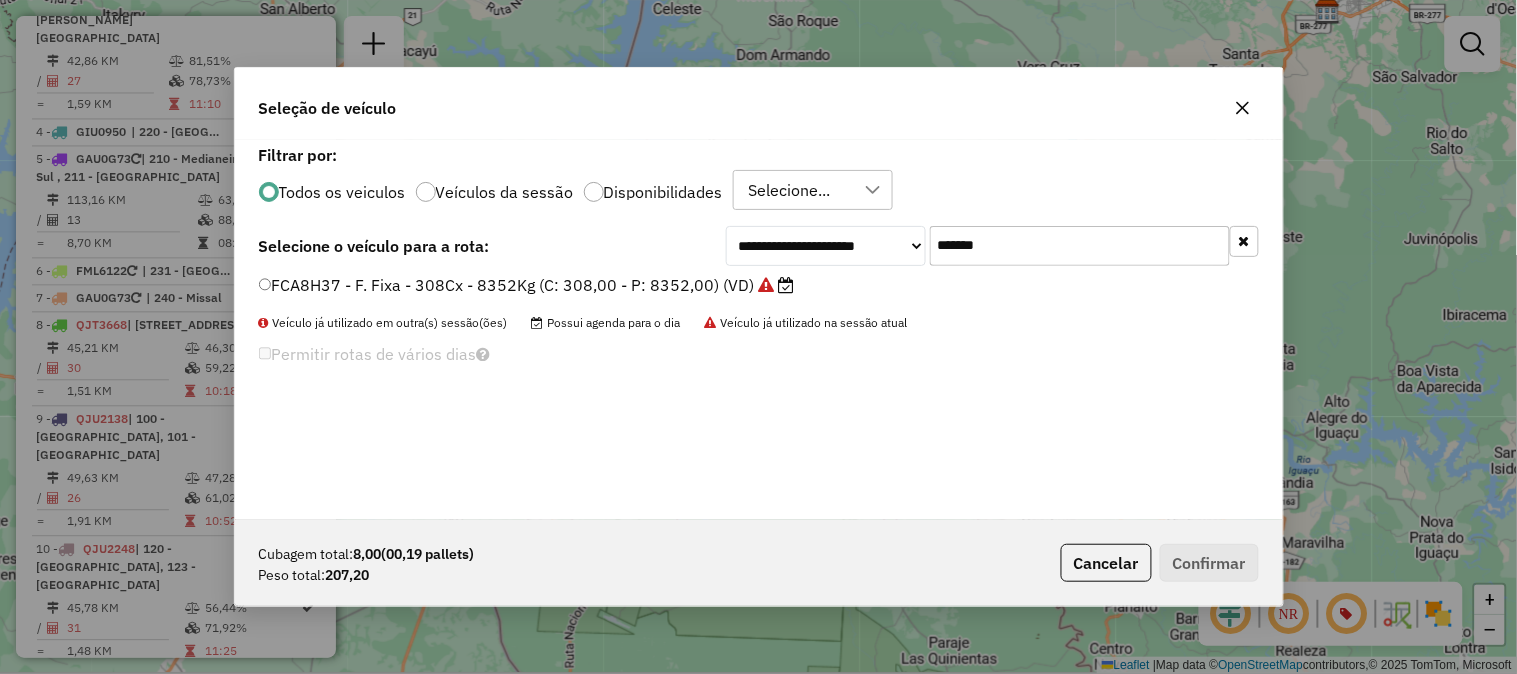 click on "FCA8H37 - F. Fixa - 308Cx - 8352Kg (C: 308,00 - P: 8352,00) (VD)" 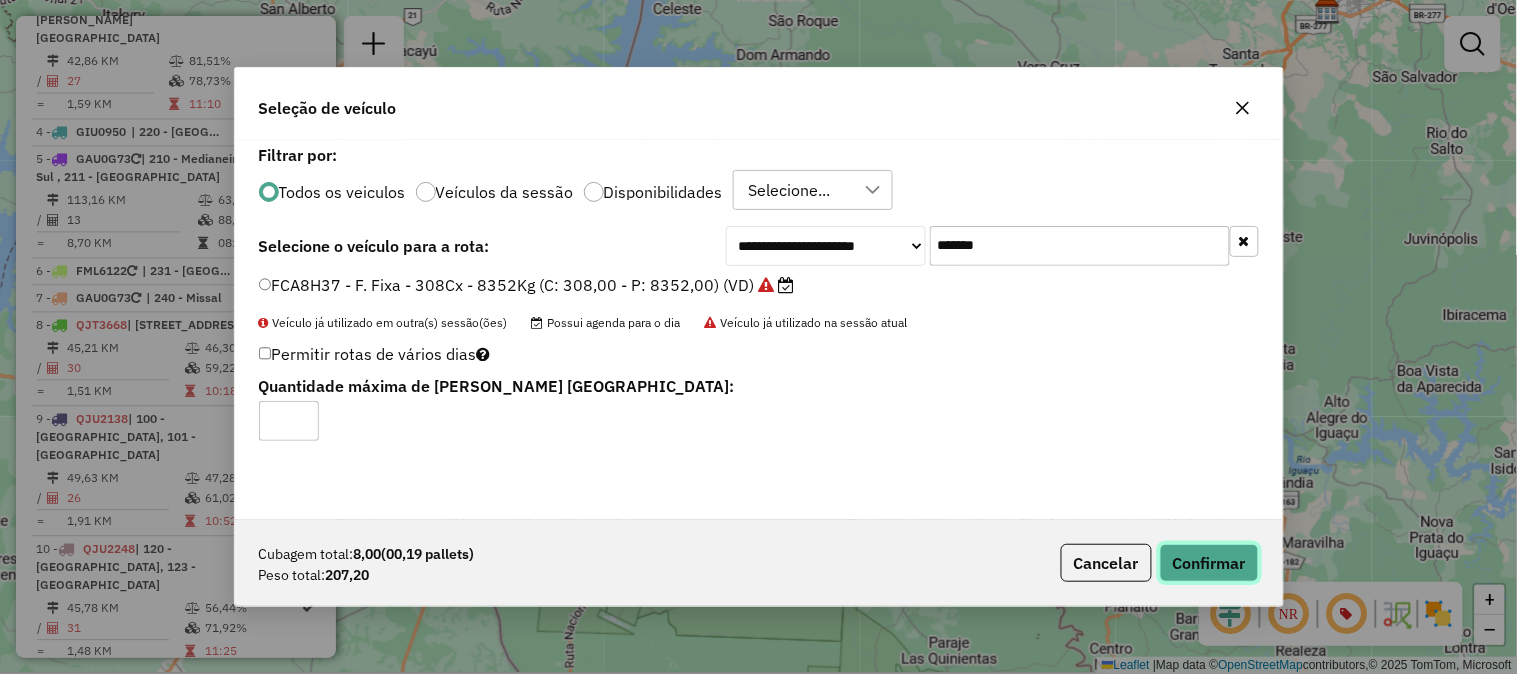 click on "Confirmar" 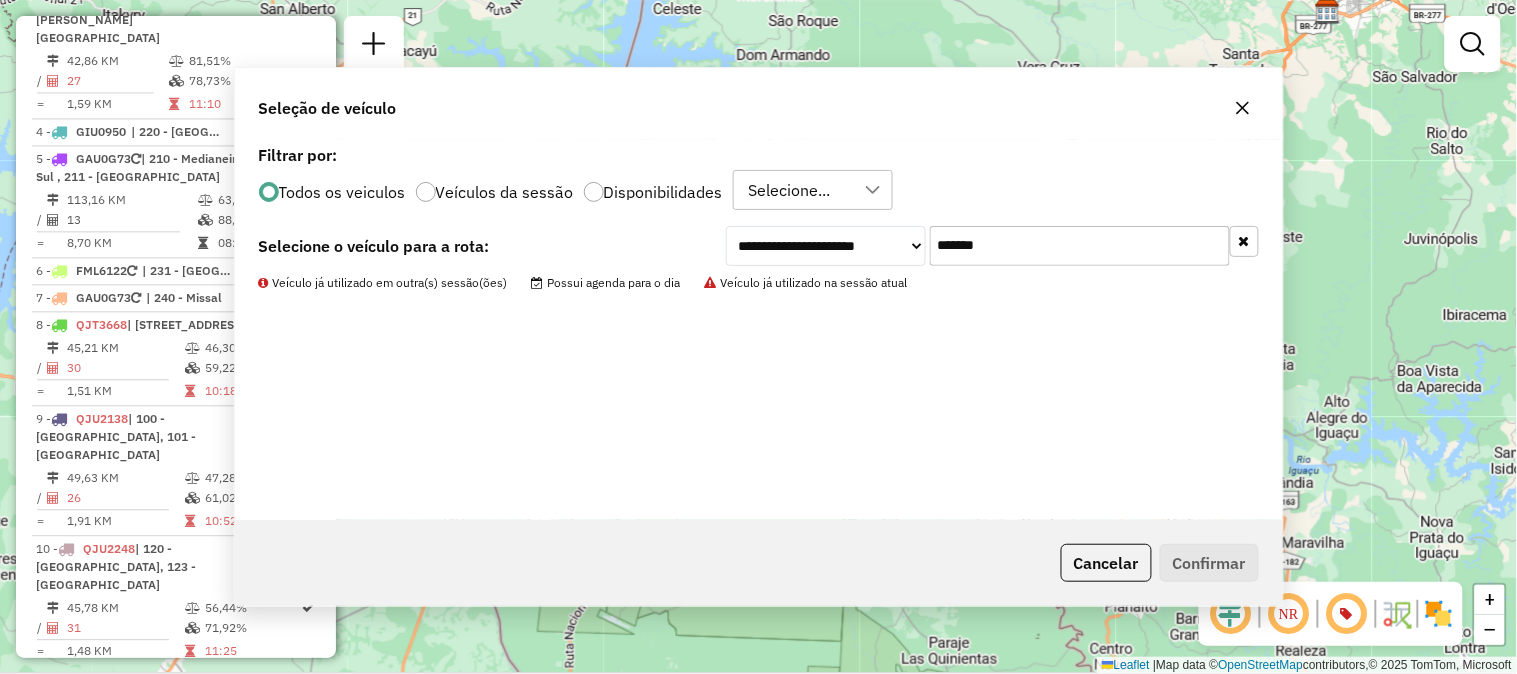 scroll, scrollTop: 1018, scrollLeft: 0, axis: vertical 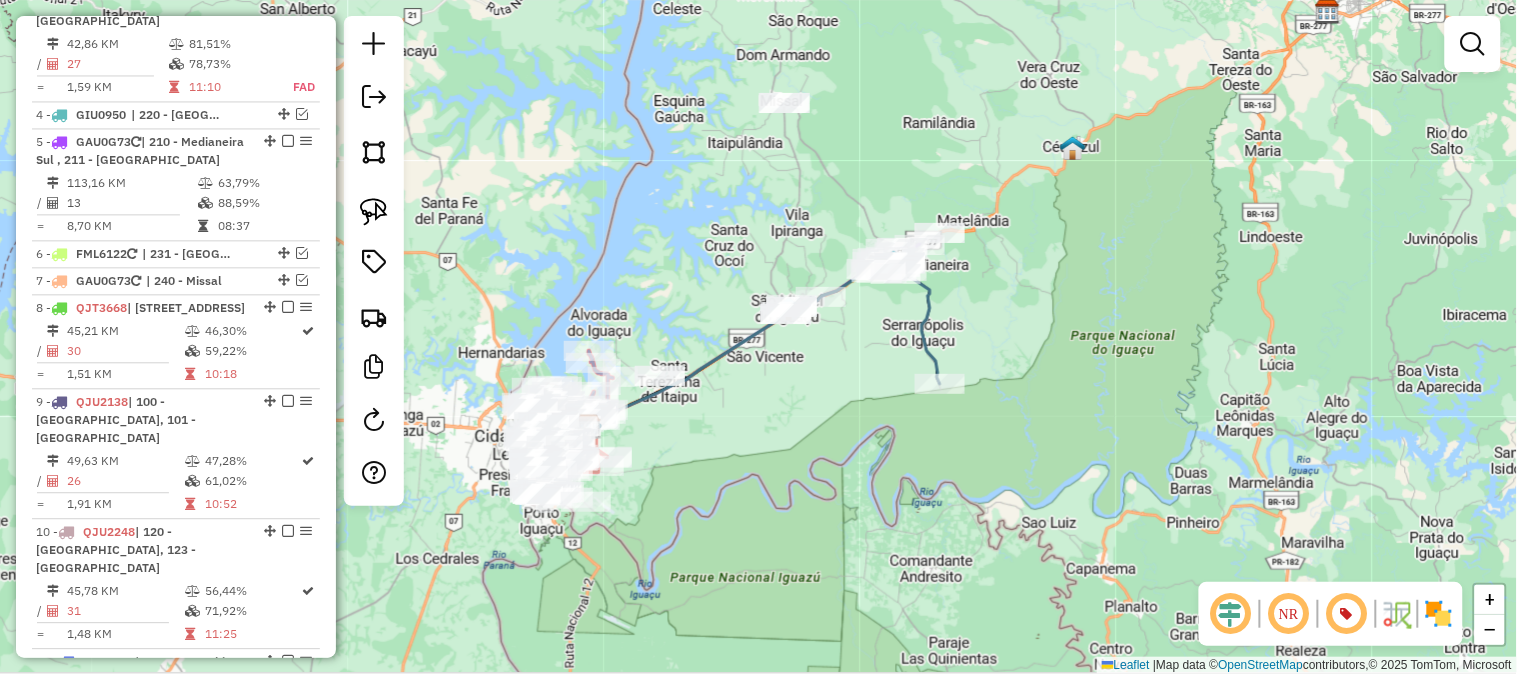 click 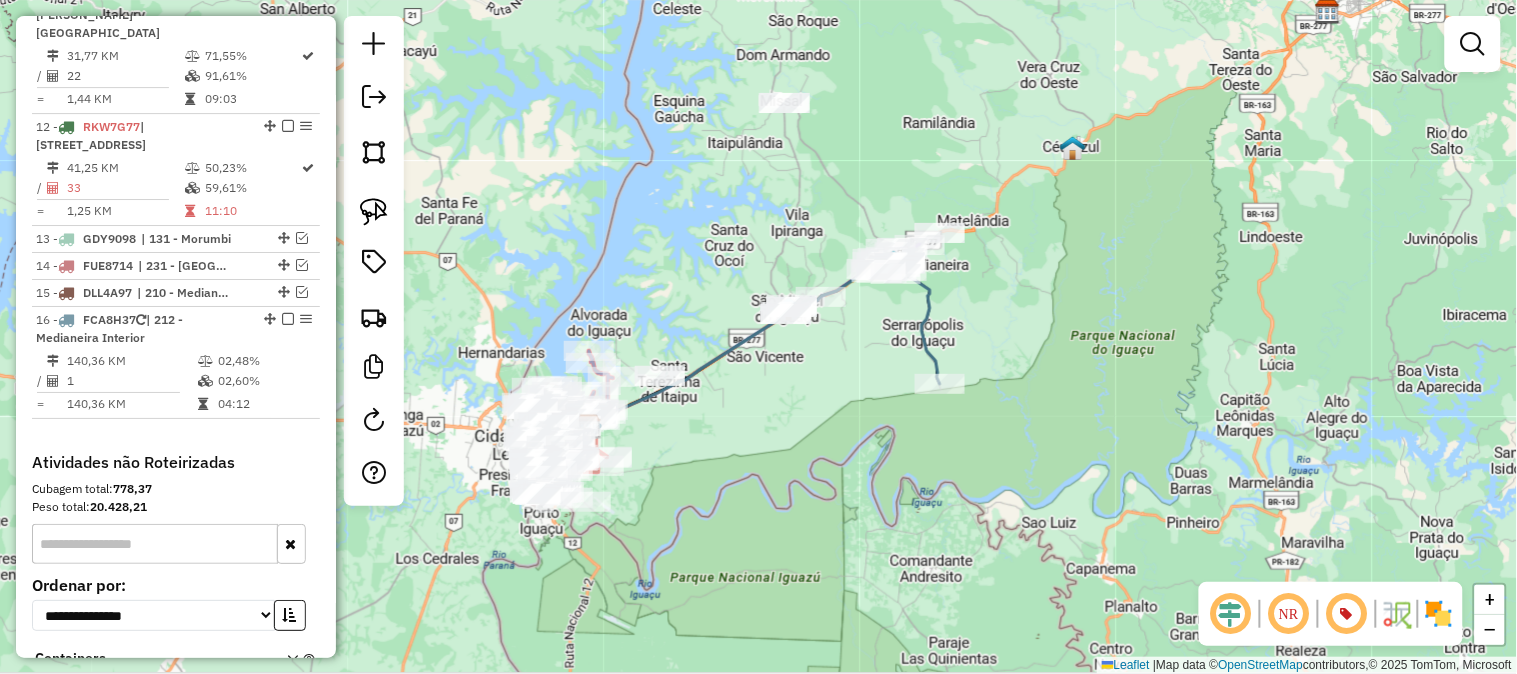 select on "*********" 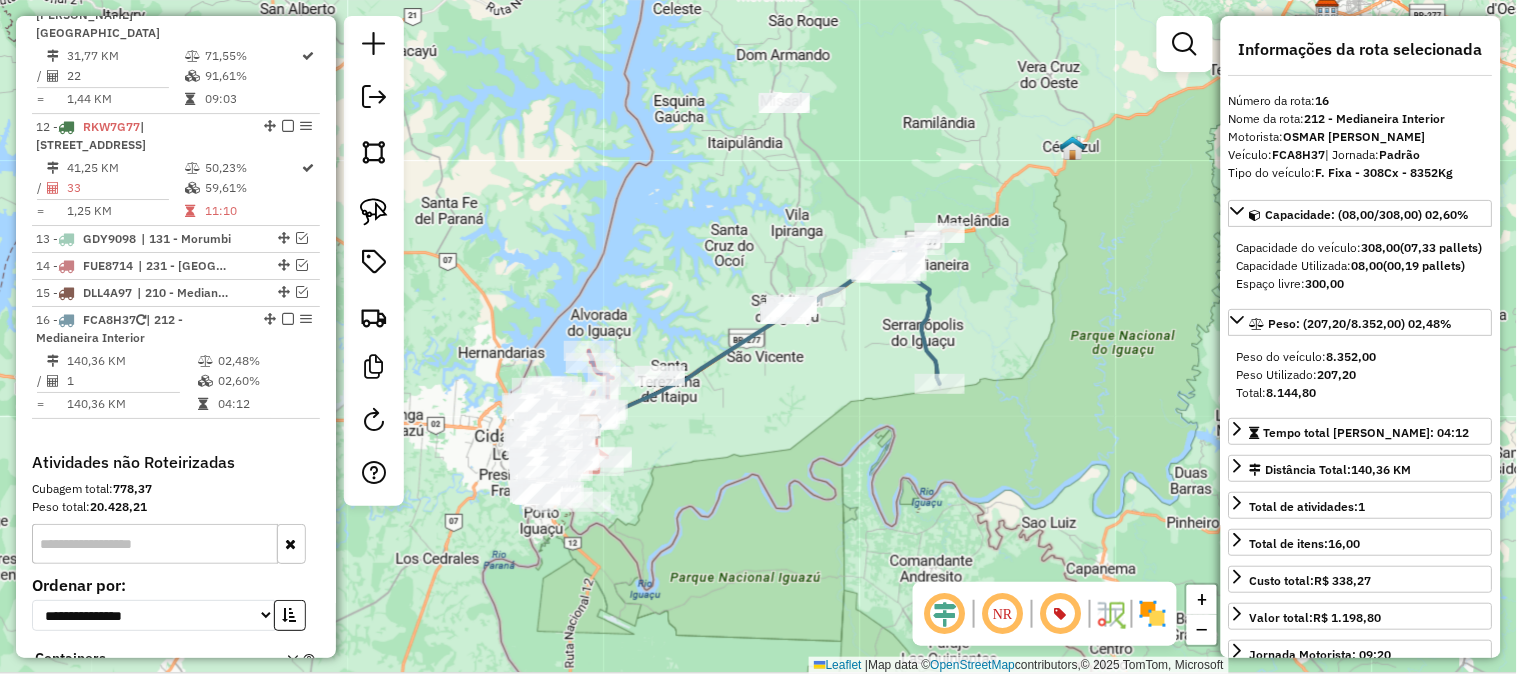 scroll, scrollTop: 1908, scrollLeft: 0, axis: vertical 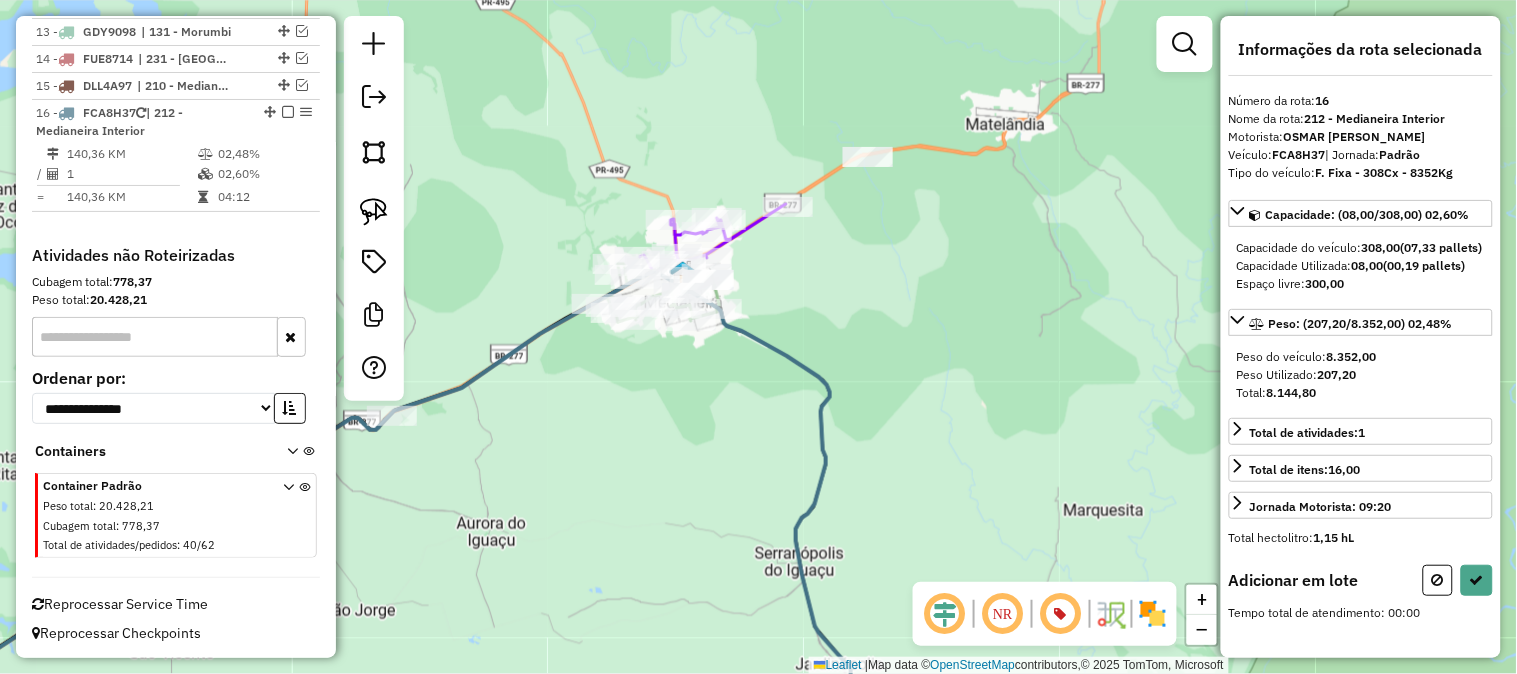 drag, startPoint x: 814, startPoint y: 268, endPoint x: 1016, endPoint y: 315, distance: 207.39575 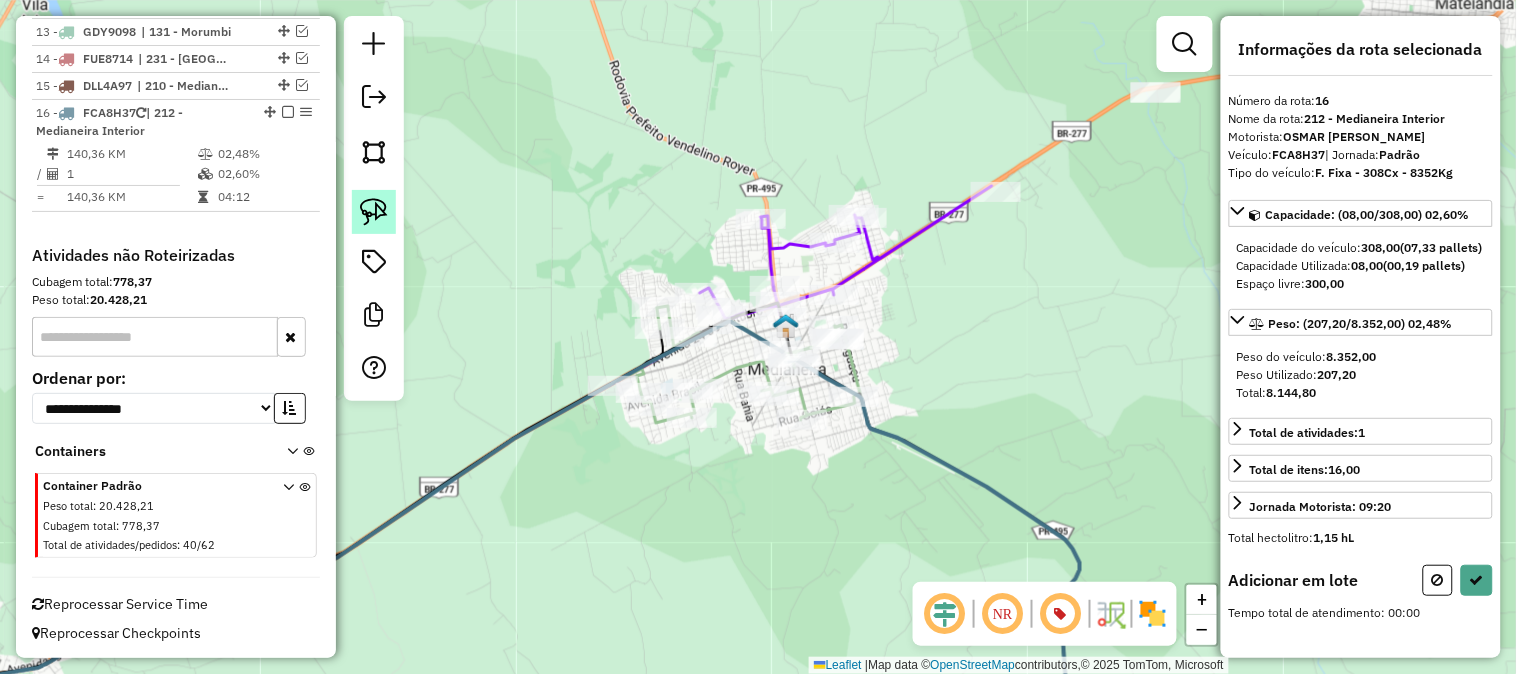 click 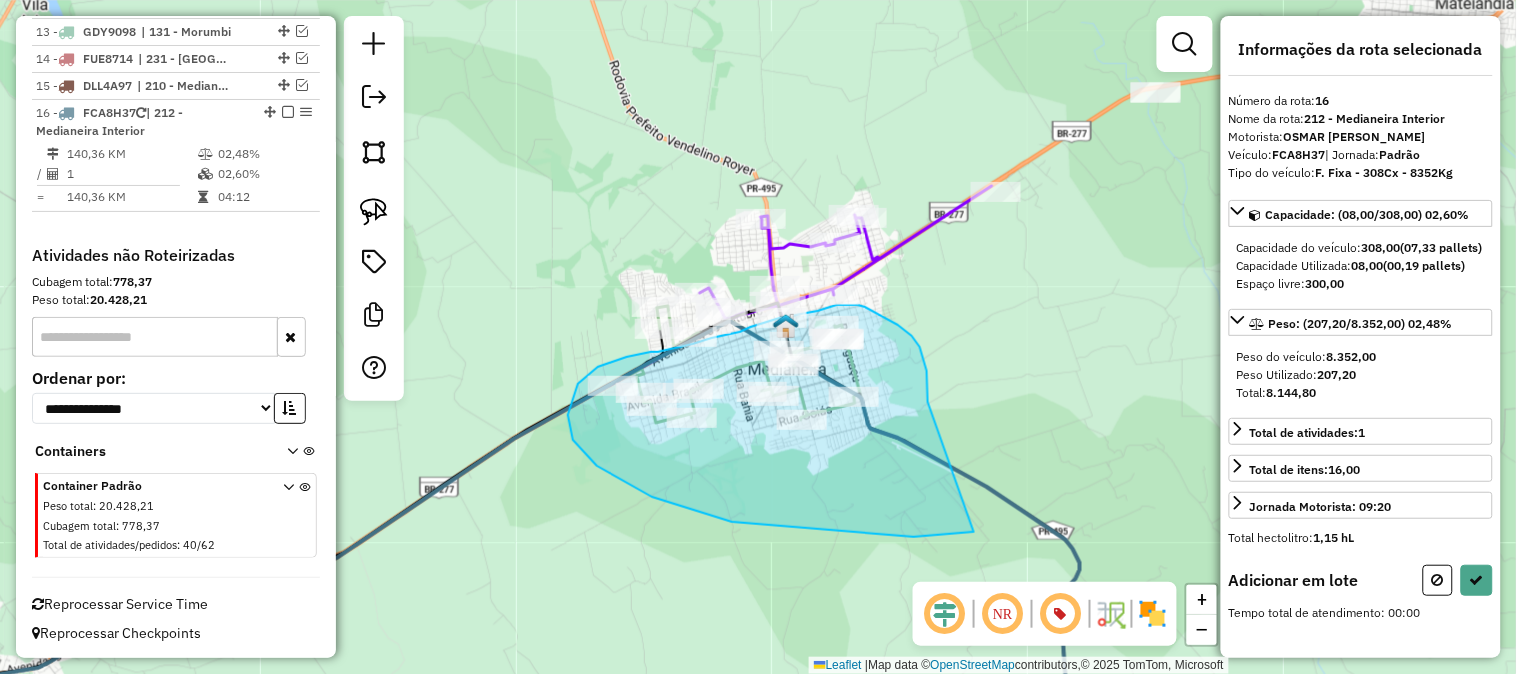 drag, startPoint x: 928, startPoint y: 388, endPoint x: 978, endPoint y: 531, distance: 151.48927 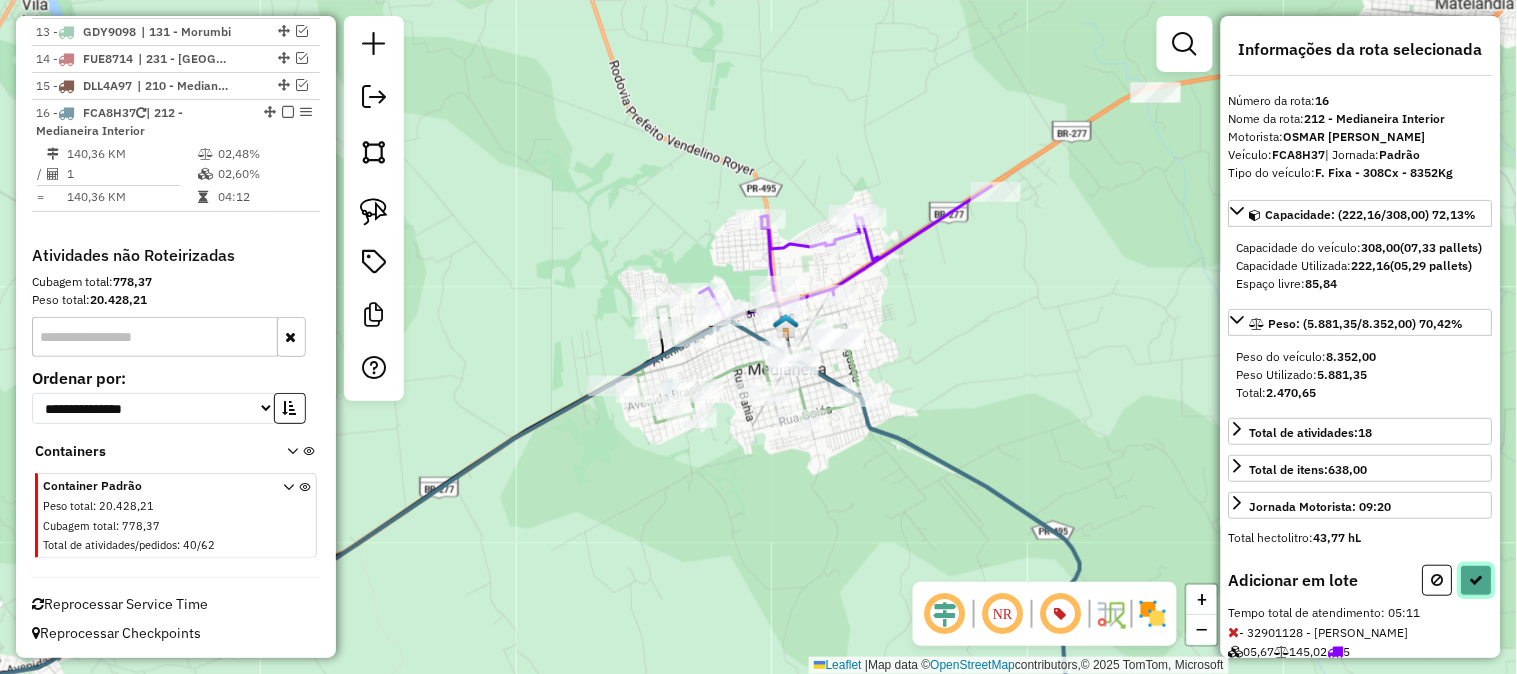 click at bounding box center (1477, 580) 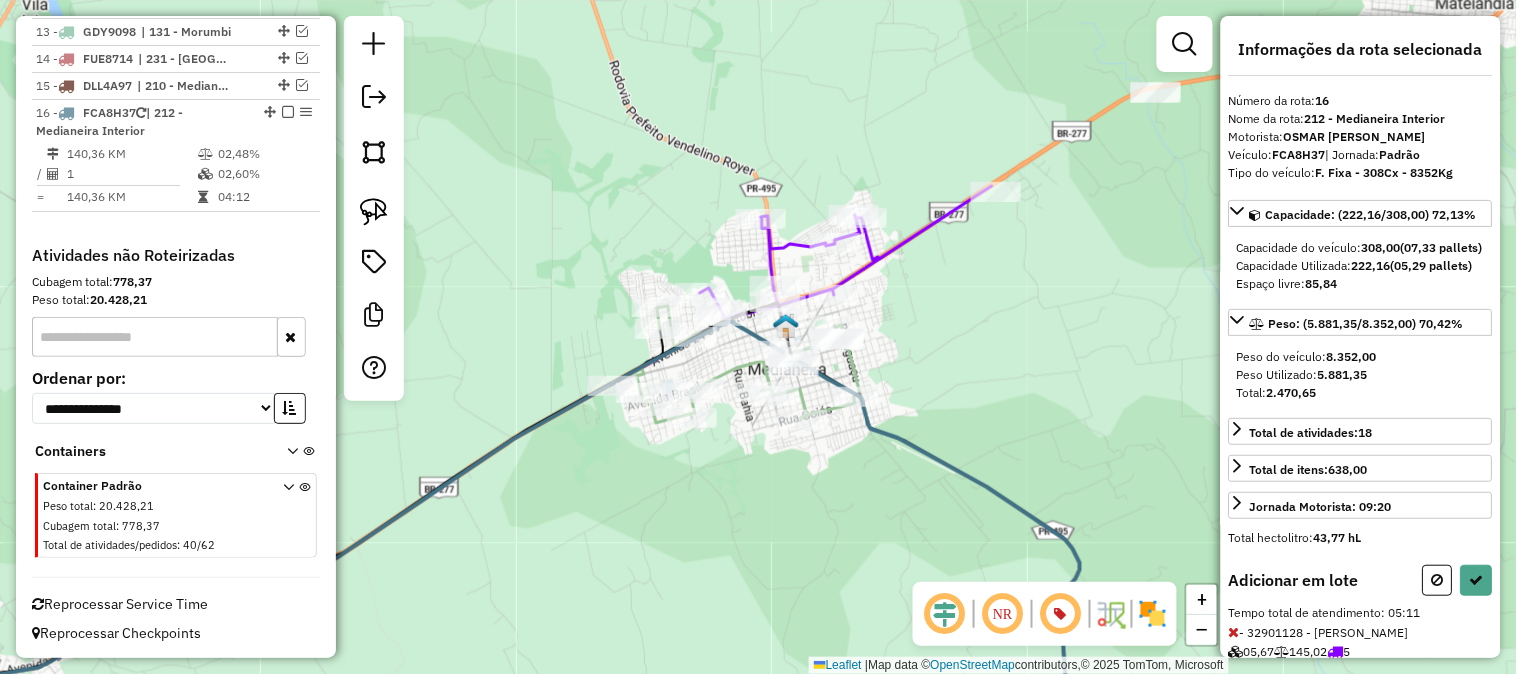 select on "*********" 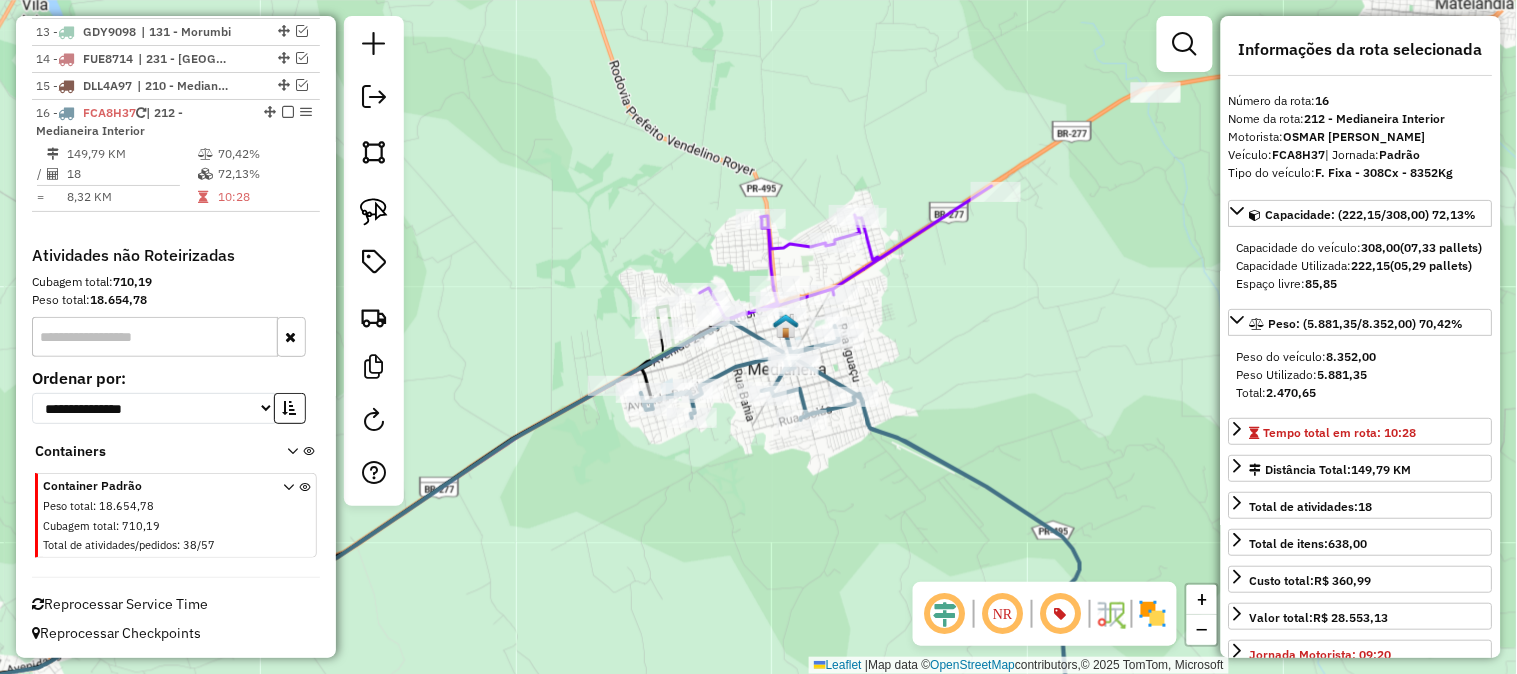 click 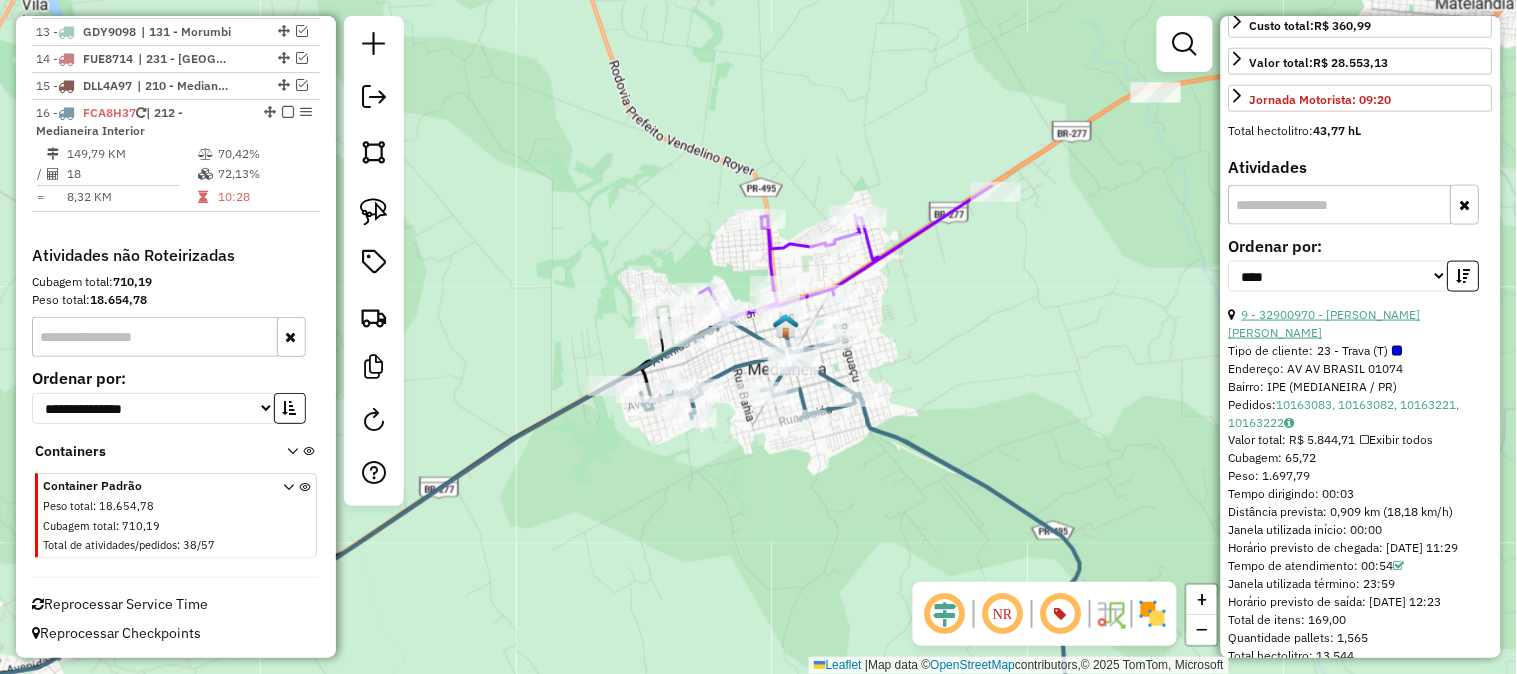 click on "9 - 32900970 - MARCOS ROBERTO SCHUL" at bounding box center (1325, 323) 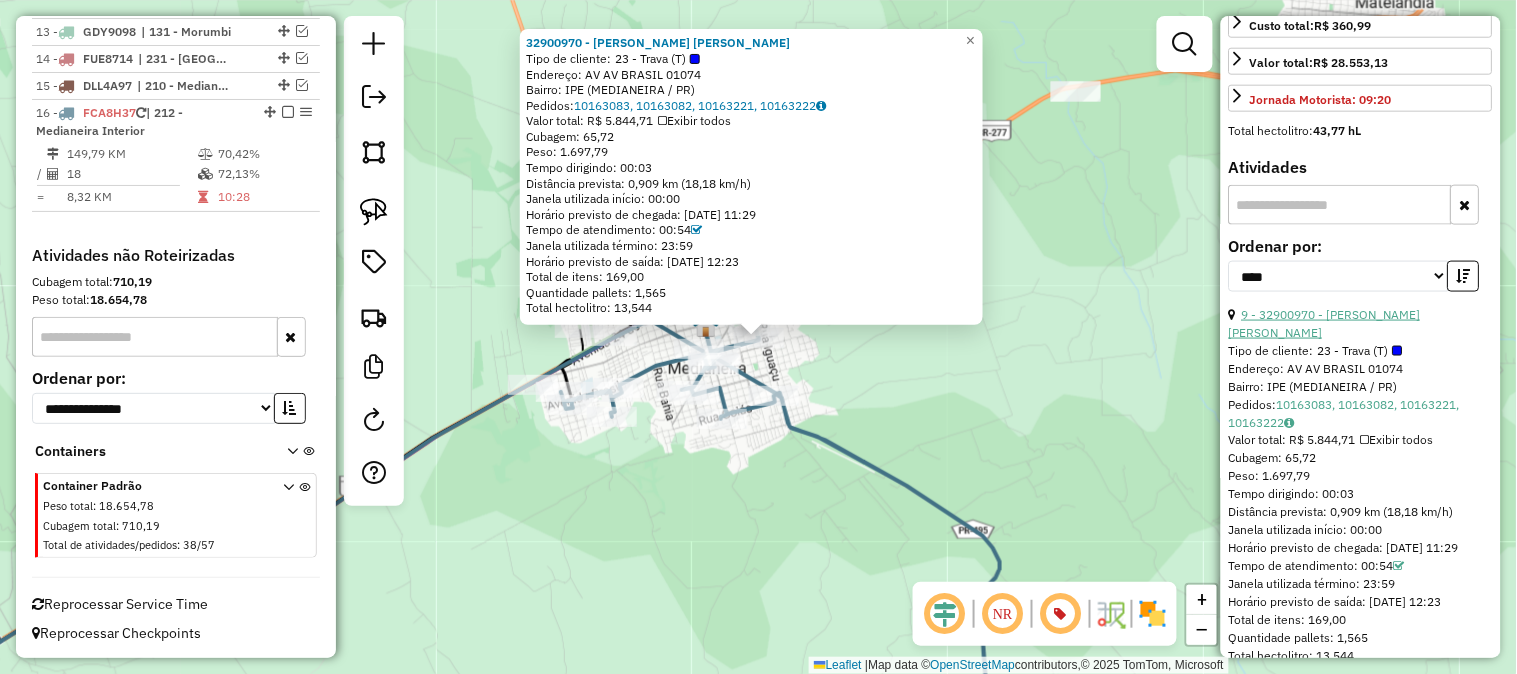 click on "9 - 32900970 - MARCOS ROBERTO SCHUL" at bounding box center [1325, 323] 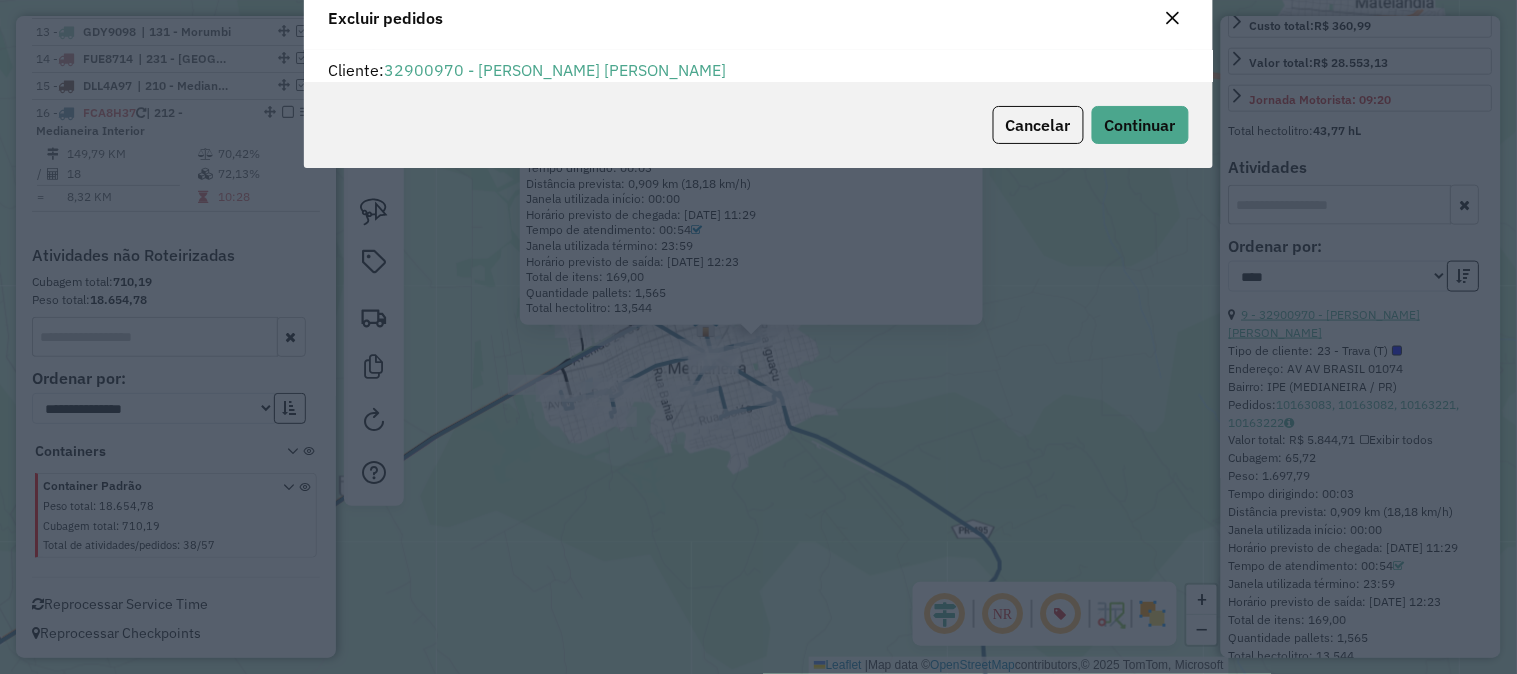 scroll, scrollTop: 11, scrollLeft: 5, axis: both 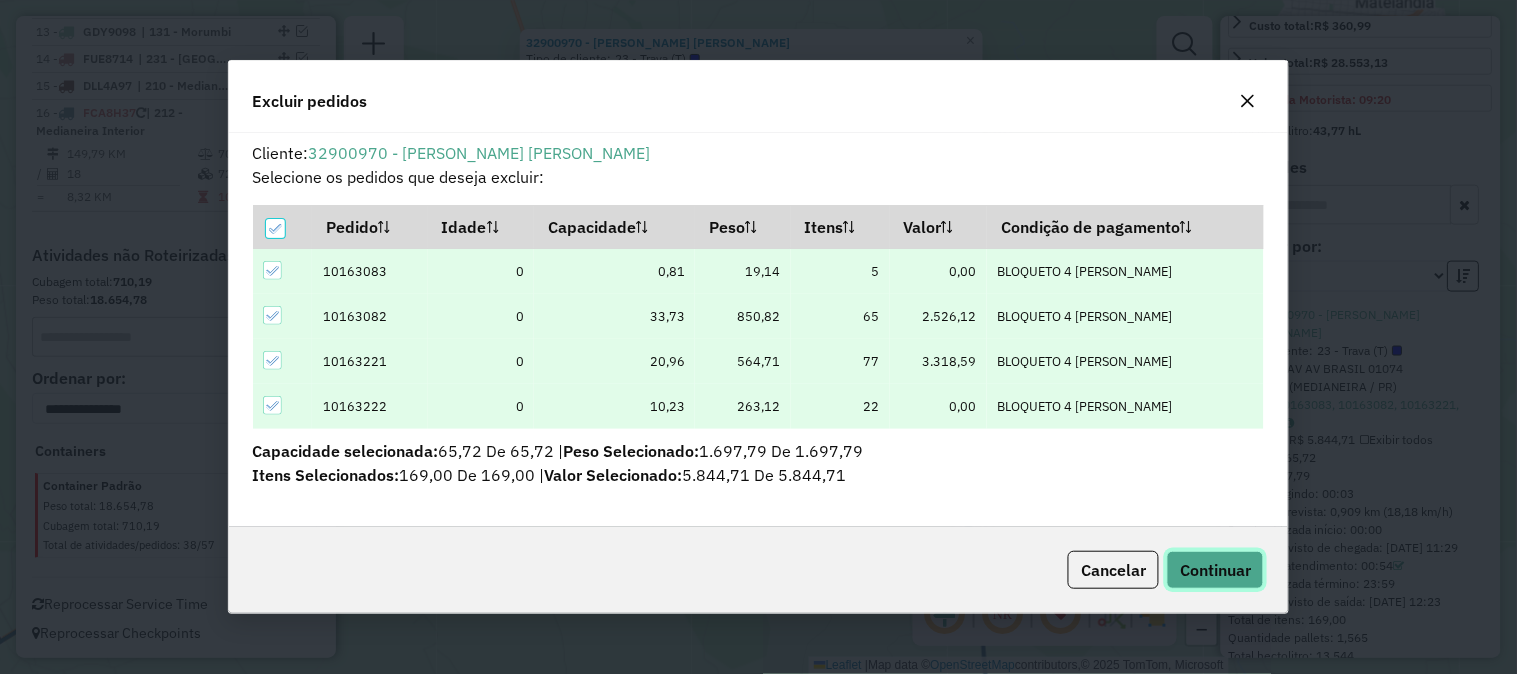 click on "Continuar" 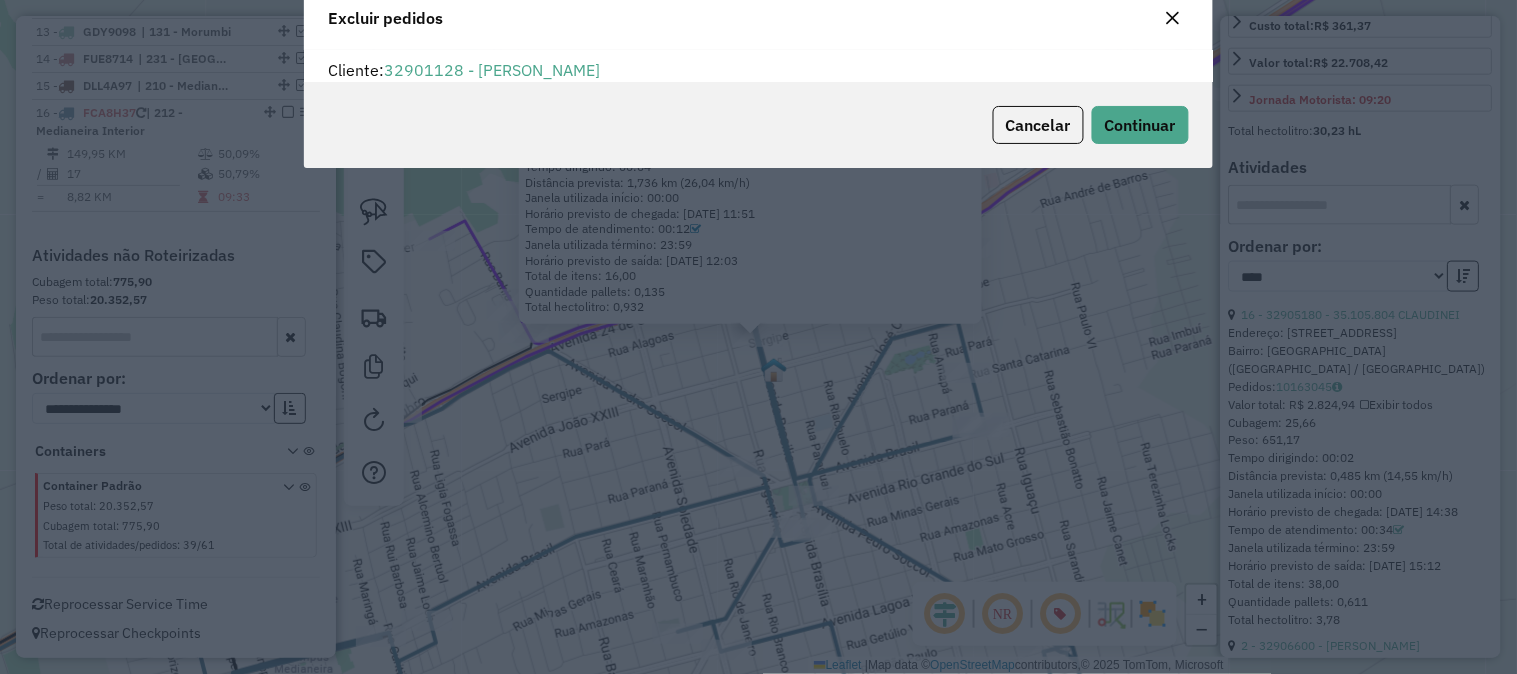 scroll, scrollTop: 11, scrollLeft: 5, axis: both 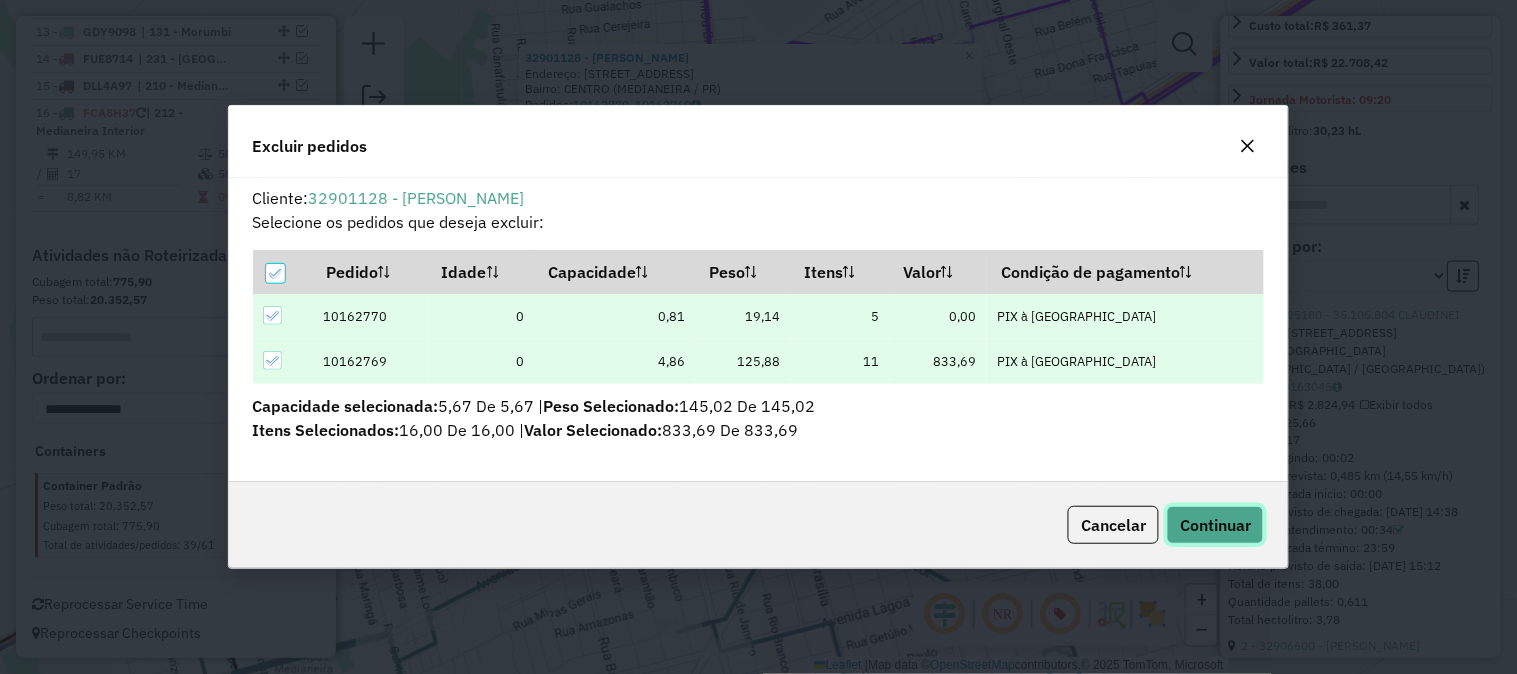 click on "Continuar" 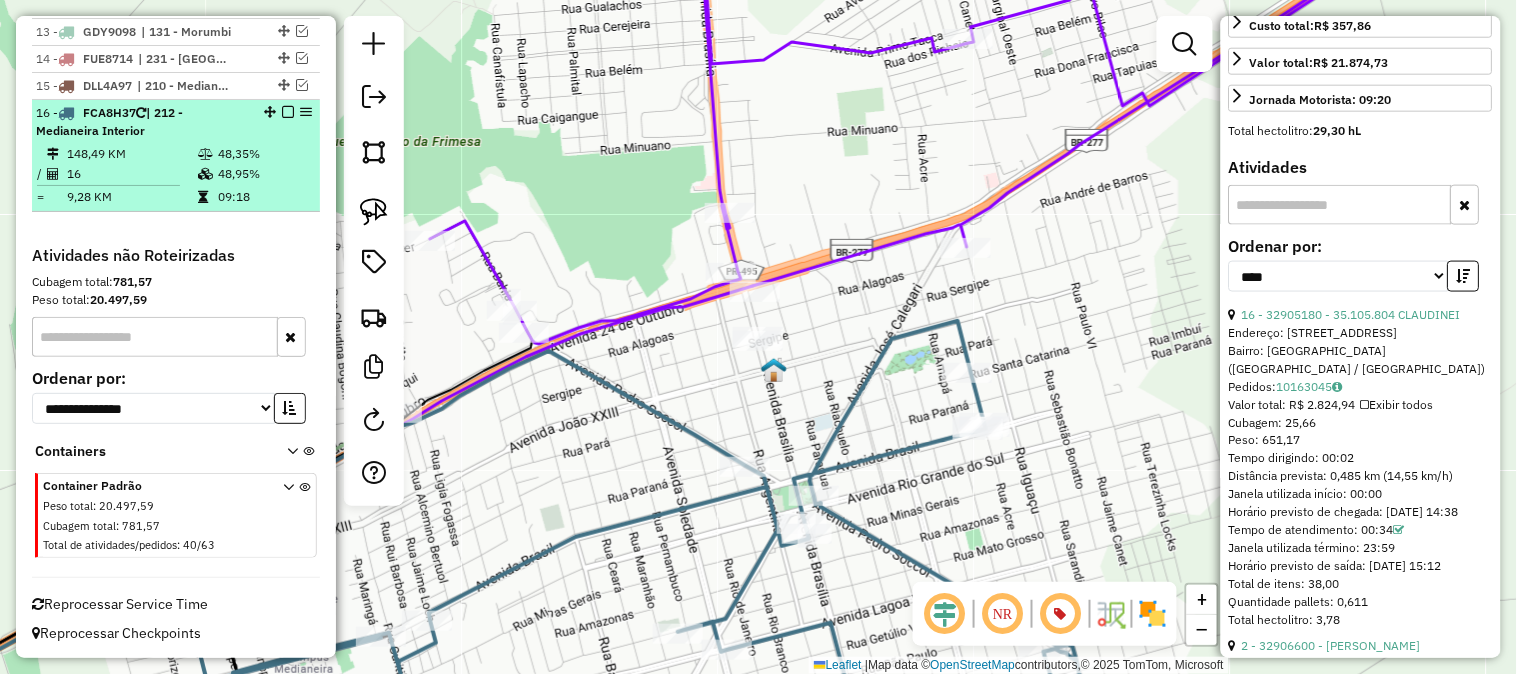 click on "48,95%" at bounding box center [264, 174] 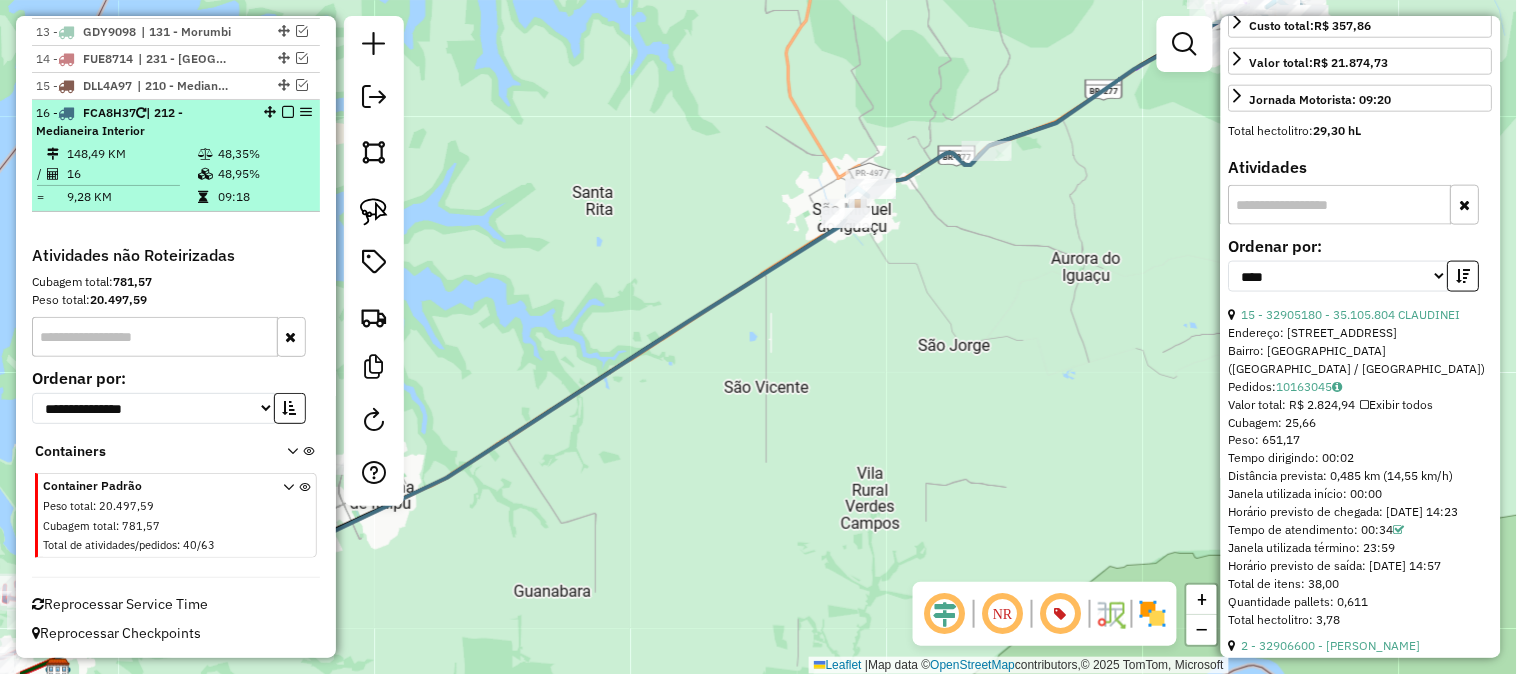 click at bounding box center [288, 112] 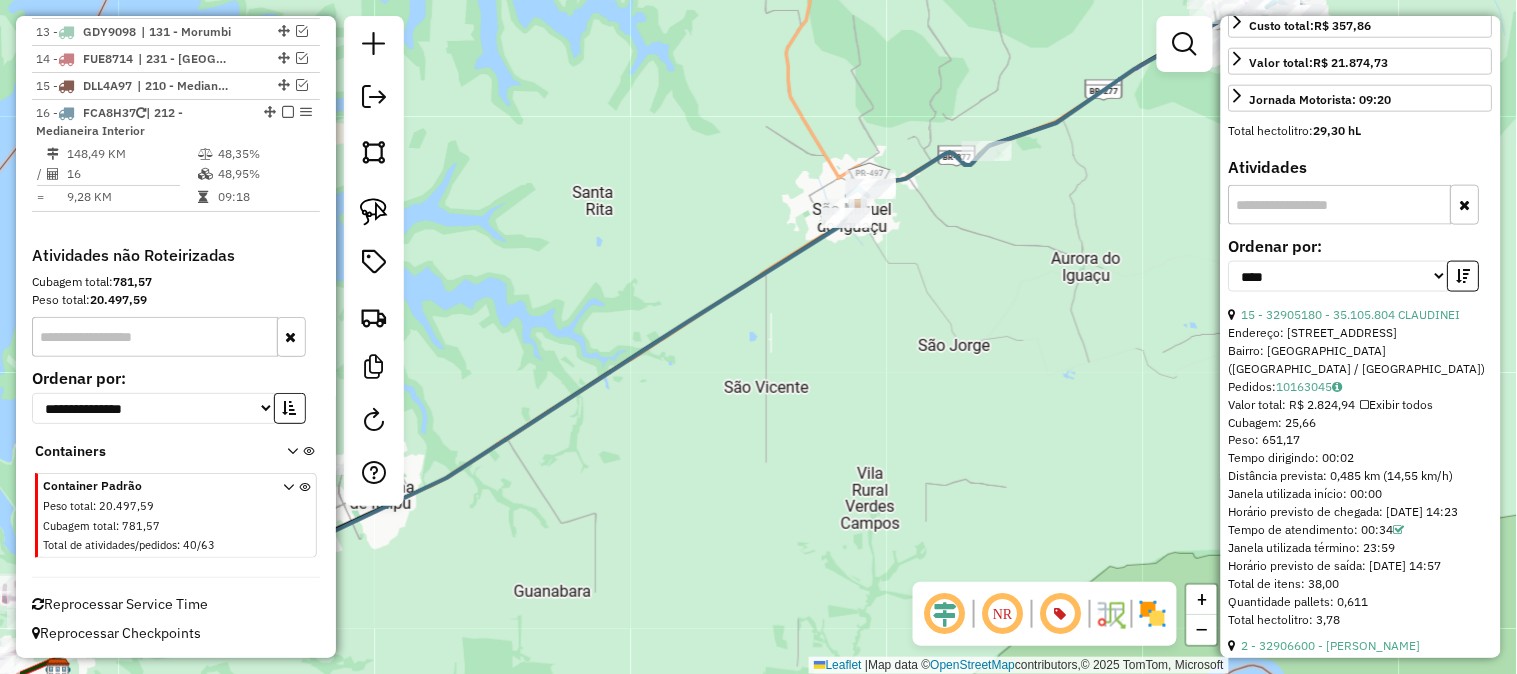 scroll, scrollTop: 1823, scrollLeft: 0, axis: vertical 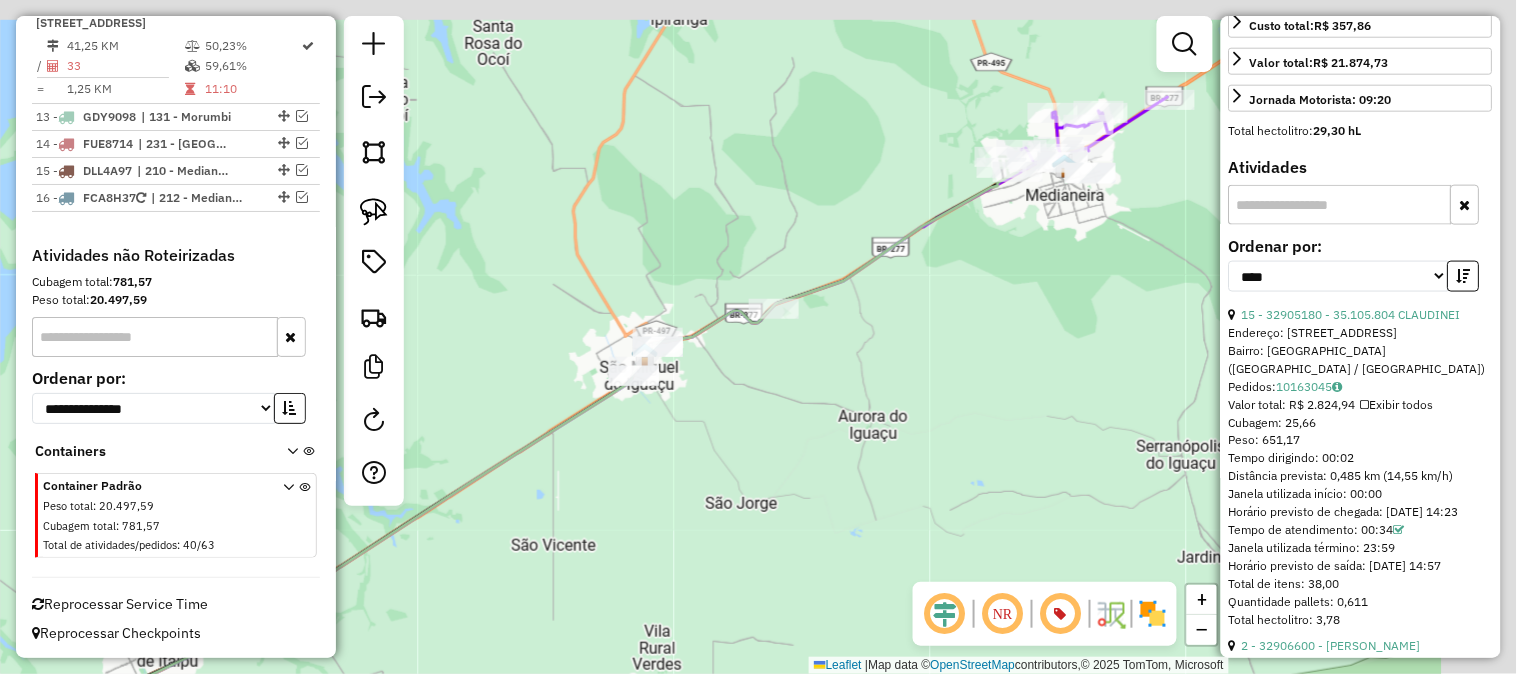 drag, startPoint x: 1042, startPoint y: 224, endPoint x: 844, endPoint y: 372, distance: 247.20032 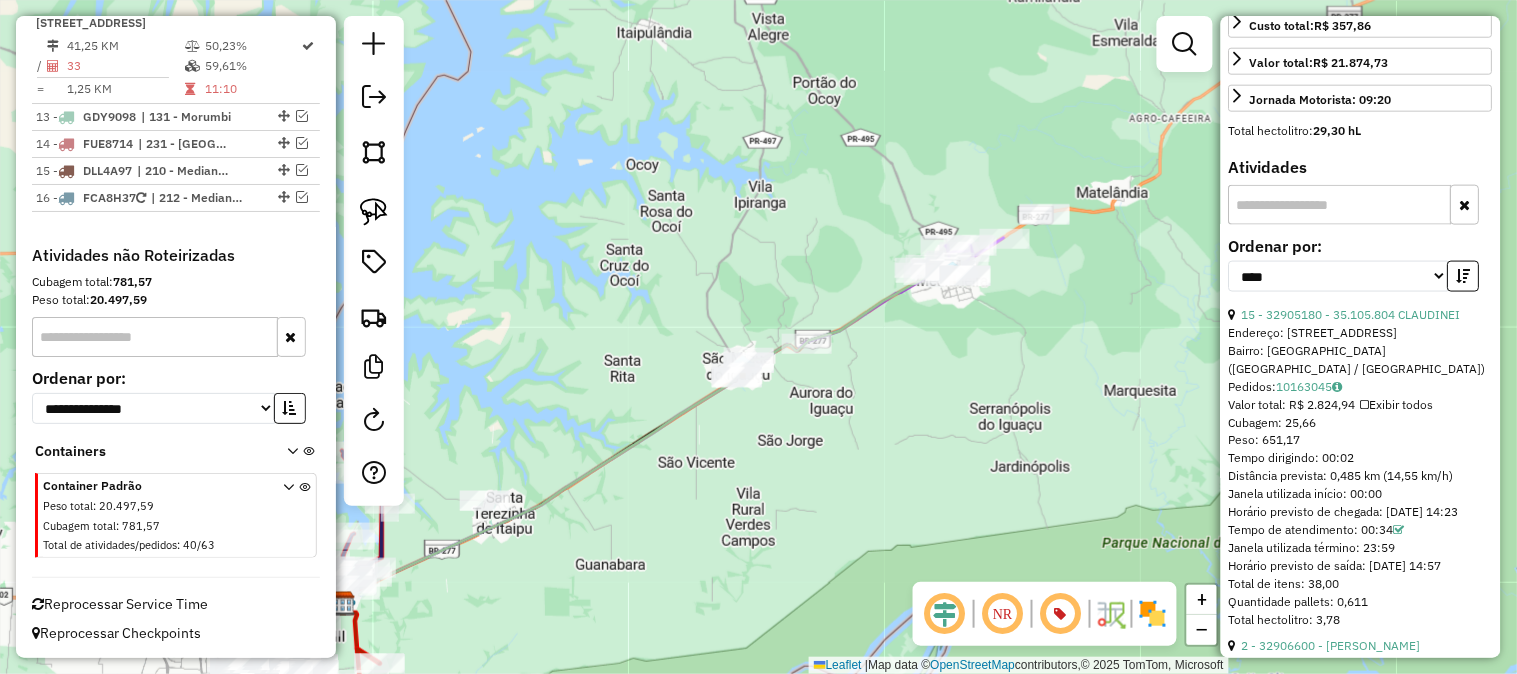drag, startPoint x: 793, startPoint y: 167, endPoint x: 803, endPoint y: 294, distance: 127.39309 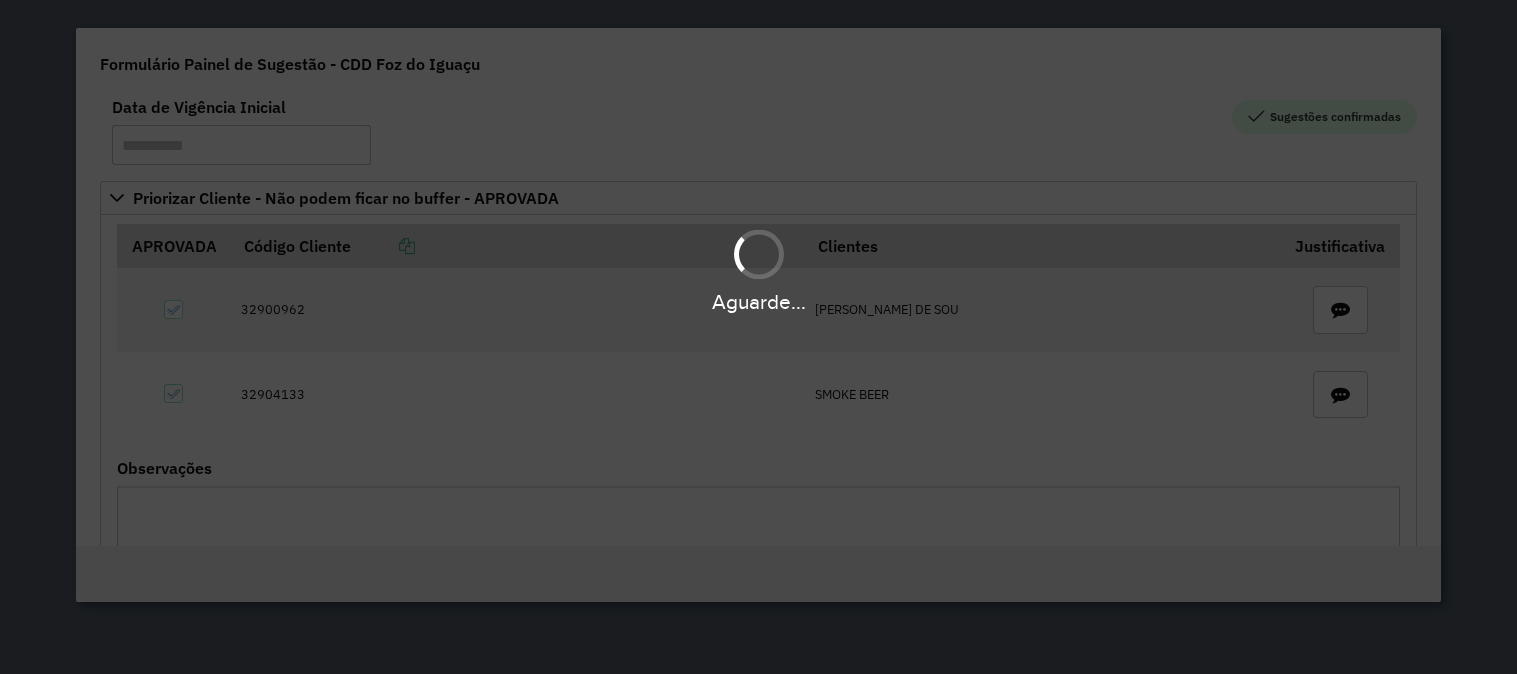 scroll, scrollTop: 0, scrollLeft: 0, axis: both 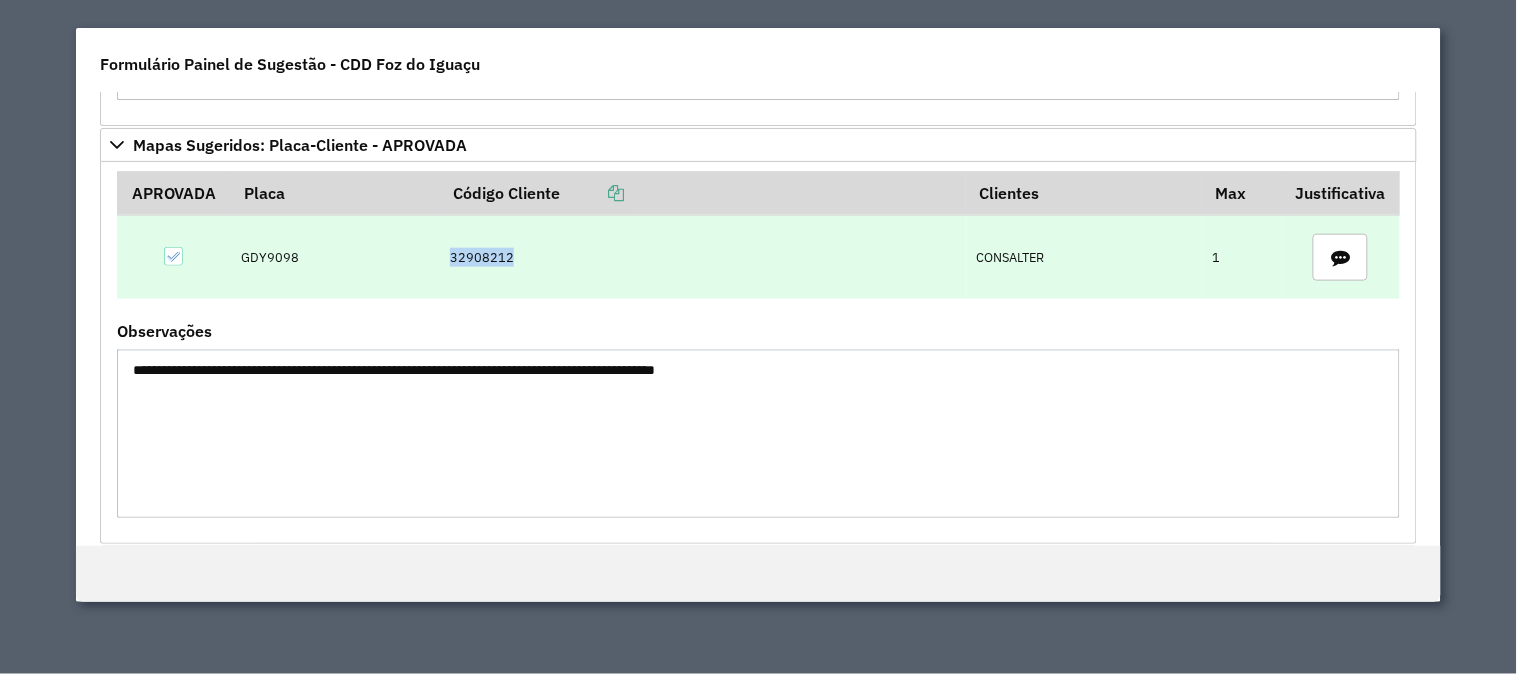 drag, startPoint x: 573, startPoint y: 265, endPoint x: 378, endPoint y: 271, distance: 195.09229 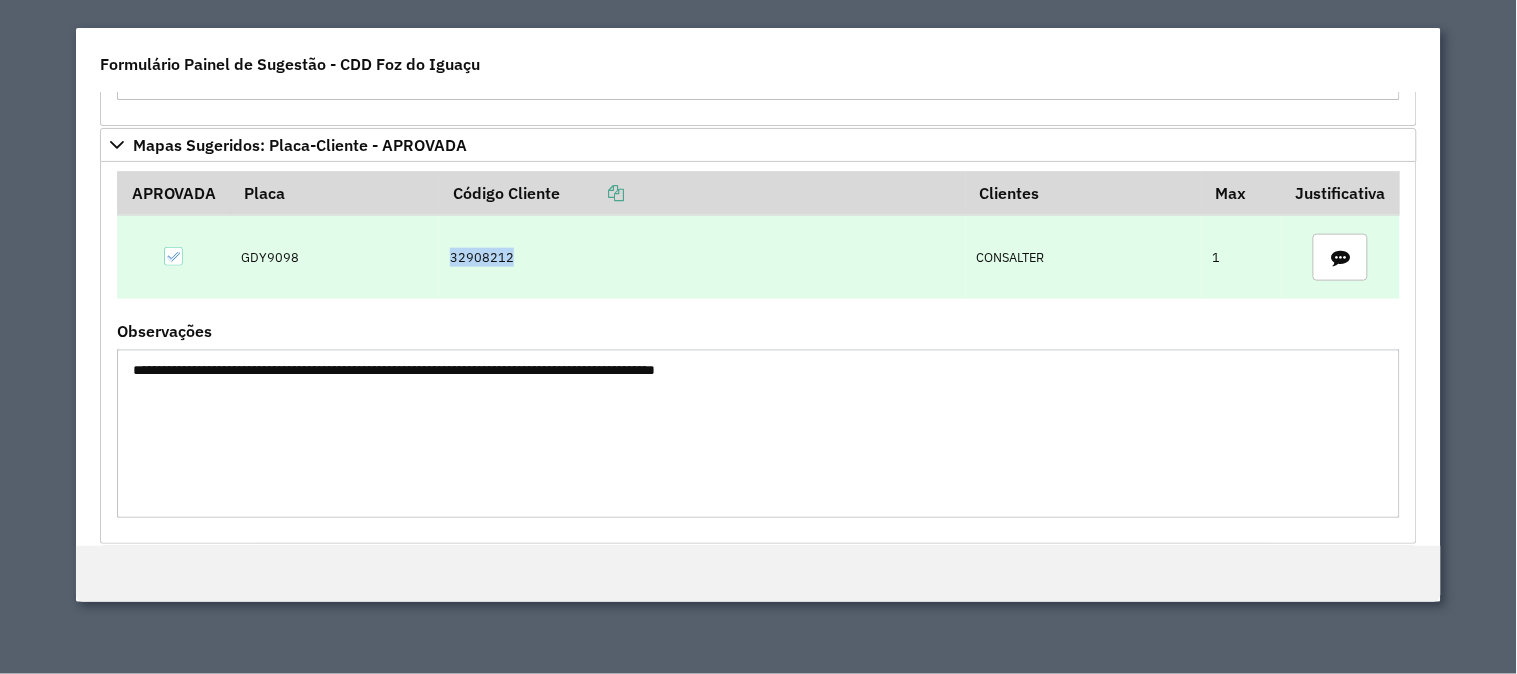 copy on "32908212" 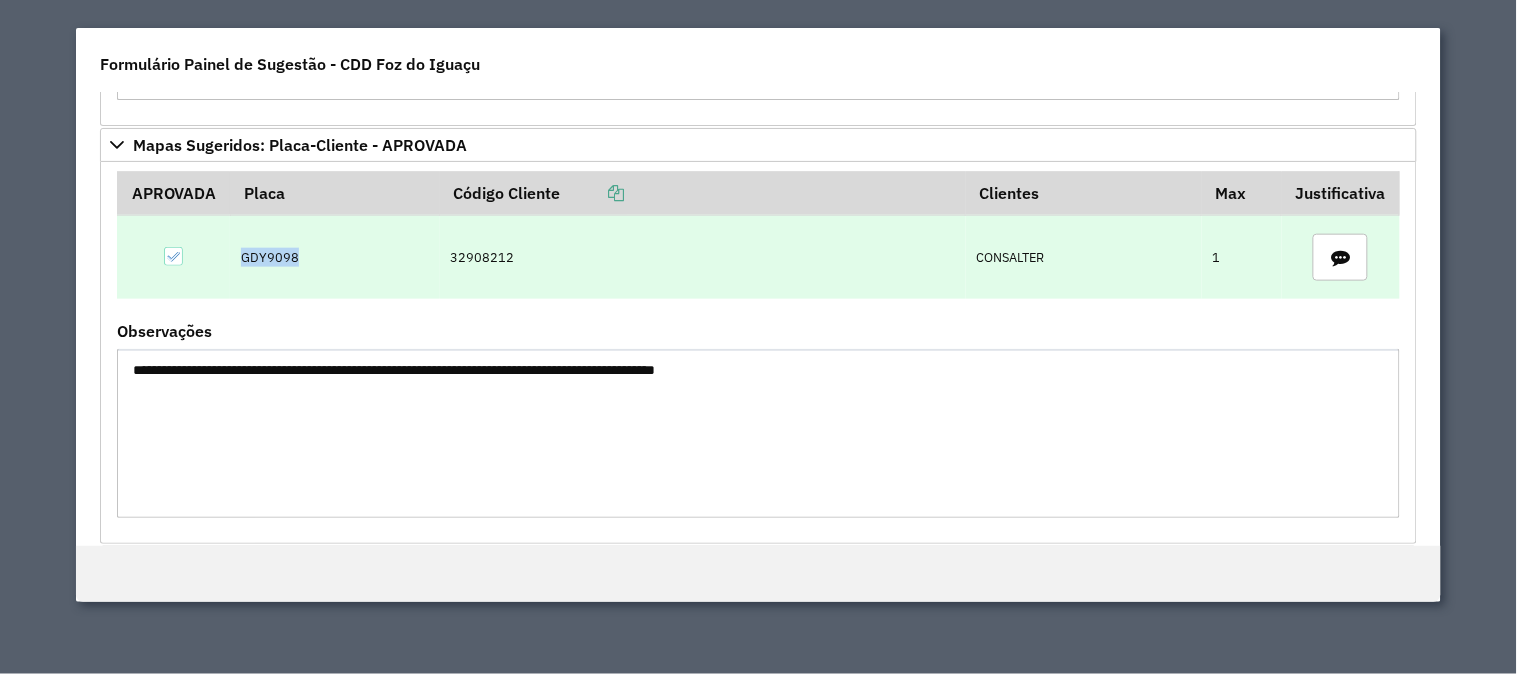 drag, startPoint x: 231, startPoint y: 253, endPoint x: 296, endPoint y: 253, distance: 65 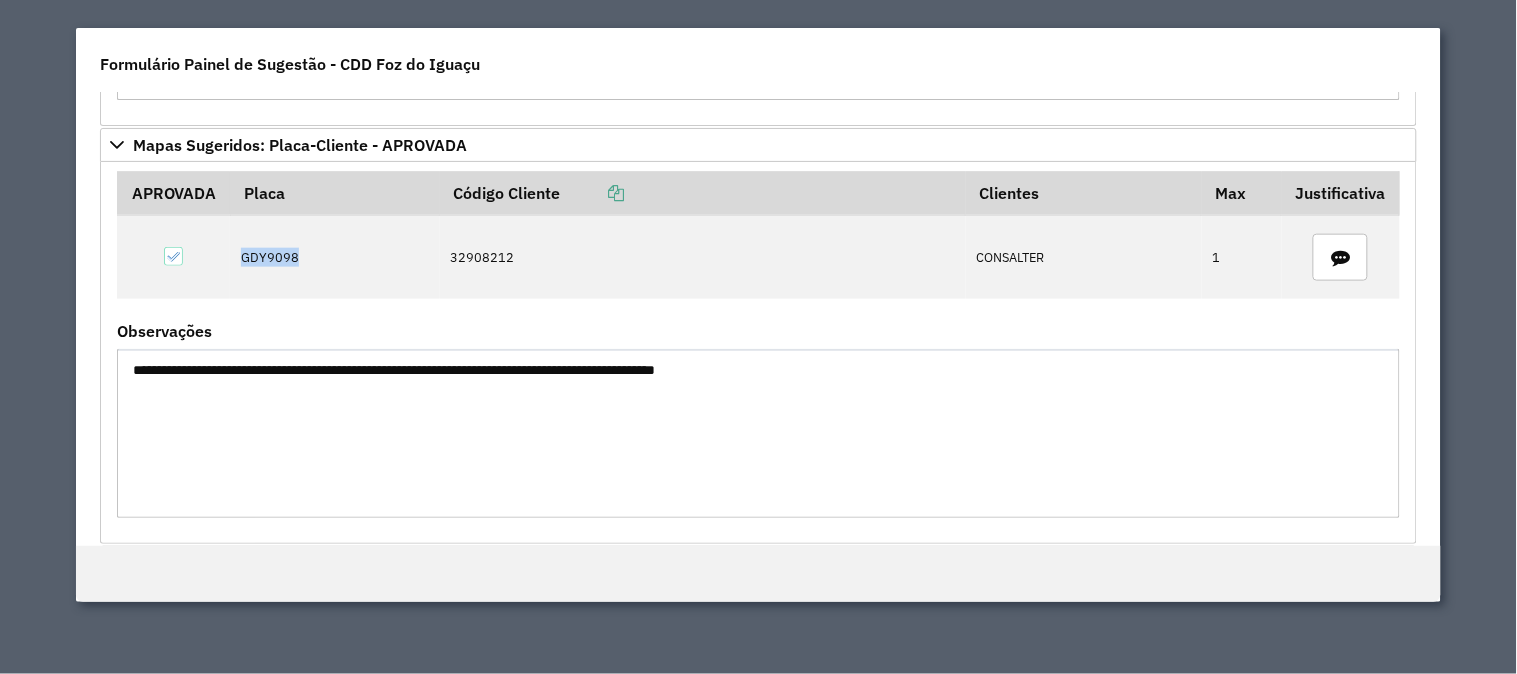 copy on "GDY9098" 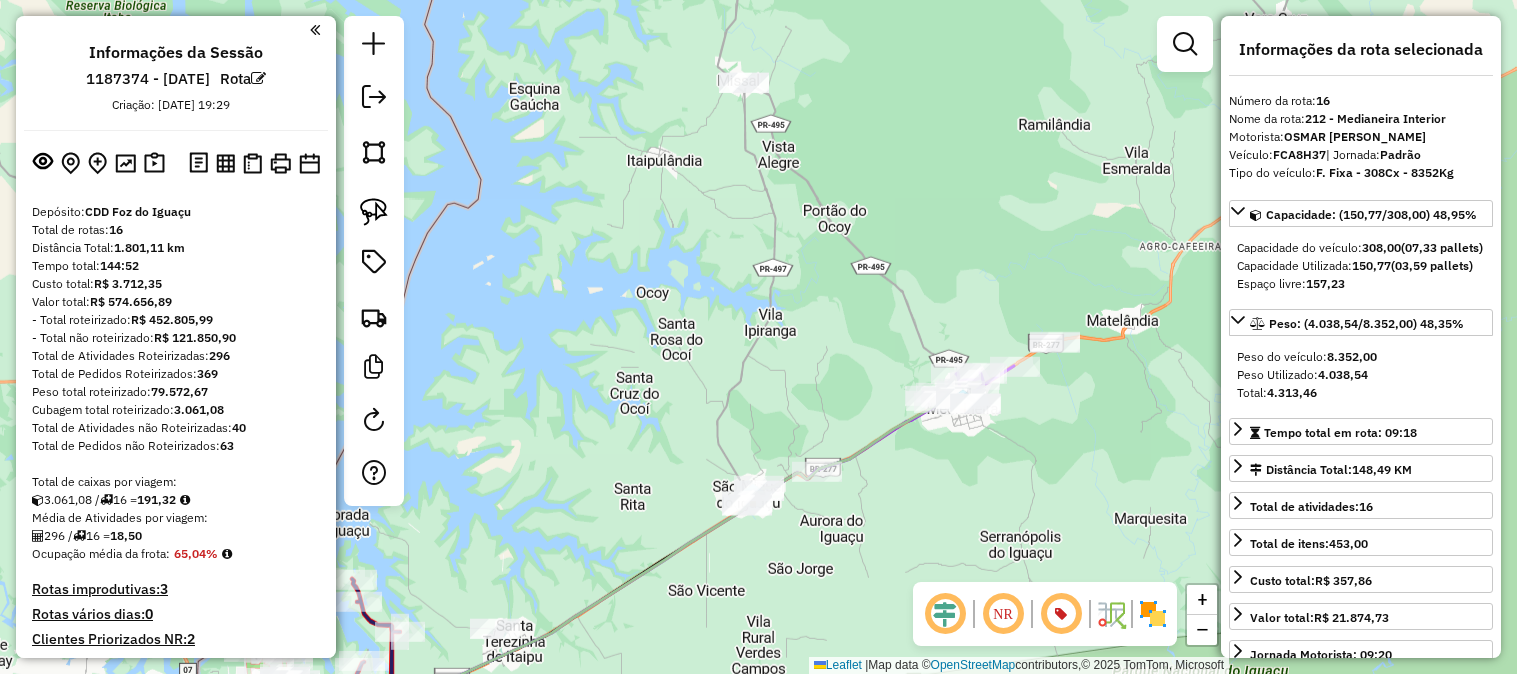 select on "*********" 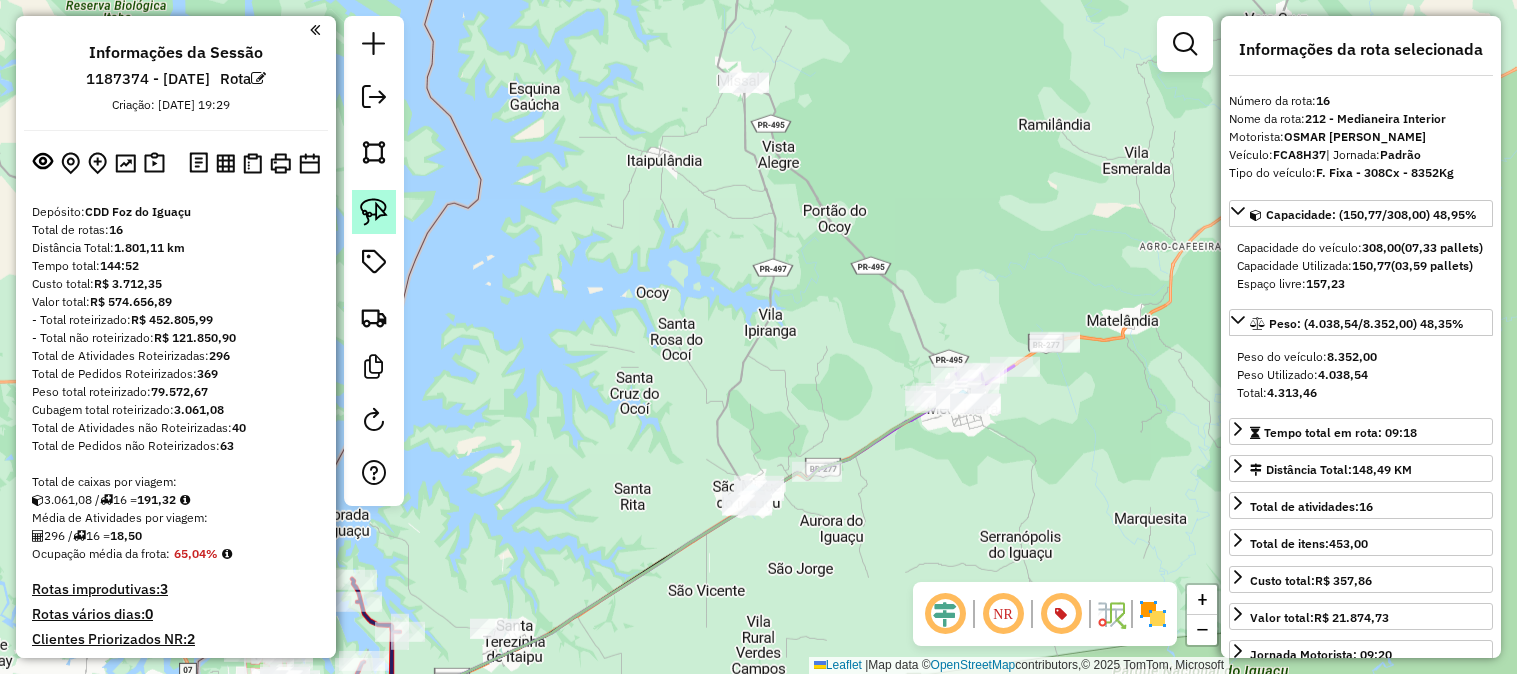 scroll, scrollTop: 0, scrollLeft: 0, axis: both 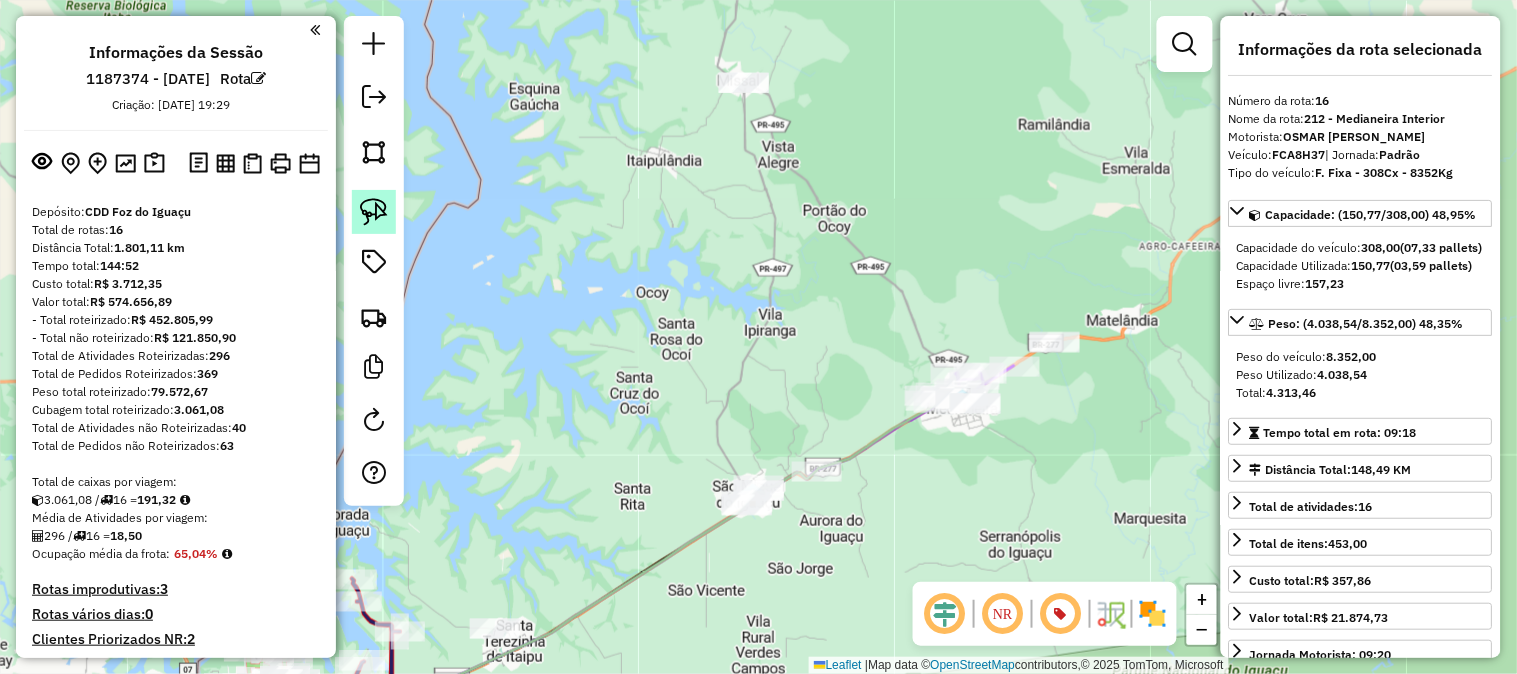 click 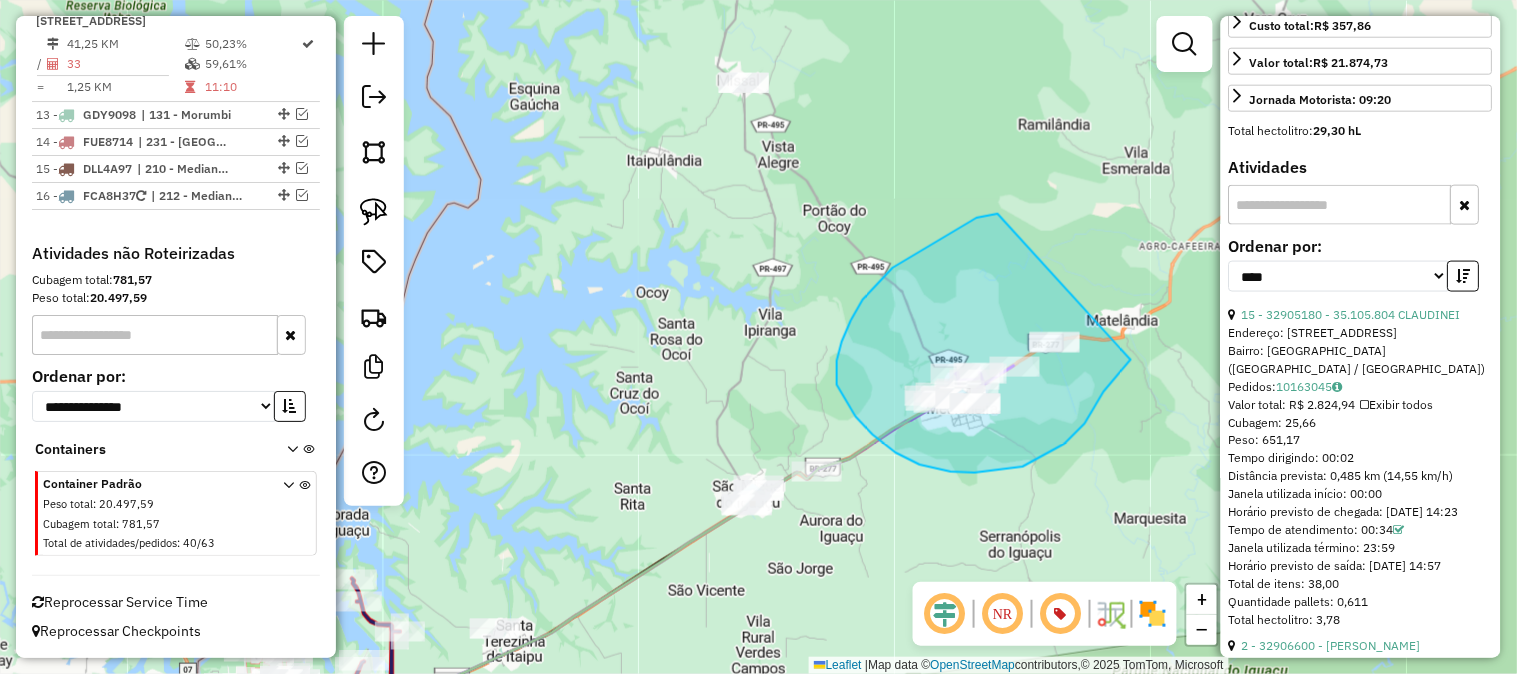 drag, startPoint x: 998, startPoint y: 214, endPoint x: 1132, endPoint y: 358, distance: 196.70282 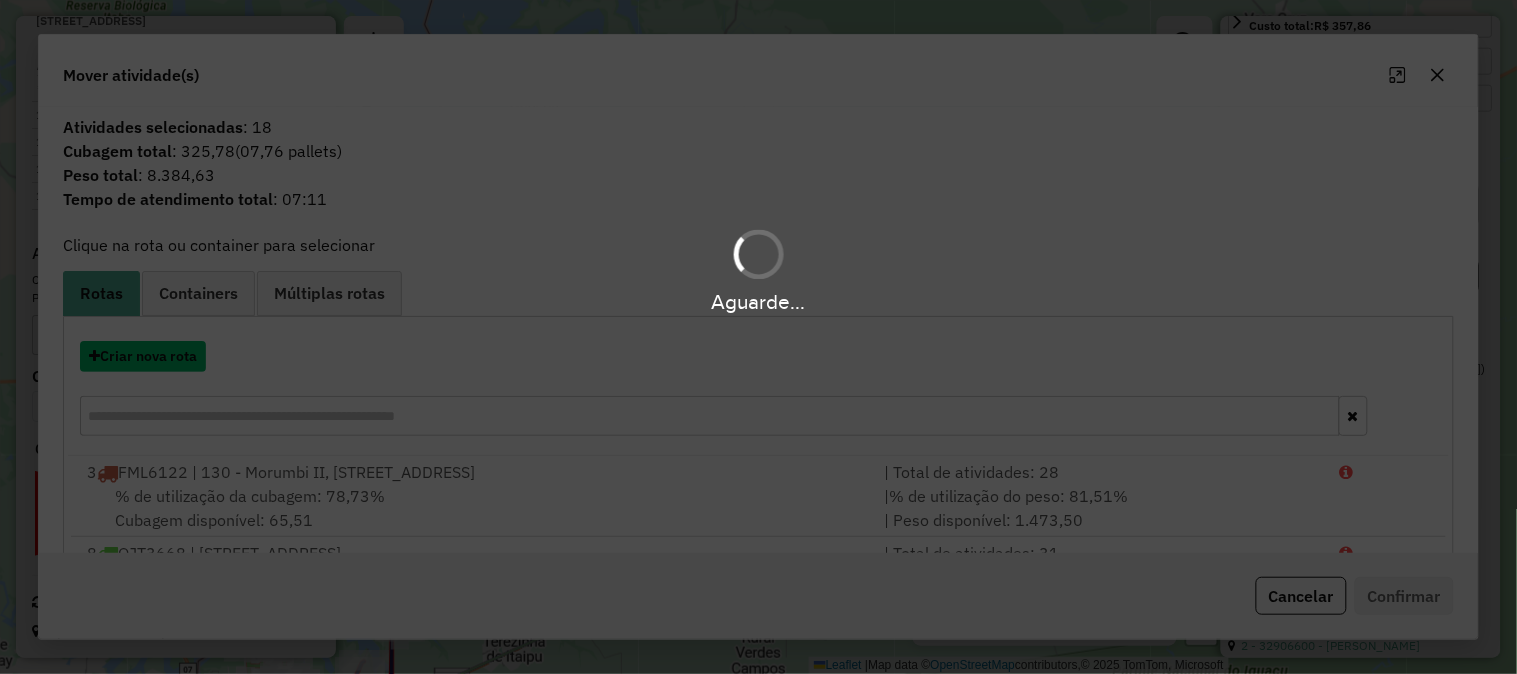 click on "Criar nova rota" at bounding box center (143, 356) 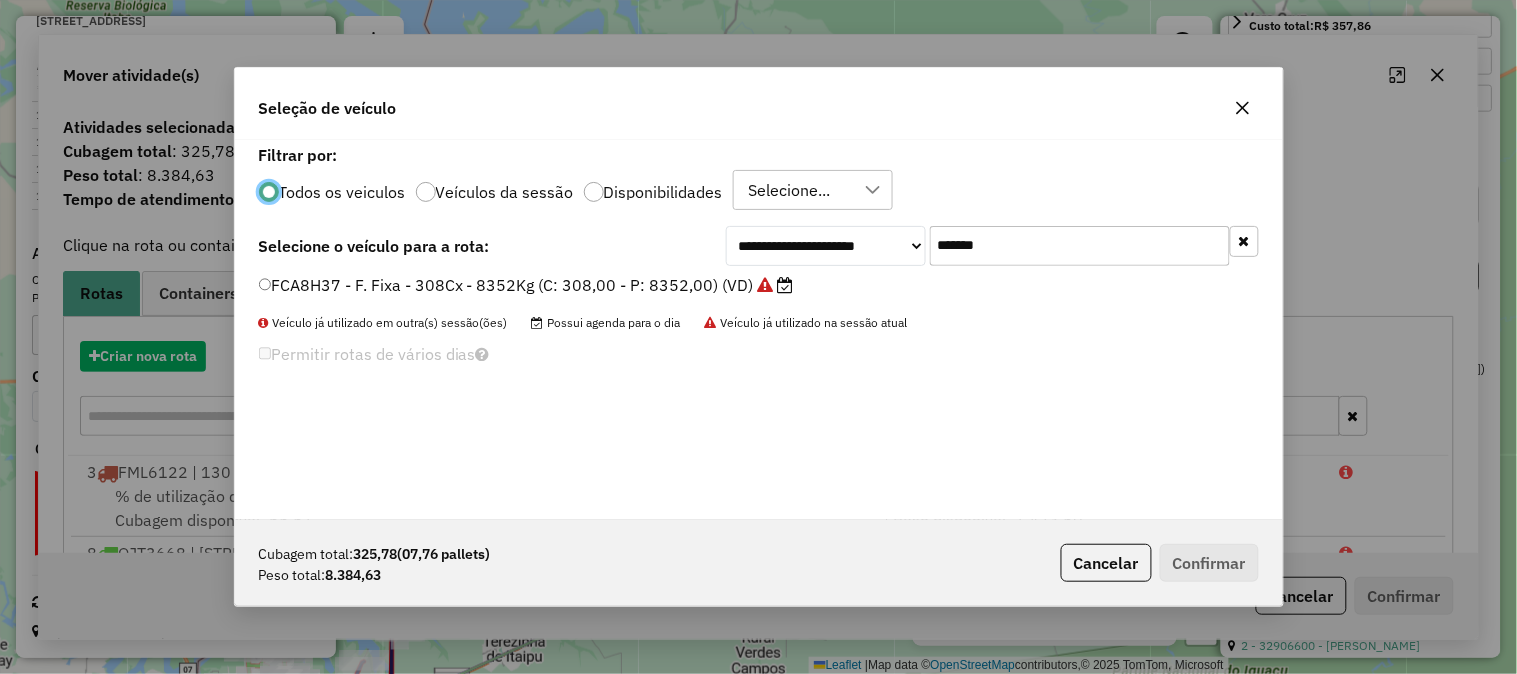 scroll, scrollTop: 11, scrollLeft: 5, axis: both 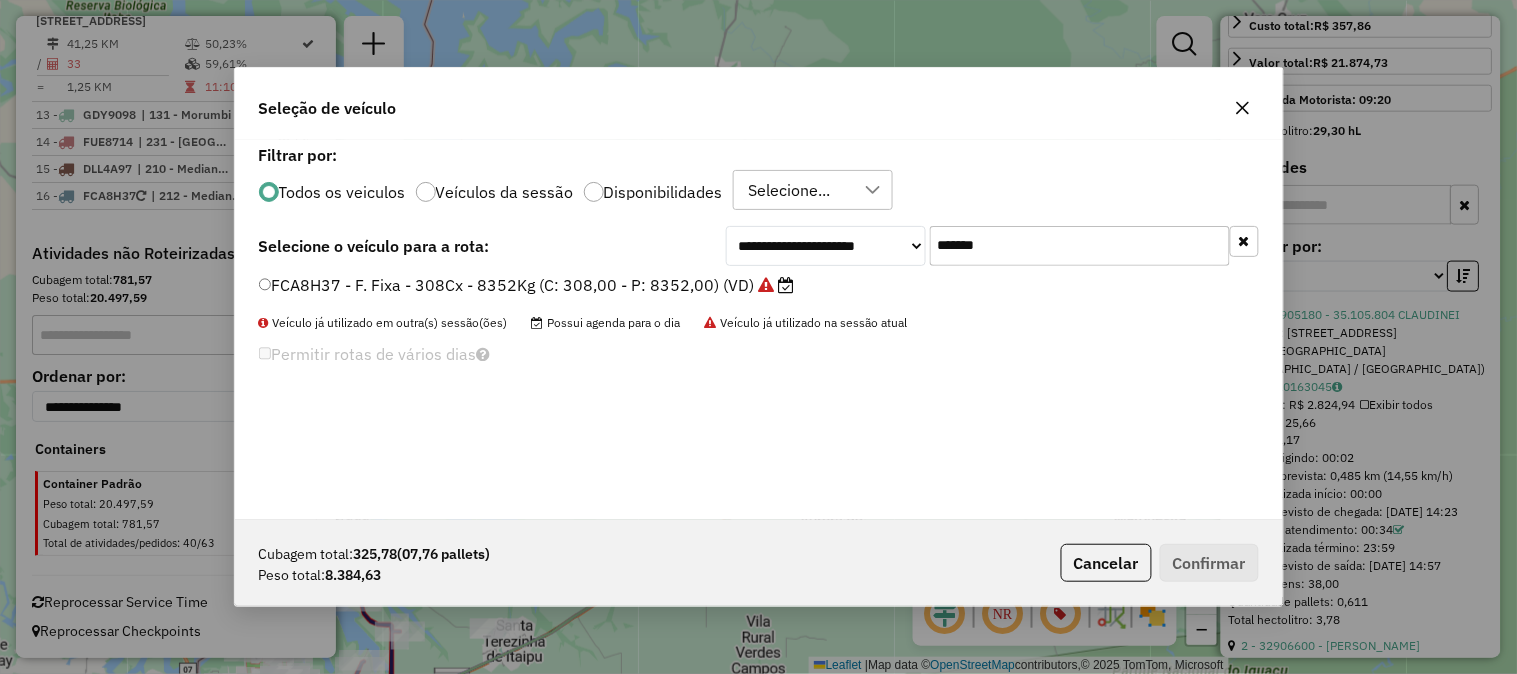 drag, startPoint x: 1082, startPoint y: 241, endPoint x: 691, endPoint y: 214, distance: 391.93112 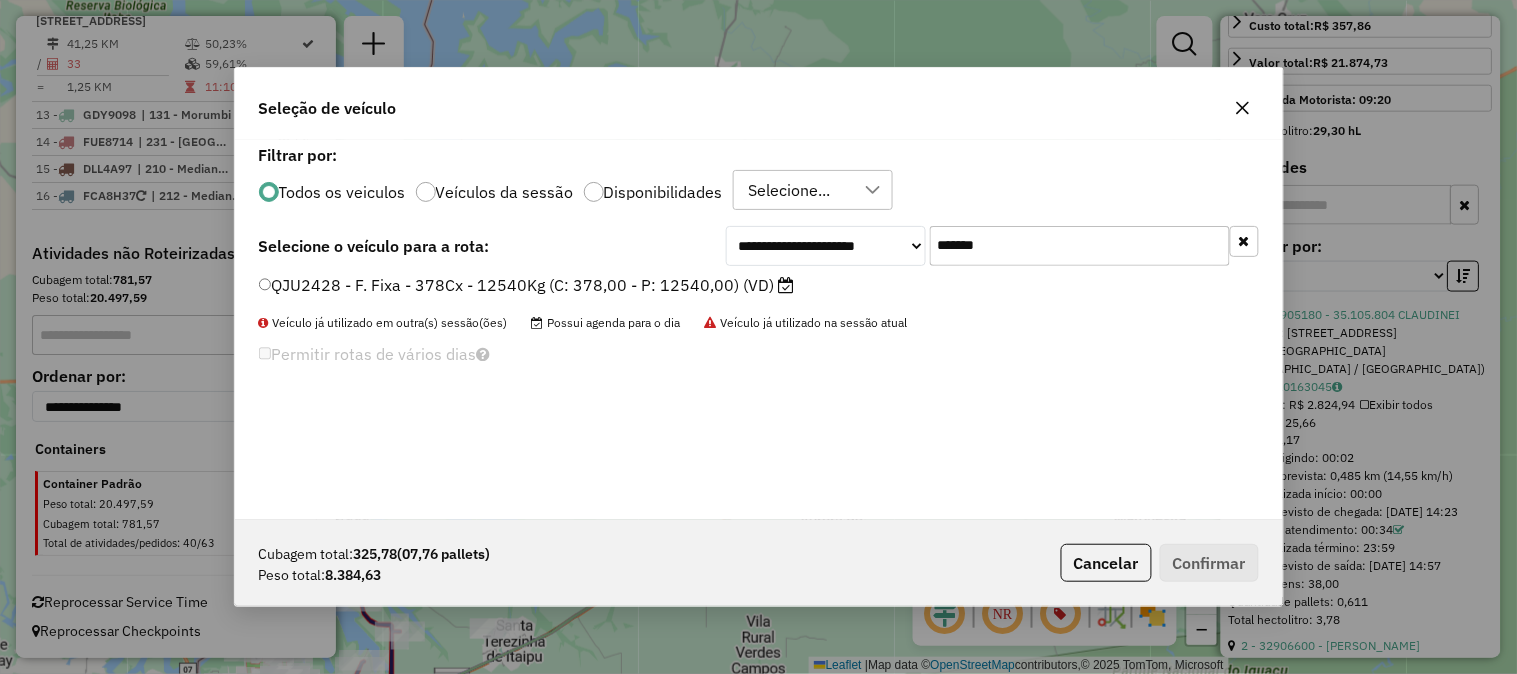 type on "*******" 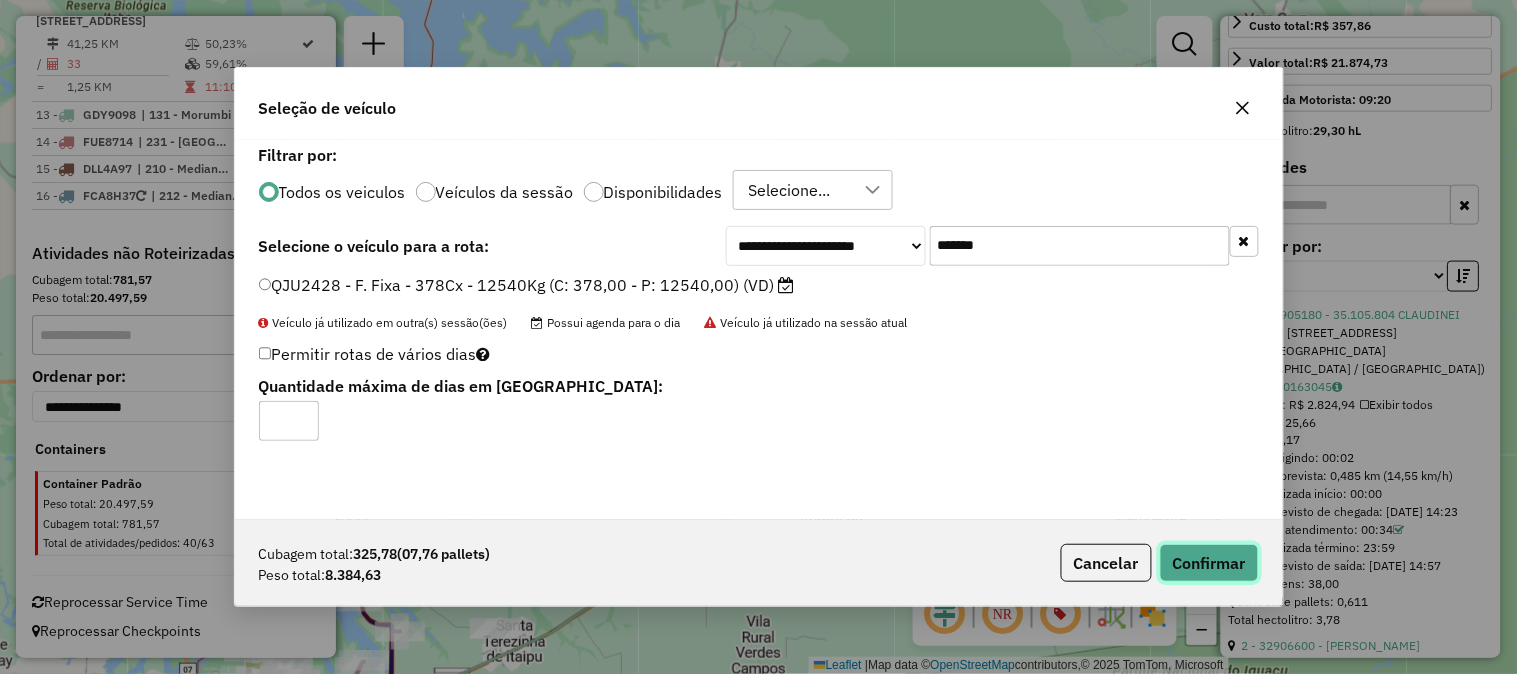 click on "Confirmar" 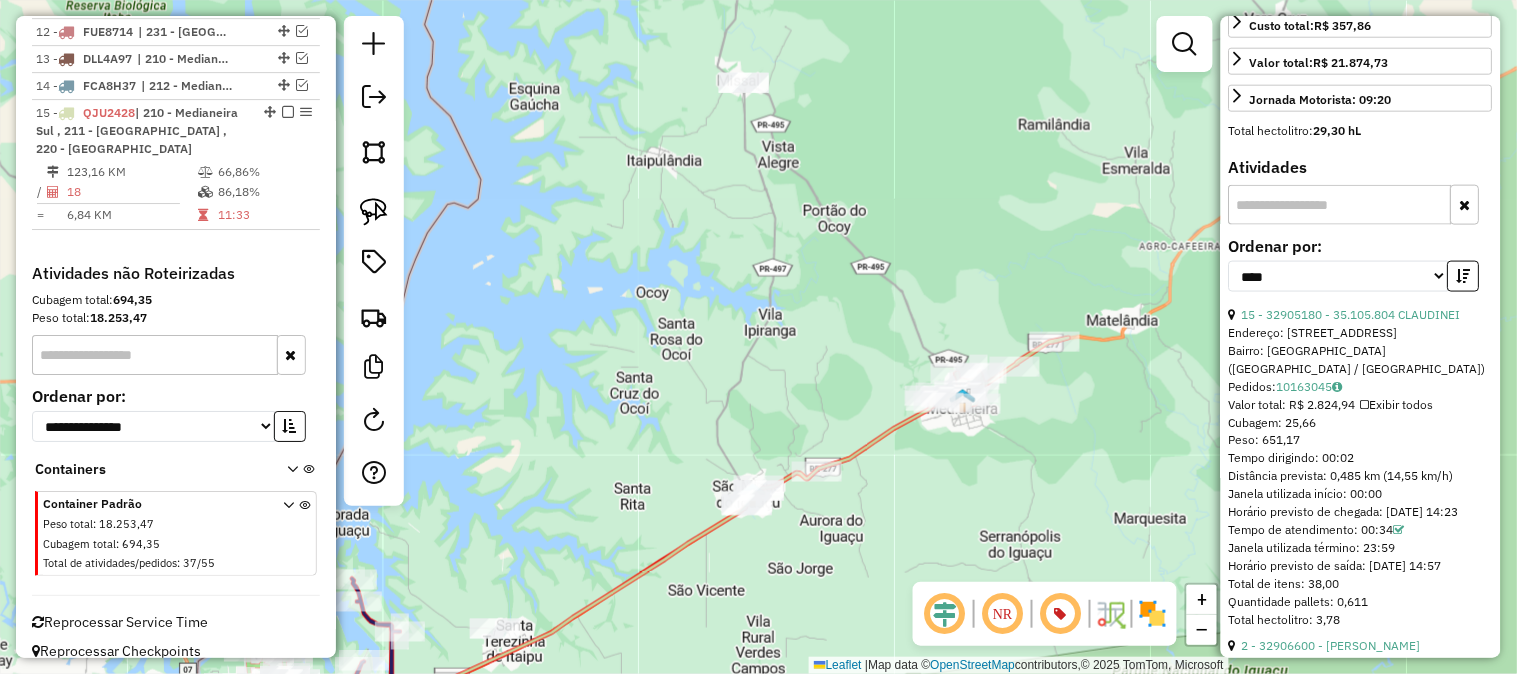 scroll, scrollTop: 1693, scrollLeft: 0, axis: vertical 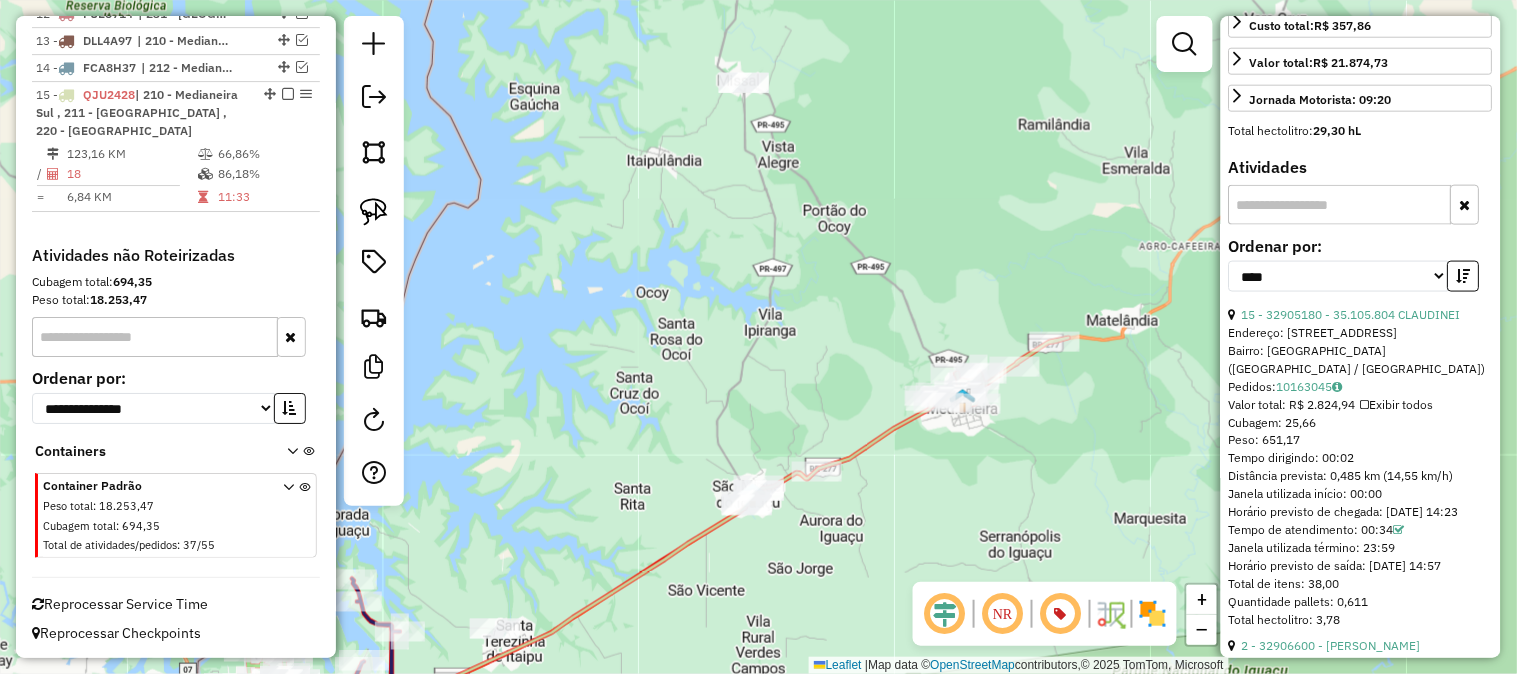 click 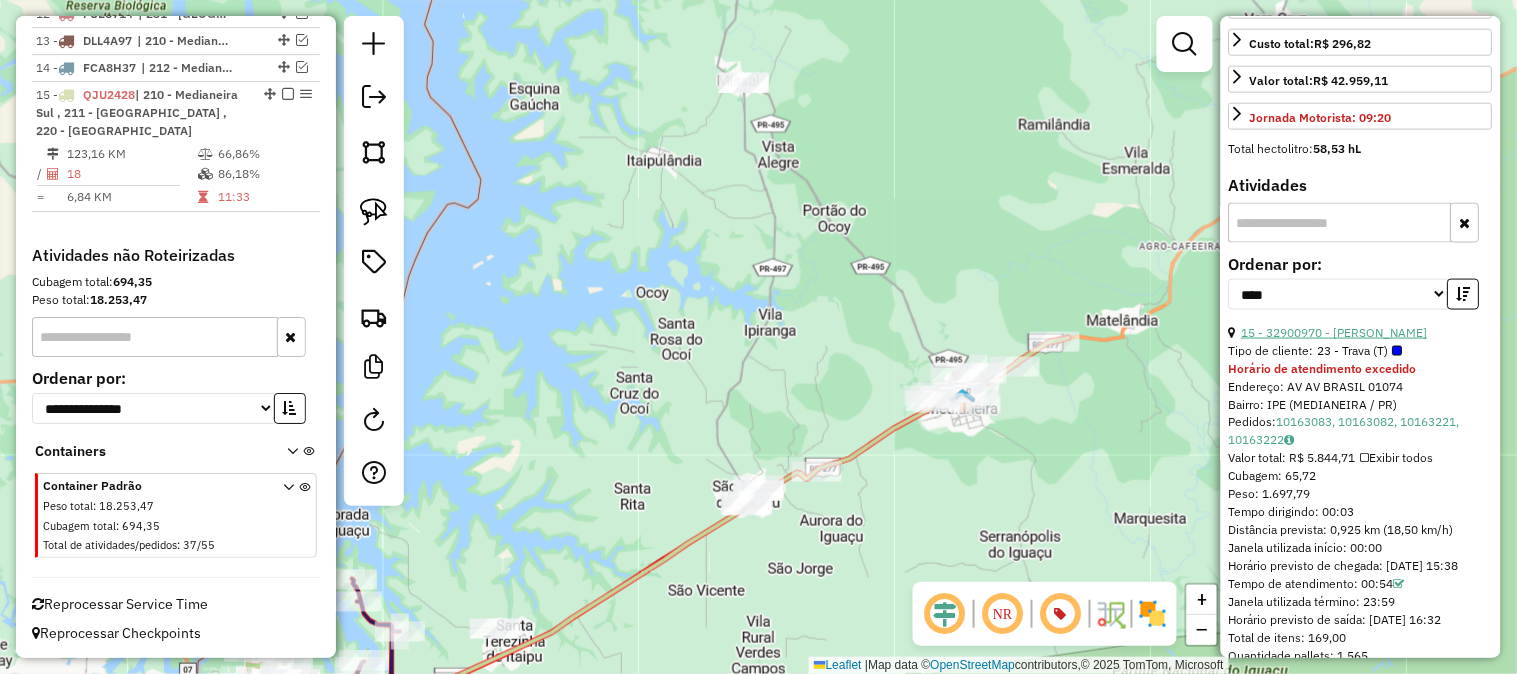 click on "15 - 32900970 - MARCOS ROBERTO SCHUL" at bounding box center [1335, 332] 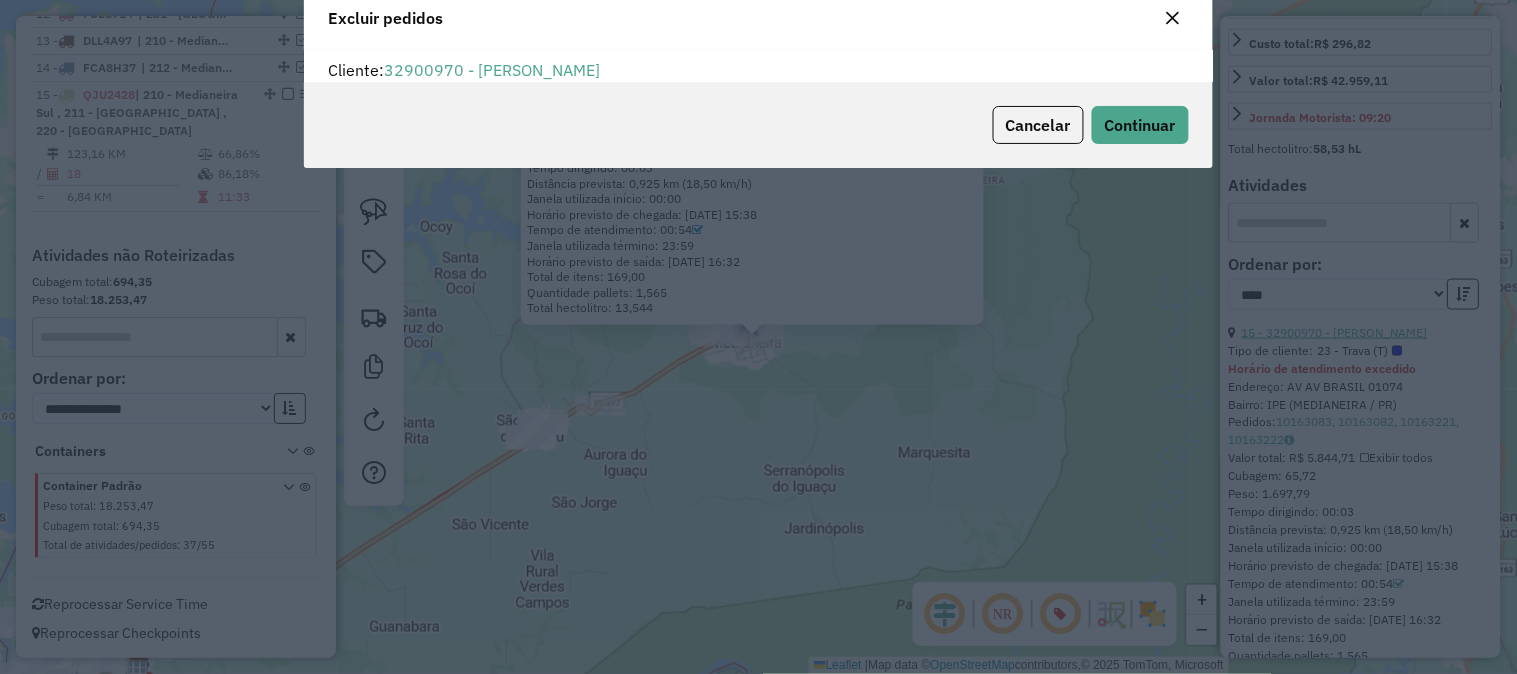 scroll, scrollTop: 11, scrollLeft: 5, axis: both 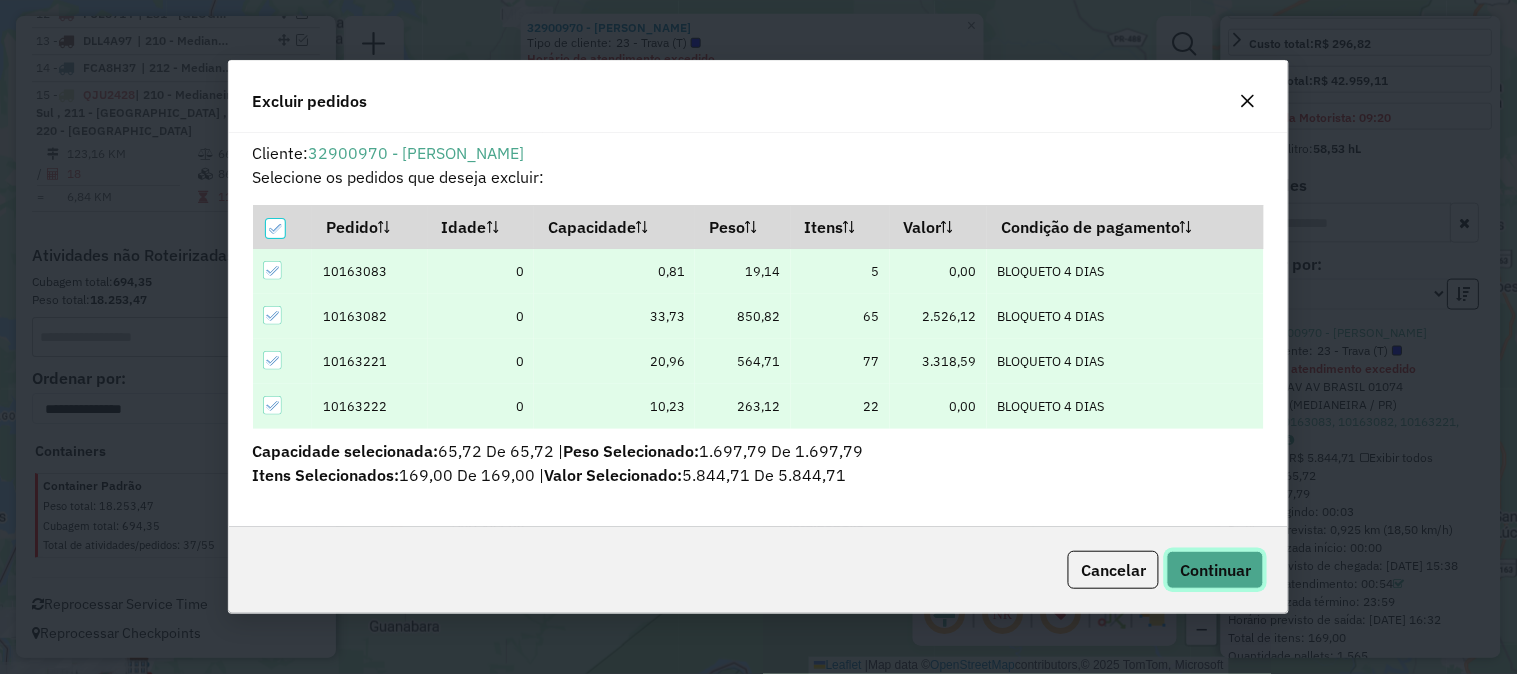 click on "Continuar" 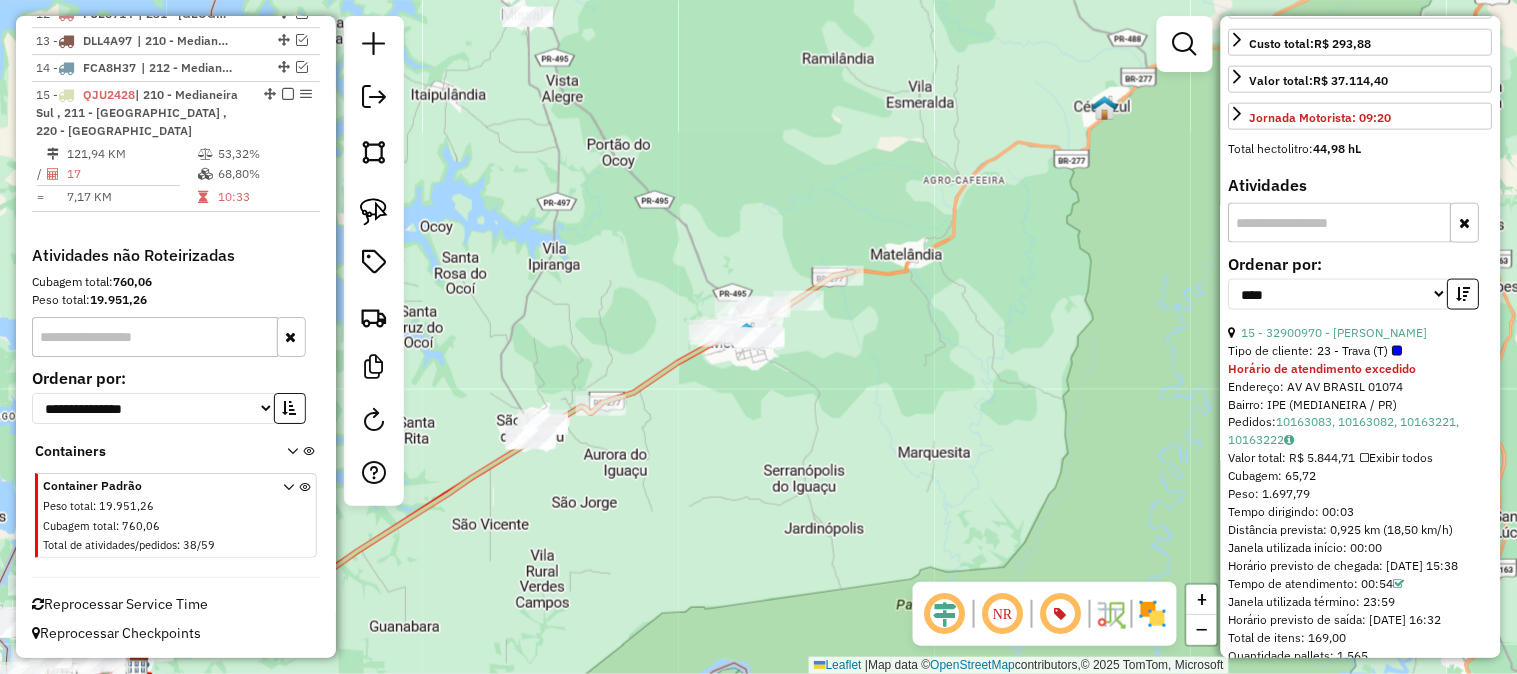 click 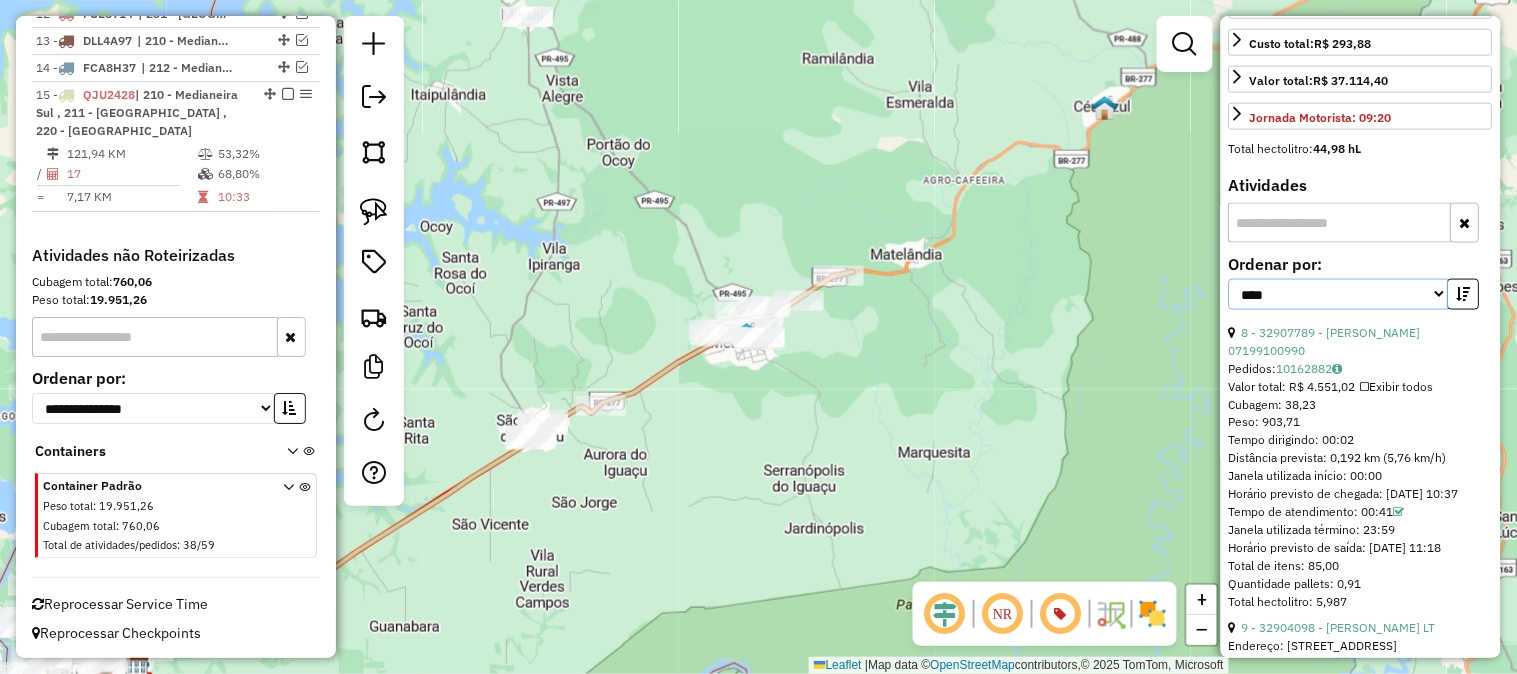 click on "**********" at bounding box center [1339, 294] 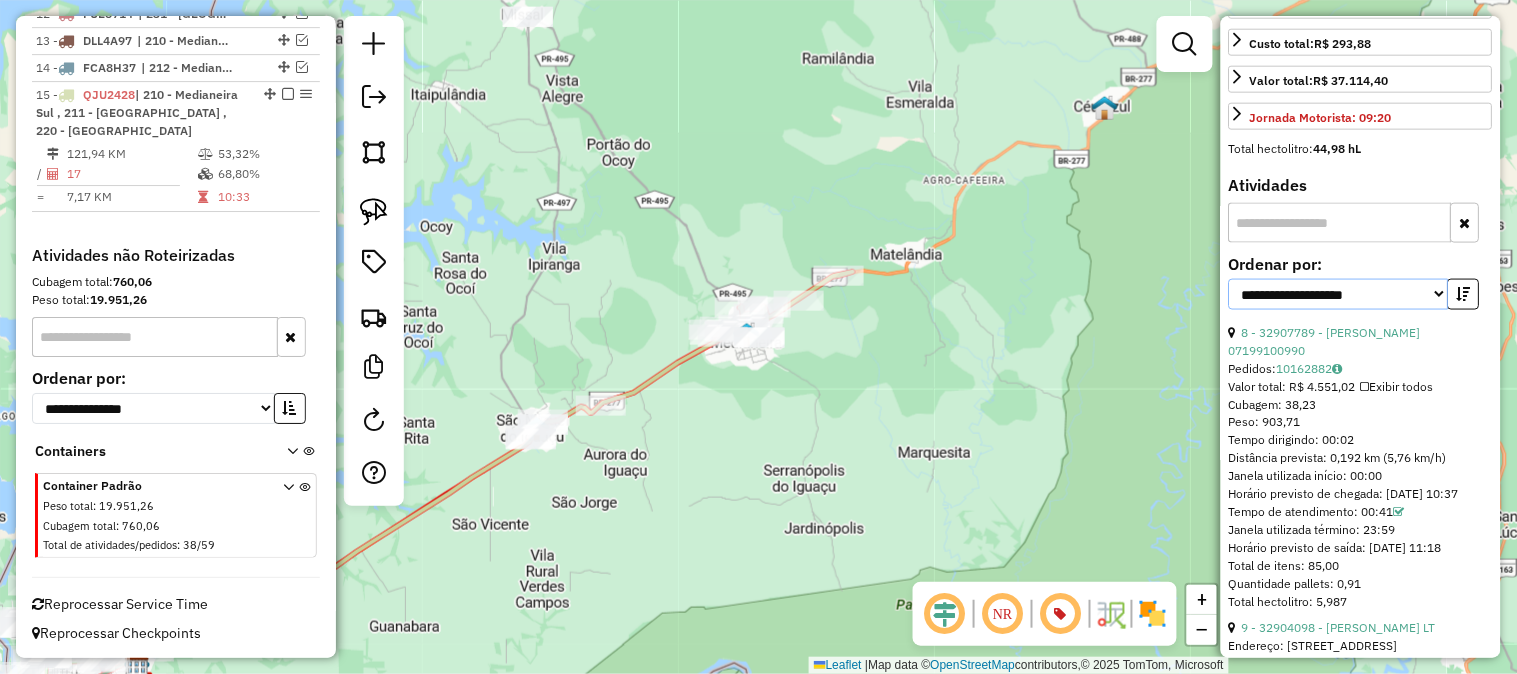 click on "**********" at bounding box center (1339, 294) 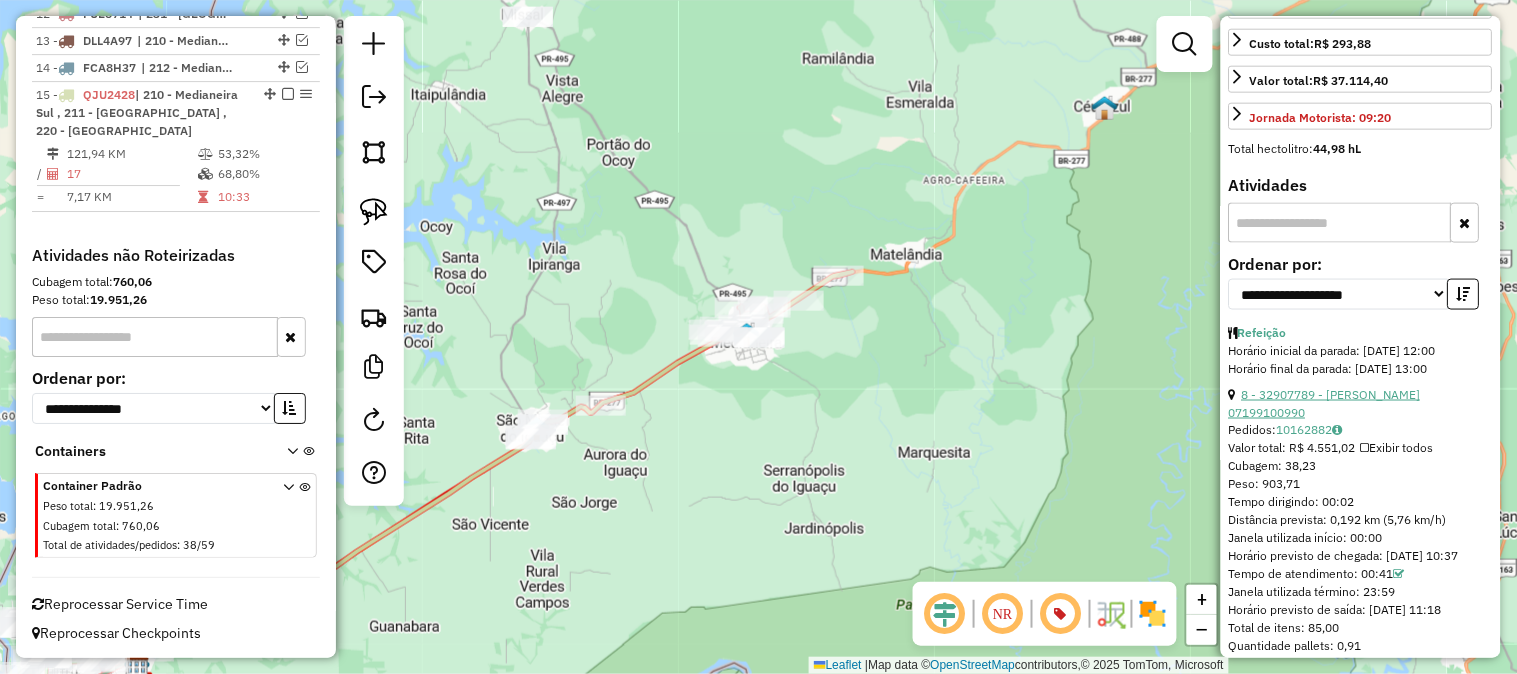 click on "8 - 32907789 - DANIEL ALMEIDA DA SILVA 07199100990" at bounding box center [1325, 403] 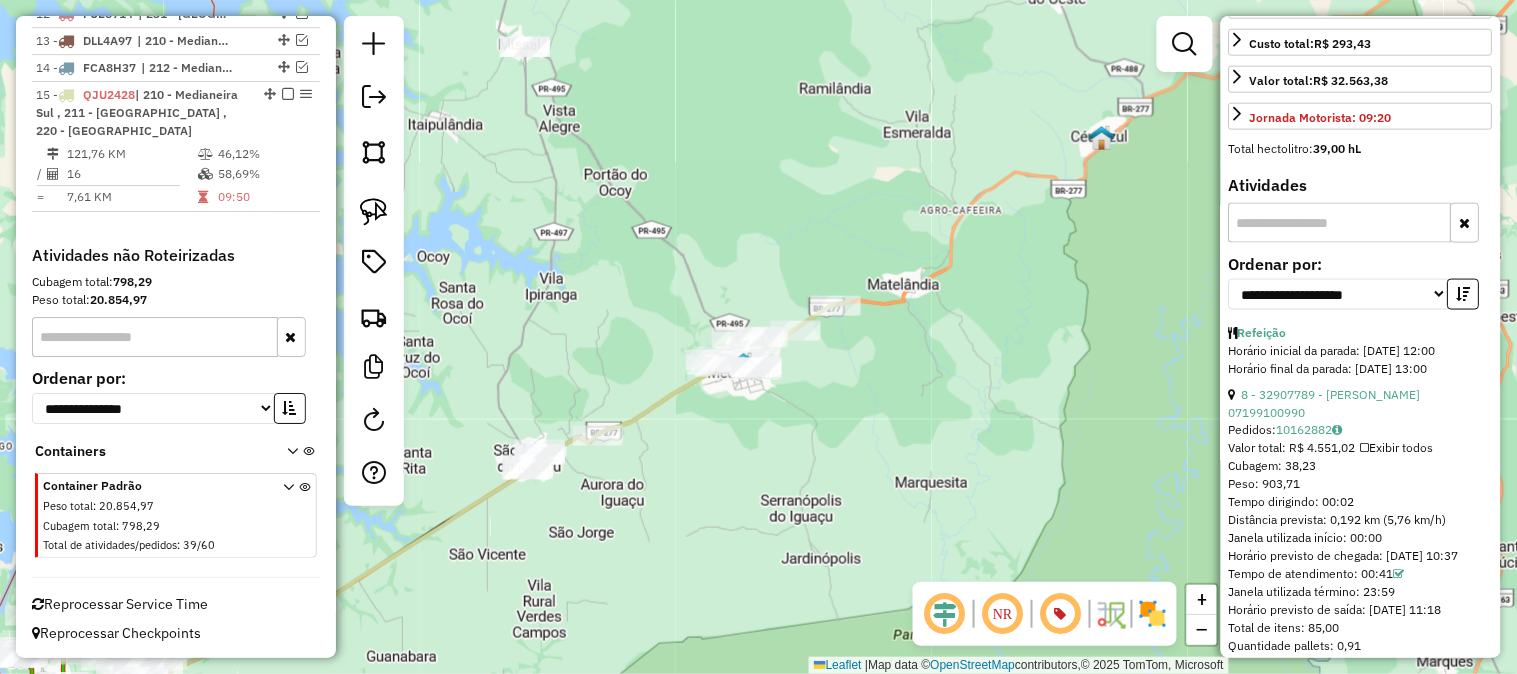 click 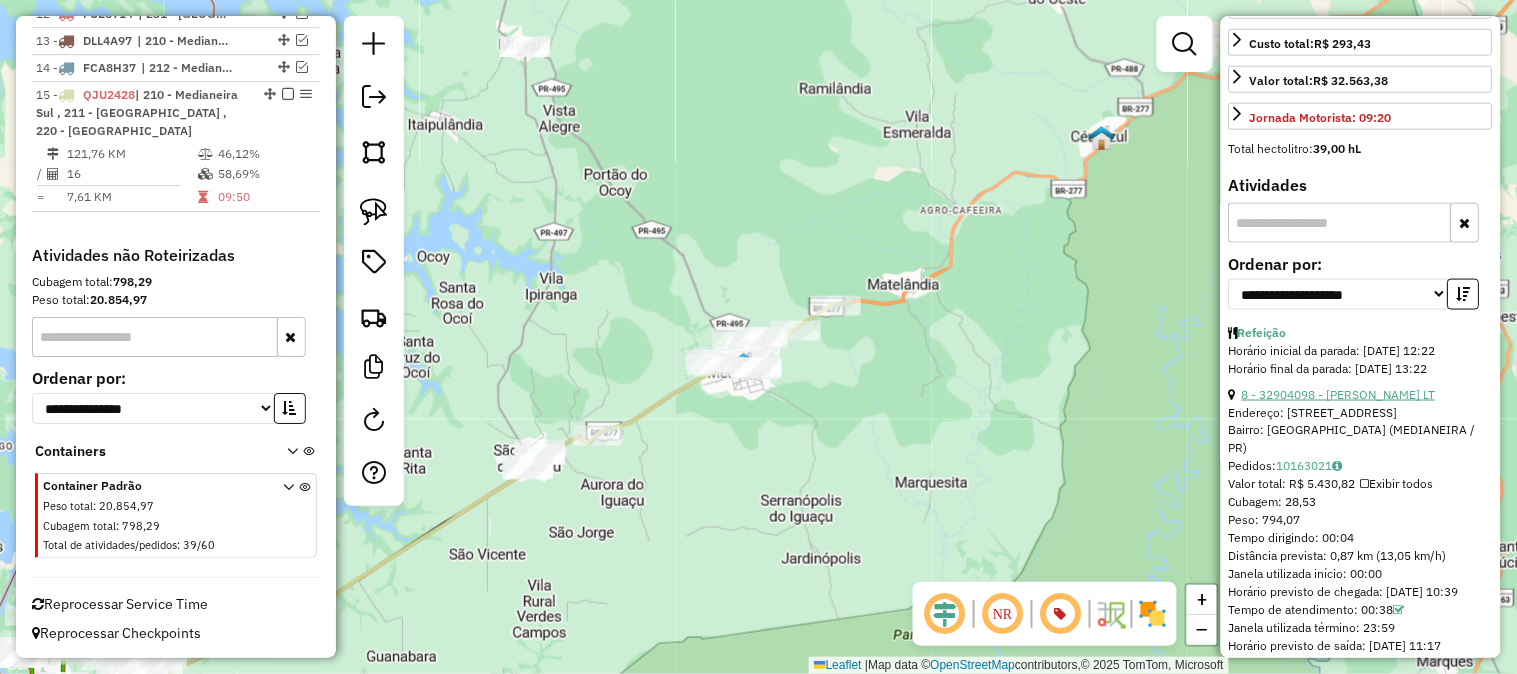 click on "8 - 32904098 - ALEX SANDRO BAIER LT" at bounding box center [1339, 394] 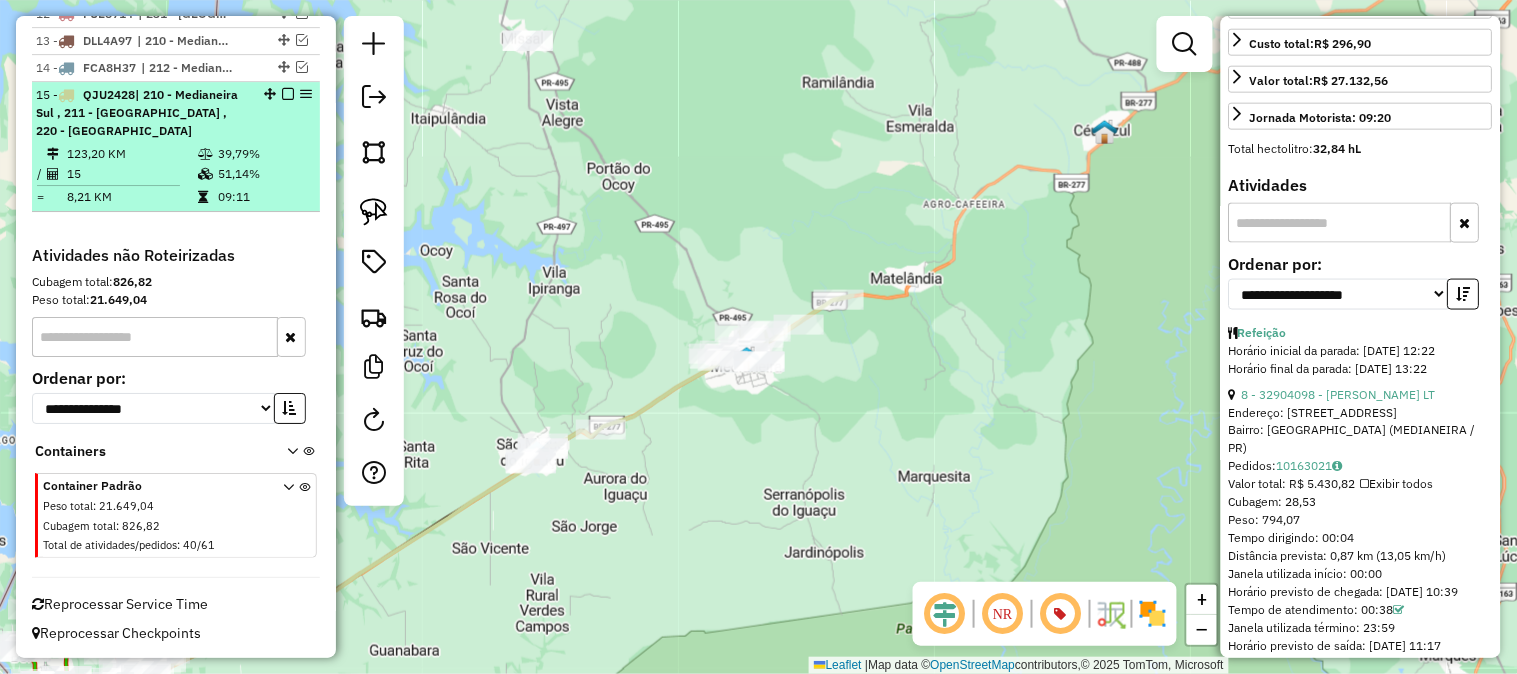 click at bounding box center [288, 94] 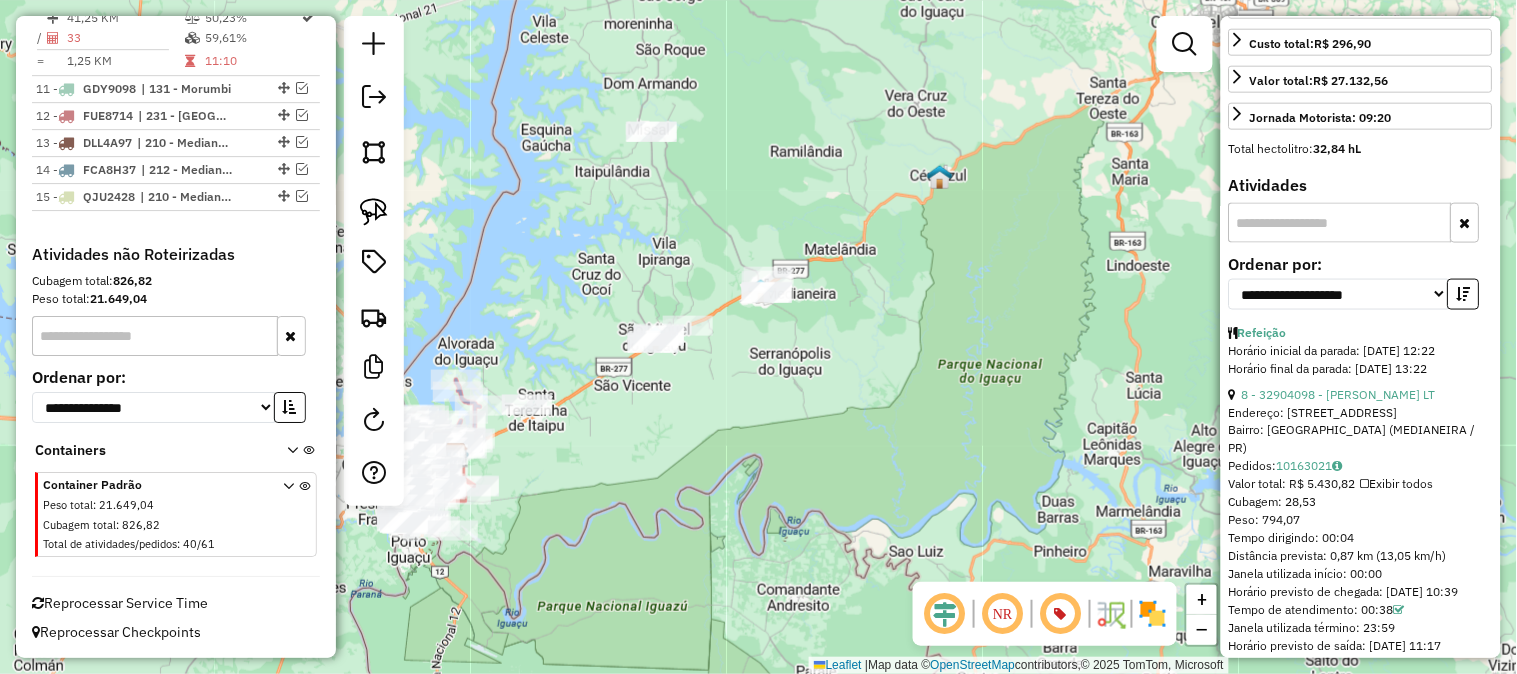 drag, startPoint x: 723, startPoint y: 213, endPoint x: 861, endPoint y: 212, distance: 138.00362 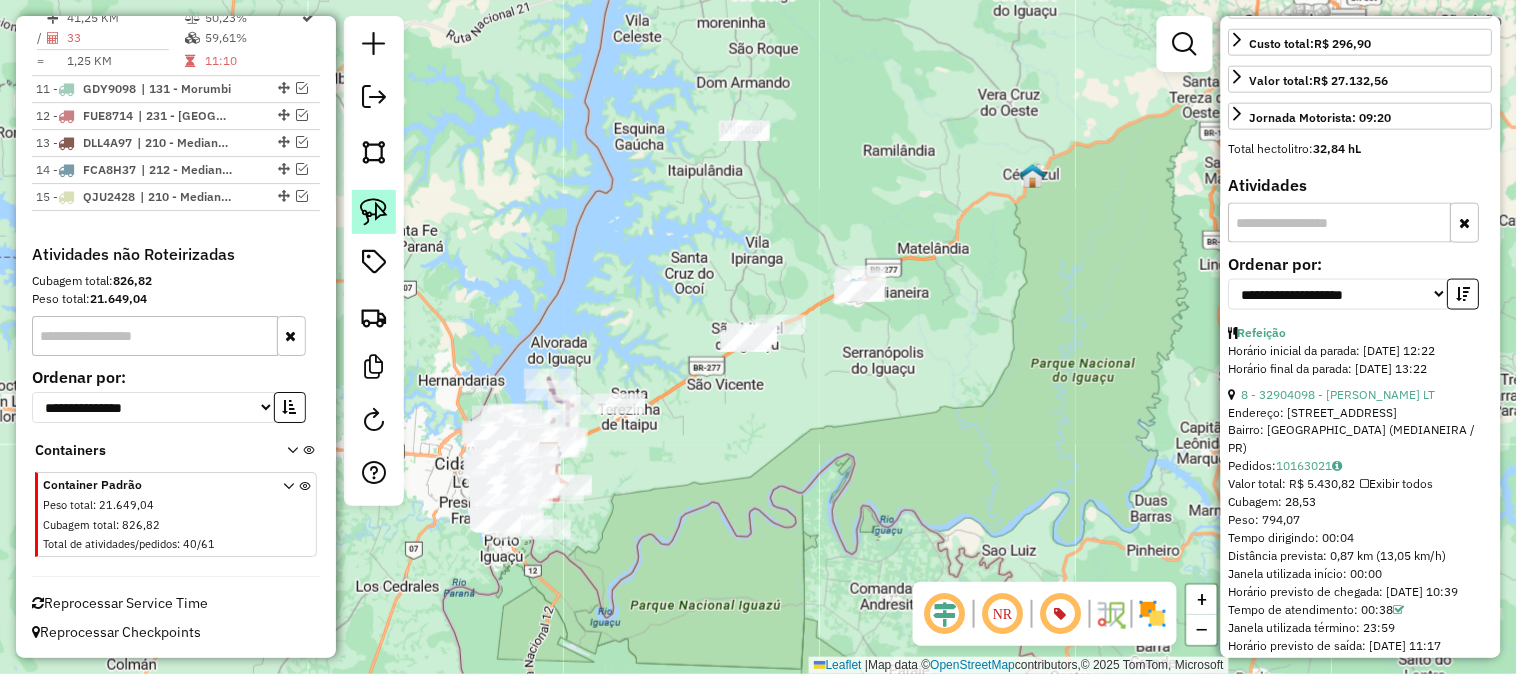 click 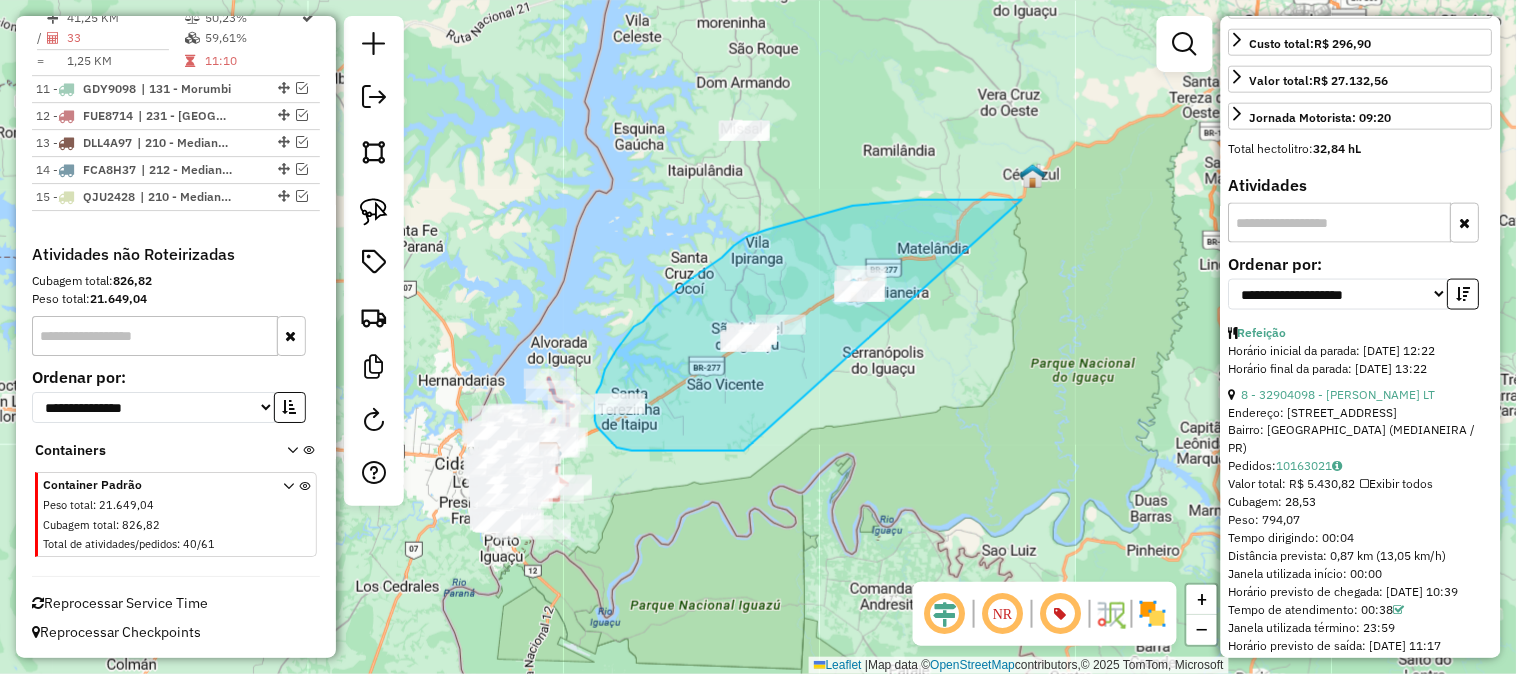 drag, startPoint x: 995, startPoint y: 200, endPoint x: 811, endPoint y: 451, distance: 311.21857 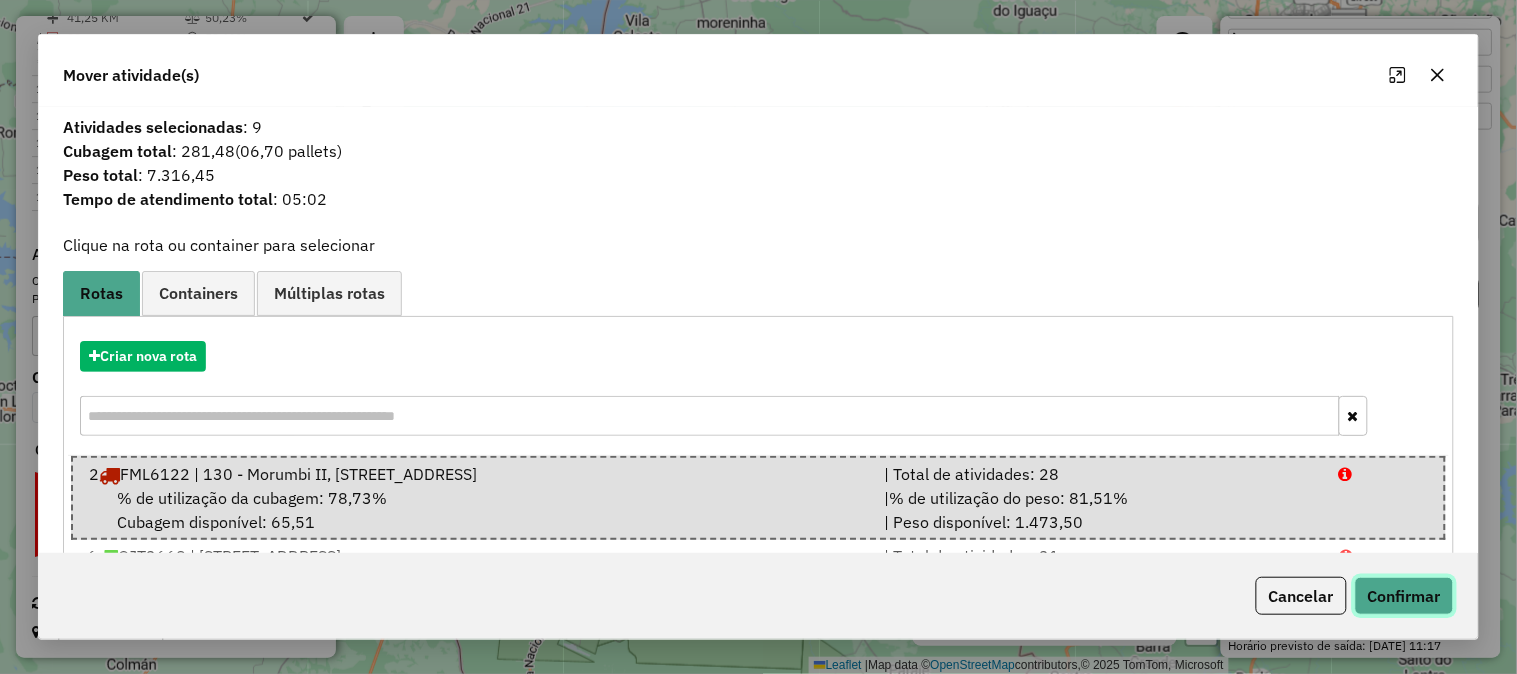 click on "Confirmar" 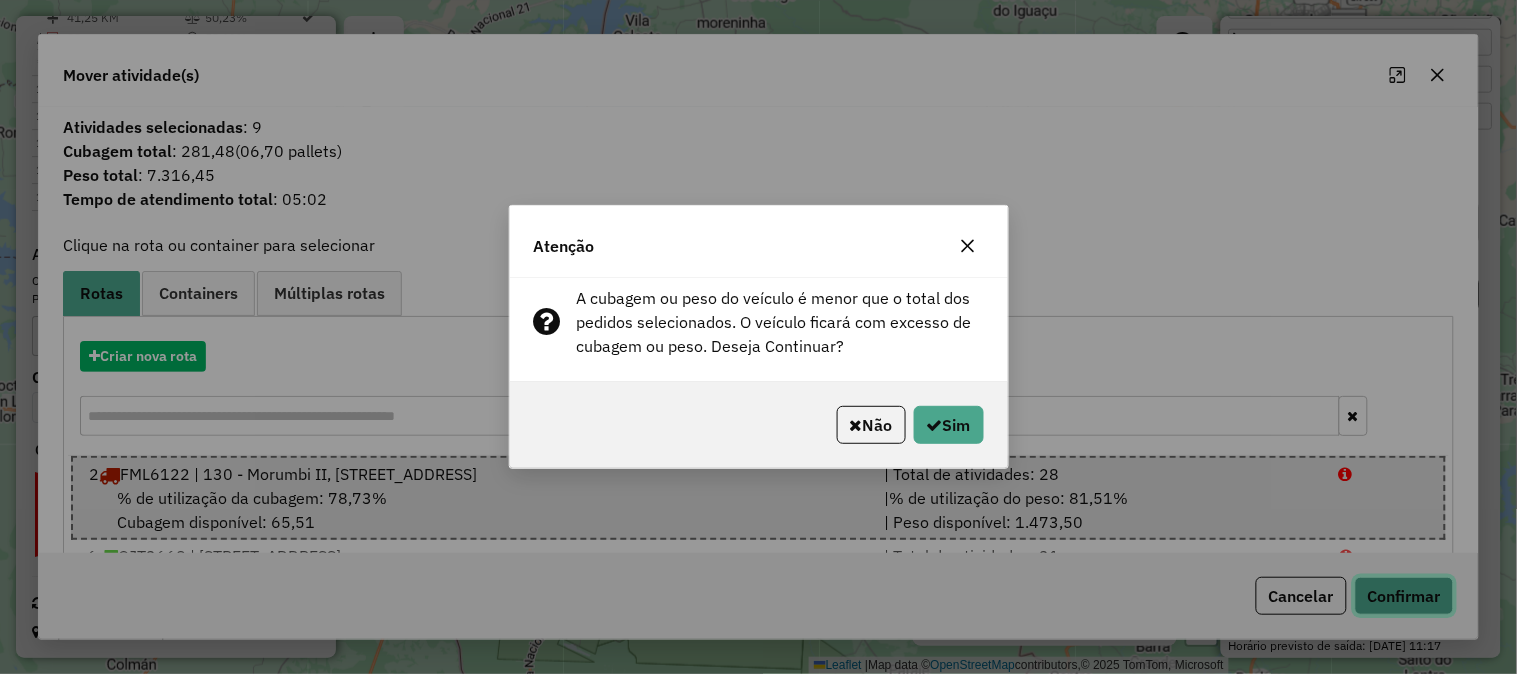 type 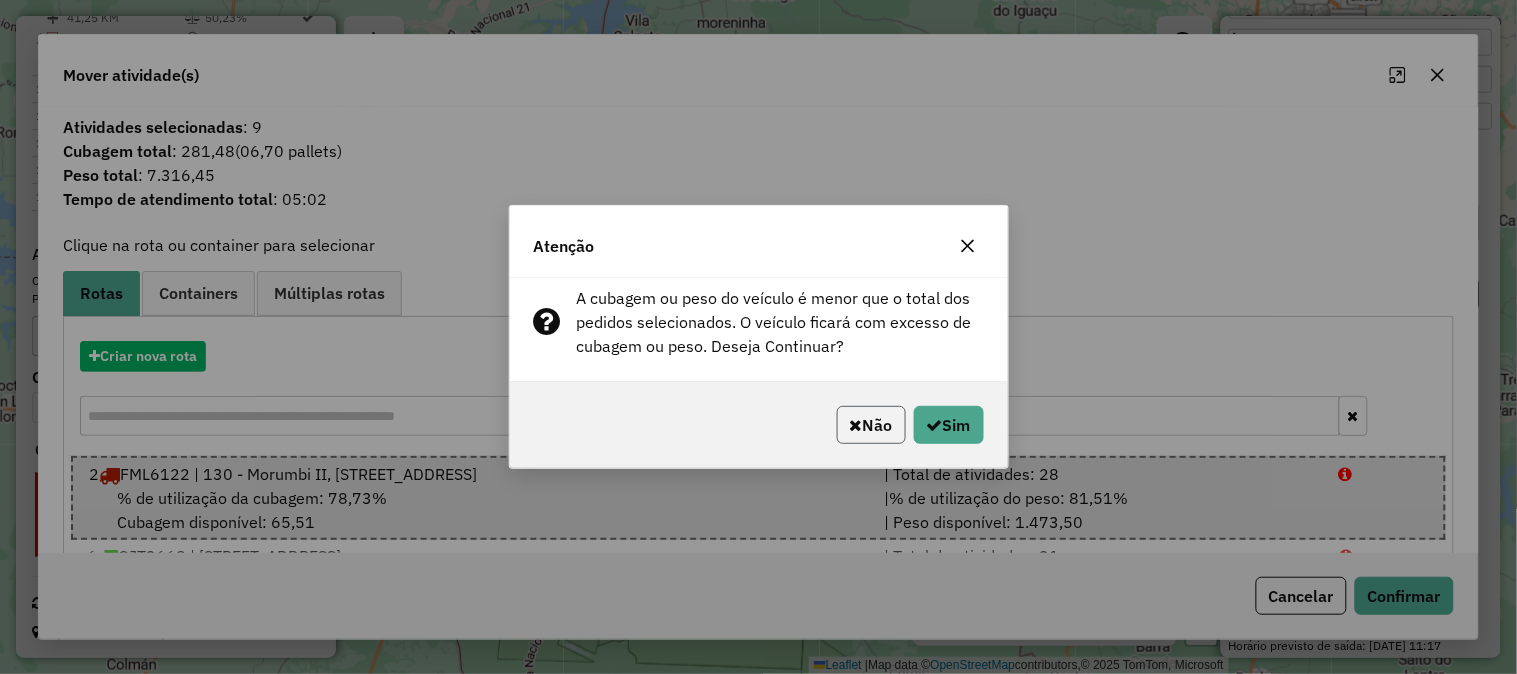 click on "Não" 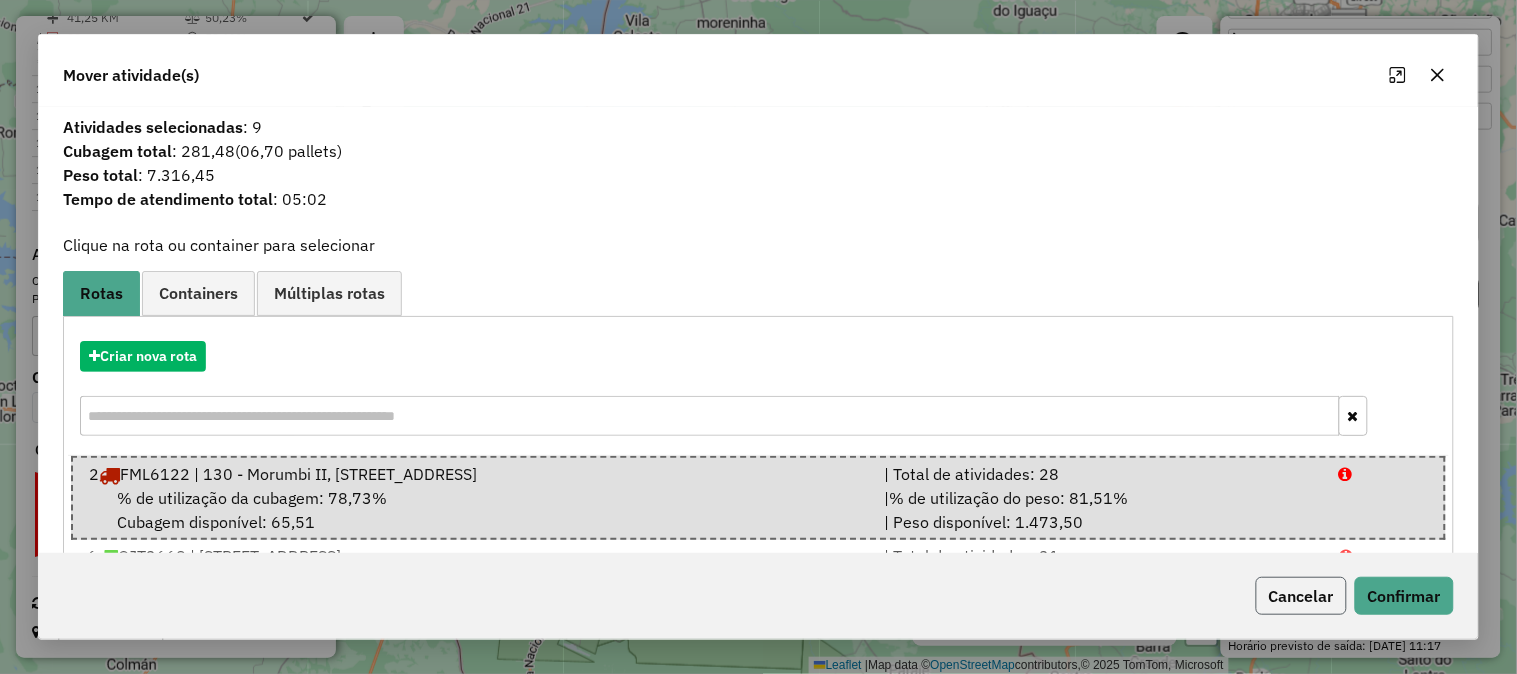 click on "Cancelar" 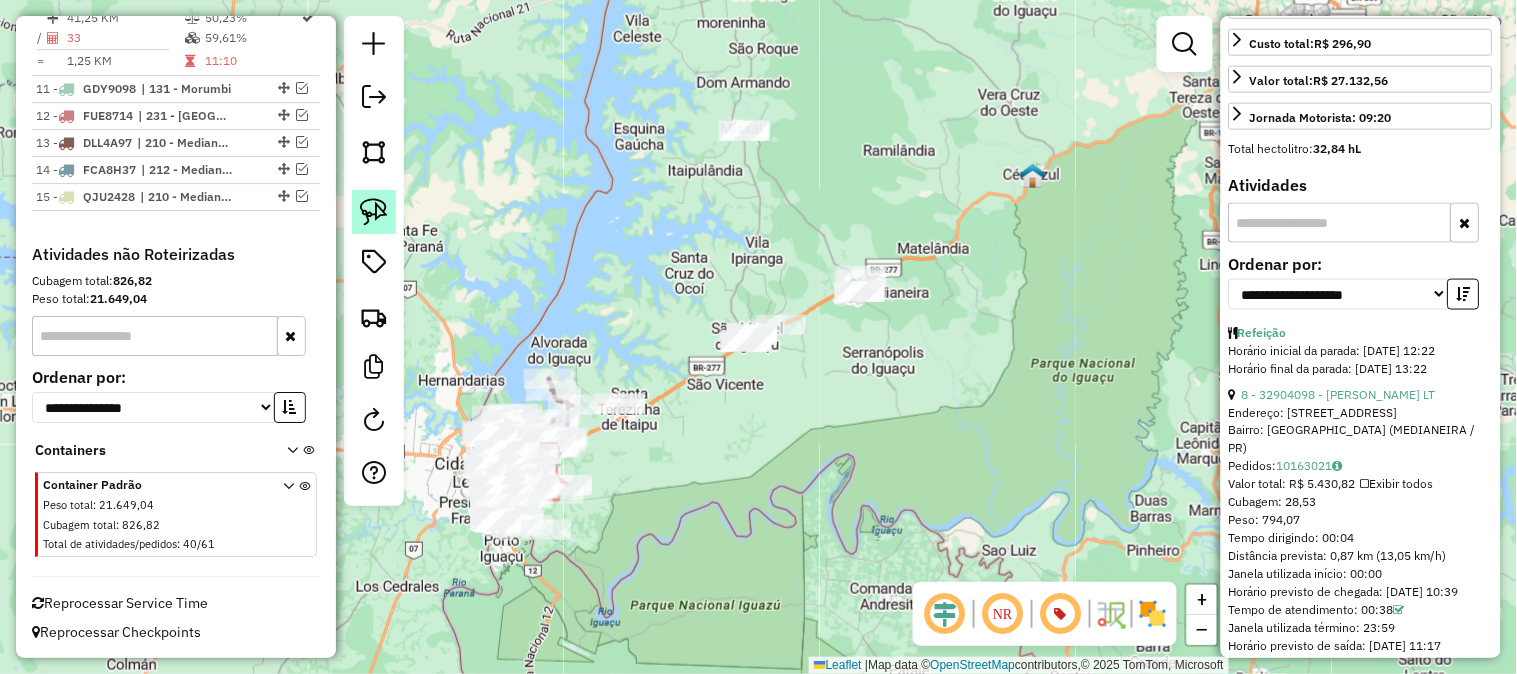 click 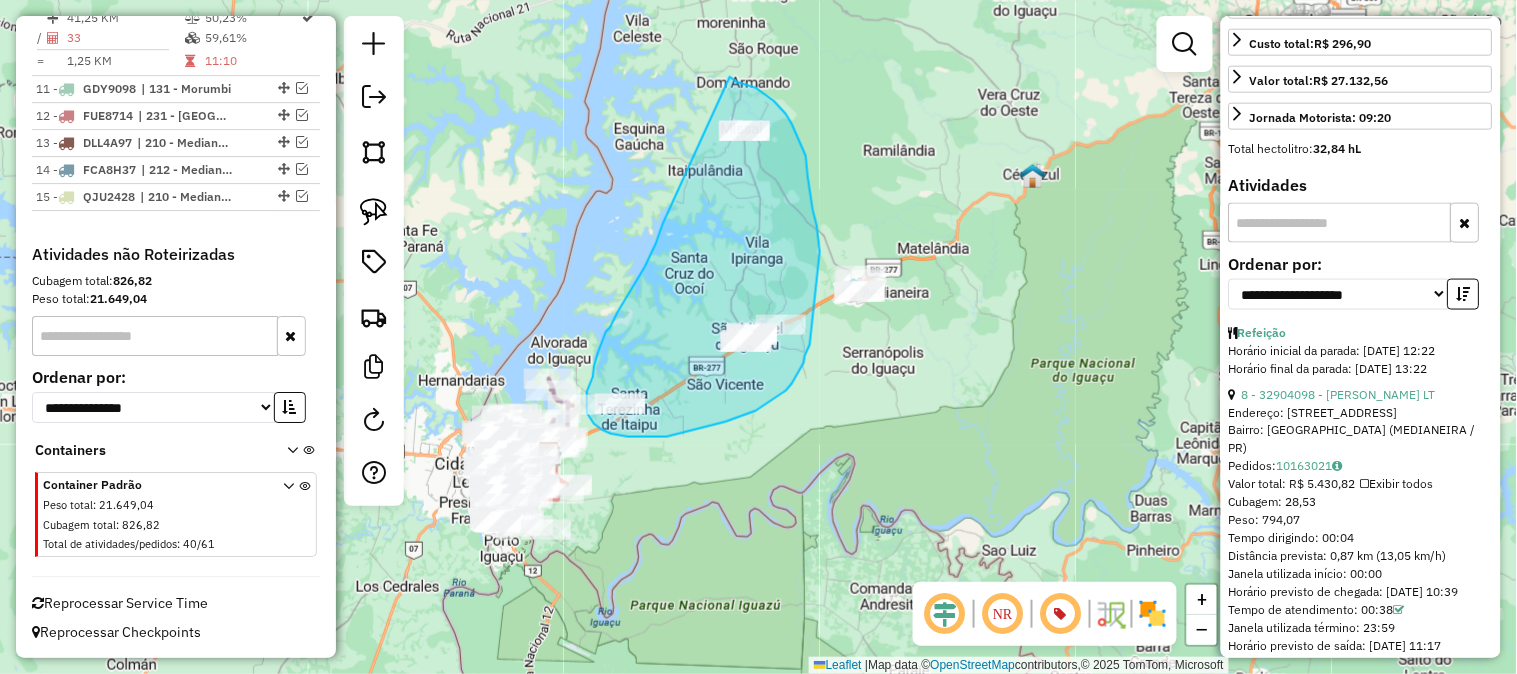 drag, startPoint x: 650, startPoint y: 255, endPoint x: 718, endPoint y: 73, distance: 194.28845 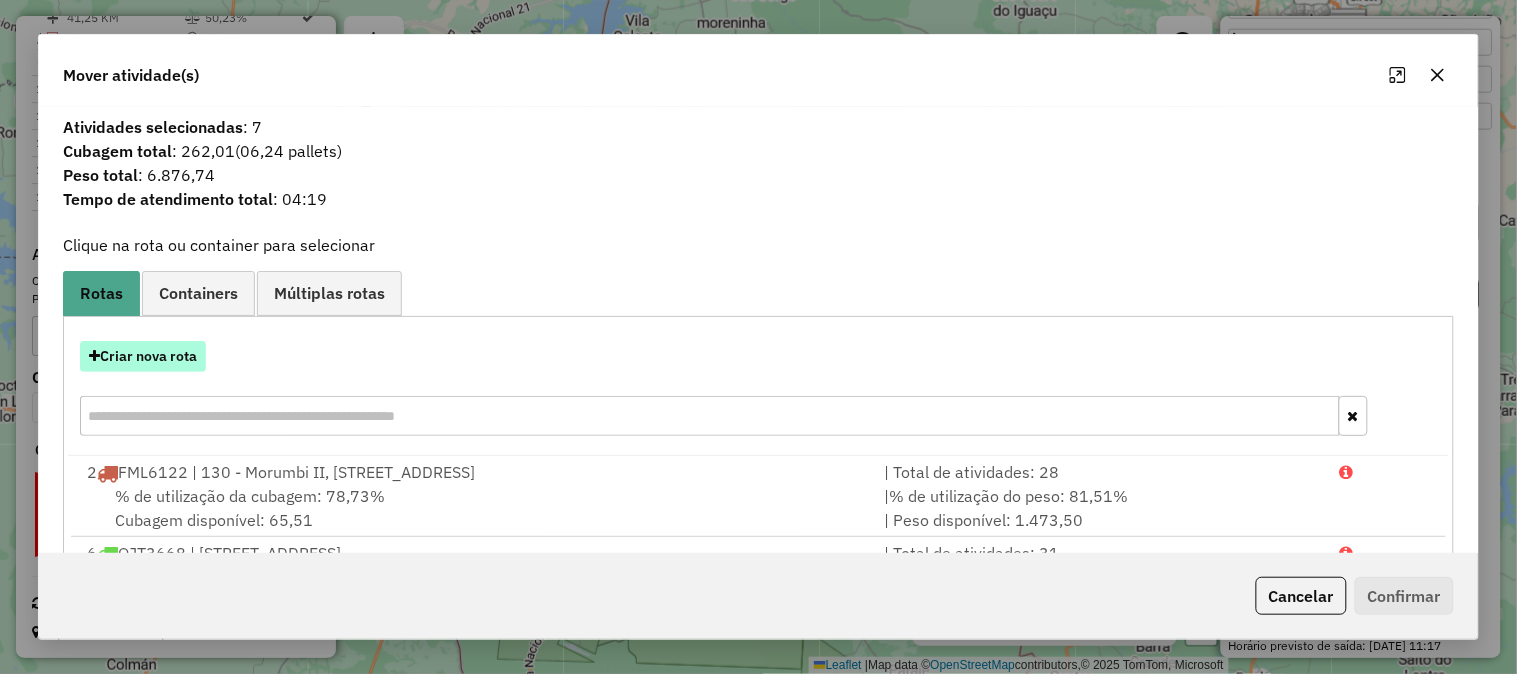 click on "Criar nova rota" at bounding box center [143, 356] 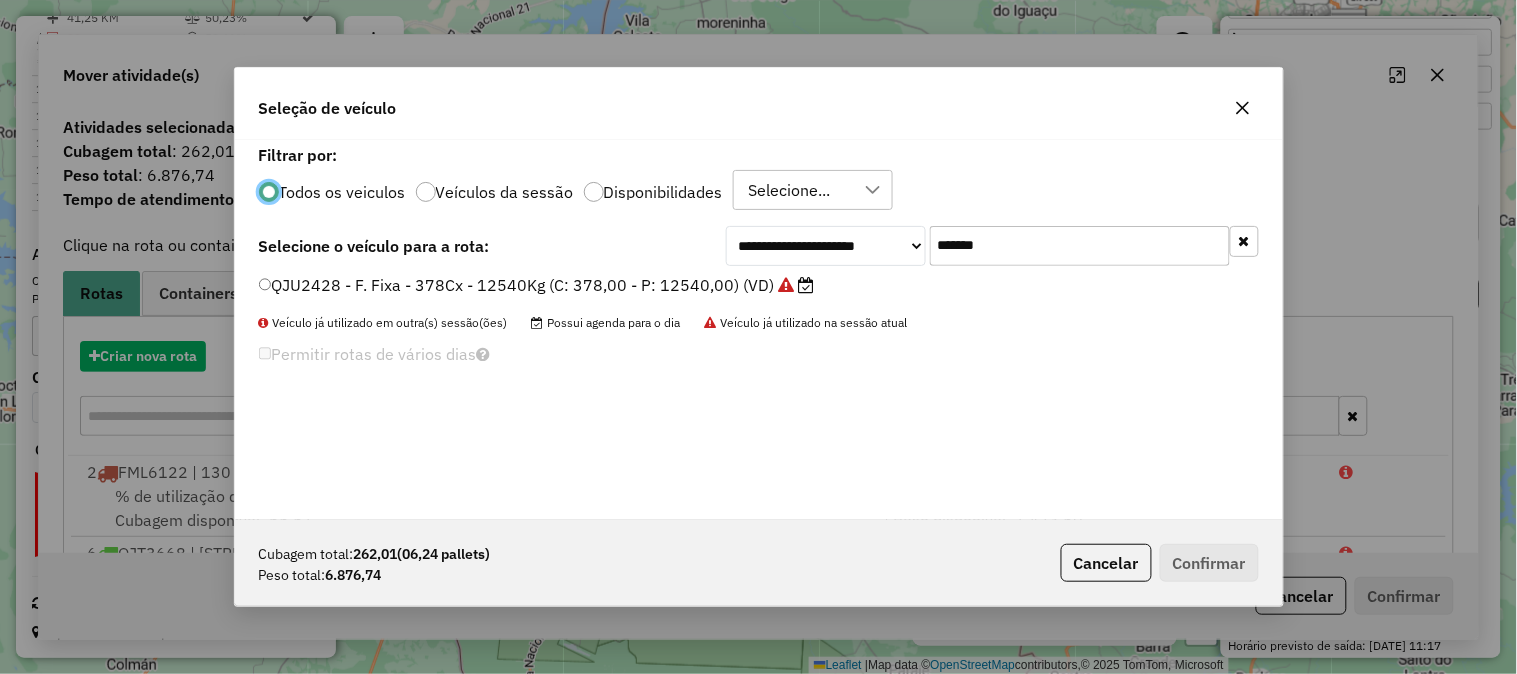 scroll, scrollTop: 11, scrollLeft: 5, axis: both 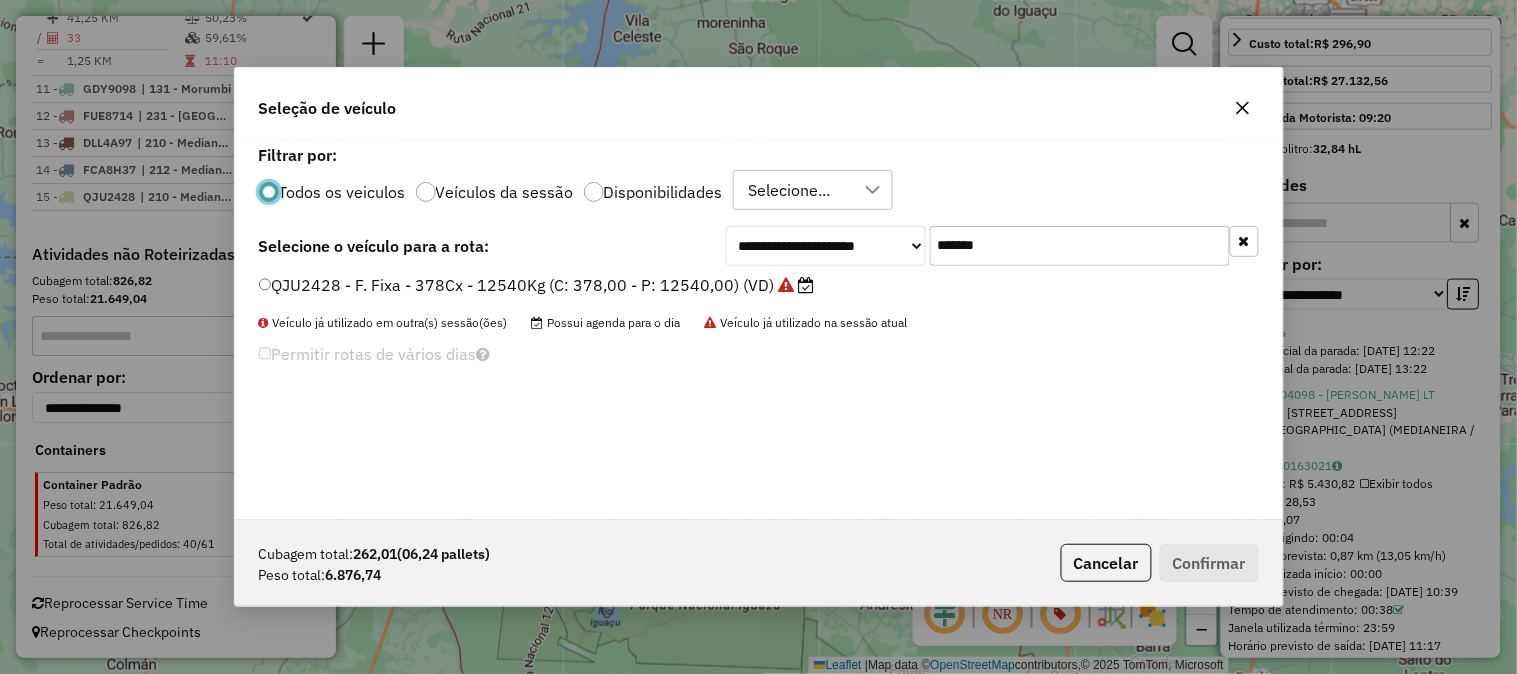 drag, startPoint x: 1034, startPoint y: 243, endPoint x: 781, endPoint y: 242, distance: 253.00198 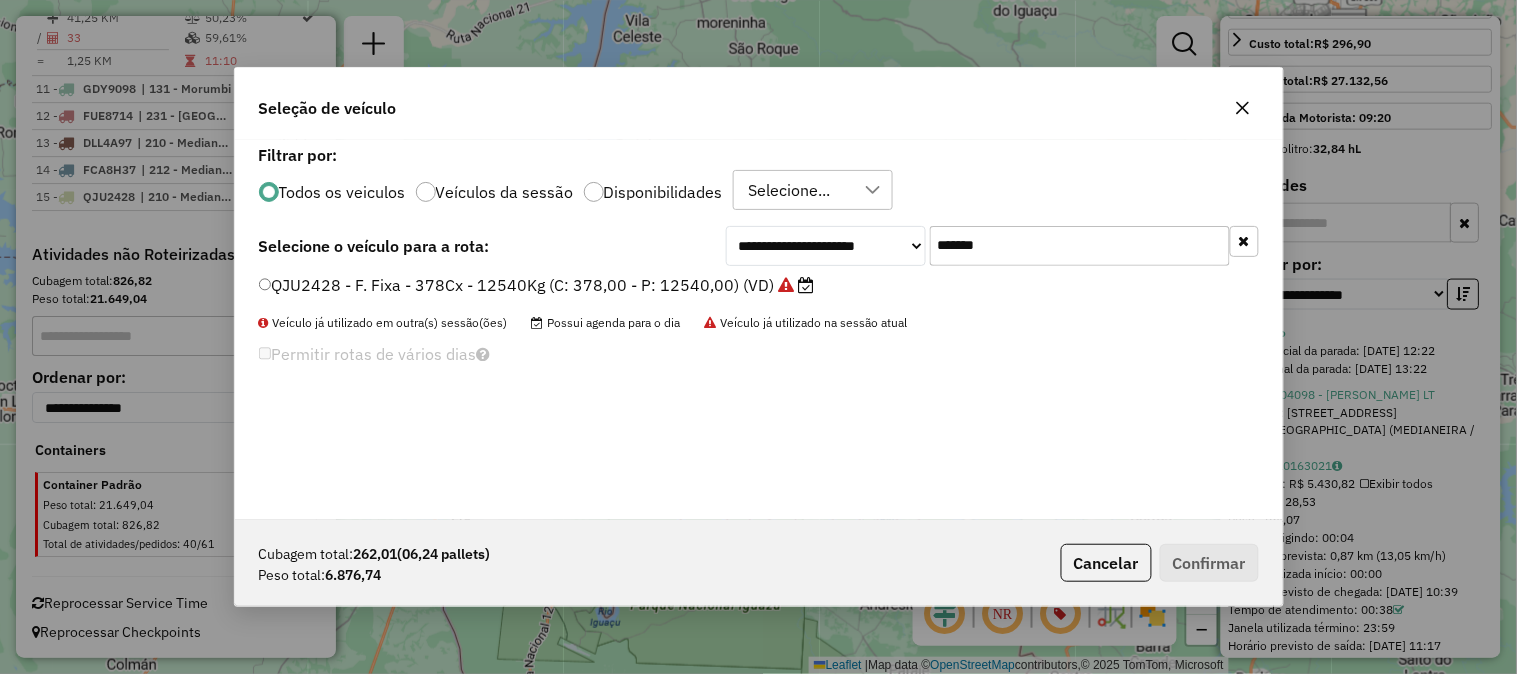 paste 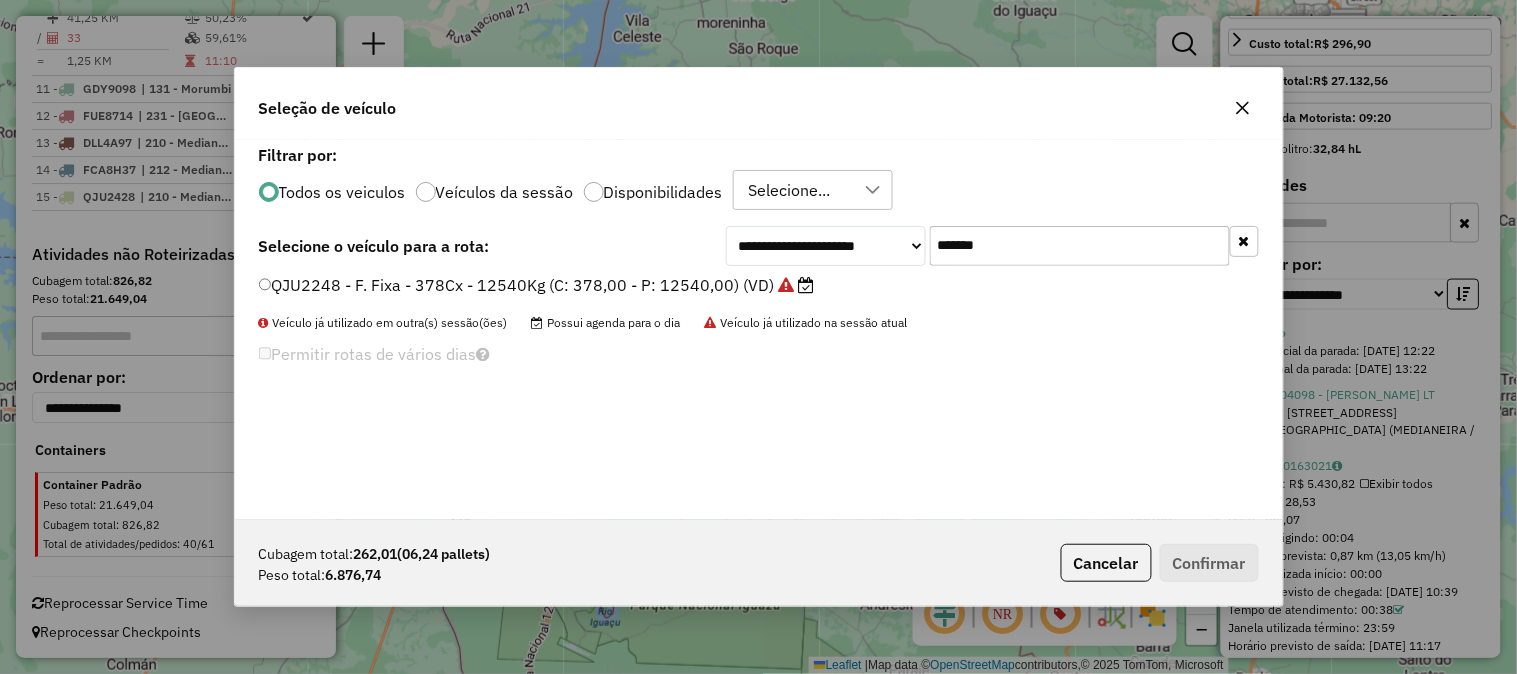type on "*******" 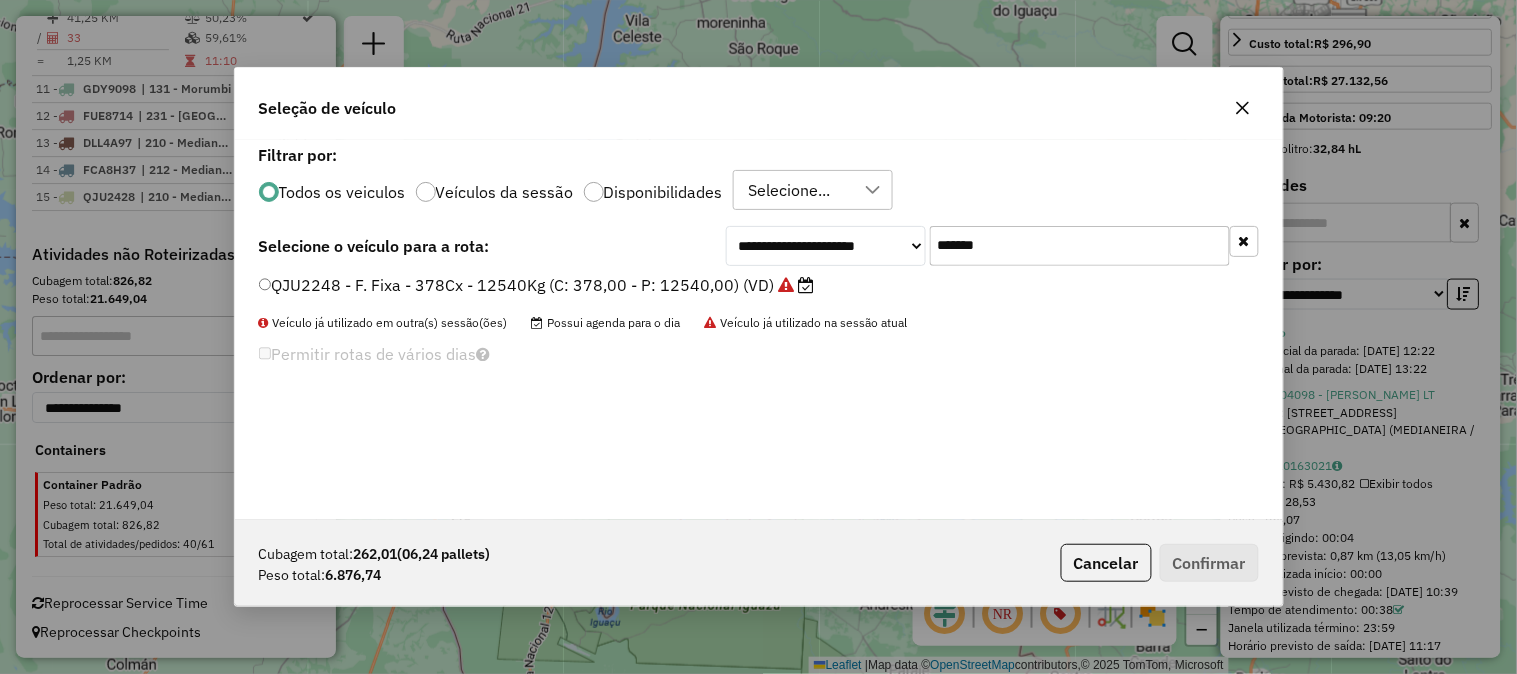 click on "QJU2248 - F. Fixa - 378Cx - 12540Kg (C: 378,00 - P: 12540,00) (VD)" 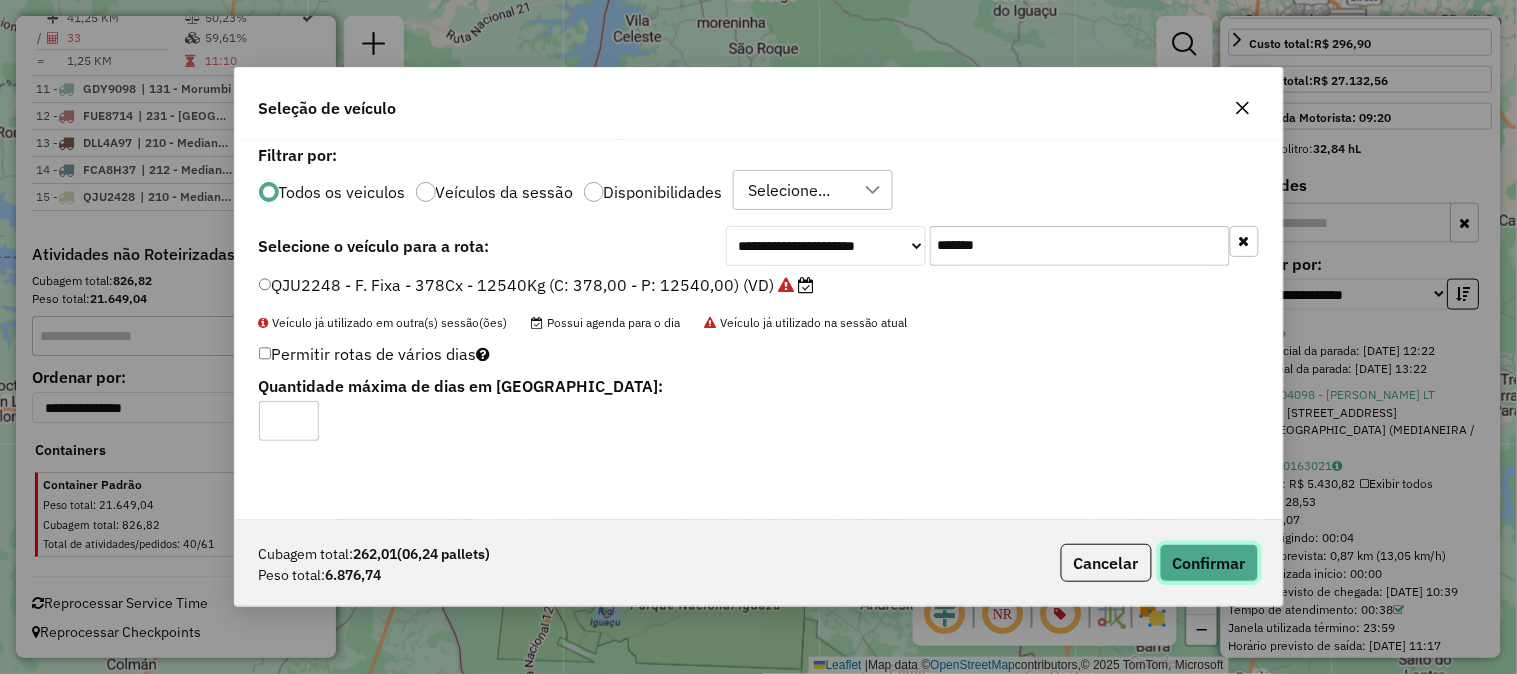 click on "Confirmar" 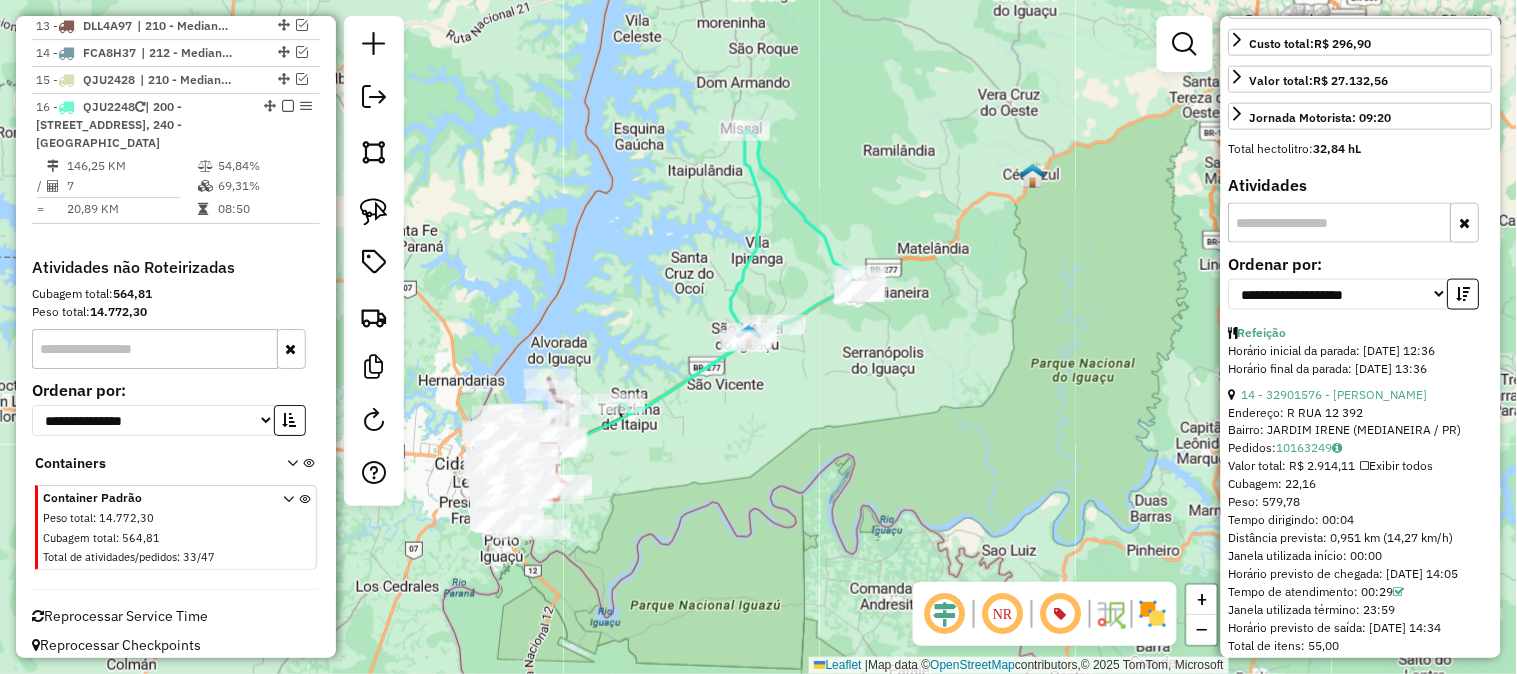 scroll, scrollTop: 1721, scrollLeft: 0, axis: vertical 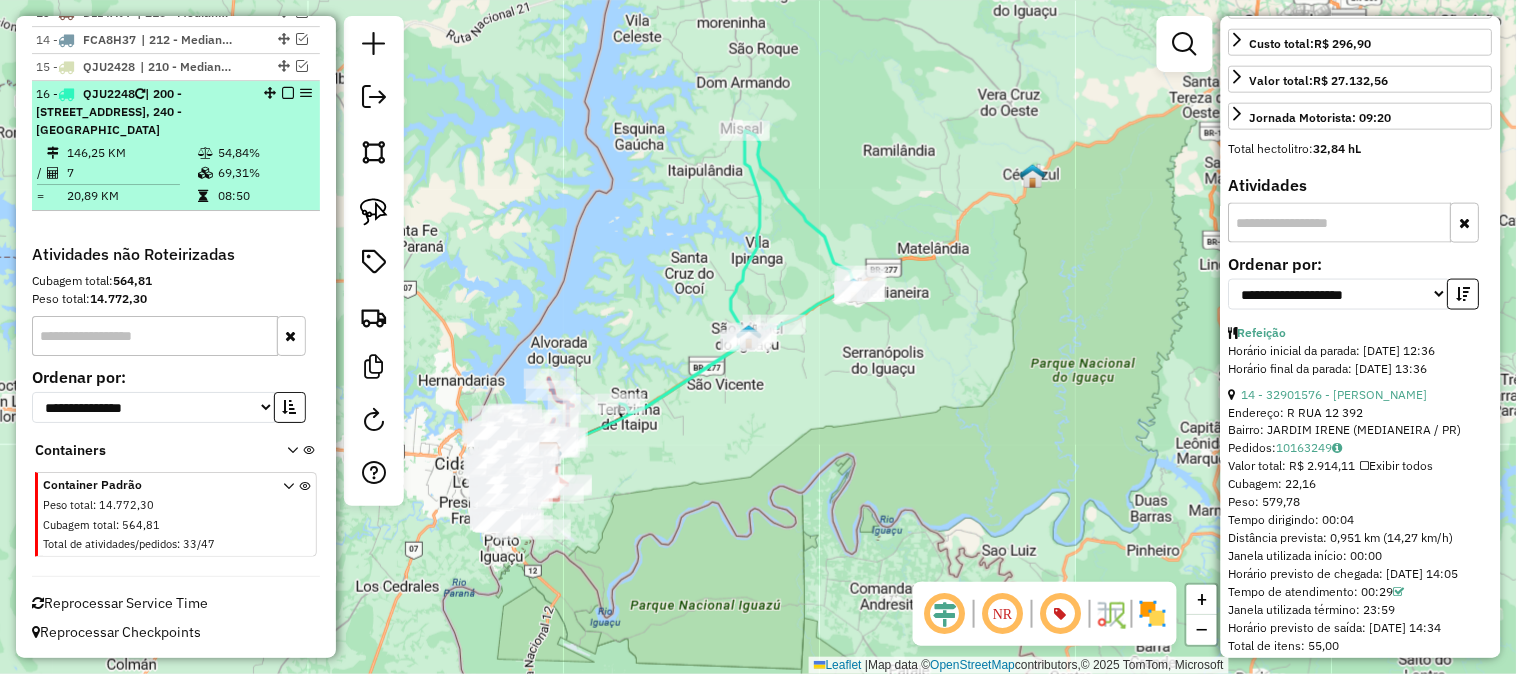 click at bounding box center (288, 93) 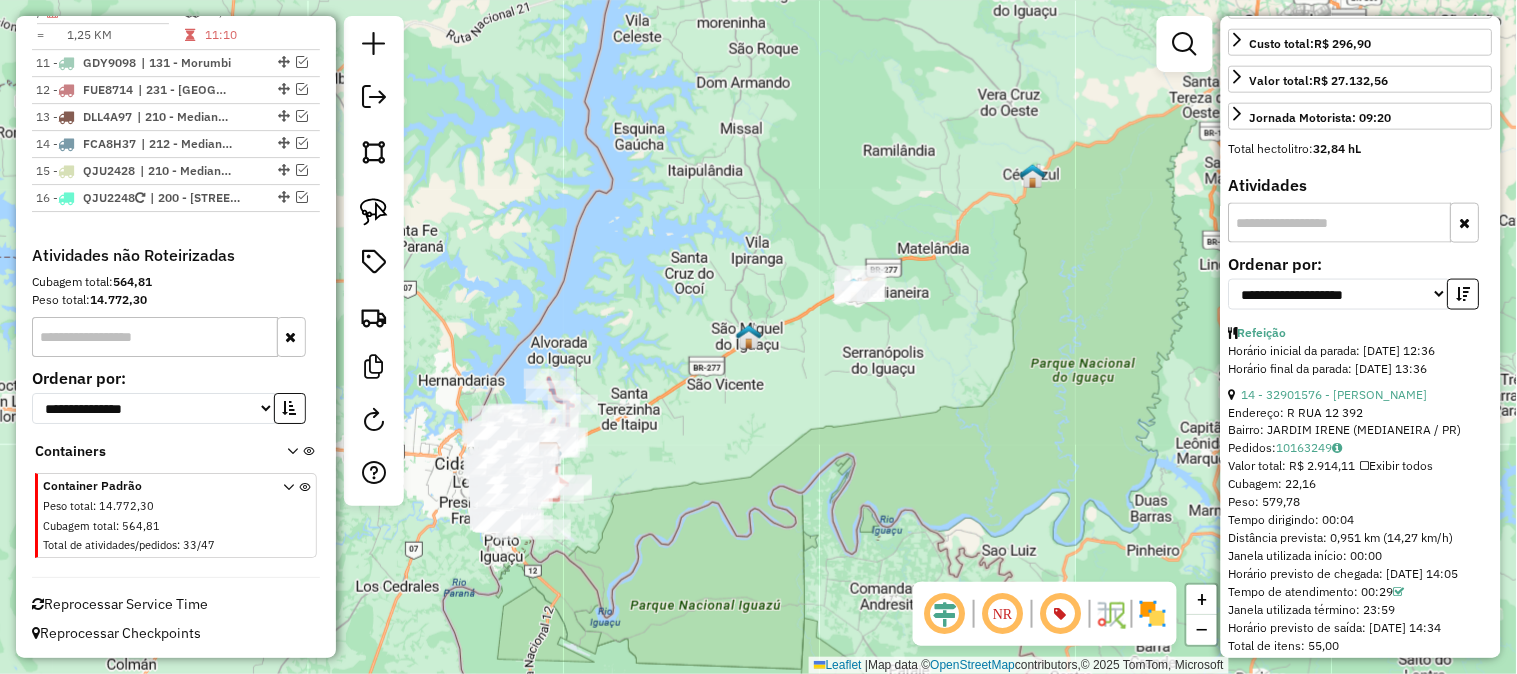 scroll, scrollTop: 1284, scrollLeft: 0, axis: vertical 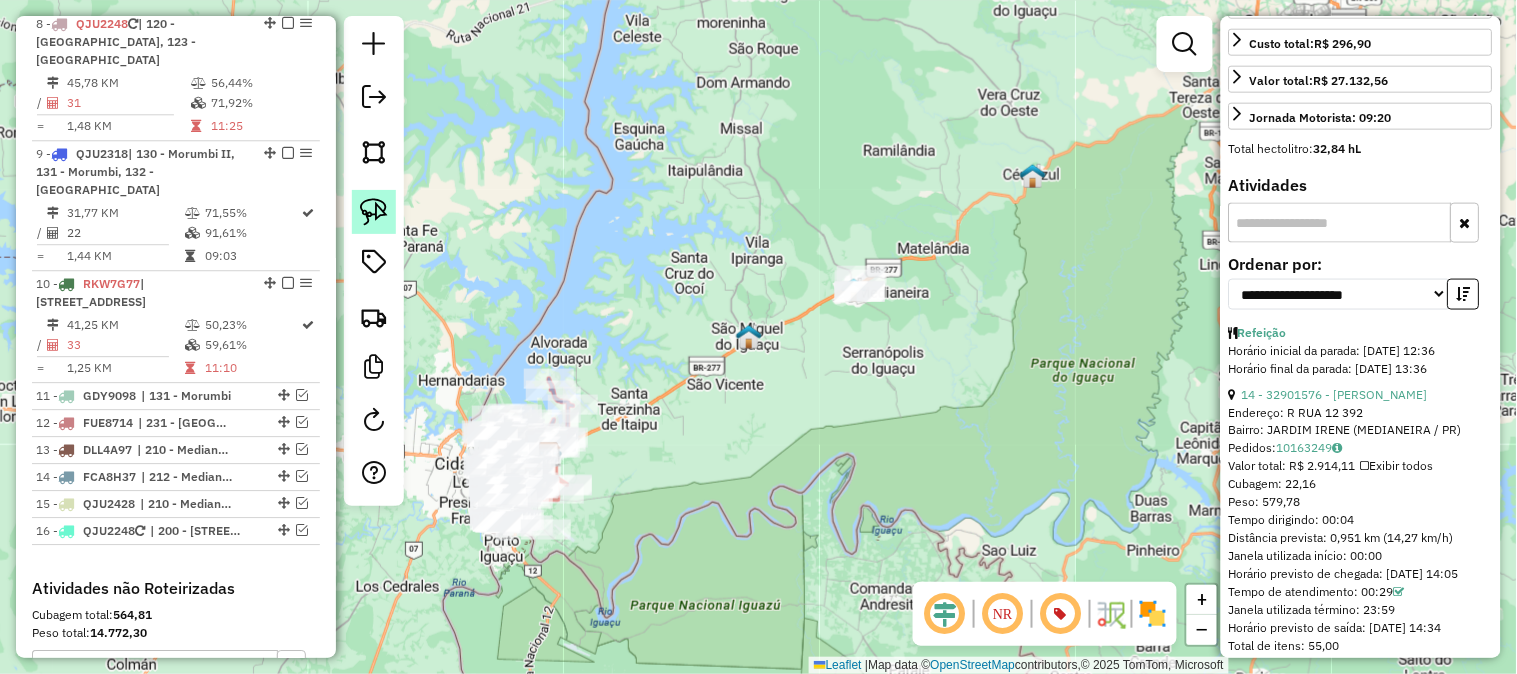 click 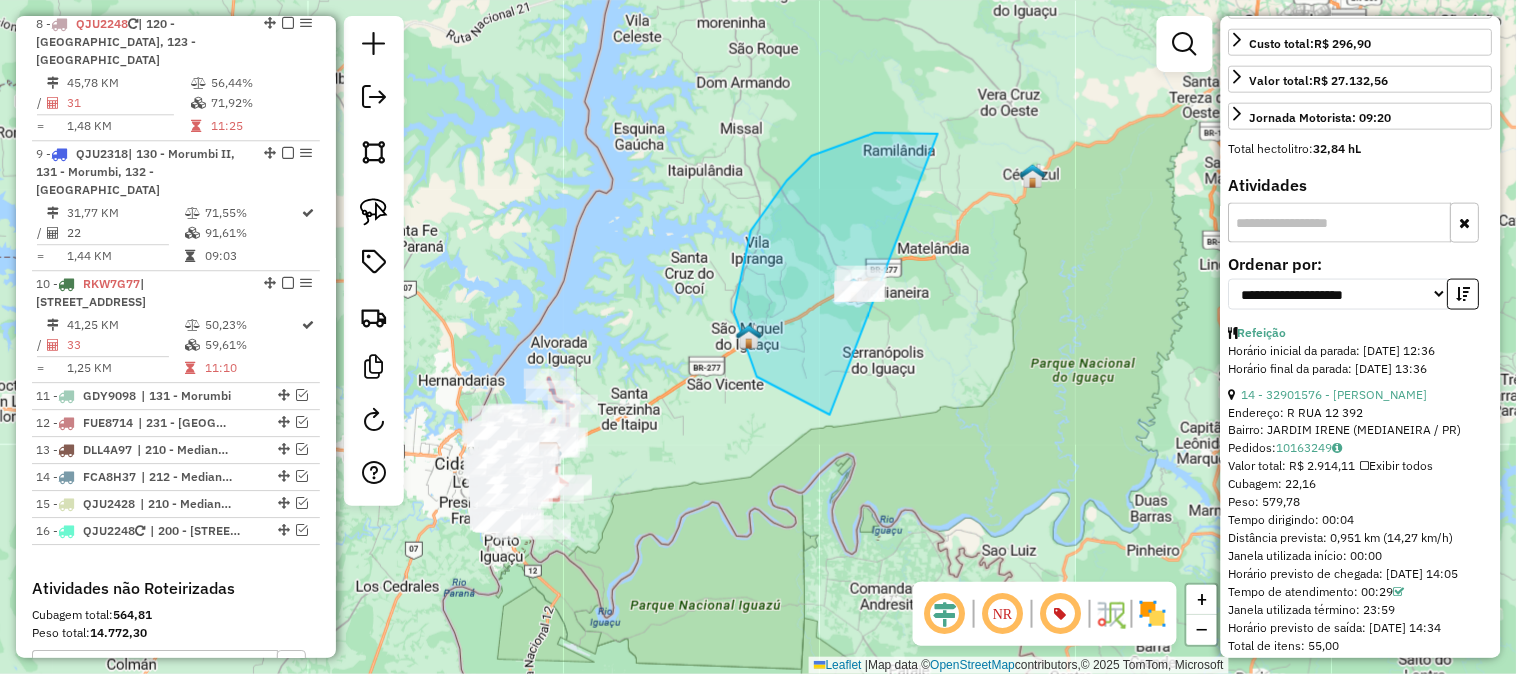 drag, startPoint x: 938, startPoint y: 134, endPoint x: 981, endPoint y: 398, distance: 267.47897 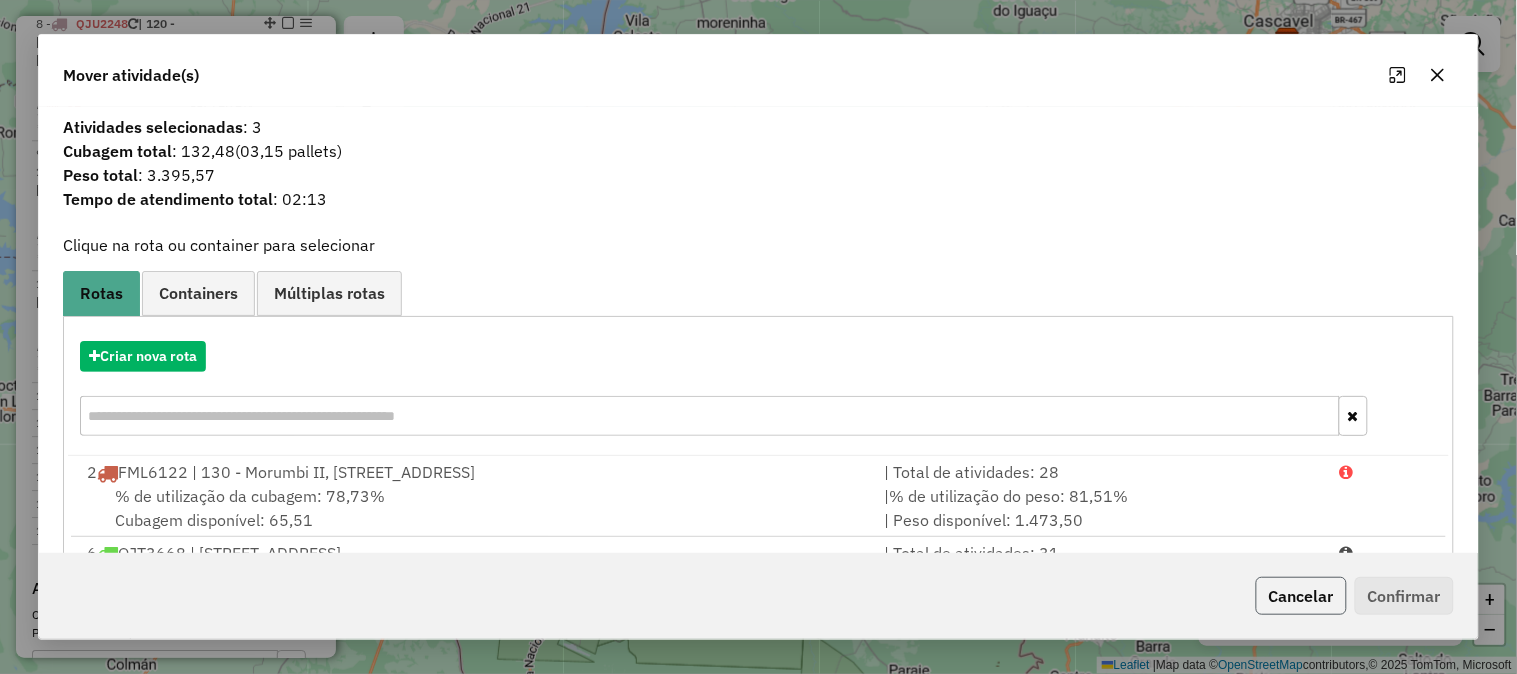 click on "Cancelar" 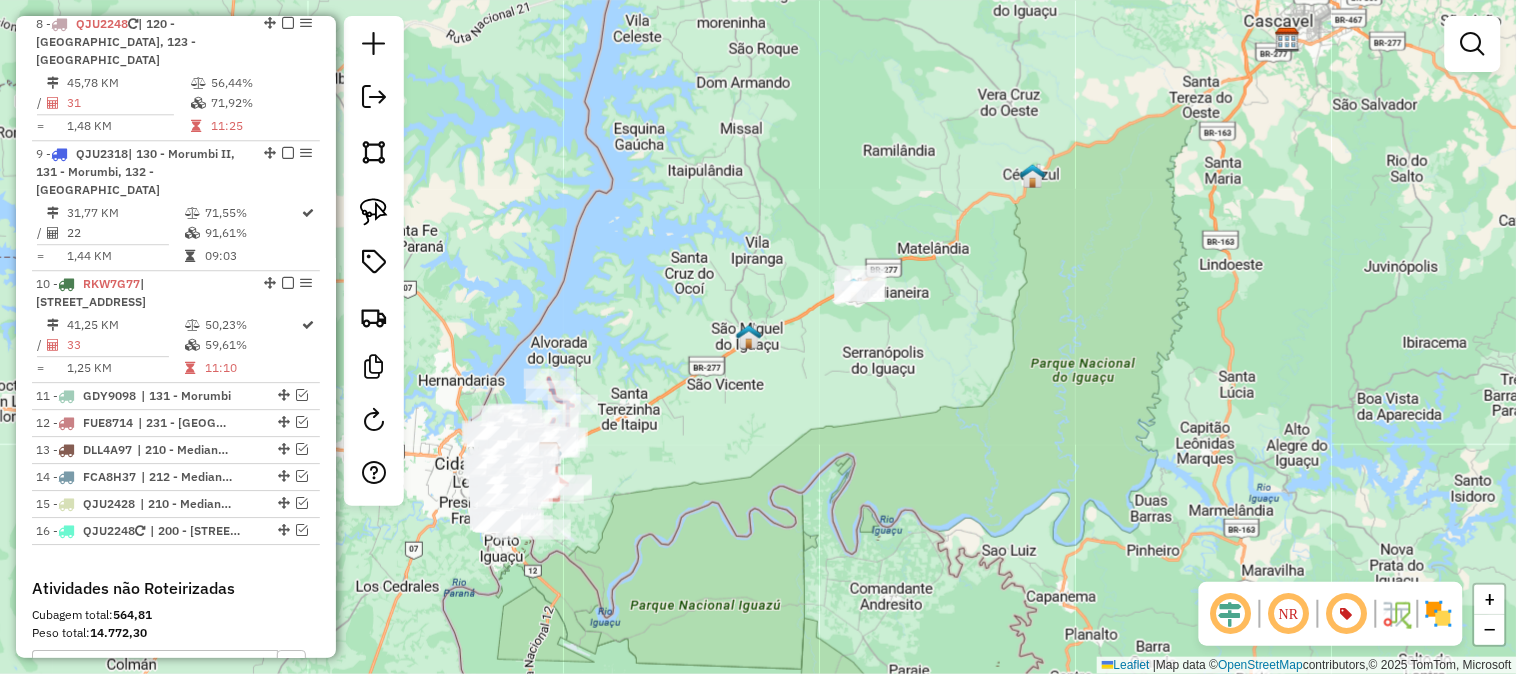 drag, startPoint x: 833, startPoint y: 407, endPoint x: 1004, endPoint y: 271, distance: 218.48799 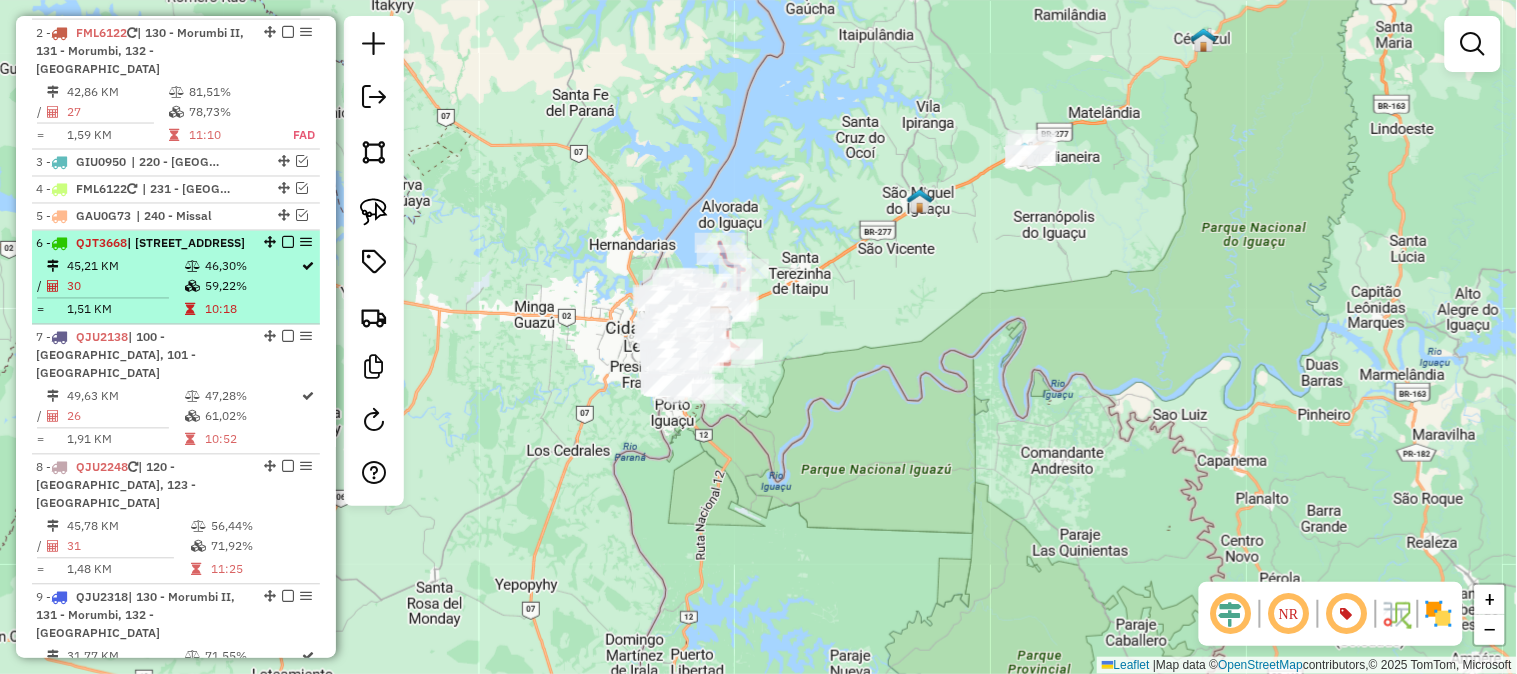scroll, scrollTop: 506, scrollLeft: 0, axis: vertical 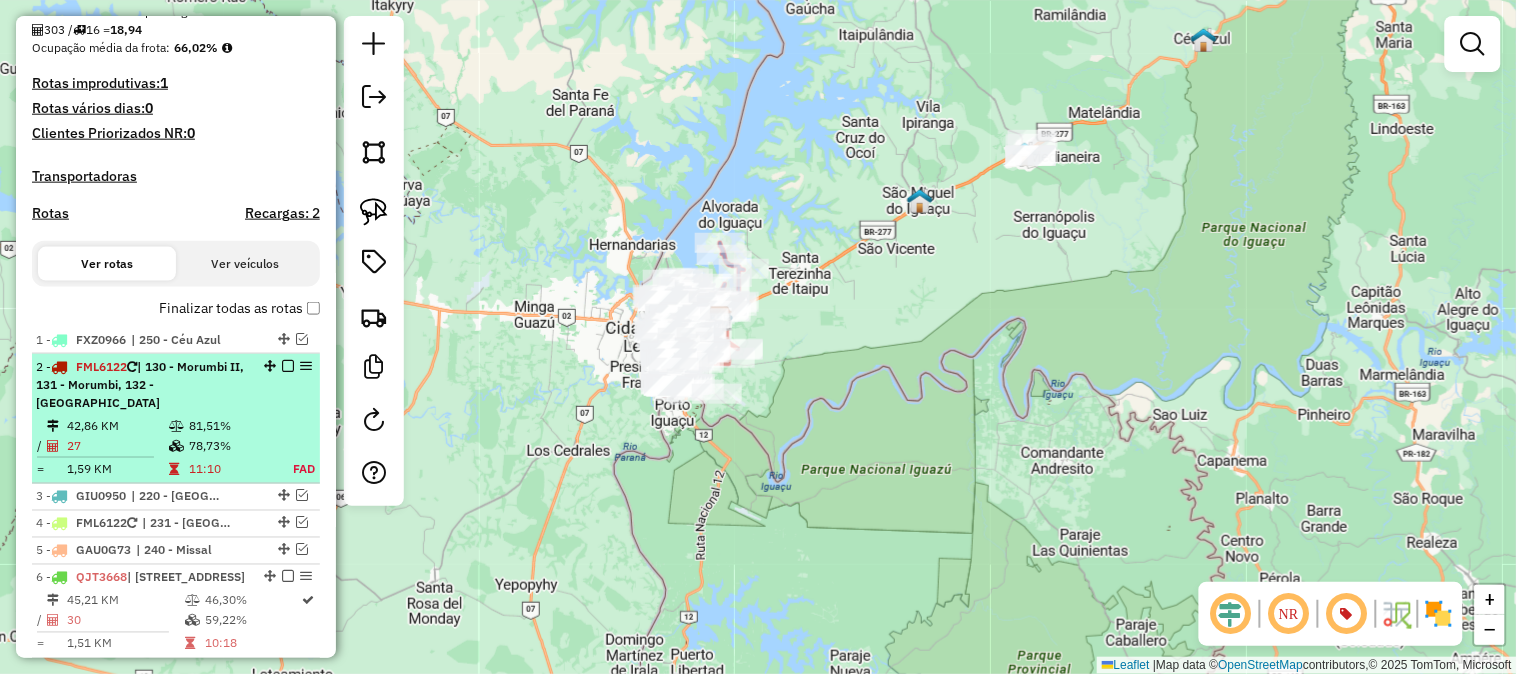 click on "2 -       FML6122   | 130 - Morumbi II, 131 - Morumbi, 132 - Campos do Iguaçu" at bounding box center (142, 385) 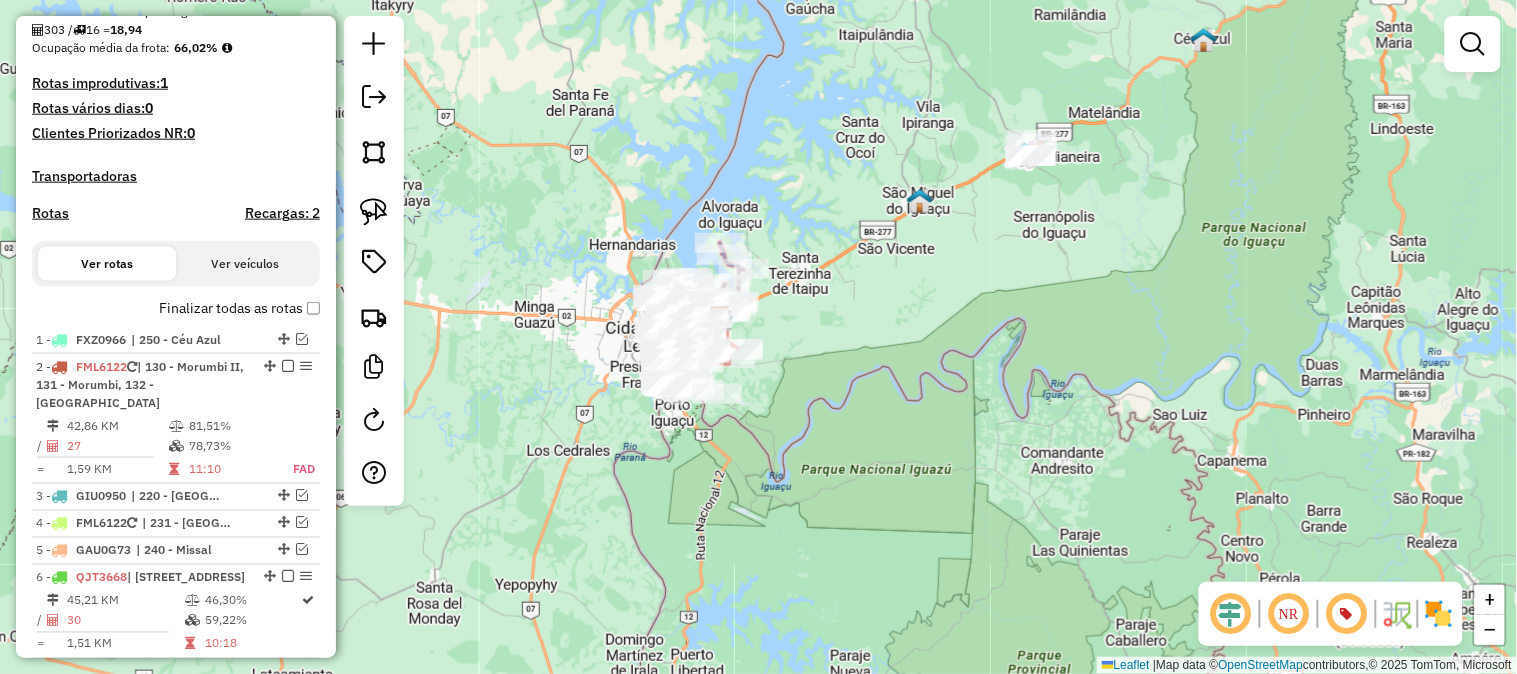 select on "**********" 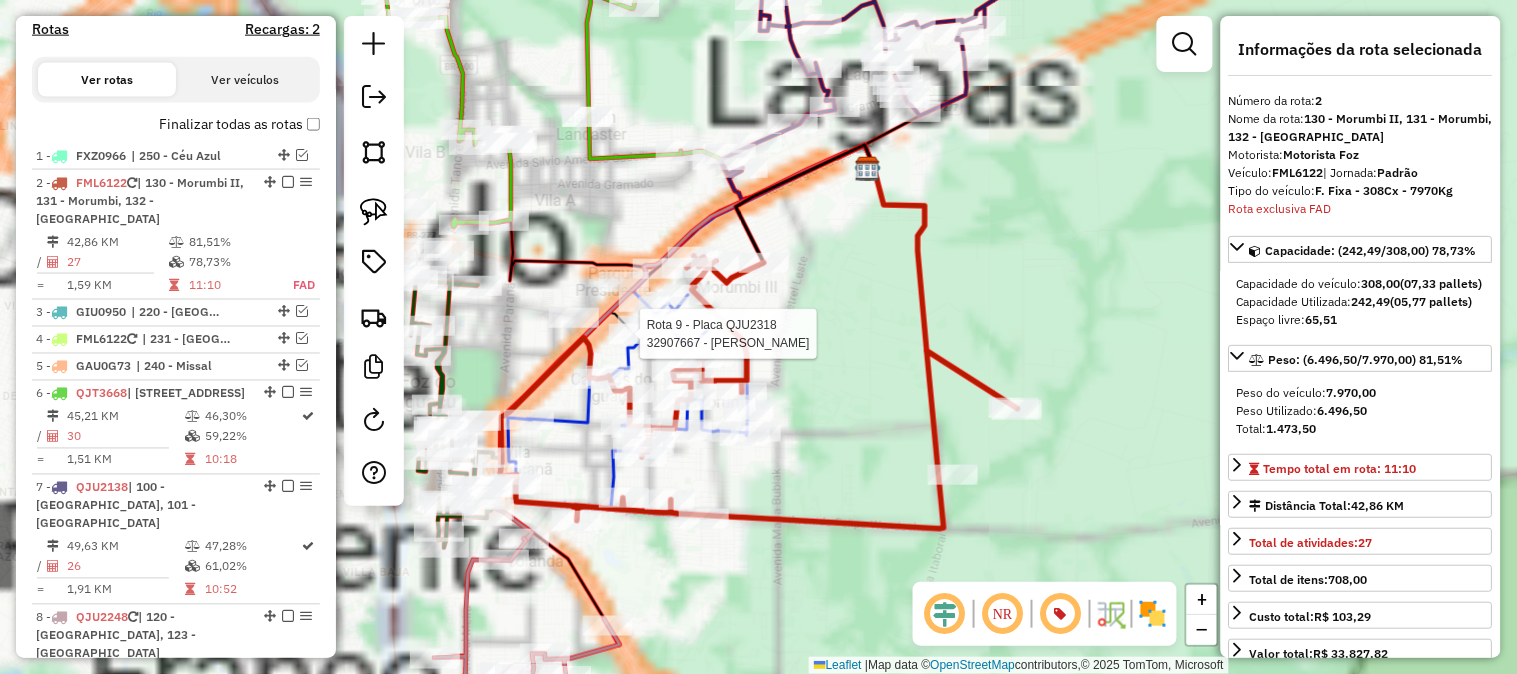 scroll, scrollTop: 843, scrollLeft: 0, axis: vertical 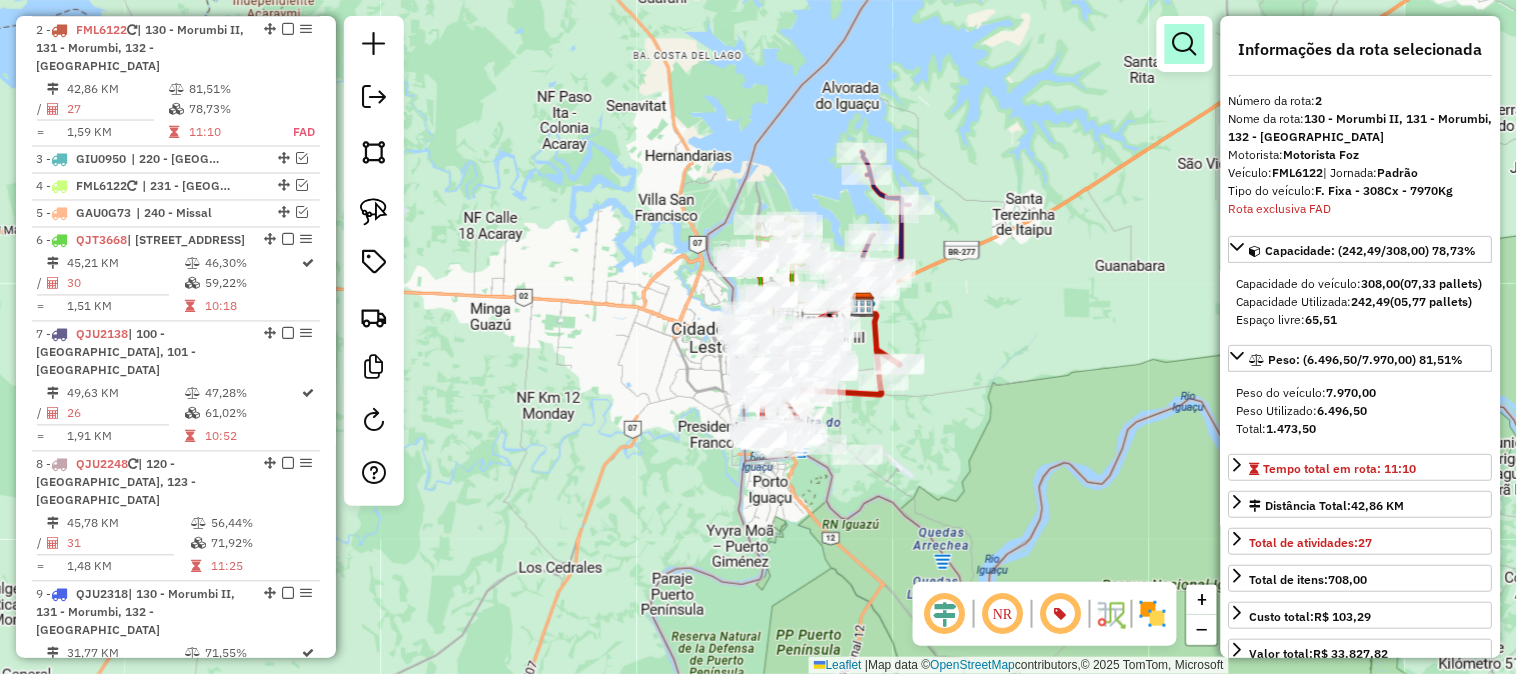 click at bounding box center [1185, 44] 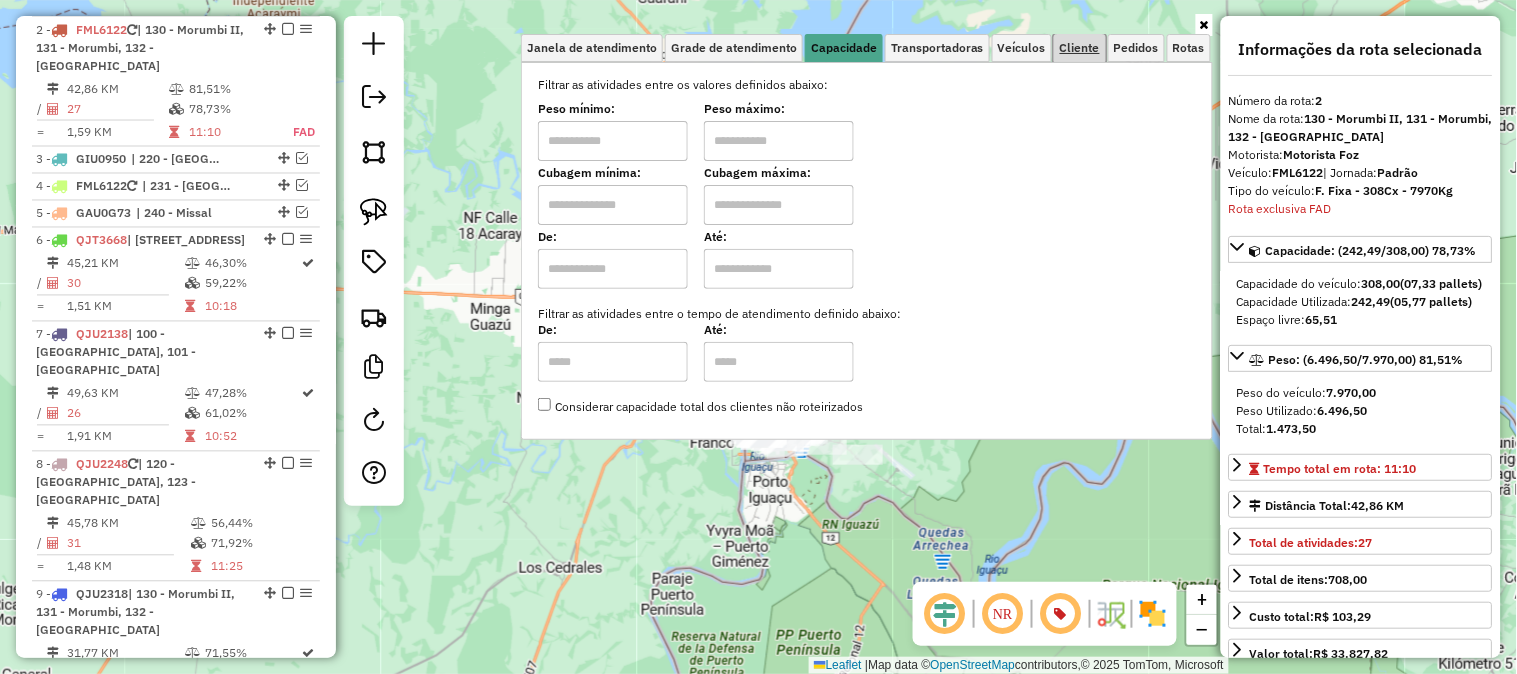 click on "Cliente" at bounding box center [1080, 48] 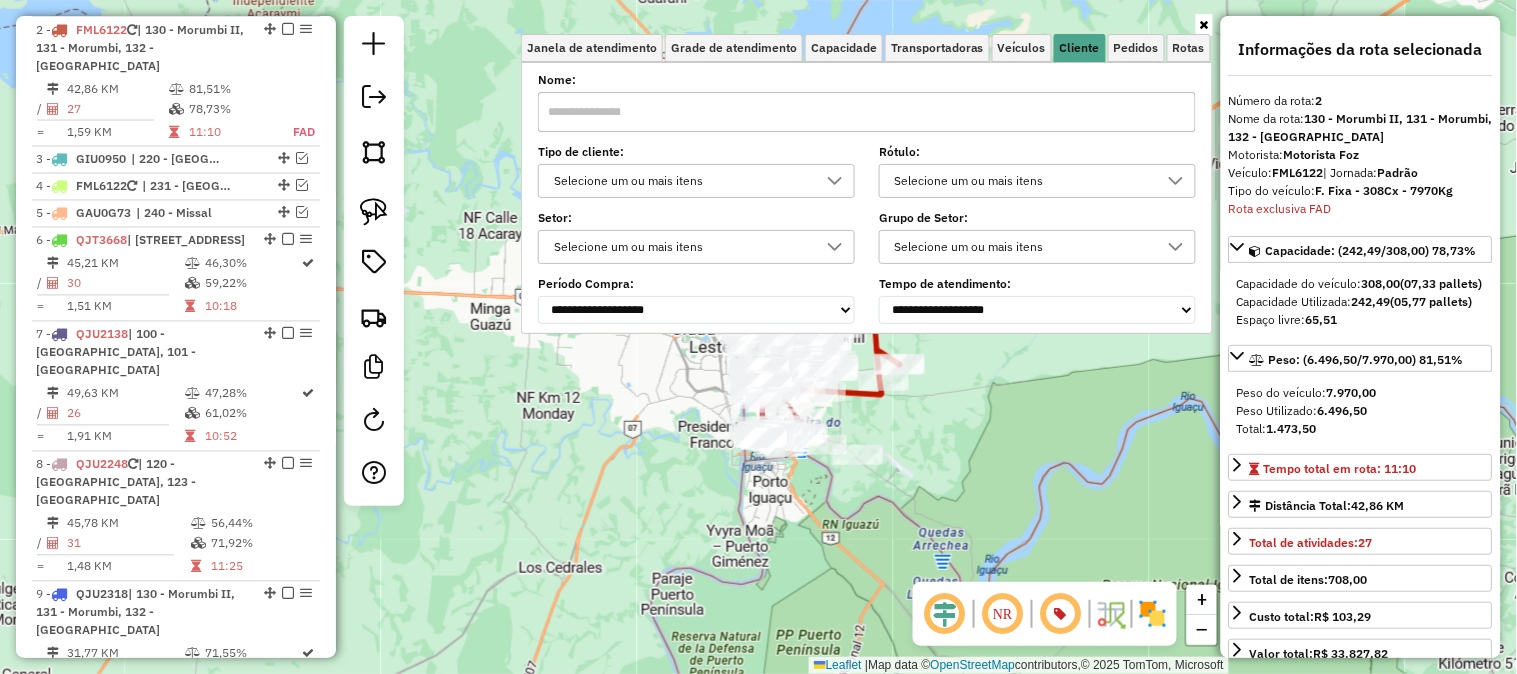 click on "Selecione um ou mais itens" at bounding box center [681, 181] 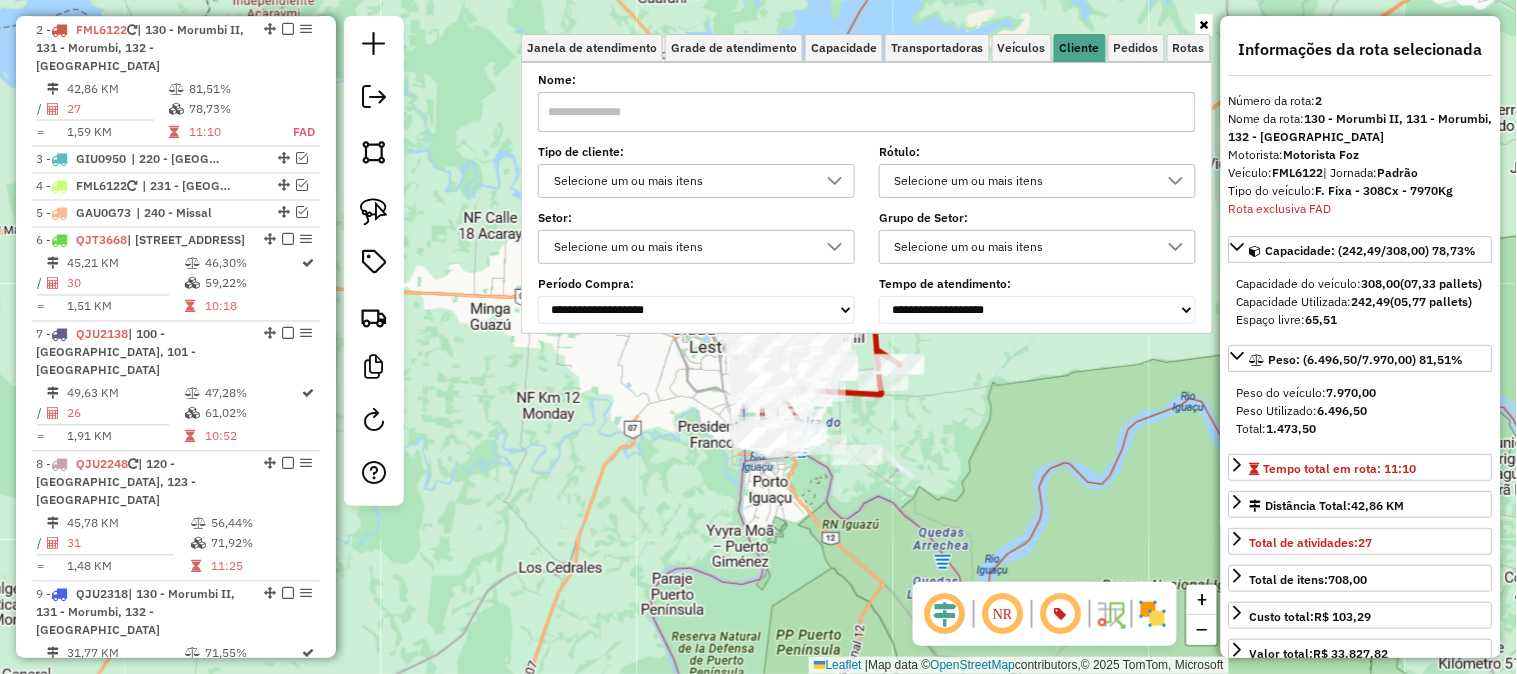 scroll, scrollTop: 11, scrollLeft: 67, axis: both 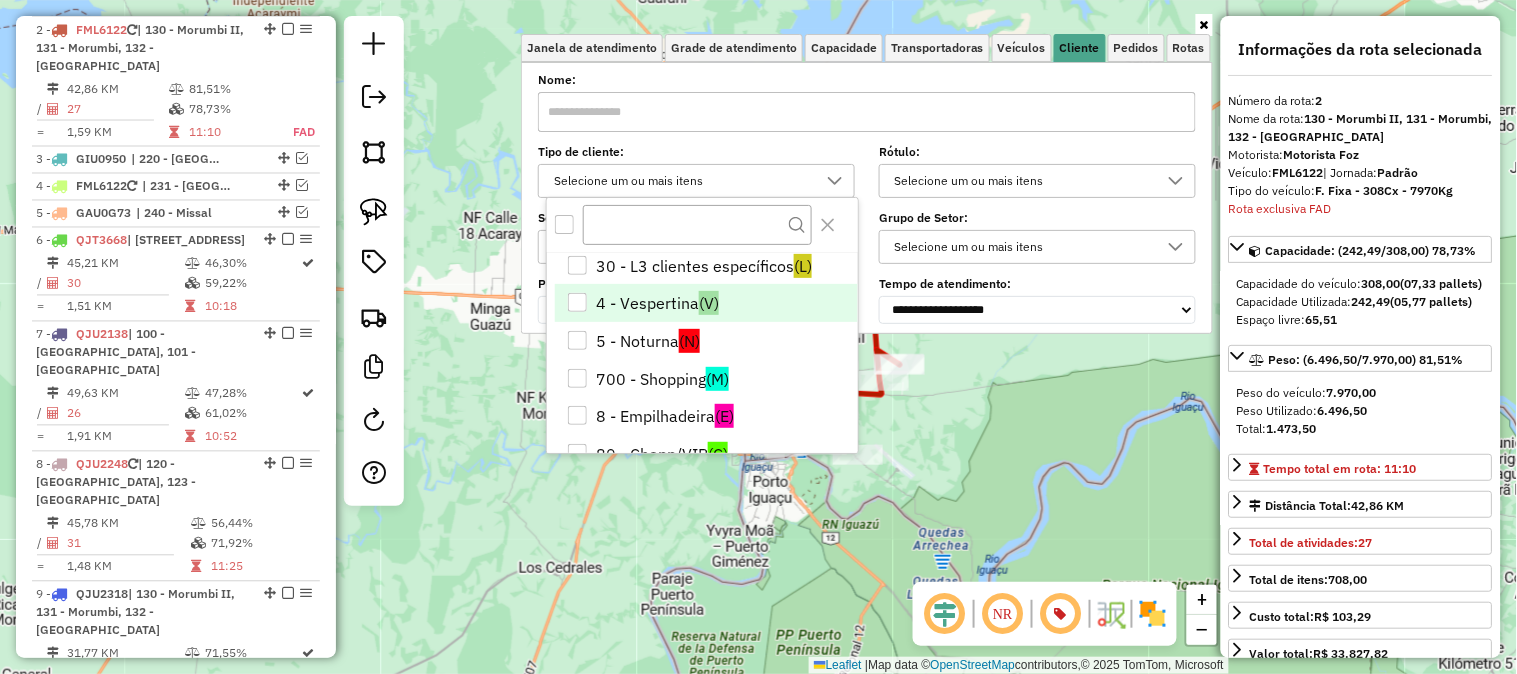 click on "4 - Vespertina  (V)" at bounding box center [706, 303] 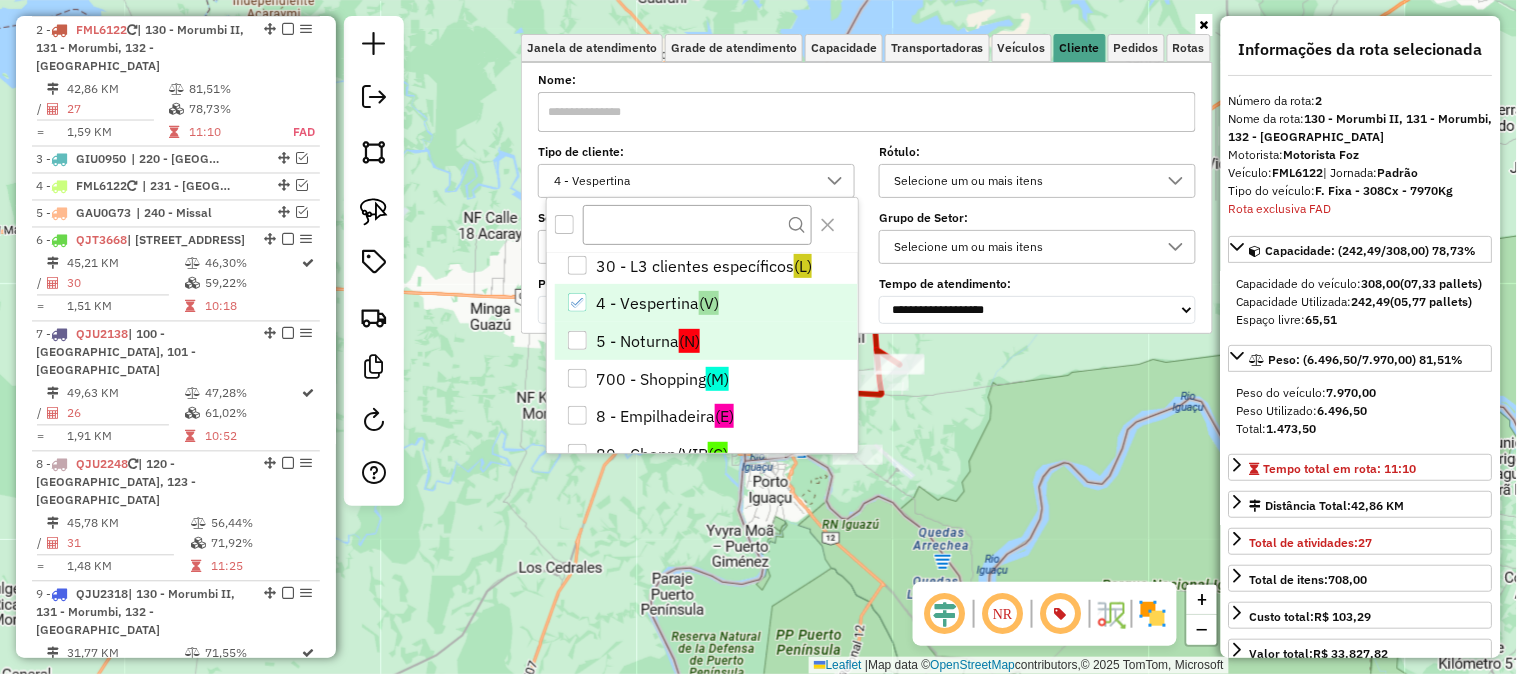 click on "5 - Noturna   (N)" at bounding box center [706, 341] 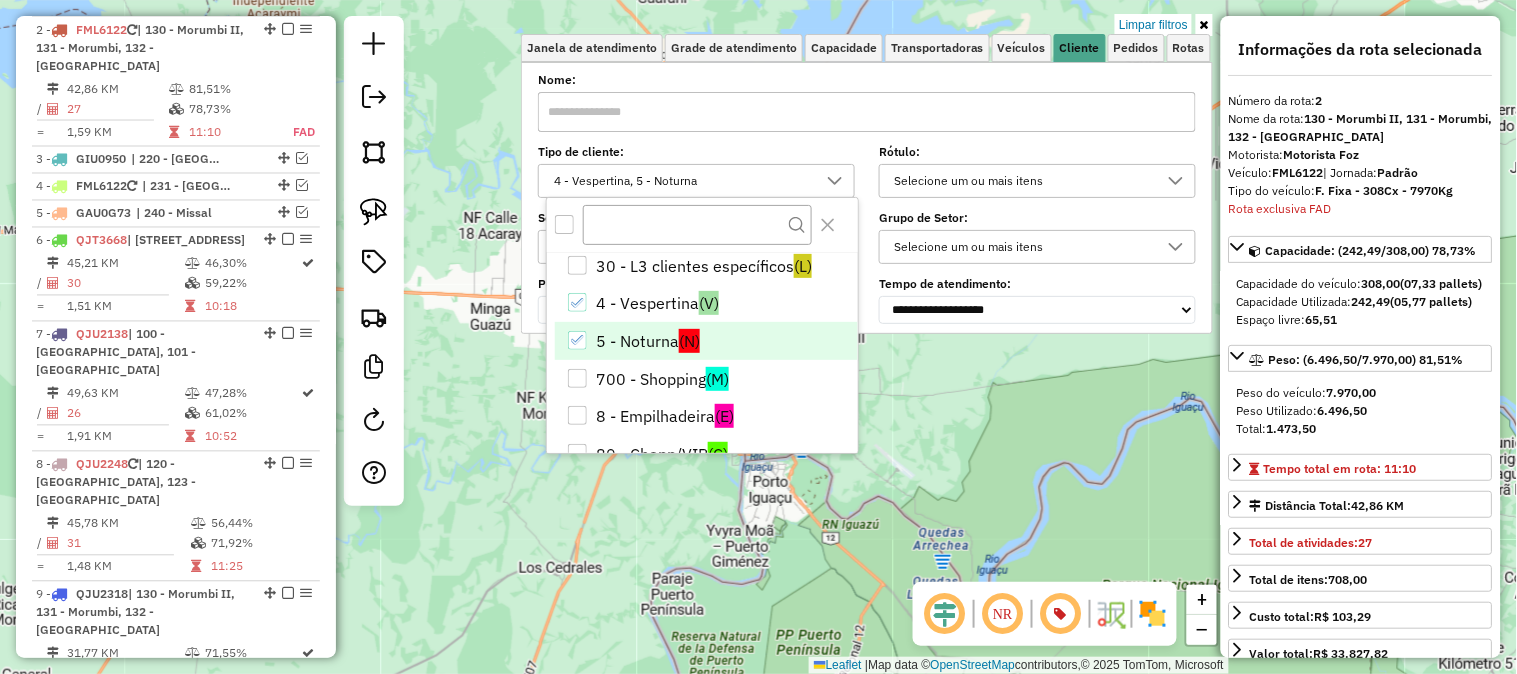 click on "Limpar filtros Janela de atendimento Grade de atendimento Capacidade Transportadoras Veículos Cliente Pedidos  Rotas Selecione os dias de semana para filtrar as janelas de atendimento  Seg   Ter   Qua   Qui   Sex   Sáb   Dom  Informe o período da janela de atendimento: De: Até:  Filtrar exatamente a janela do cliente  Considerar janela de atendimento padrão  Selecione os dias de semana para filtrar as grades de atendimento  Seg   Ter   Qua   Qui   Sex   Sáb   Dom   Considerar clientes sem dia de atendimento cadastrado  Clientes fora do dia de atendimento selecionado Filtrar as atividades entre os valores definidos abaixo:  Peso mínimo:   Peso máximo:   Cubagem mínima:   Cubagem máxima:   De:   Até:  Filtrar as atividades entre o tempo de atendimento definido abaixo:  De:   Até:   Considerar capacidade total dos clientes não roteirizados Transportadora: Selecione um ou mais itens Tipo de veículo: Selecione um ou mais itens Veículo: Selecione um ou mais itens Motorista: Selecione um ou mais itens" 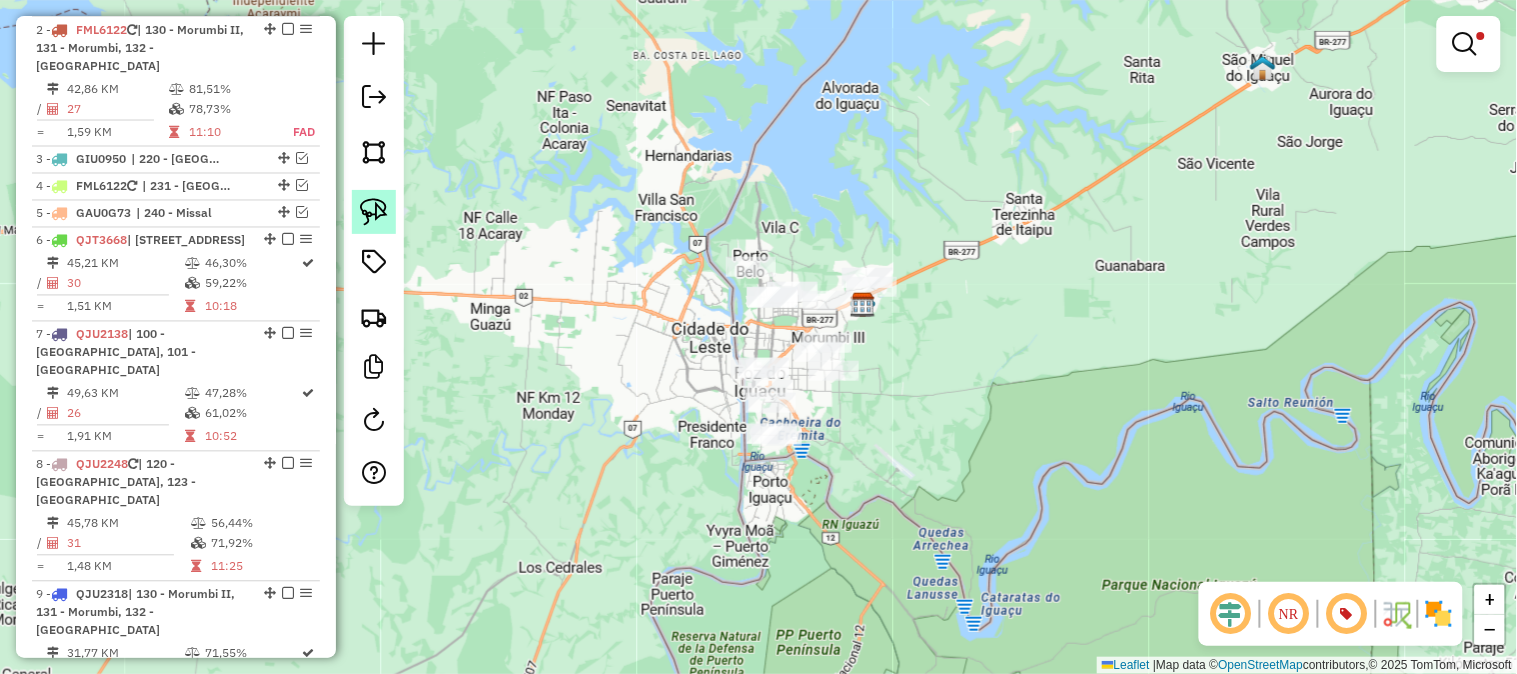 click 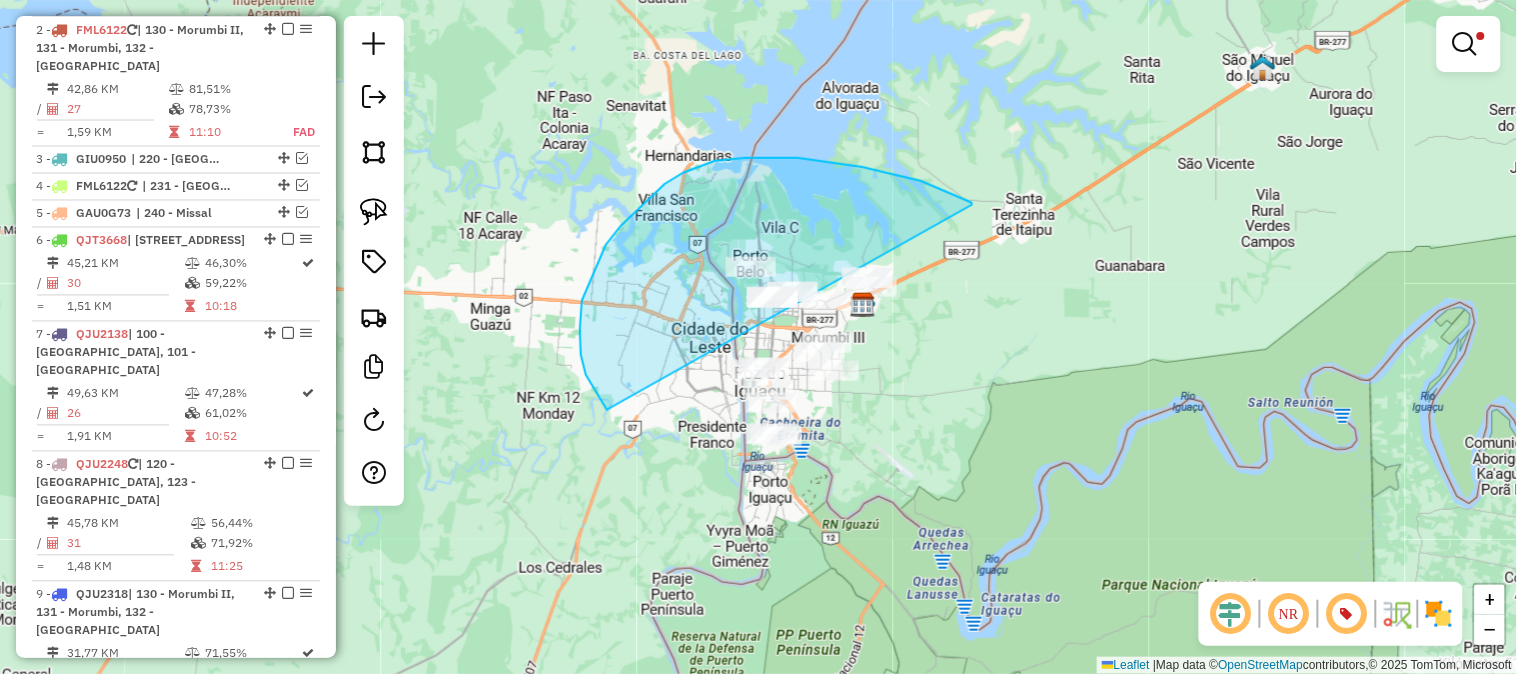 drag, startPoint x: 972, startPoint y: 205, endPoint x: 994, endPoint y: 461, distance: 256.94357 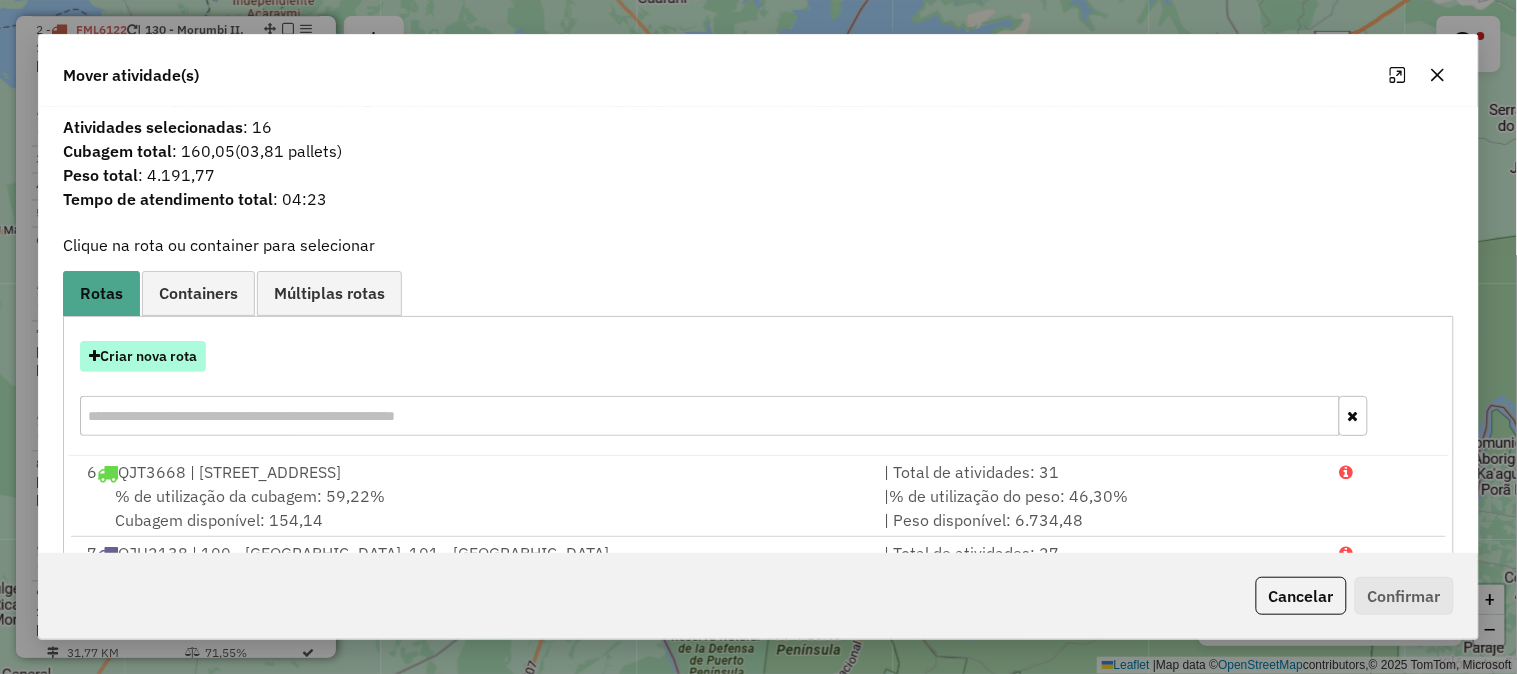 click on "Criar nova rota" at bounding box center [143, 356] 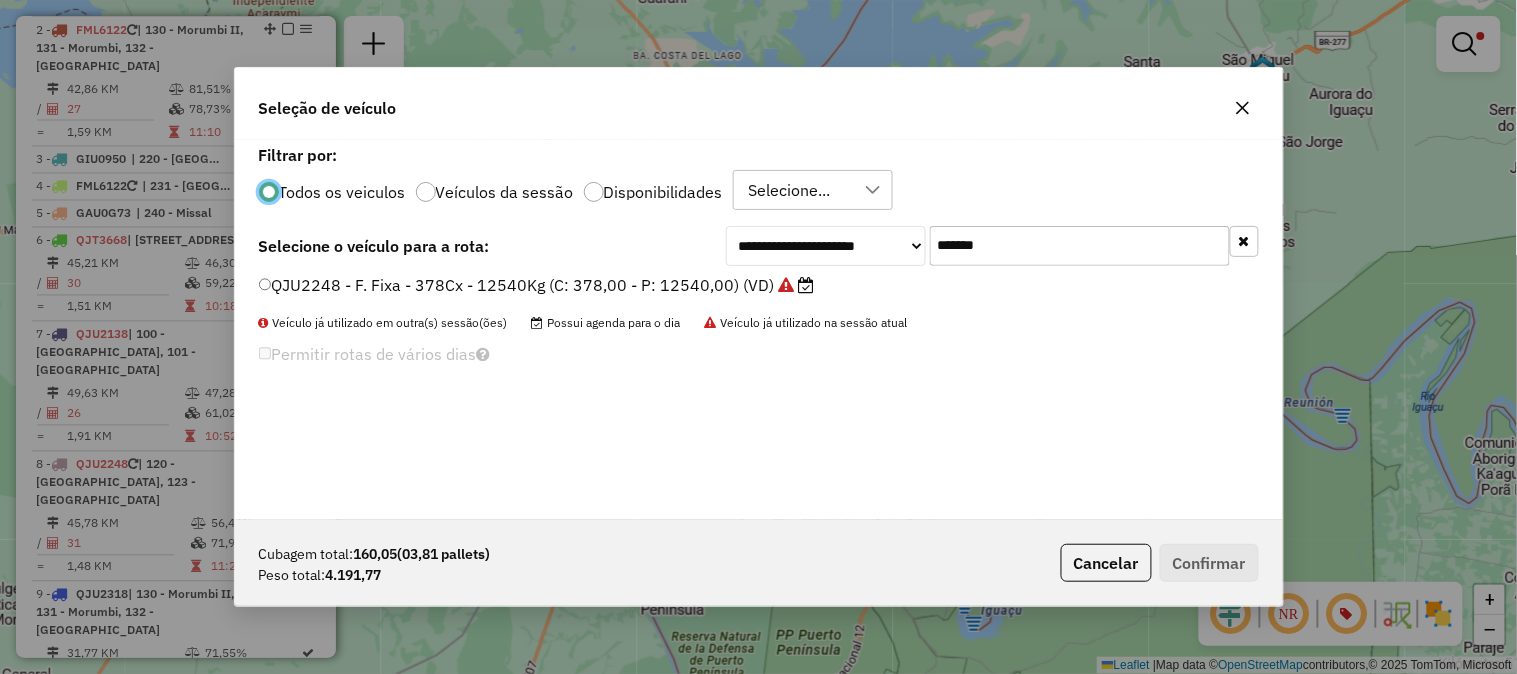 scroll, scrollTop: 11, scrollLeft: 5, axis: both 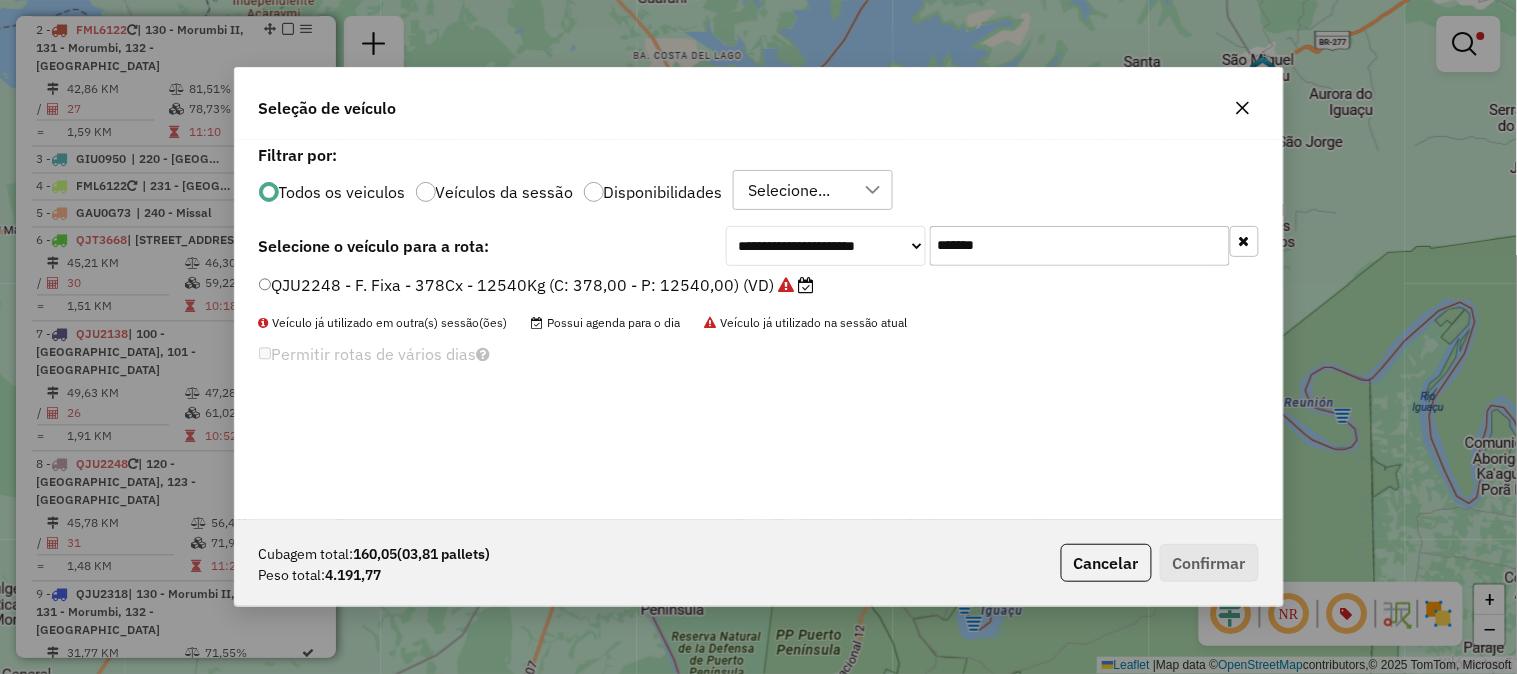 drag, startPoint x: 915, startPoint y: 244, endPoint x: 862, endPoint y: 236, distance: 53.600372 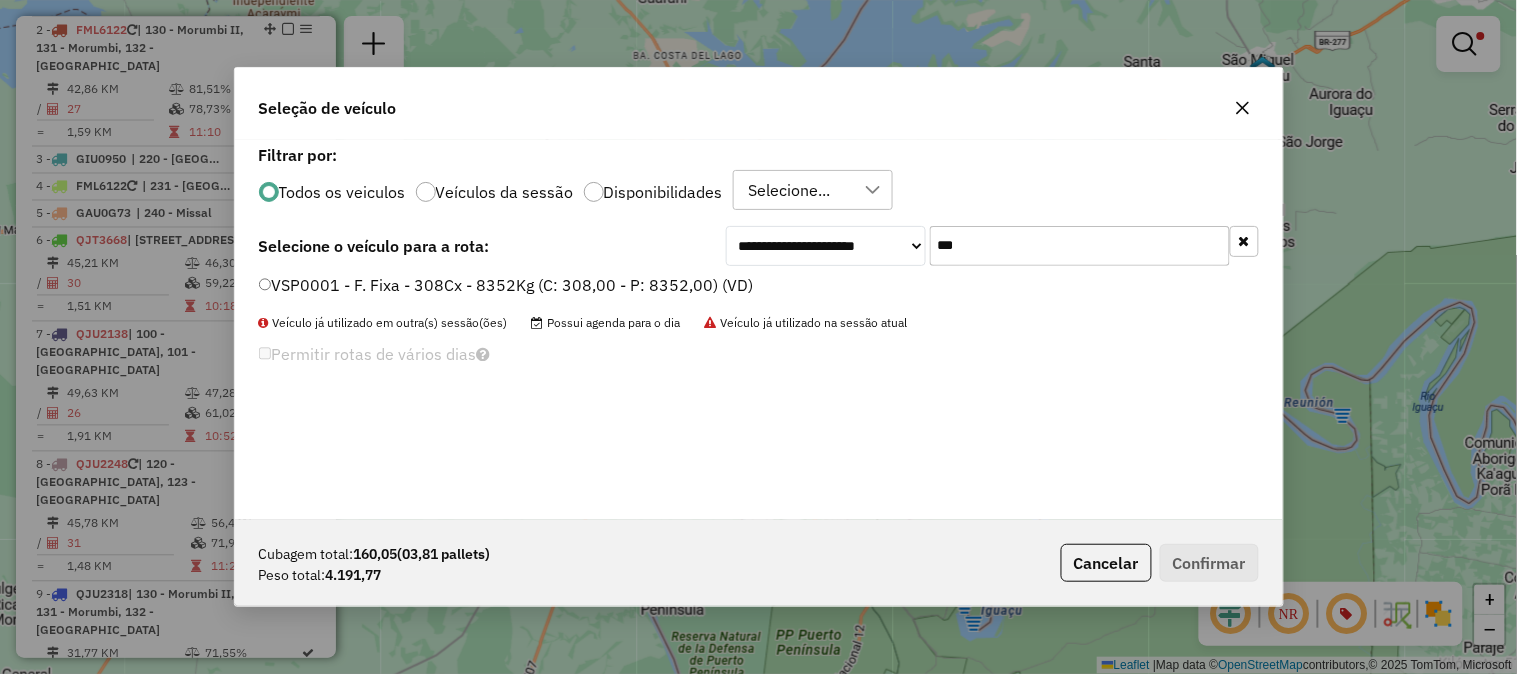 type on "***" 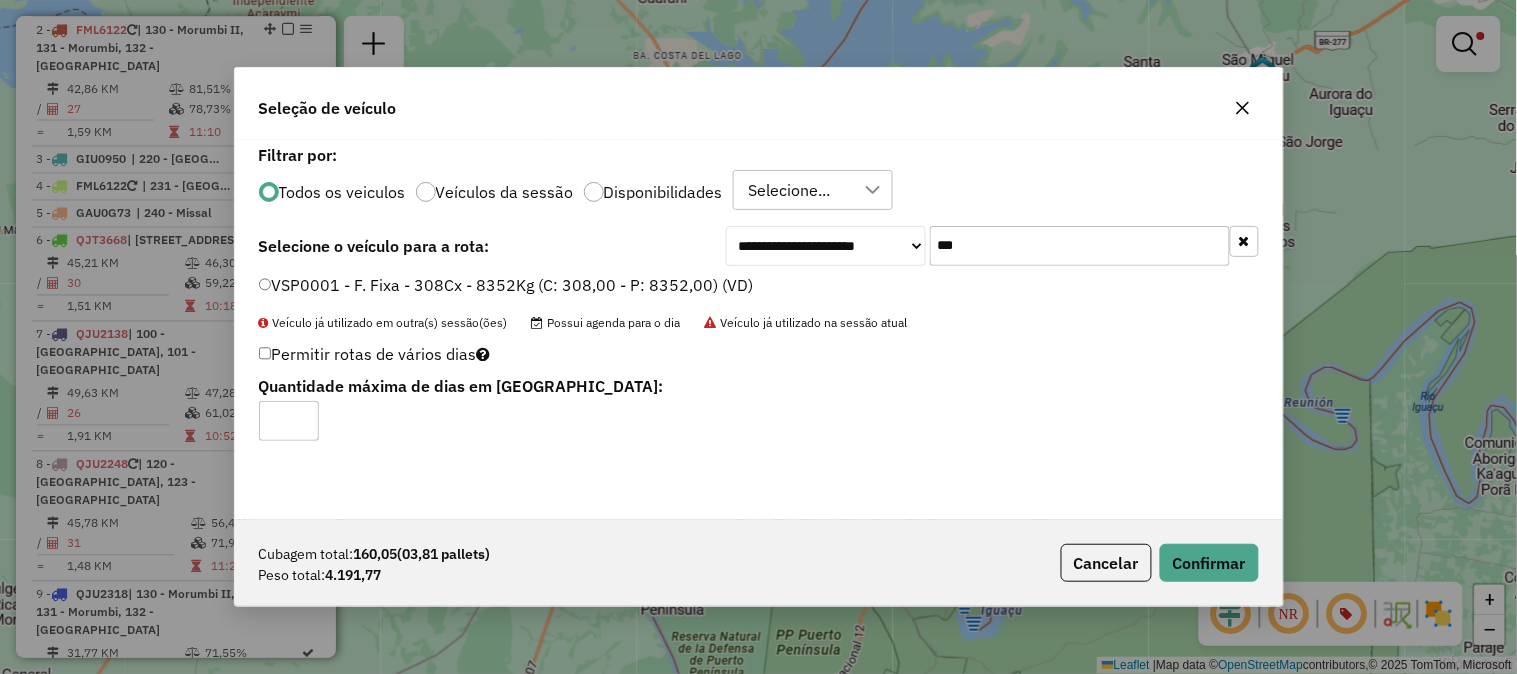 click on "Cubagem total:  160,05   (03,81 pallets)  Peso total: 4.191,77  Cancelar   Confirmar" 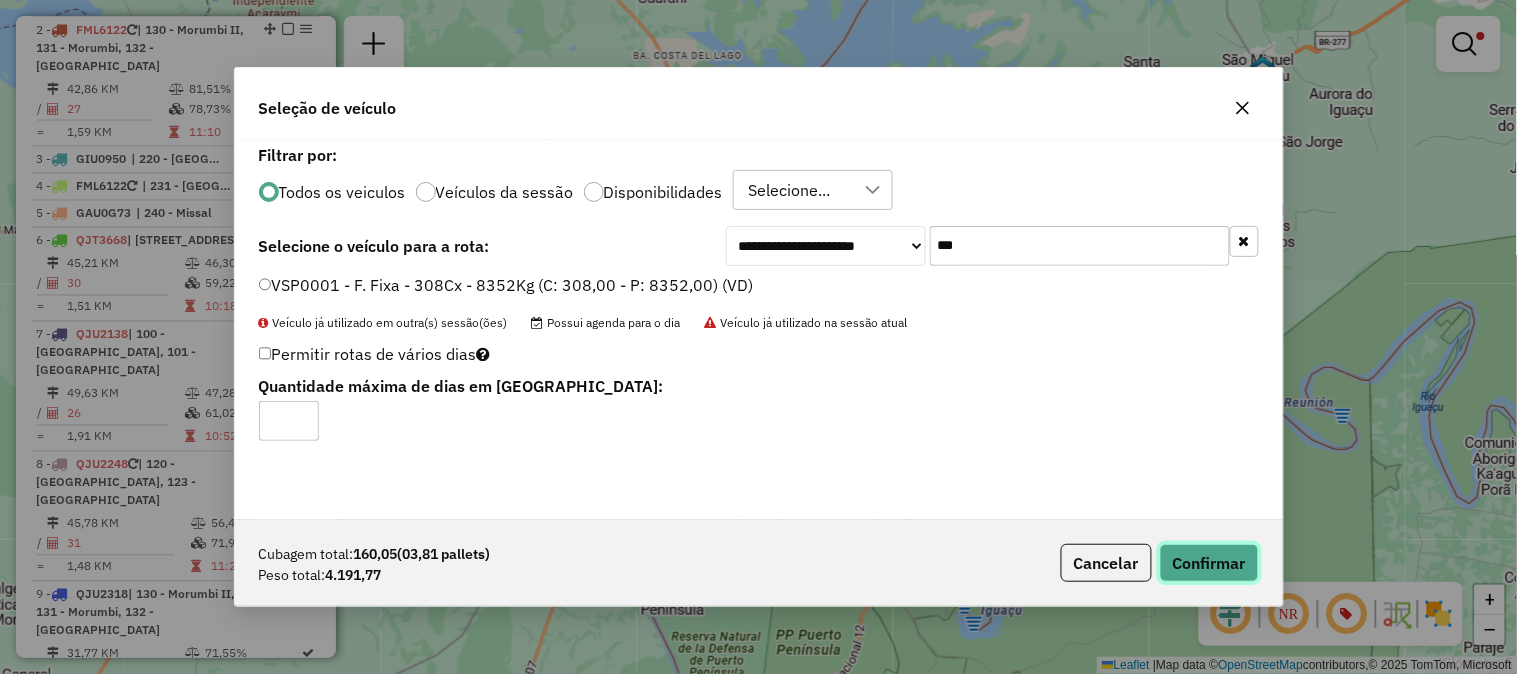click on "Confirmar" 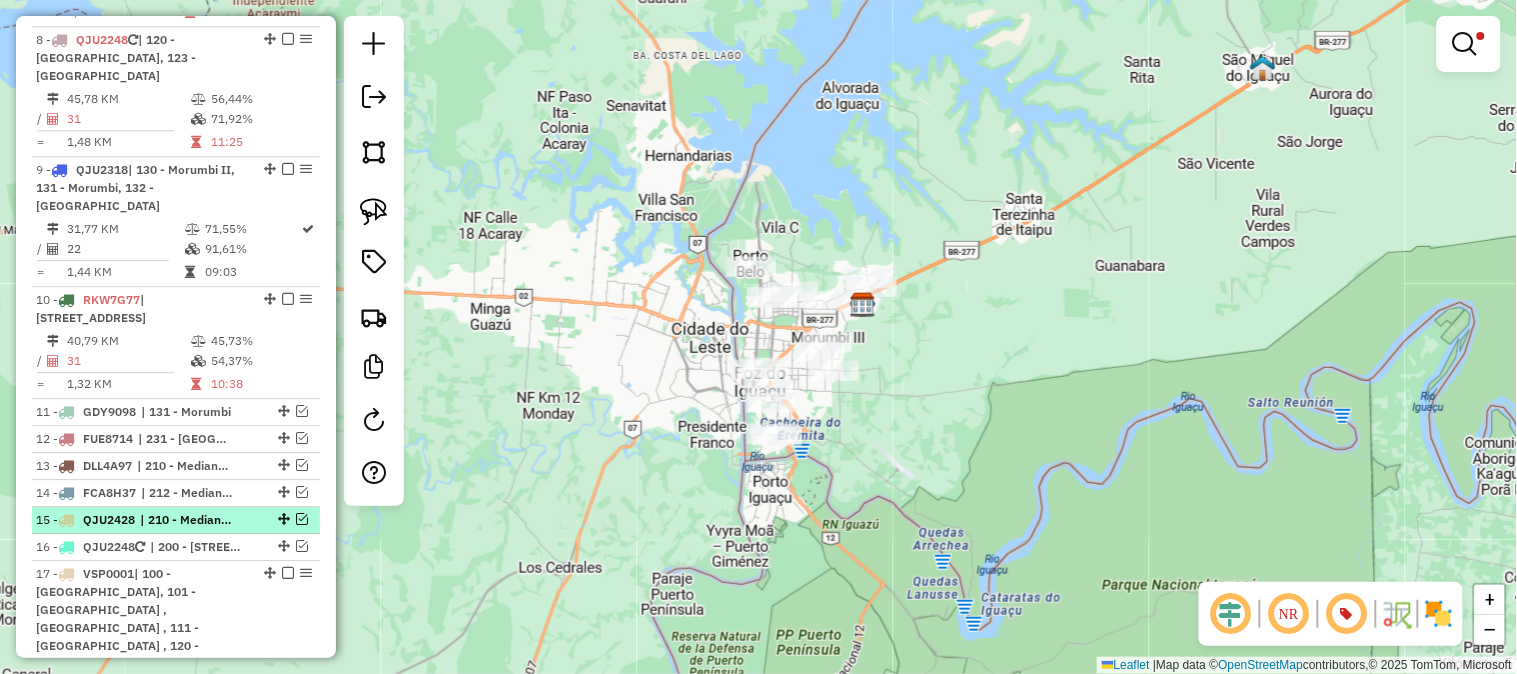 scroll, scrollTop: 1801, scrollLeft: 0, axis: vertical 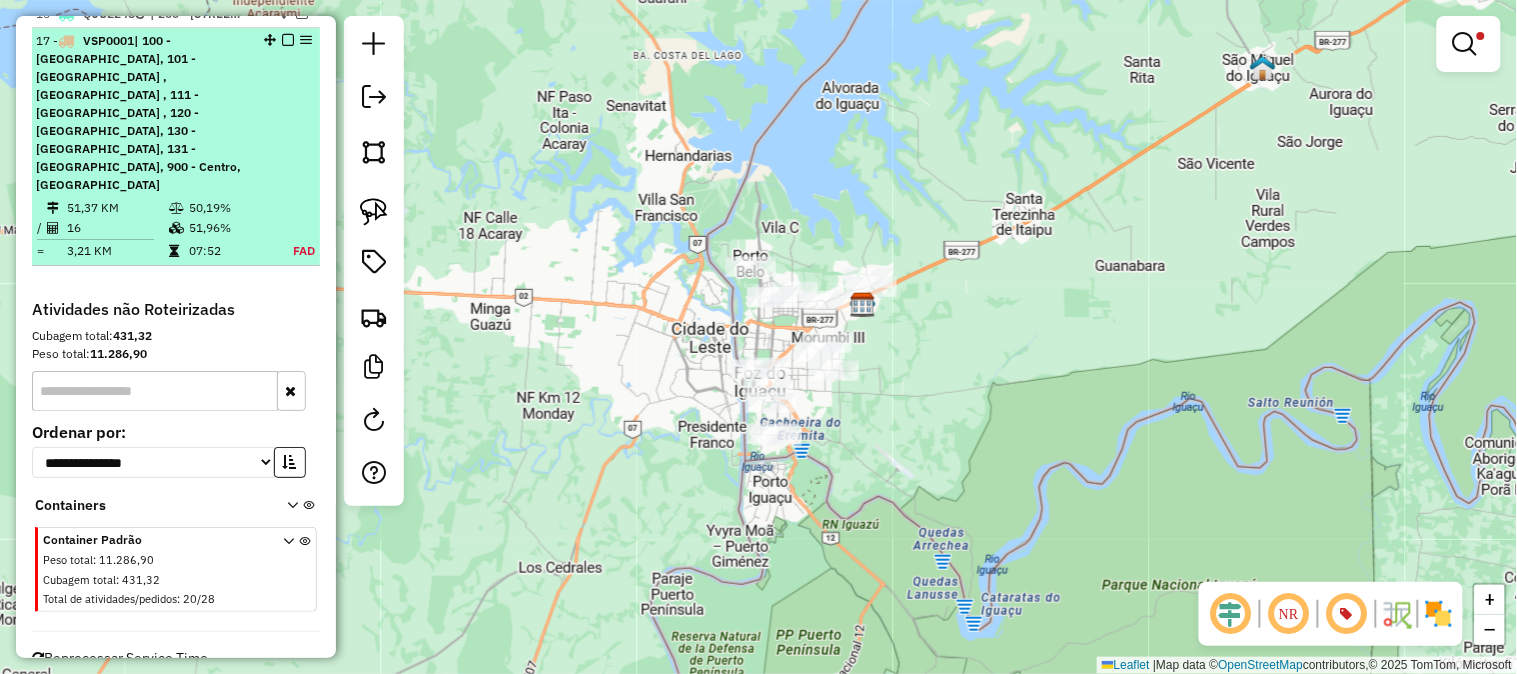 click at bounding box center (288, 40) 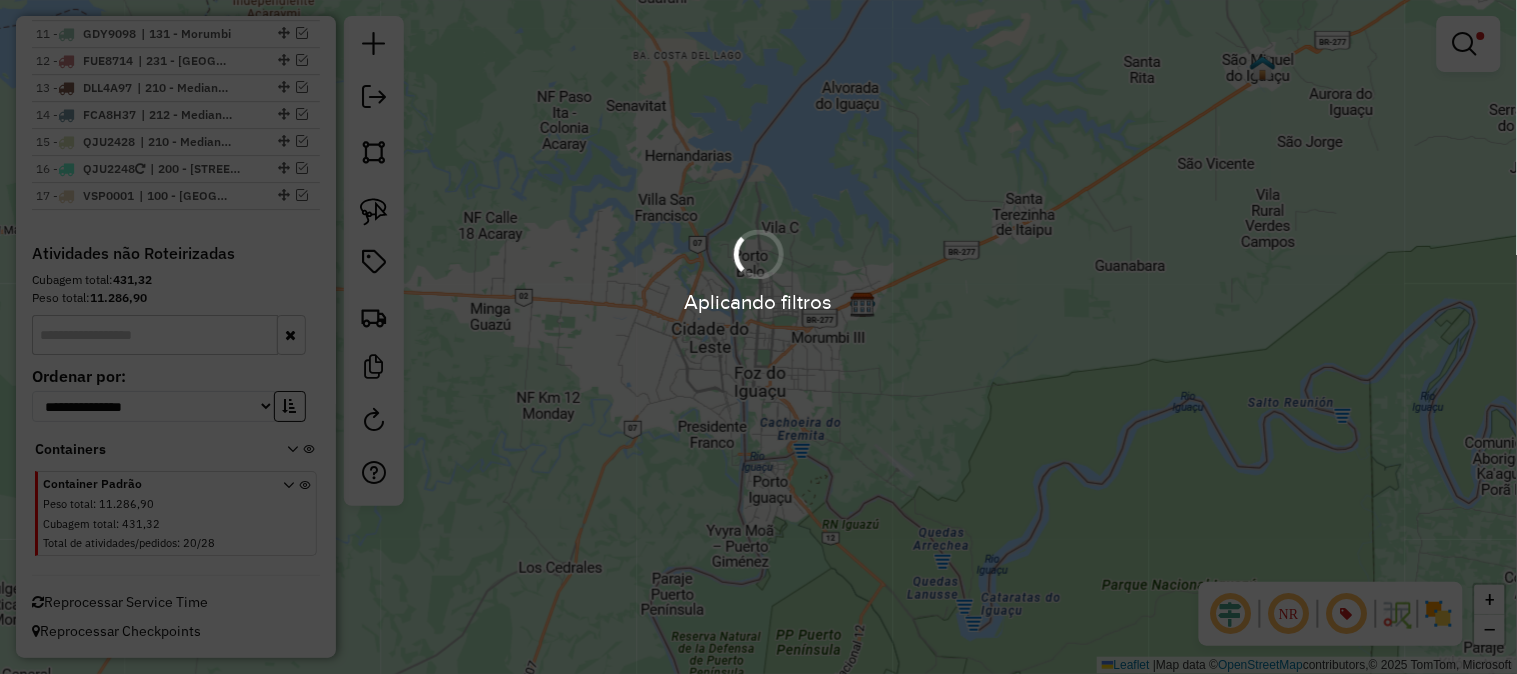 scroll, scrollTop: 1645, scrollLeft: 0, axis: vertical 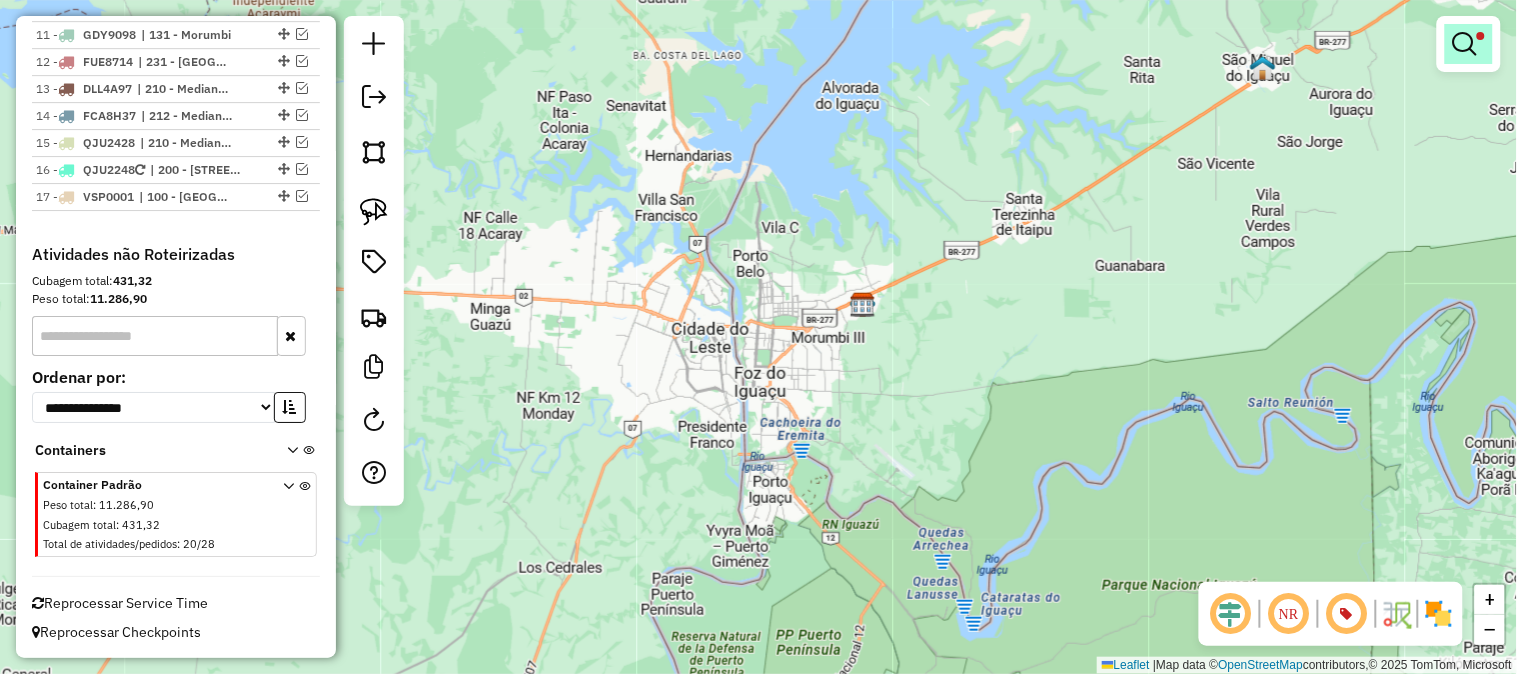 click at bounding box center (1465, 44) 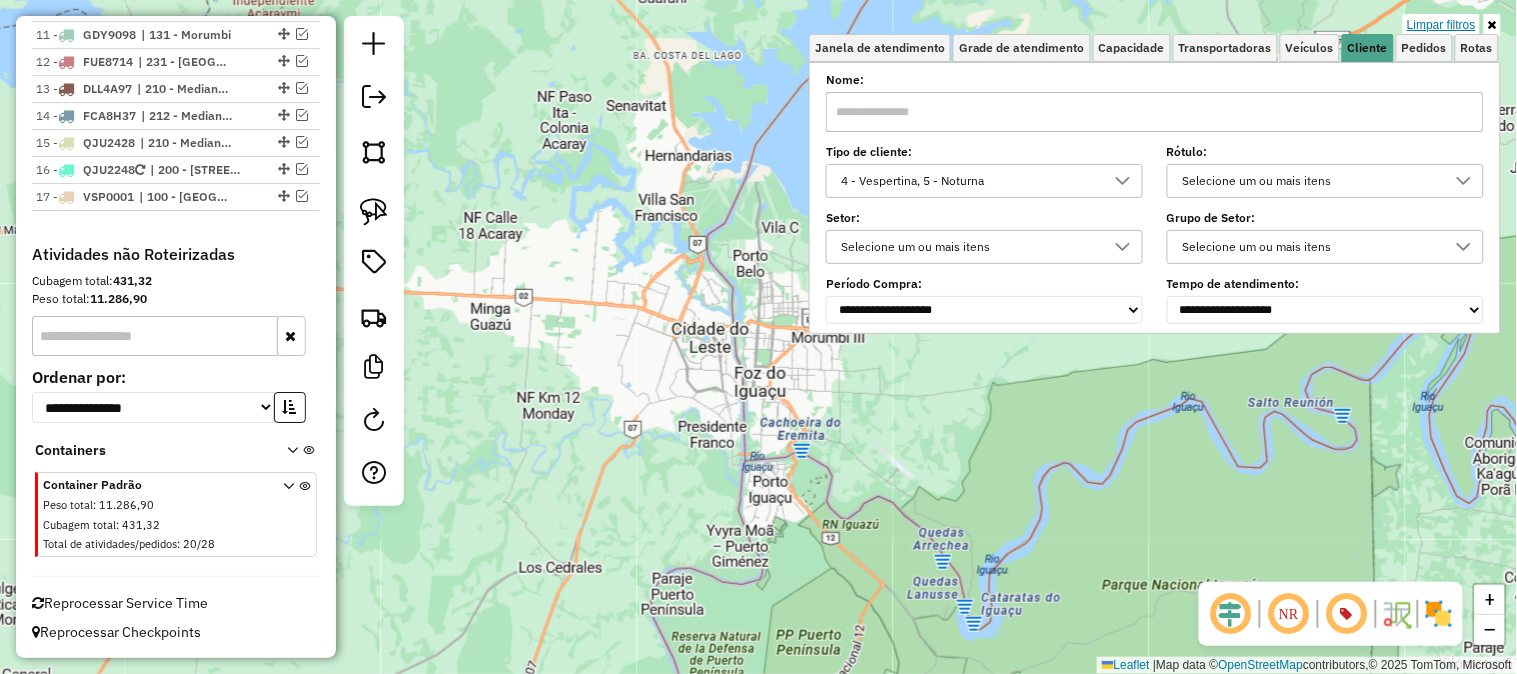 click on "Limpar filtros" at bounding box center (1441, 25) 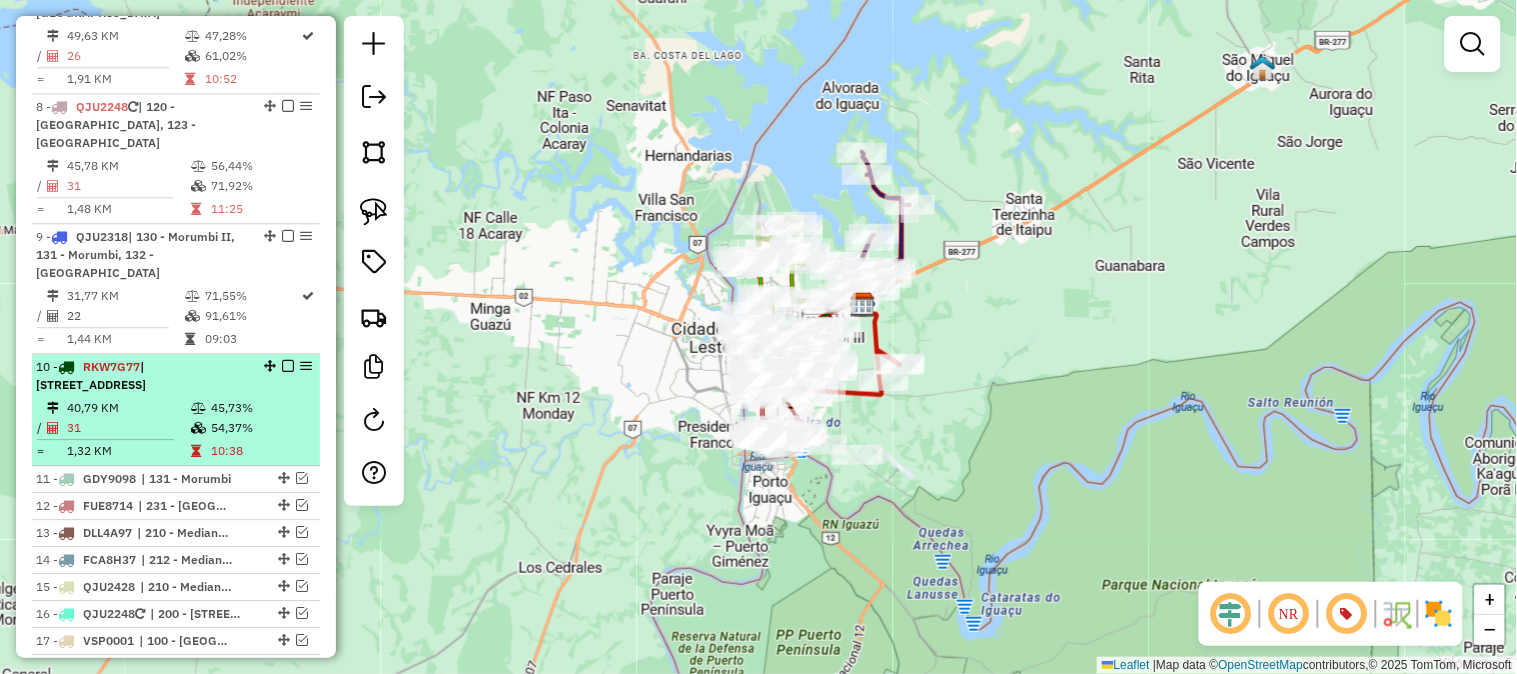 scroll, scrollTop: 756, scrollLeft: 0, axis: vertical 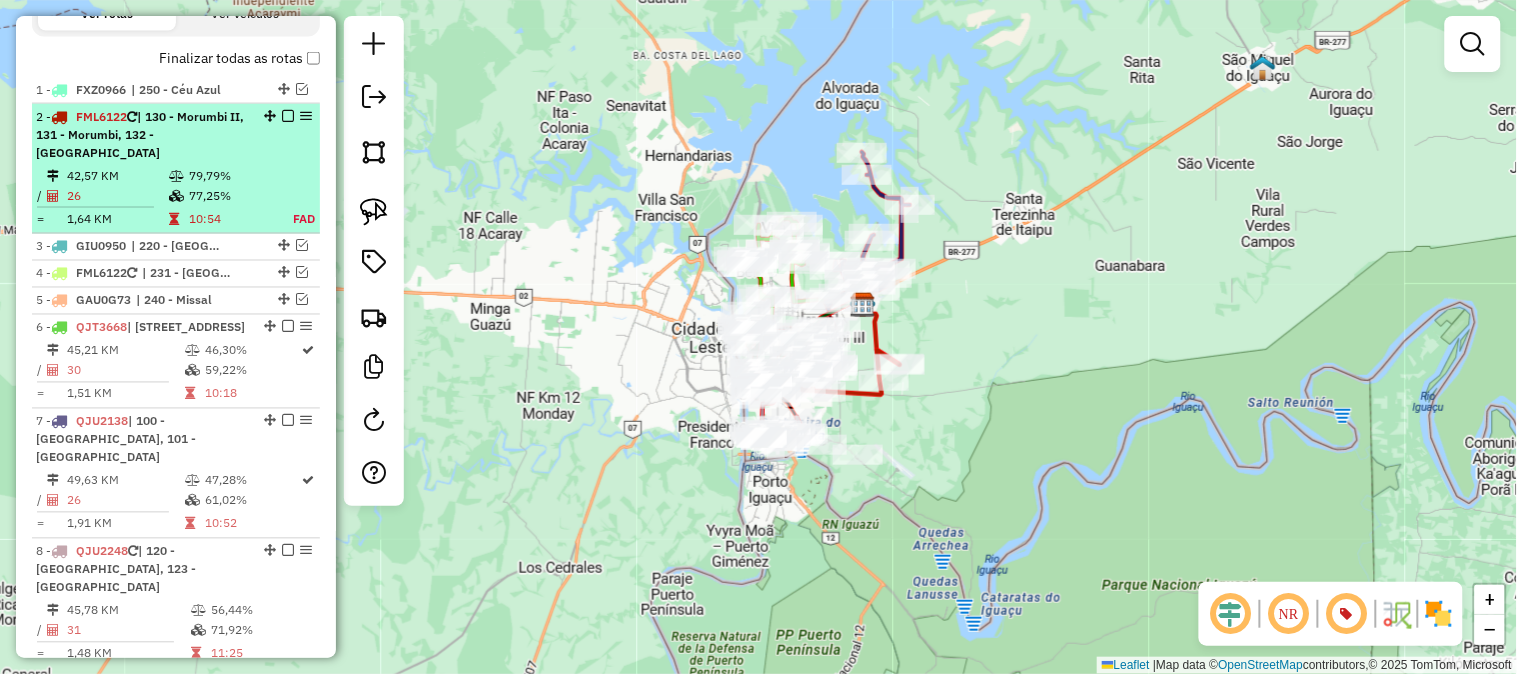 select on "**********" 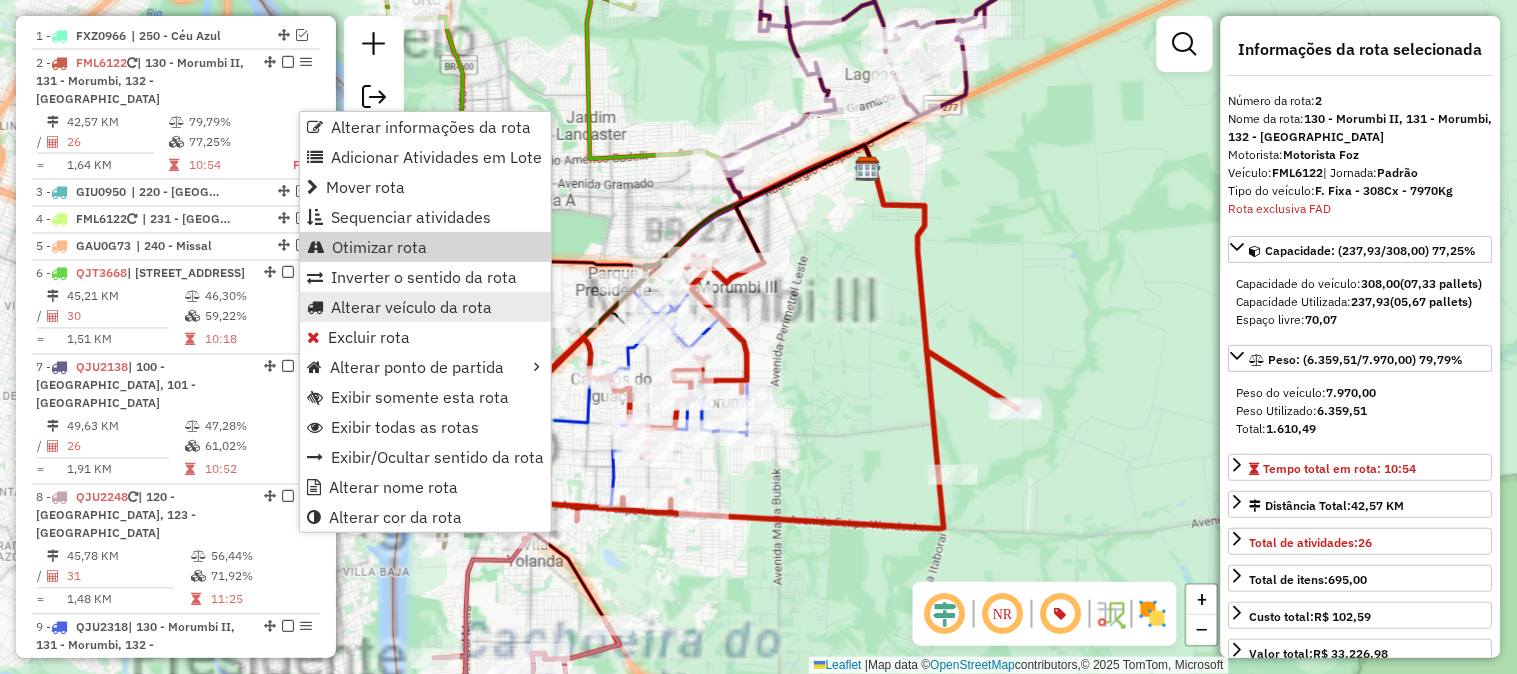scroll, scrollTop: 843, scrollLeft: 0, axis: vertical 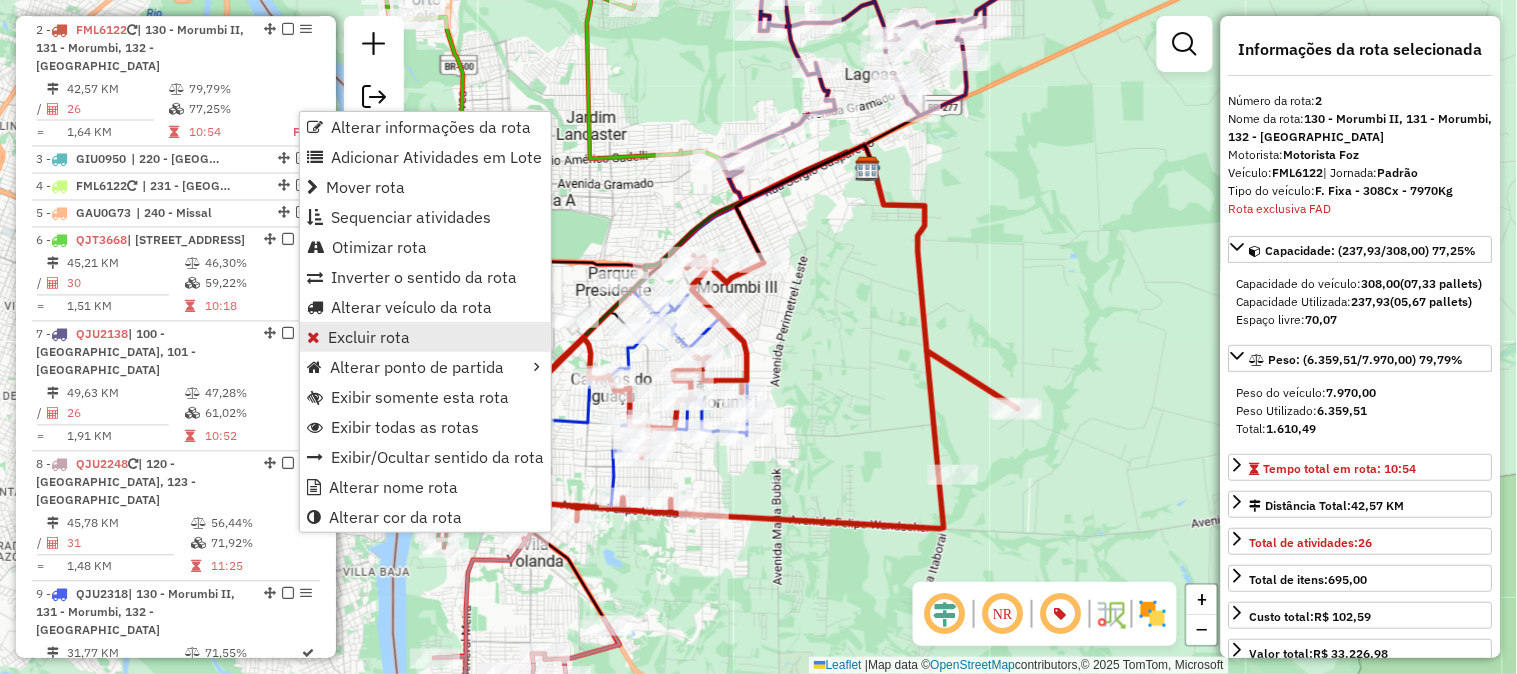 click on "Excluir rota" at bounding box center (369, 337) 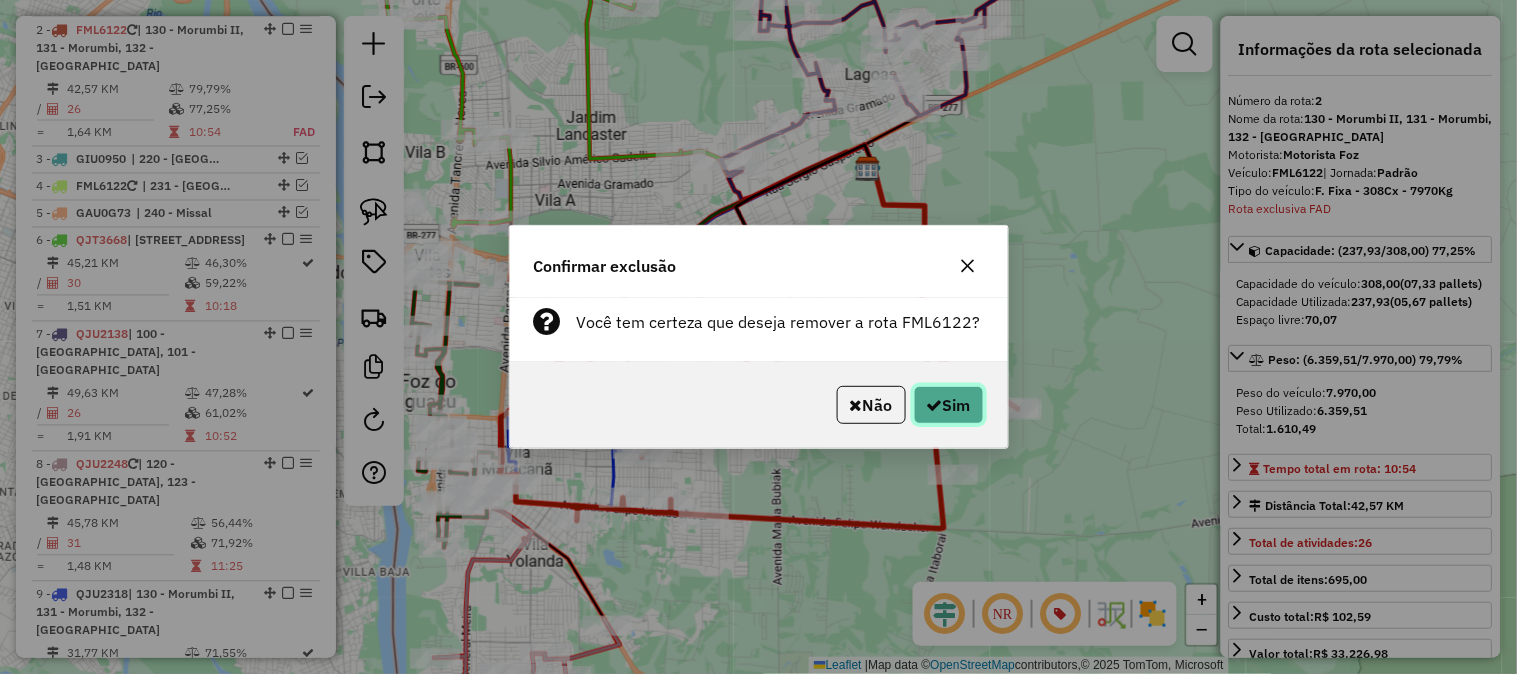click on "Sim" 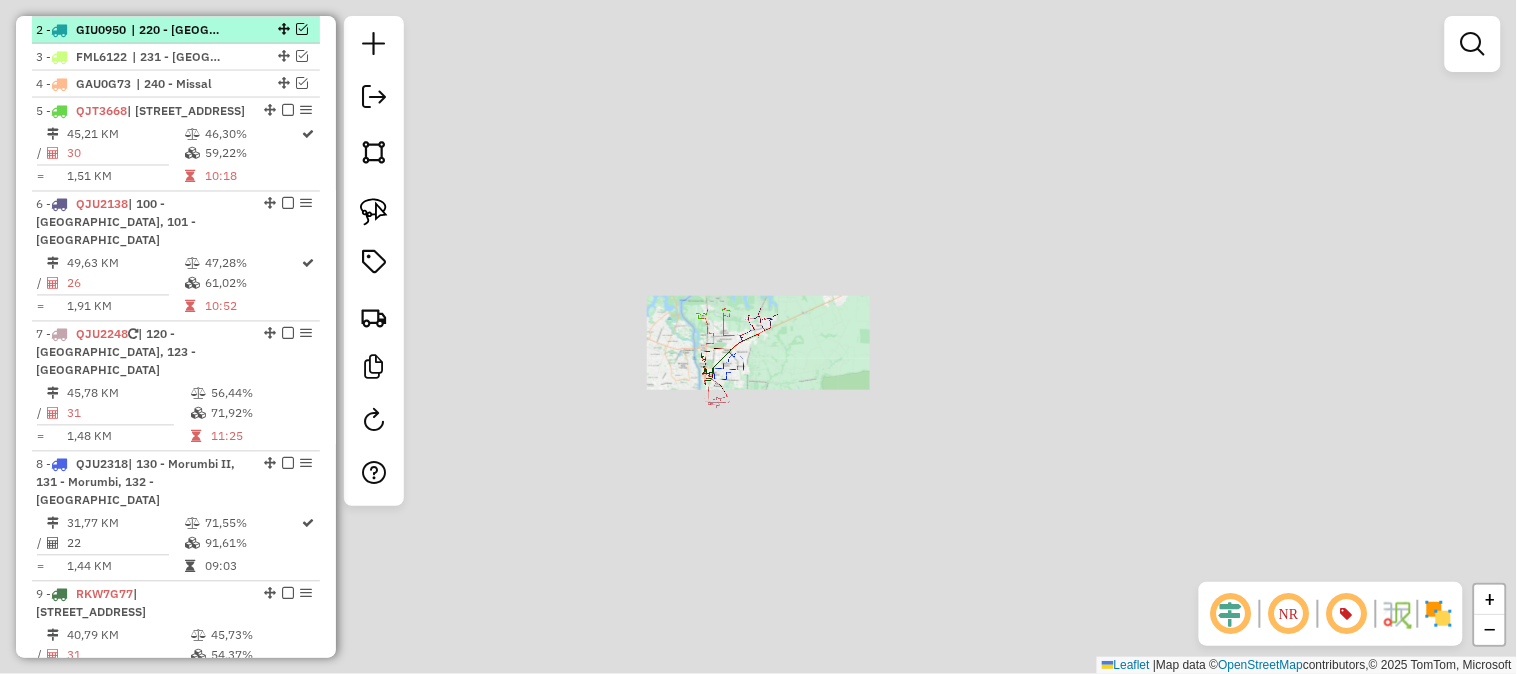 scroll, scrollTop: 713, scrollLeft: 0, axis: vertical 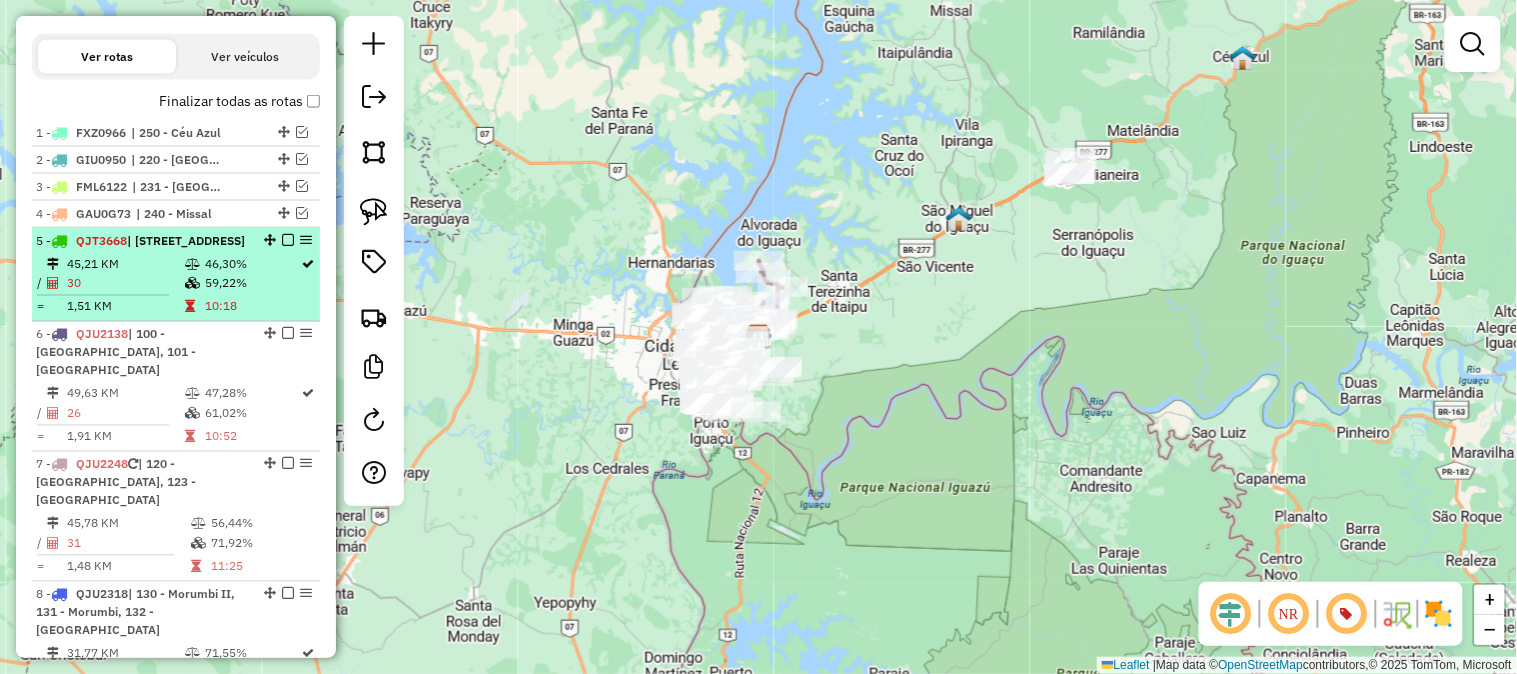 click on "59,22%" at bounding box center [252, 284] 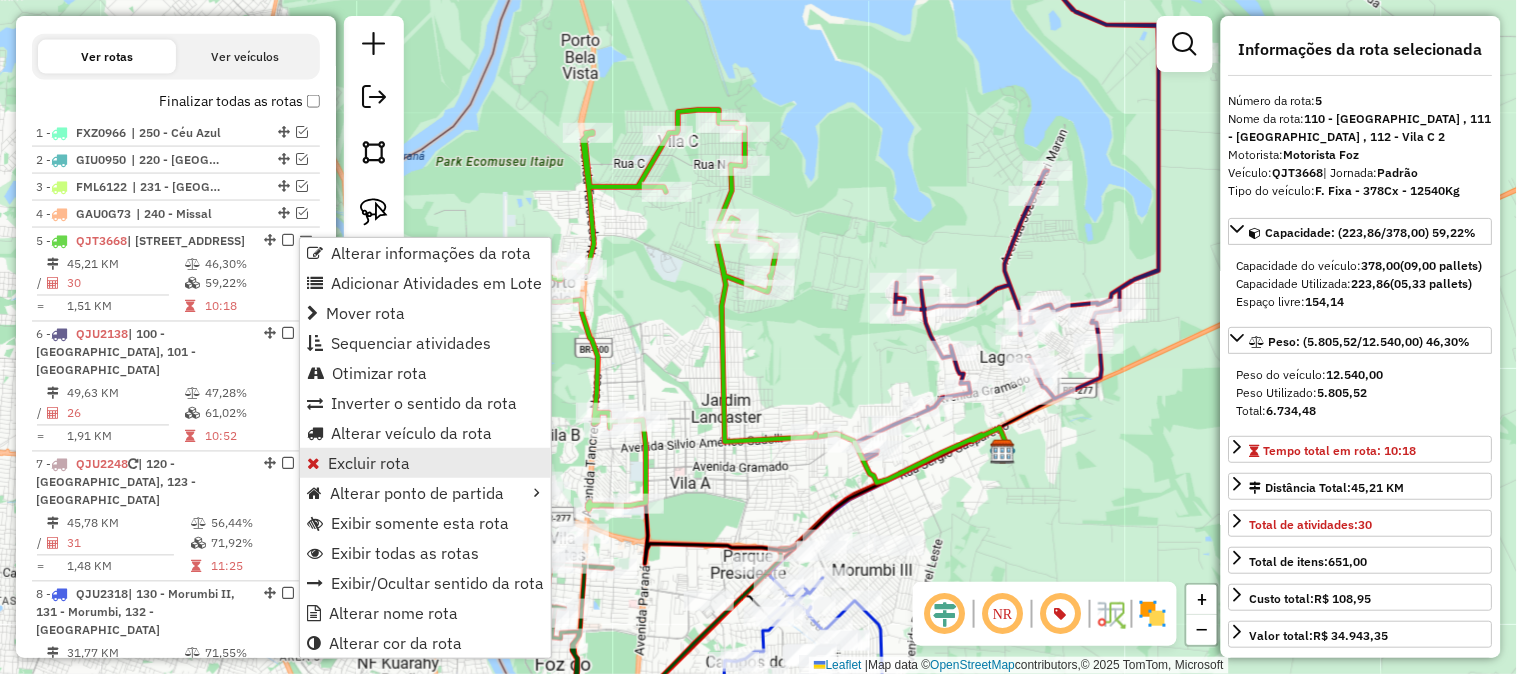 click on "Excluir rota" at bounding box center [369, 463] 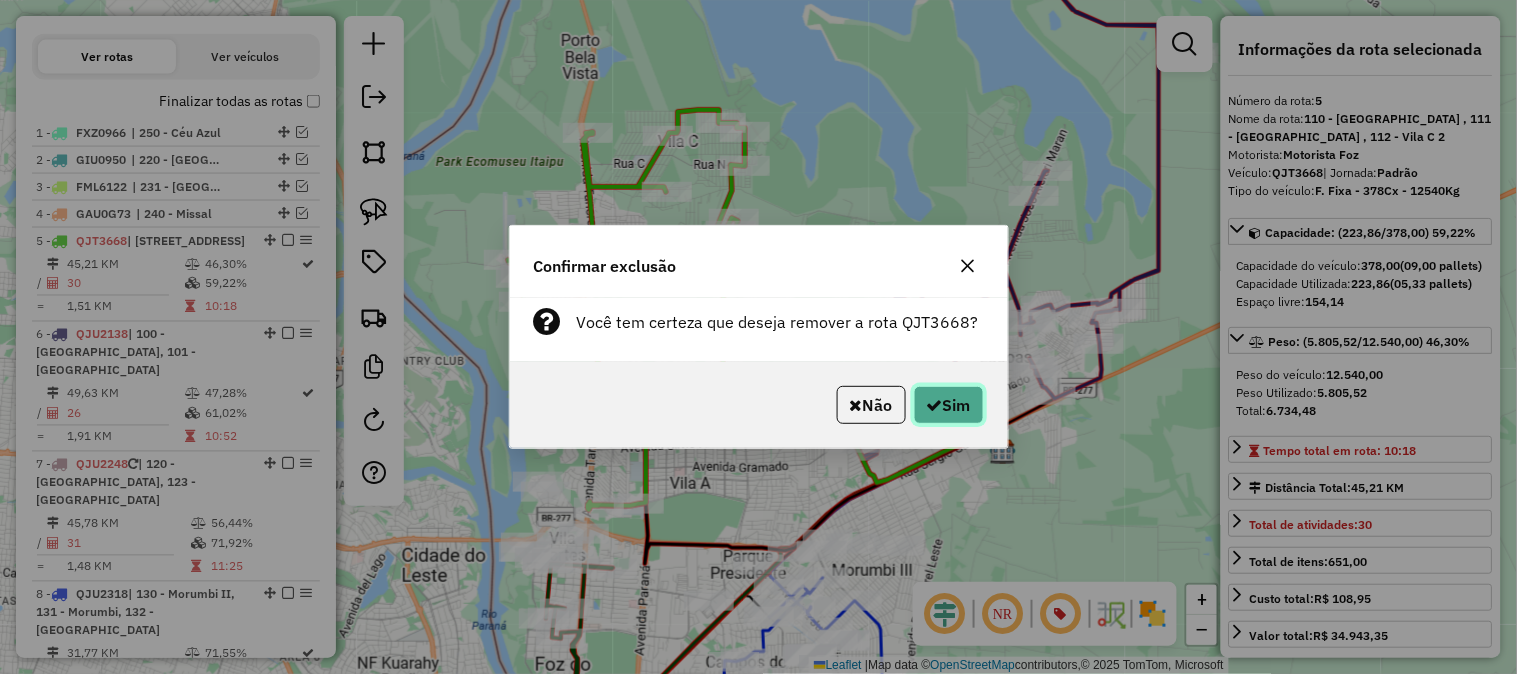 click on "Sim" 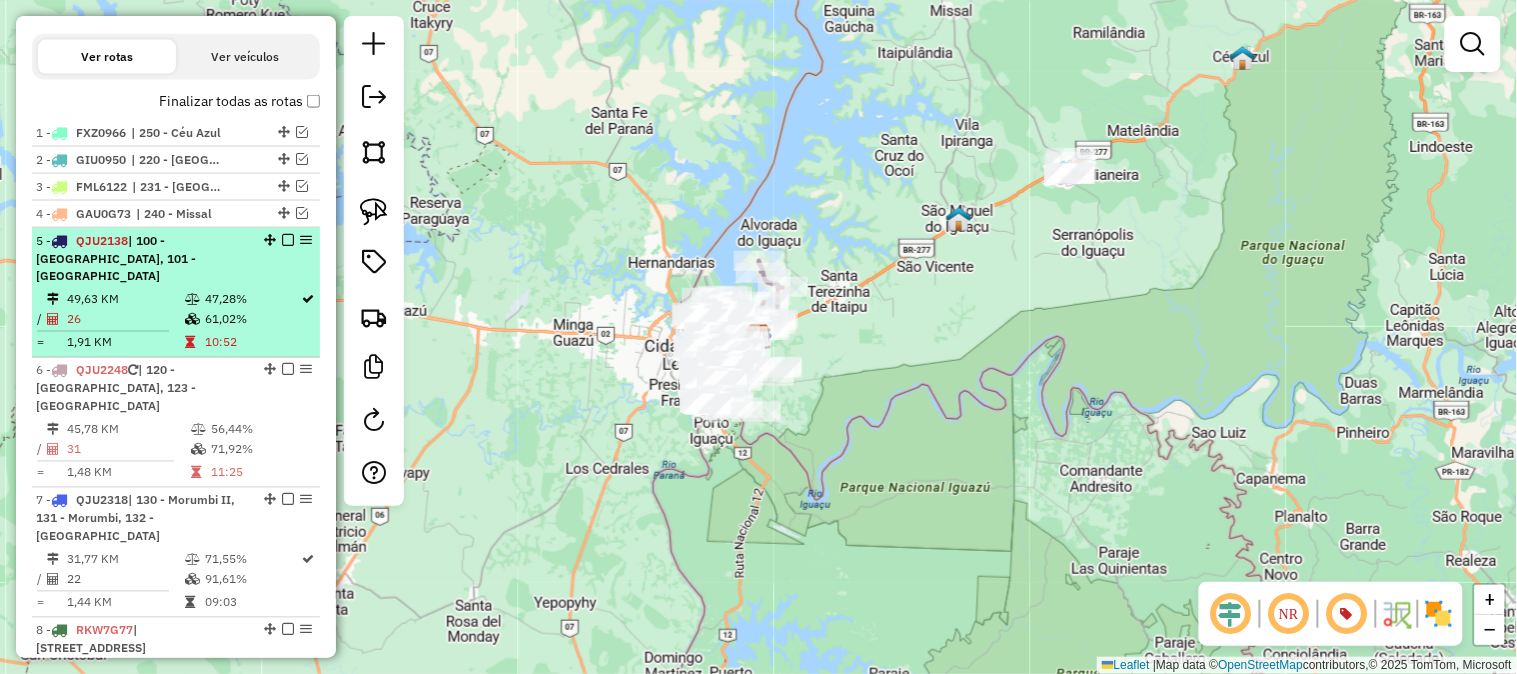 click on "47,28%" at bounding box center [252, 300] 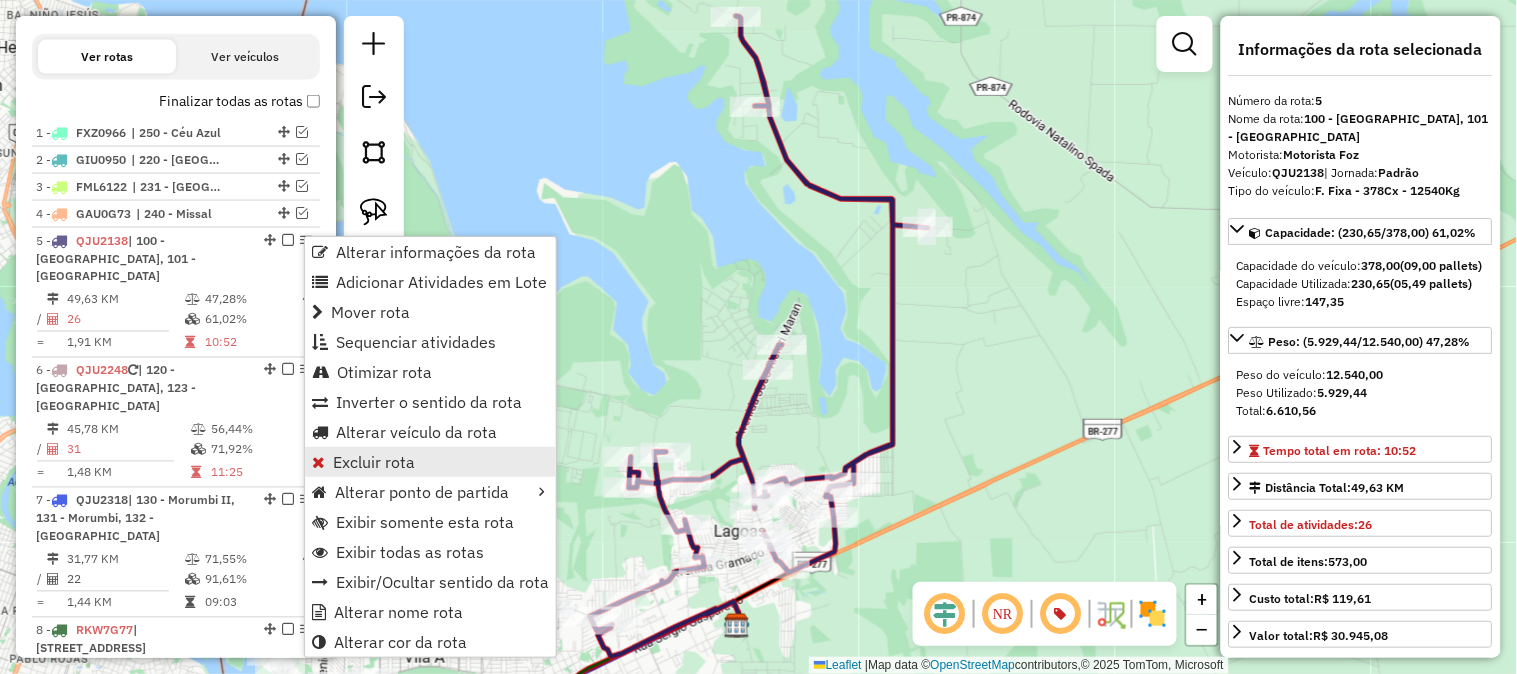 click on "Excluir rota" at bounding box center (374, 462) 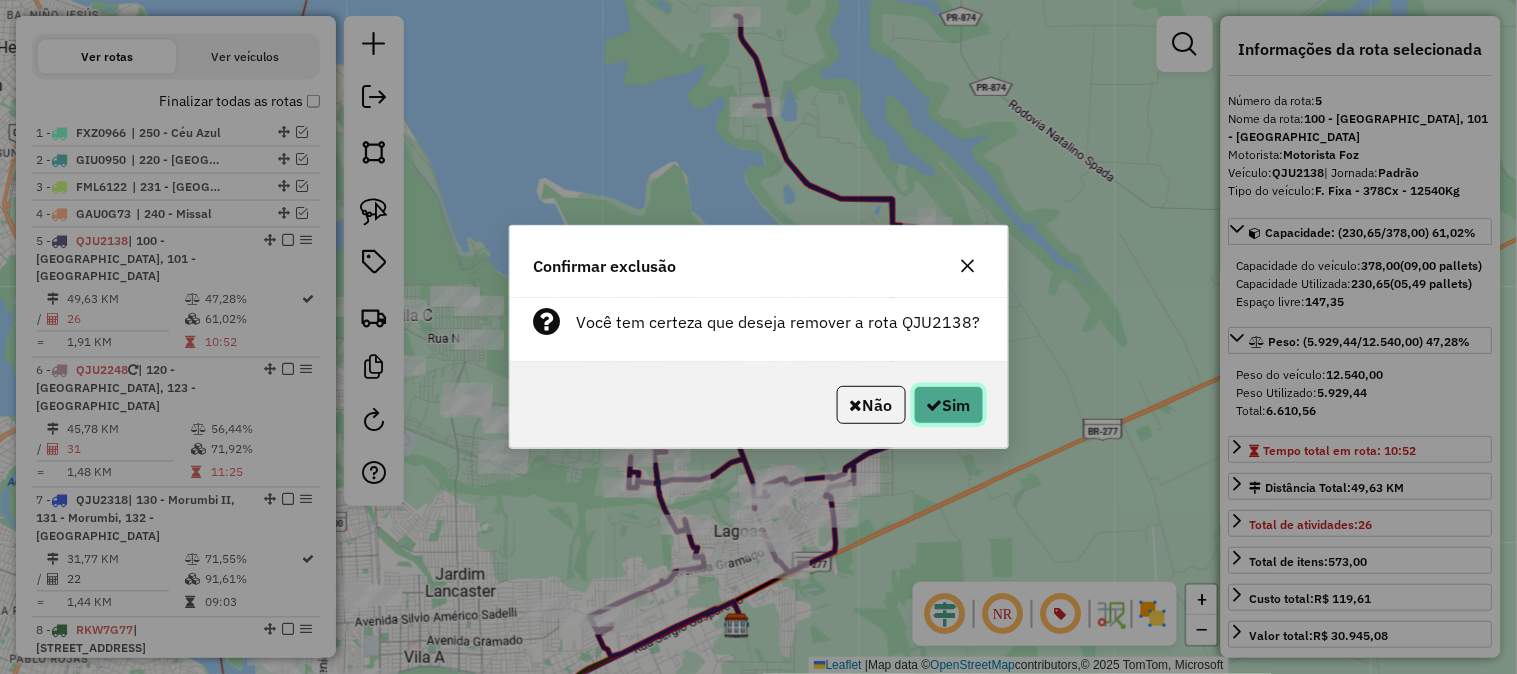 click on "Sim" 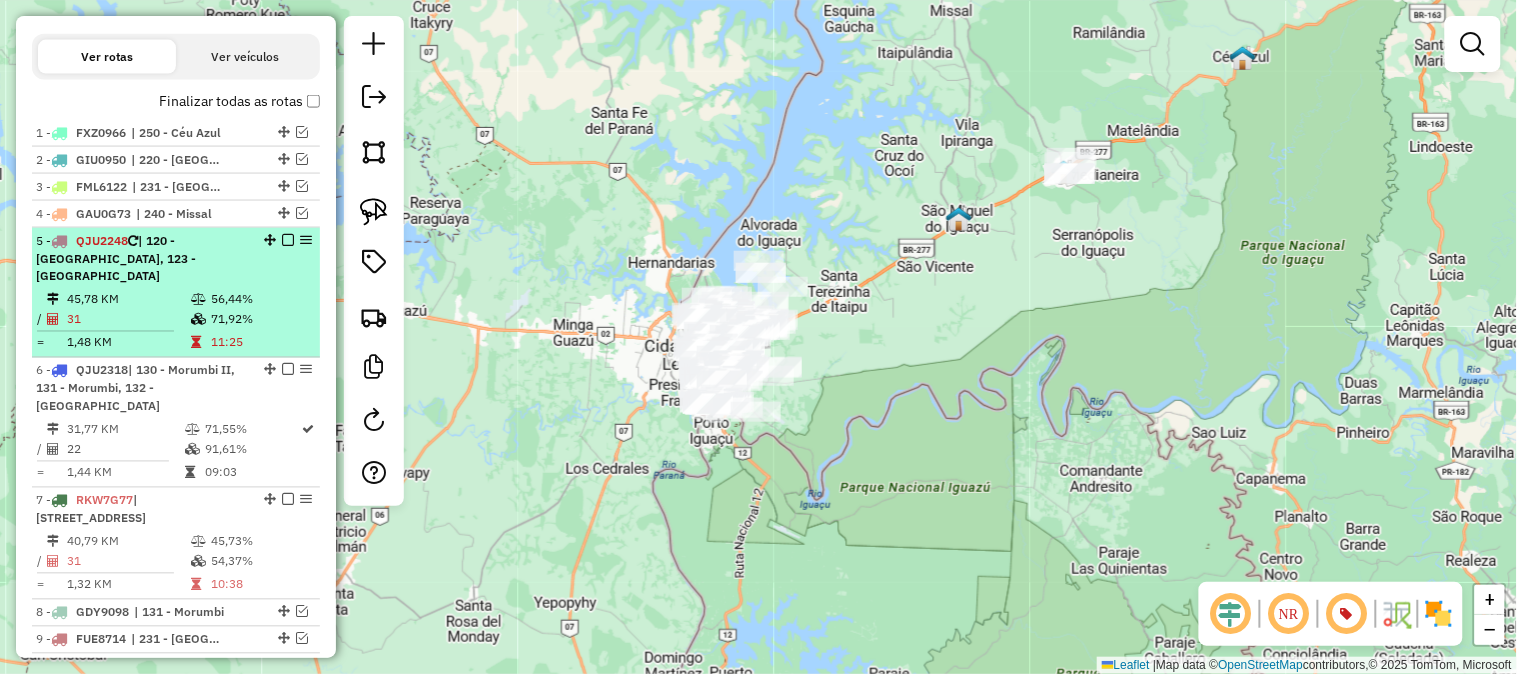 select on "**********" 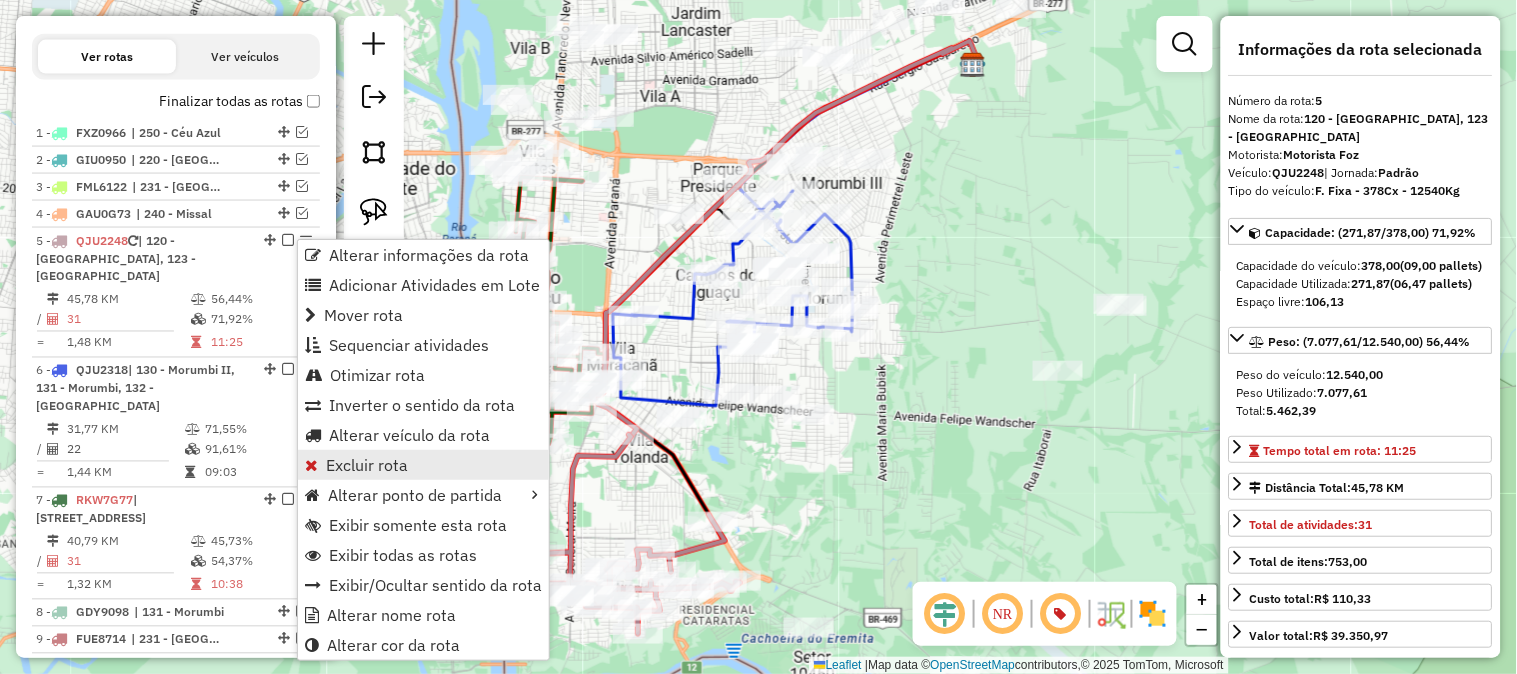 click on "Excluir rota" at bounding box center (367, 465) 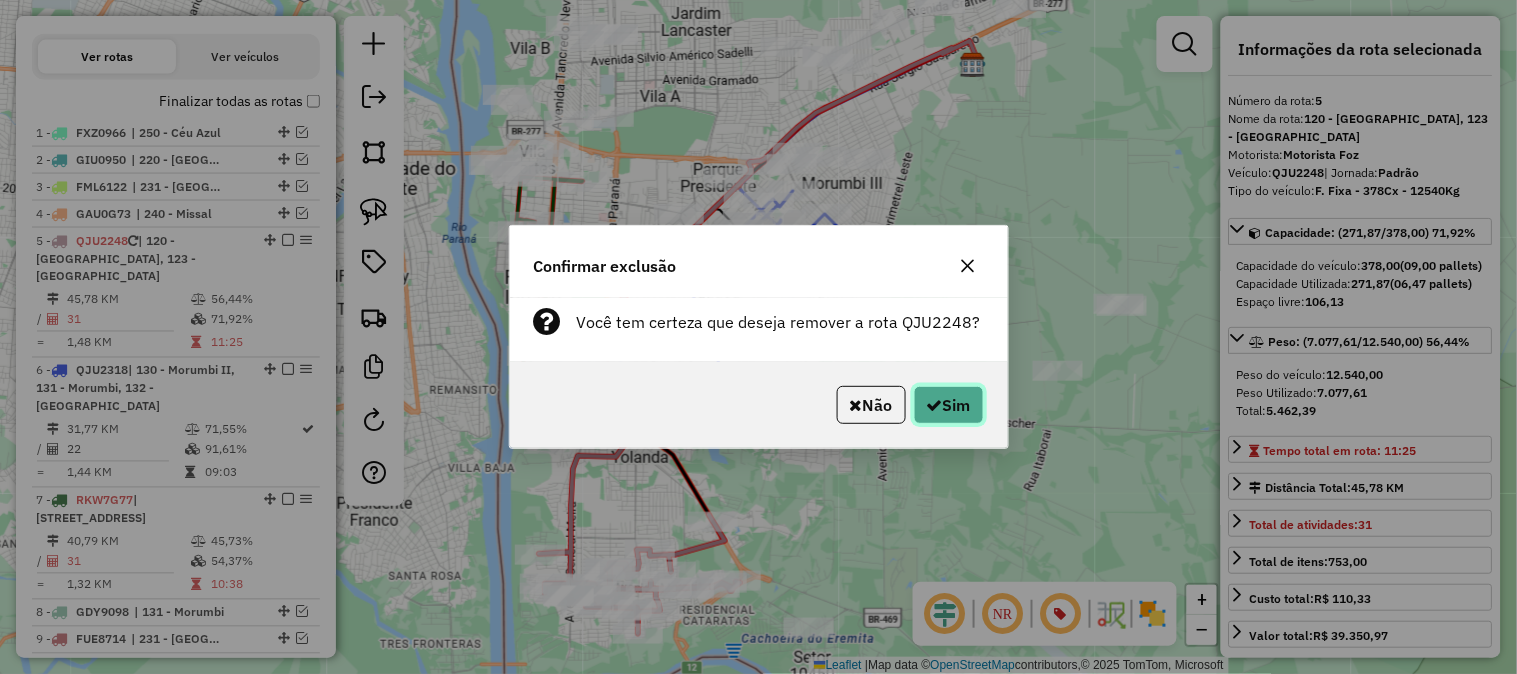click on "Sim" 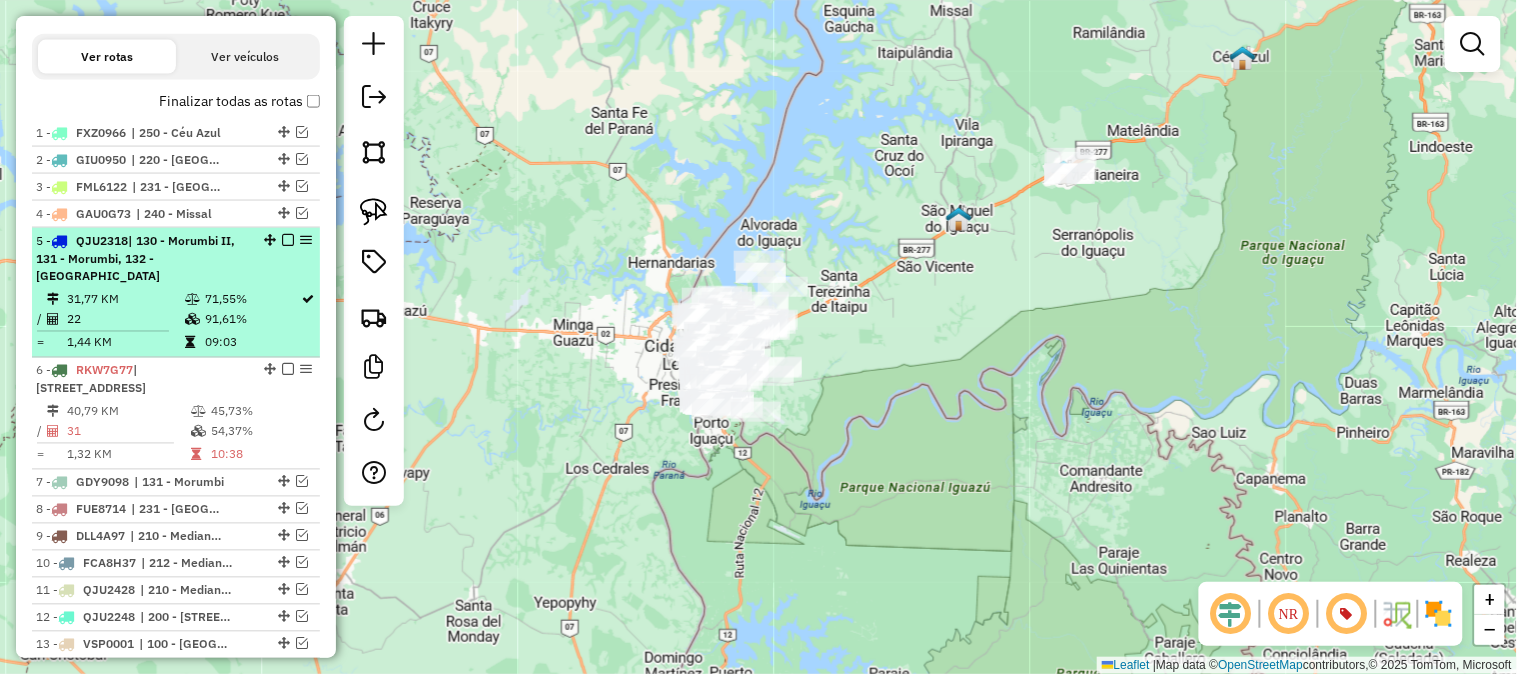 click on "5 -       QJU2318   | 130 - Morumbi II, 131 - Morumbi, 132 - Campos do Iguaçu" at bounding box center [176, 259] 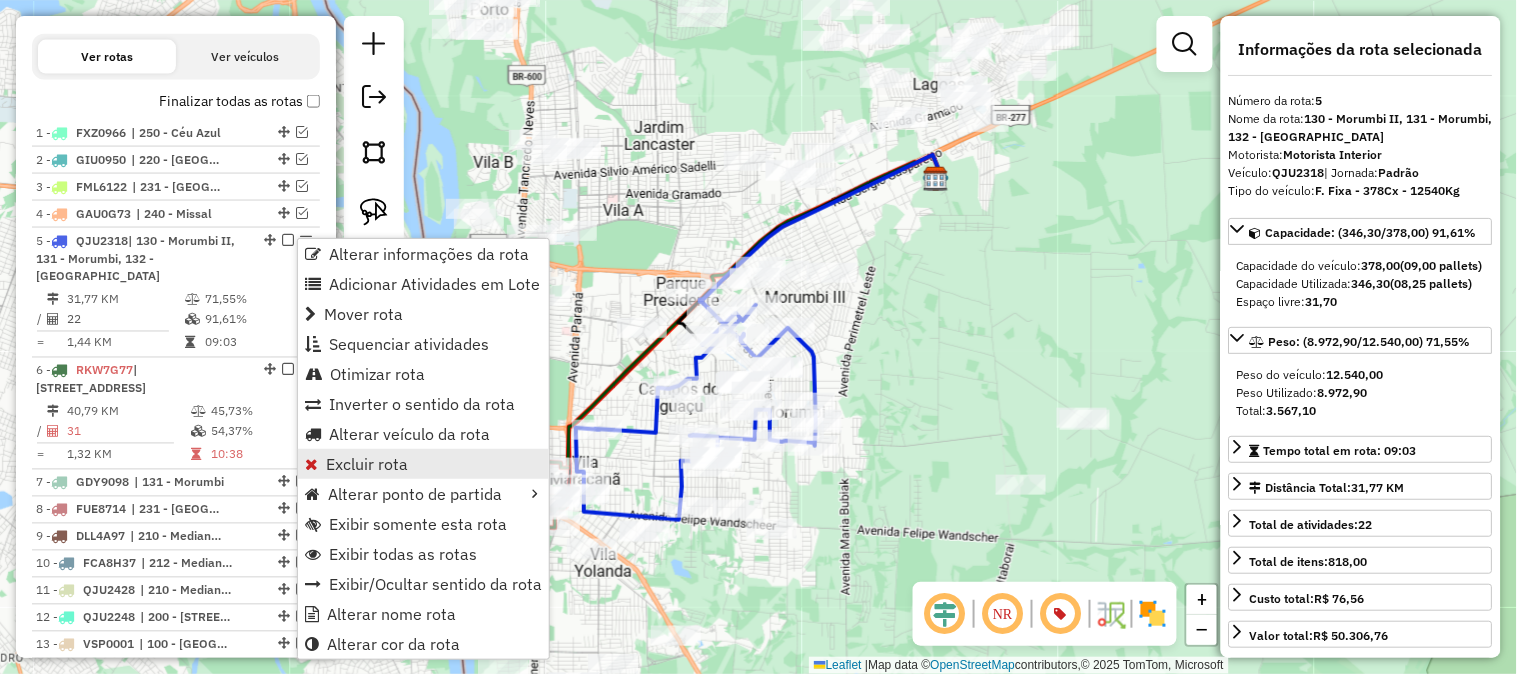 click on "Excluir rota" at bounding box center (367, 464) 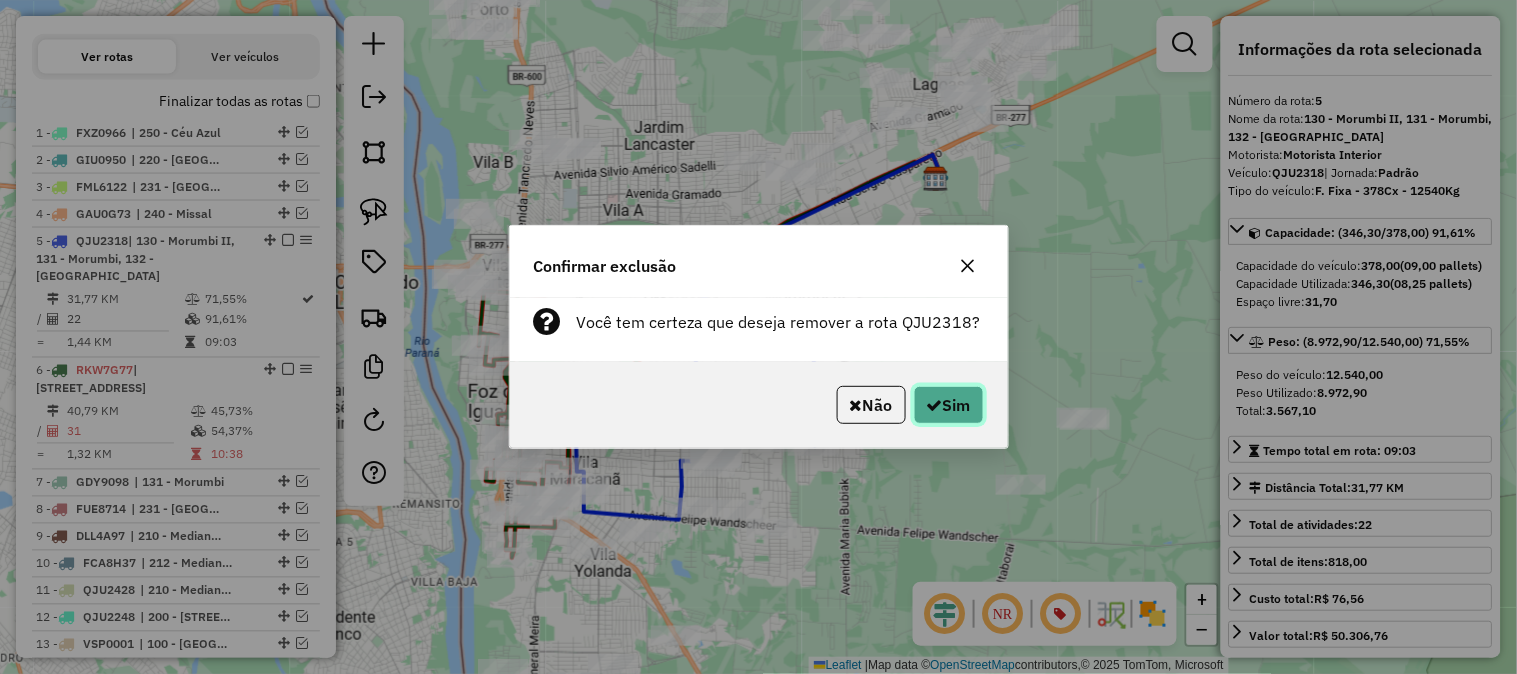 click on "Sim" 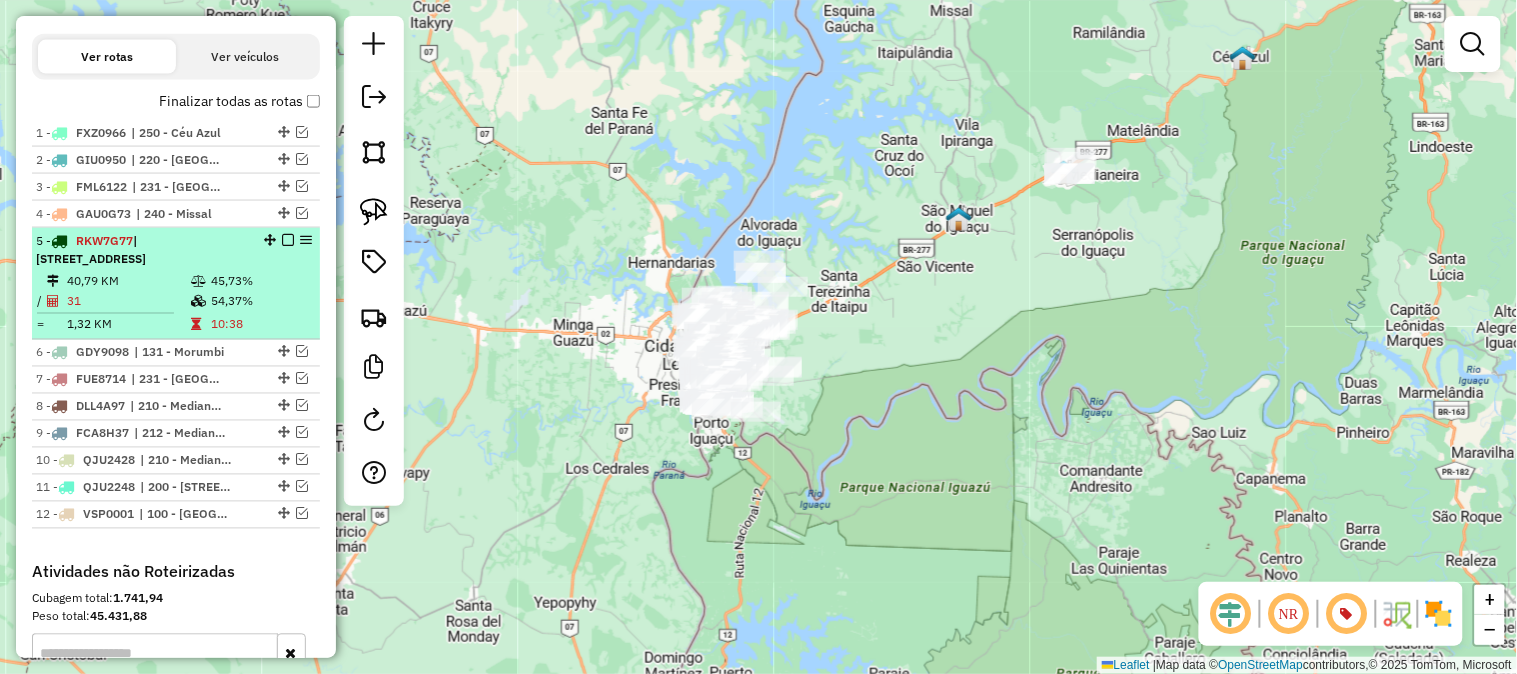 click at bounding box center [198, 282] 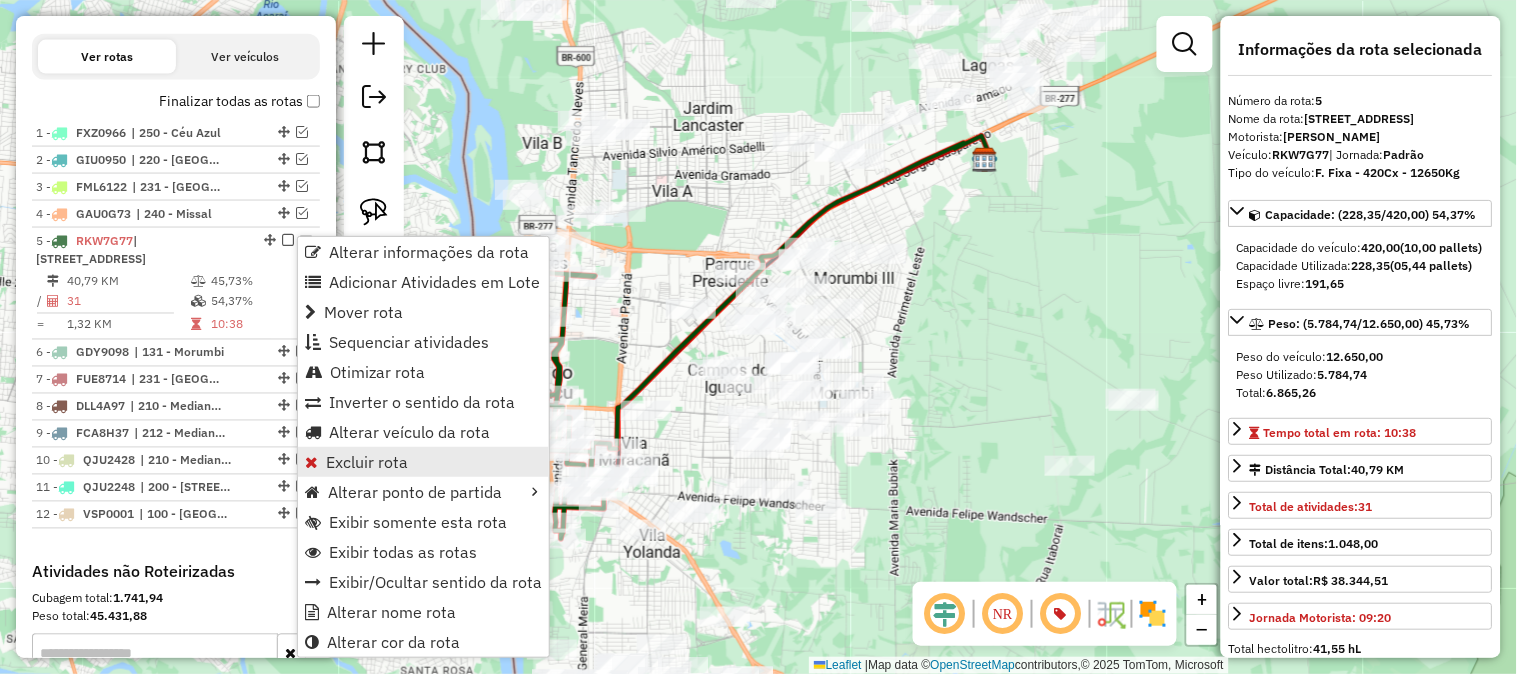 click on "Excluir rota" at bounding box center (367, 462) 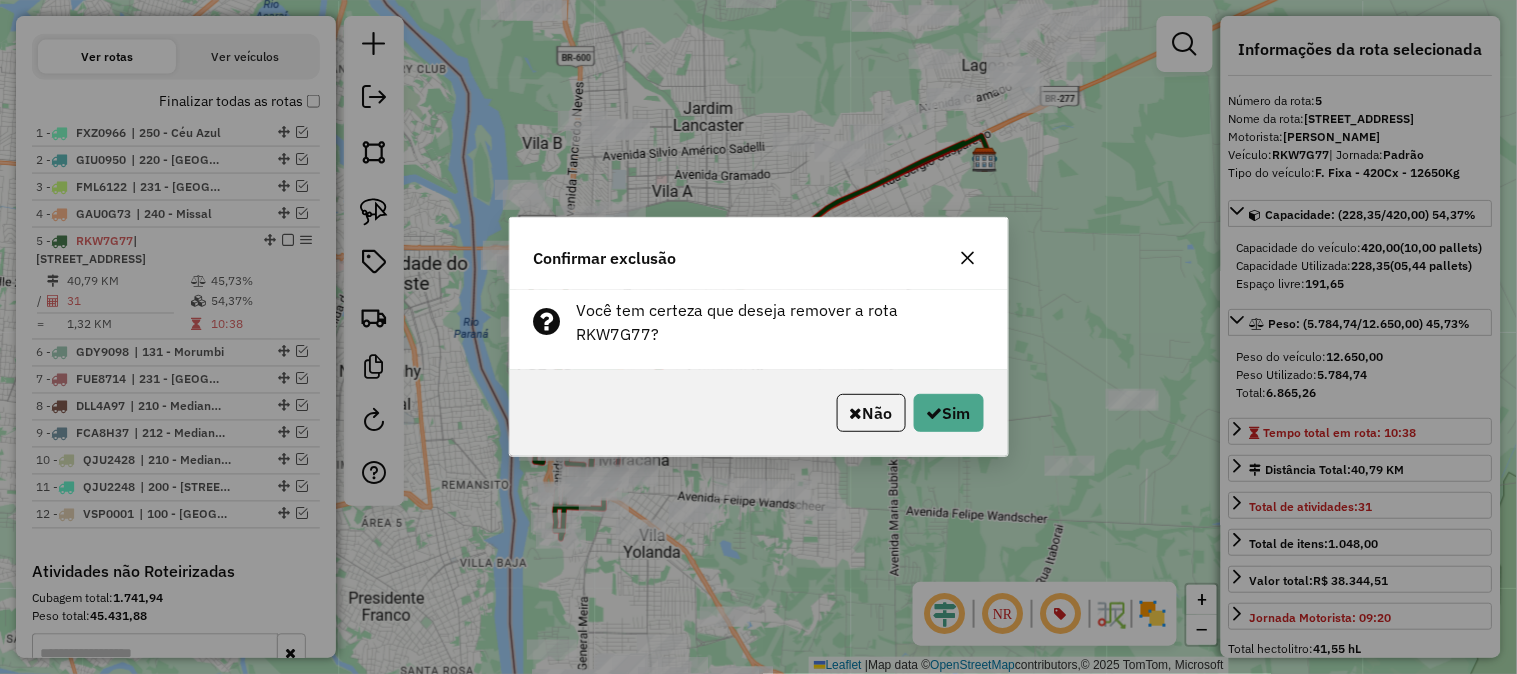 click on "Confirmar exclusão Você tem certeza que deseja remover a rota RKW7G77?  Não   Sim" 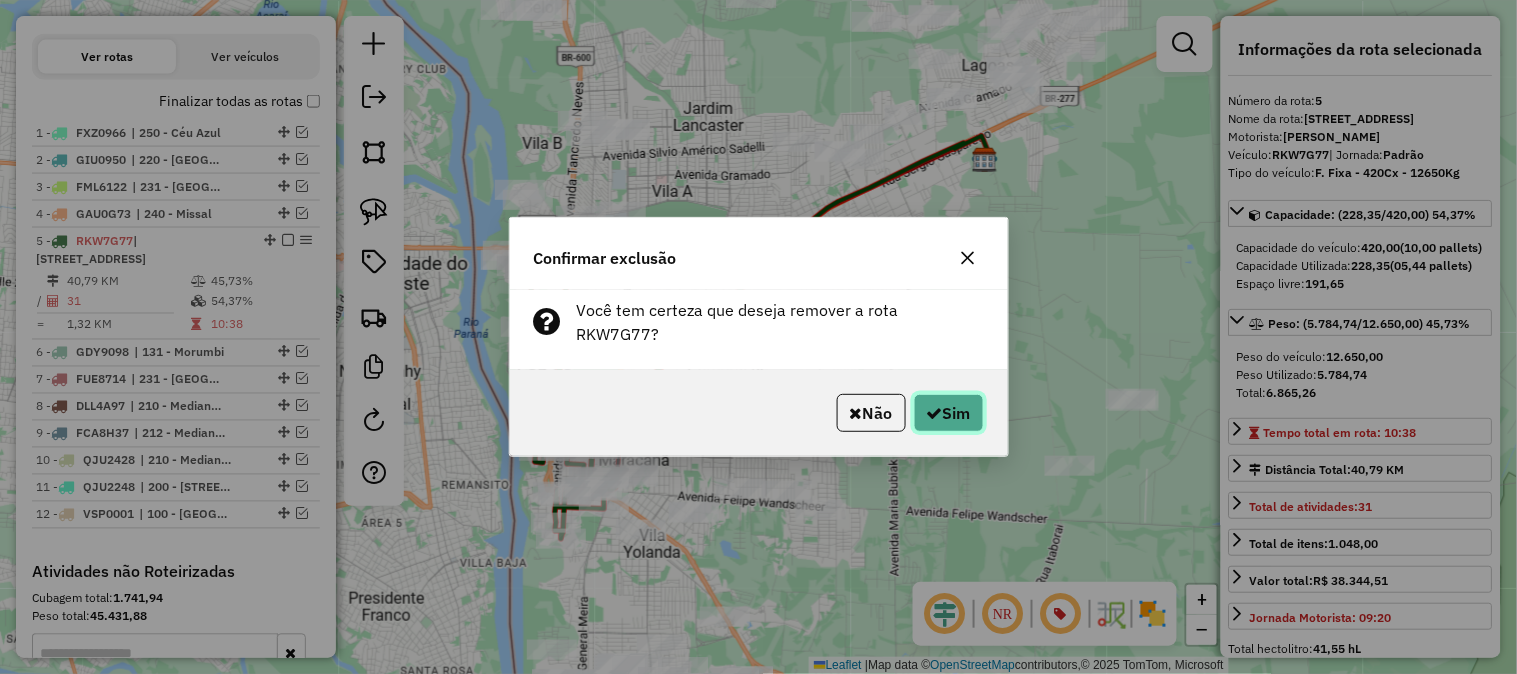 click 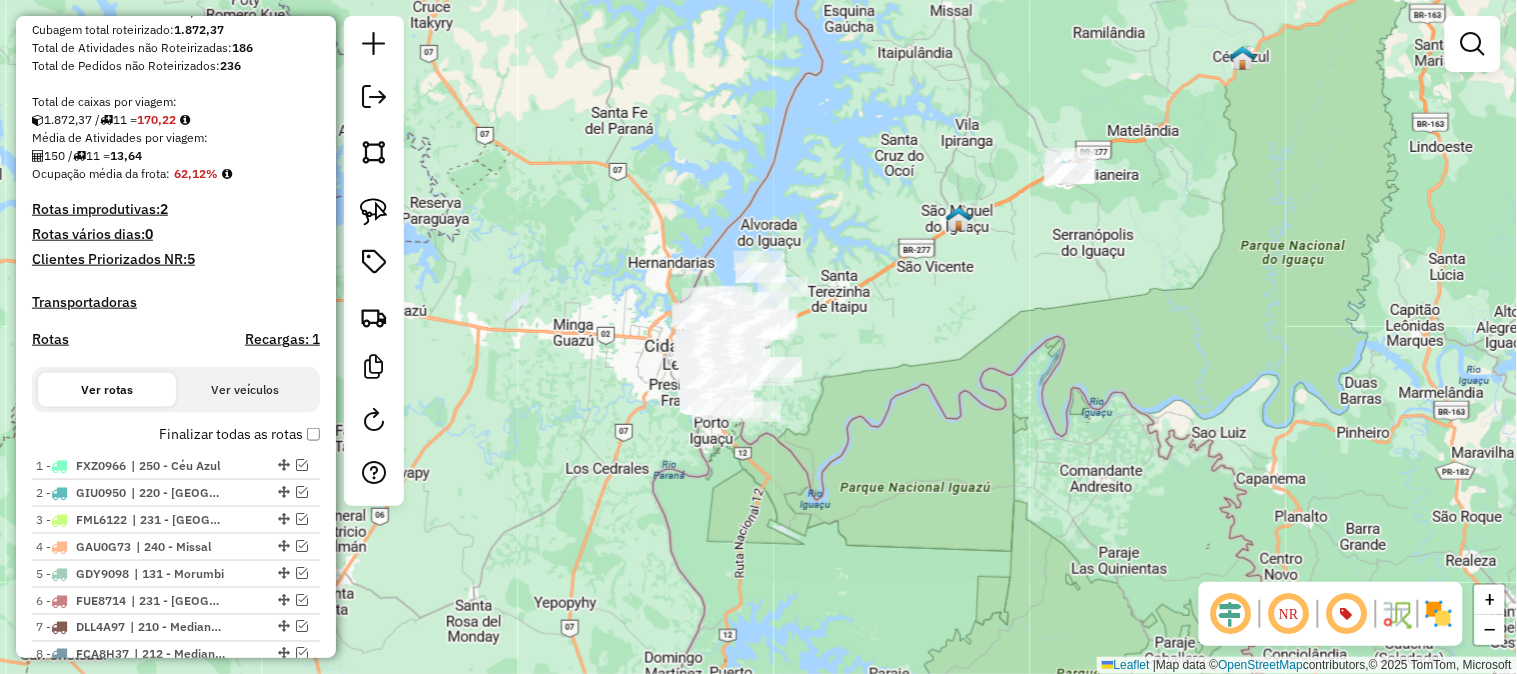 scroll, scrollTop: 157, scrollLeft: 0, axis: vertical 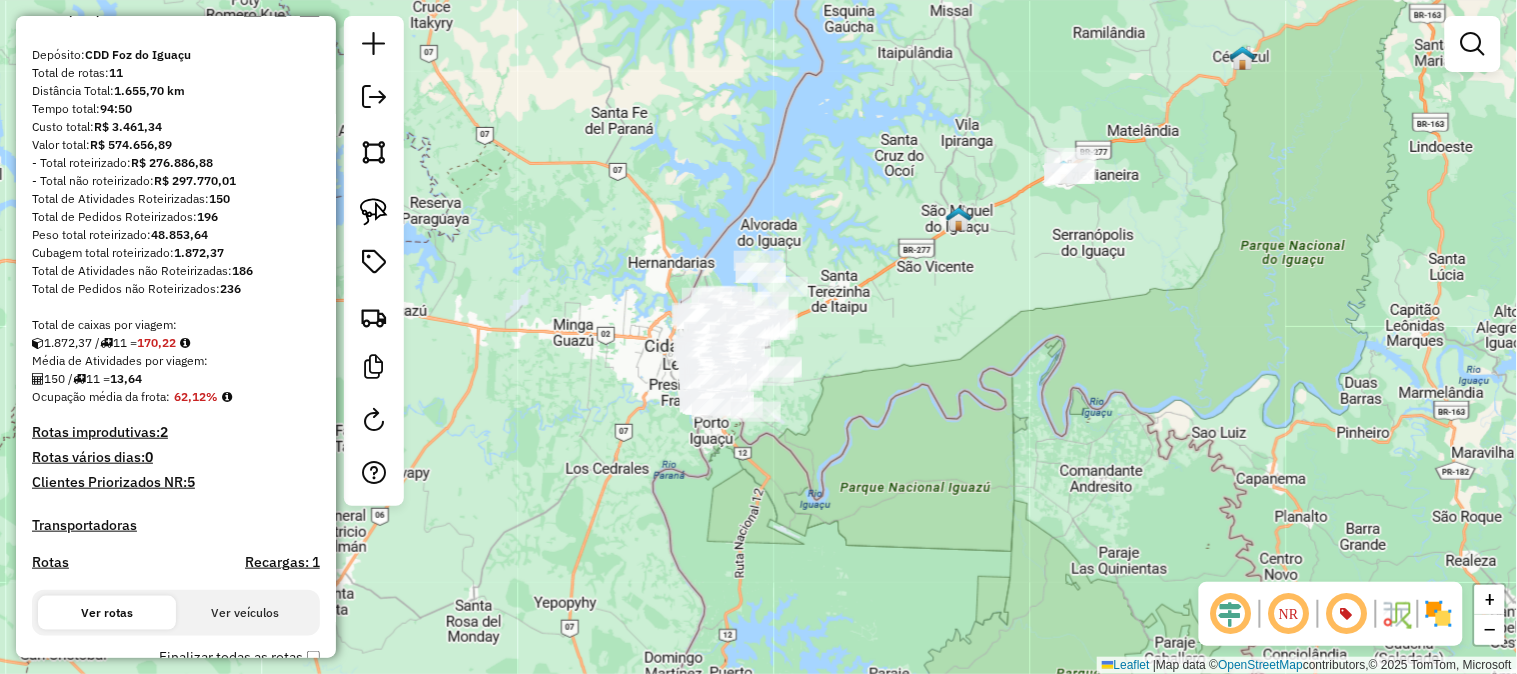 click on "Rotas improdutivas:  2" at bounding box center (176, 432) 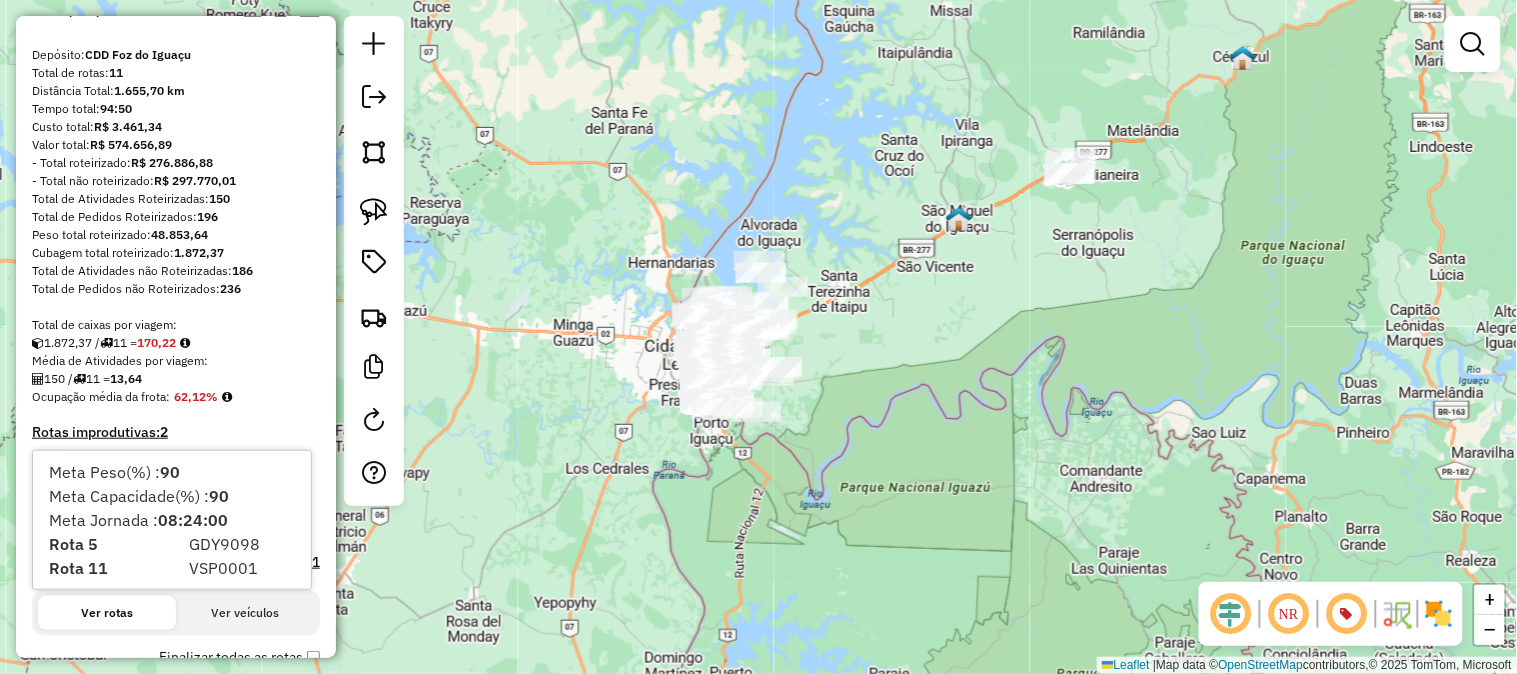 click on "Ocupação média da frota:  62,12%" at bounding box center (176, 397) 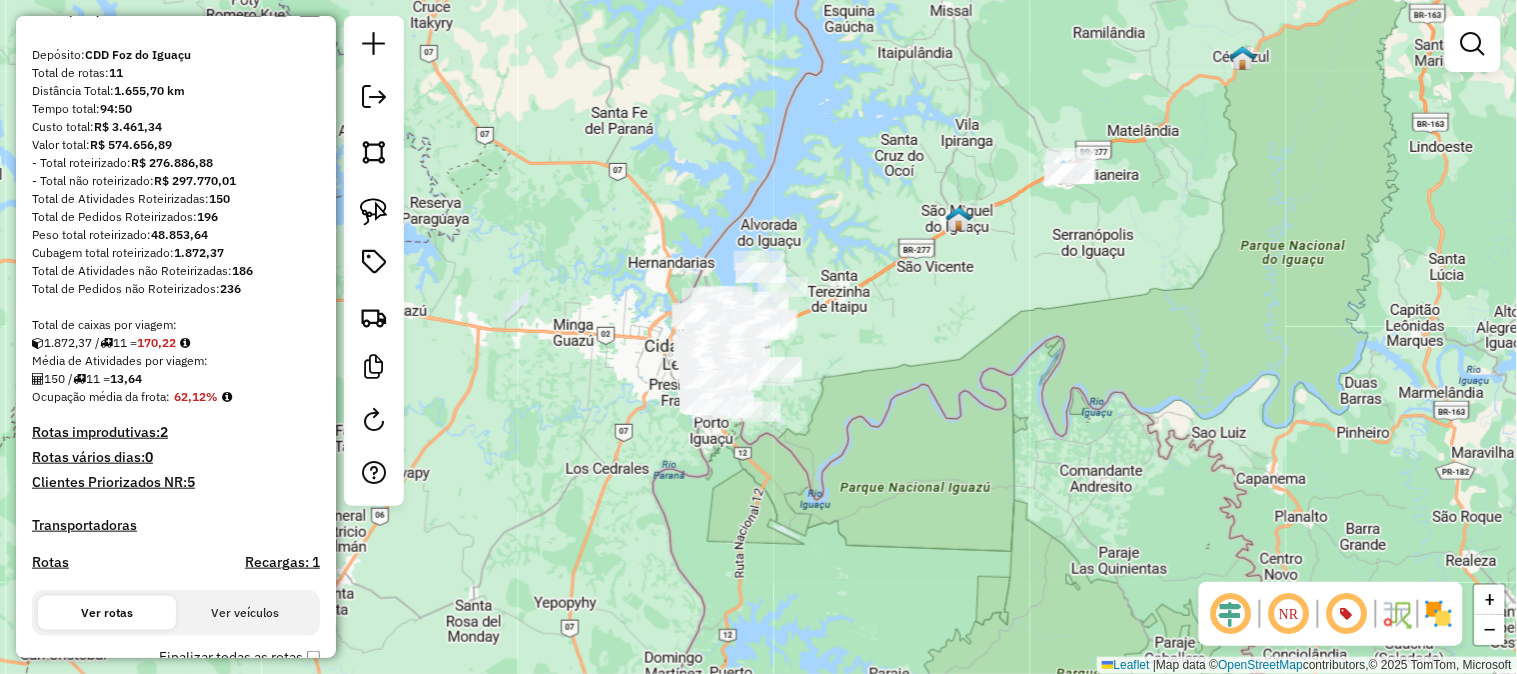 scroll, scrollTop: 0, scrollLeft: 0, axis: both 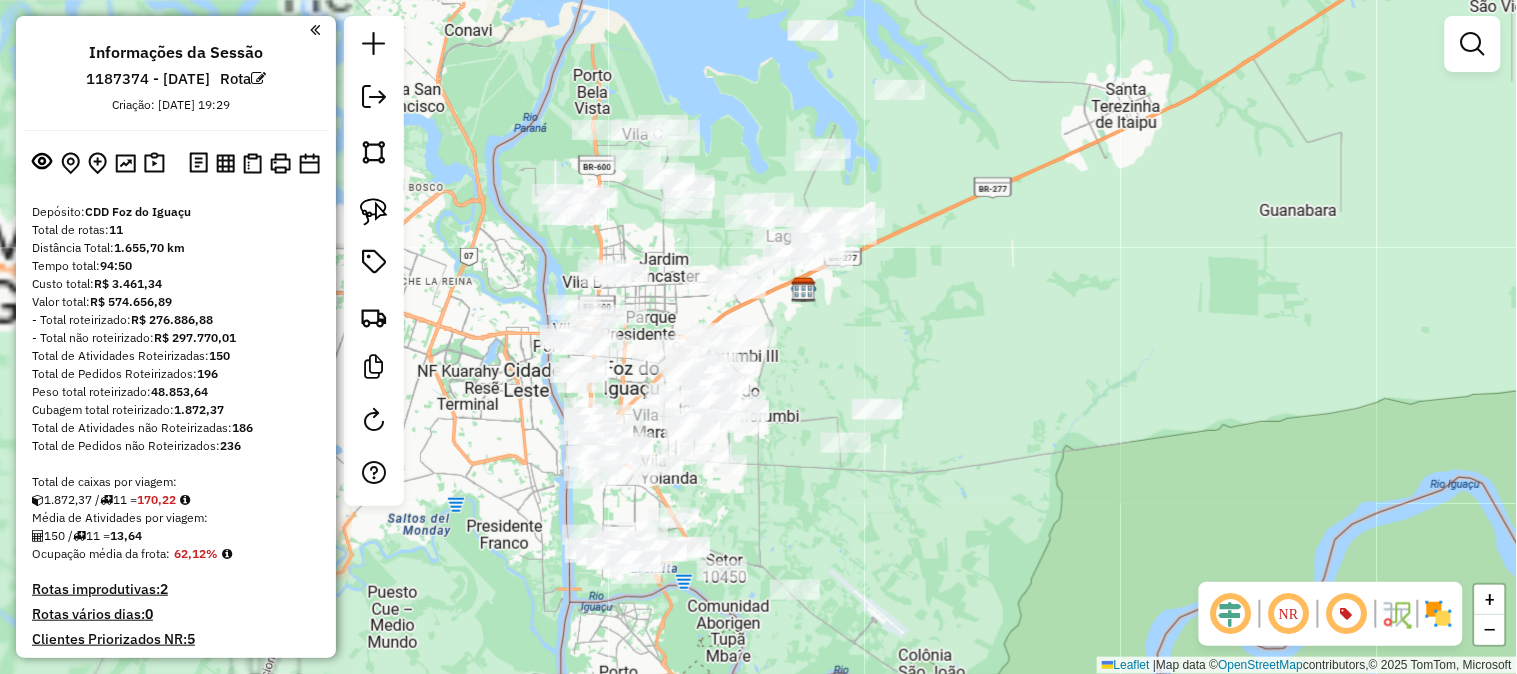 drag, startPoint x: 1035, startPoint y: 350, endPoint x: 1152, endPoint y: 340, distance: 117.426575 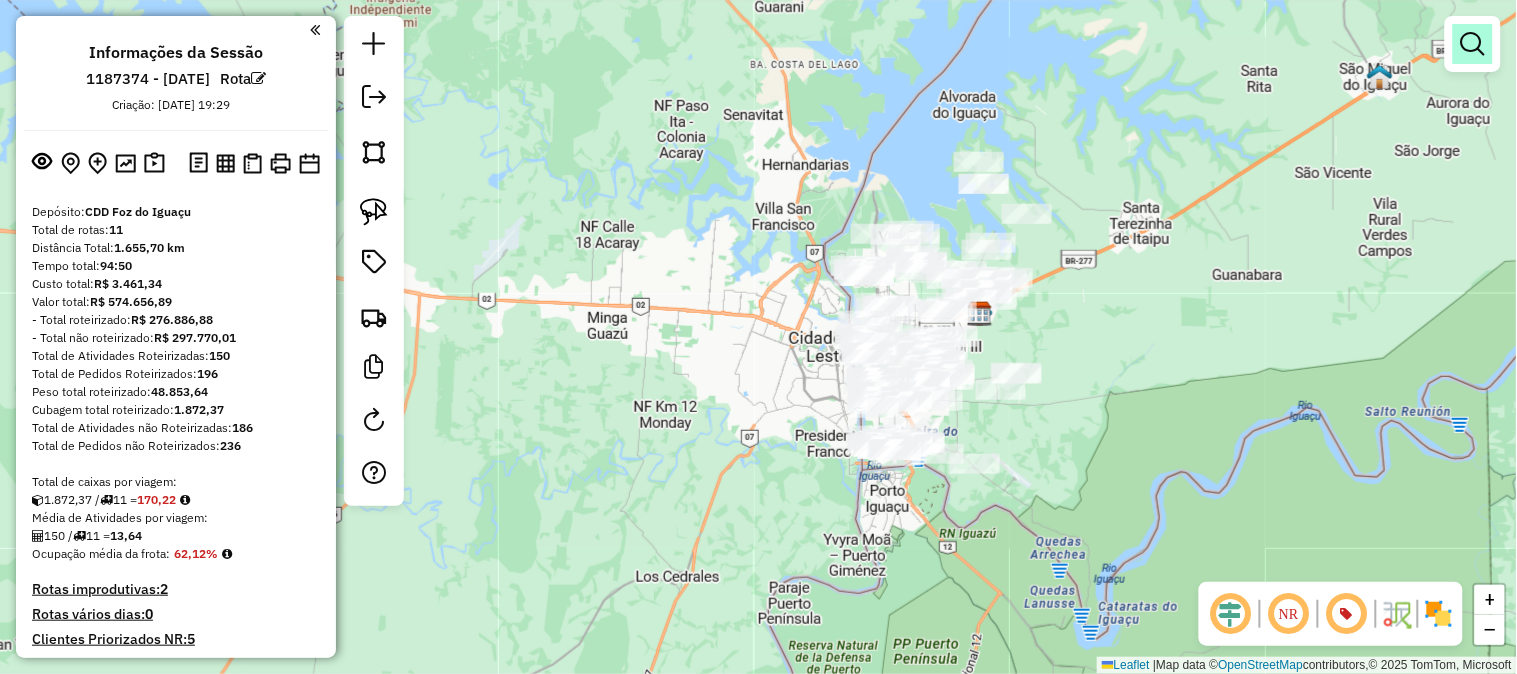click at bounding box center [1473, 44] 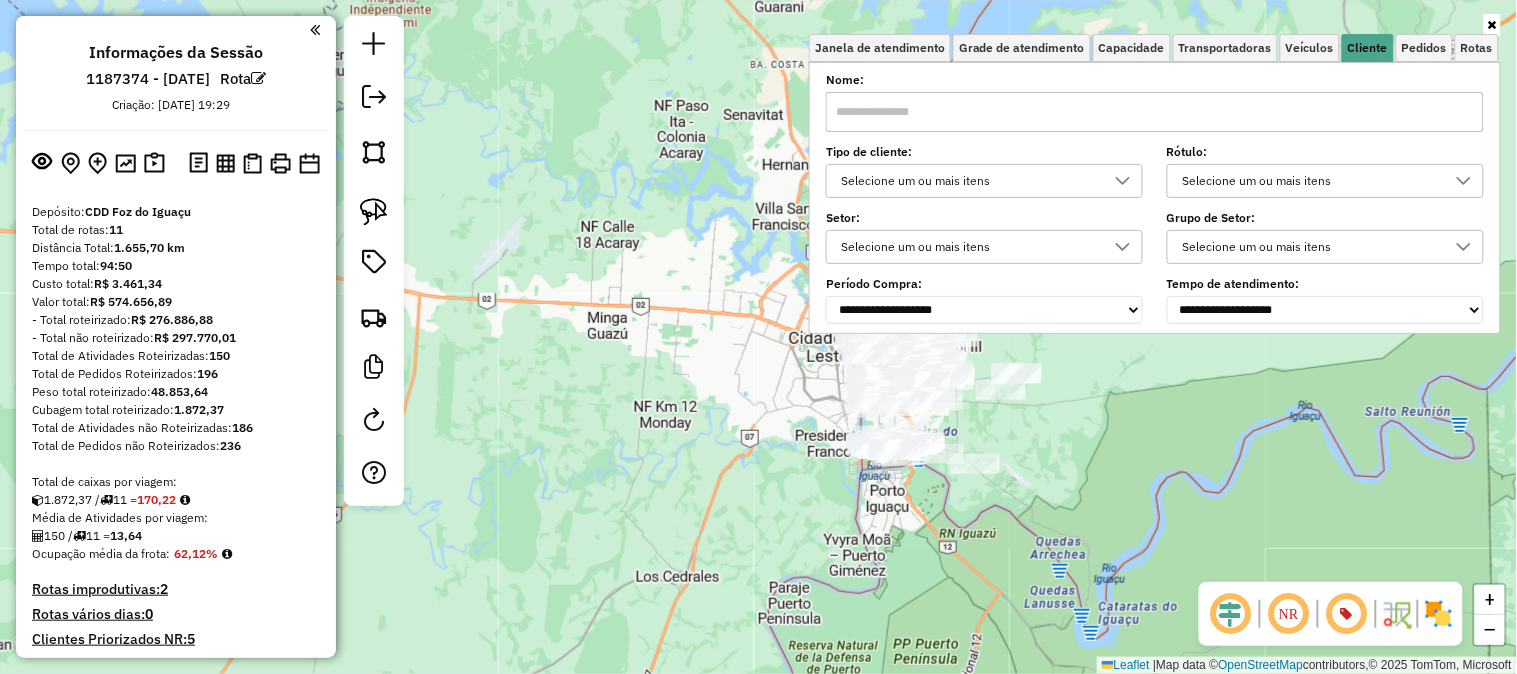 click on "Selecione um ou mais itens" at bounding box center (969, 181) 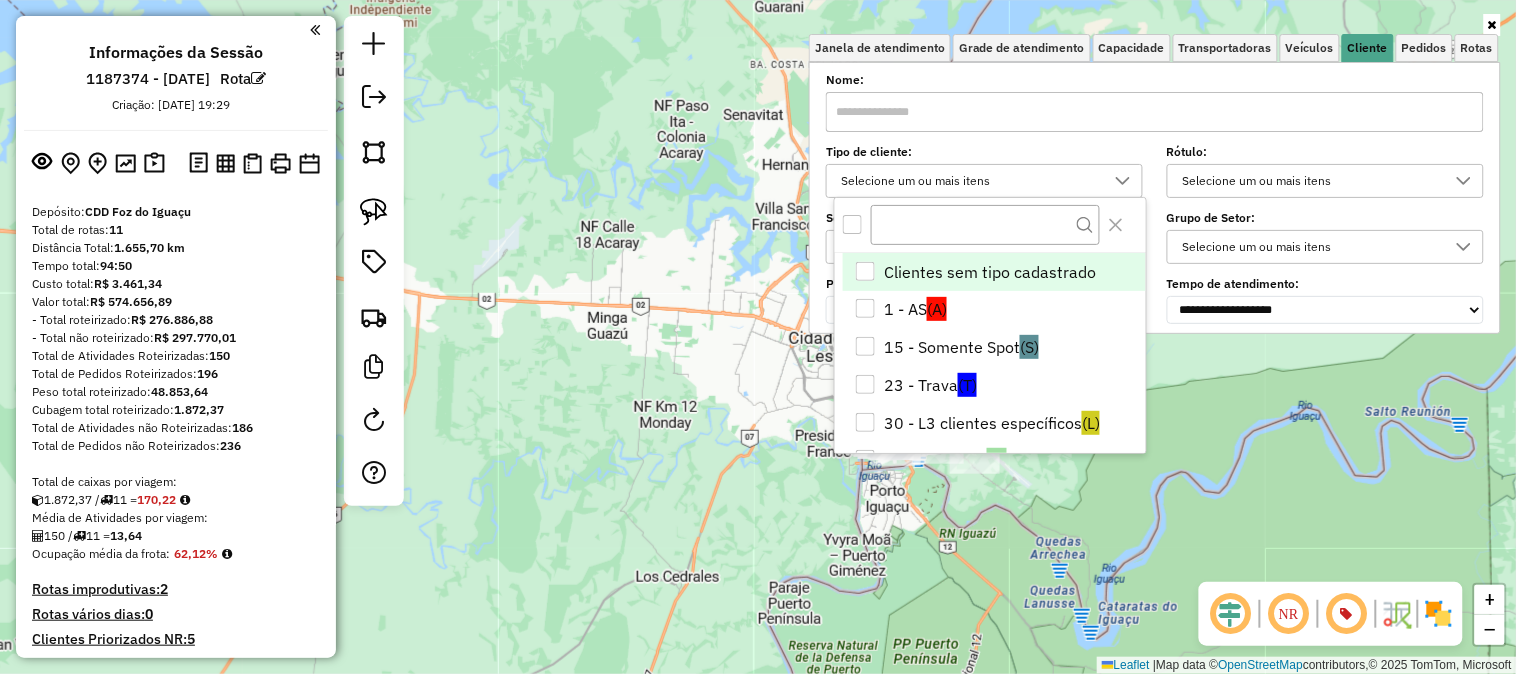 scroll, scrollTop: 11, scrollLeft: 67, axis: both 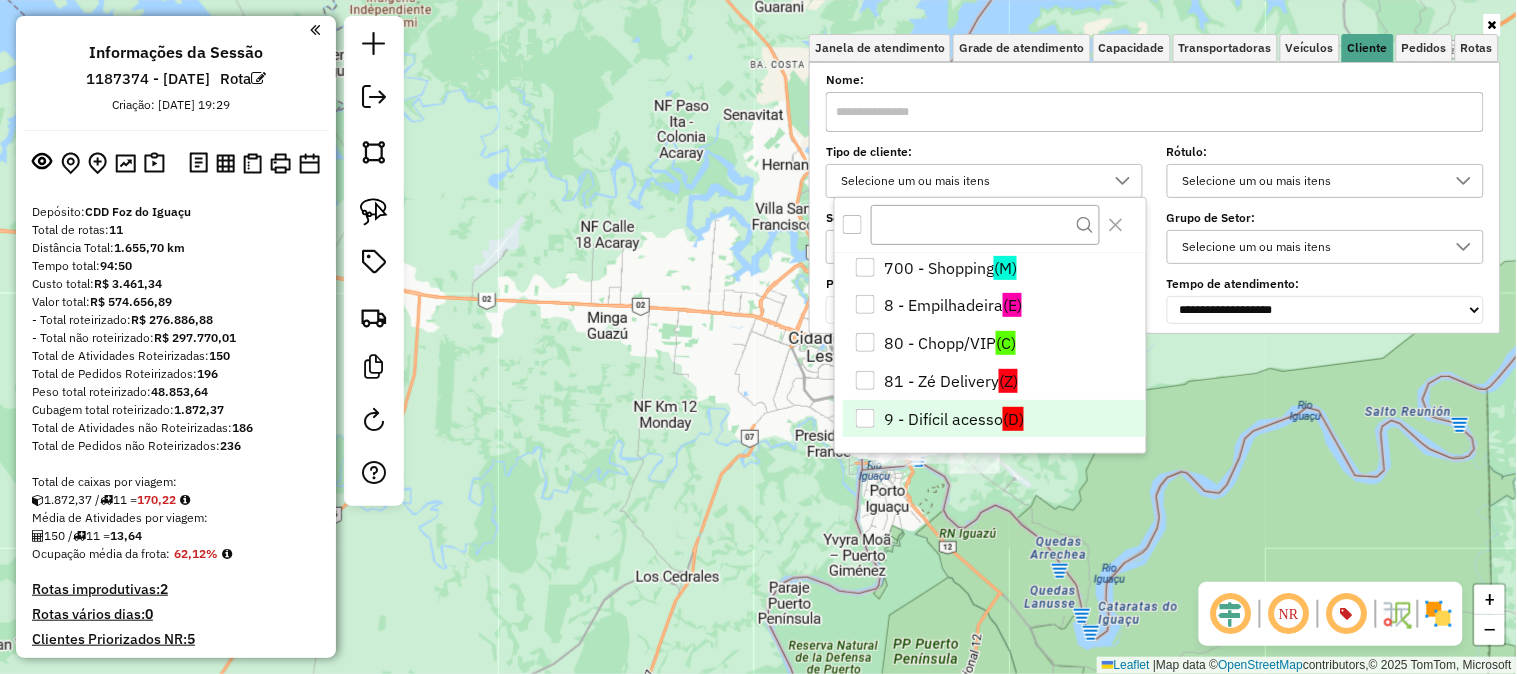 click on "9 - Difícil acesso  (D)" at bounding box center (994, 419) 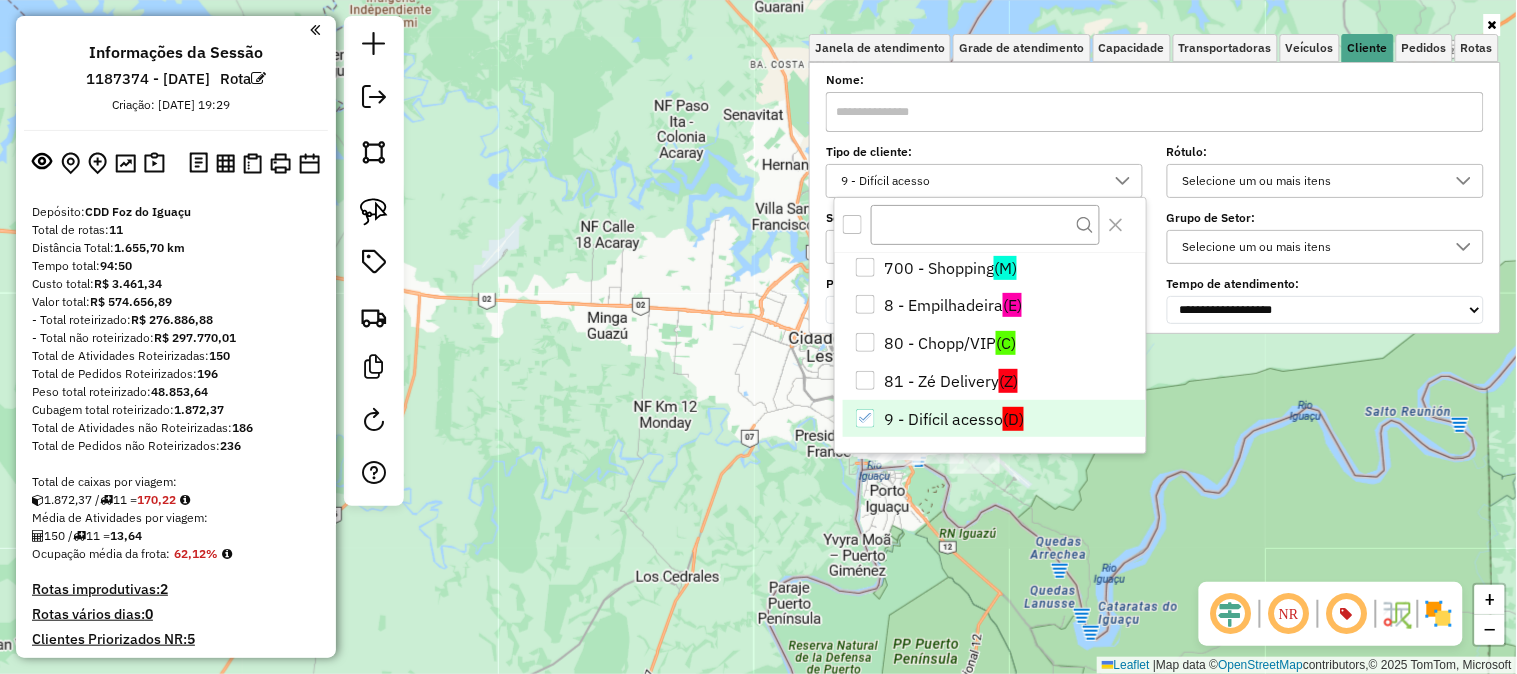 click on "Janela de atendimento Grade de atendimento Capacidade Transportadoras Veículos Cliente Pedidos  Rotas Selecione os dias de semana para filtrar as janelas de atendimento  Seg   Ter   Qua   Qui   Sex   Sáb   Dom  Informe o período da janela de atendimento: De: Até:  Filtrar exatamente a janela do cliente  Considerar janela de atendimento padrão  Selecione os dias de semana para filtrar as grades de atendimento  Seg   Ter   Qua   Qui   Sex   Sáb   Dom   Considerar clientes sem dia de atendimento cadastrado  Clientes fora do dia de atendimento selecionado Filtrar as atividades entre os valores definidos abaixo:  Peso mínimo:   Peso máximo:   Cubagem mínima:   Cubagem máxima:   De:   Até:  Filtrar as atividades entre o tempo de atendimento definido abaixo:  De:   Até:   Considerar capacidade total dos clientes não roteirizados Transportadora: Selecione um ou mais itens Tipo de veículo: Selecione um ou mais itens Veículo: Selecione um ou mais itens Motorista: Selecione um ou mais itens Nome: Rótulo:" 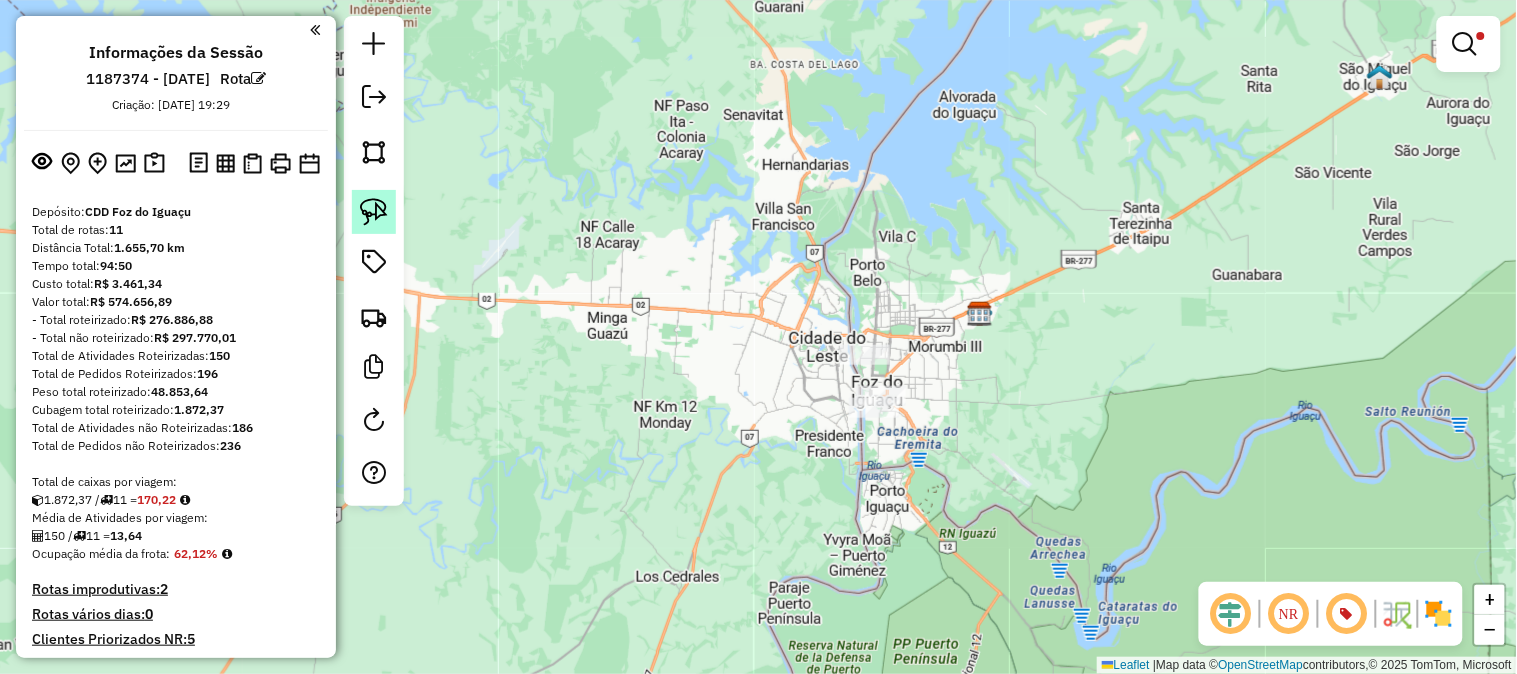 click 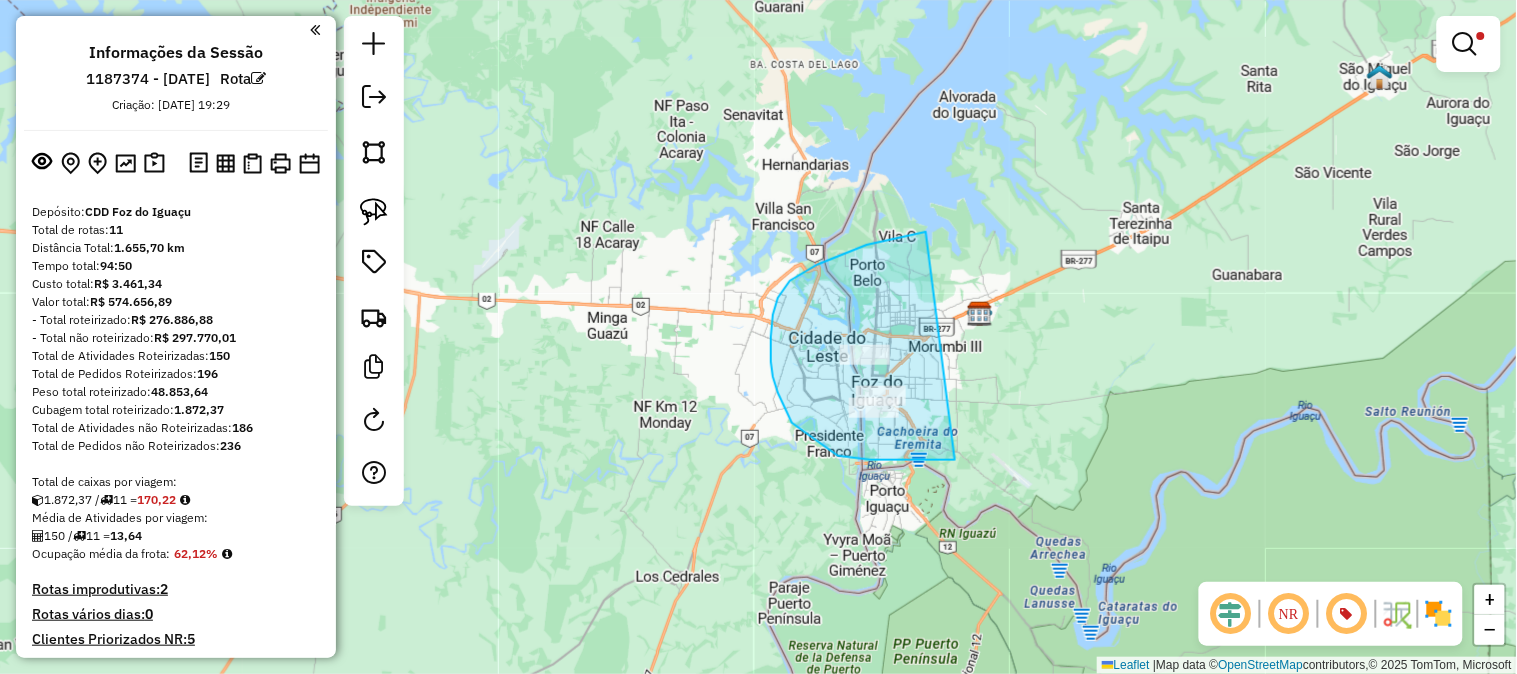 drag, startPoint x: 926, startPoint y: 232, endPoint x: 990, endPoint y: 455, distance: 232.00215 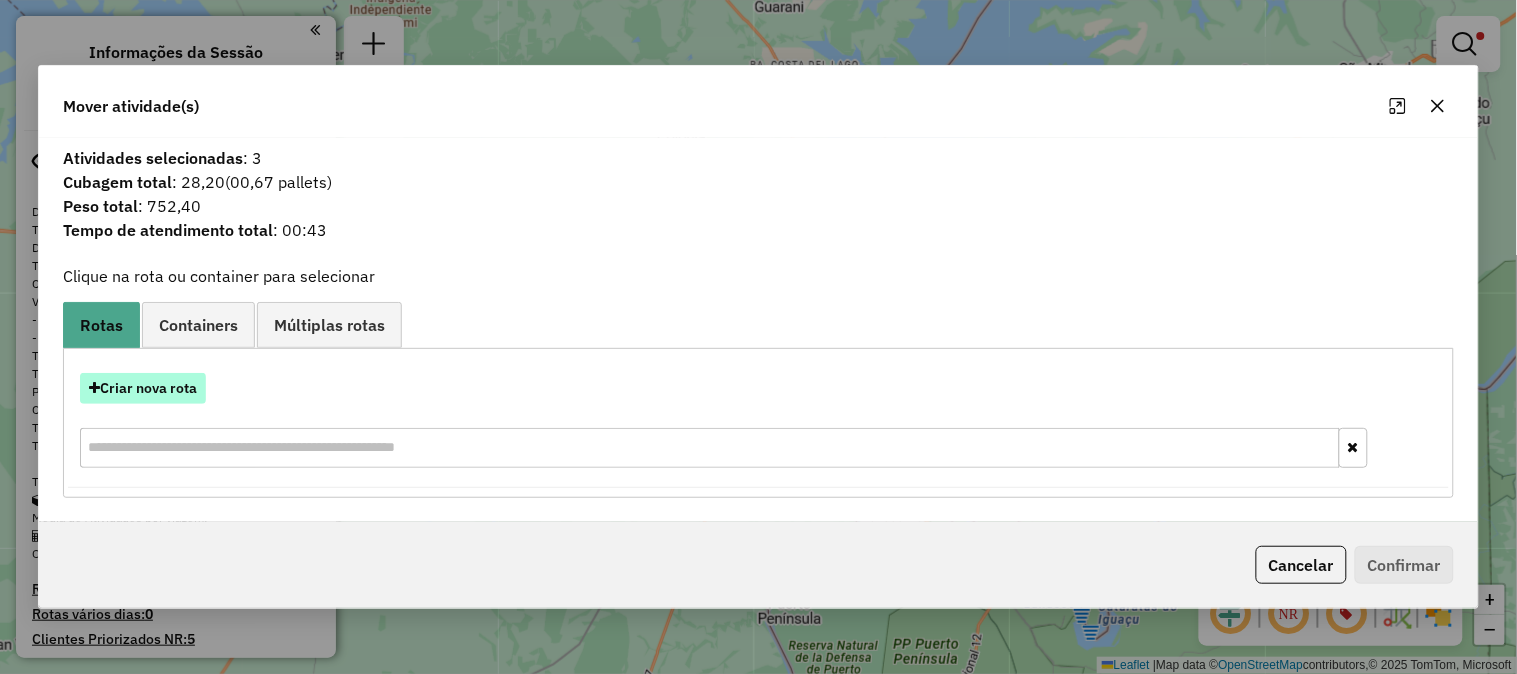 click on "Criar nova rota" at bounding box center [143, 388] 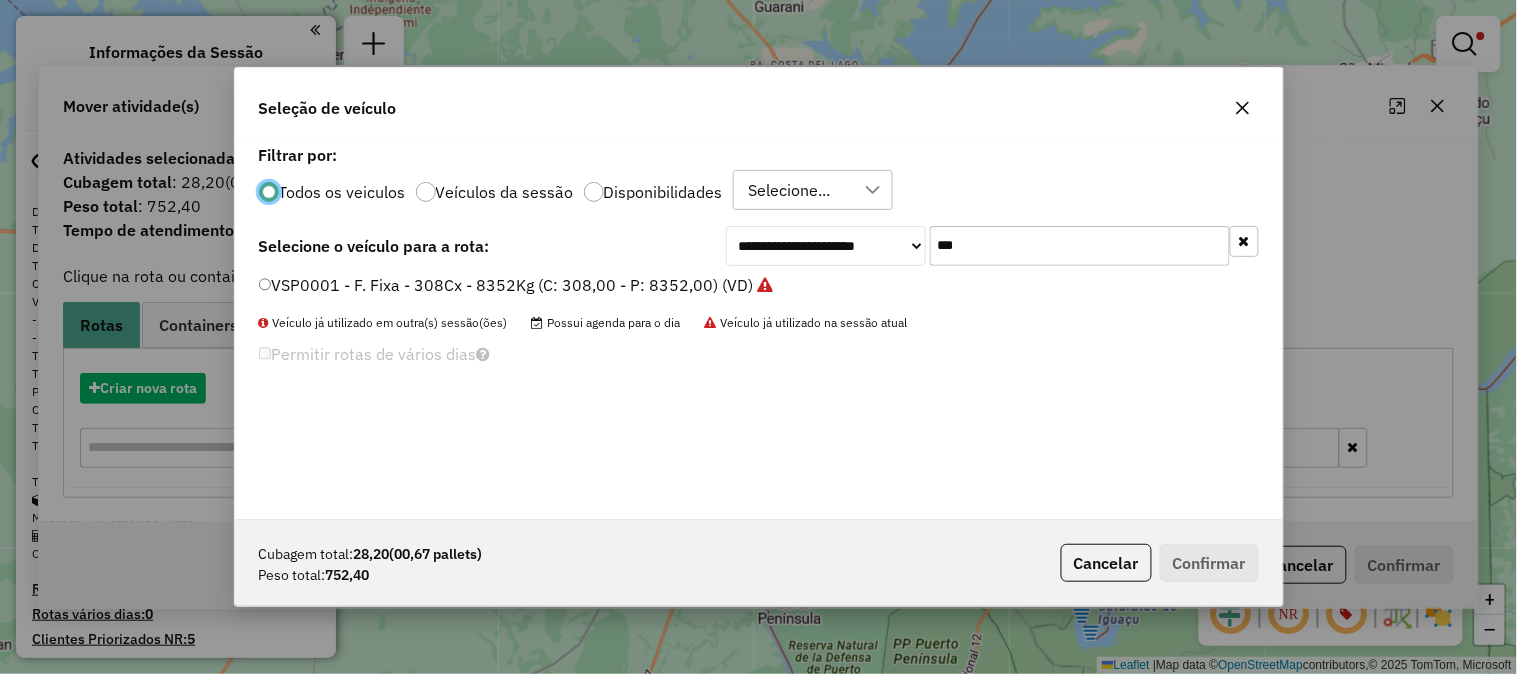 scroll, scrollTop: 11, scrollLeft: 5, axis: both 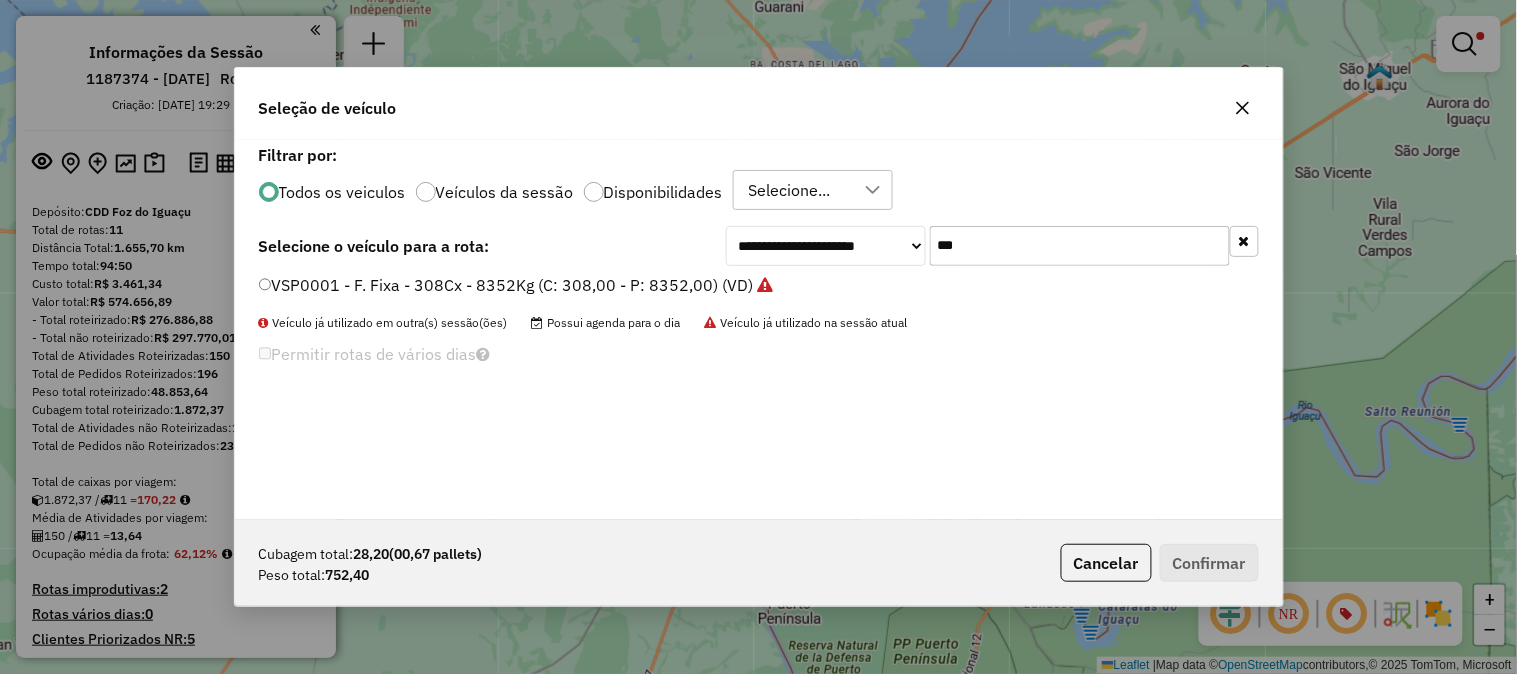 drag, startPoint x: 1028, startPoint y: 238, endPoint x: 715, endPoint y: 217, distance: 313.70367 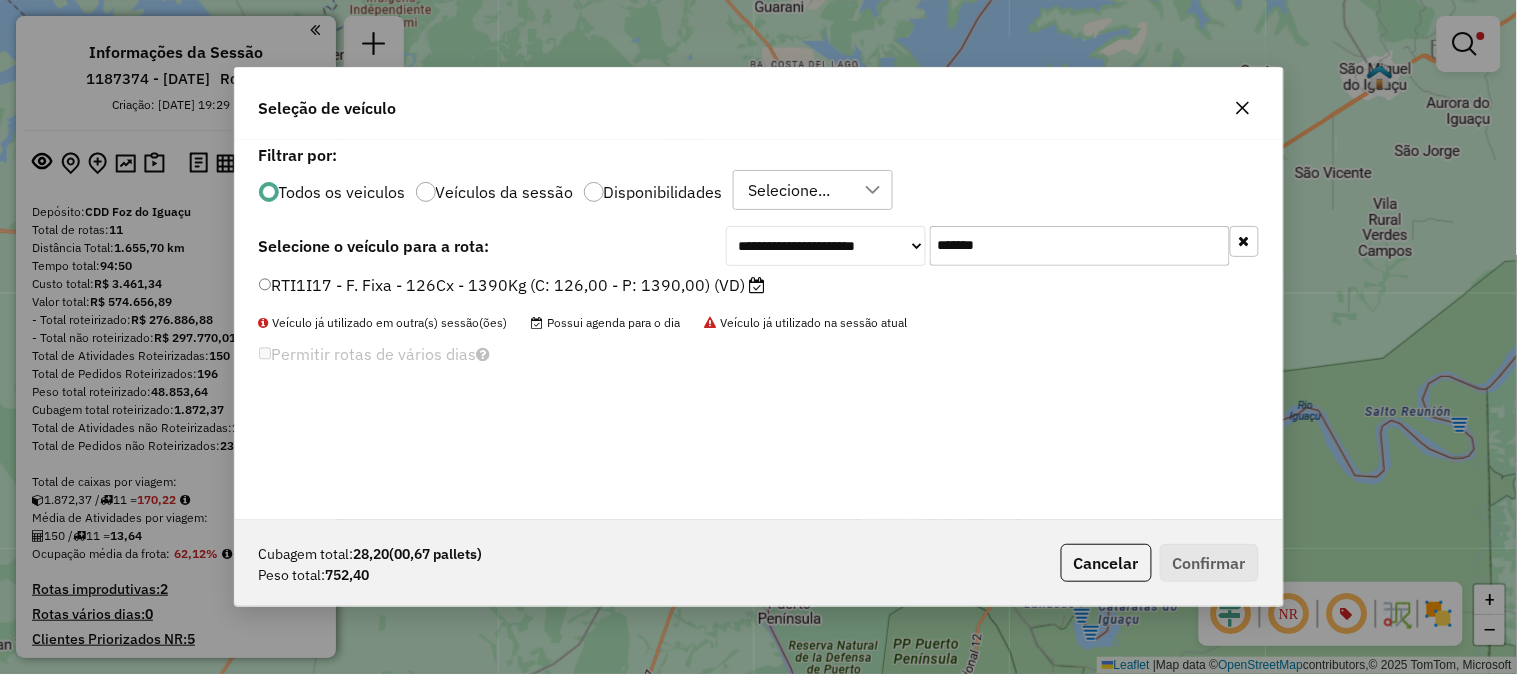 type on "*******" 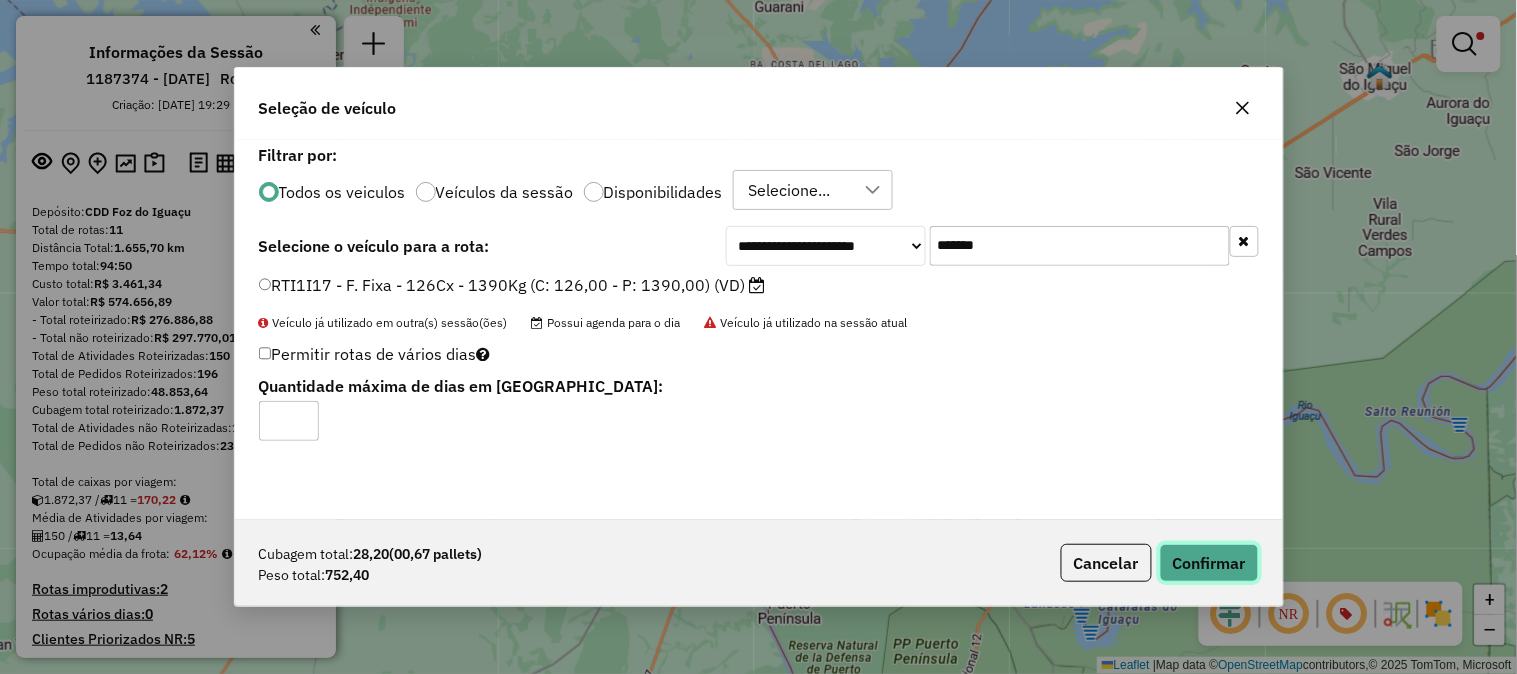 click on "Confirmar" 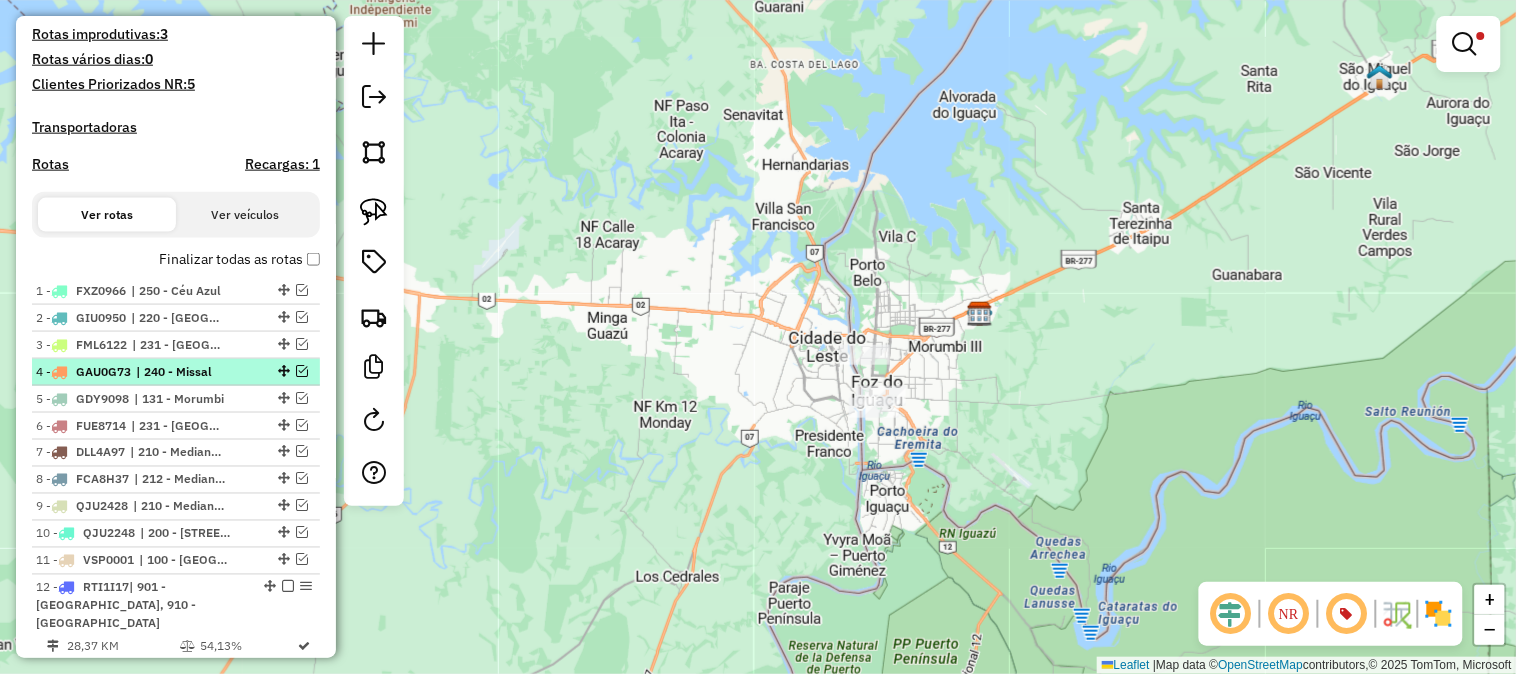 scroll, scrollTop: 1000, scrollLeft: 0, axis: vertical 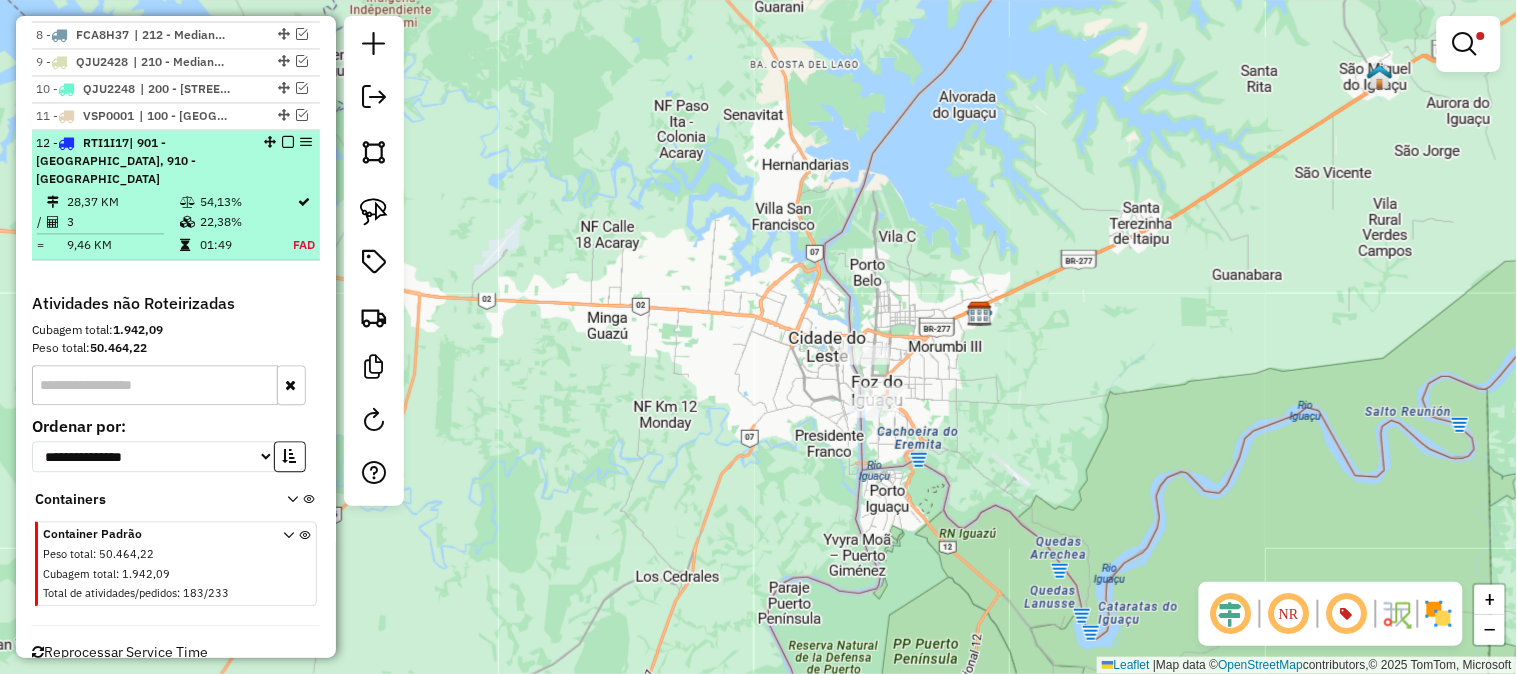 click at bounding box center [288, 142] 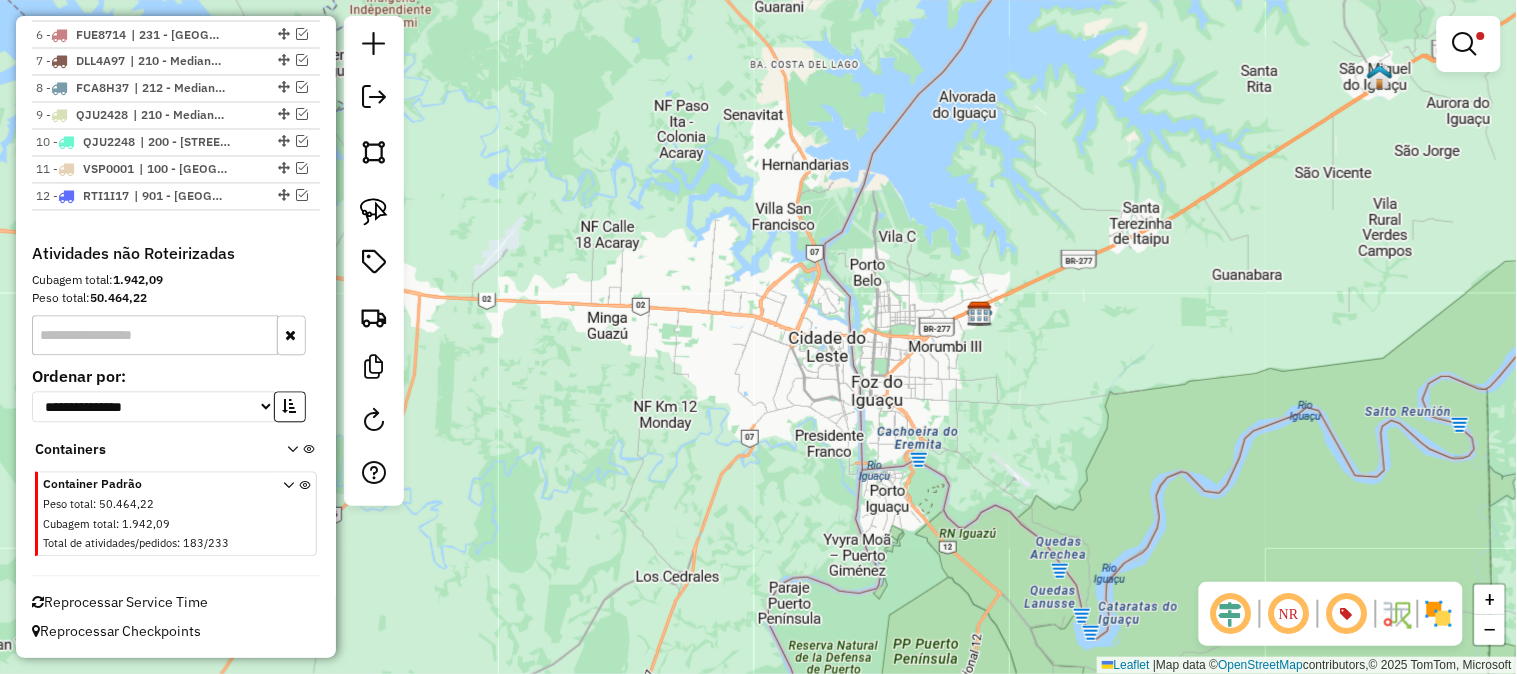 click at bounding box center (1465, 44) 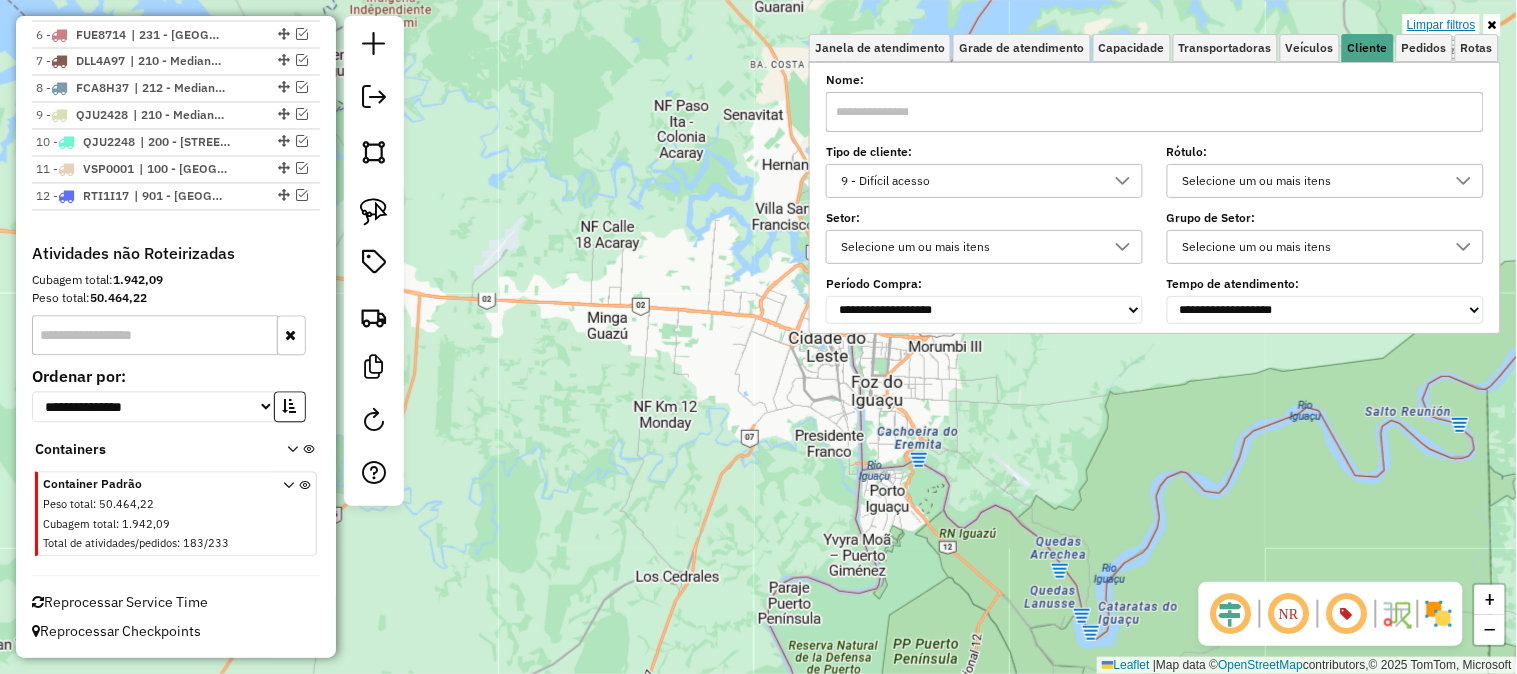 click on "Limpar filtros" at bounding box center (1441, 25) 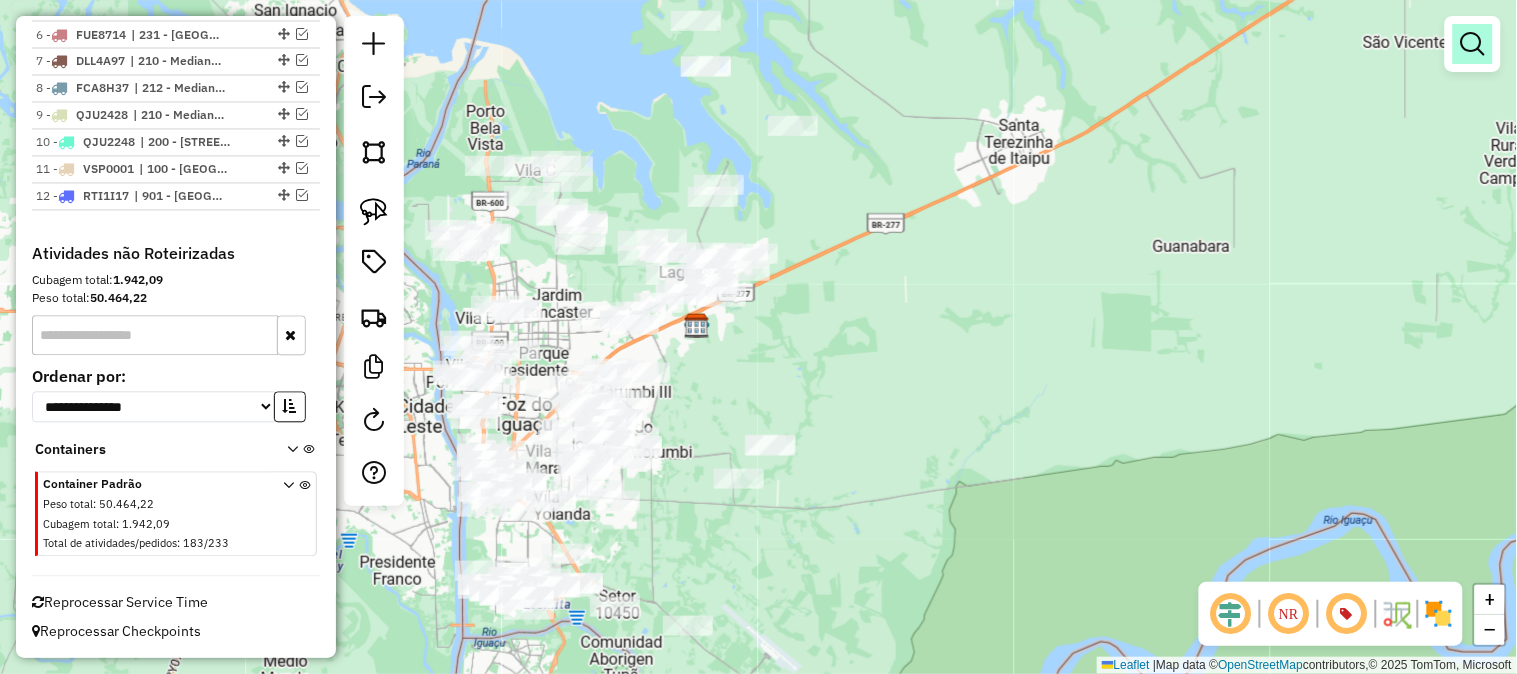 click at bounding box center [1473, 44] 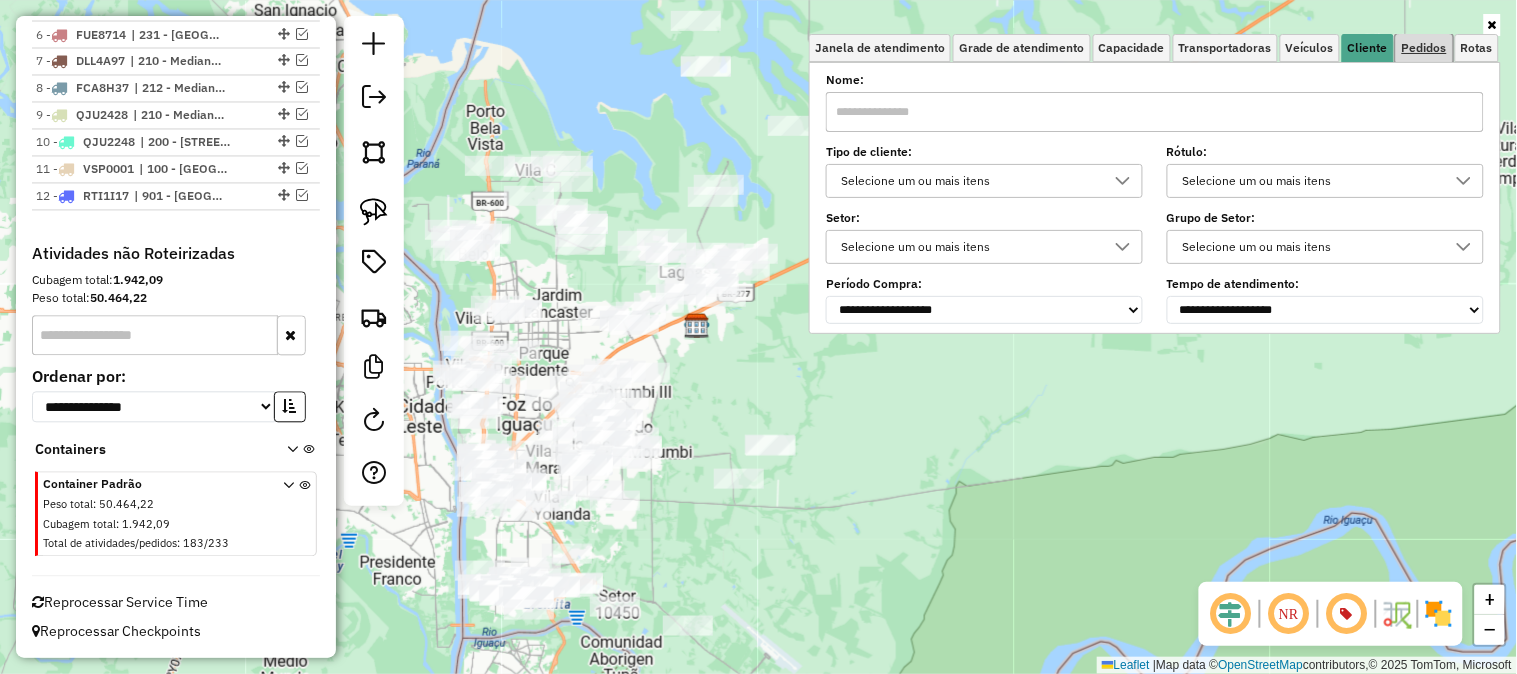 click on "Pedidos" at bounding box center [1424, 48] 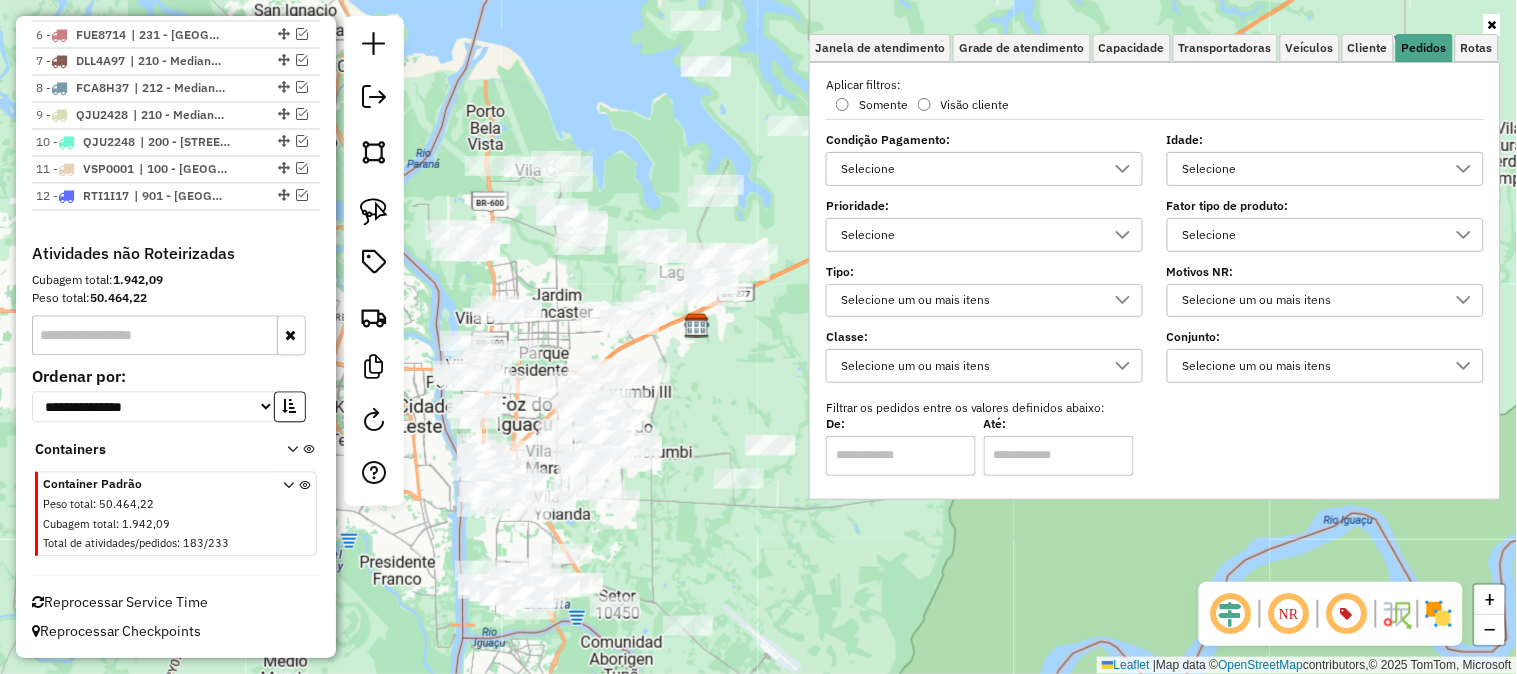 click on "Selecione" at bounding box center [1310, 235] 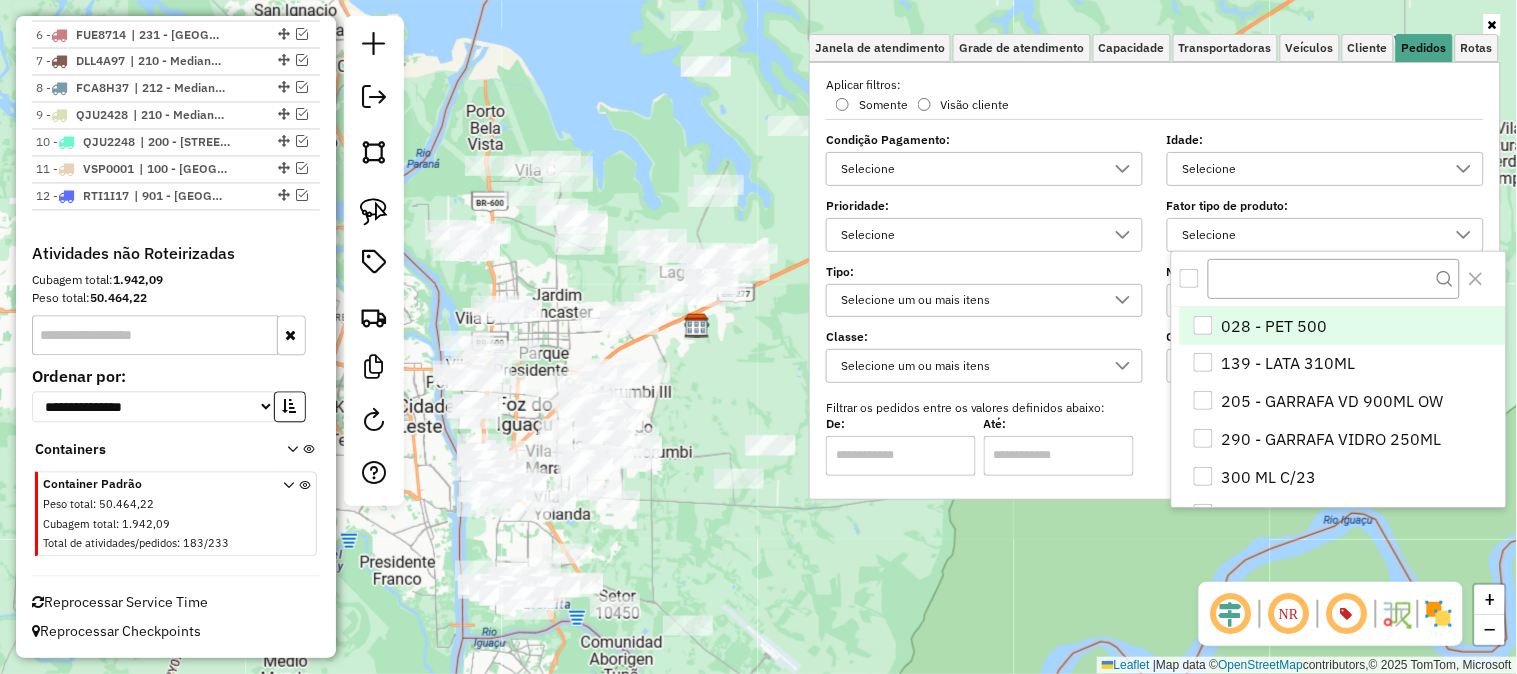 scroll, scrollTop: 11, scrollLeft: 67, axis: both 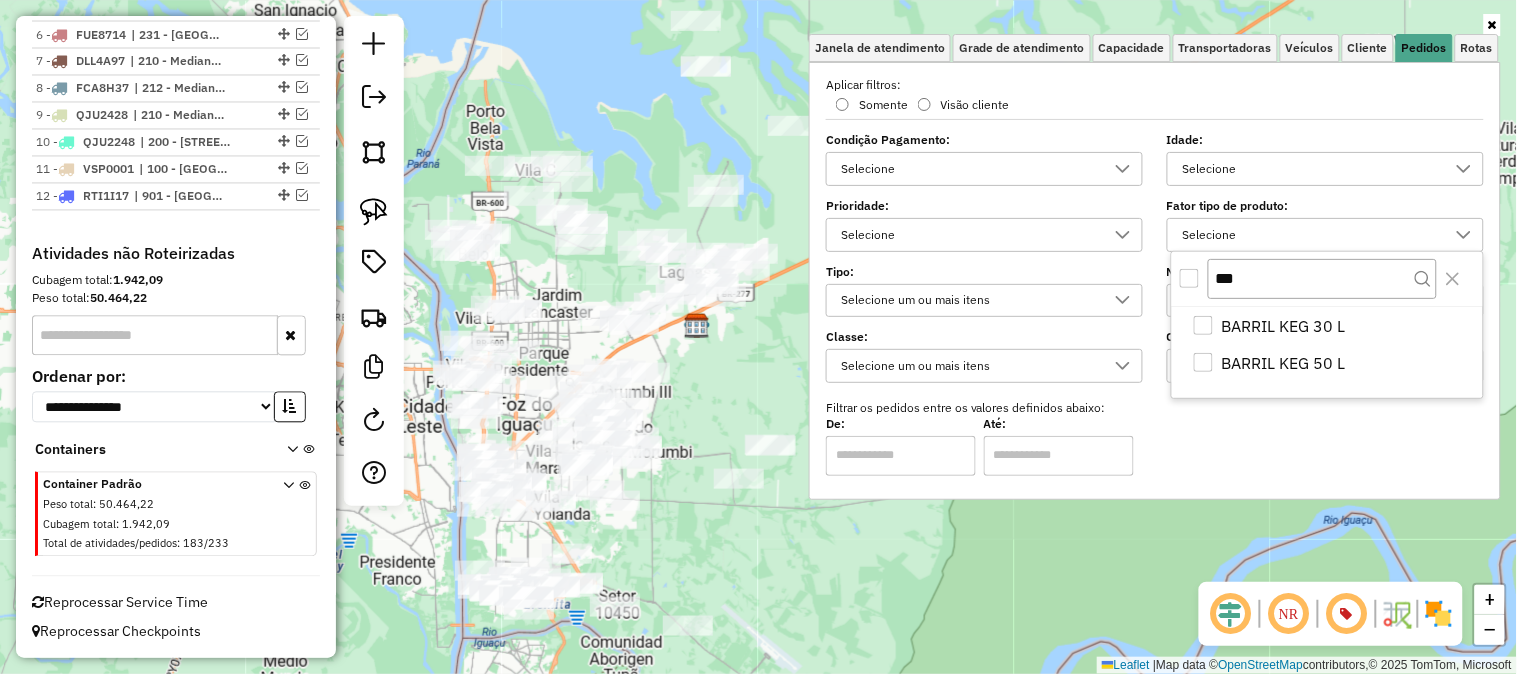 type on "***" 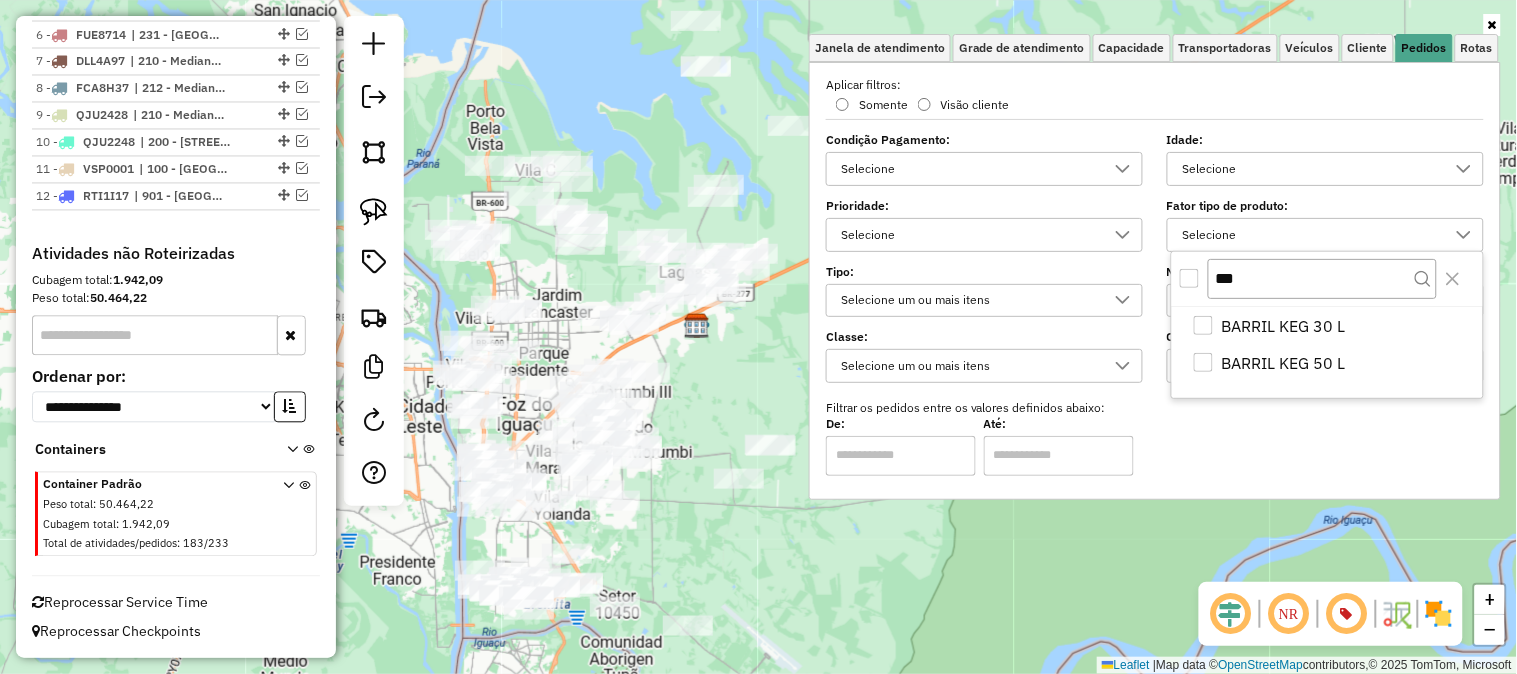 click at bounding box center (1189, 278) 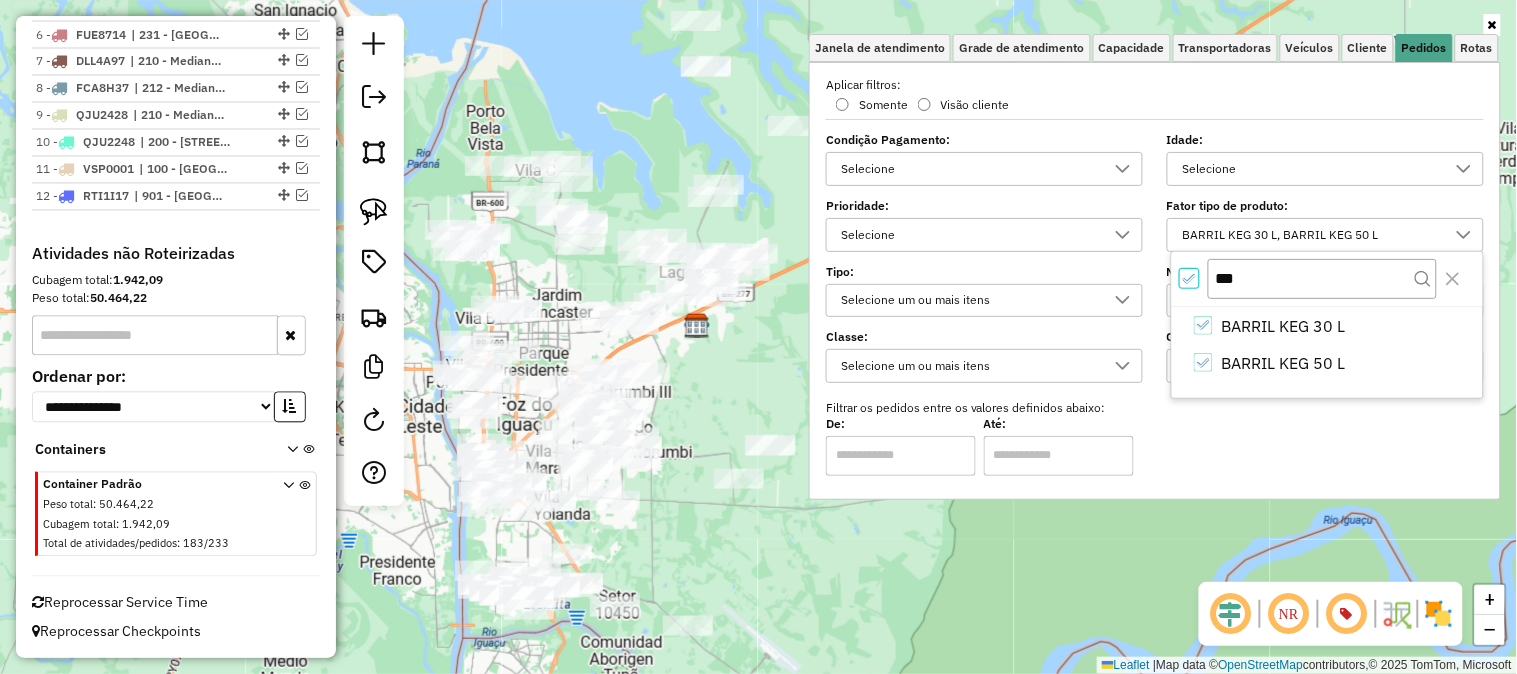 scroll, scrollTop: 11, scrollLeft: 6, axis: both 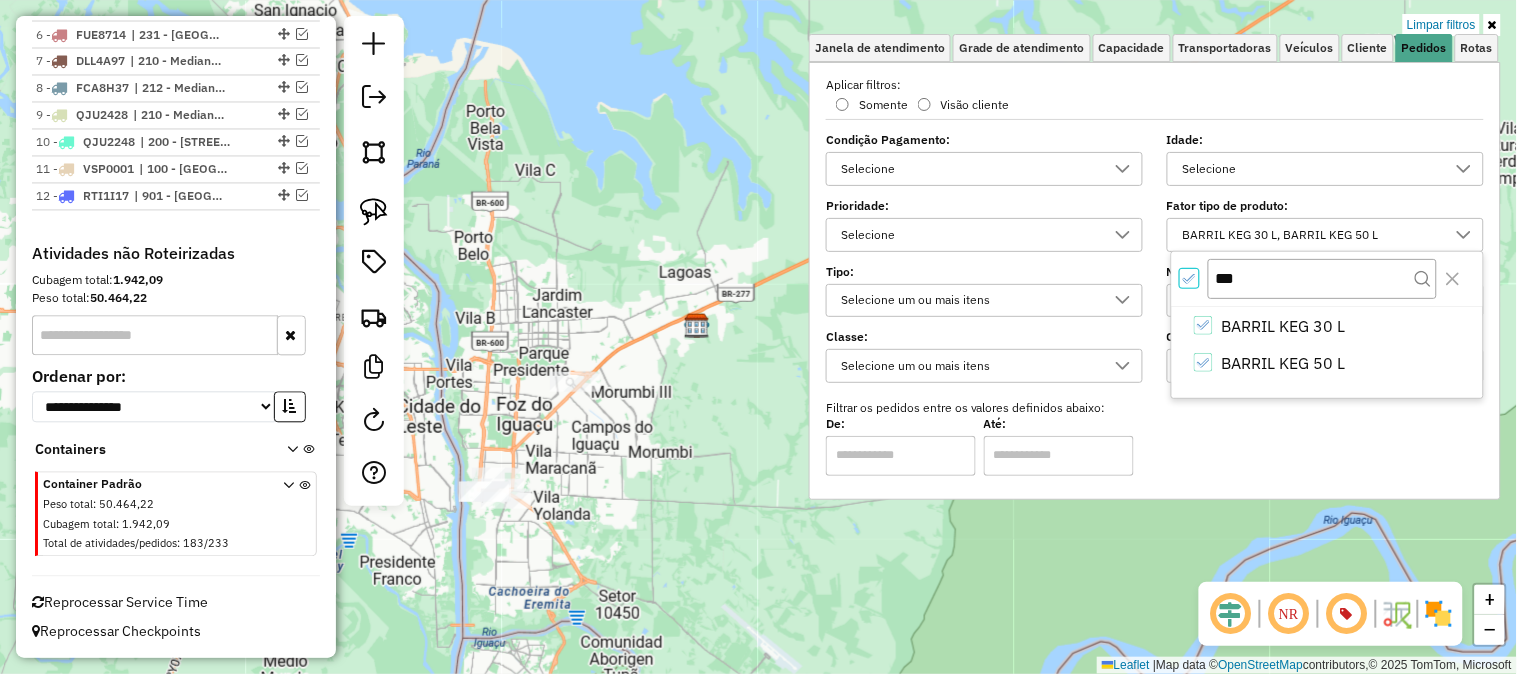 click on "Limpar filtros Janela de atendimento Grade de atendimento Capacidade Transportadoras Veículos Cliente Pedidos  Rotas Selecione os dias de semana para filtrar as janelas de atendimento  Seg   Ter   Qua   Qui   Sex   Sáb   Dom  Informe o período da janela de atendimento: De: Até:  Filtrar exatamente a janela do cliente  Considerar janela de atendimento padrão  Selecione os dias de semana para filtrar as grades de atendimento  Seg   Ter   Qua   Qui   Sex   Sáb   Dom   Considerar clientes sem dia de atendimento cadastrado  Clientes fora do dia de atendimento selecionado Filtrar as atividades entre os valores definidos abaixo:  Peso mínimo:   Peso máximo:   Cubagem mínima:   Cubagem máxima:   De:   Até:  Filtrar as atividades entre o tempo de atendimento definido abaixo:  De:   Até:   Considerar capacidade total dos clientes não roteirizados Transportadora: Selecione um ou mais itens Tipo de veículo: Selecione um ou mais itens Veículo: Selecione um ou mais itens Motorista: Selecione um ou mais itens" 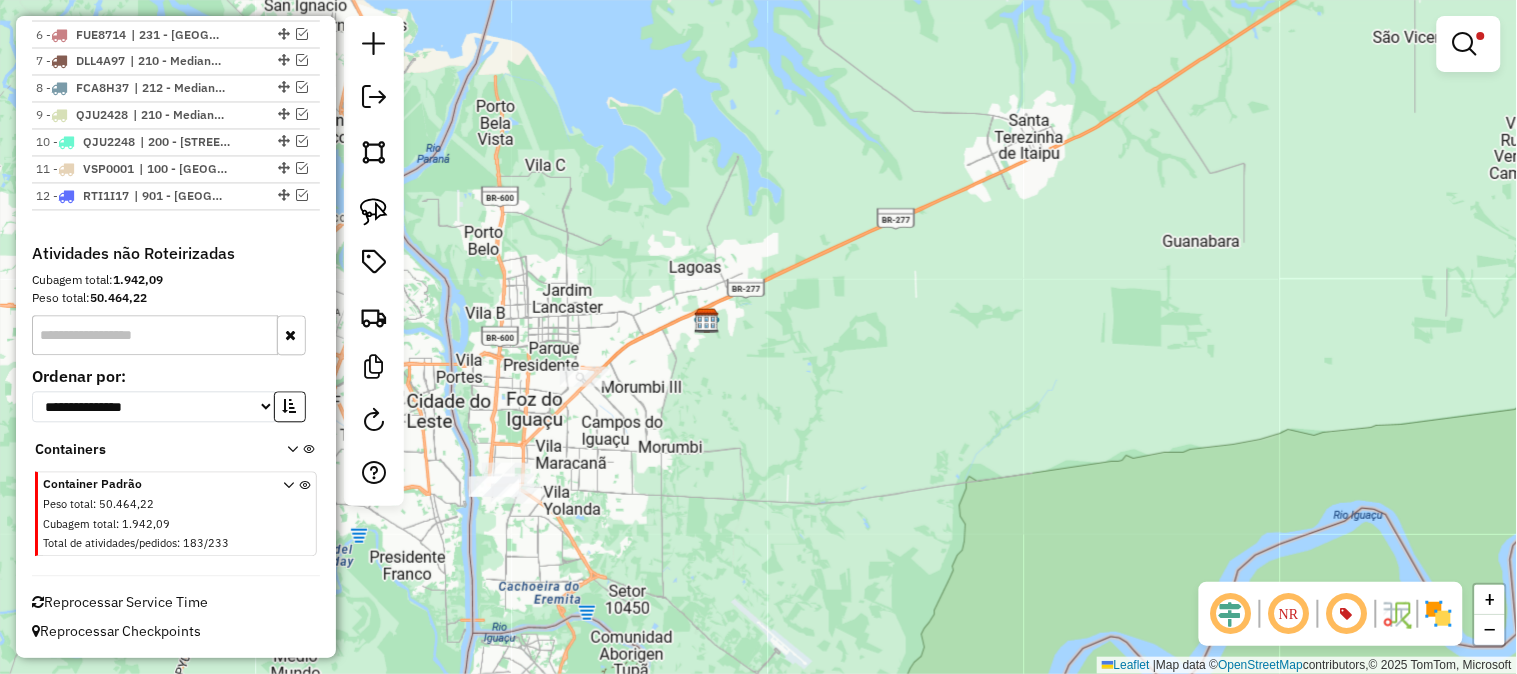 drag, startPoint x: 556, startPoint y: 291, endPoint x: 841, endPoint y: 144, distance: 320.6774 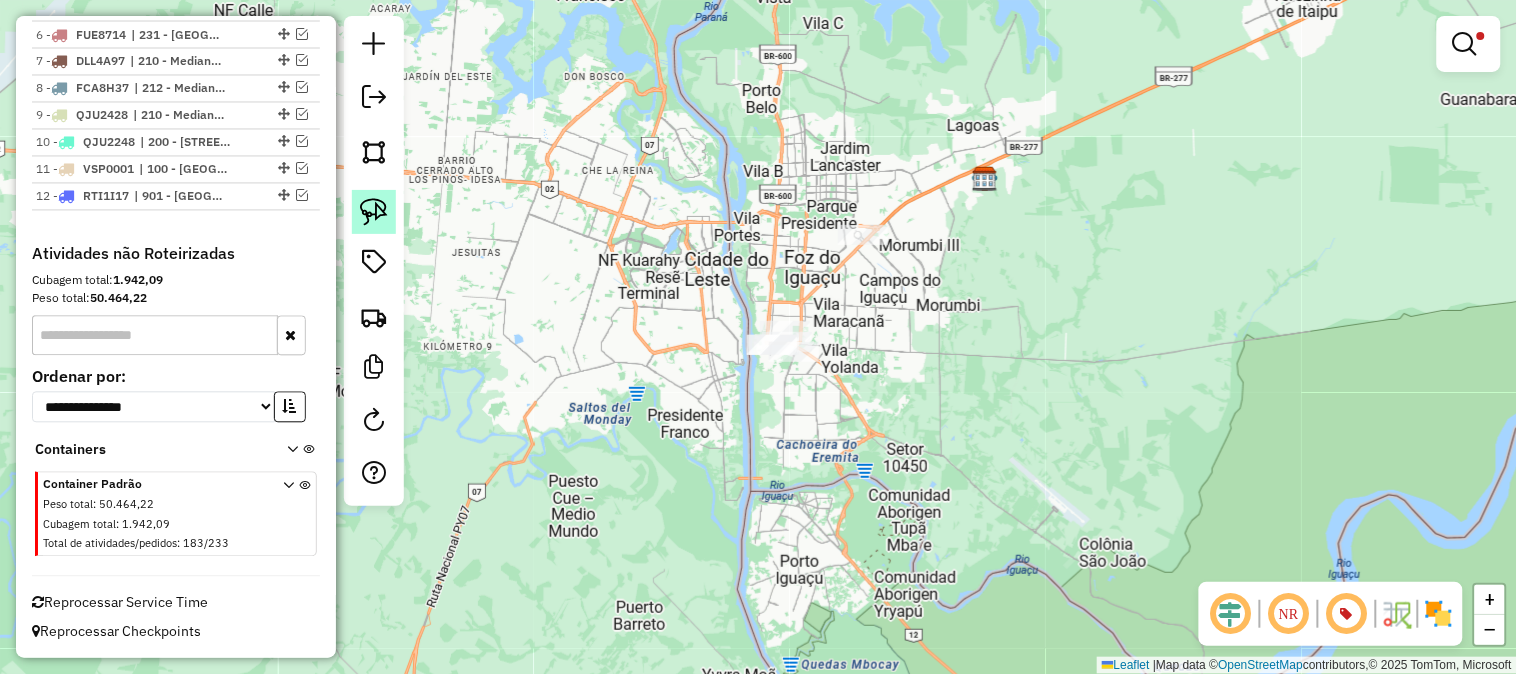 click 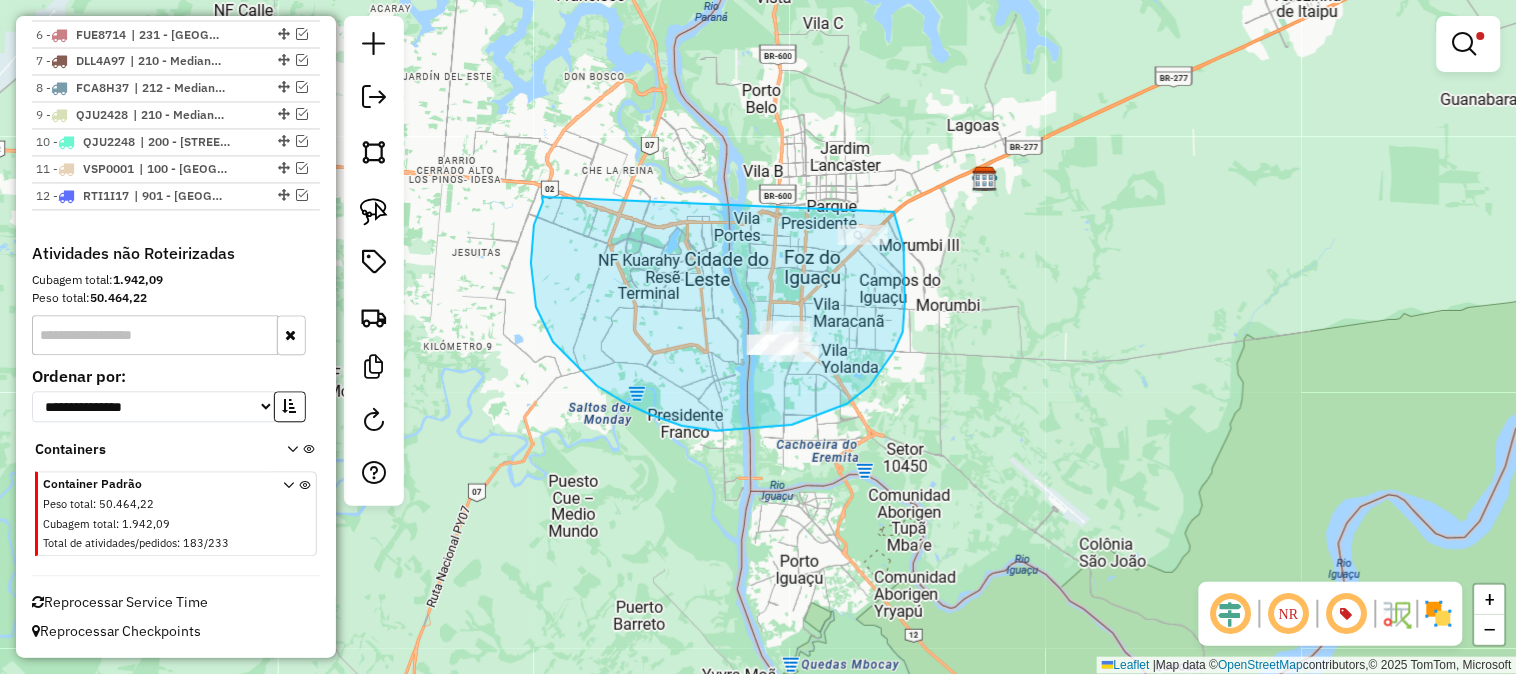 drag, startPoint x: 543, startPoint y: 202, endPoint x: 893, endPoint y: 208, distance: 350.05142 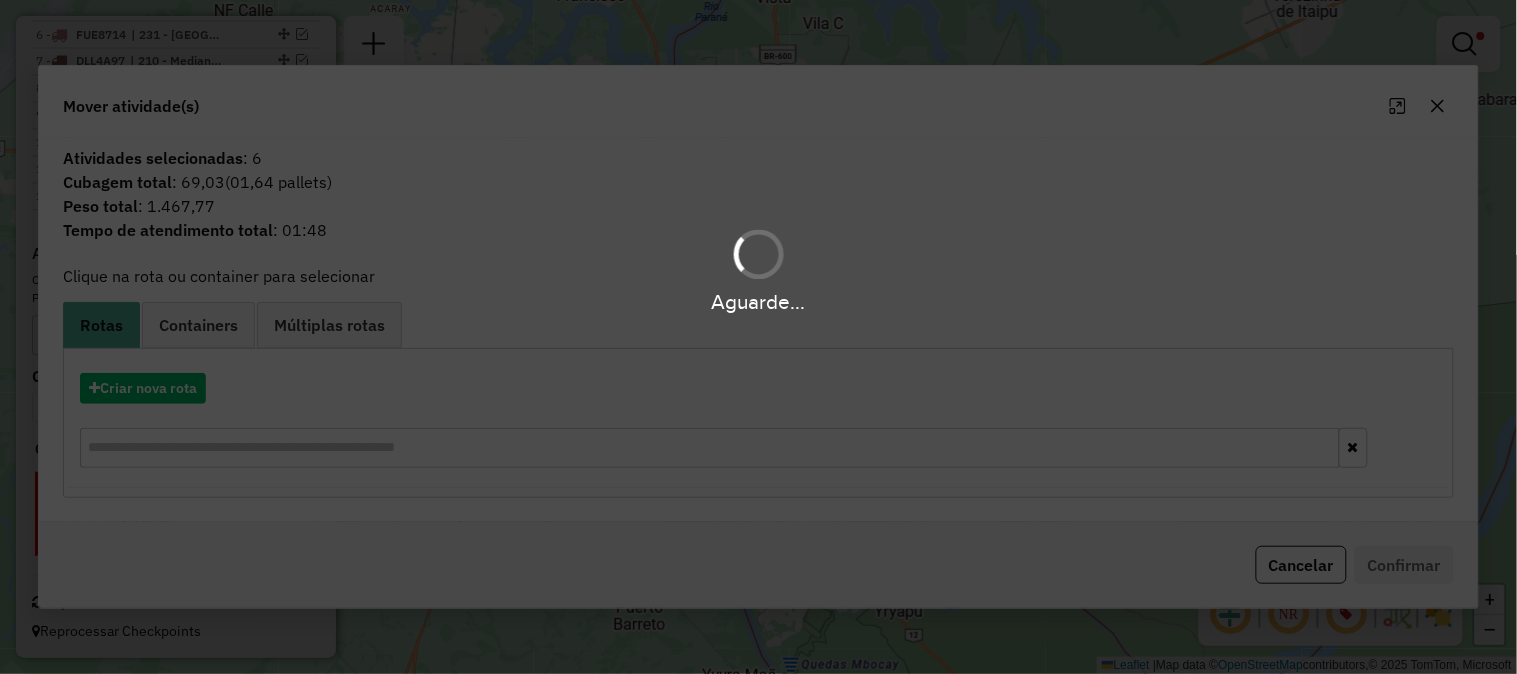 click on "Aguarde..." at bounding box center [758, 337] 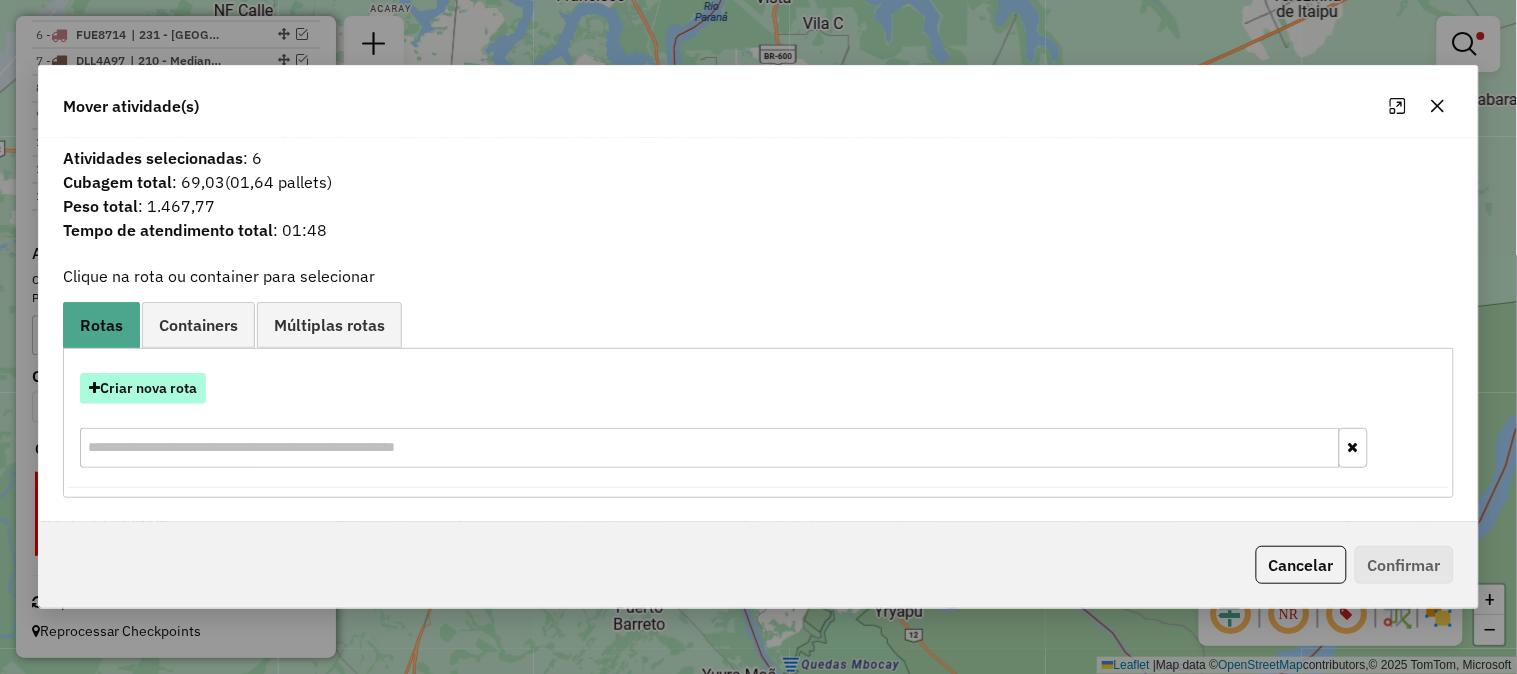 click on "Criar nova rota" at bounding box center [143, 388] 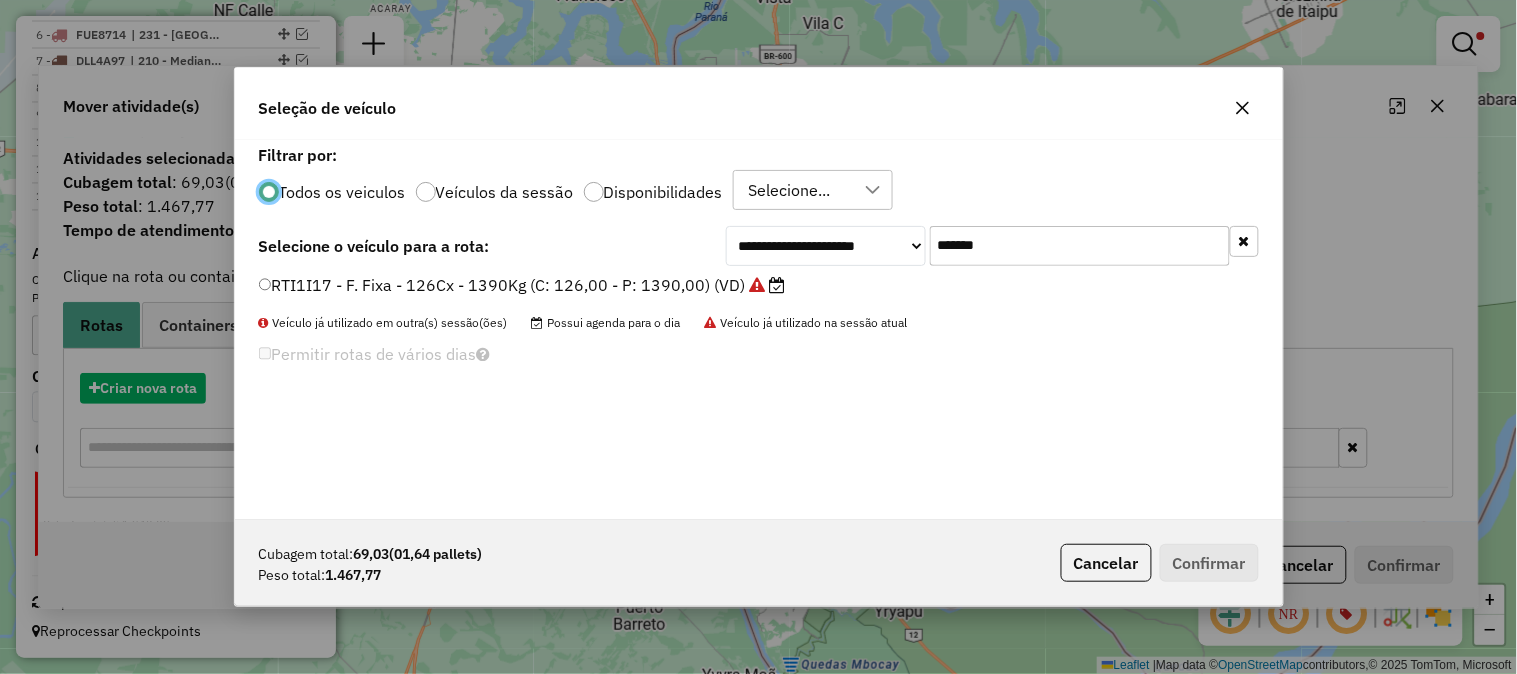 scroll, scrollTop: 11, scrollLeft: 5, axis: both 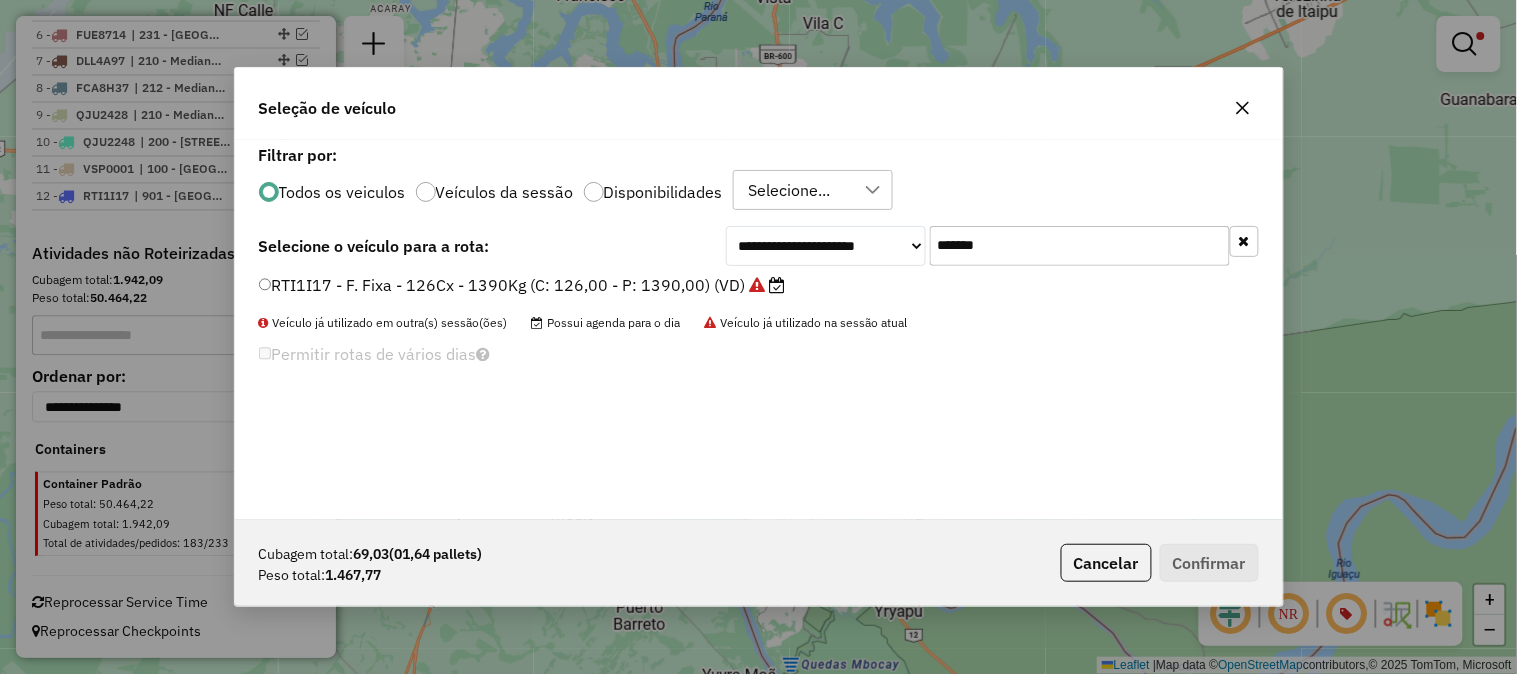 drag, startPoint x: 1071, startPoint y: 227, endPoint x: 811, endPoint y: 227, distance: 260 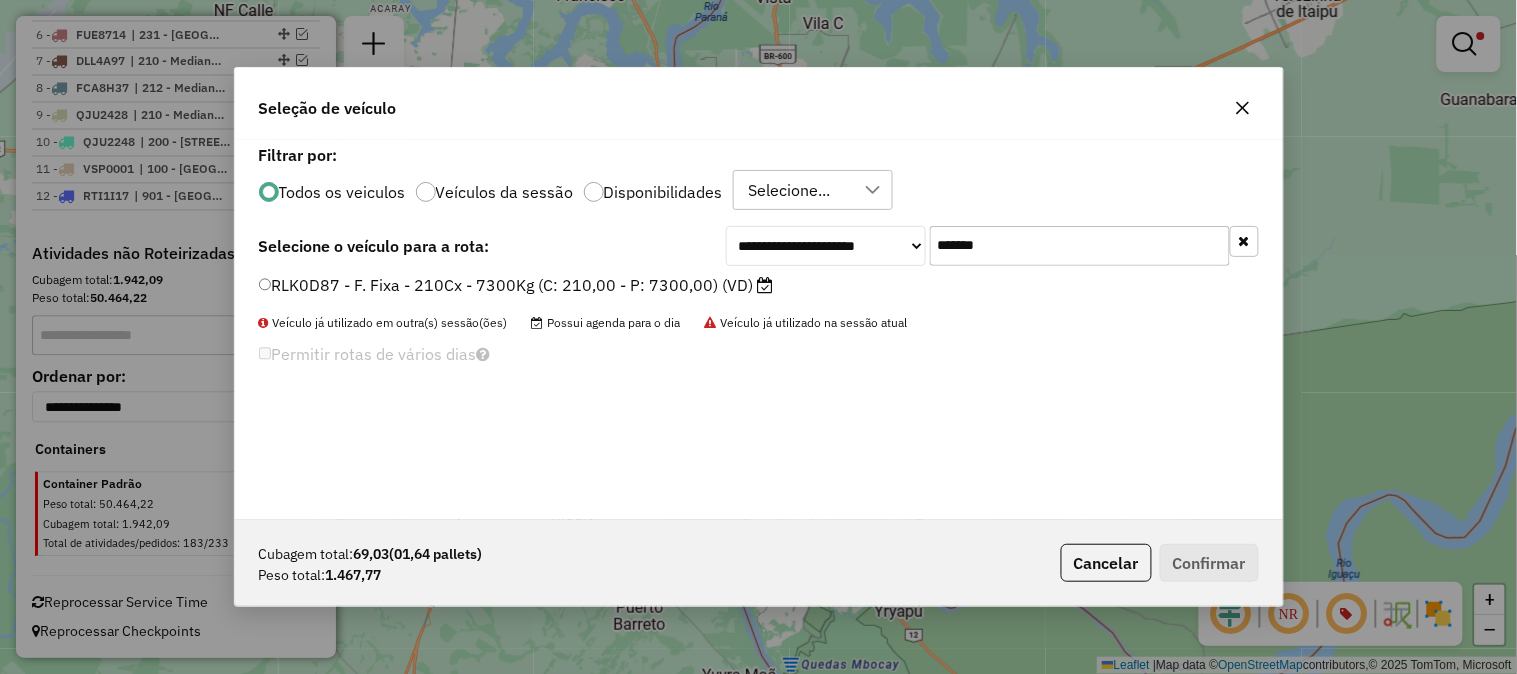 type on "*******" 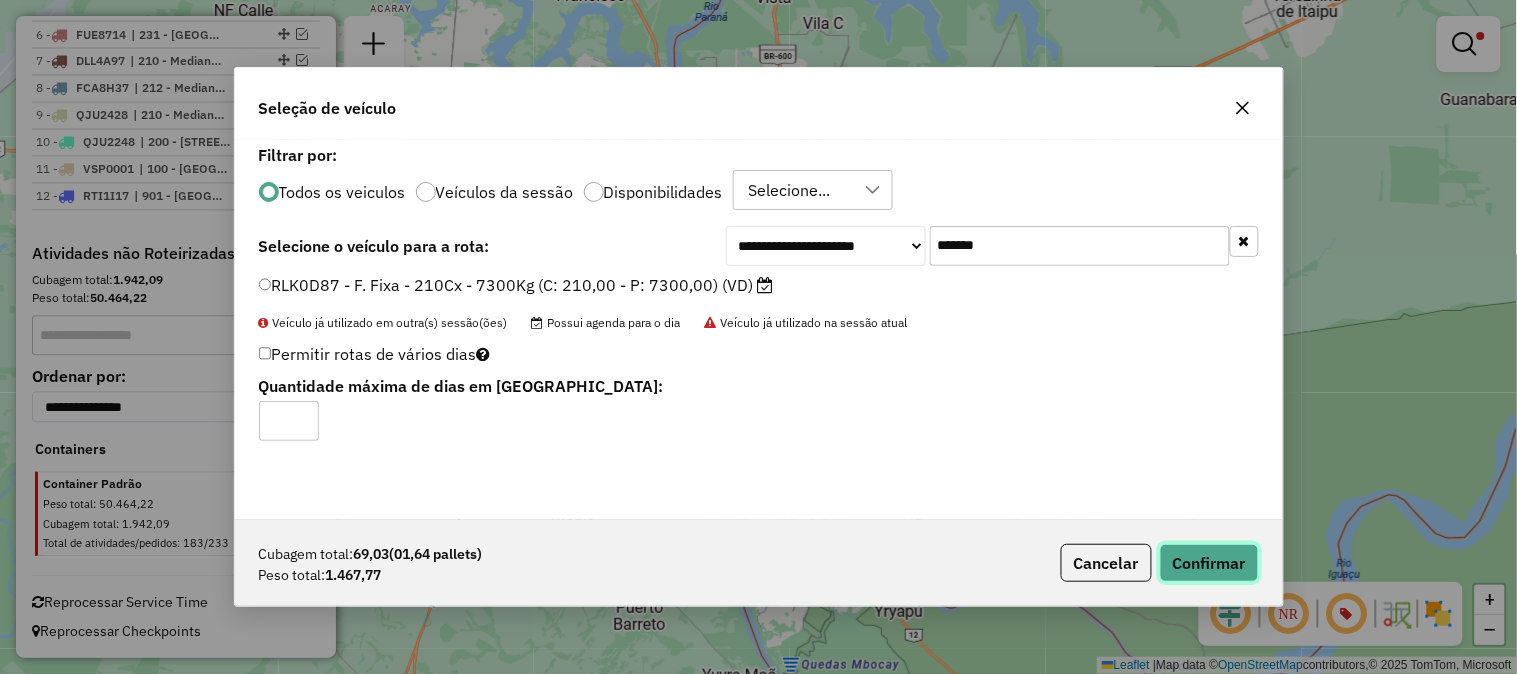 click on "Confirmar" 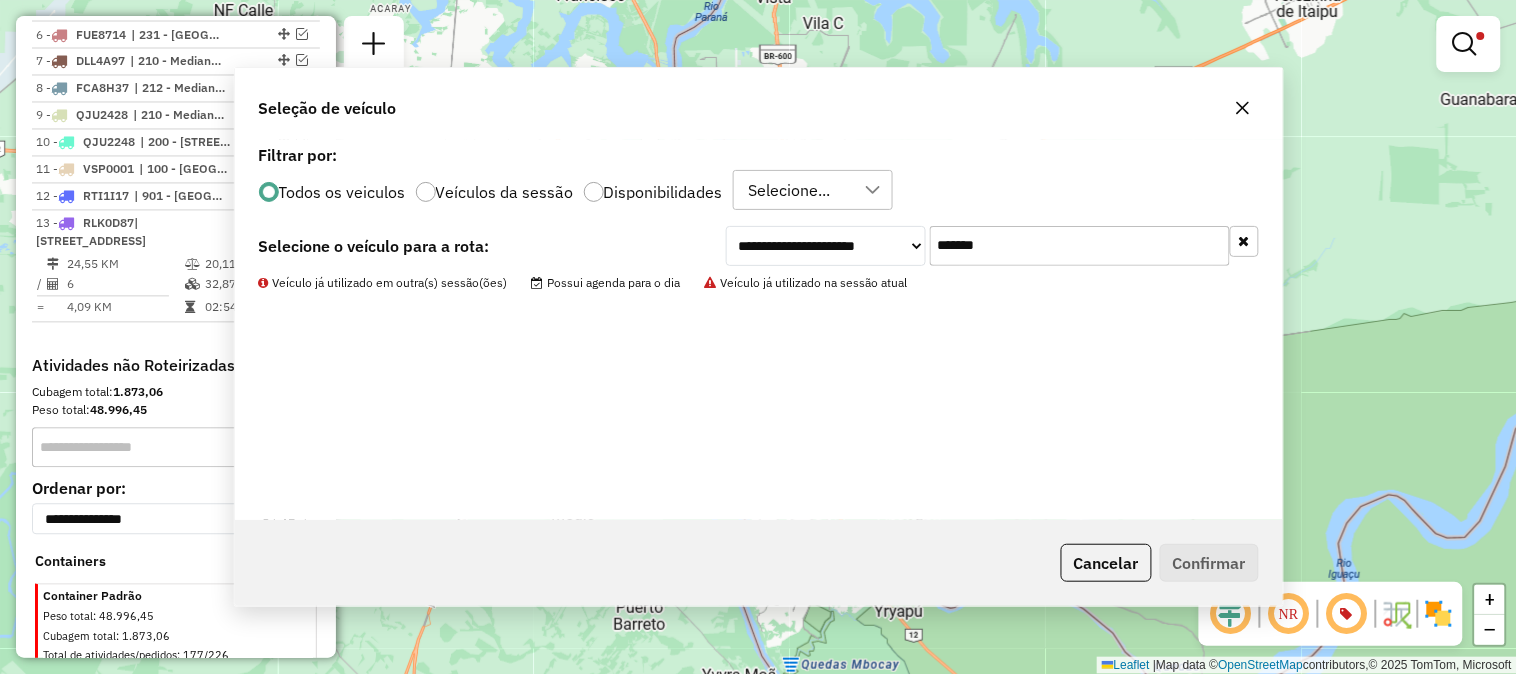 scroll, scrollTop: 1000, scrollLeft: 0, axis: vertical 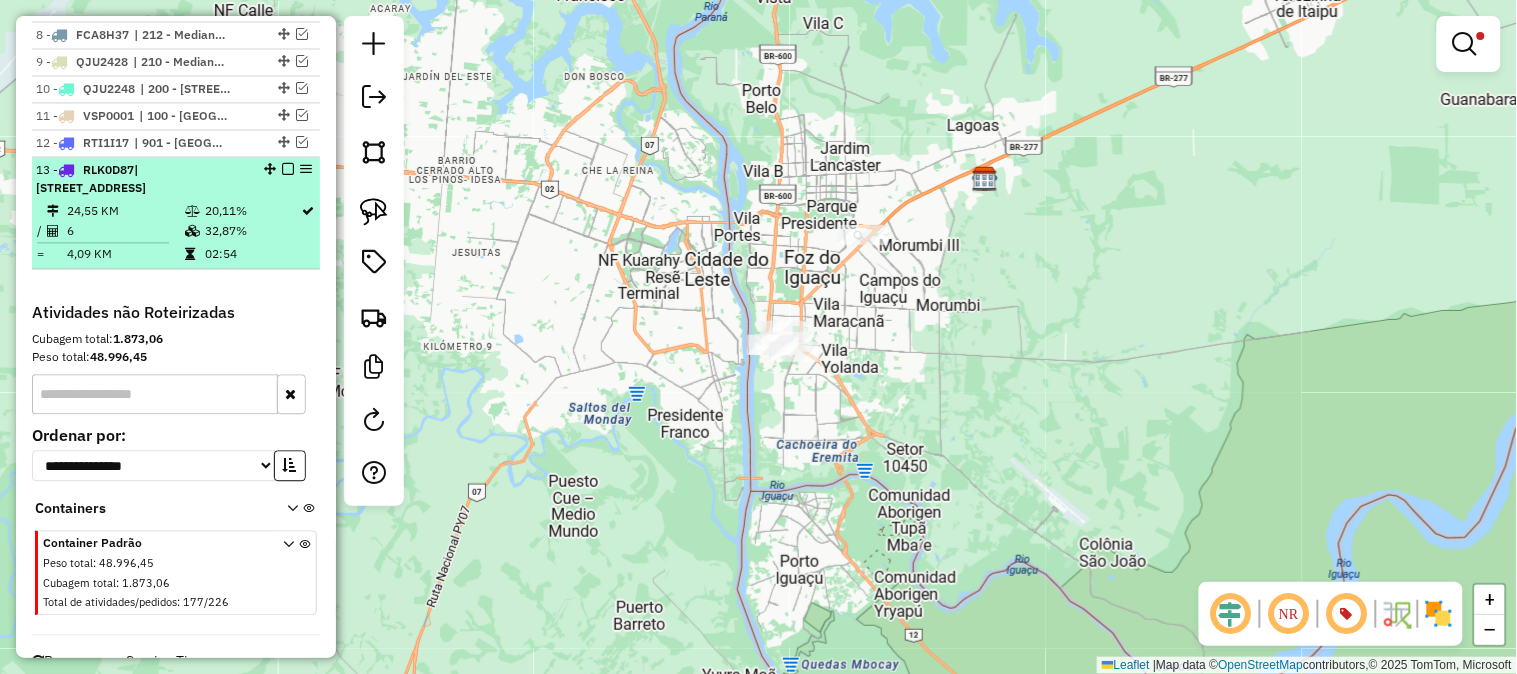 click at bounding box center [288, 169] 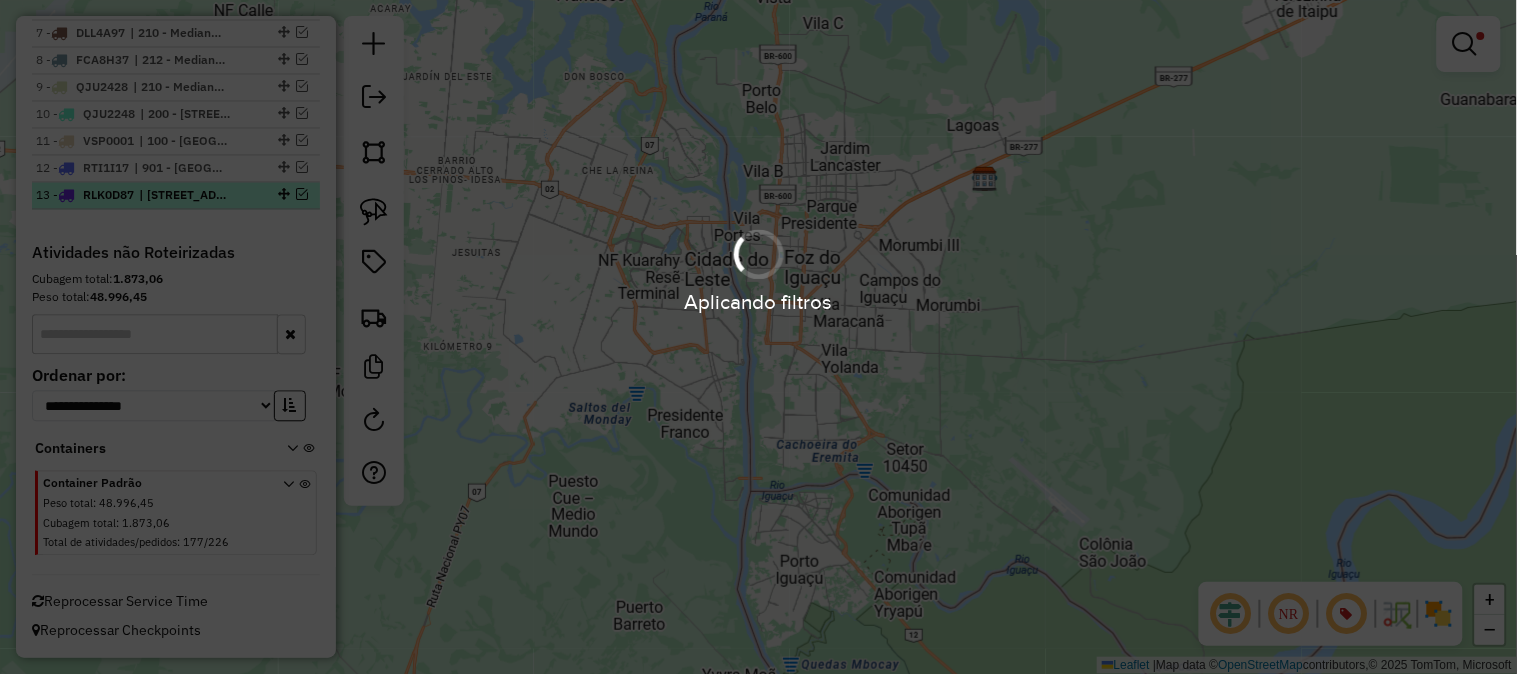 scroll, scrollTop: 973, scrollLeft: 0, axis: vertical 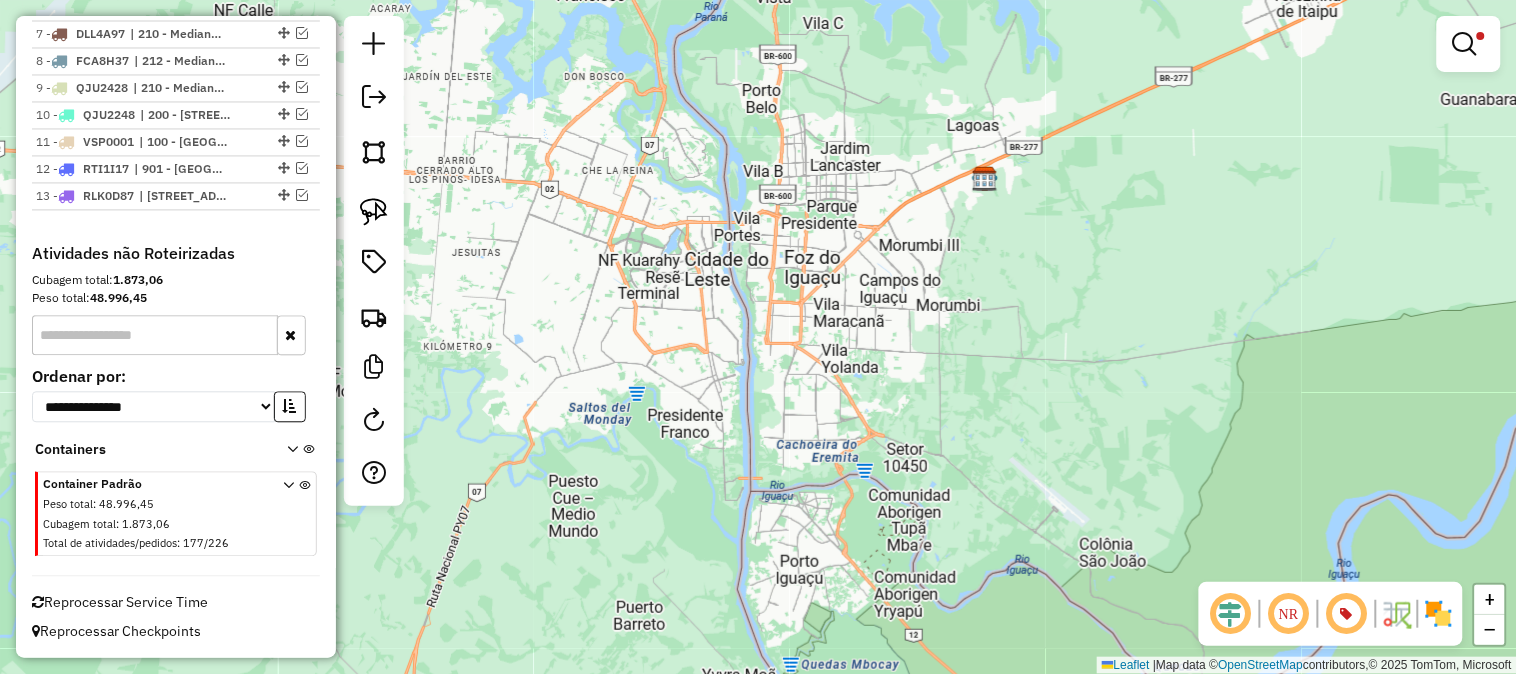 click at bounding box center (1465, 44) 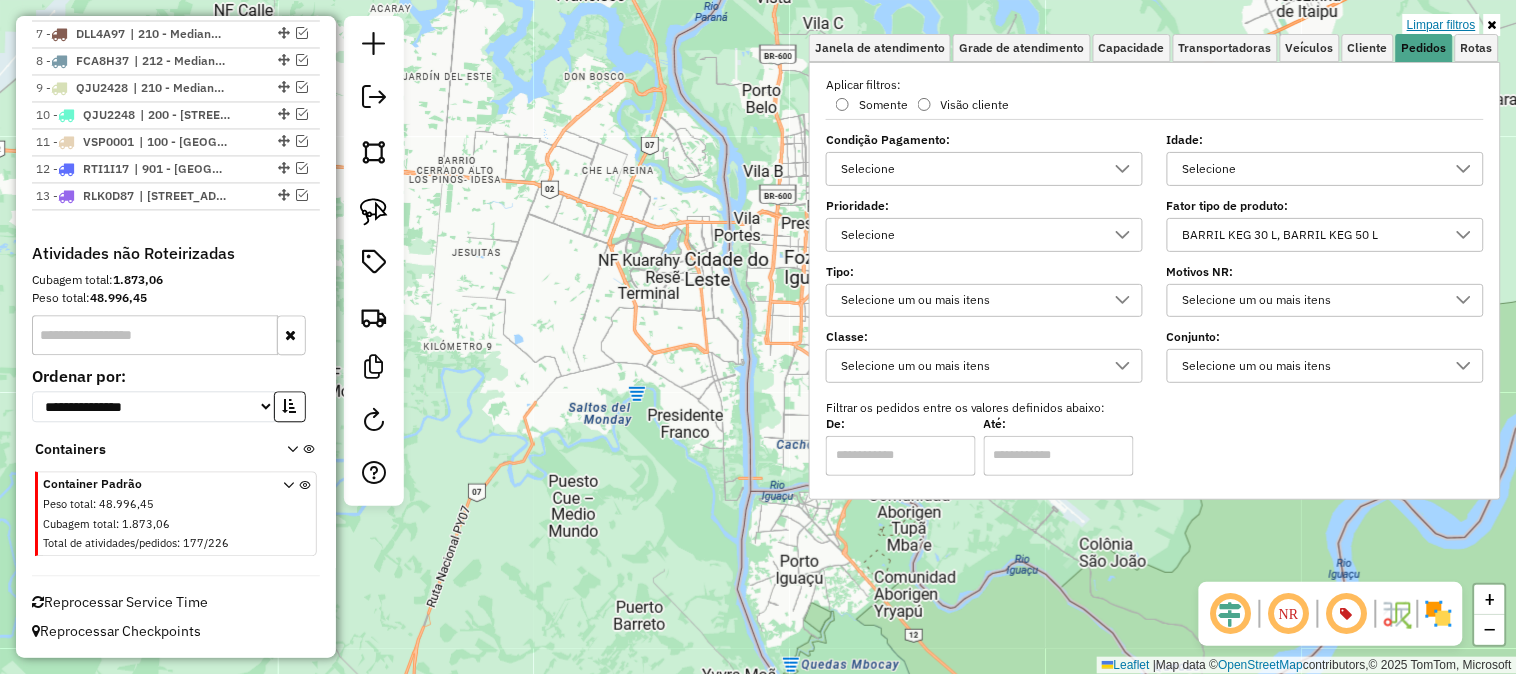 click on "Limpar filtros" at bounding box center [1441, 25] 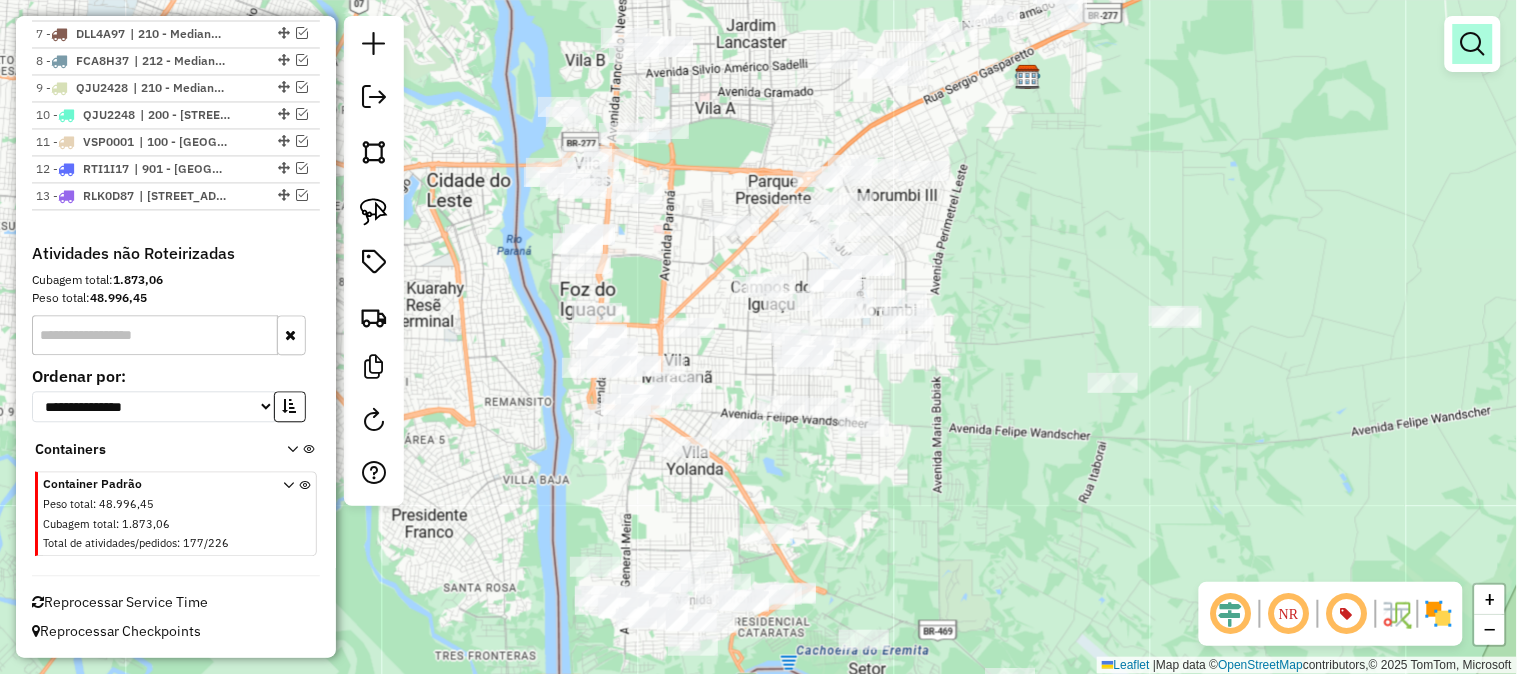 click at bounding box center (1473, 44) 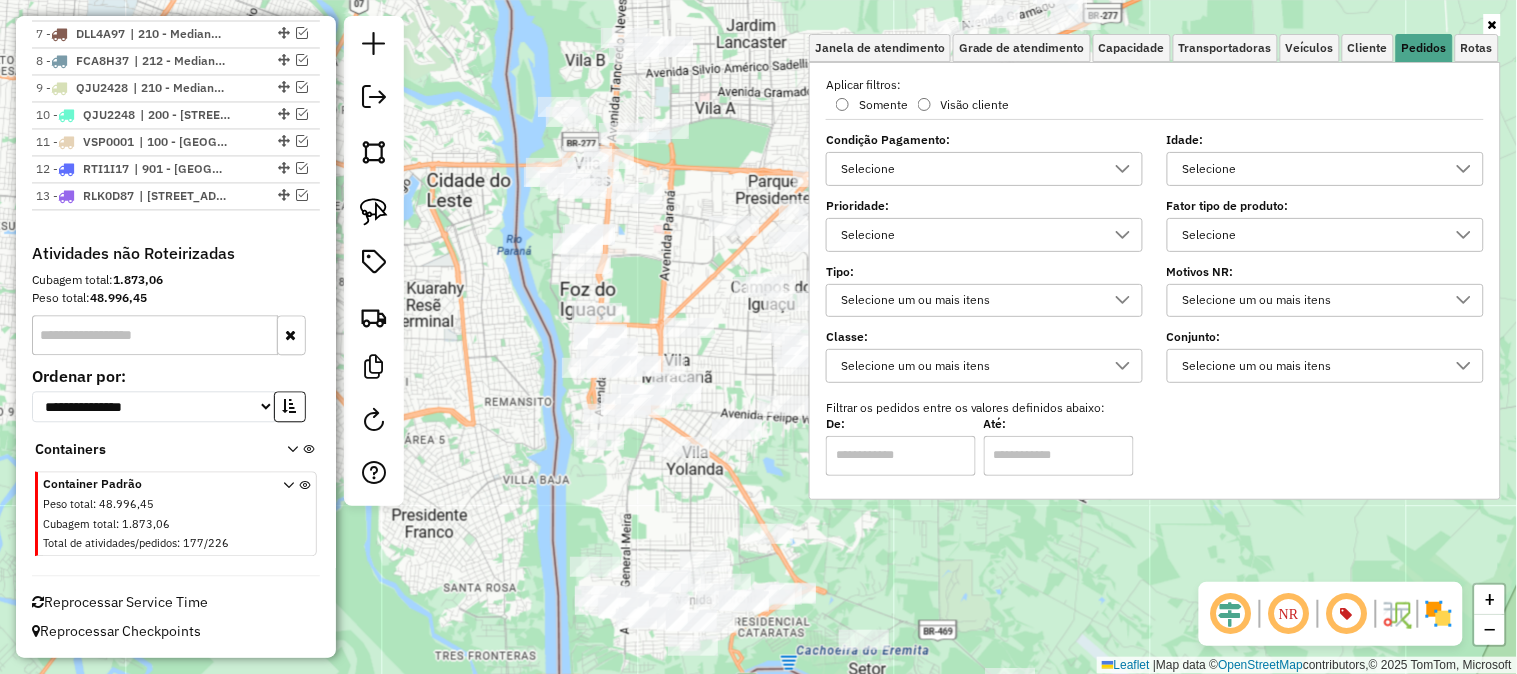click on "Janela de atendimento Grade de atendimento Capacidade Transportadoras Veículos Cliente Pedidos  Rotas Selecione os dias de semana para filtrar as janelas de atendimento  Seg   Ter   Qua   Qui   Sex   Sáb   Dom  Informe o período da janela de atendimento: De: Até:  Filtrar exatamente a janela do cliente  Considerar janela de atendimento padrão  Selecione os dias de semana para filtrar as grades de atendimento  Seg   Ter   Qua   Qui   Sex   Sáb   Dom   Considerar clientes sem dia de atendimento cadastrado  Clientes fora do dia de atendimento selecionado Filtrar as atividades entre os valores definidos abaixo:  Peso mínimo:   Peso máximo:   Cubagem mínima:   Cubagem máxima:   De:   Até:  Filtrar as atividades entre o tempo de atendimento definido abaixo:  De:   Até:   Considerar capacidade total dos clientes não roteirizados Transportadora: Selecione um ou mais itens Tipo de veículo: Selecione um ou mais itens Veículo: Selecione um ou mais itens Motorista: Selecione um ou mais itens Nome: Rótulo:" 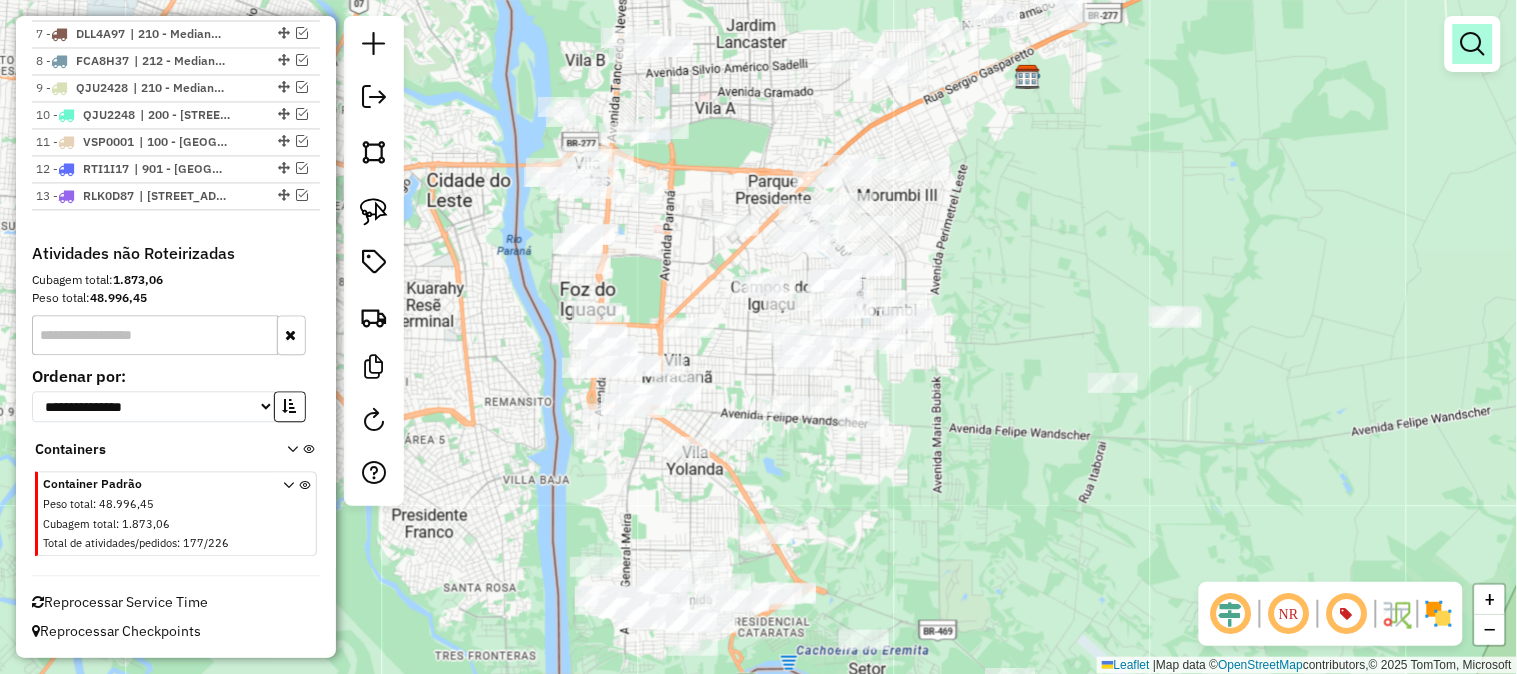 click at bounding box center [1473, 44] 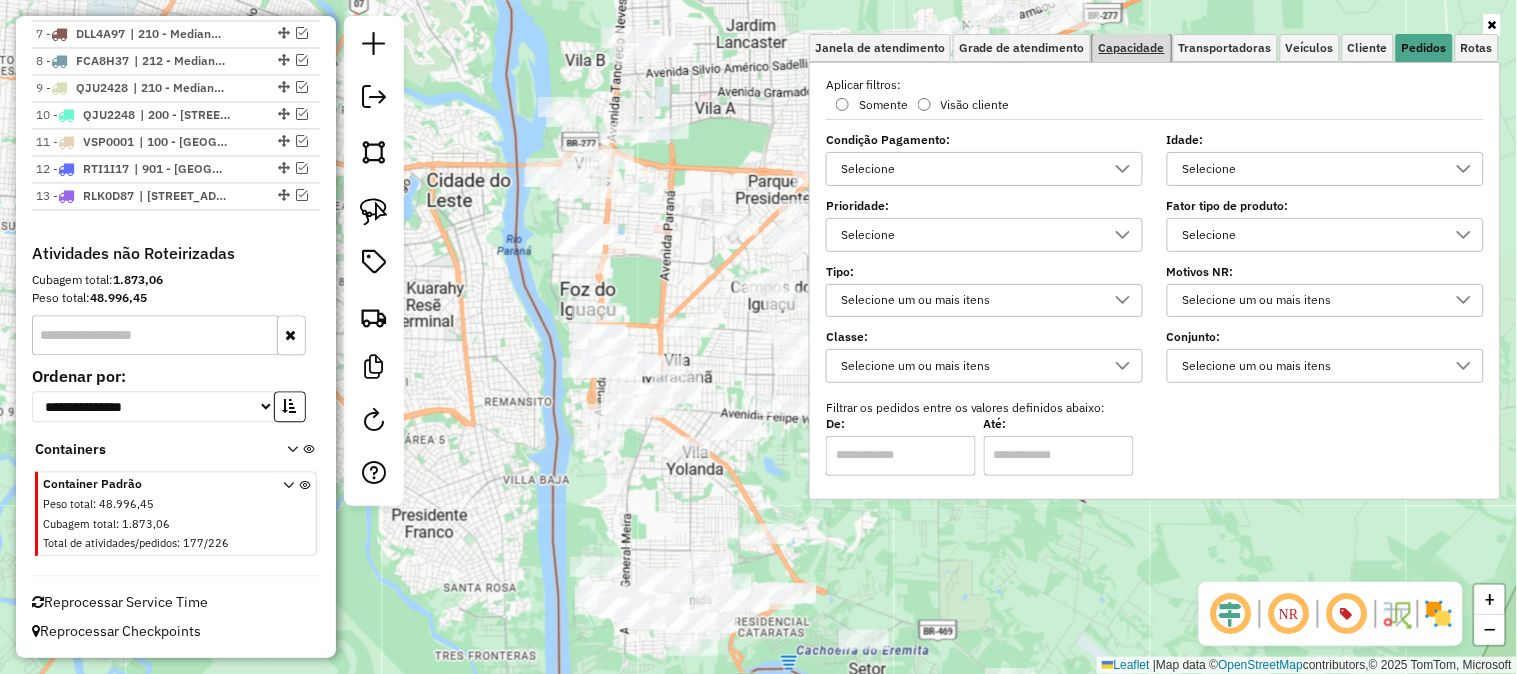 click on "Capacidade" at bounding box center [1132, 48] 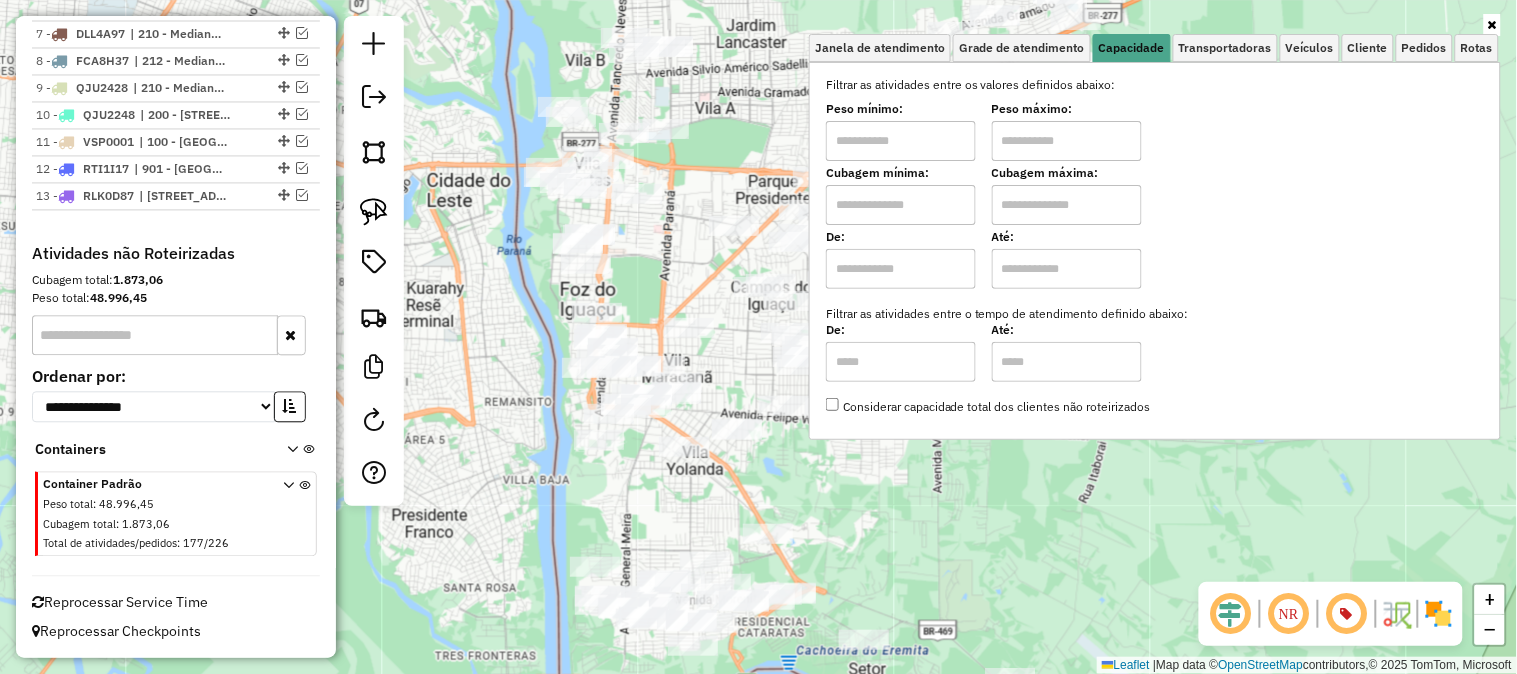 click at bounding box center [901, 205] 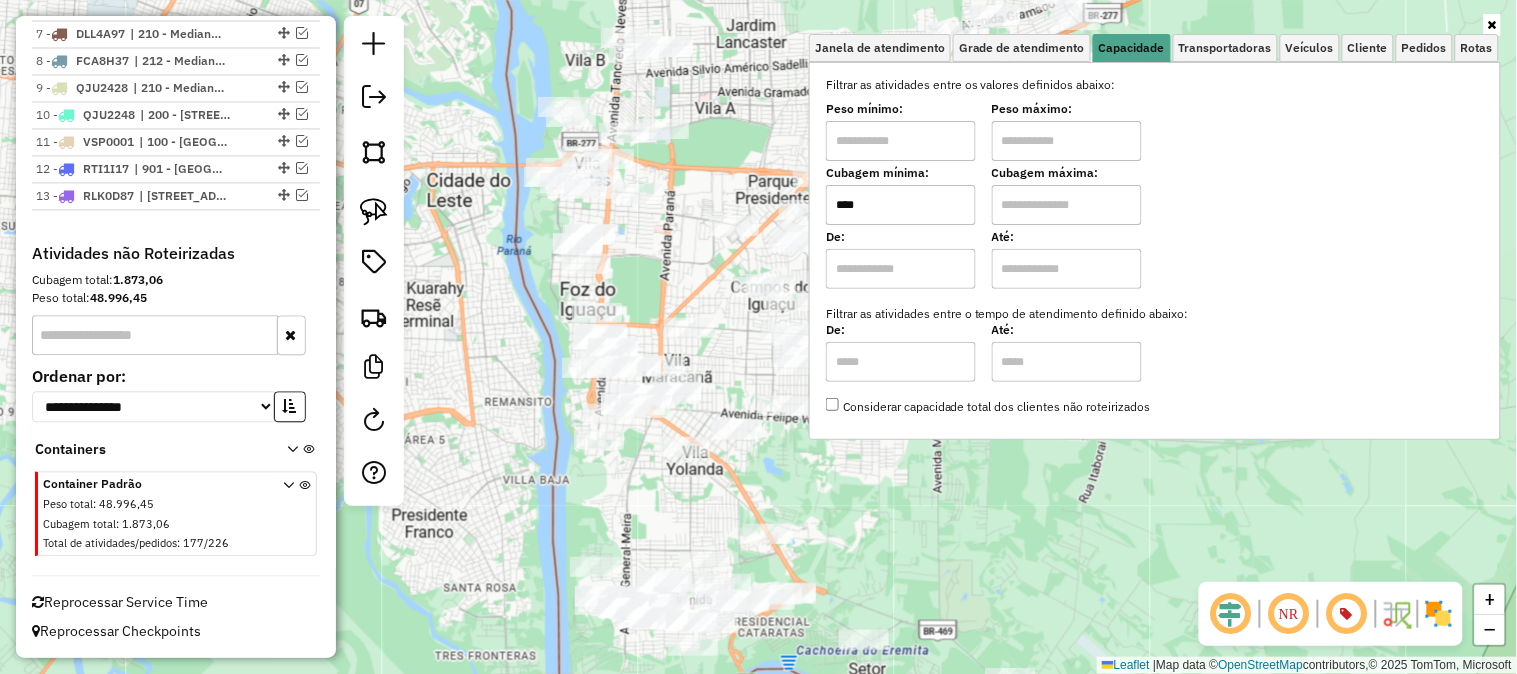 click at bounding box center [1067, 205] 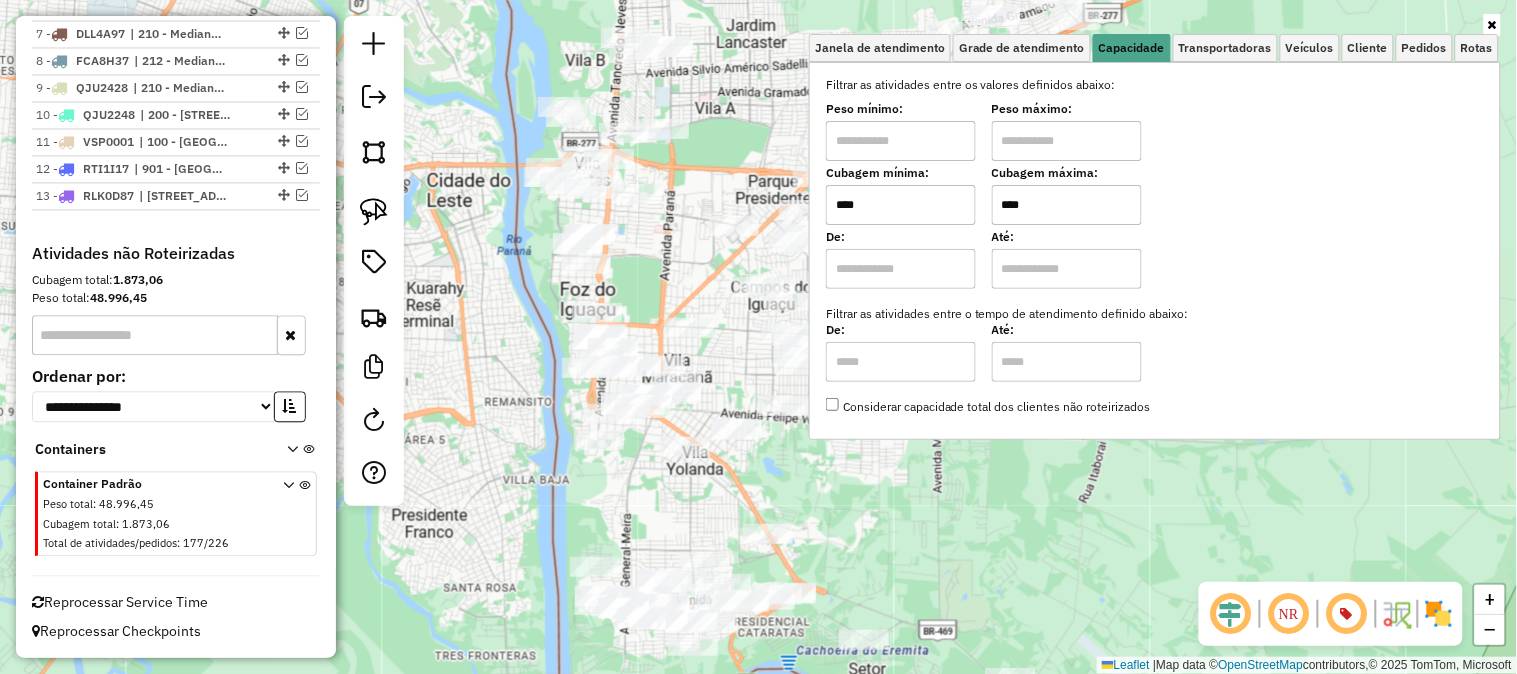 click on "Janela de atendimento Grade de atendimento Capacidade Transportadoras Veículos Cliente Pedidos  Rotas Selecione os dias de semana para filtrar as janelas de atendimento  Seg   Ter   Qua   Qui   Sex   Sáb   Dom  Informe o período da janela de atendimento: De: Até:  Filtrar exatamente a janela do cliente  Considerar janela de atendimento padrão  Selecione os dias de semana para filtrar as grades de atendimento  Seg   Ter   Qua   Qui   Sex   Sáb   Dom   Considerar clientes sem dia de atendimento cadastrado  Clientes fora do dia de atendimento selecionado Filtrar as atividades entre os valores definidos abaixo:  Peso mínimo:   Peso máximo:   Cubagem mínima:  ****  Cubagem máxima:  ****  De:   Até:  Filtrar as atividades entre o tempo de atendimento definido abaixo:  De:   Até:   Considerar capacidade total dos clientes não roteirizados Transportadora: Selecione um ou mais itens Tipo de veículo: Selecione um ou mais itens Veículo: Selecione um ou mais itens Motorista: Selecione um ou mais itens De:" 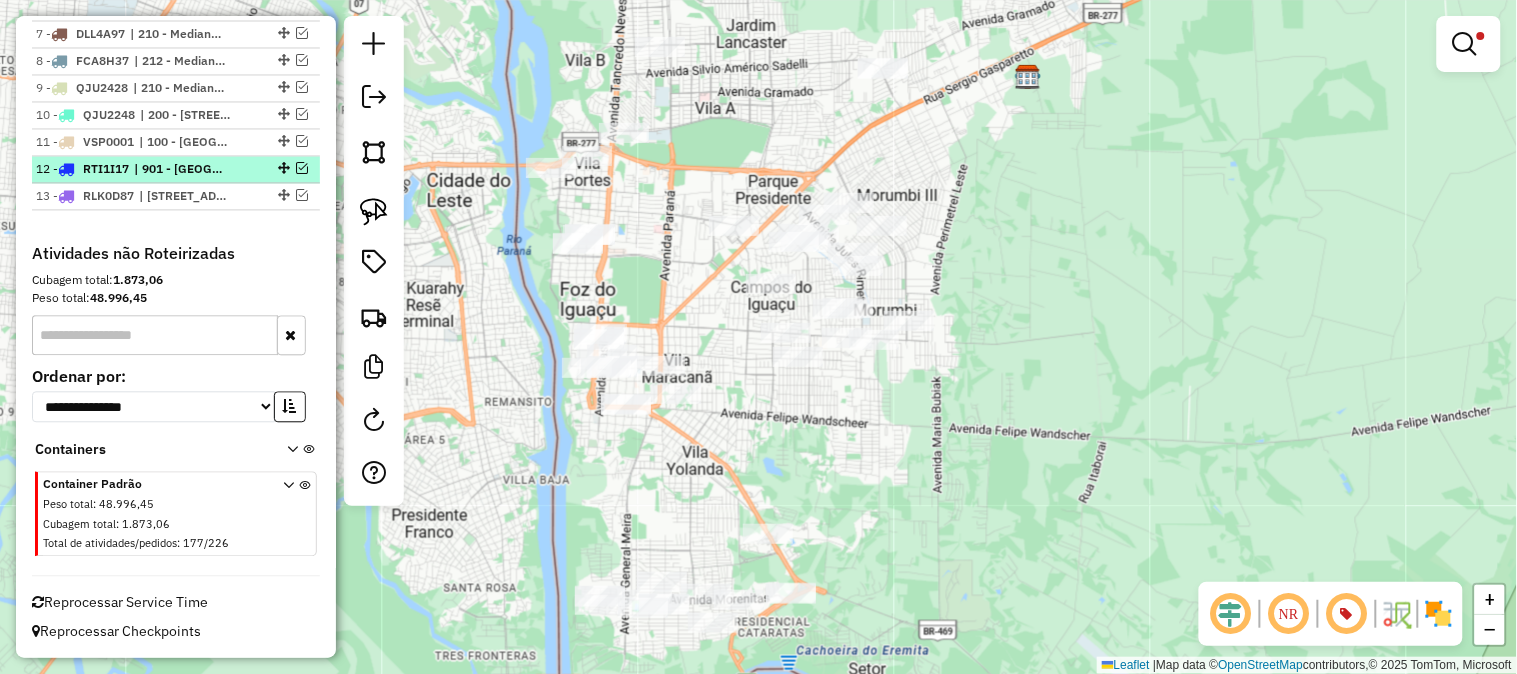click at bounding box center [302, 169] 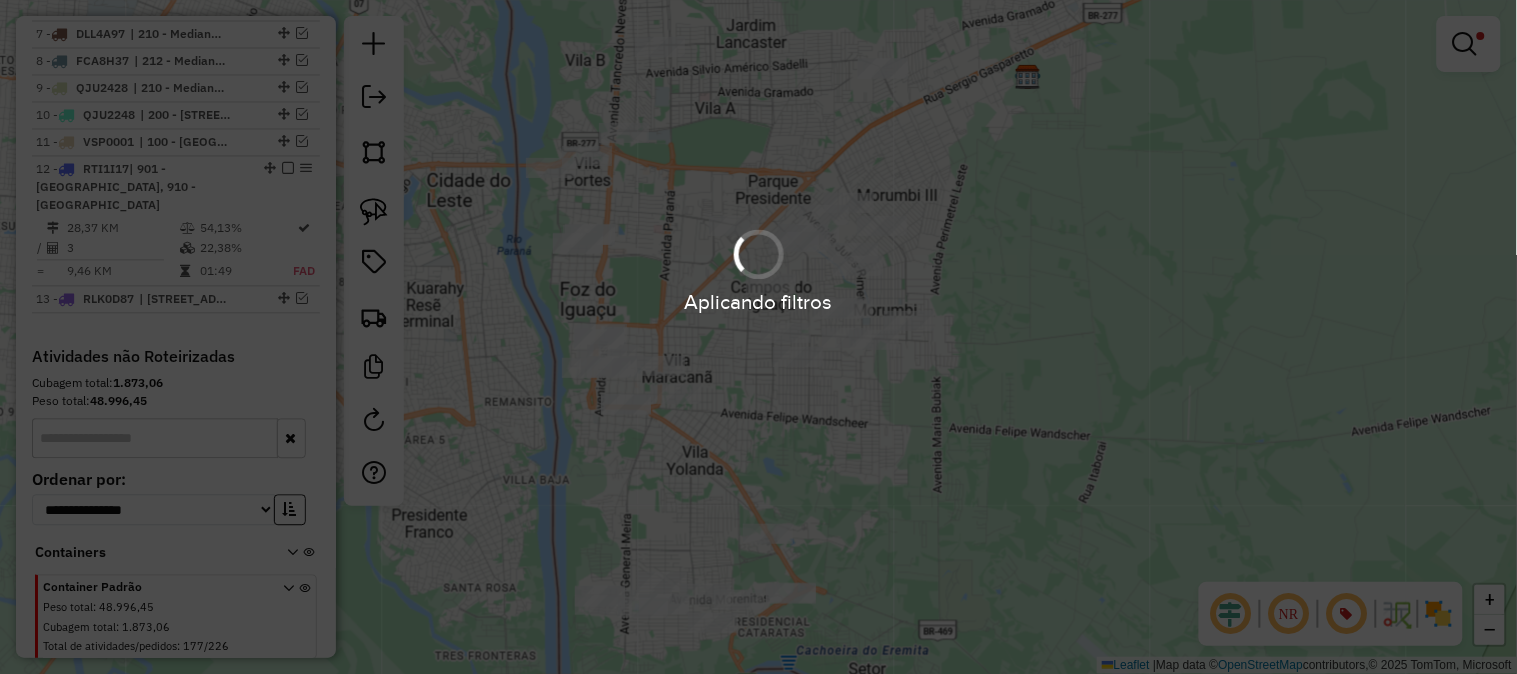 scroll, scrollTop: 1000, scrollLeft: 0, axis: vertical 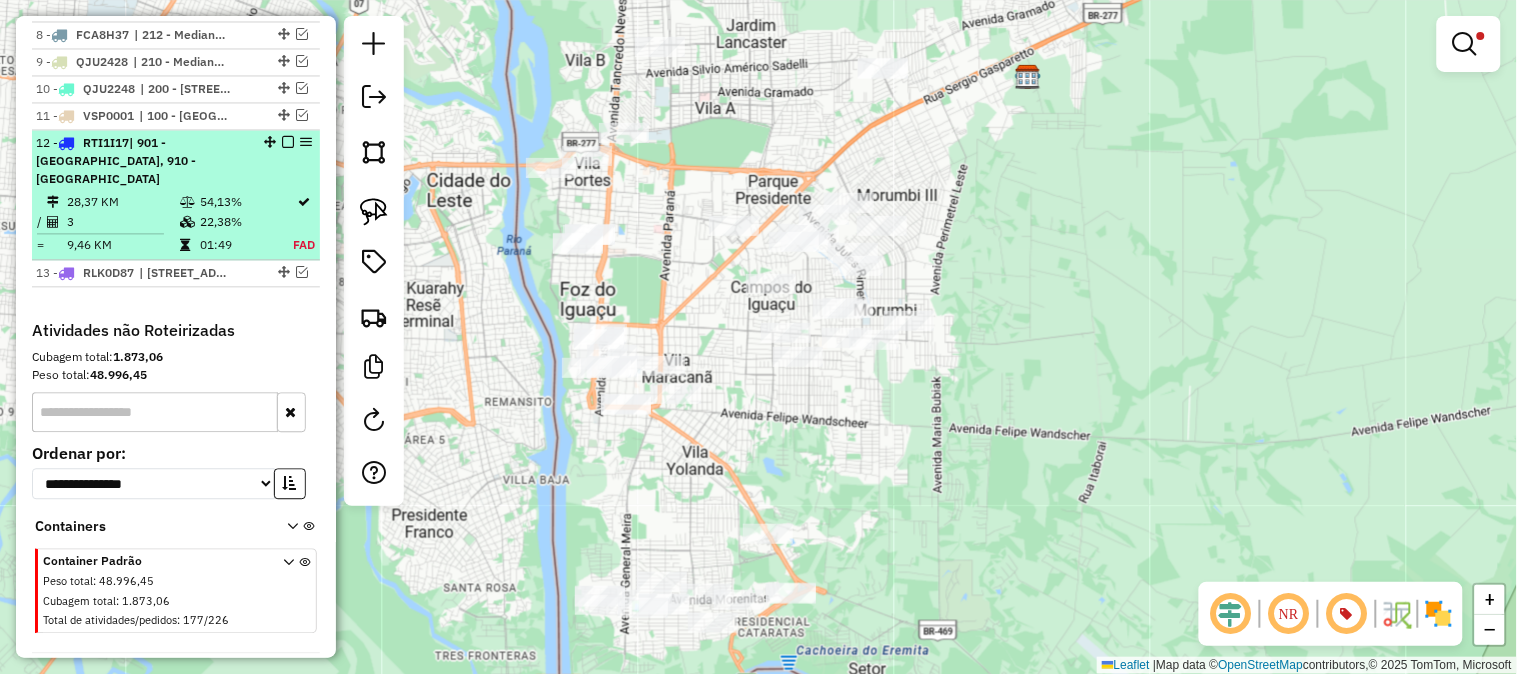 click on "22,38%" at bounding box center [246, 222] 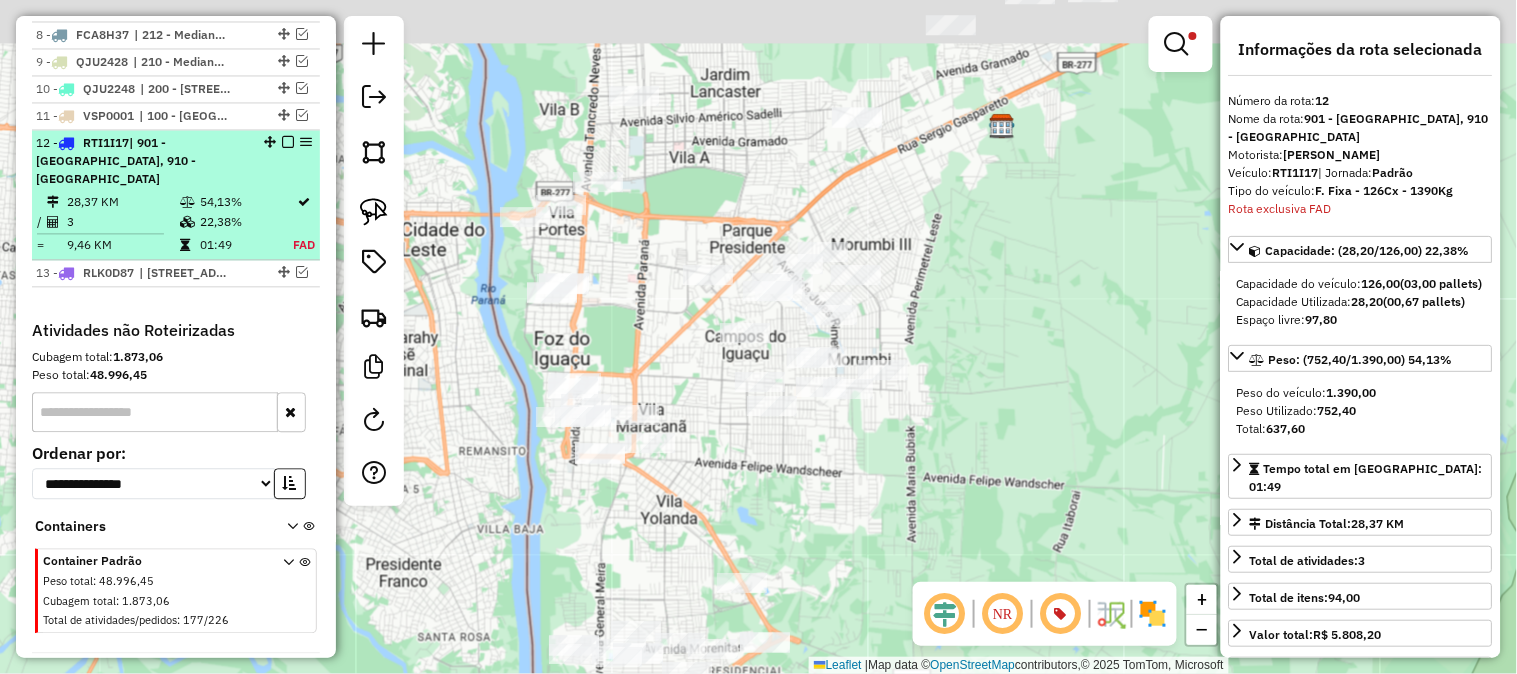 scroll, scrollTop: 1058, scrollLeft: 0, axis: vertical 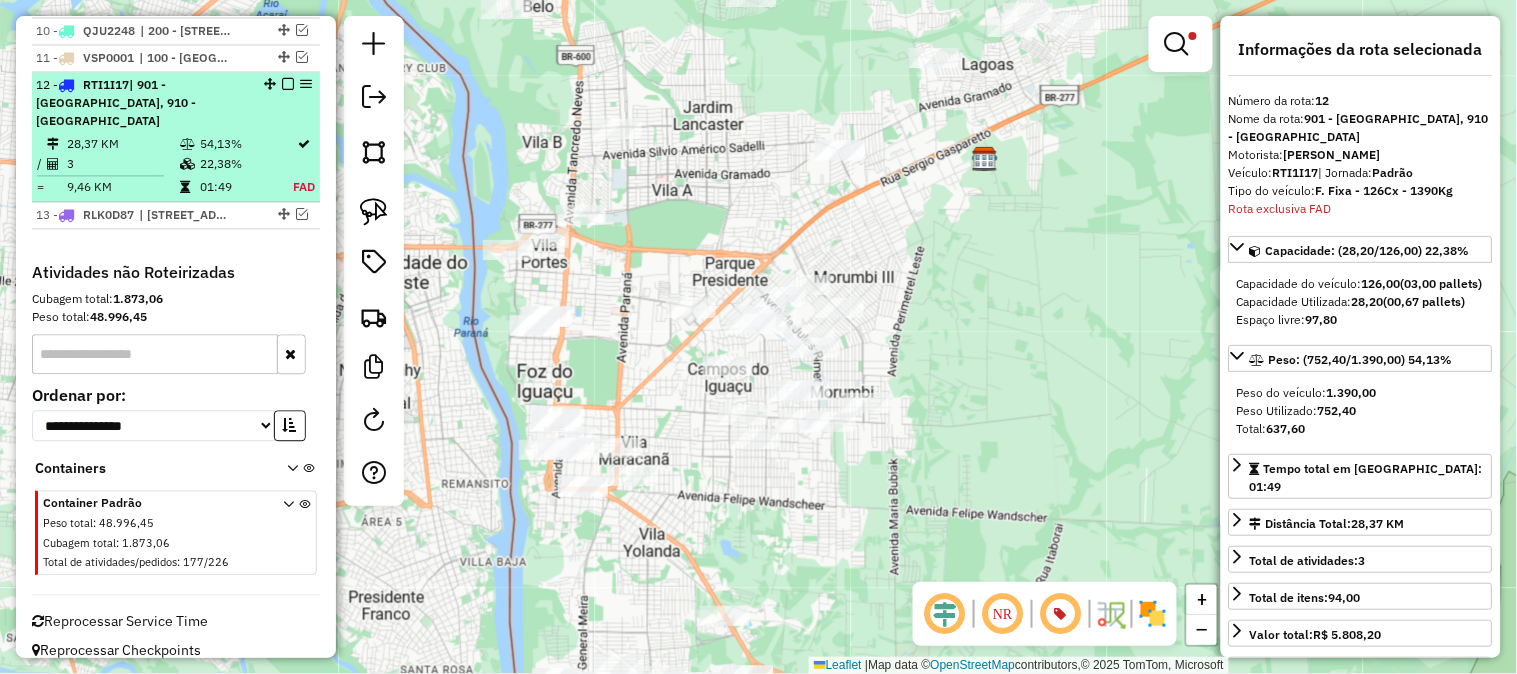 click on "22,38%" at bounding box center (246, 164) 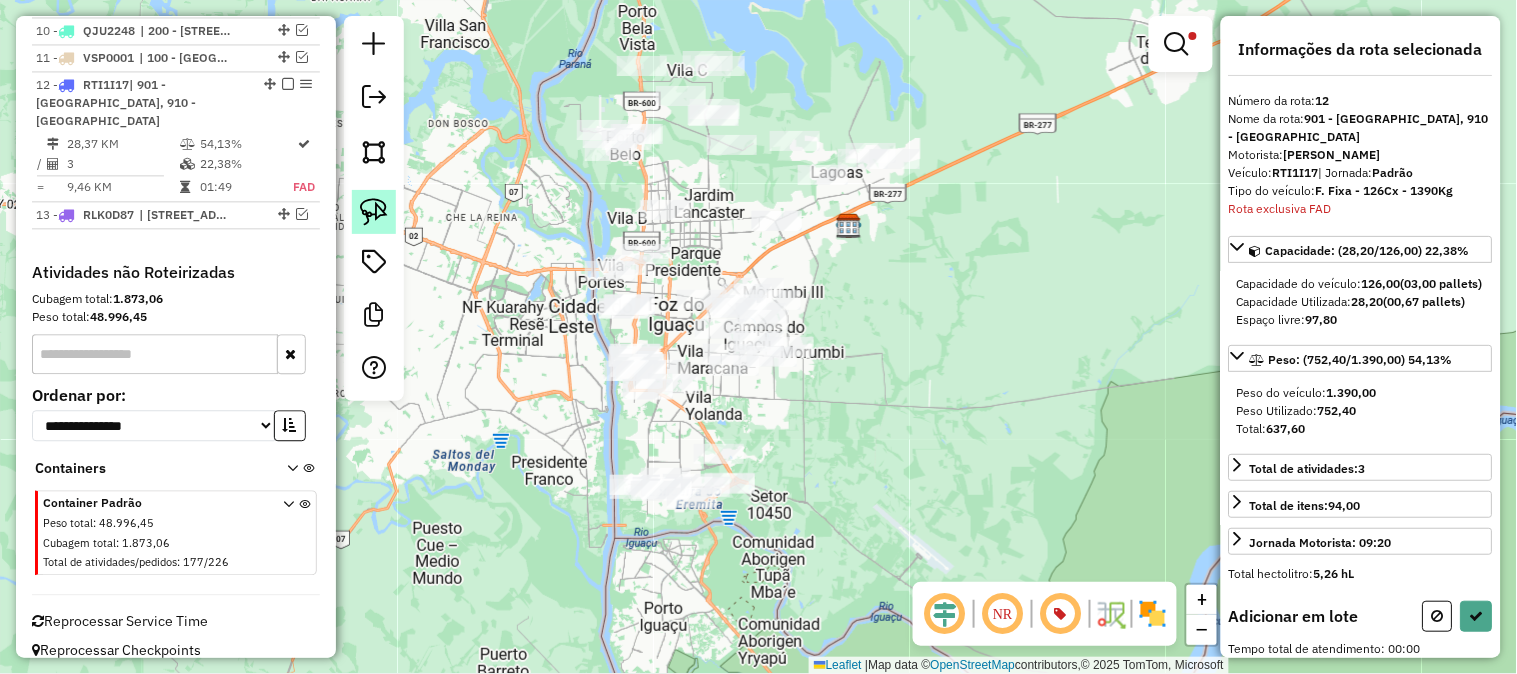 click 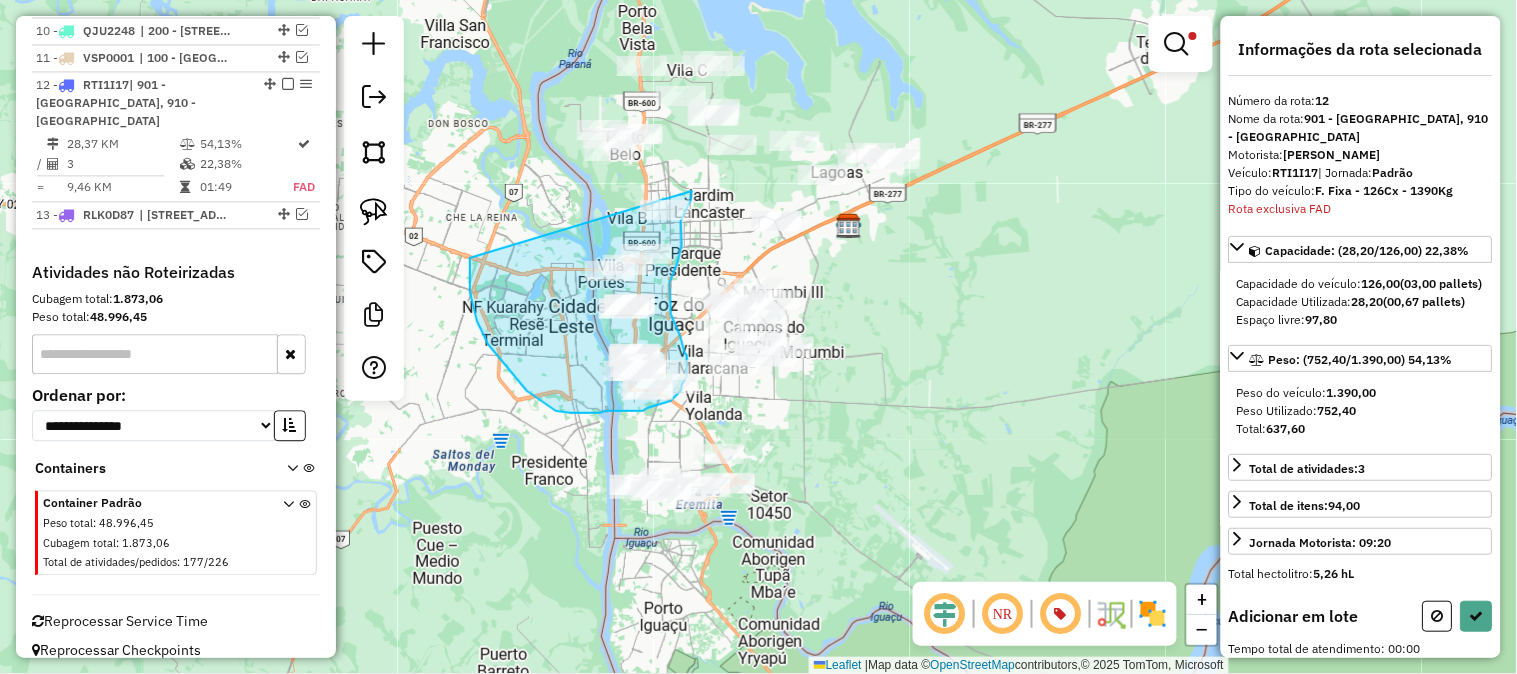 drag, startPoint x: 477, startPoint y: 321, endPoint x: 692, endPoint y: 191, distance: 251.24689 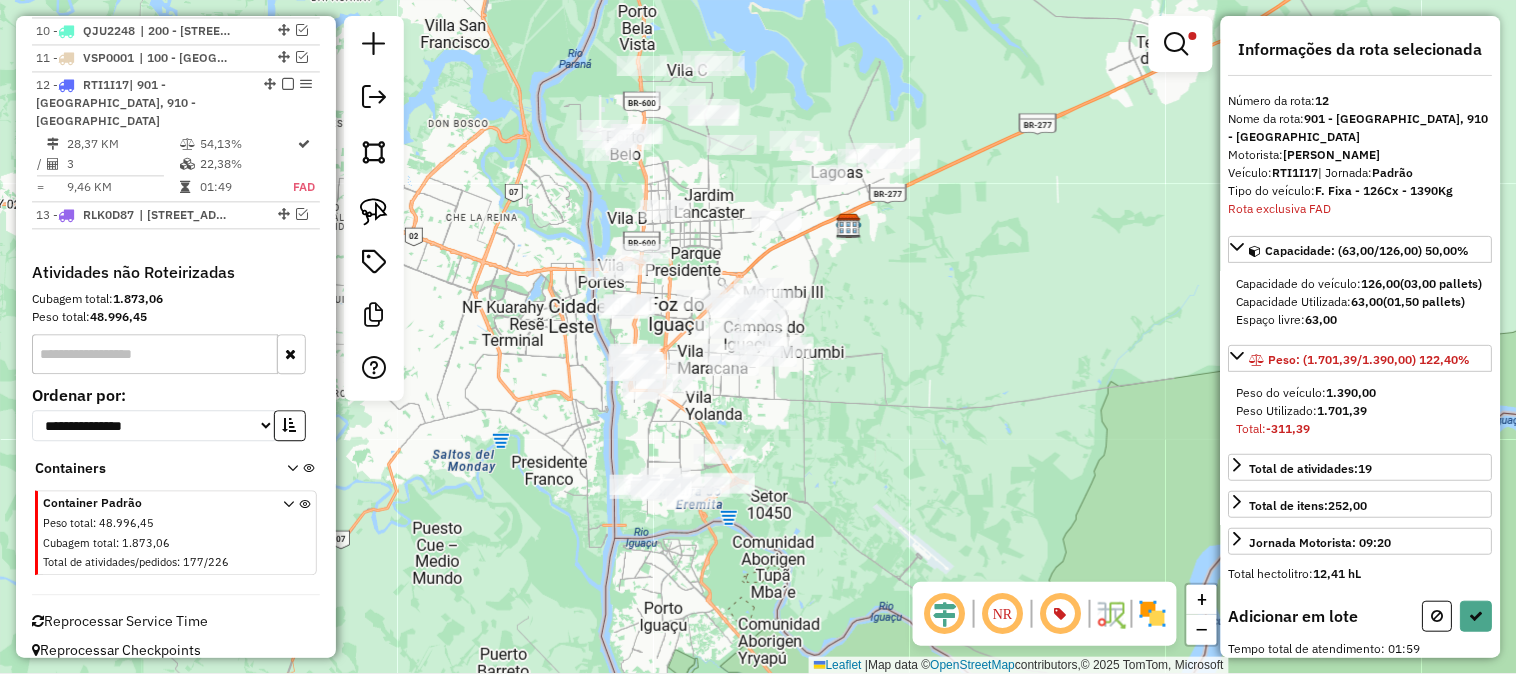 click on "Informações da rota selecionada   Número da rota:  12  Nome da rota:  901 - Vila Shalom, 910 - Jardim América   Motorista:  GELSON DE OLIVEIRA  Veículo:  RTI1I17  | Jornada:  Padrão  Tipo do veículo:  F. Fixa - 126Cx - 1390Kg  Rota exclusiva FAD      Capacidade: (63,00/126,00) 50,00%   Capacidade do veículo:  126,00  (03,00 pallets)  Capacidade Utilizada:  63,00  (01,50 pallets)  Espaço livre:   63,00      Peso: (1.701,39/1.390,00) 122,40%   Peso do veículo:  1.390,00  Peso Utilizado:  1.701,39  Total:  -311,39     Total de atividades:  19     Total de itens:  252,00     Jornada Motorista: 09:20   Total hectolitro:  12,41 hL Adicionar em lote Tempo total de atendimento: 01:59   - 32908393 - A M COMERCIO DE COMB   02,64  73,61 NR  00:10   0,64 hL   Itens: 17,00   Tipo: Entrega   - 32908028 - AURINILDA DA MACEDA   03,24  84,46 NR  00:10   0,58 hL   Itens: 9,00   Tipo: Entrega   - 32908461 - KELSON HENRIQUE KALB 05192391997   01,68  44,28 NR  00:06   0,29 hL   Itens: 5,00   Tipo: Entrega   02,45 NR NR" at bounding box center (1361, 337) 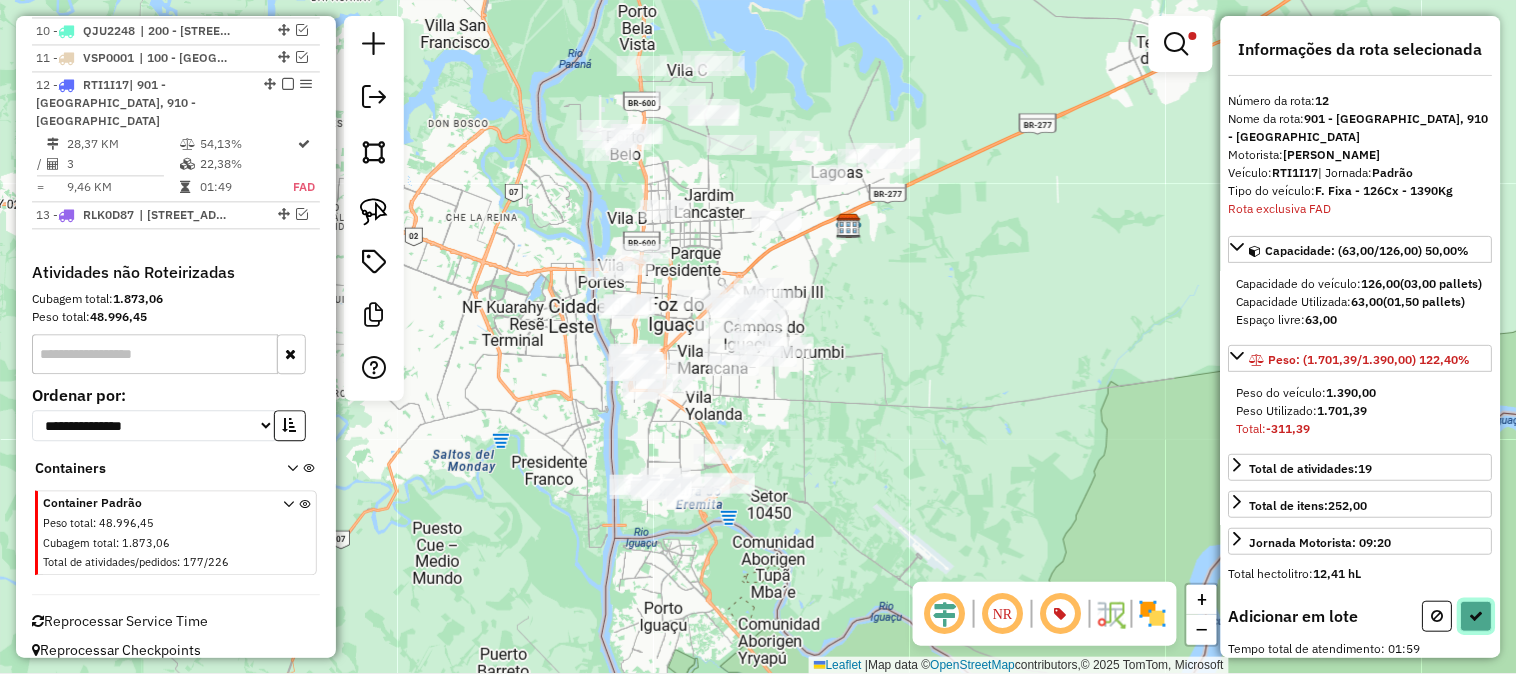 click at bounding box center (1477, 616) 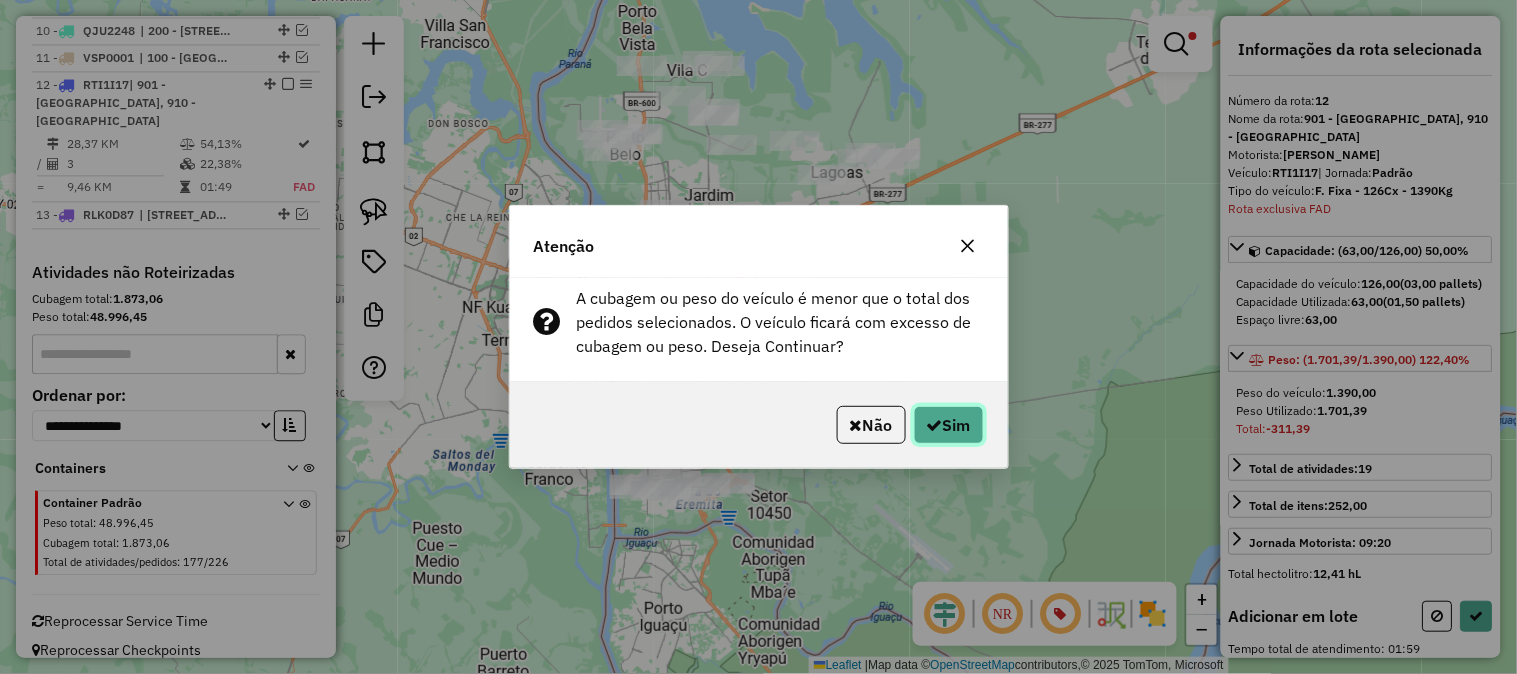 click 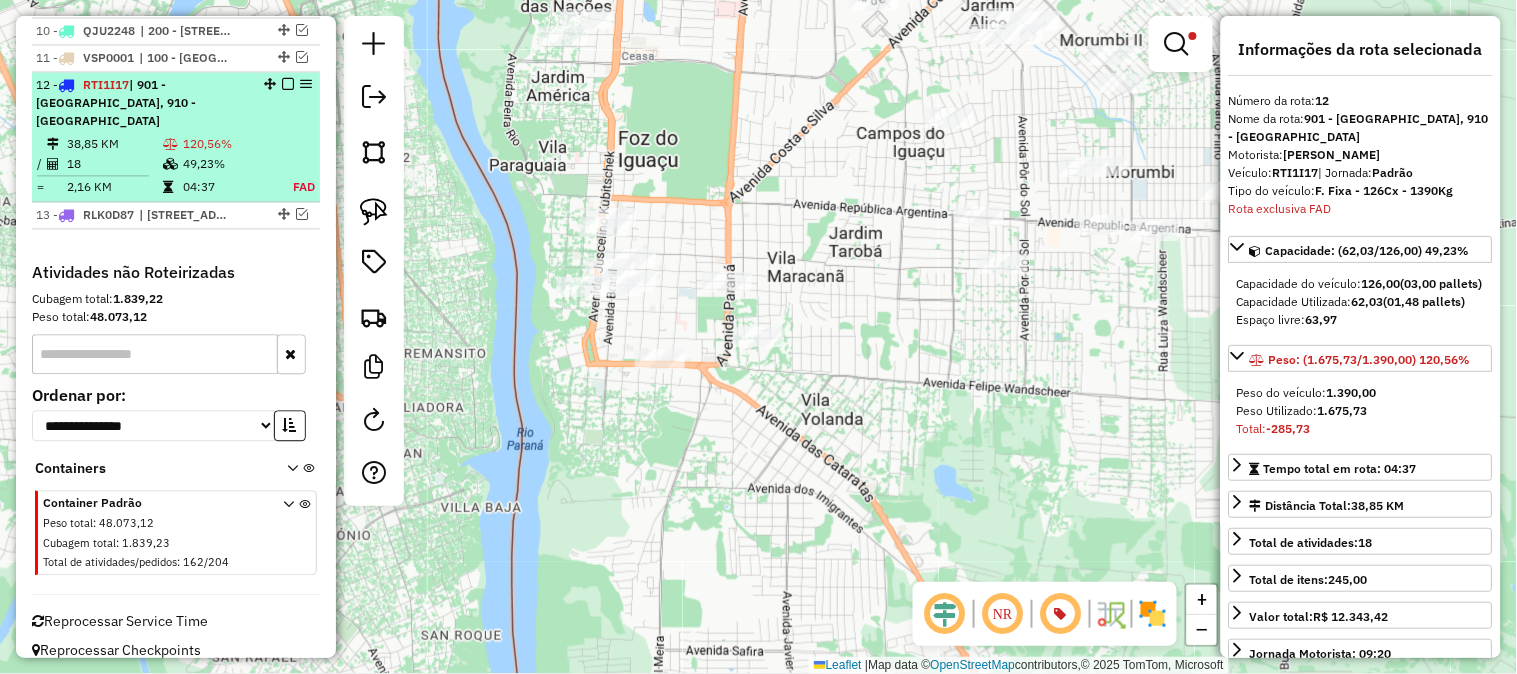 click at bounding box center [172, 164] 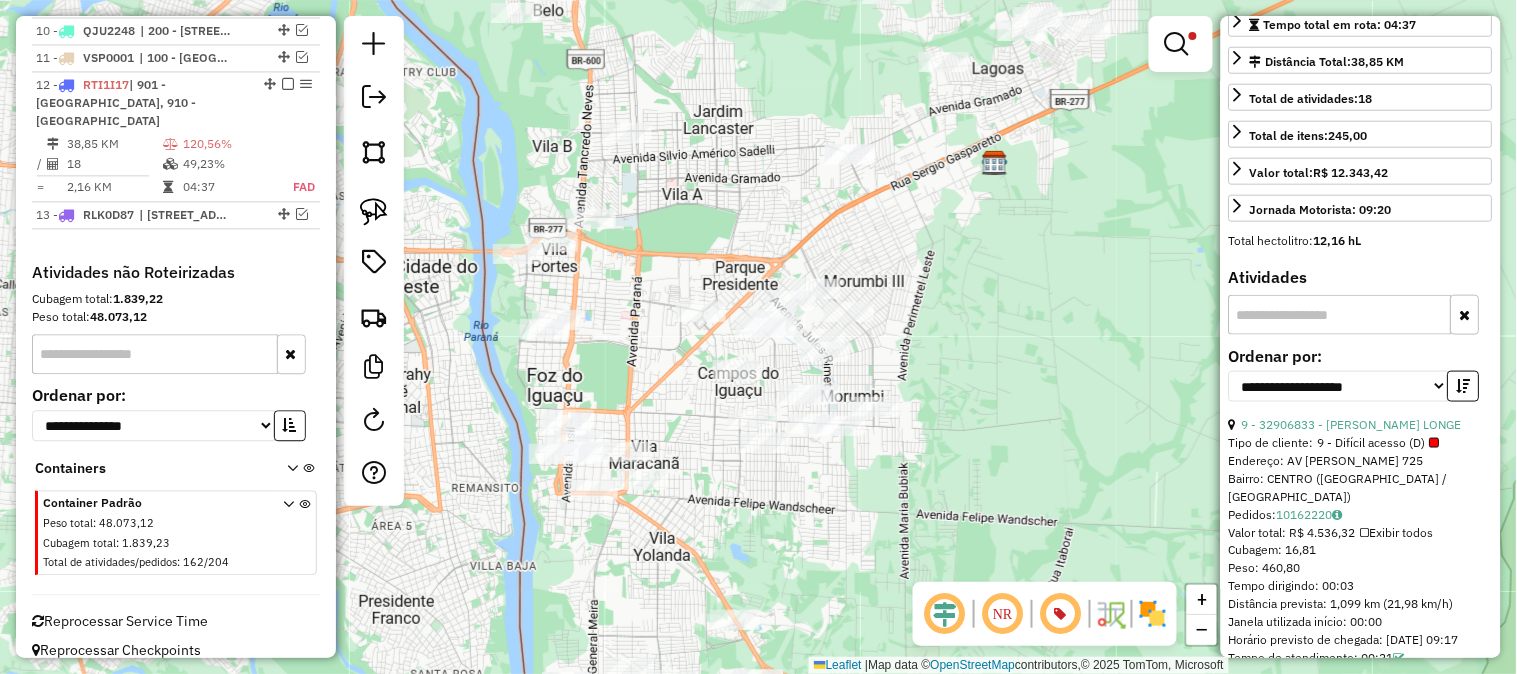 scroll, scrollTop: 555, scrollLeft: 0, axis: vertical 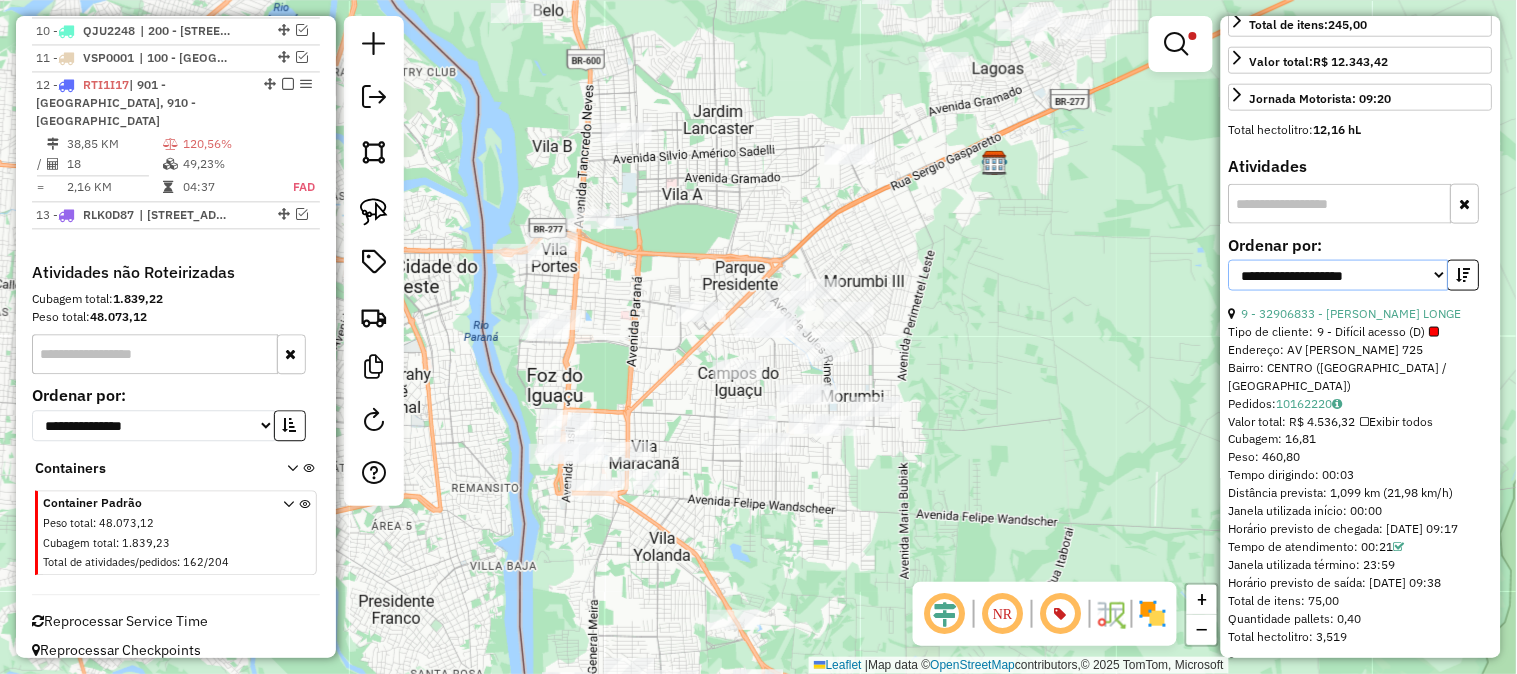 click on "**********" at bounding box center [1339, 275] 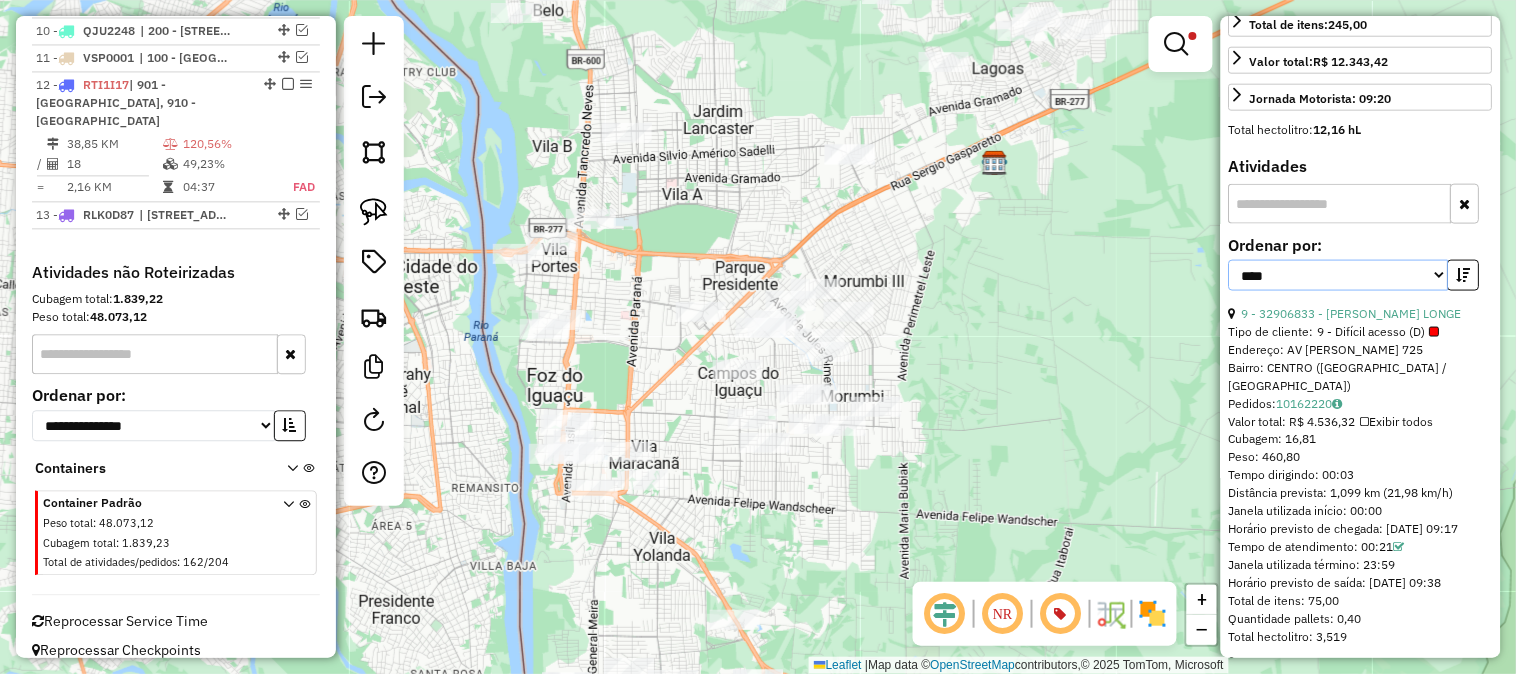 click on "**********" at bounding box center (1339, 275) 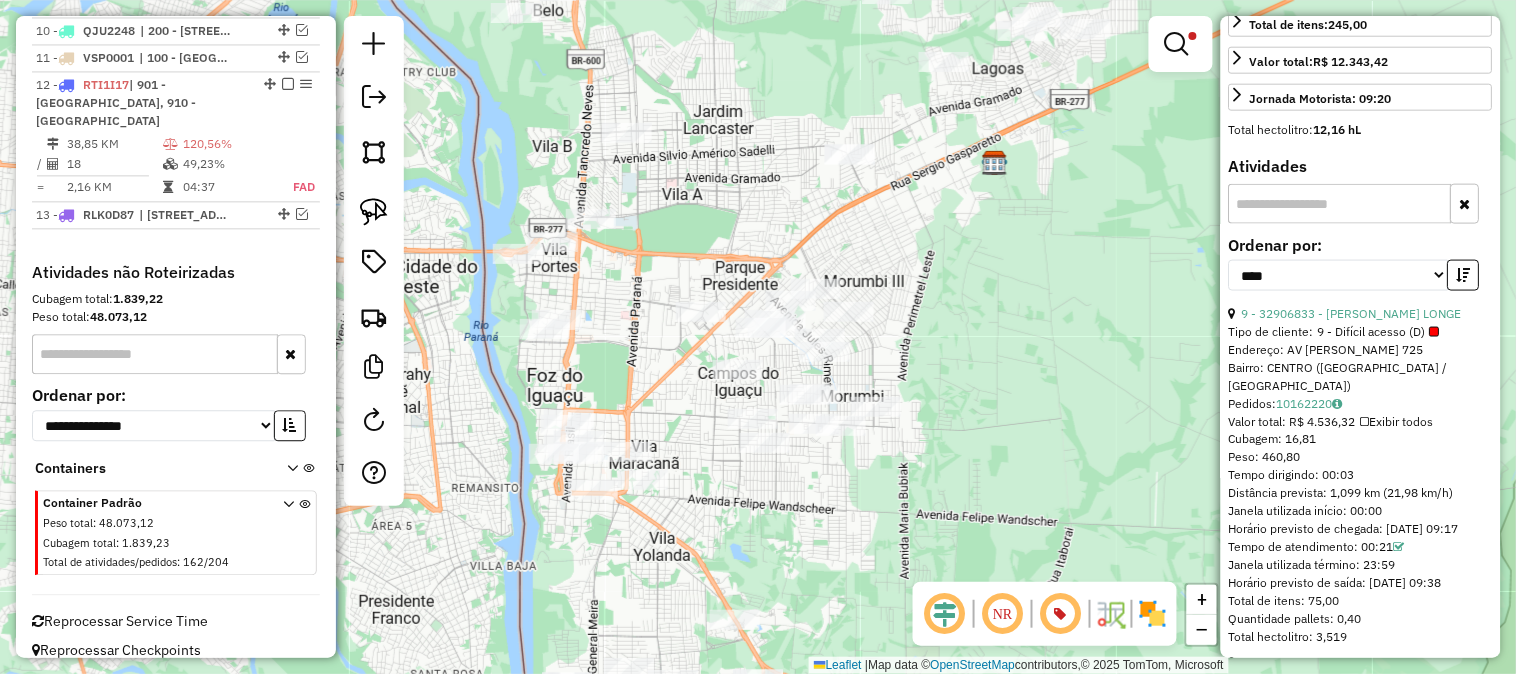 click on "**********" at bounding box center (1361, 271) 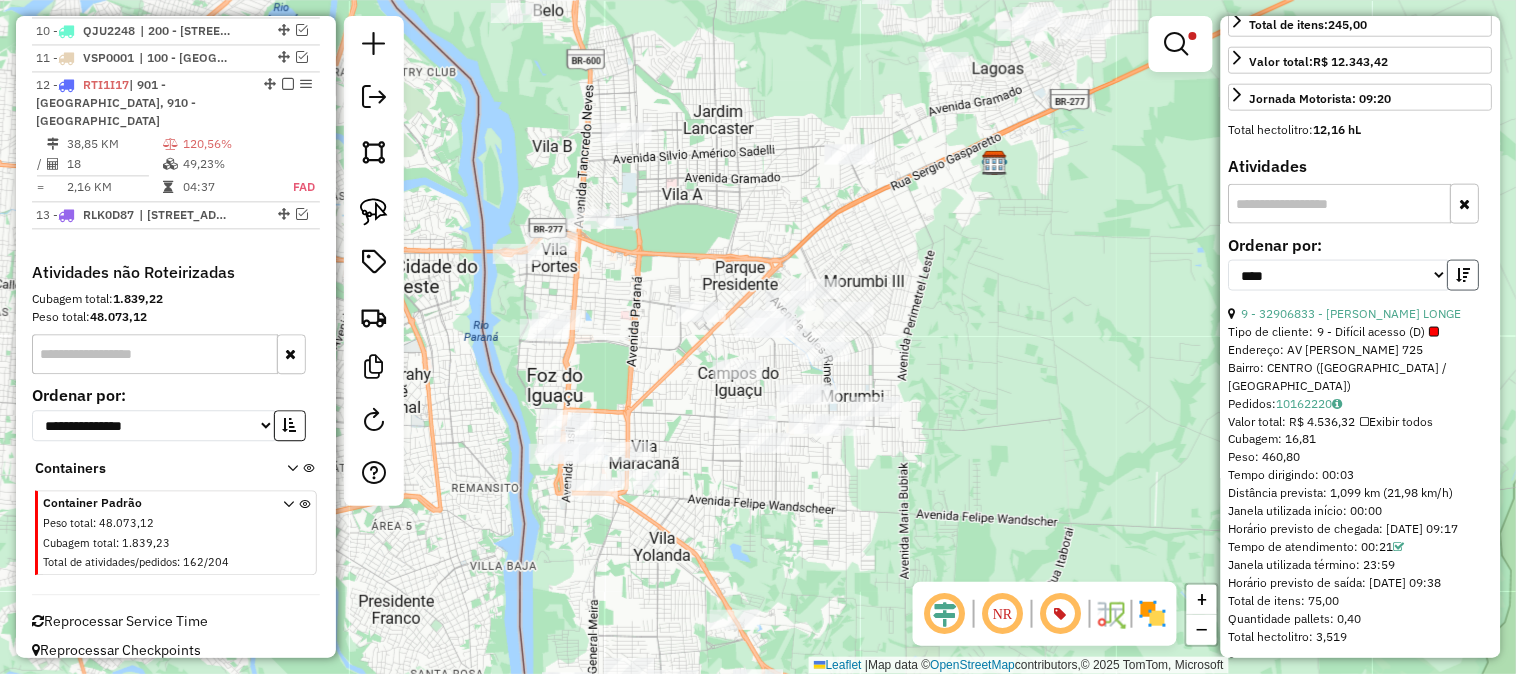 click at bounding box center (1464, 275) 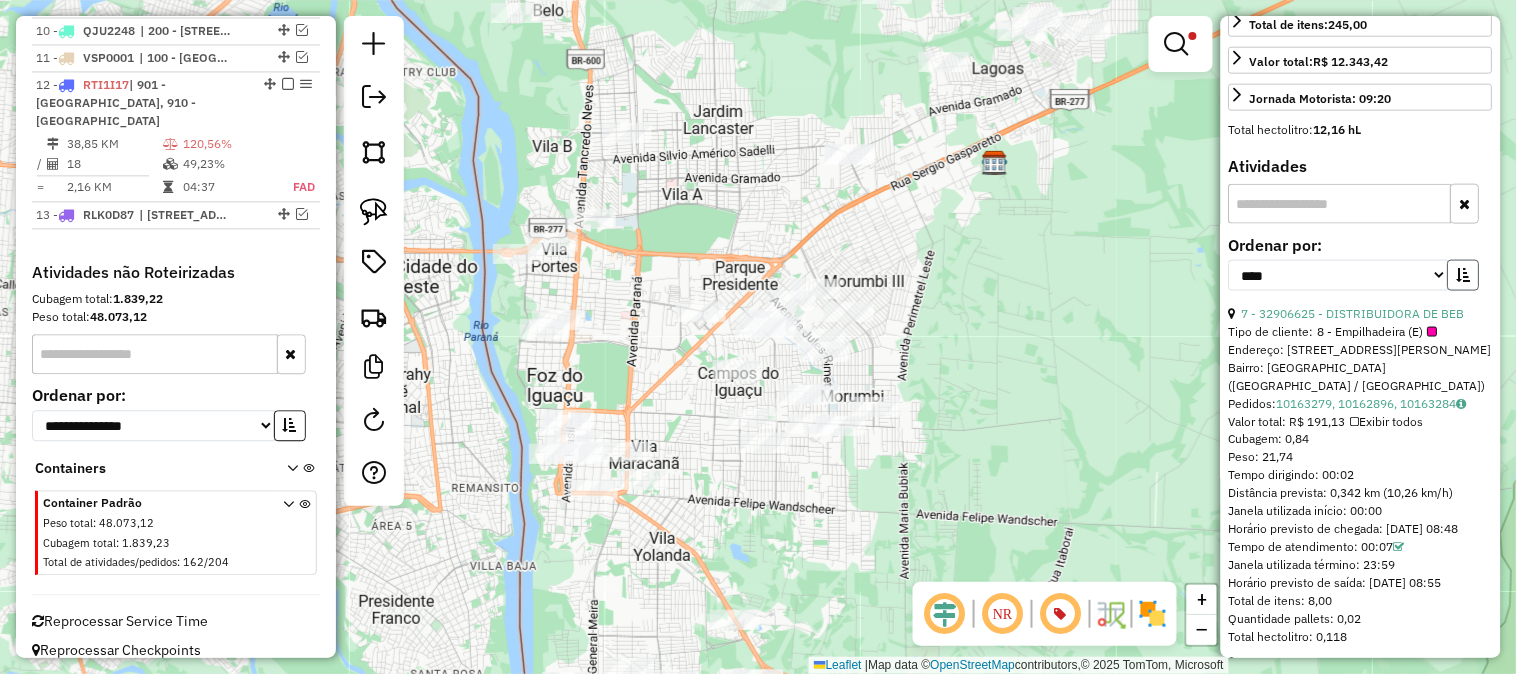 click at bounding box center [1464, 275] 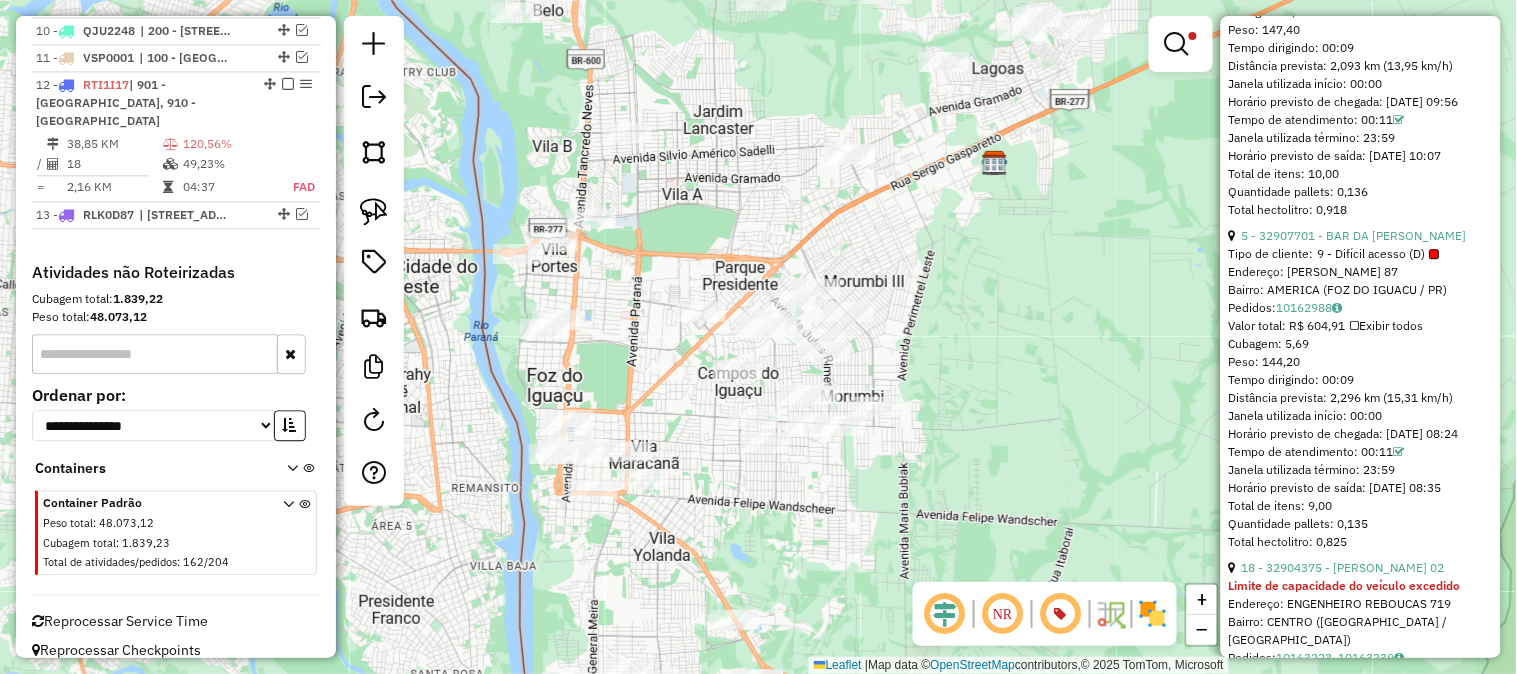 scroll, scrollTop: 1555, scrollLeft: 0, axis: vertical 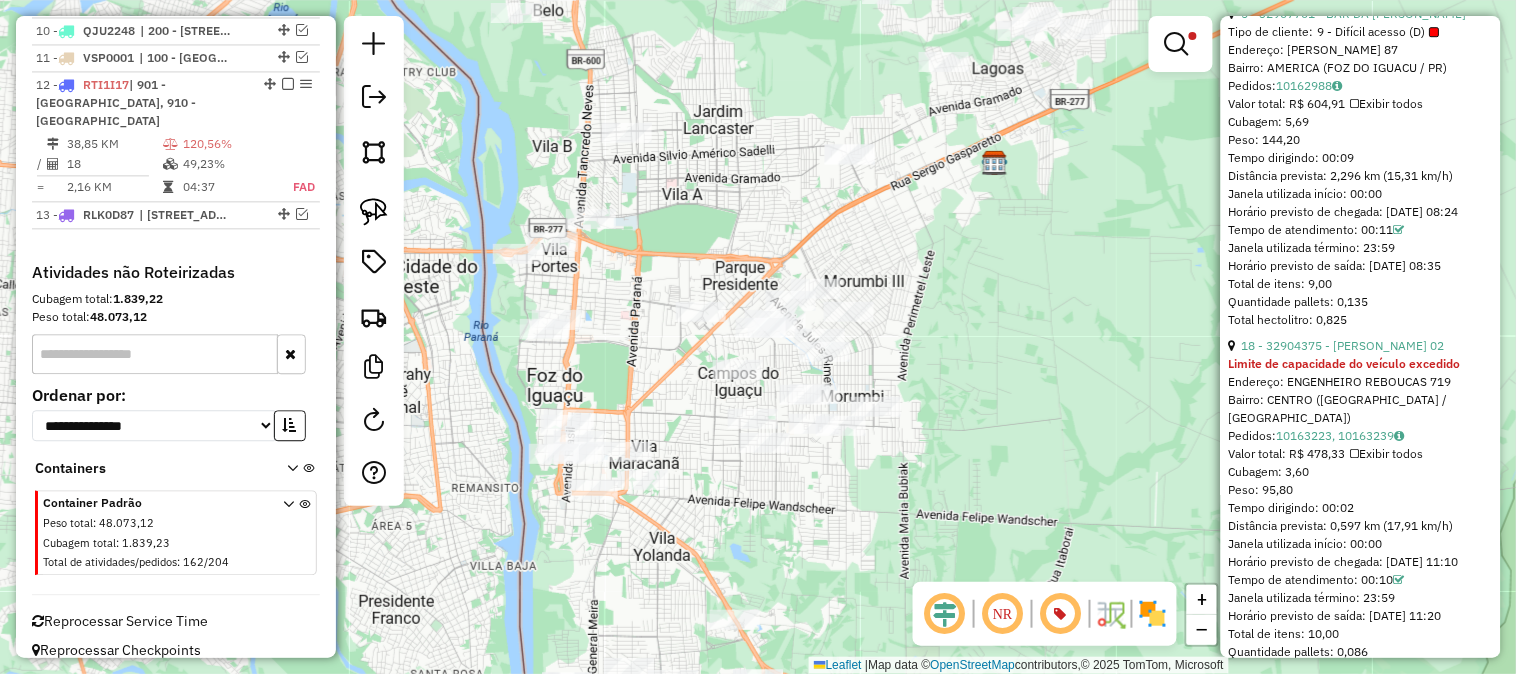 click on "Limite de capacidade do veículo excedido" at bounding box center [1345, 363] 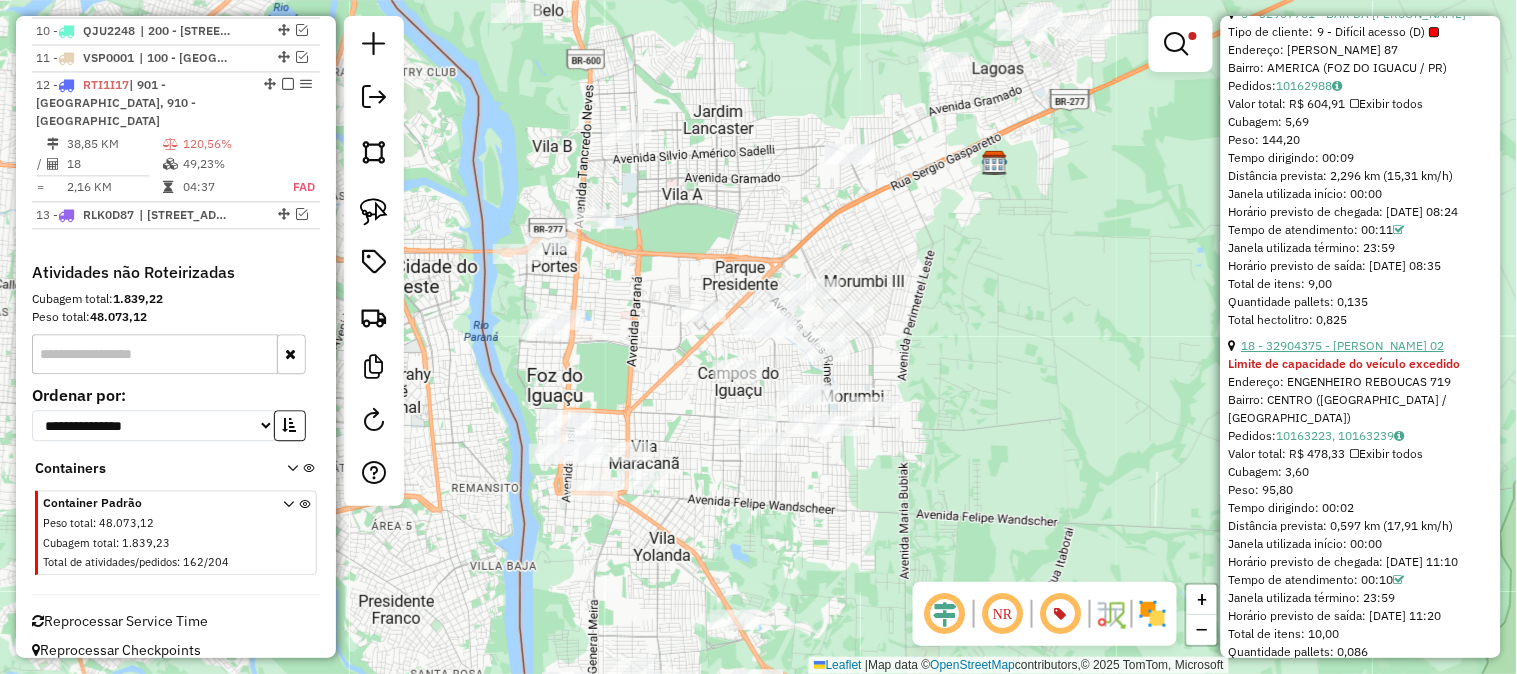 click on "18 - 32904375 - MARIA DINGUELESKI 02" at bounding box center [1343, 345] 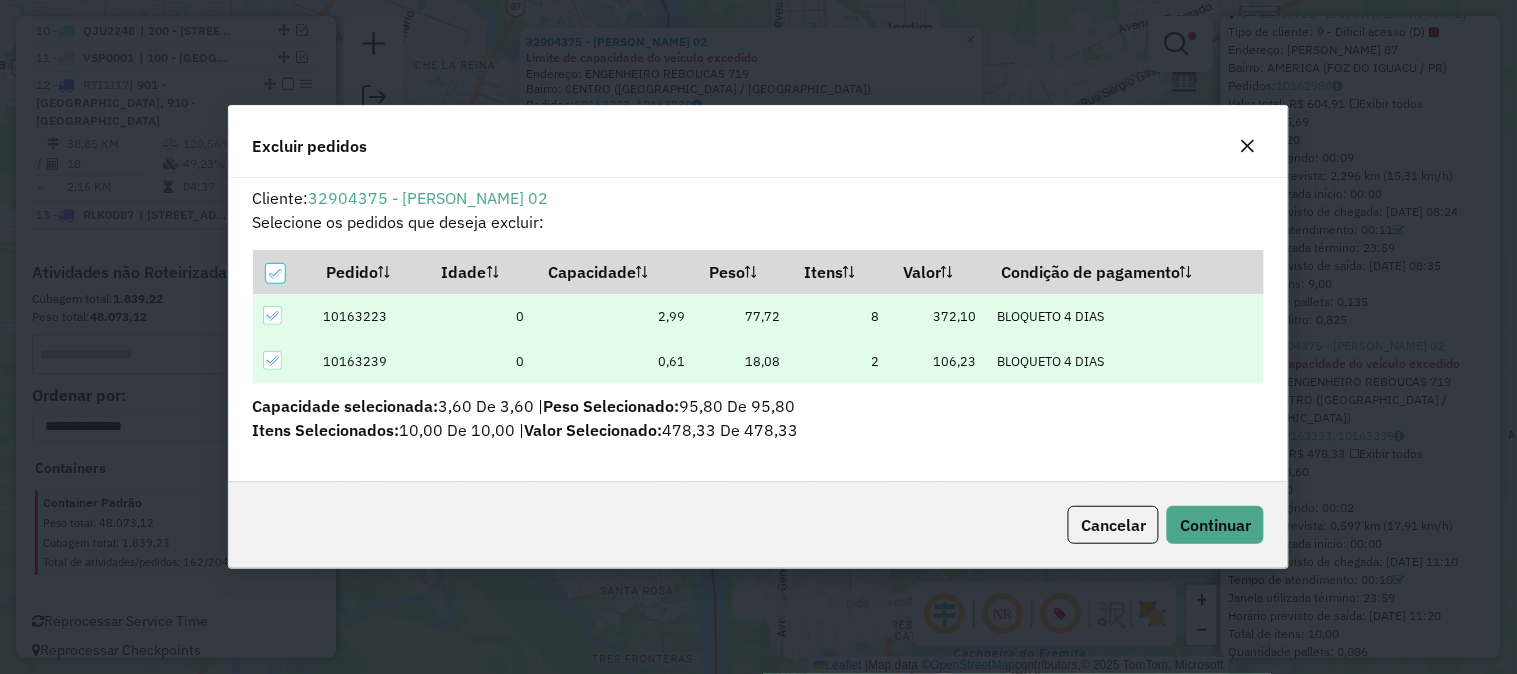 scroll, scrollTop: 11, scrollLeft: 5, axis: both 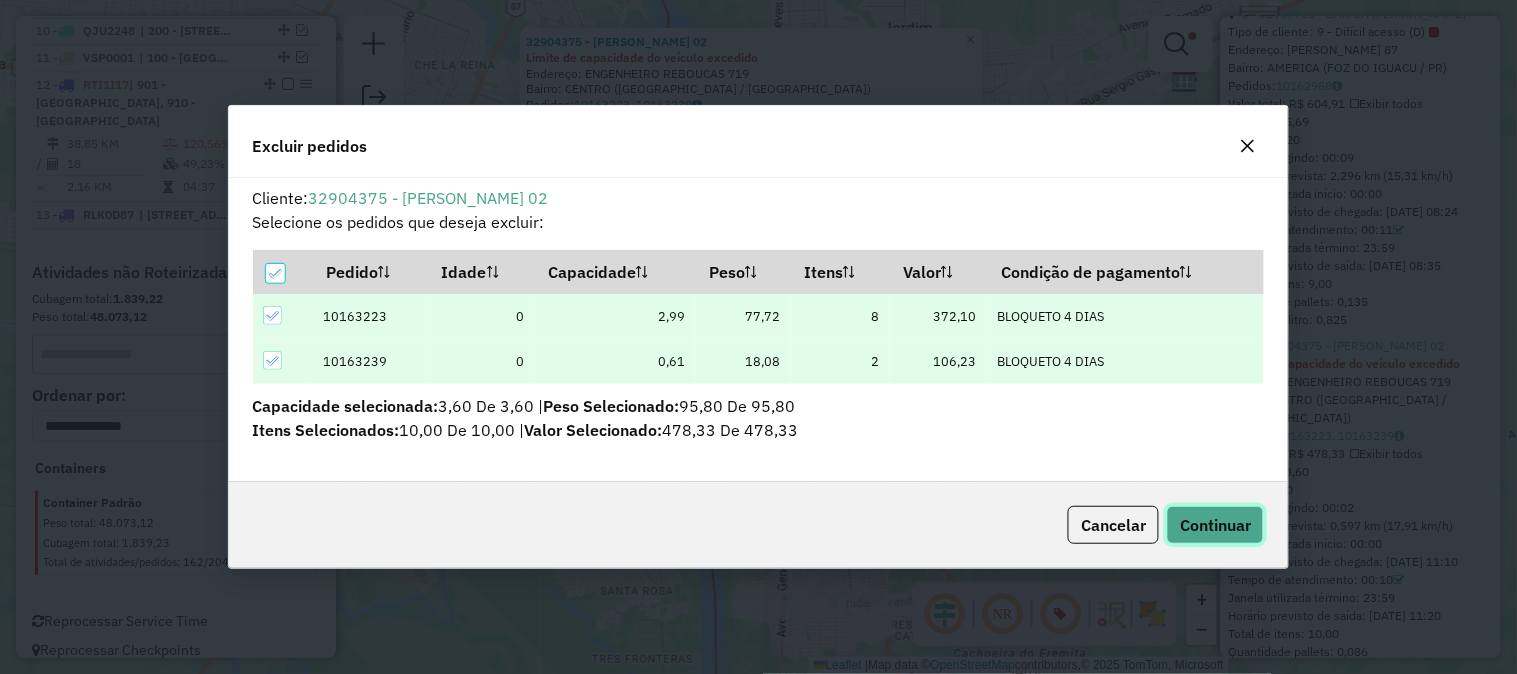 click on "Continuar" 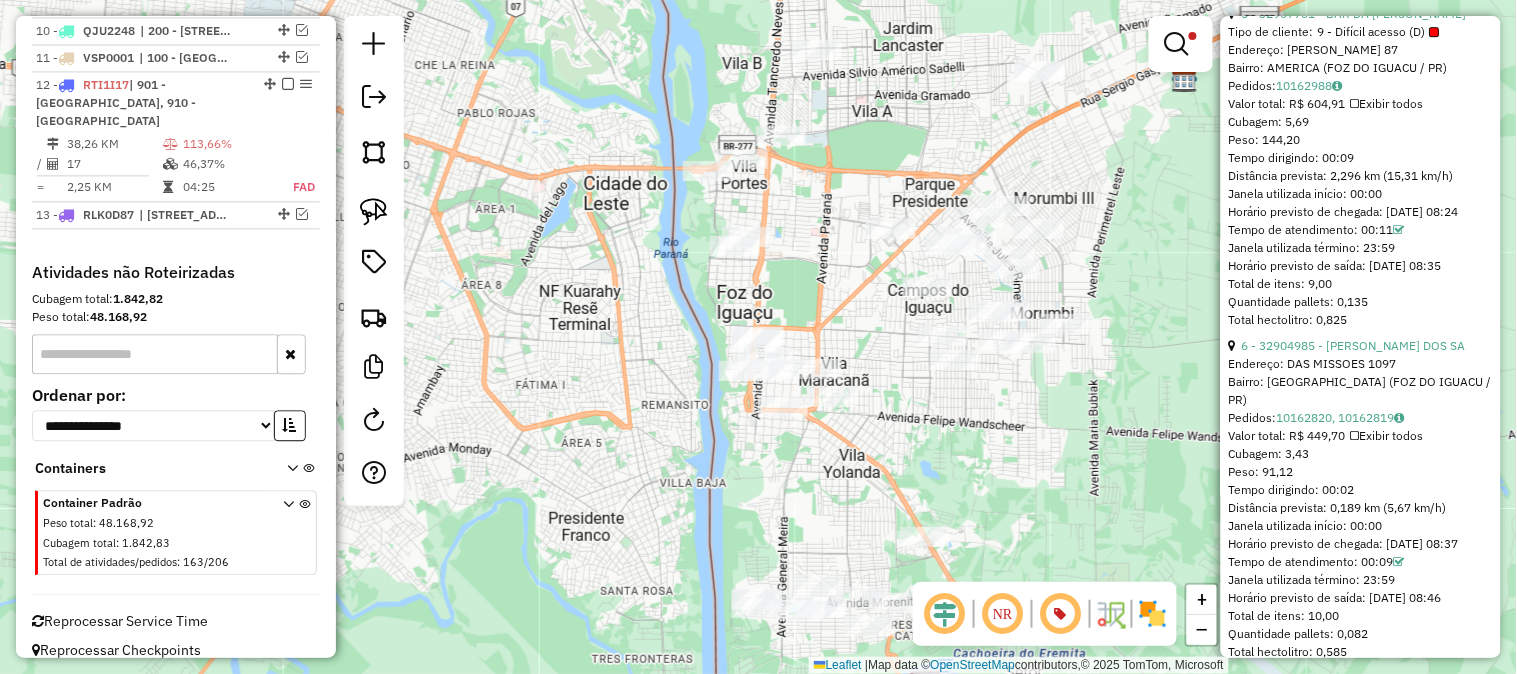 scroll, scrollTop: 506, scrollLeft: 0, axis: vertical 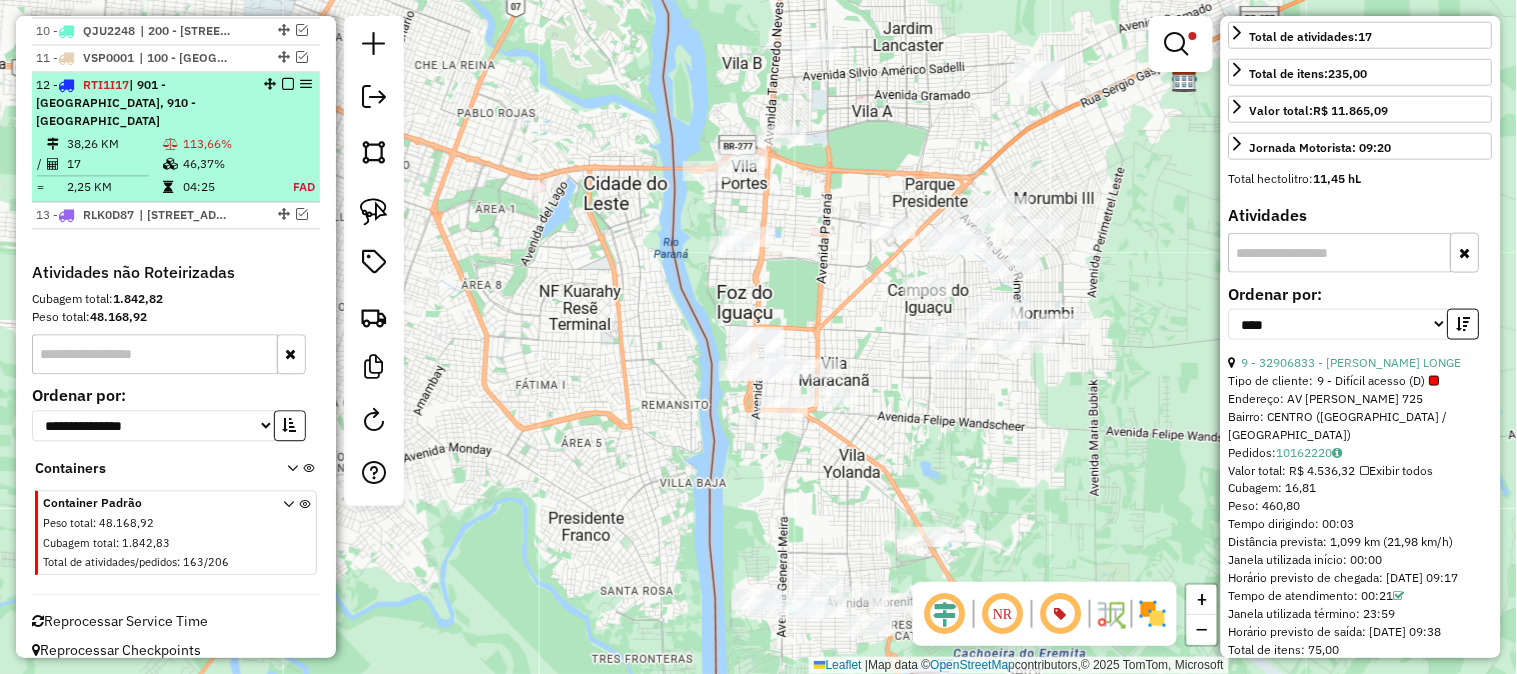 click on "46,37%" at bounding box center (227, 164) 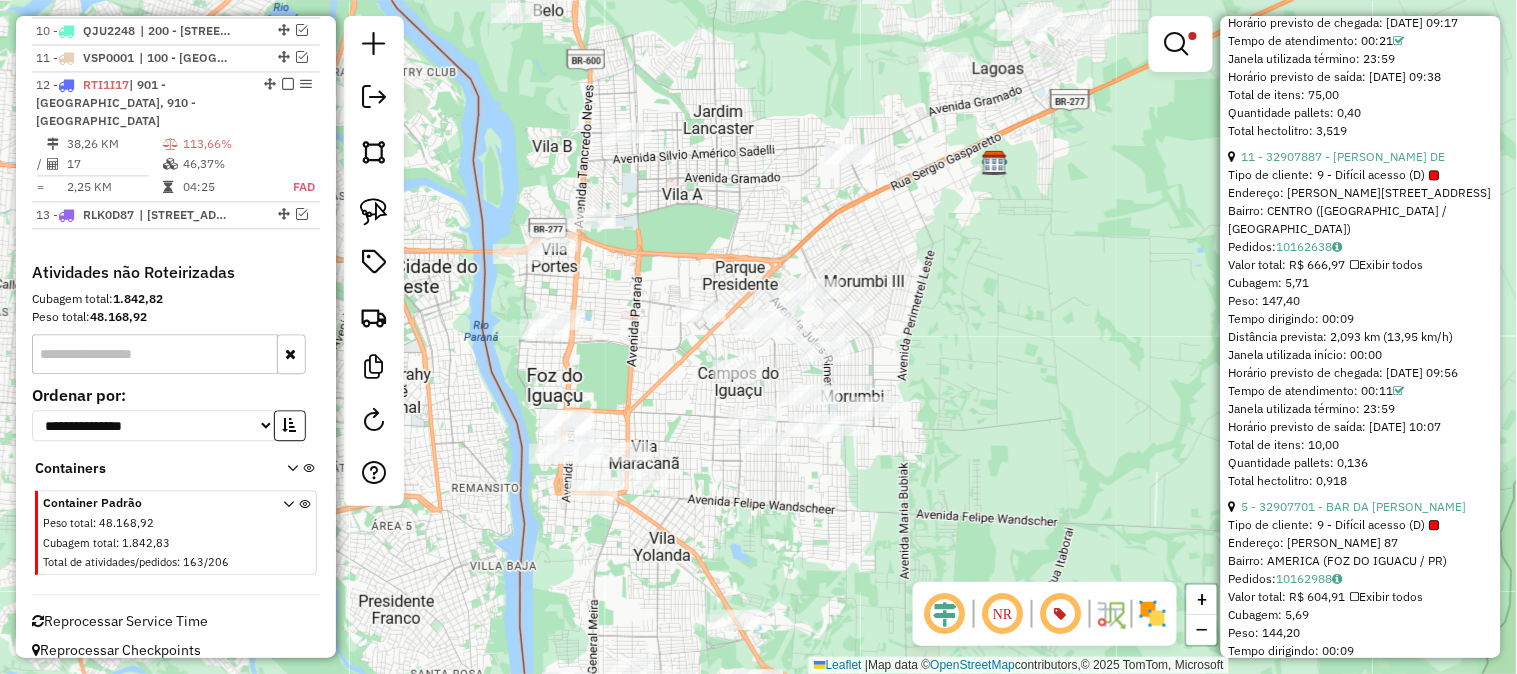 scroll, scrollTop: 1617, scrollLeft: 0, axis: vertical 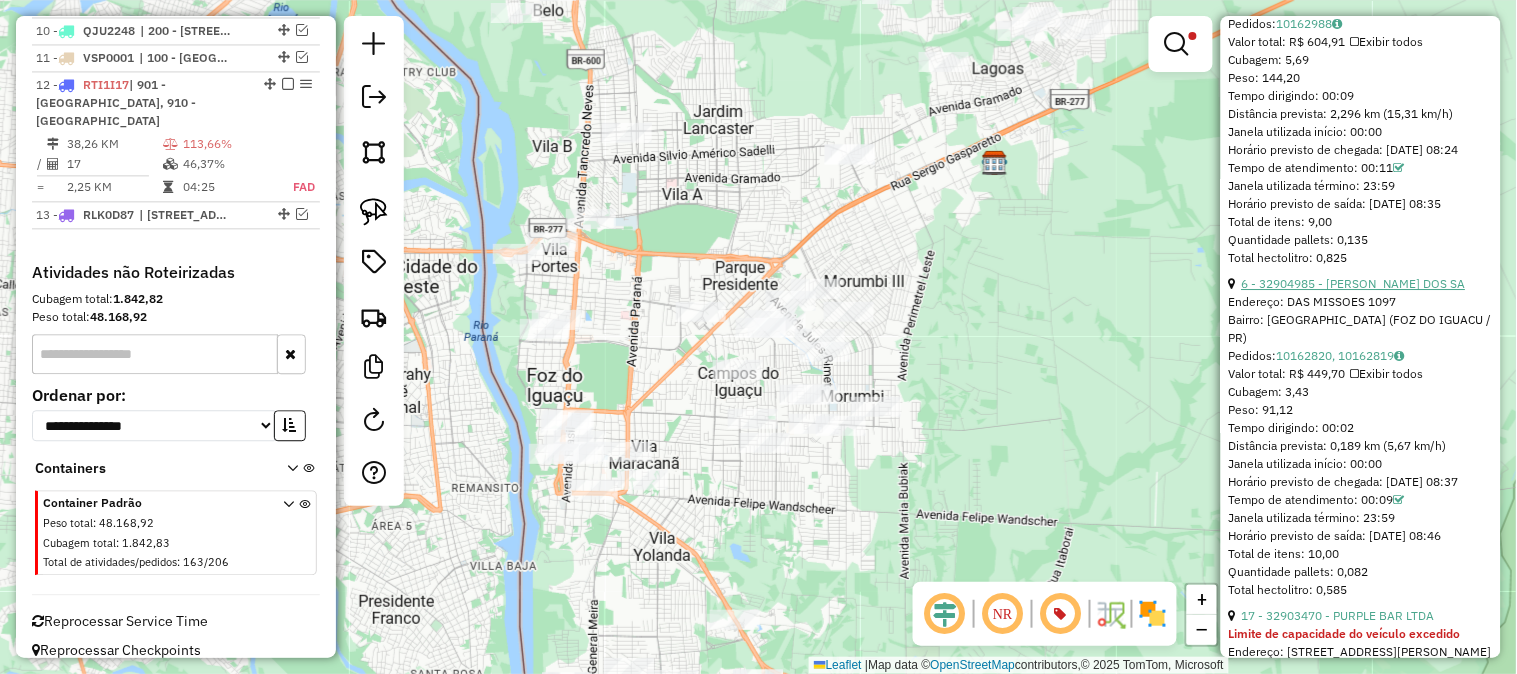 click on "6 - 32904985 - IVANETE ROSA  DOS SA" at bounding box center [1354, 283] 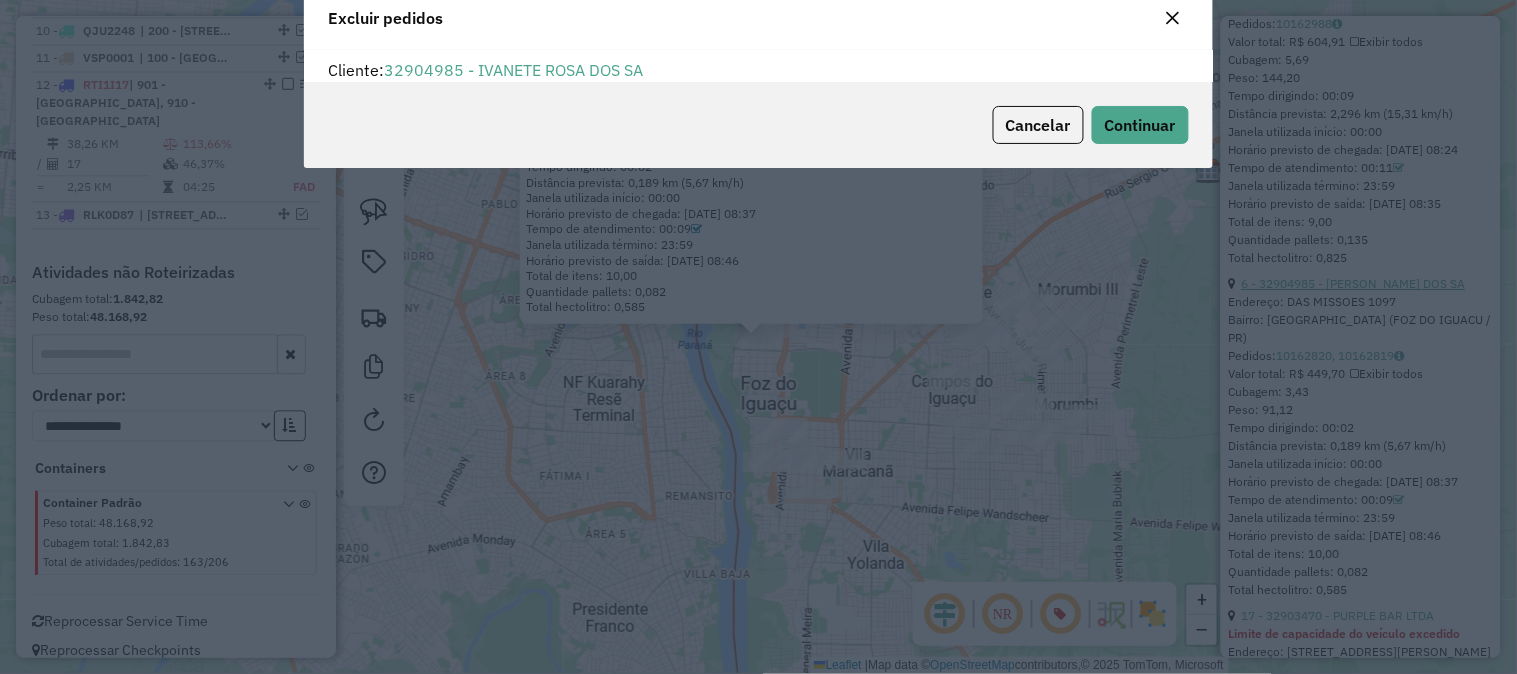 scroll, scrollTop: 0, scrollLeft: 0, axis: both 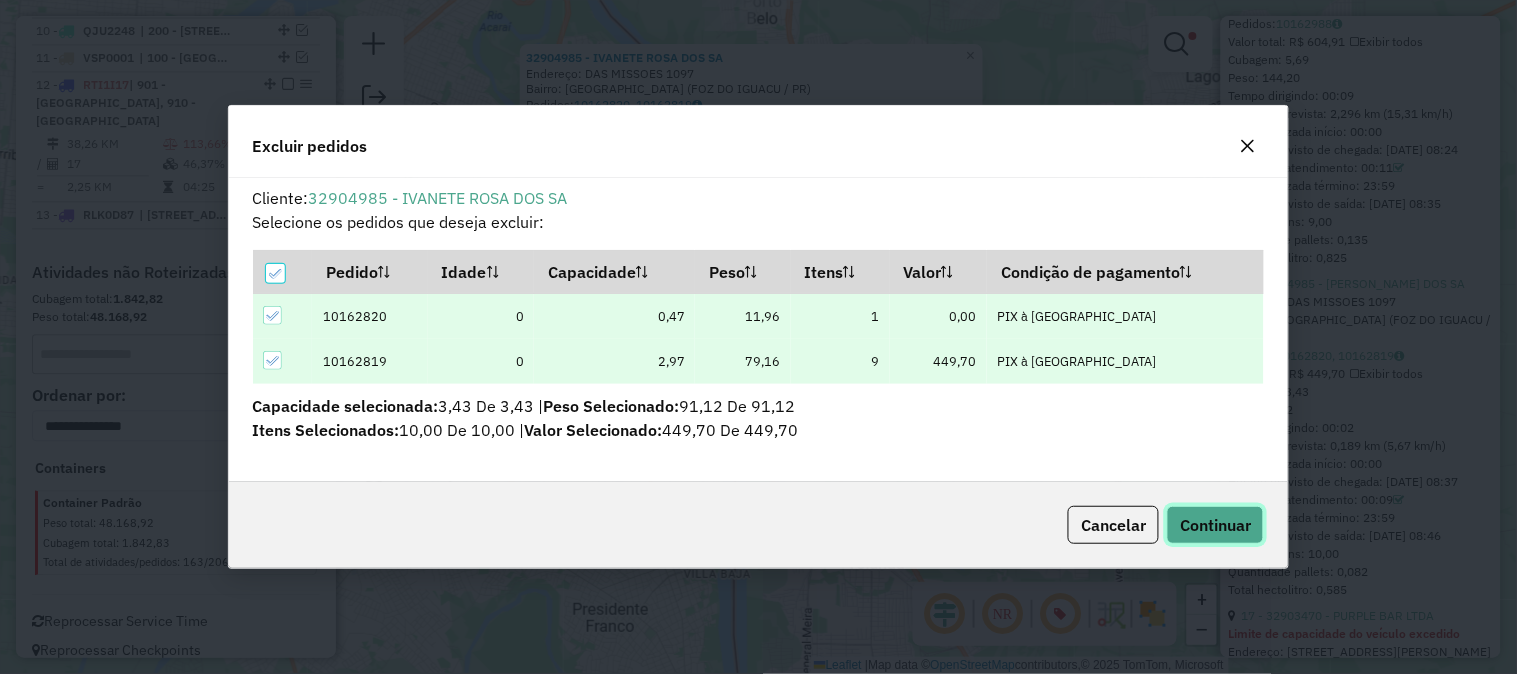 click on "Continuar" 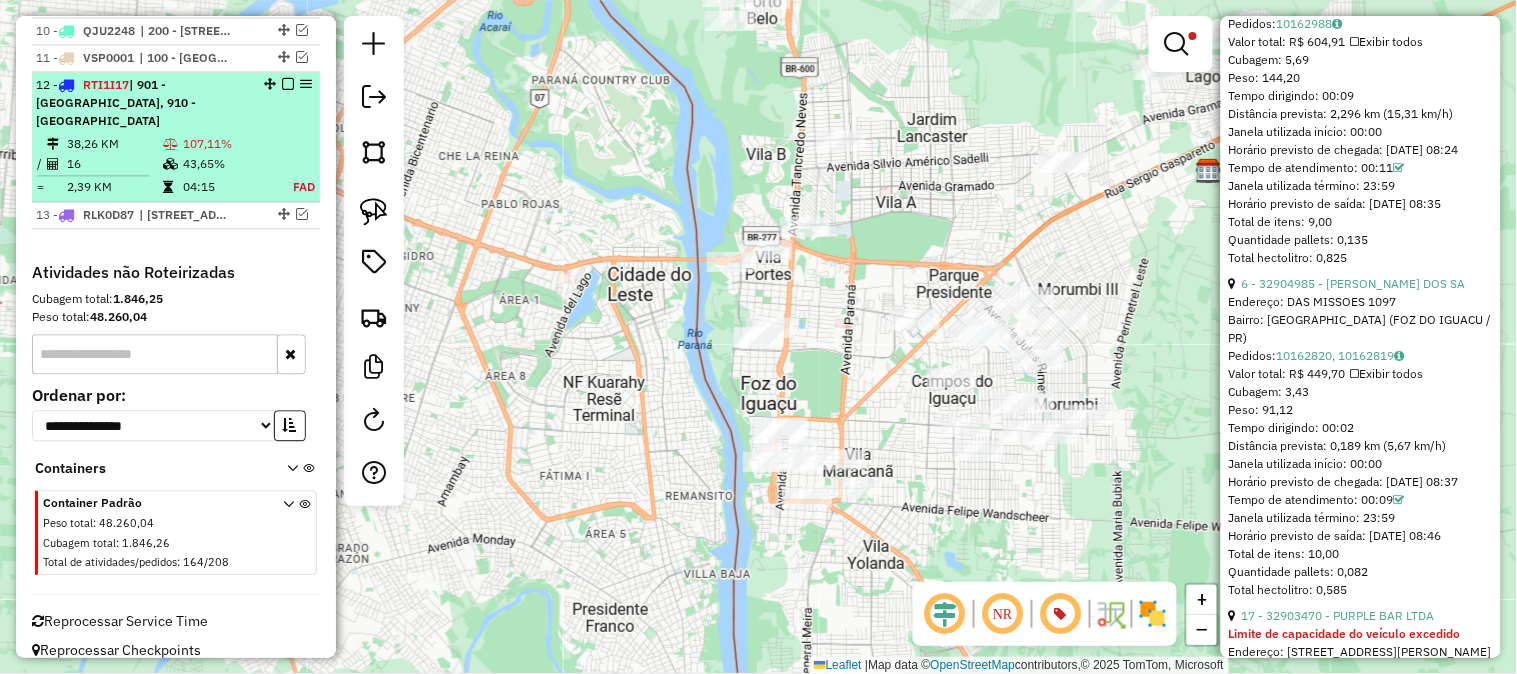 scroll, scrollTop: 568, scrollLeft: 0, axis: vertical 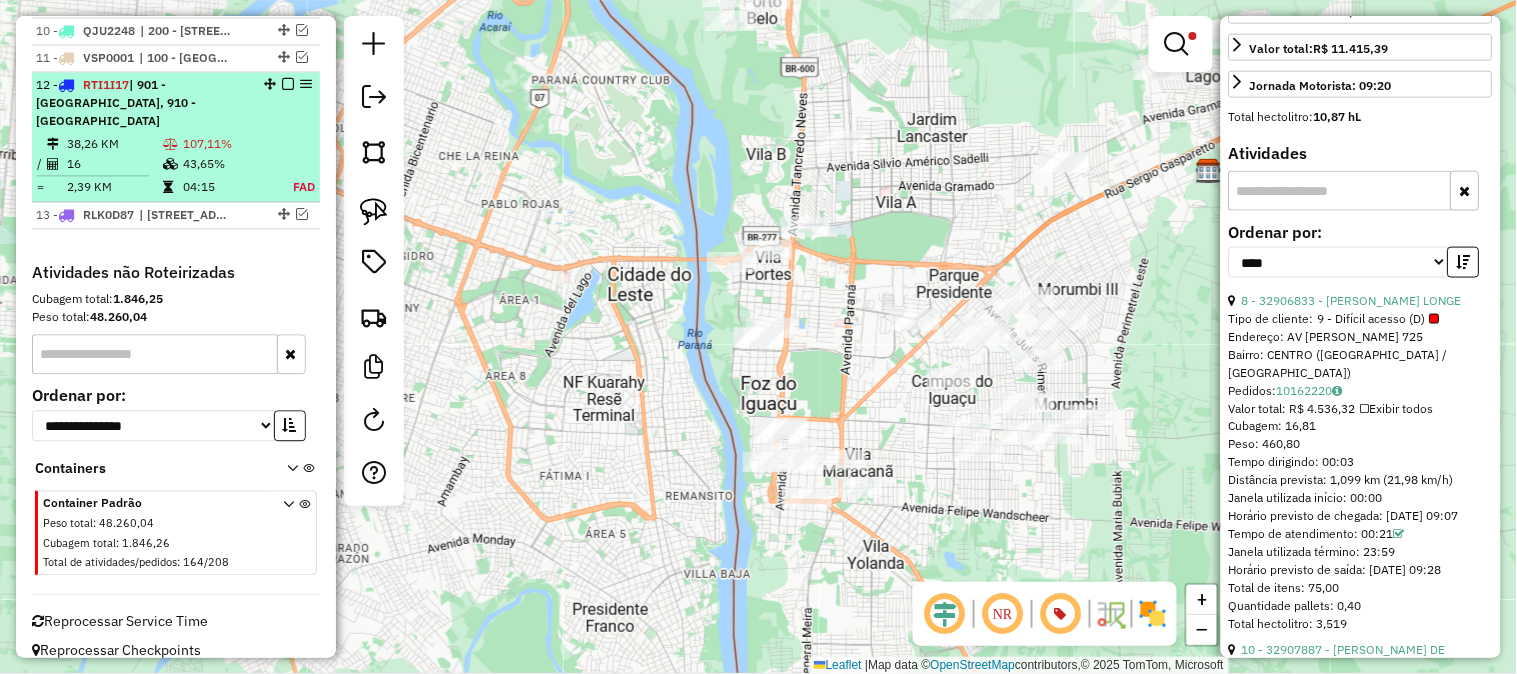 click on "38,26 KM" at bounding box center (114, 144) 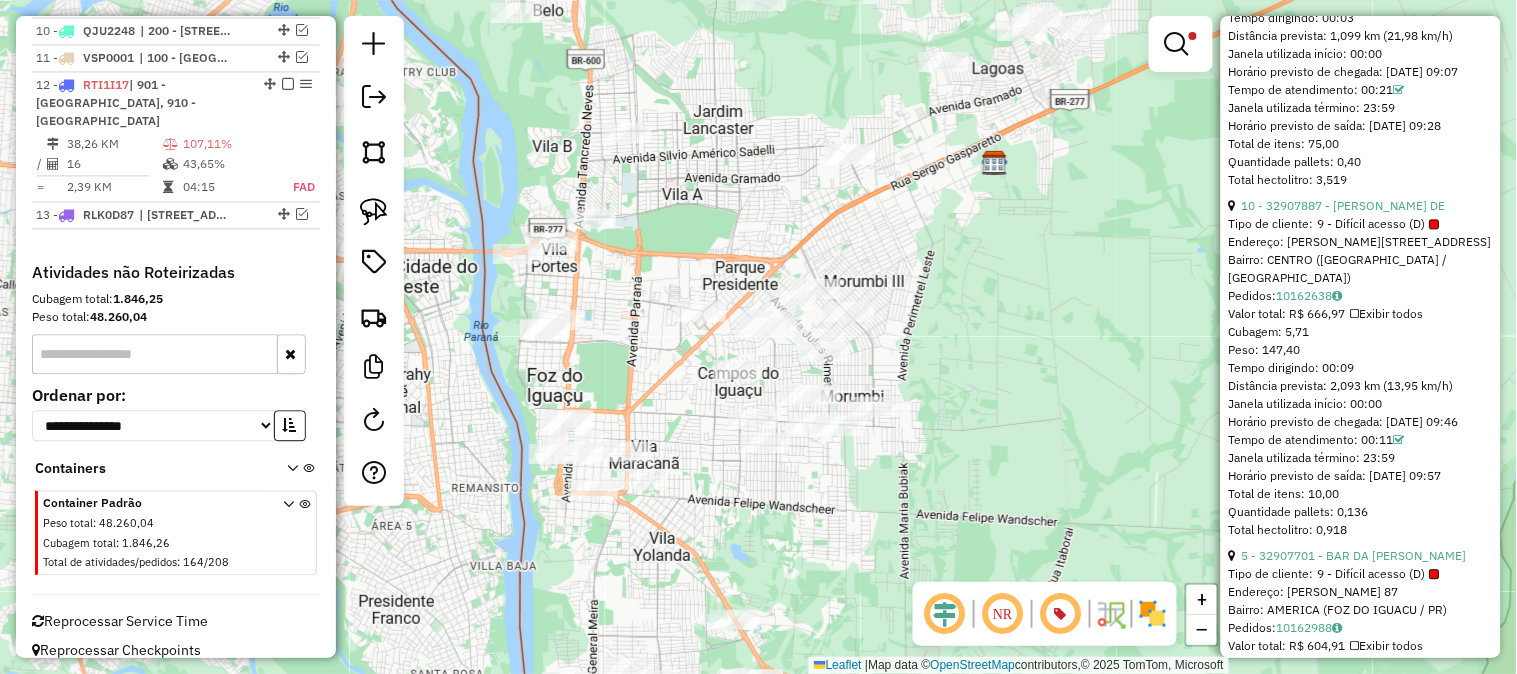 scroll, scrollTop: 1457, scrollLeft: 0, axis: vertical 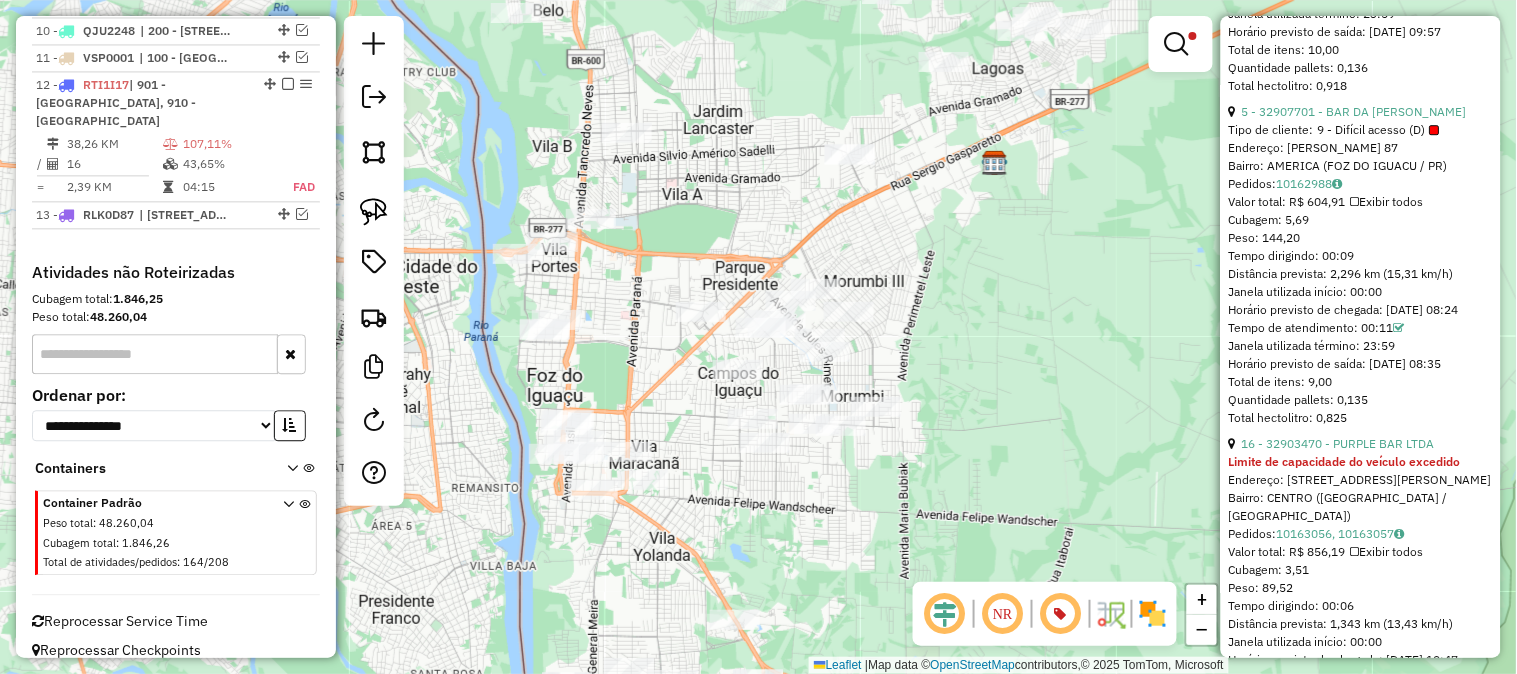 click on "Limite de capacidade do veículo excedido" at bounding box center [1345, 461] 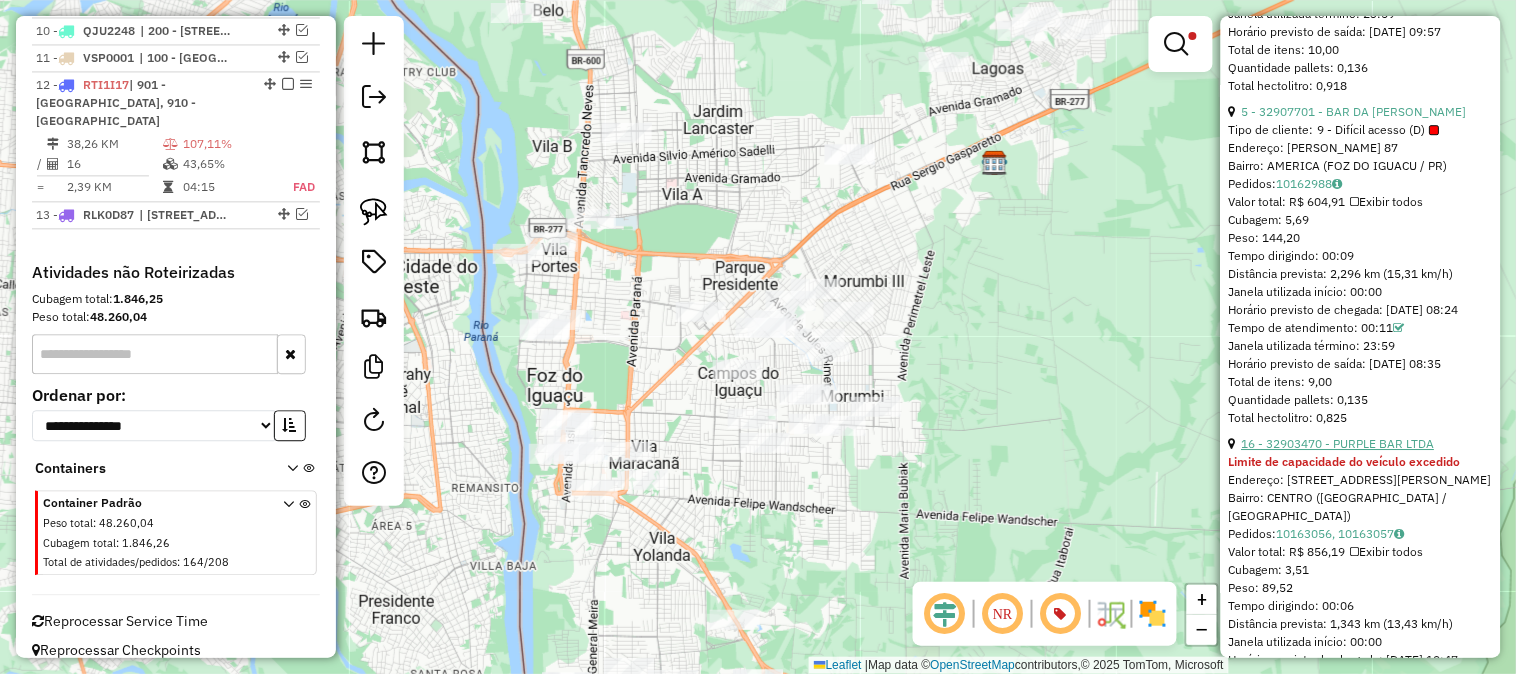 click on "16 - 32903470 - PURPLE BAR LTDA" at bounding box center [1338, 443] 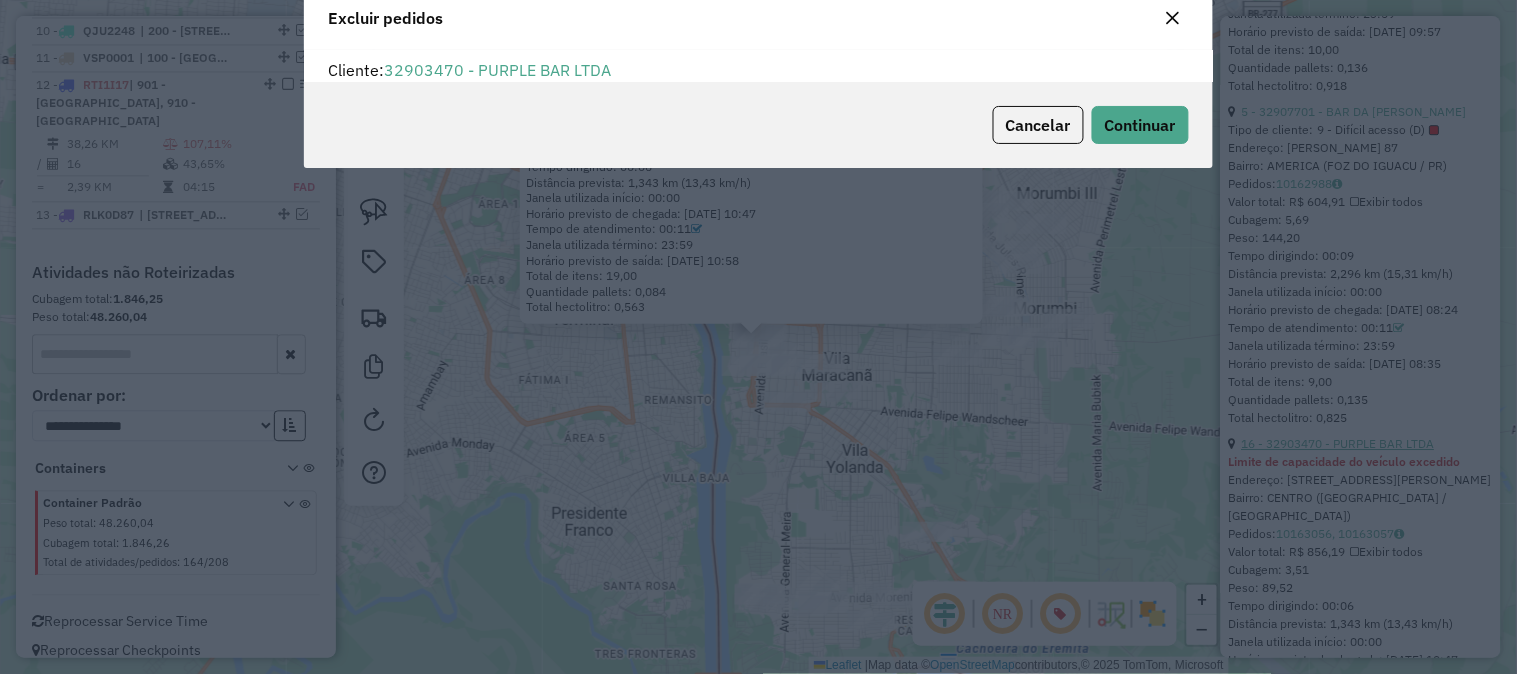 scroll, scrollTop: 11, scrollLeft: 5, axis: both 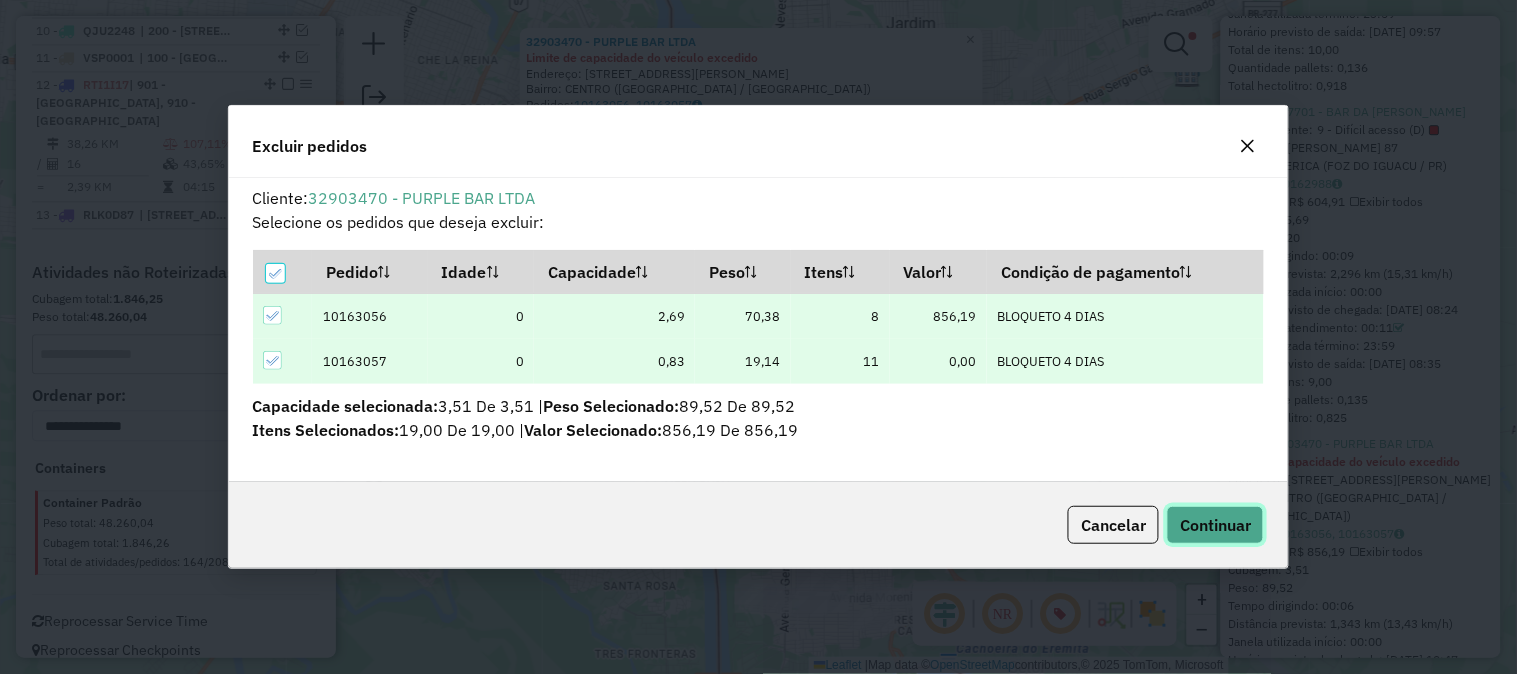 click on "Continuar" 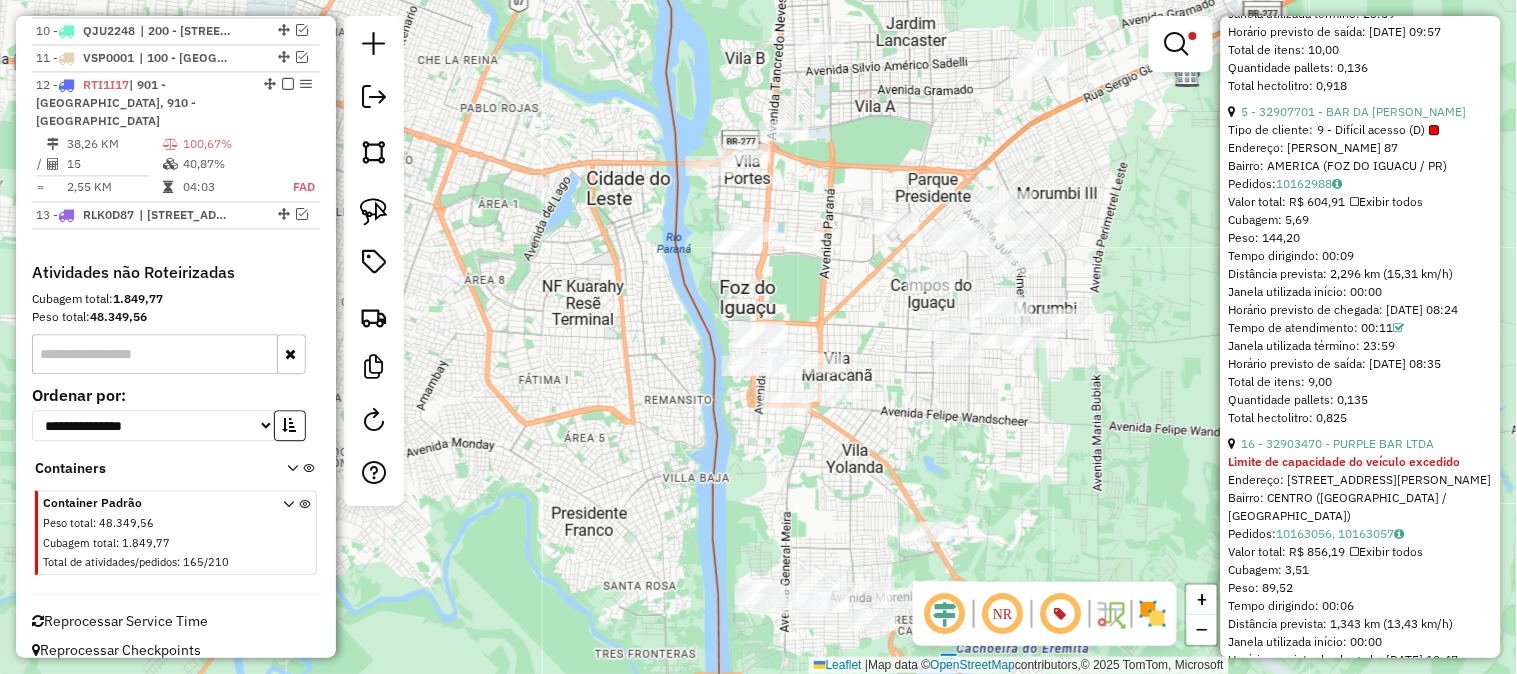 scroll, scrollTop: 408, scrollLeft: 0, axis: vertical 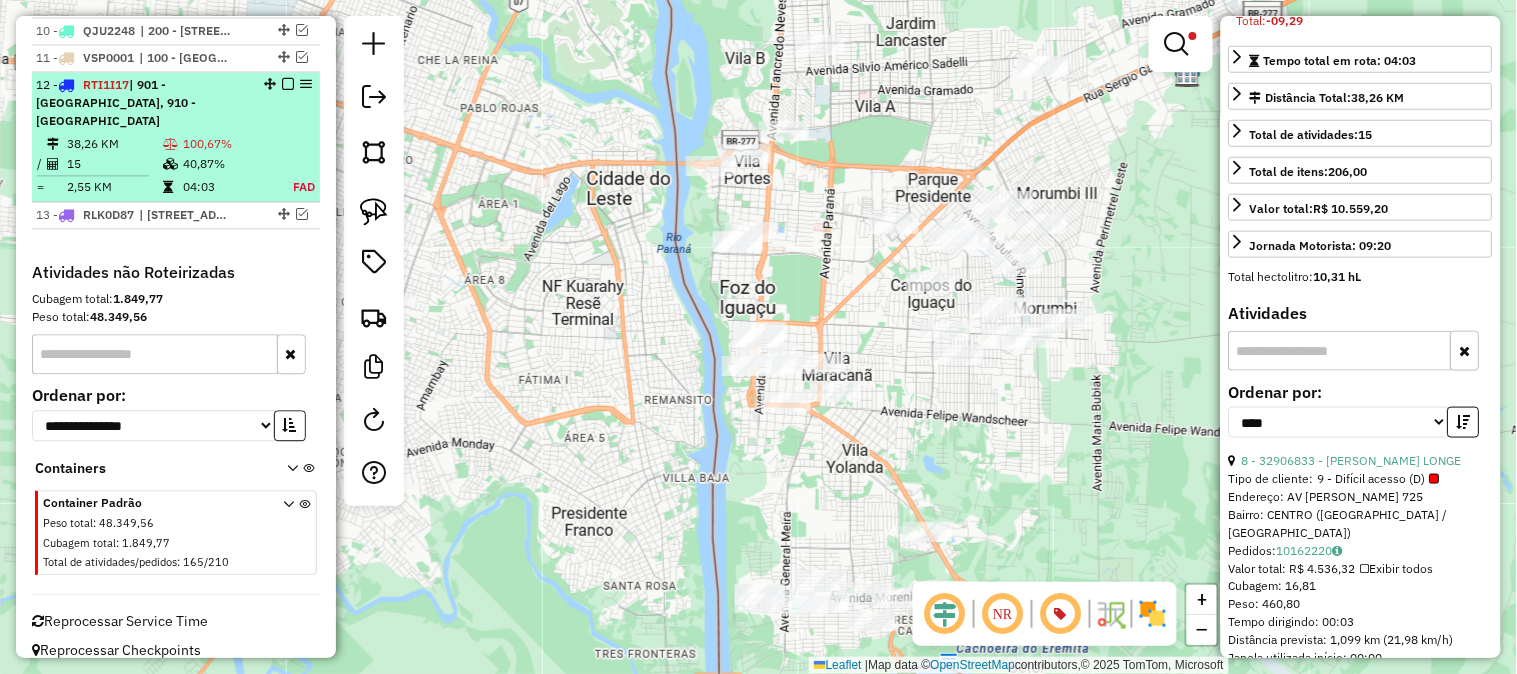 click on "40,87%" at bounding box center (227, 164) 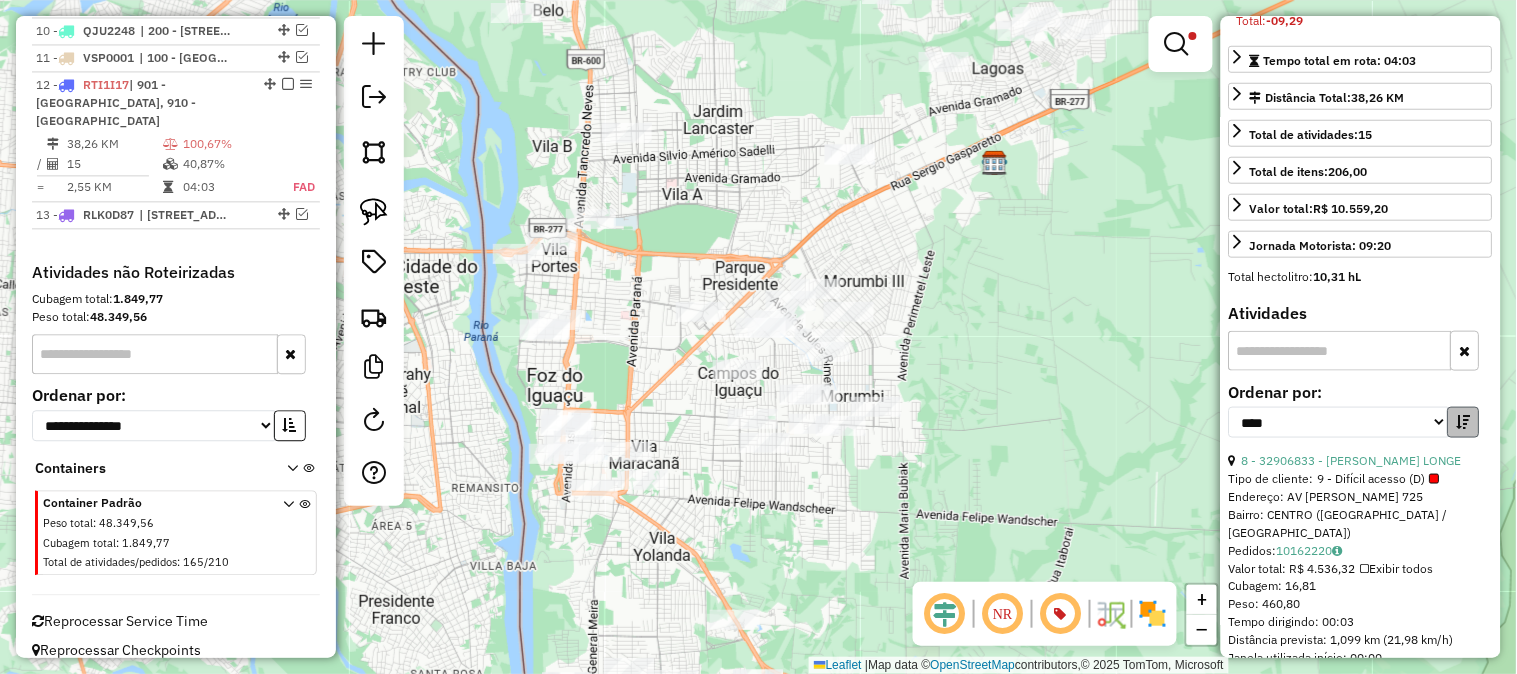 scroll, scrollTop: 631, scrollLeft: 0, axis: vertical 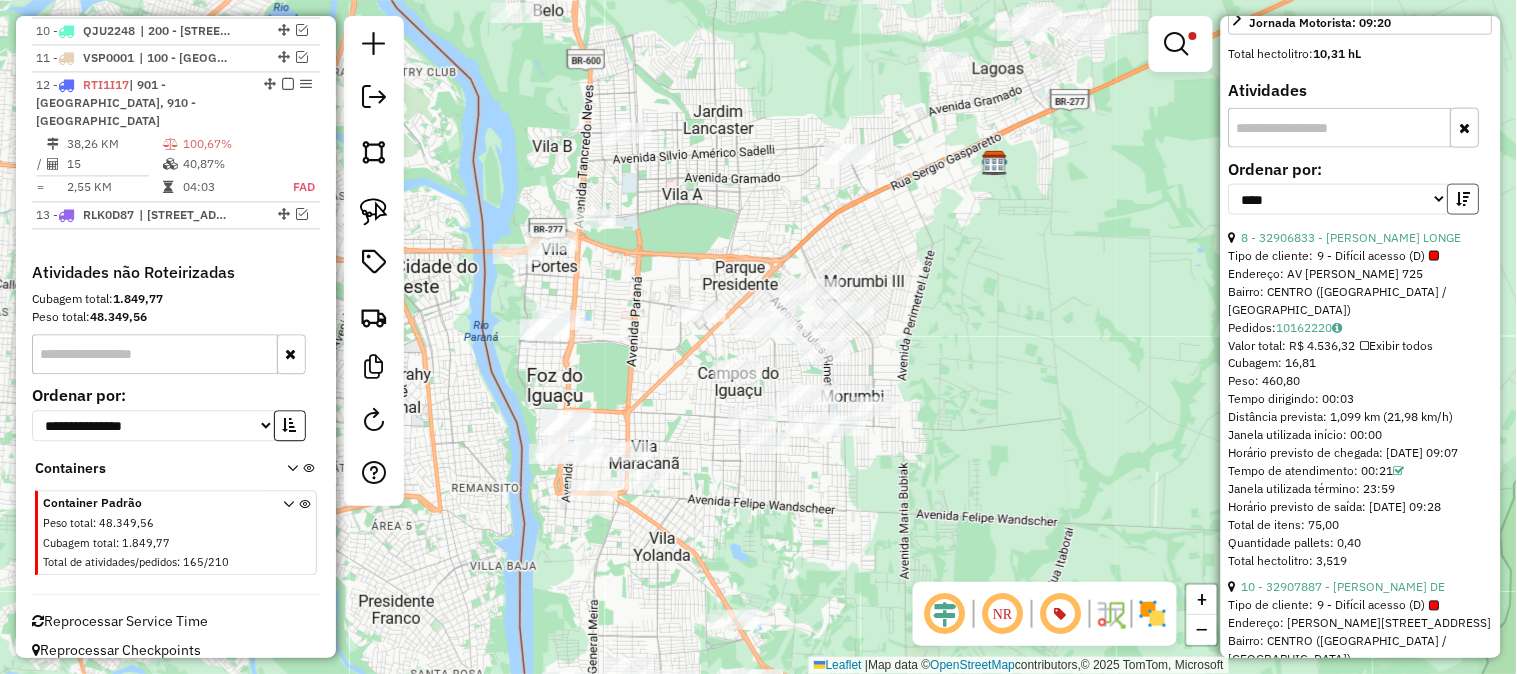click at bounding box center [1464, 199] 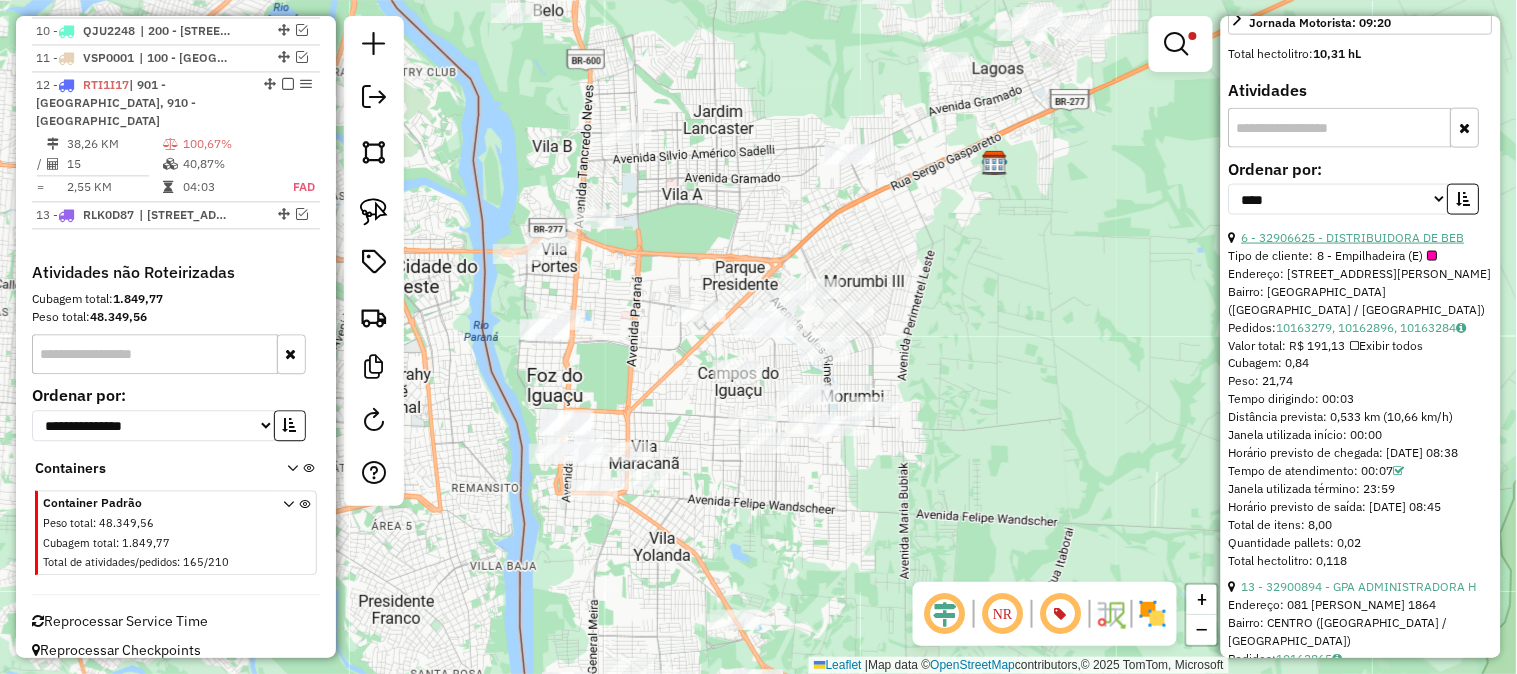click on "6 - 32906625 - DISTRIBUIDORA DE BEB" at bounding box center (1353, 237) 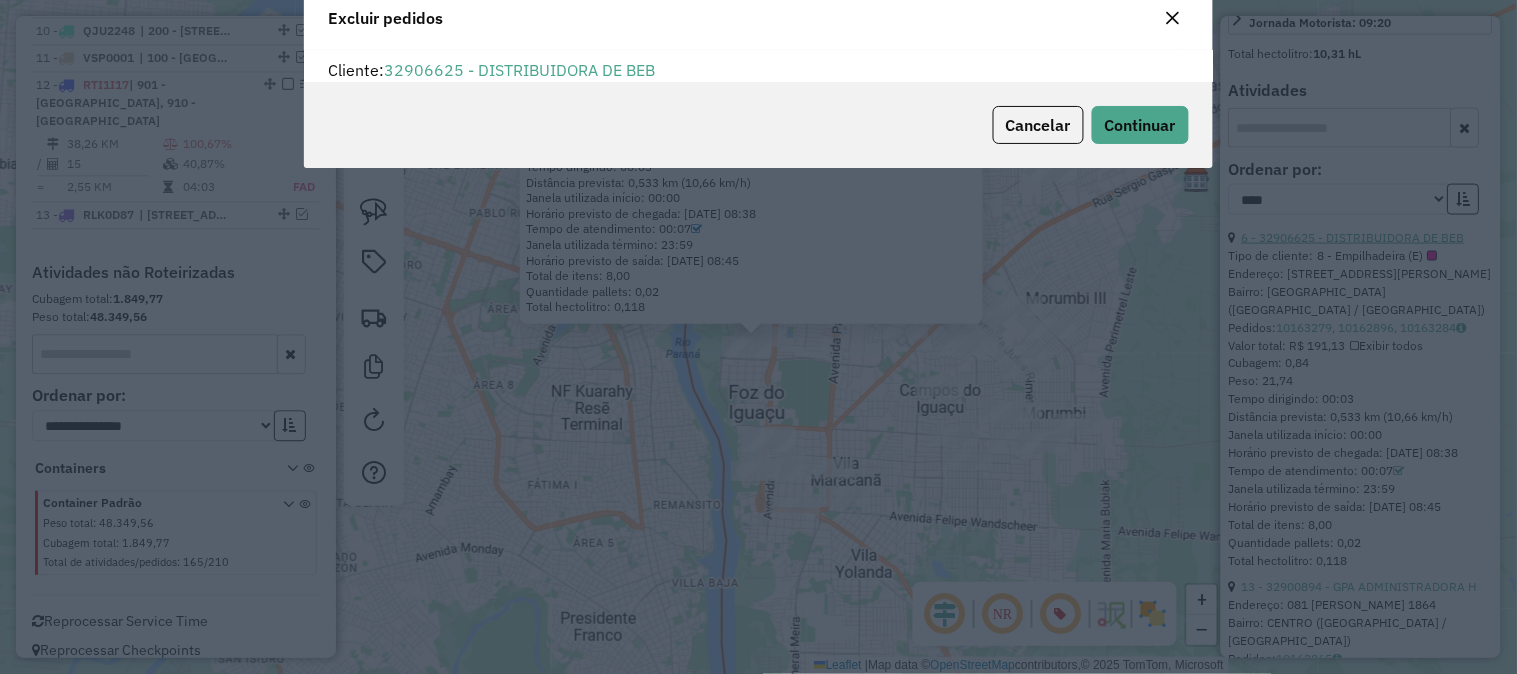 scroll, scrollTop: 11, scrollLeft: 5, axis: both 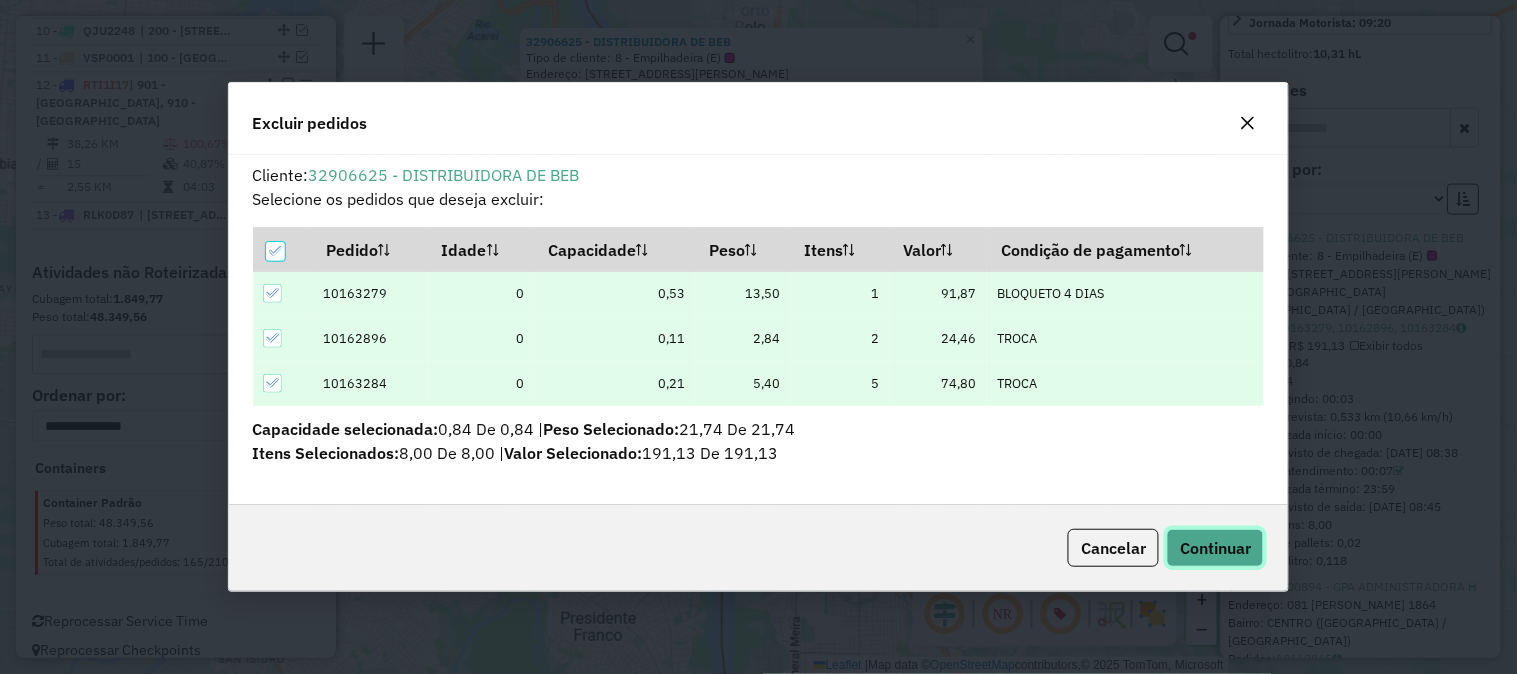 click on "Continuar" 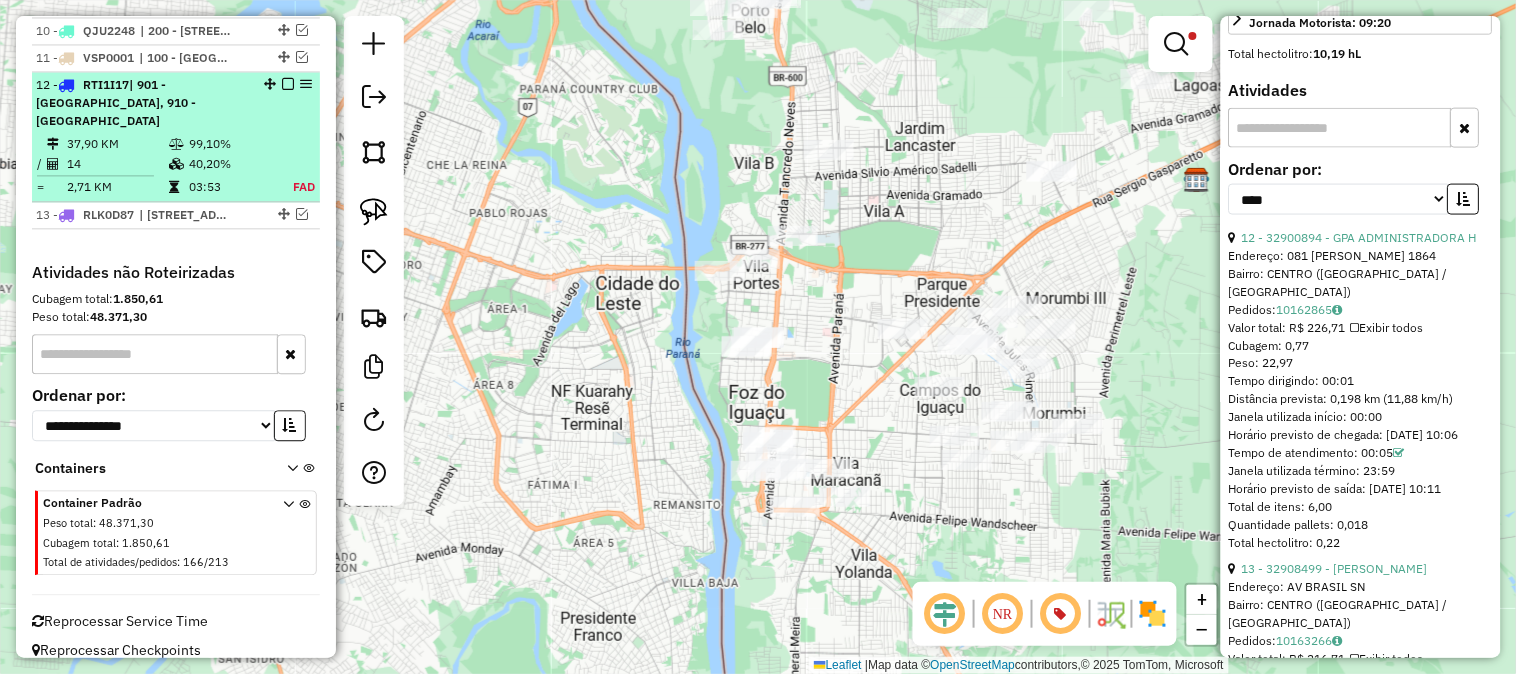 click on "40,20%" at bounding box center [229, 164] 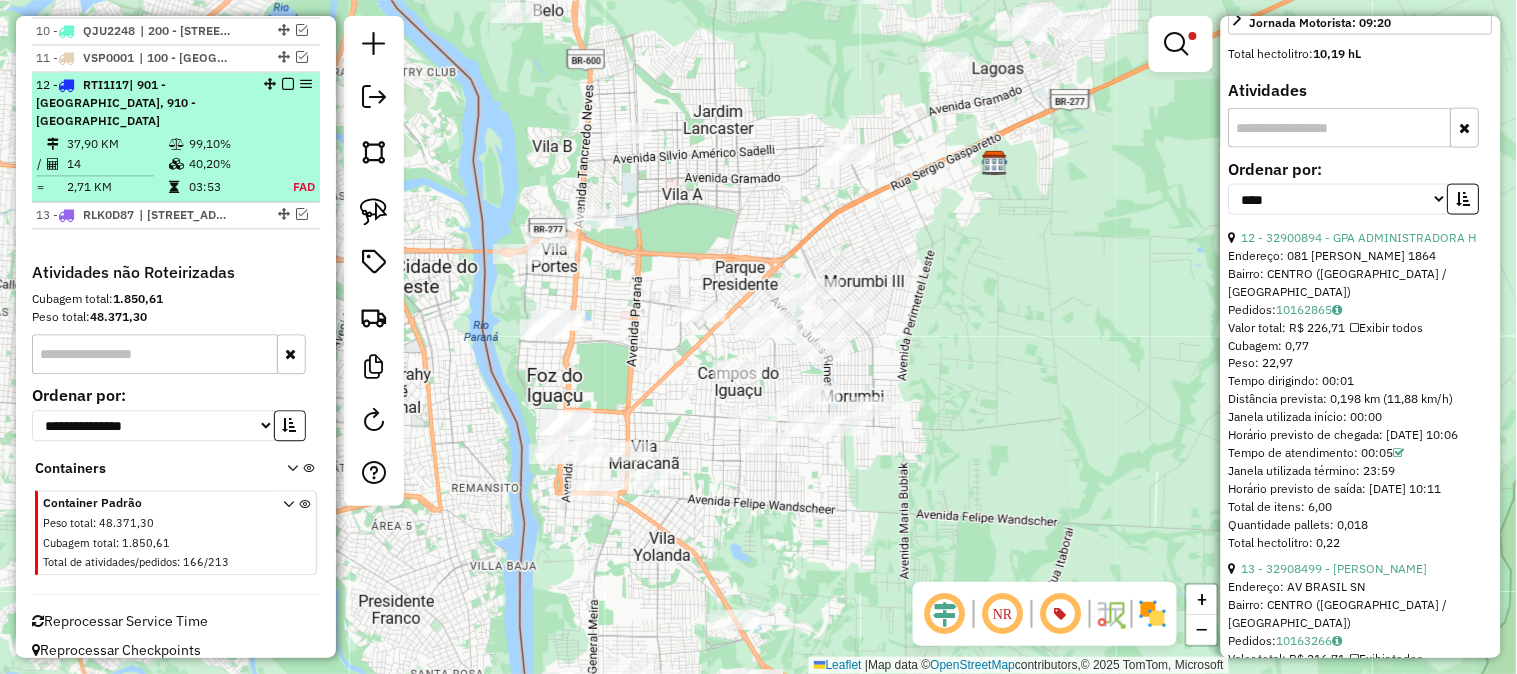 click at bounding box center (288, 84) 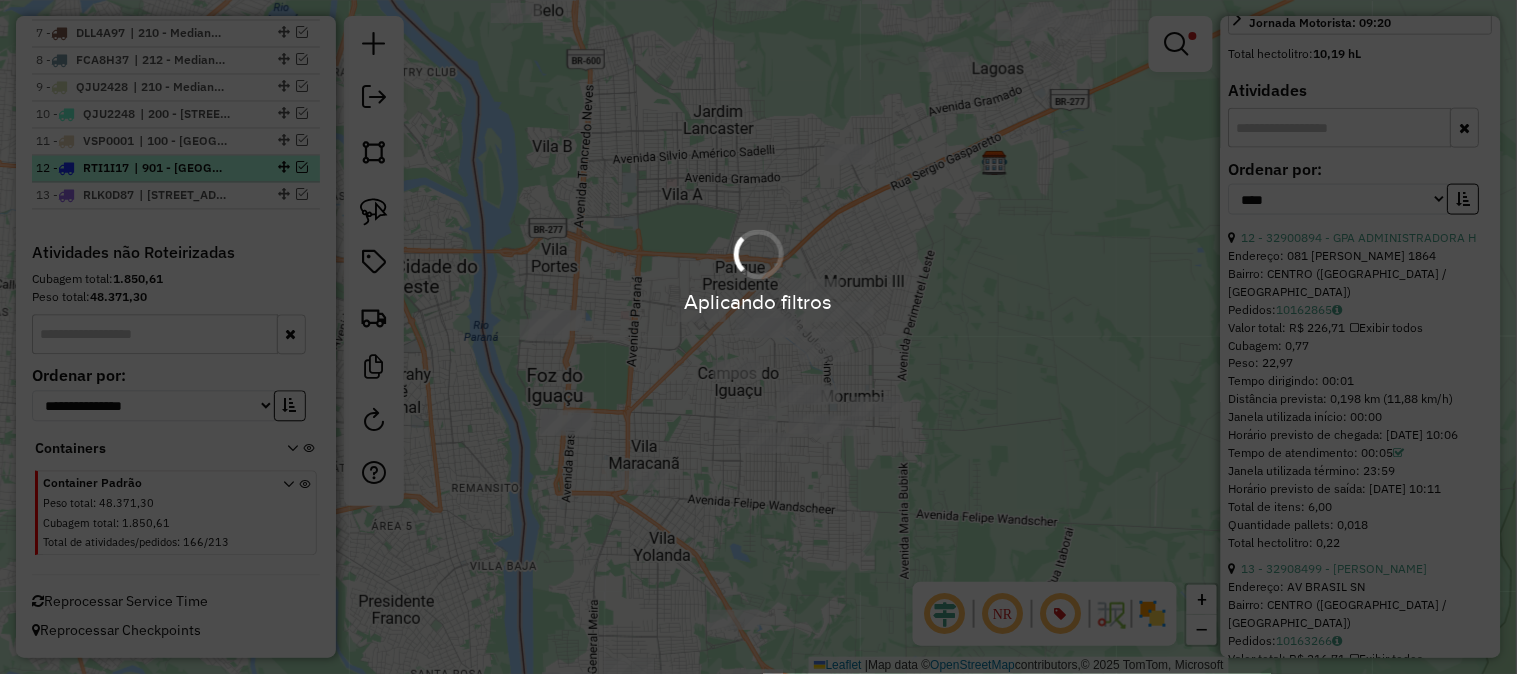 scroll, scrollTop: 973, scrollLeft: 0, axis: vertical 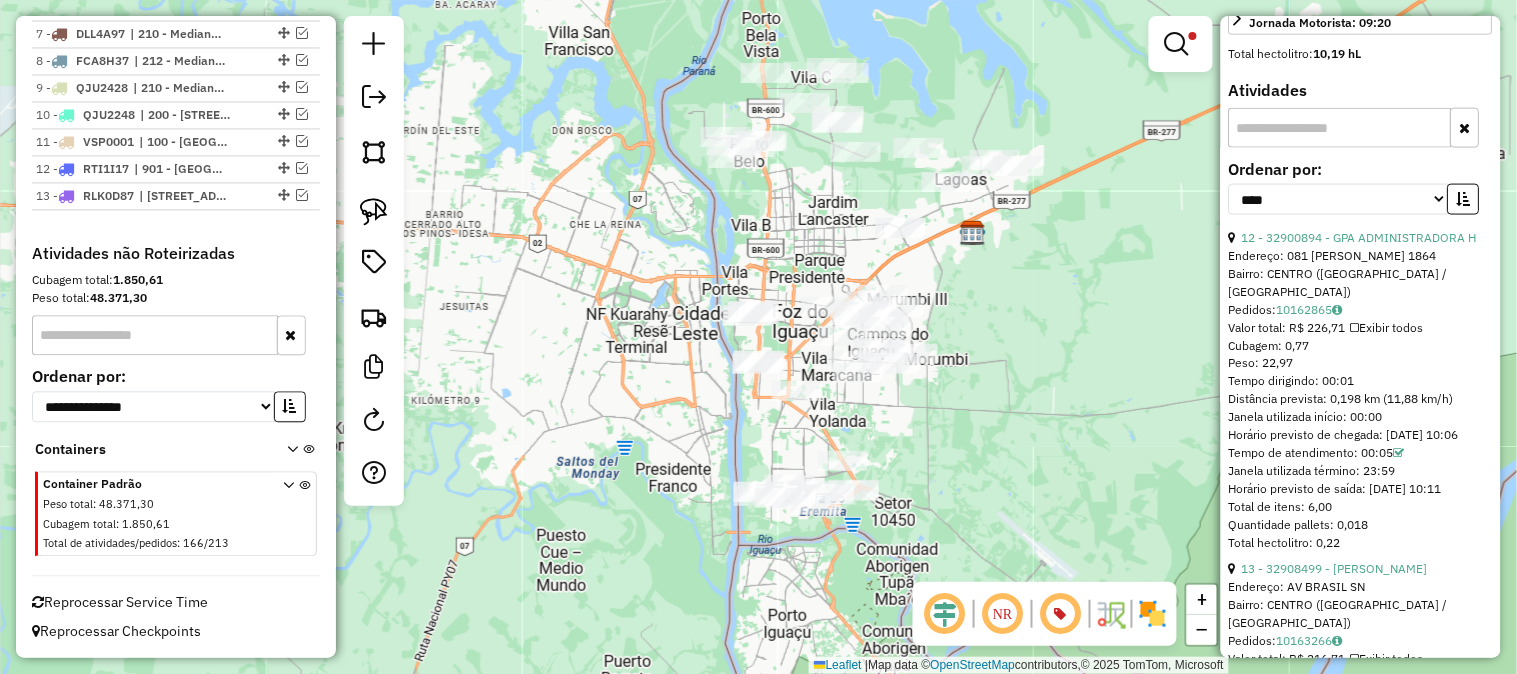 drag, startPoint x: 1047, startPoint y: 300, endPoint x: 953, endPoint y: 332, distance: 99.29753 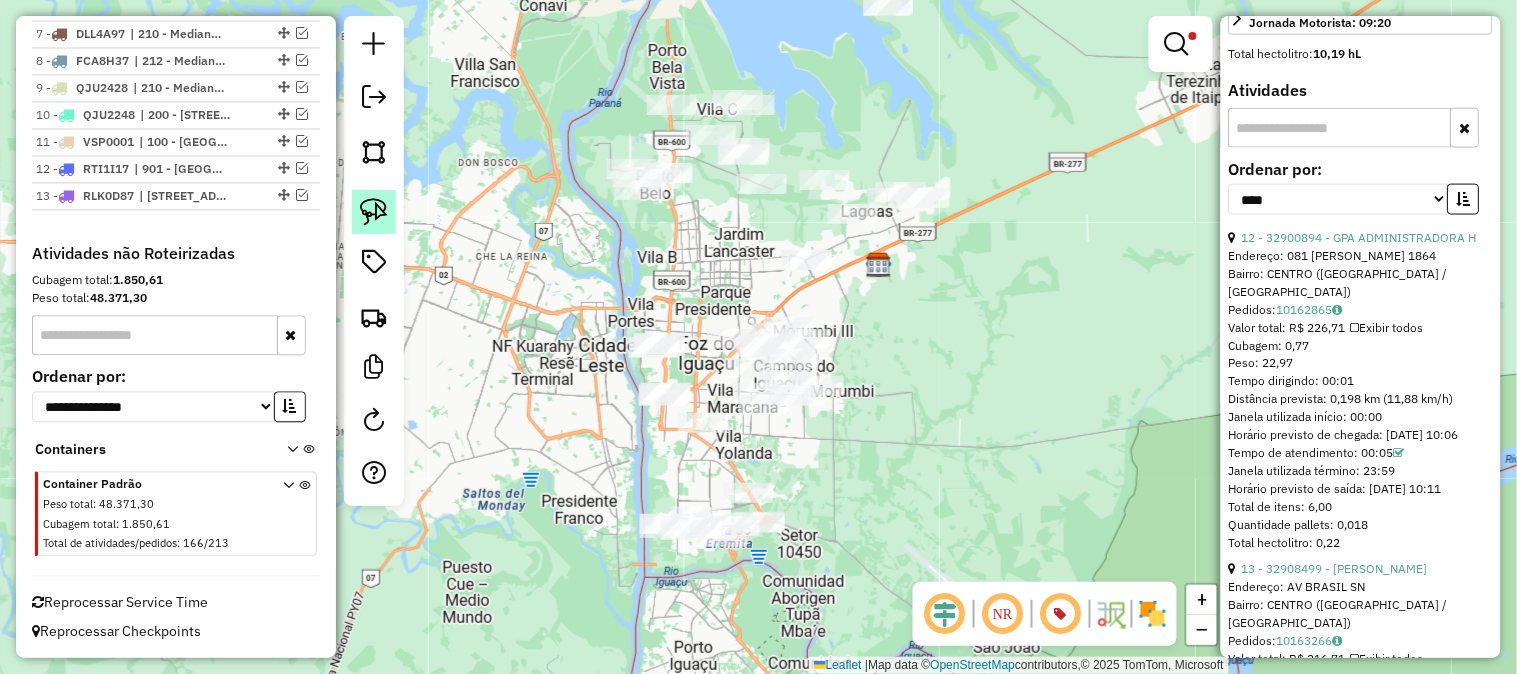 click 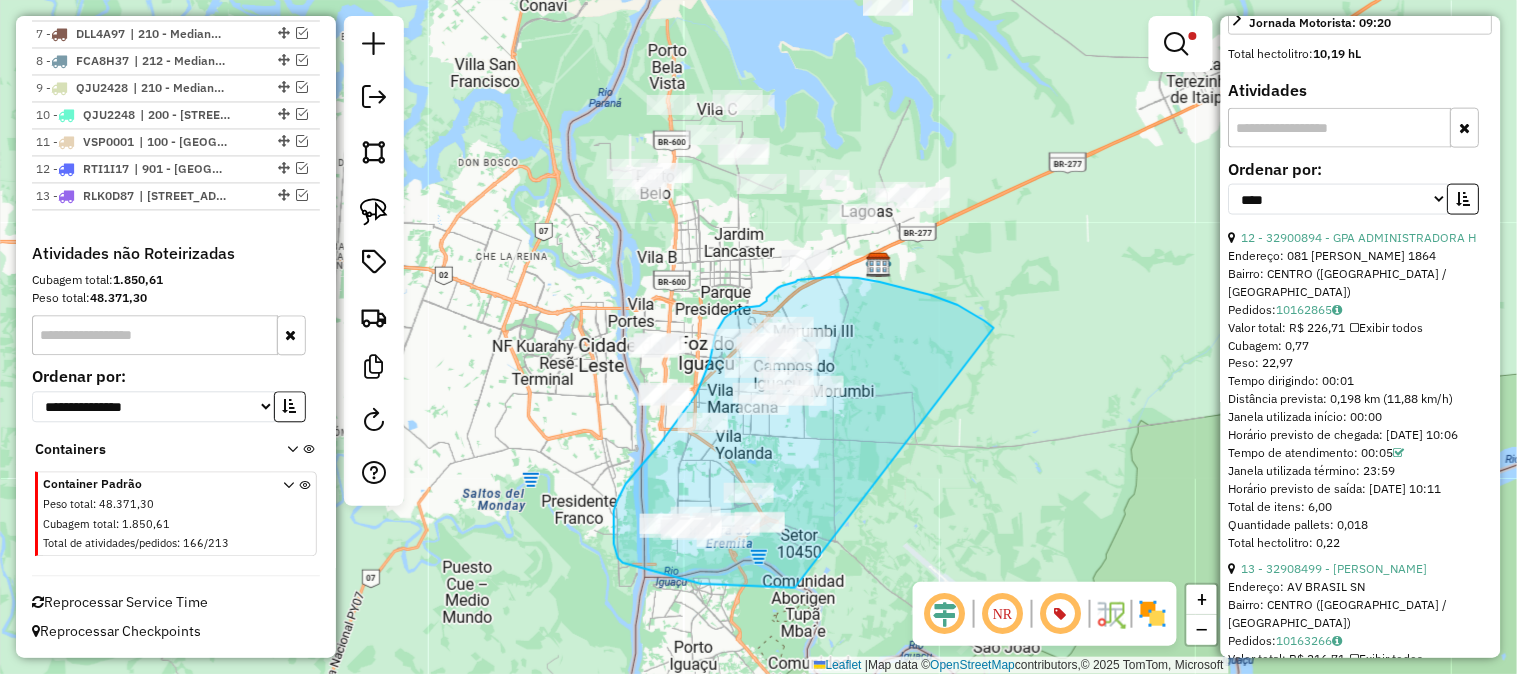 drag, startPoint x: 994, startPoint y: 328, endPoint x: 860, endPoint y: 588, distance: 292.49957 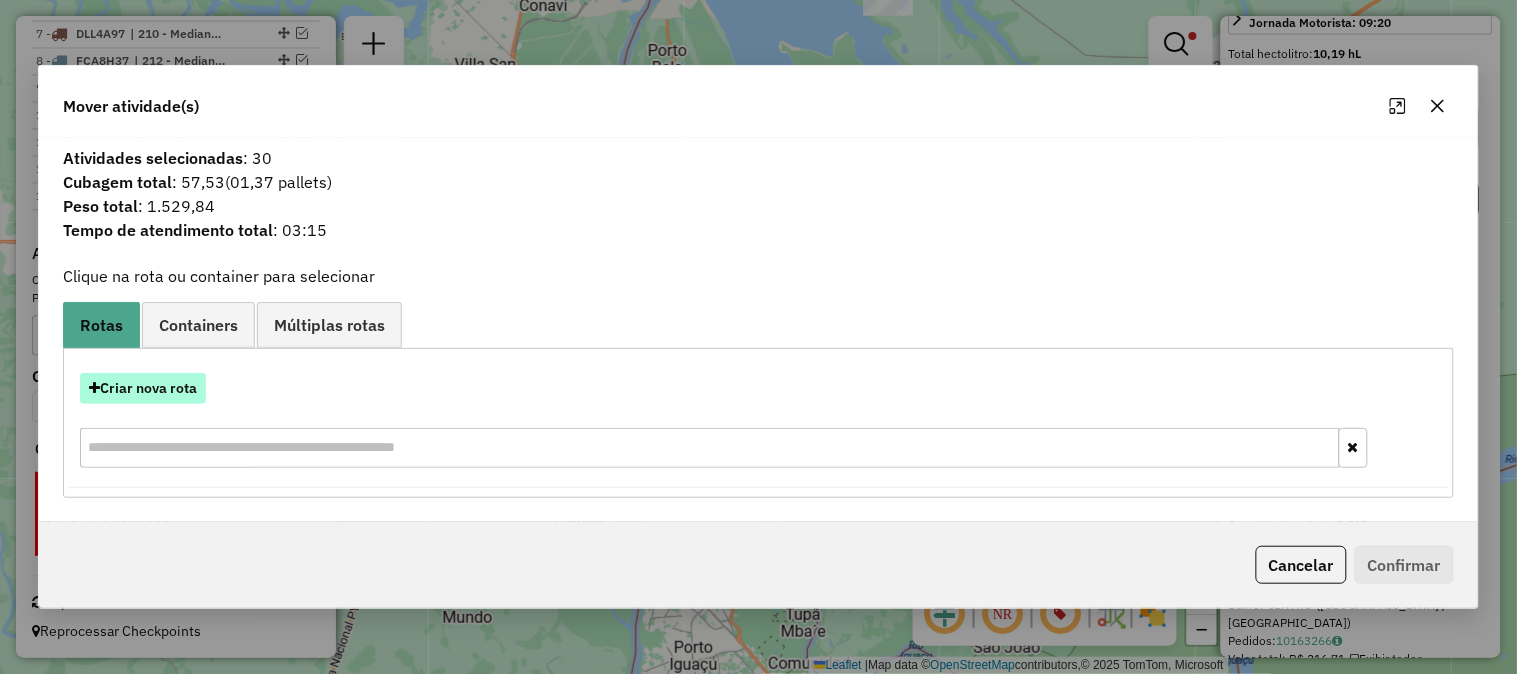 click on "Criar nova rota" at bounding box center (143, 388) 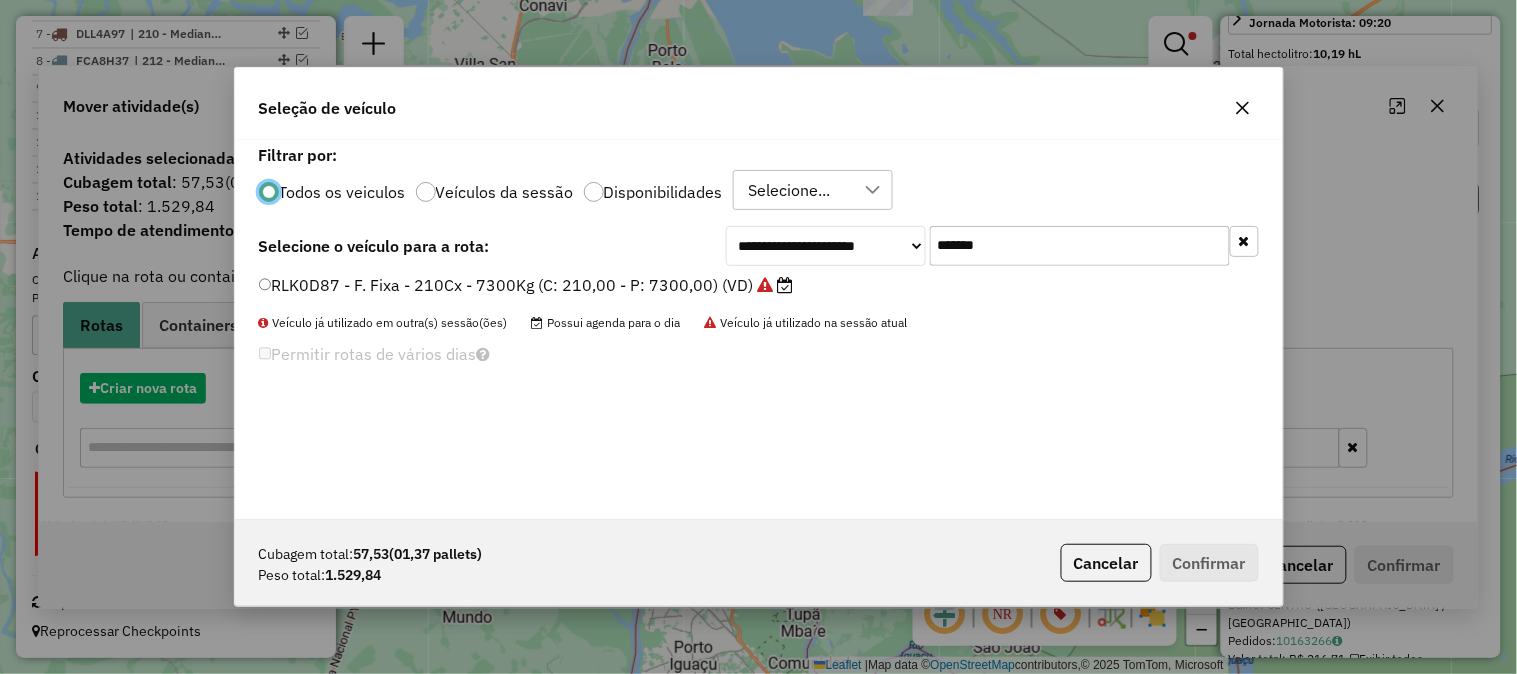 scroll, scrollTop: 11, scrollLeft: 5, axis: both 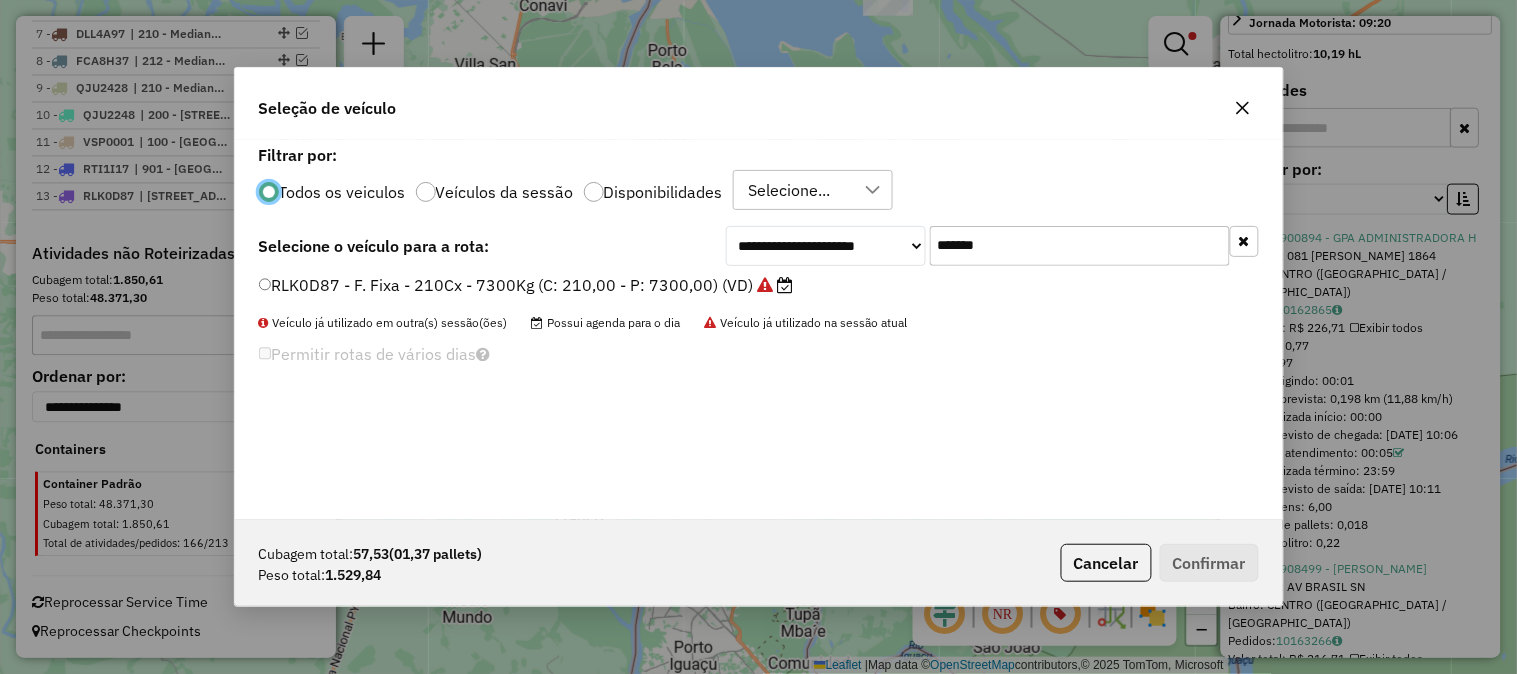 click on "**********" 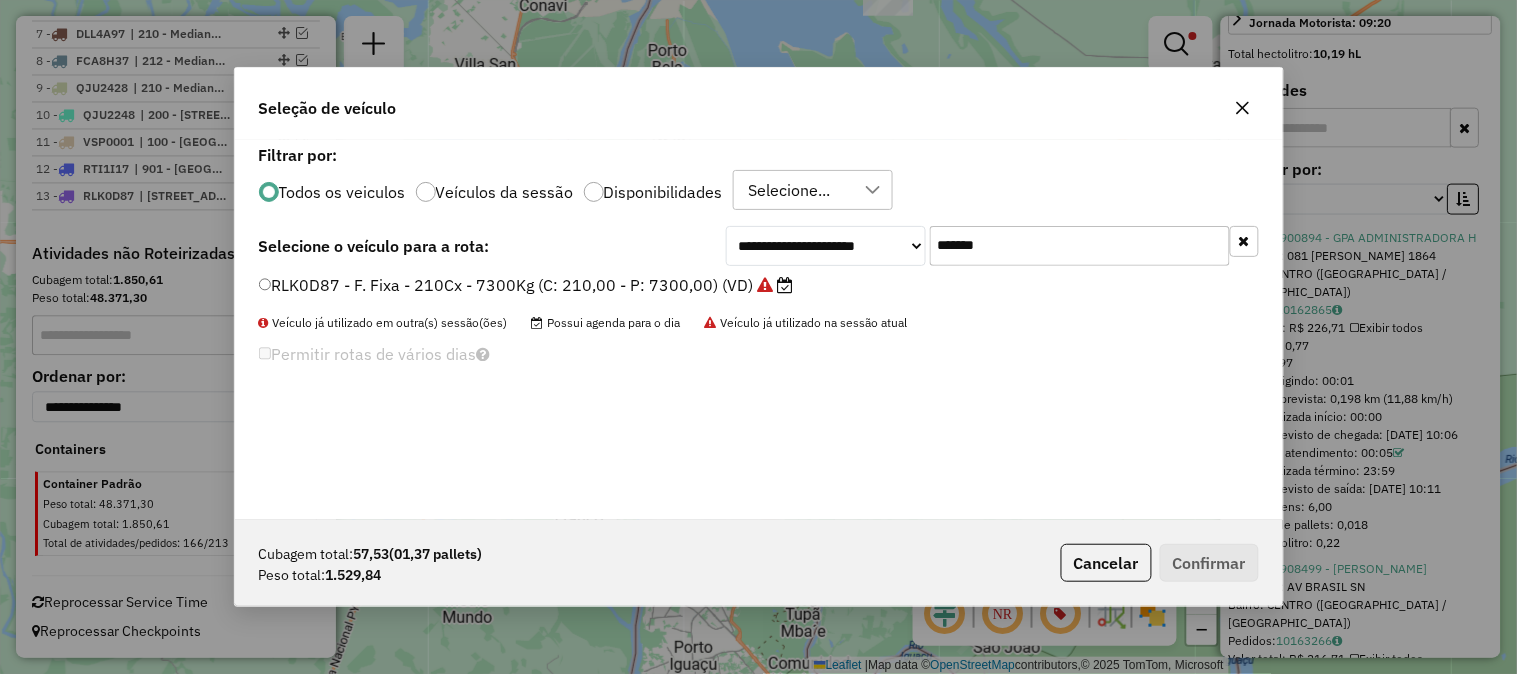 paste 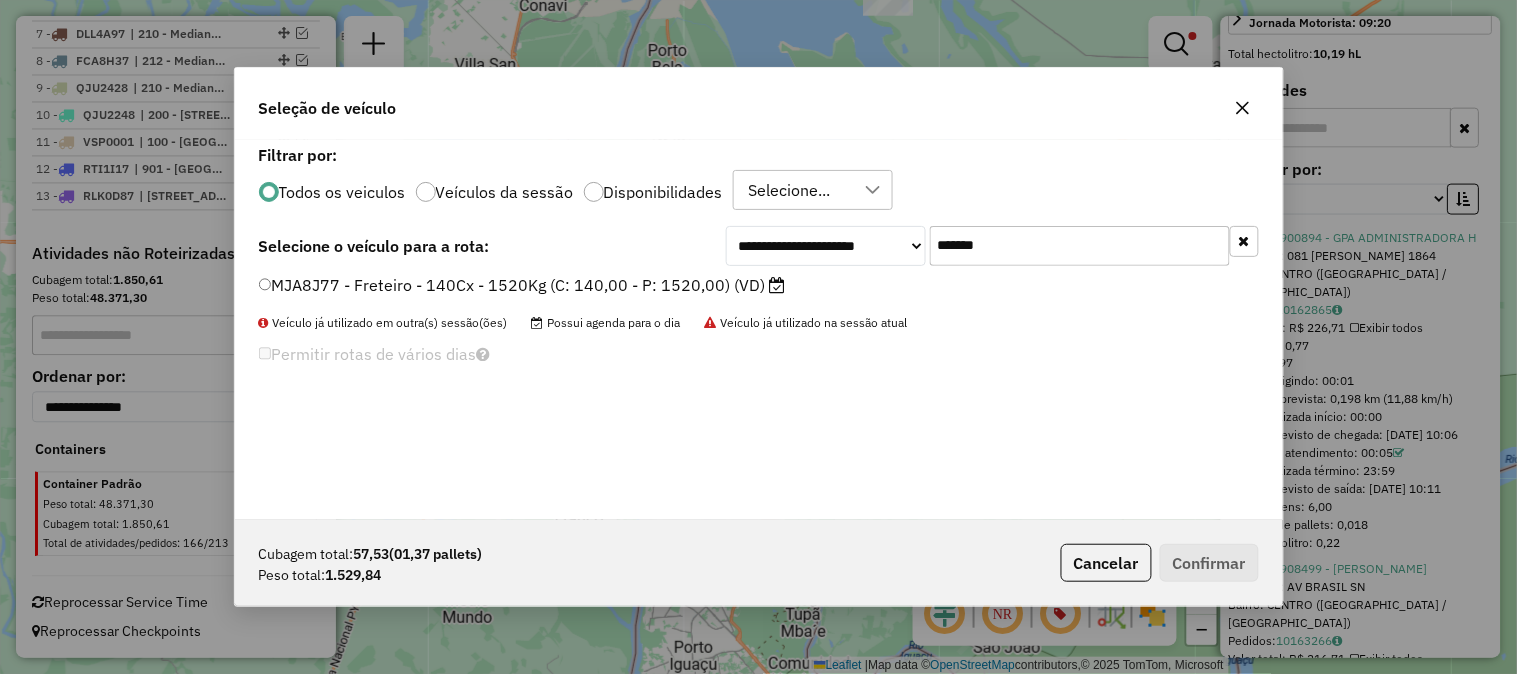 type on "*******" 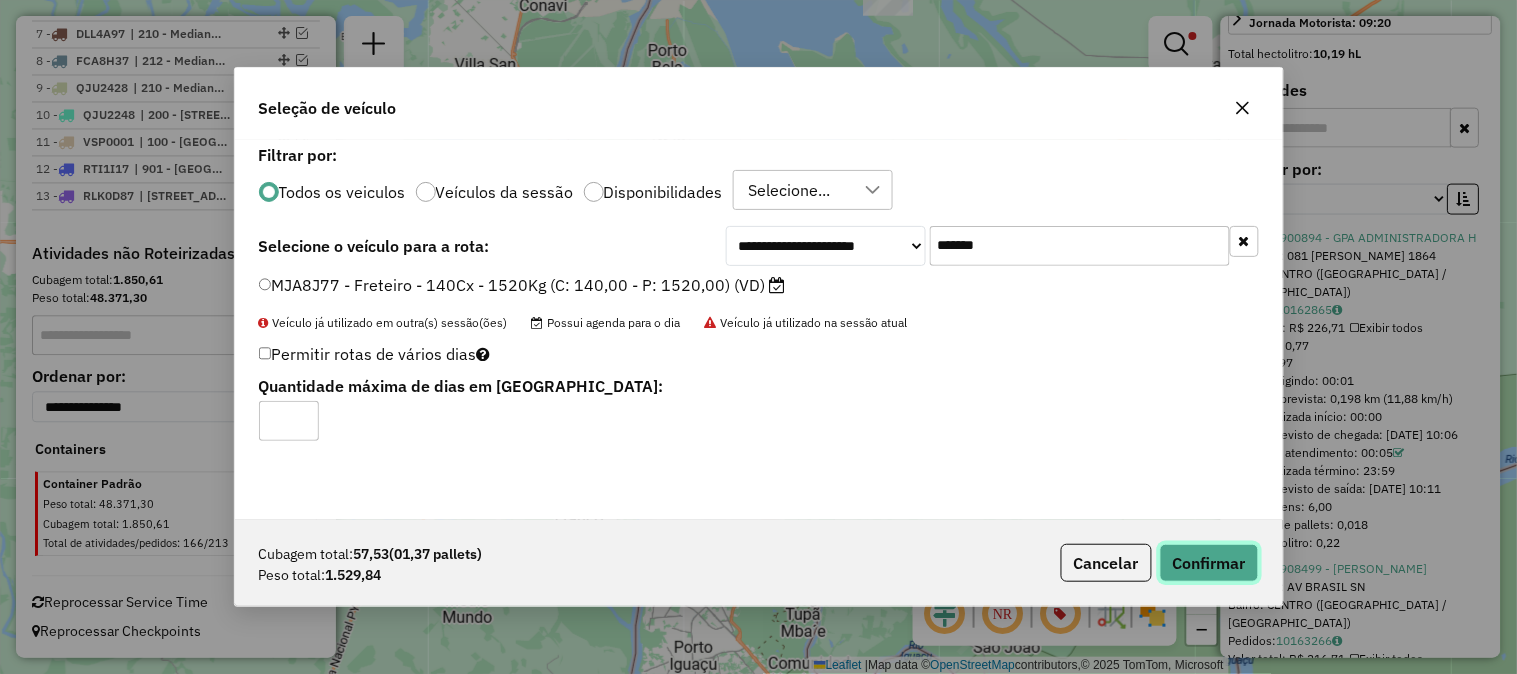 click on "Confirmar" 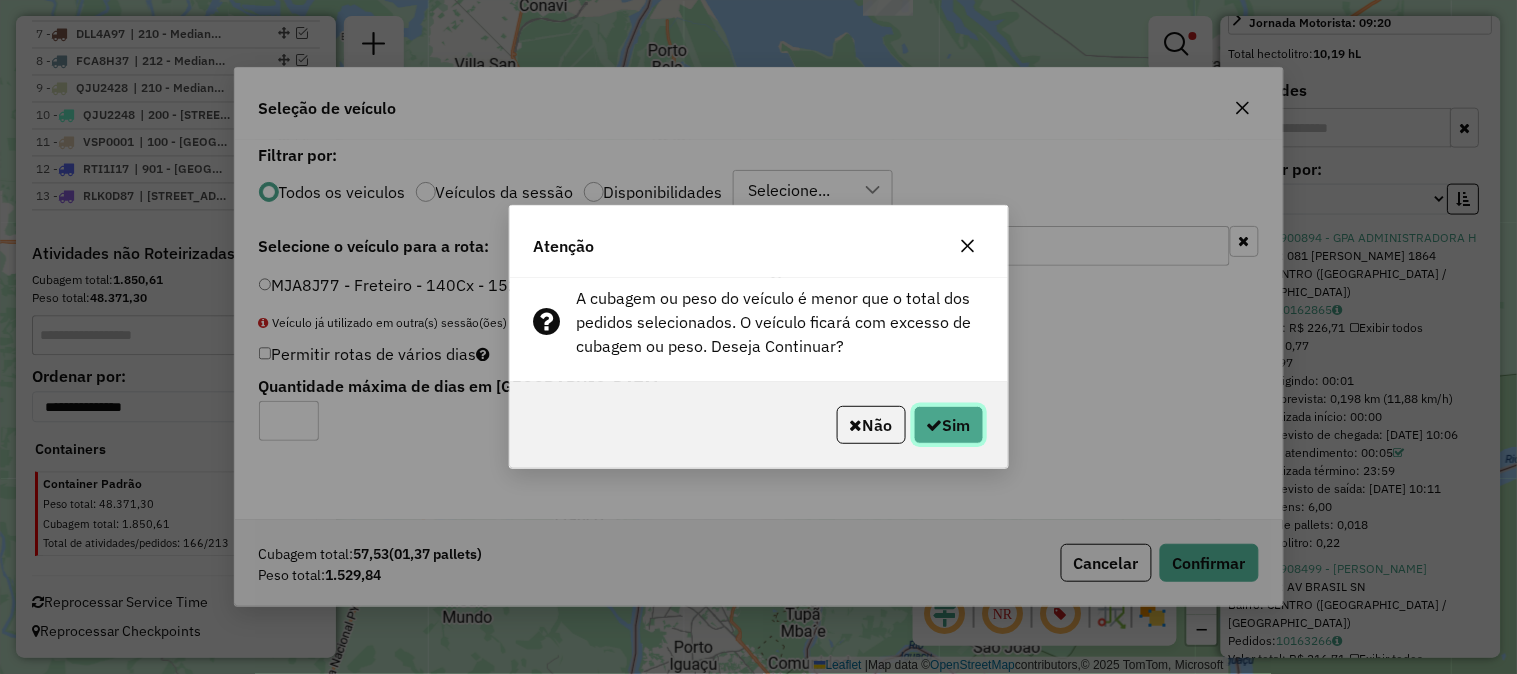 click on "Sim" 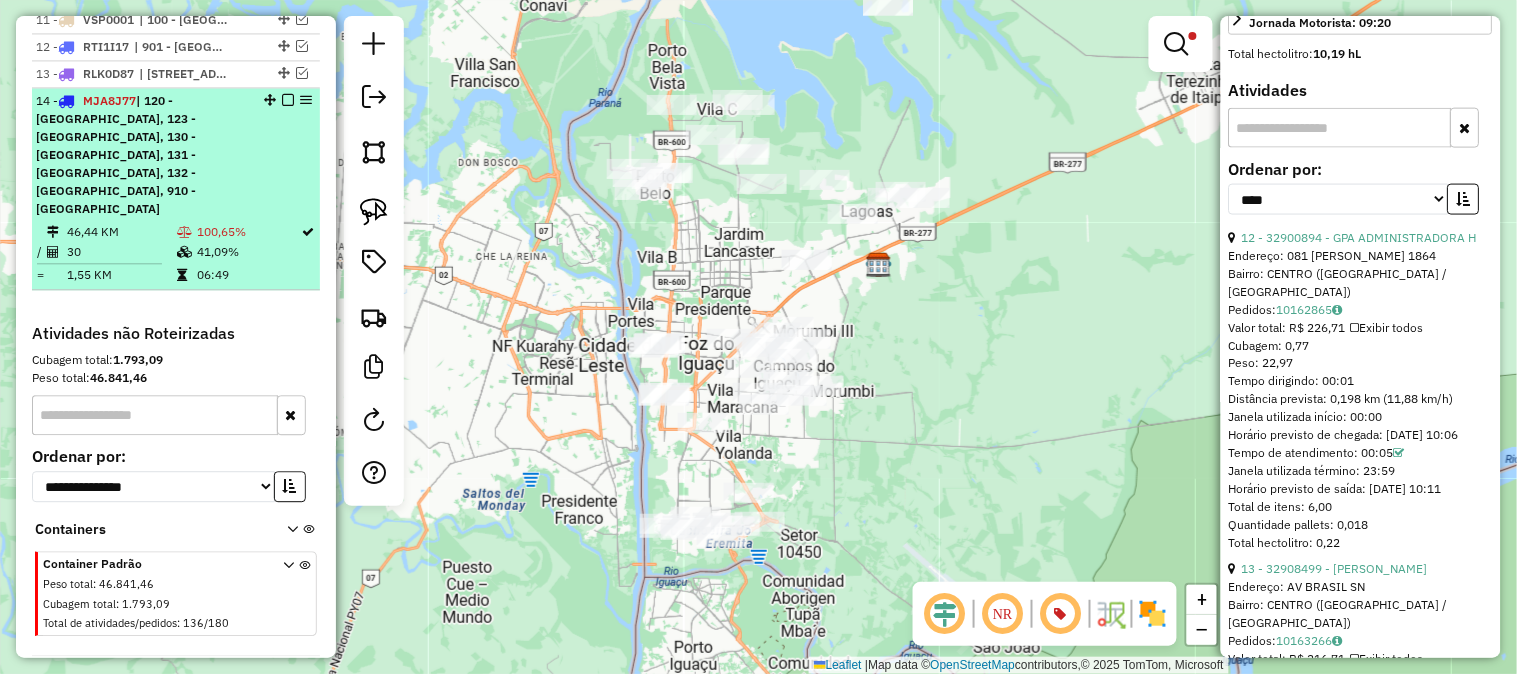 scroll, scrollTop: 1114, scrollLeft: 0, axis: vertical 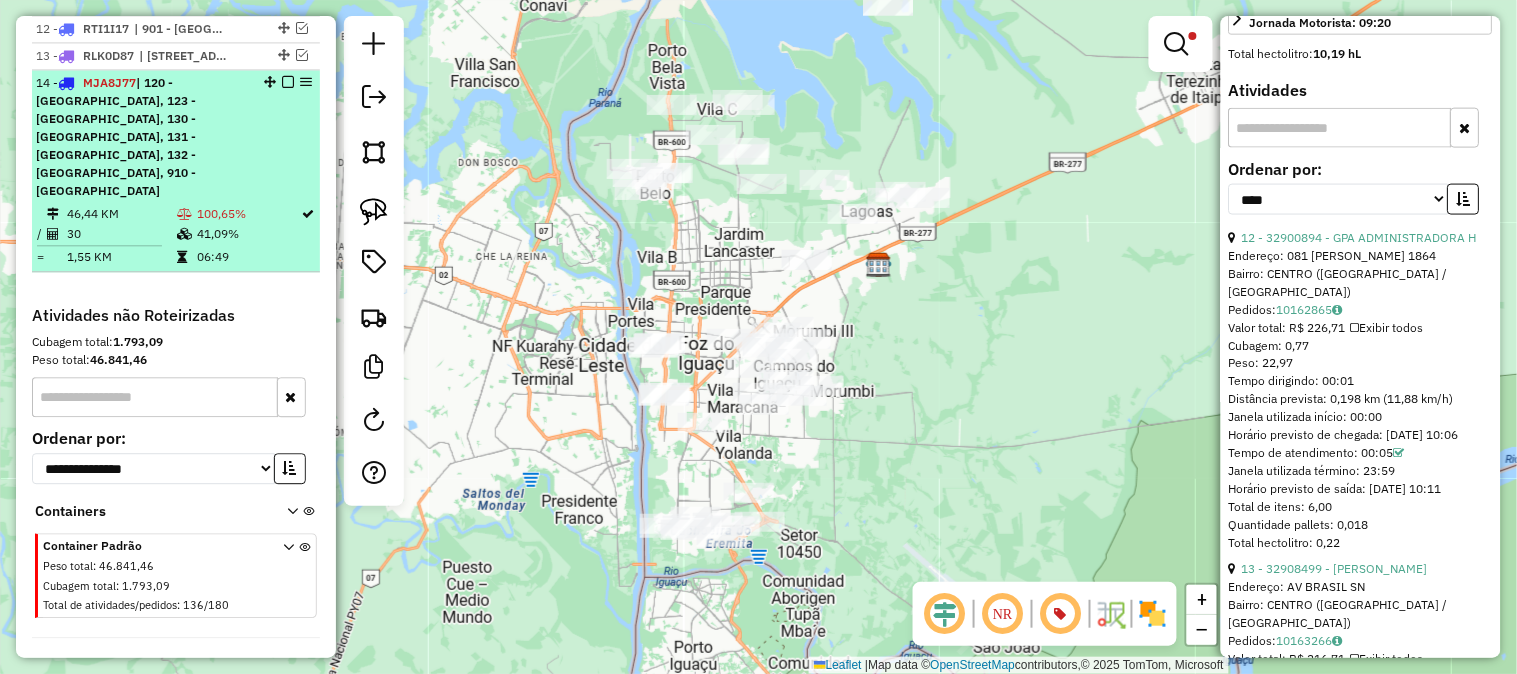 click on "41,09%" at bounding box center [249, 234] 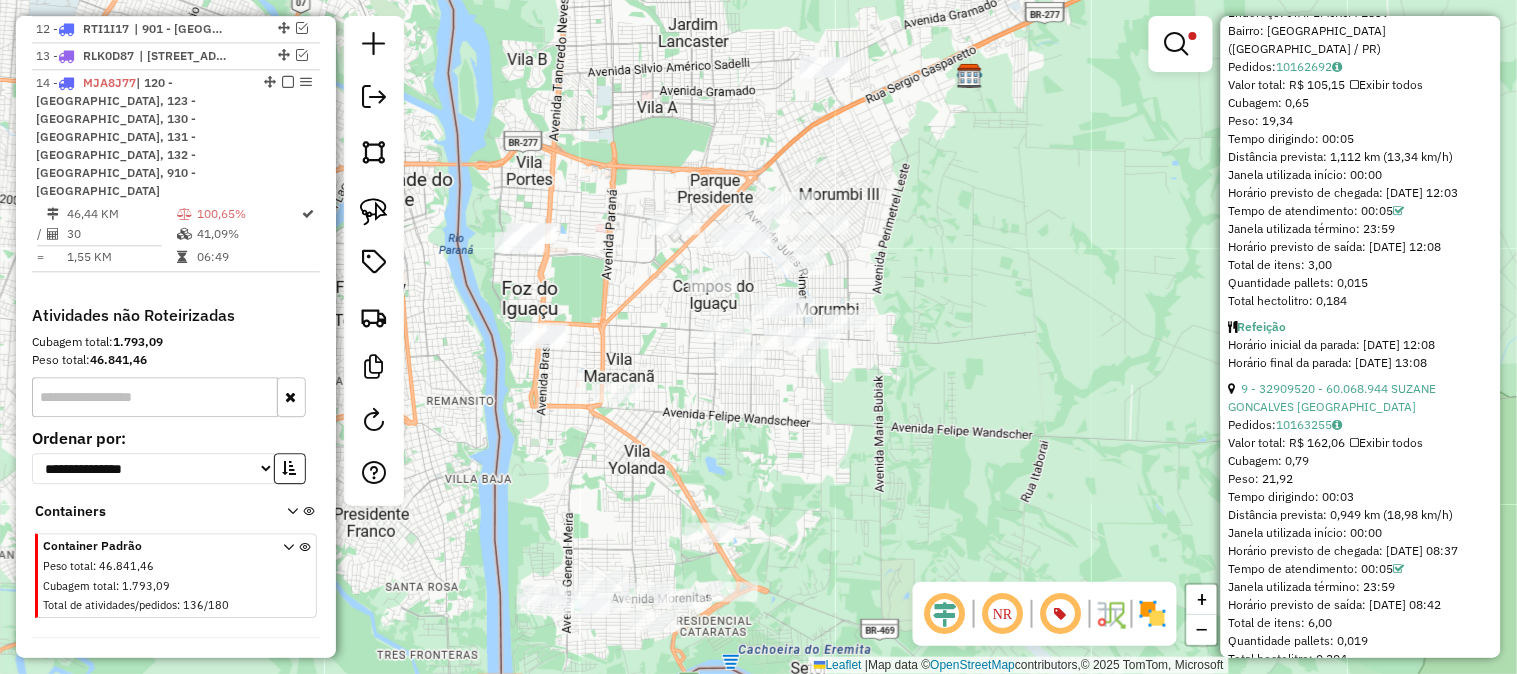 scroll, scrollTop: 2555, scrollLeft: 0, axis: vertical 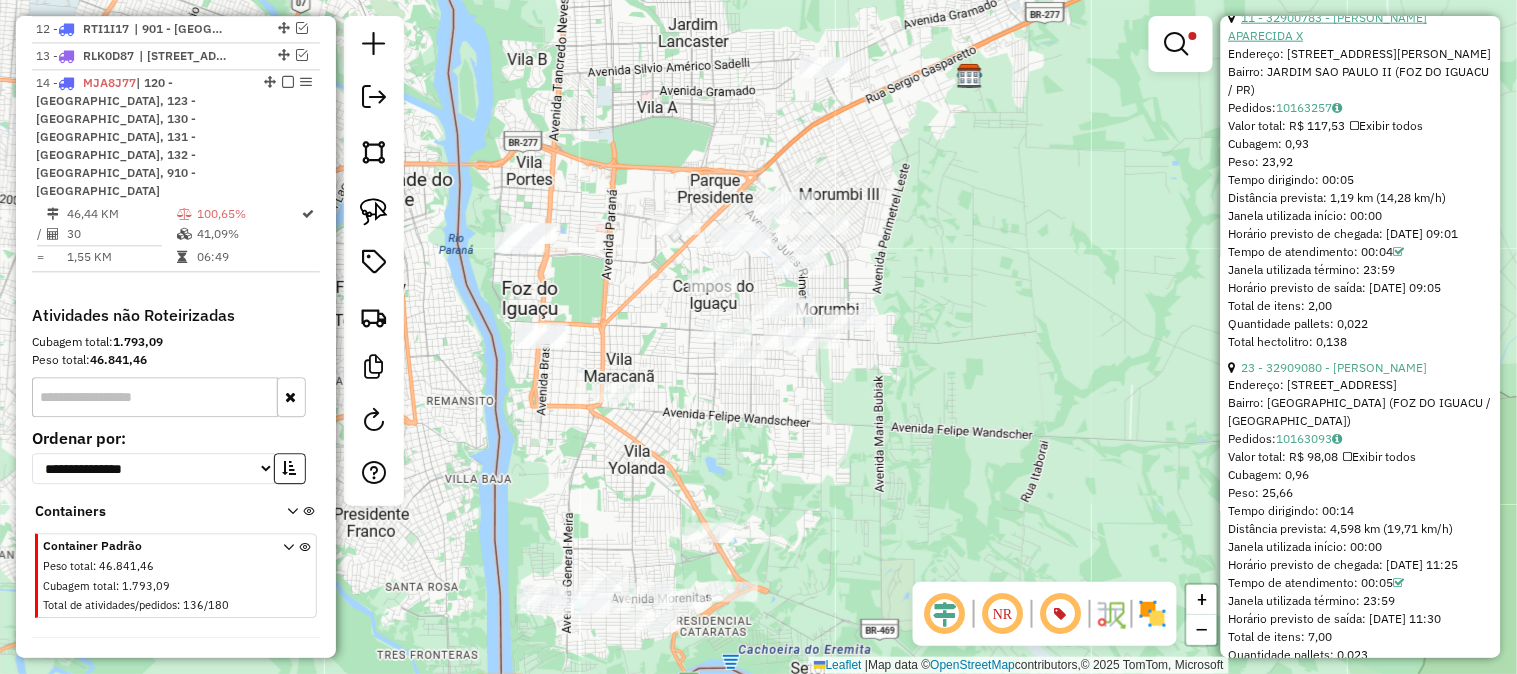 click on "11 - 32900783 - CLAUDETE APARECIDA X" at bounding box center [1328, 26] 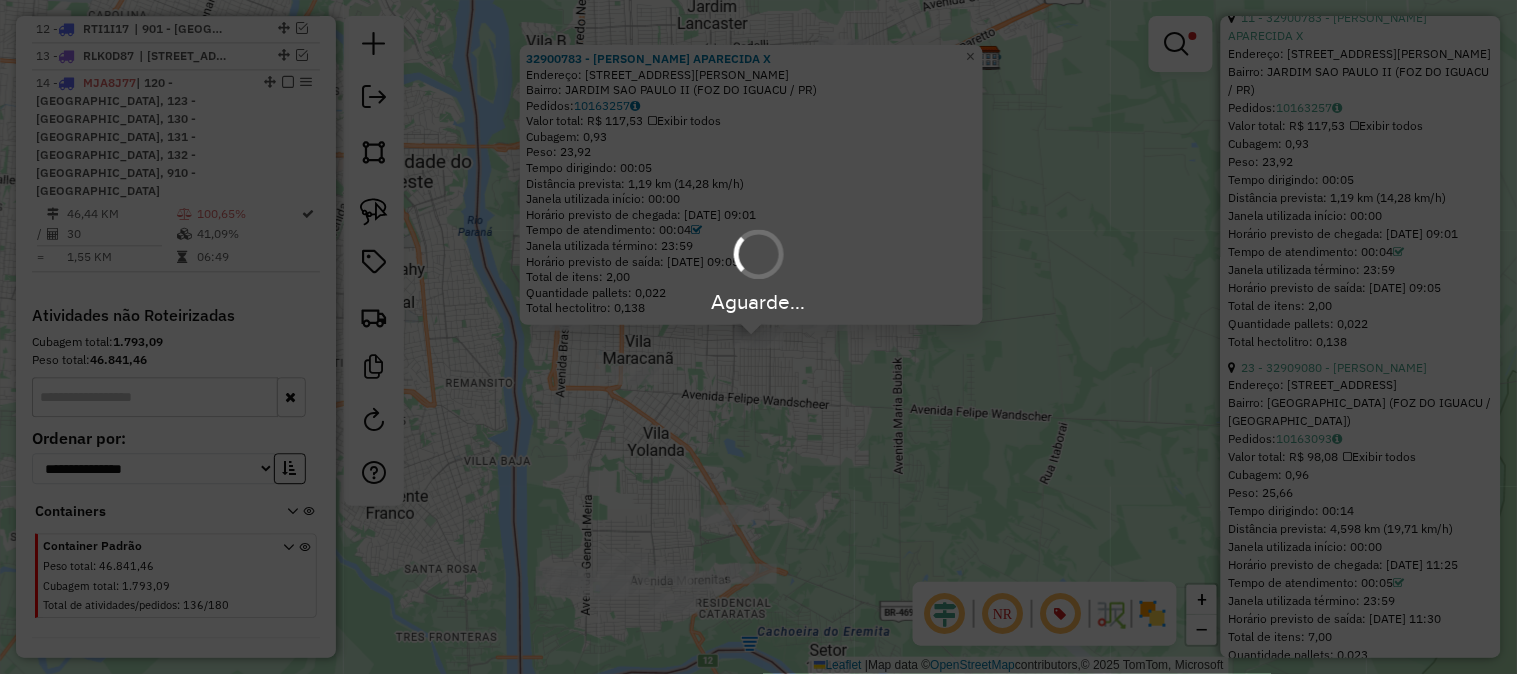 scroll, scrollTop: 834, scrollLeft: 0, axis: vertical 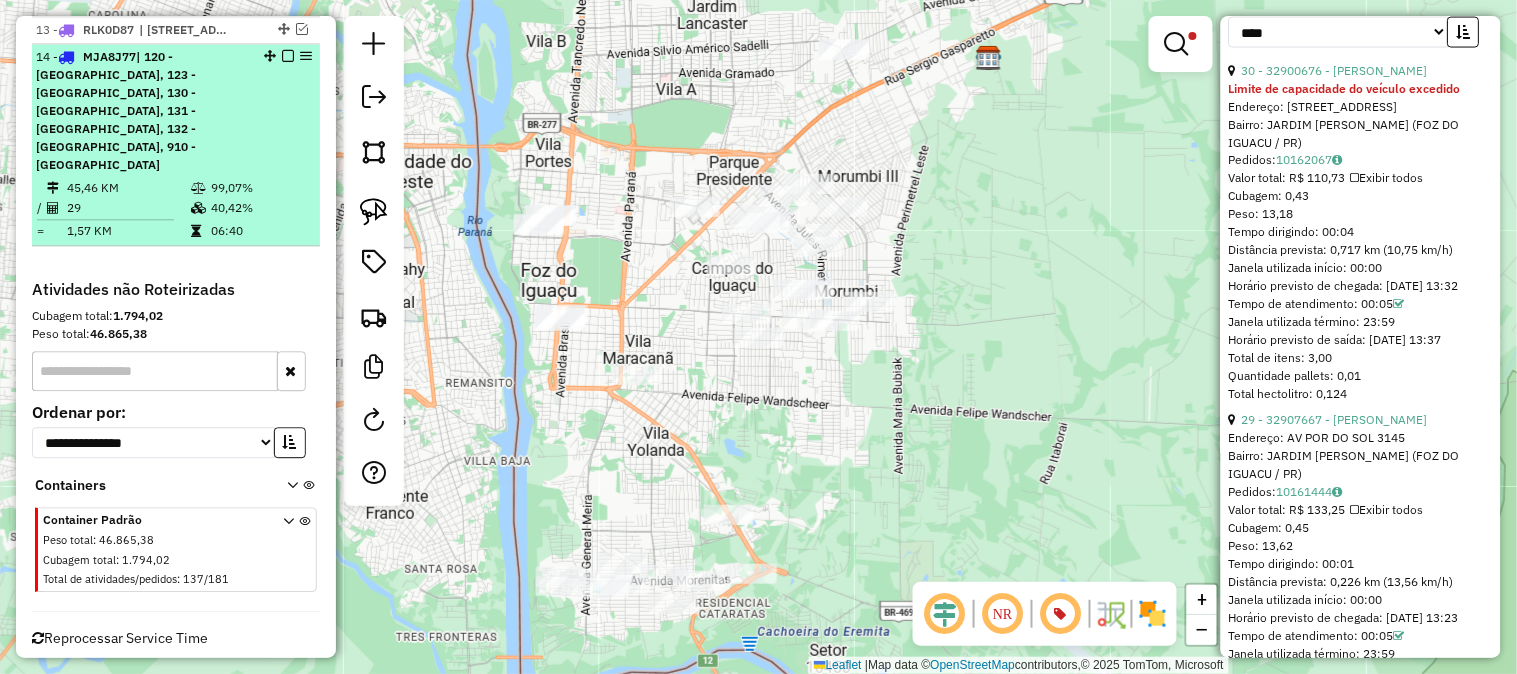 click on "45,46 KM   99,07%  /  29   40,42%     =  1,57 KM   06:40" at bounding box center [176, 209] 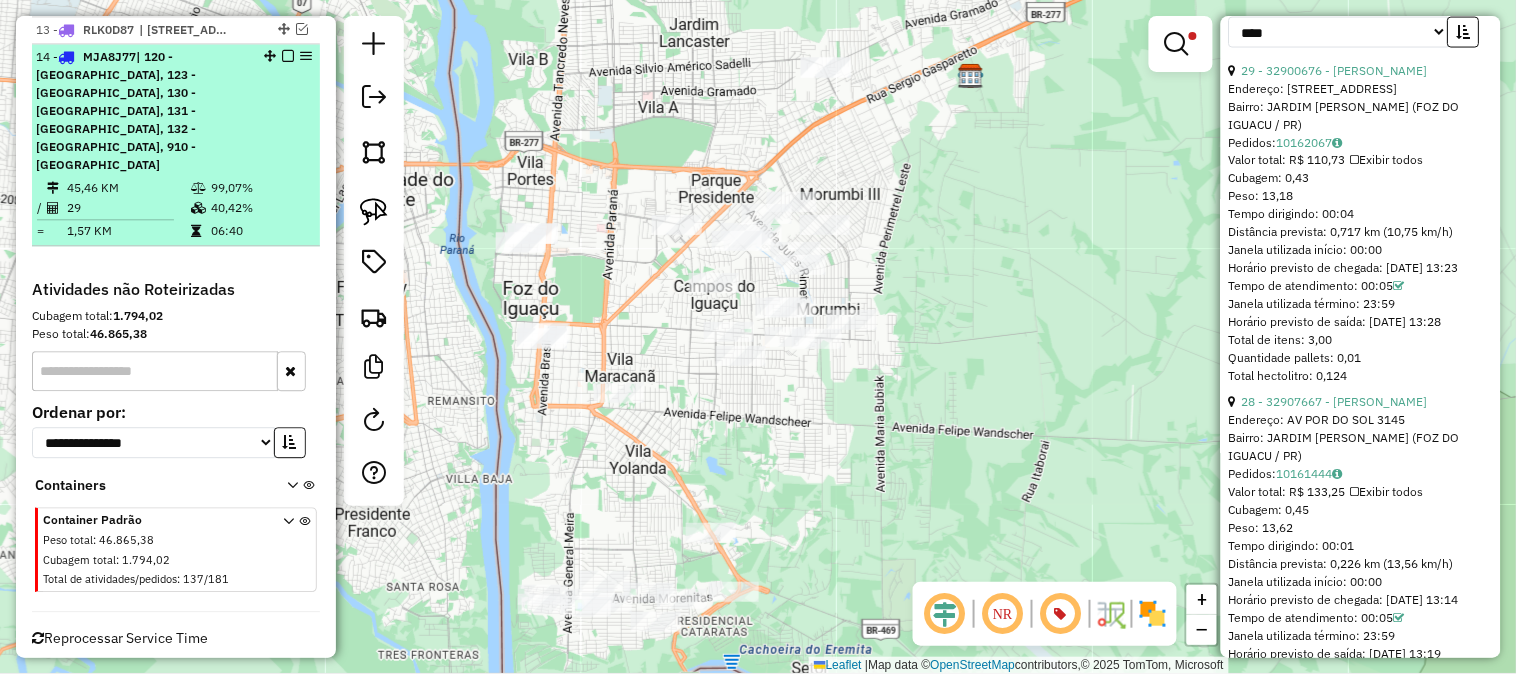 click at bounding box center [288, 56] 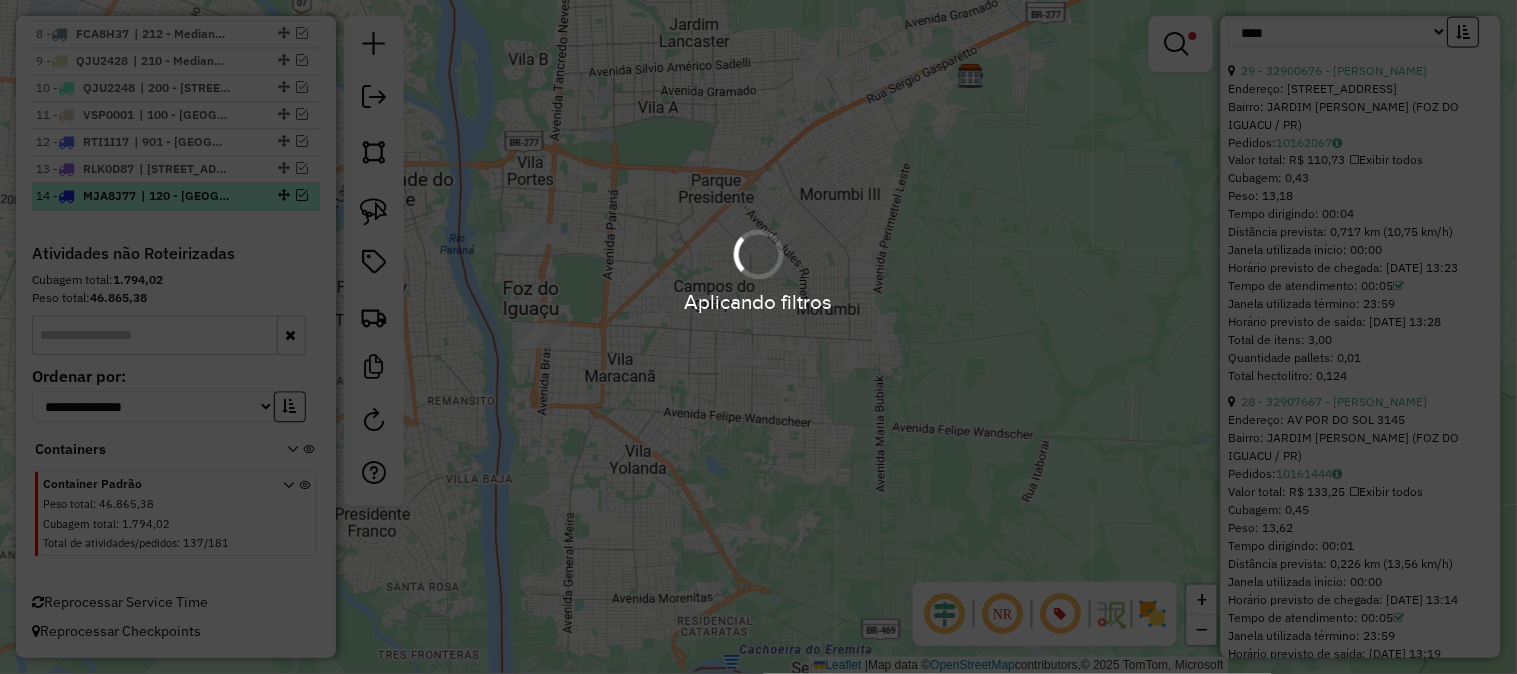 scroll, scrollTop: 1001, scrollLeft: 0, axis: vertical 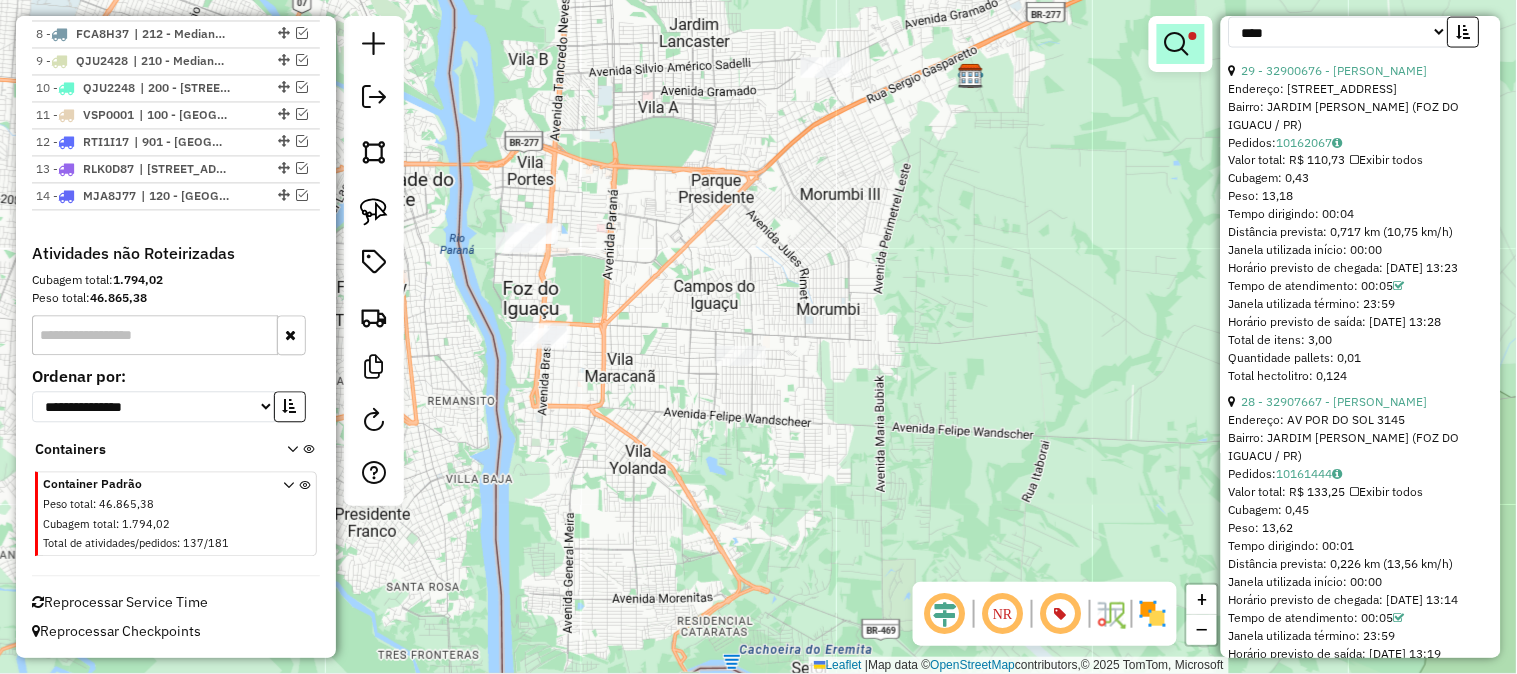 click at bounding box center [1181, 44] 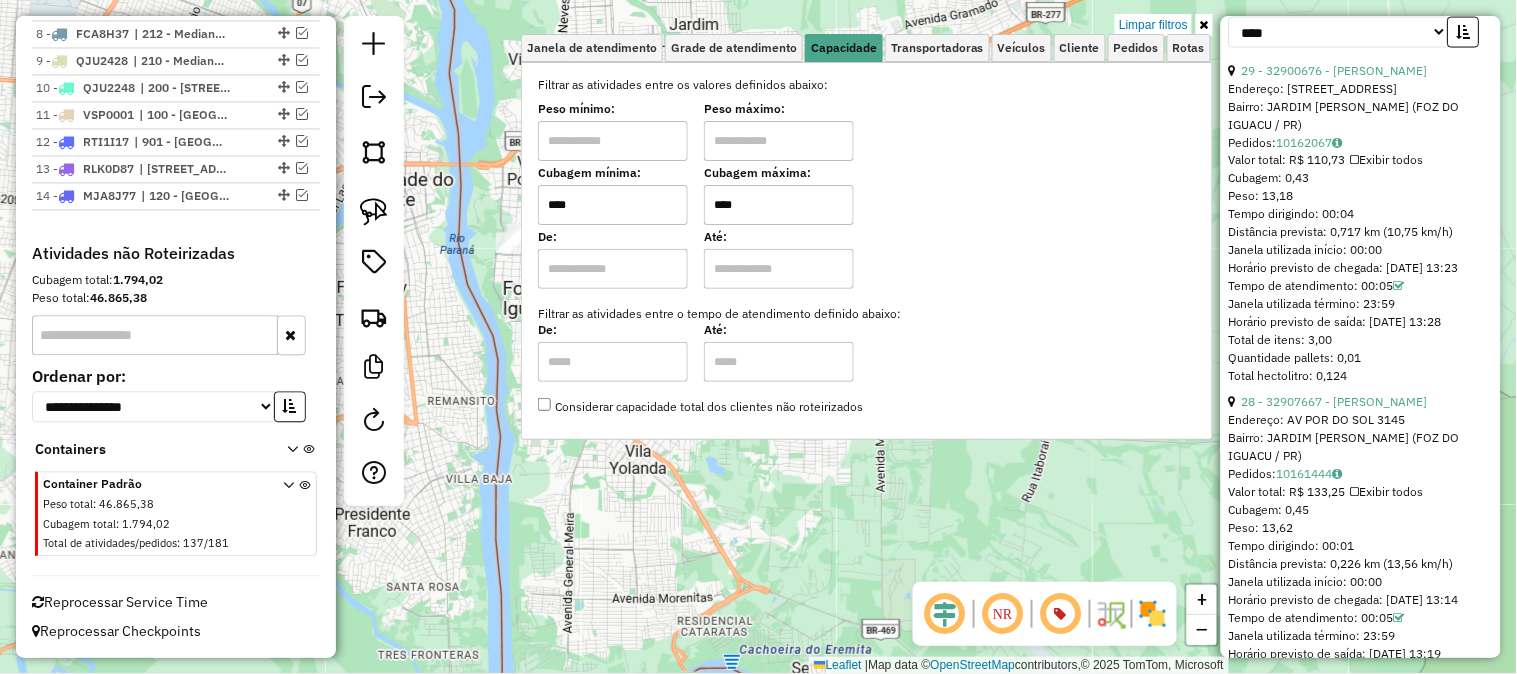 click on "Limpar filtros" at bounding box center [1153, 25] 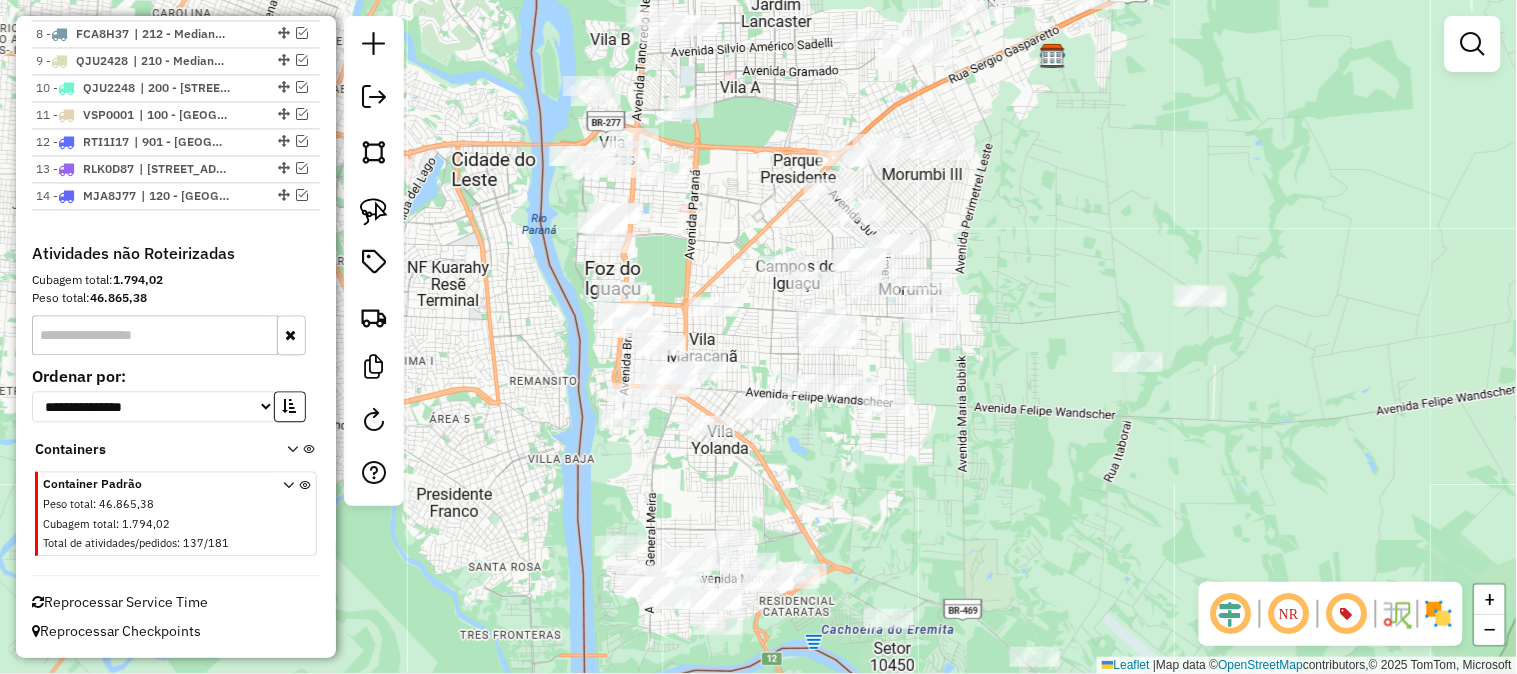 drag, startPoint x: 960, startPoint y: 296, endPoint x: 1084, endPoint y: 260, distance: 129.1201 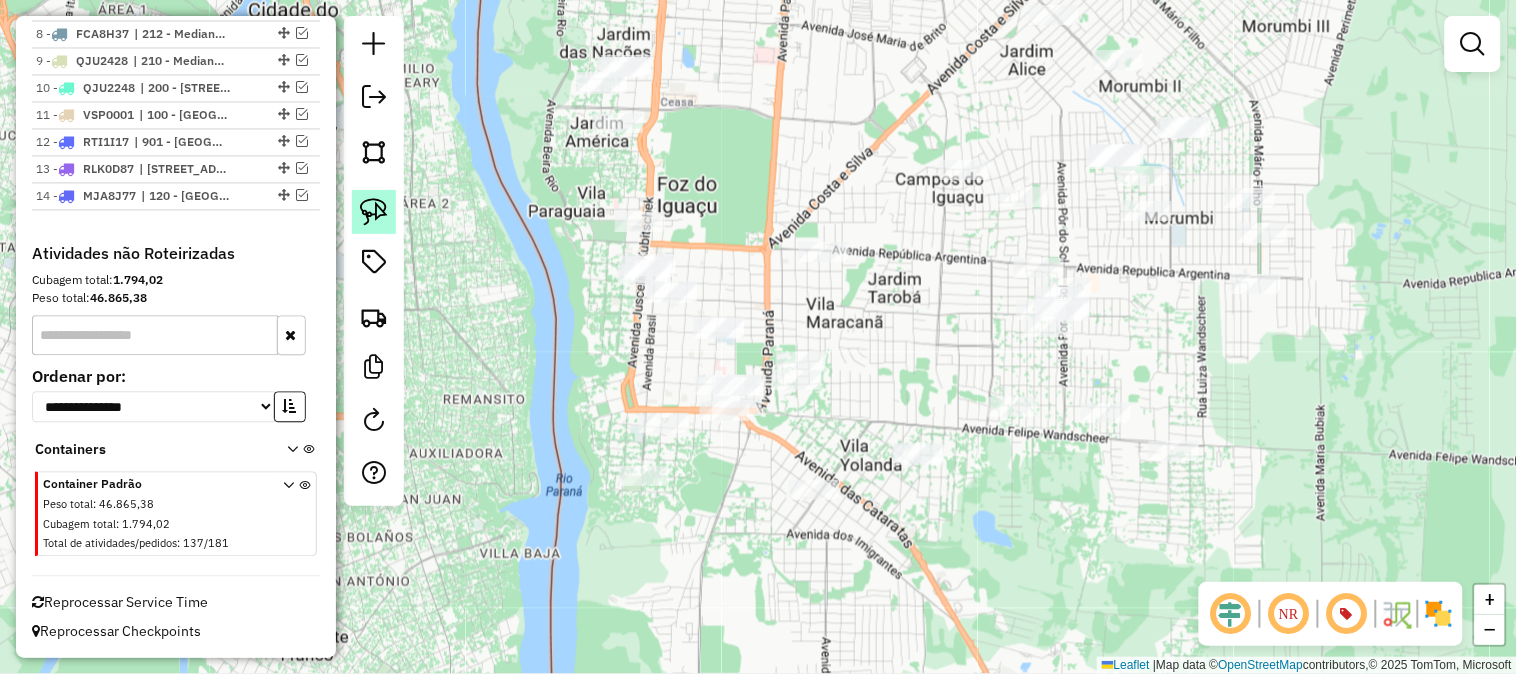 click 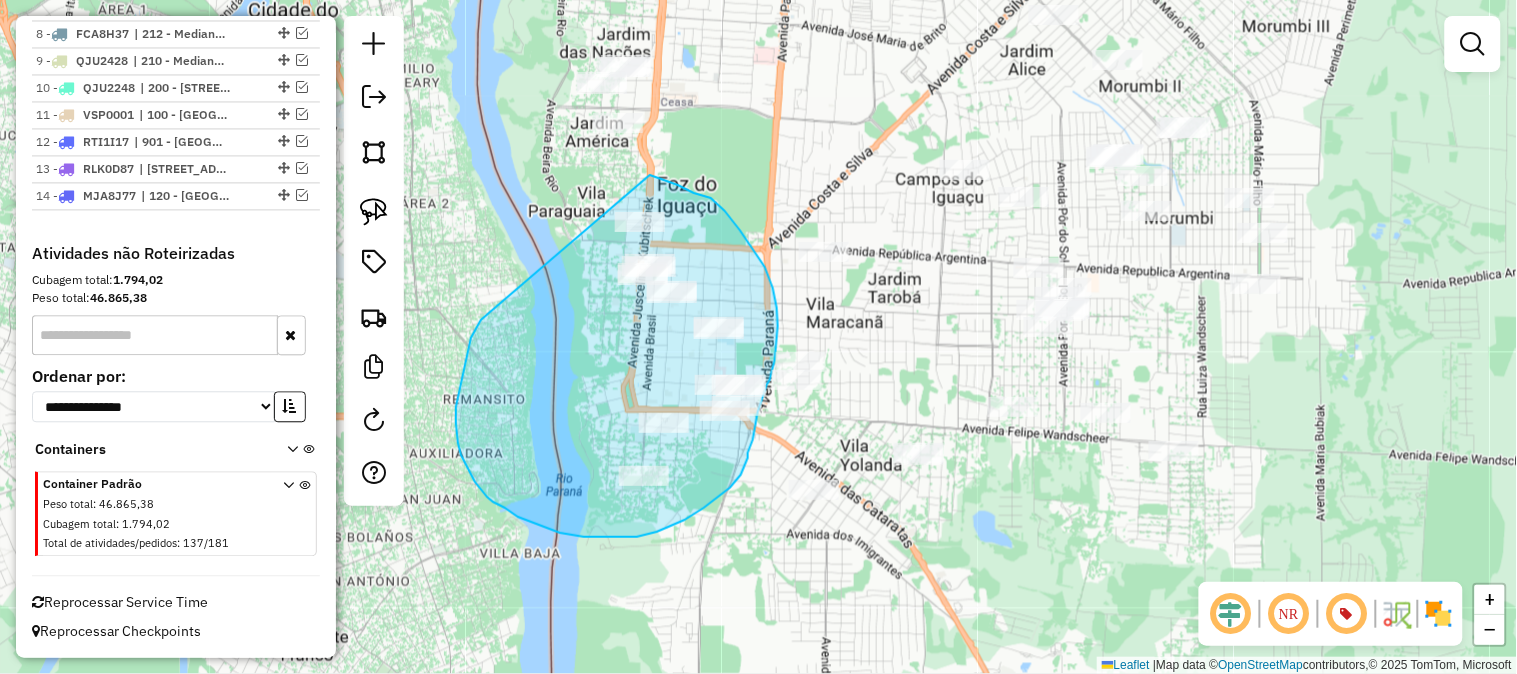 drag, startPoint x: 456, startPoint y: 407, endPoint x: 650, endPoint y: 175, distance: 302.42355 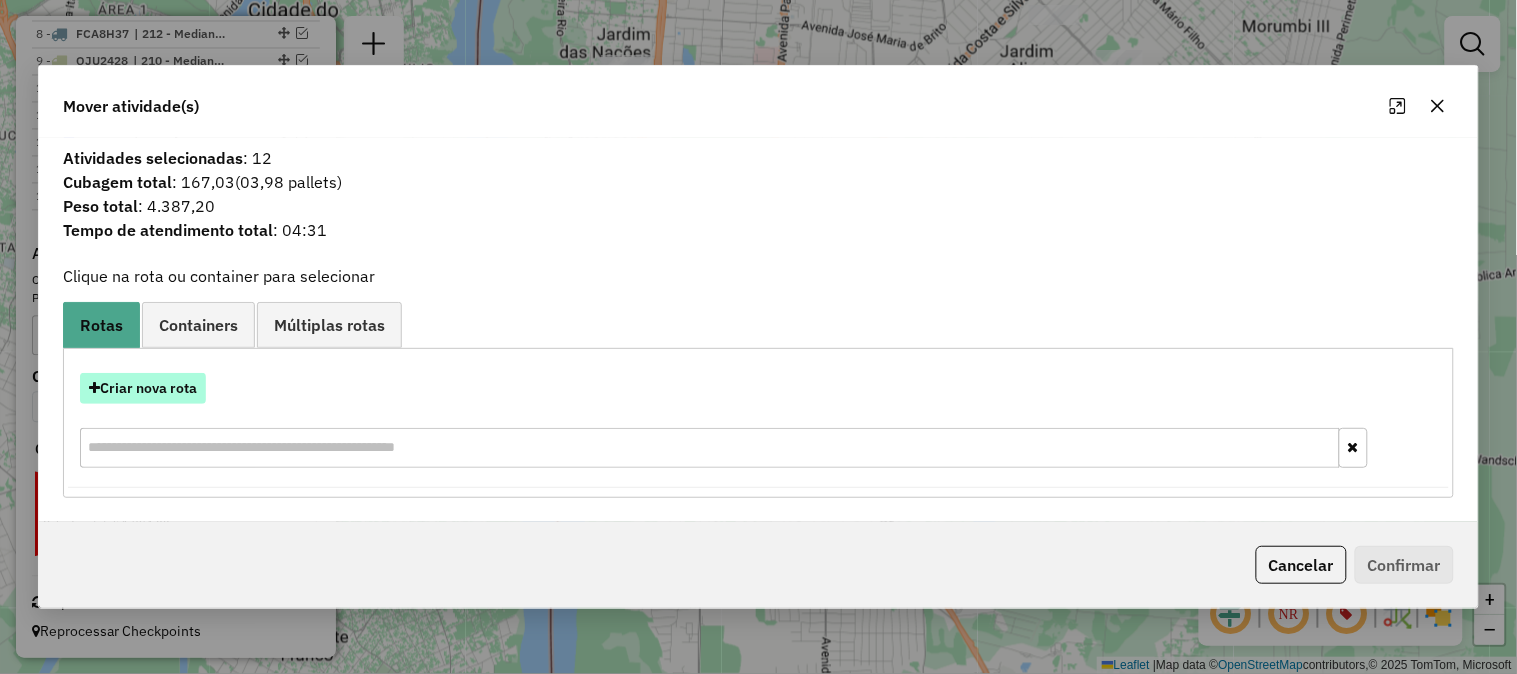 click on "Criar nova rota" at bounding box center [143, 388] 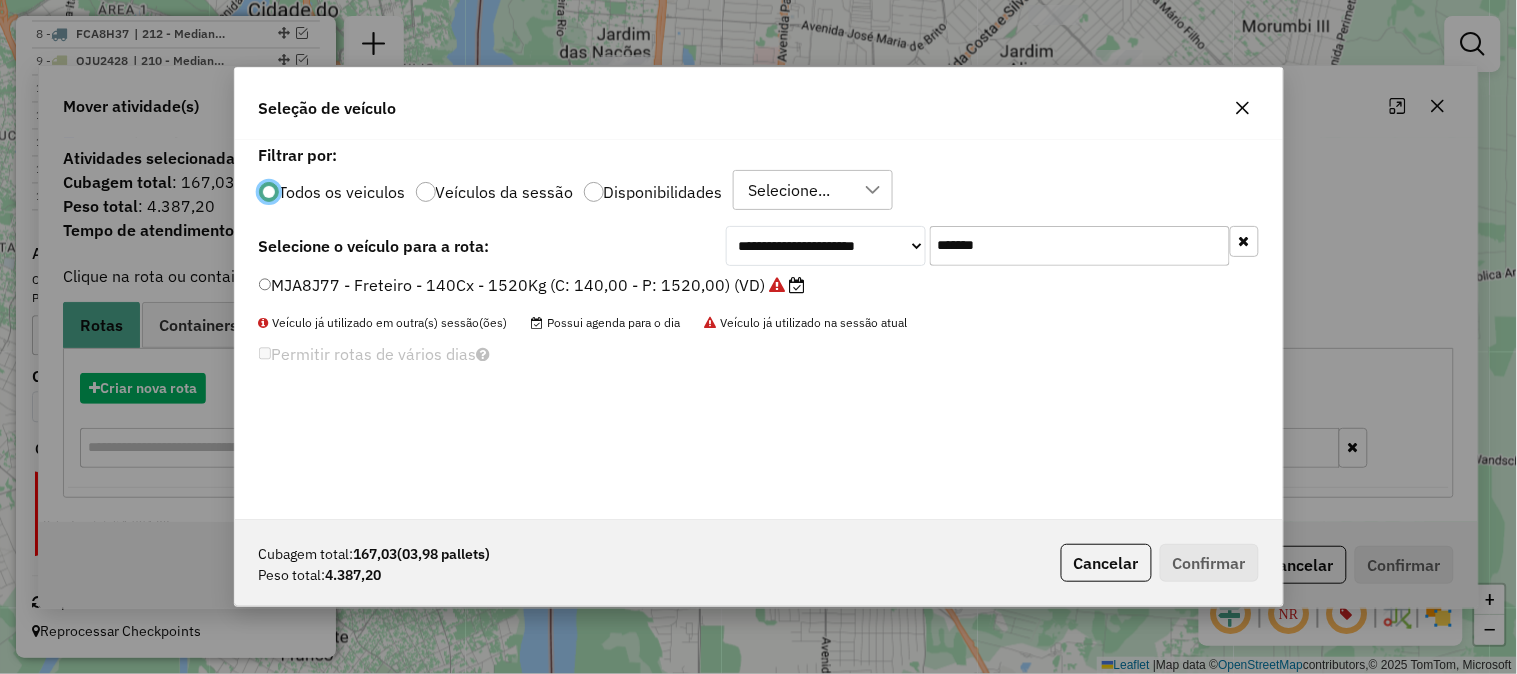 scroll, scrollTop: 11, scrollLeft: 5, axis: both 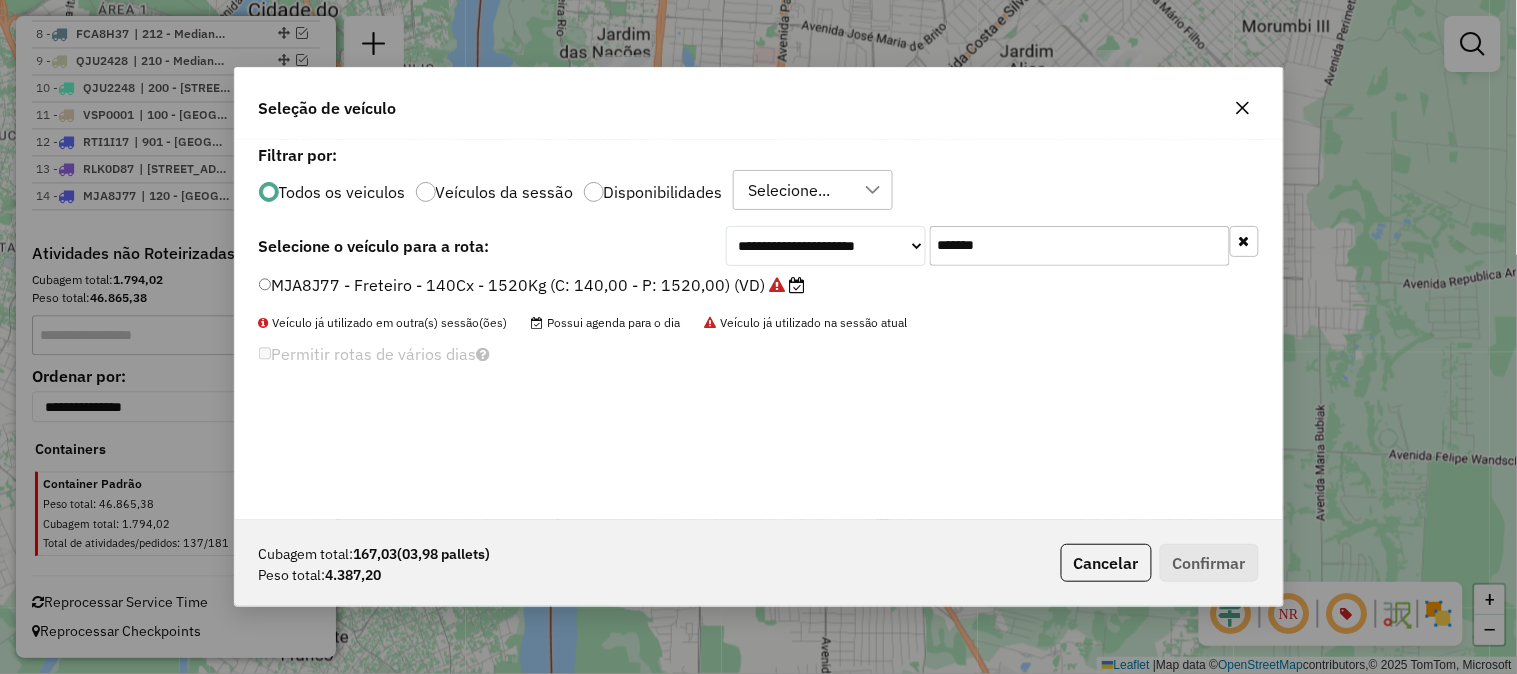 drag, startPoint x: 1041, startPoint y: 238, endPoint x: 801, endPoint y: 237, distance: 240.00209 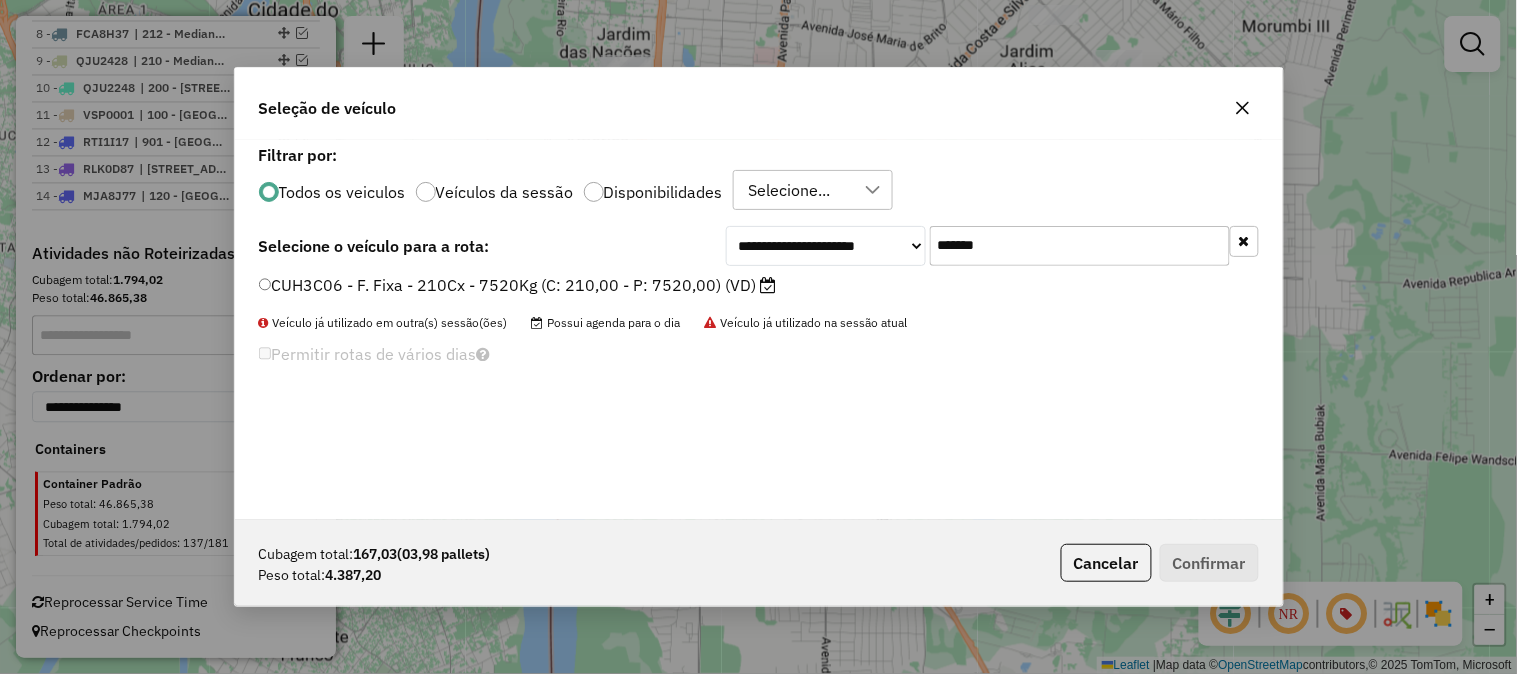 type on "*******" 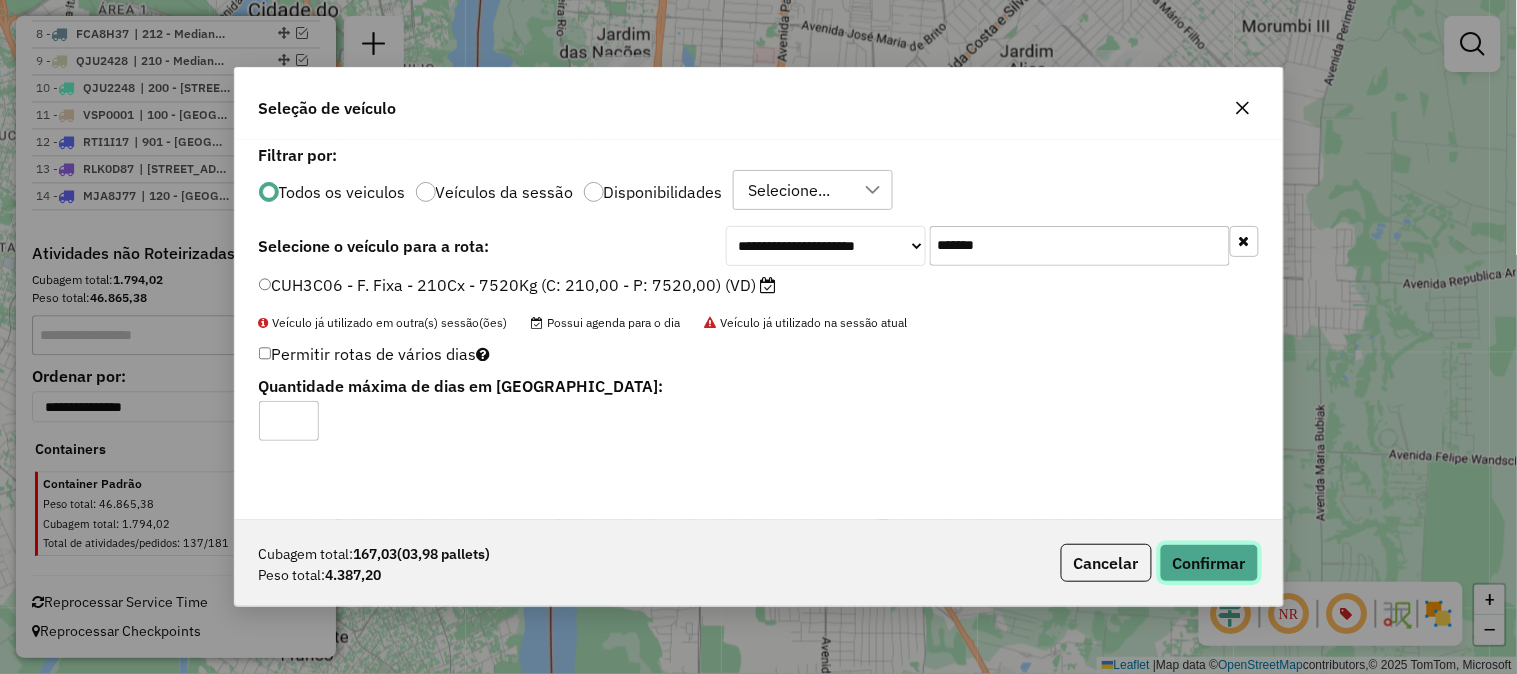click on "Confirmar" 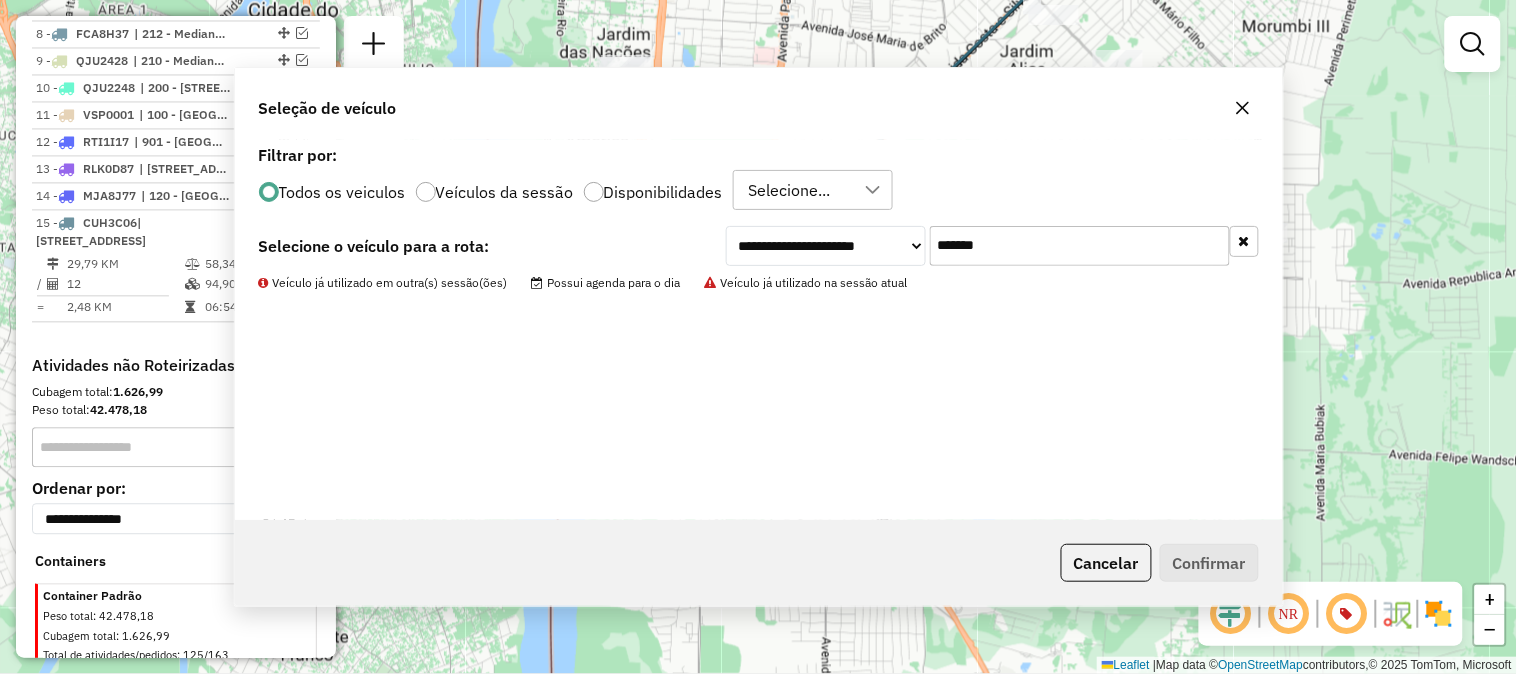 scroll, scrollTop: 1131, scrollLeft: 0, axis: vertical 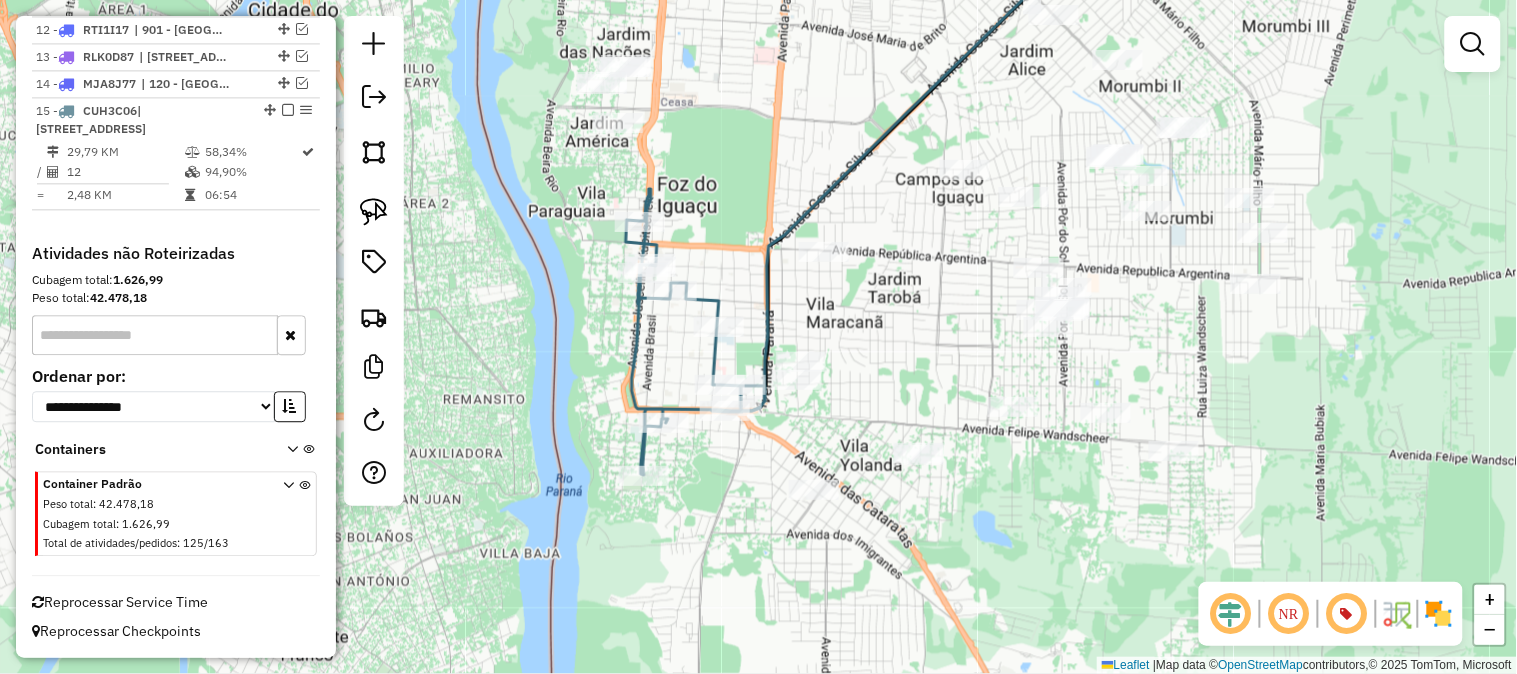 click 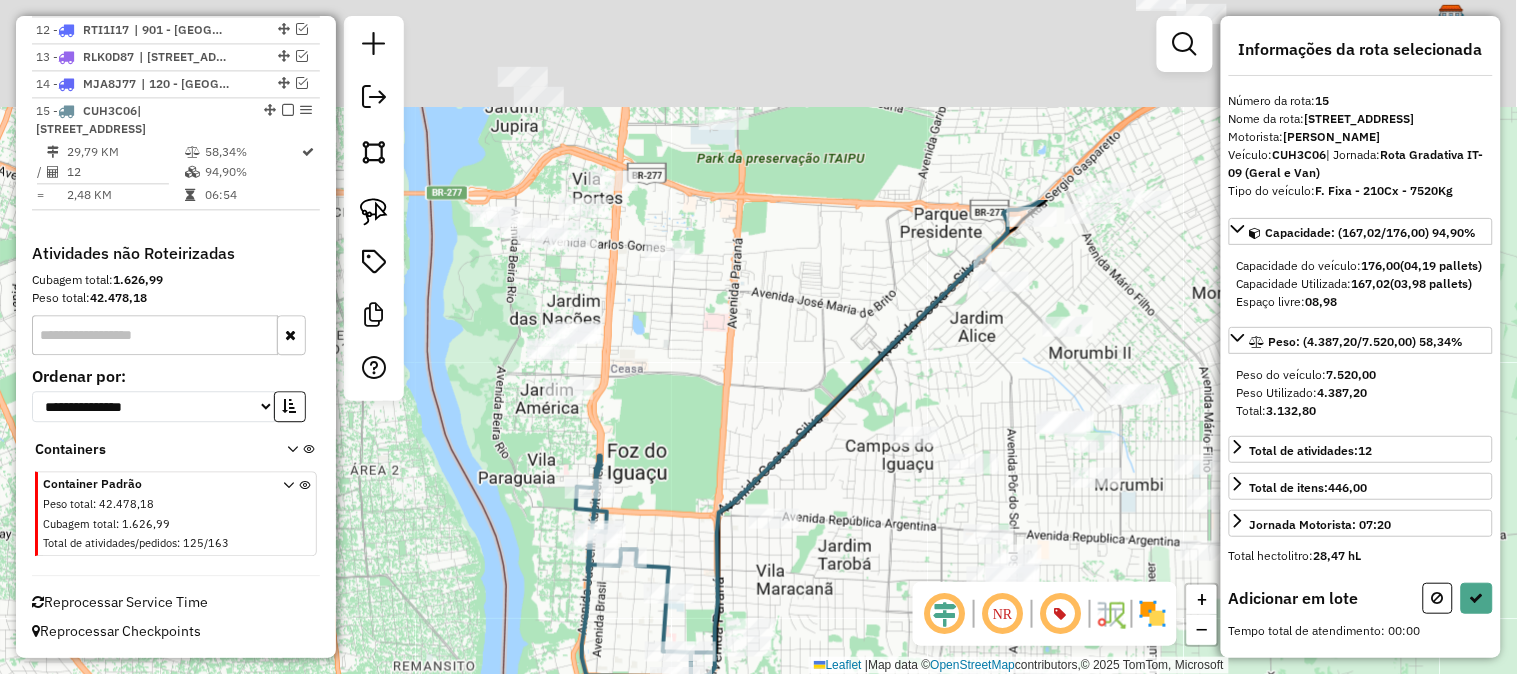 drag, startPoint x: 770, startPoint y: 126, endPoint x: 721, endPoint y: 395, distance: 273.42642 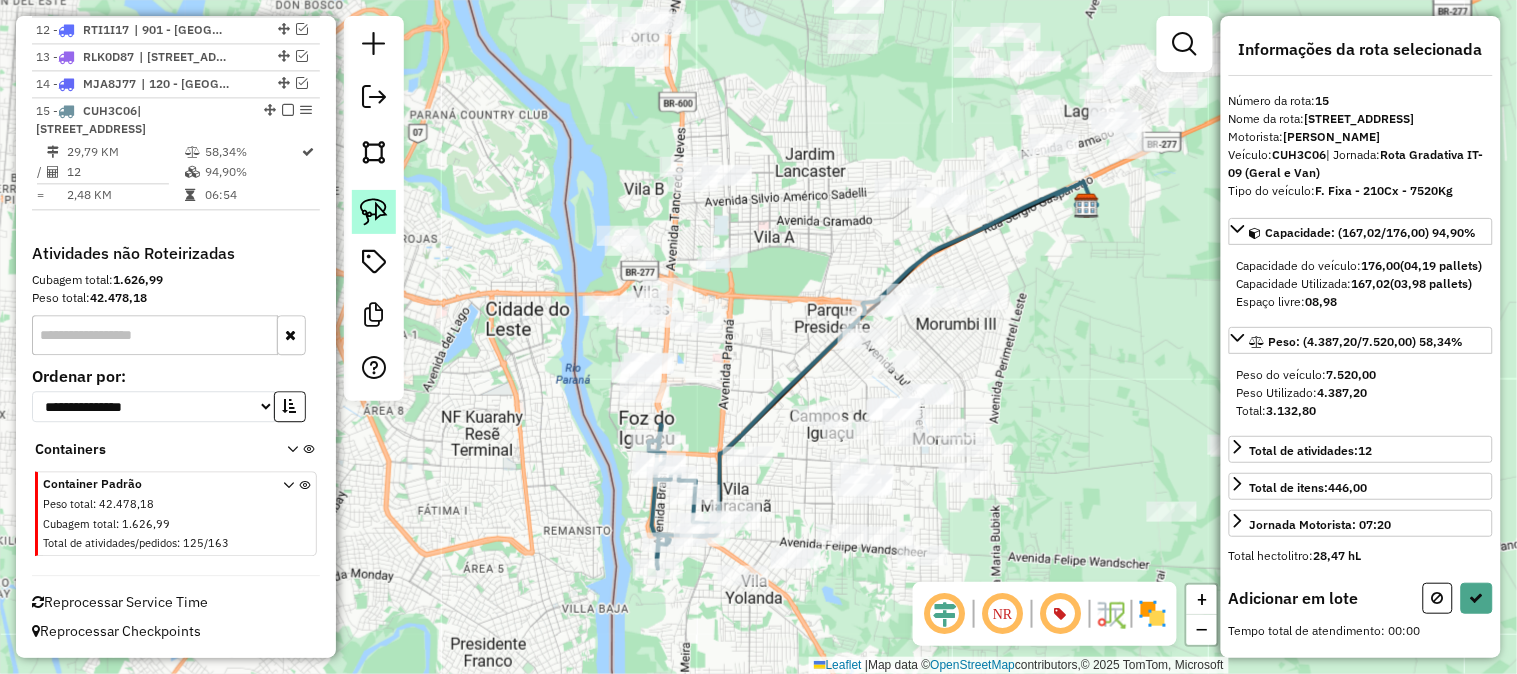 click 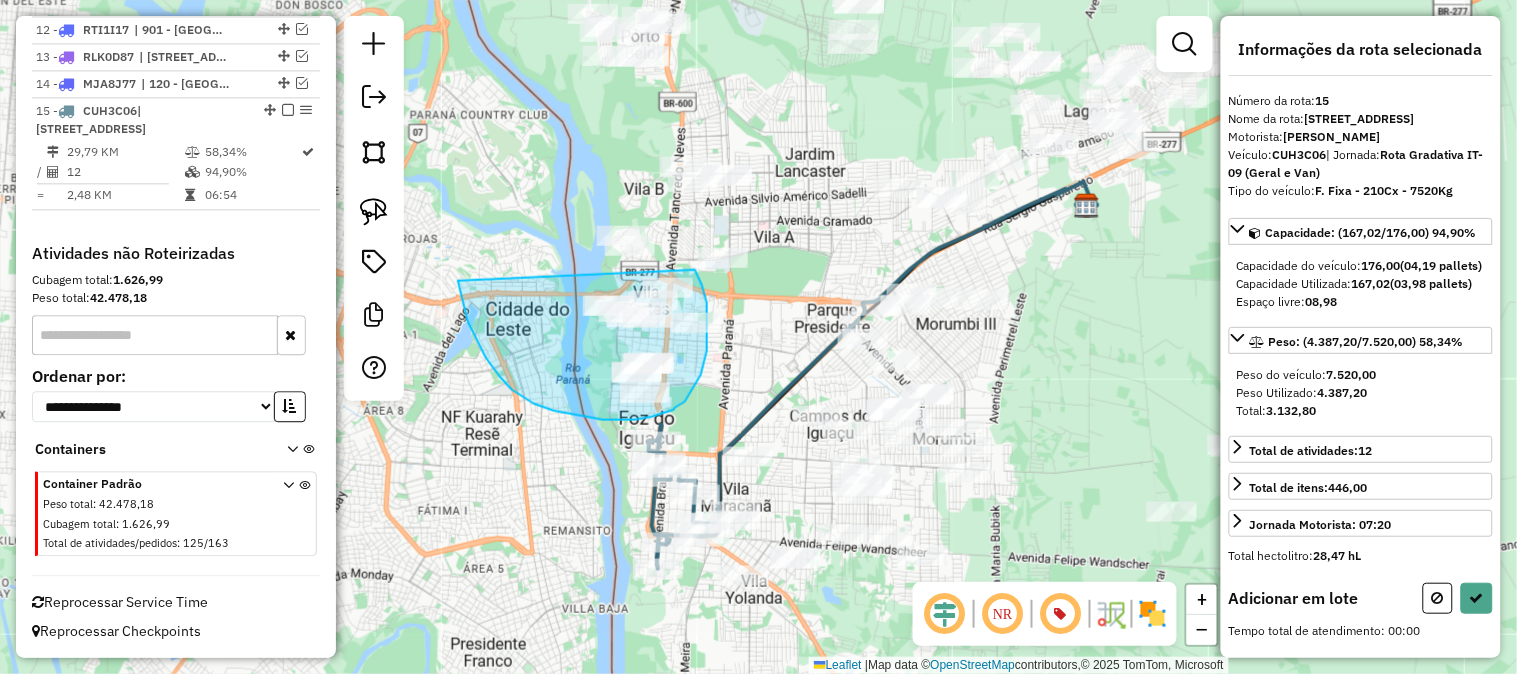 drag, startPoint x: 486, startPoint y: 358, endPoint x: 693, endPoint y: 268, distance: 225.71886 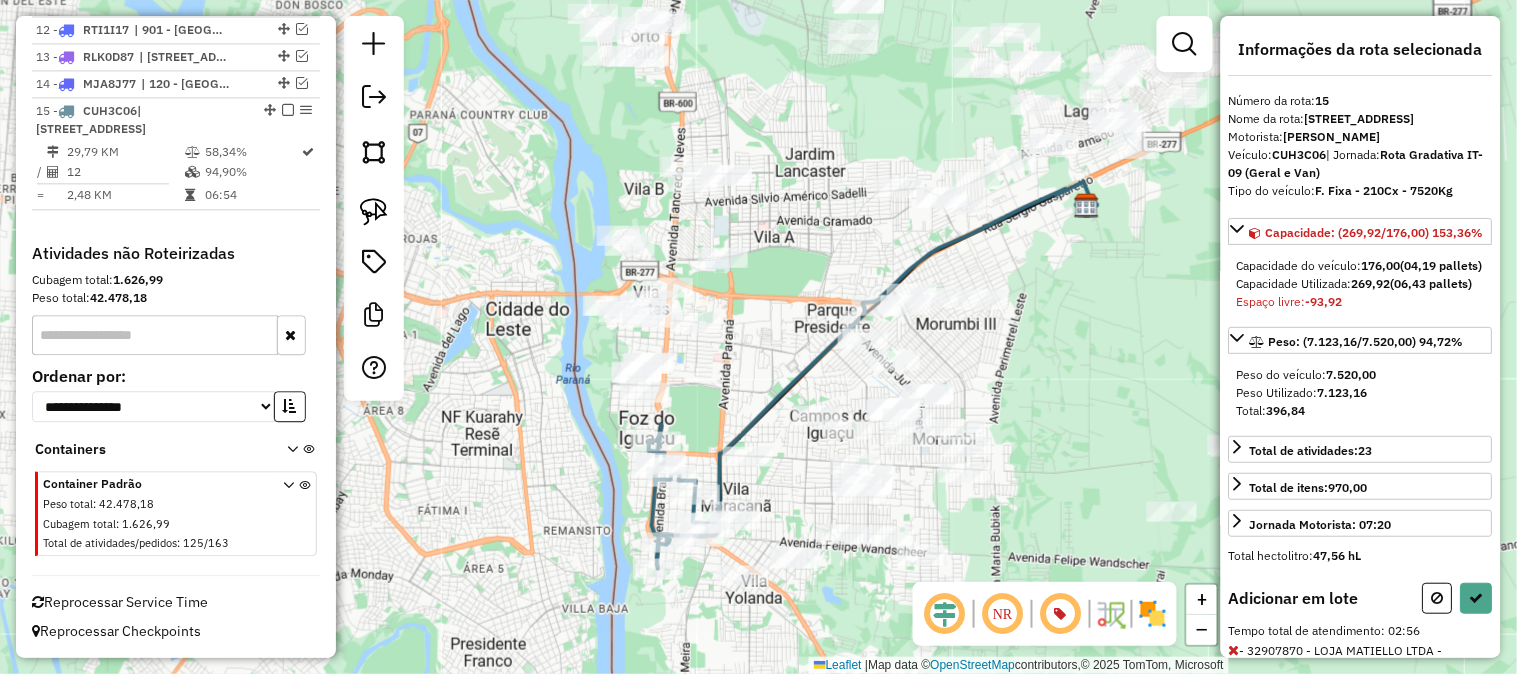 scroll, scrollTop: 222, scrollLeft: 0, axis: vertical 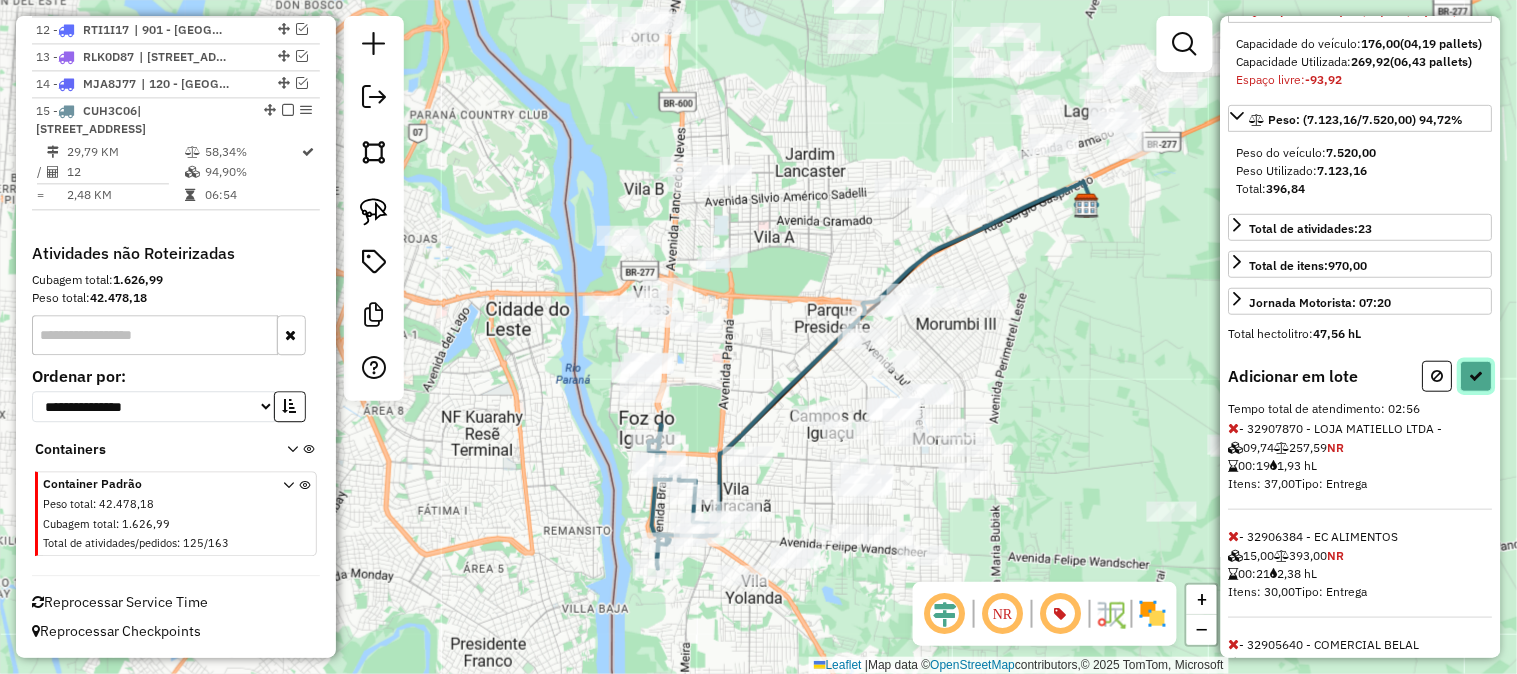 click at bounding box center [1477, 376] 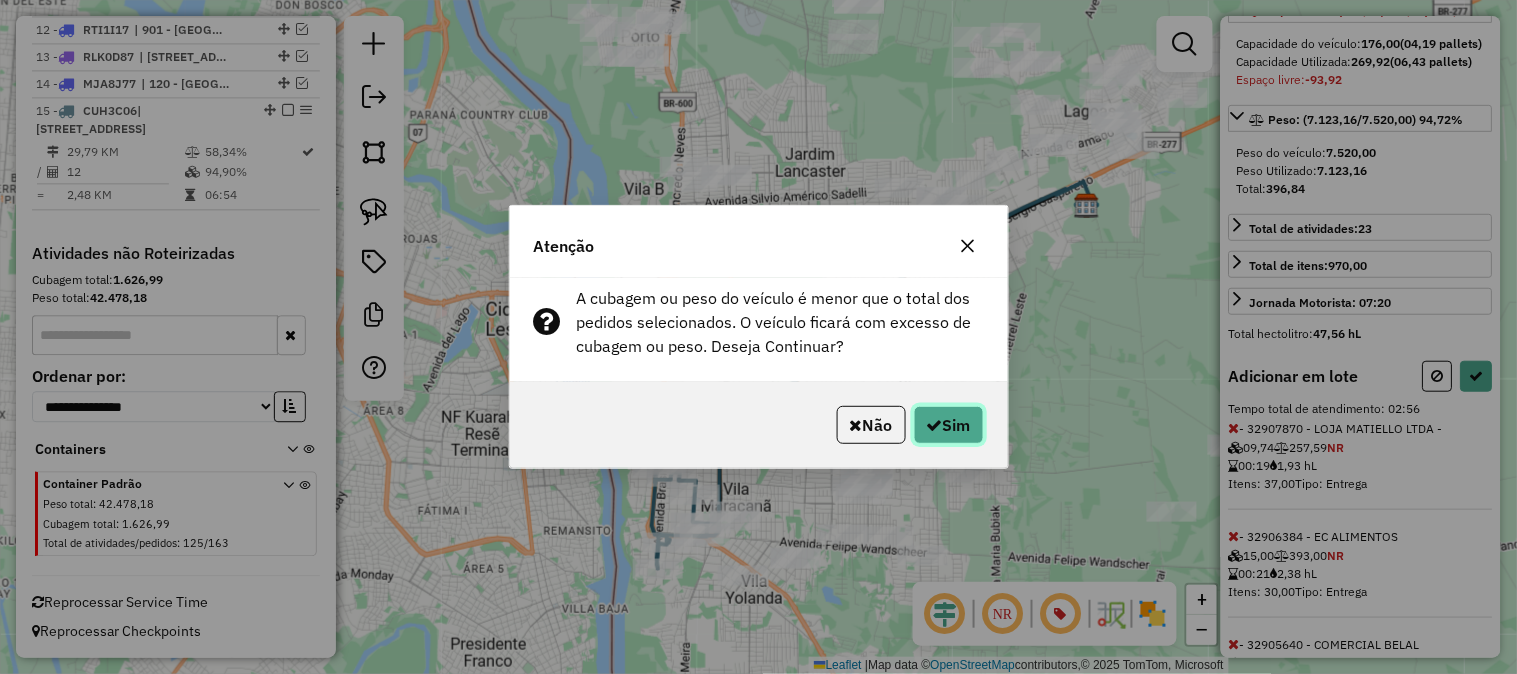 click on "Sim" 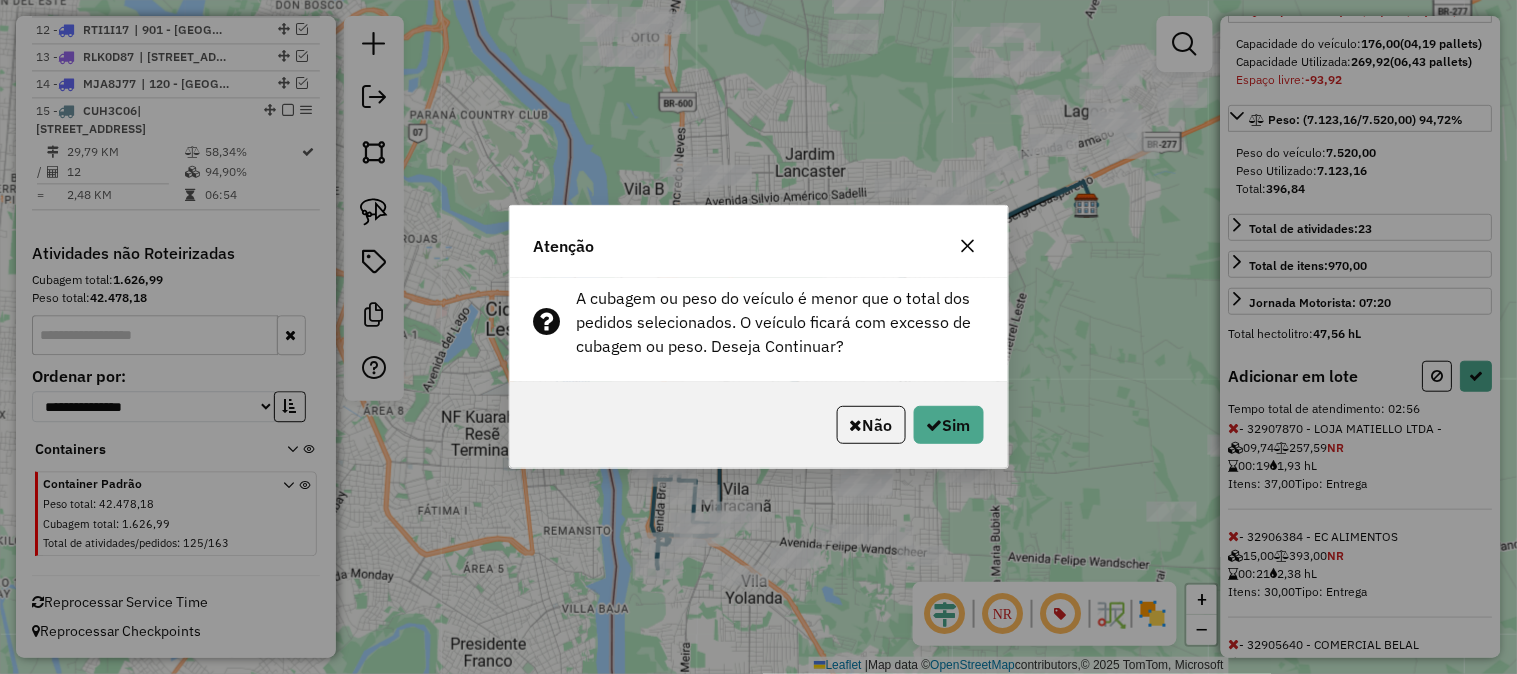 select on "*********" 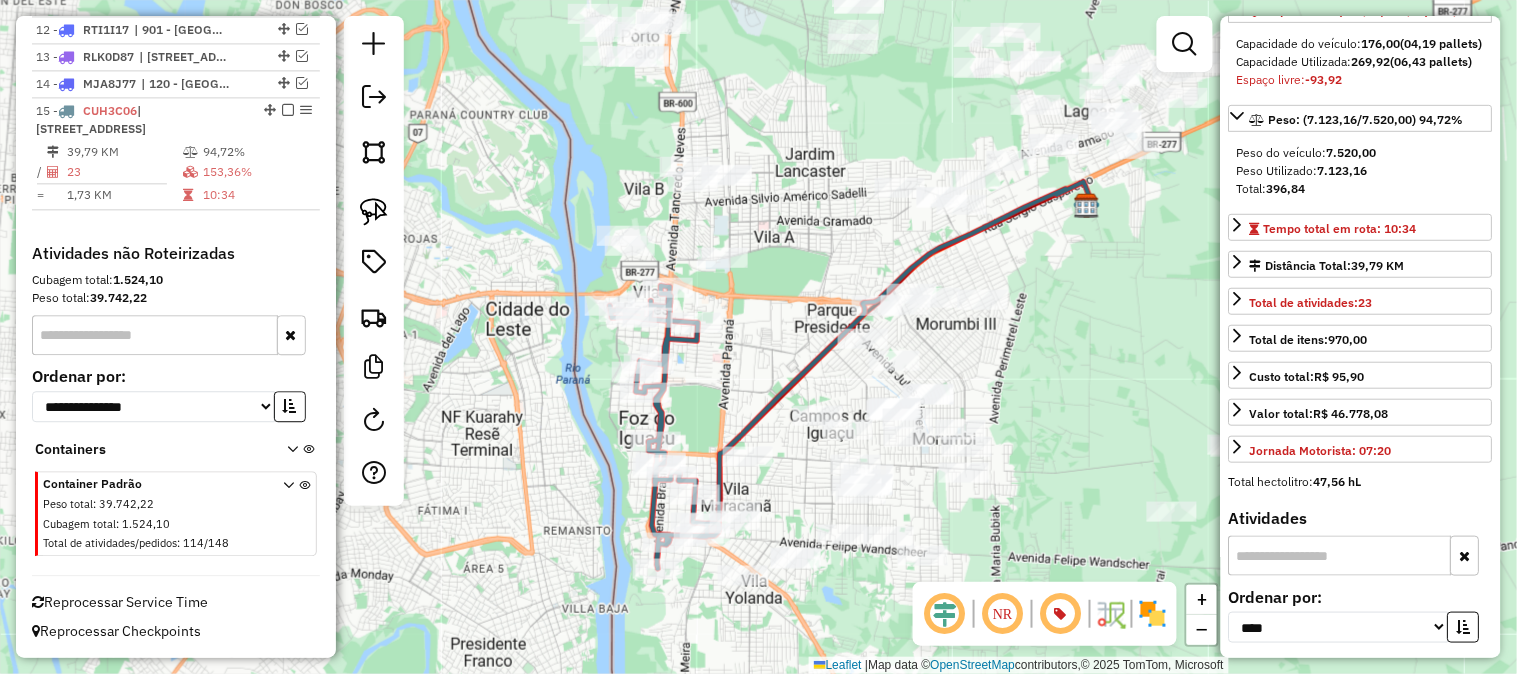 click 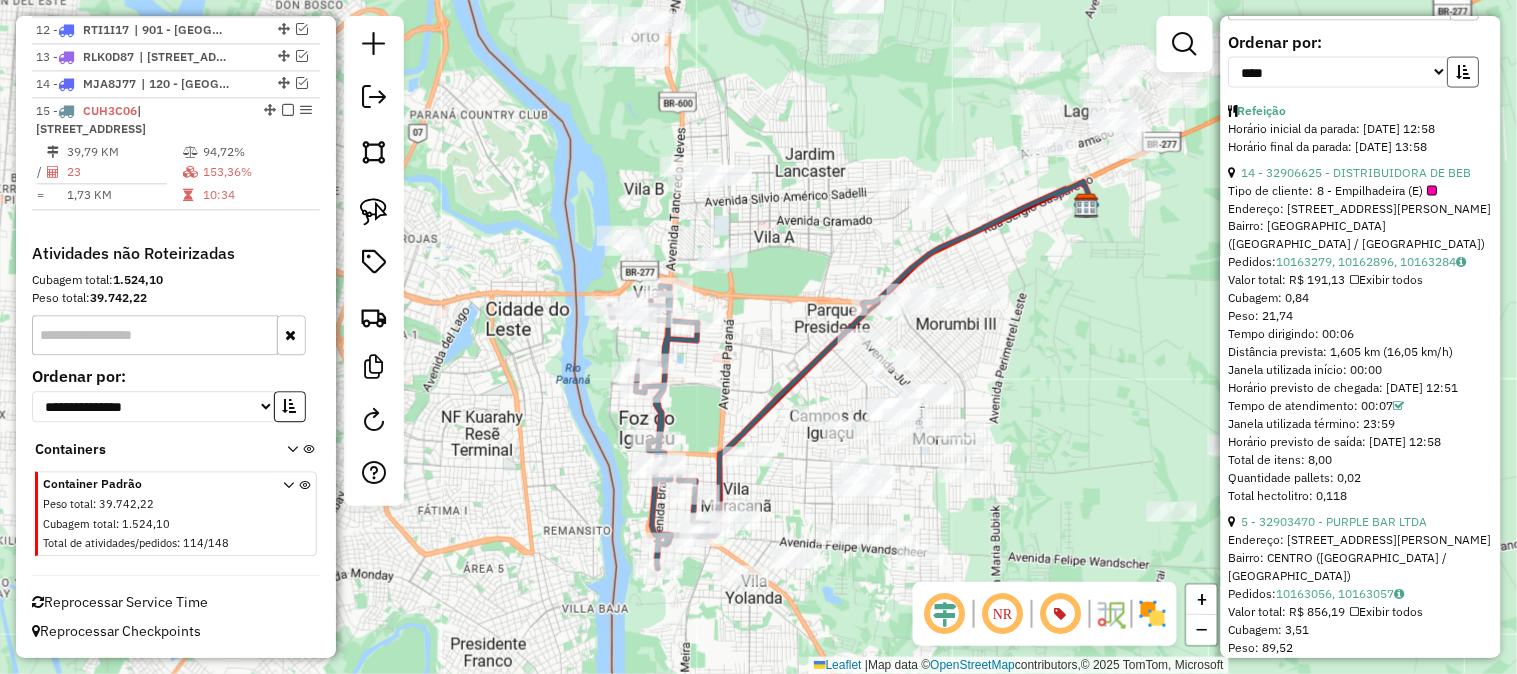 click at bounding box center [1464, 72] 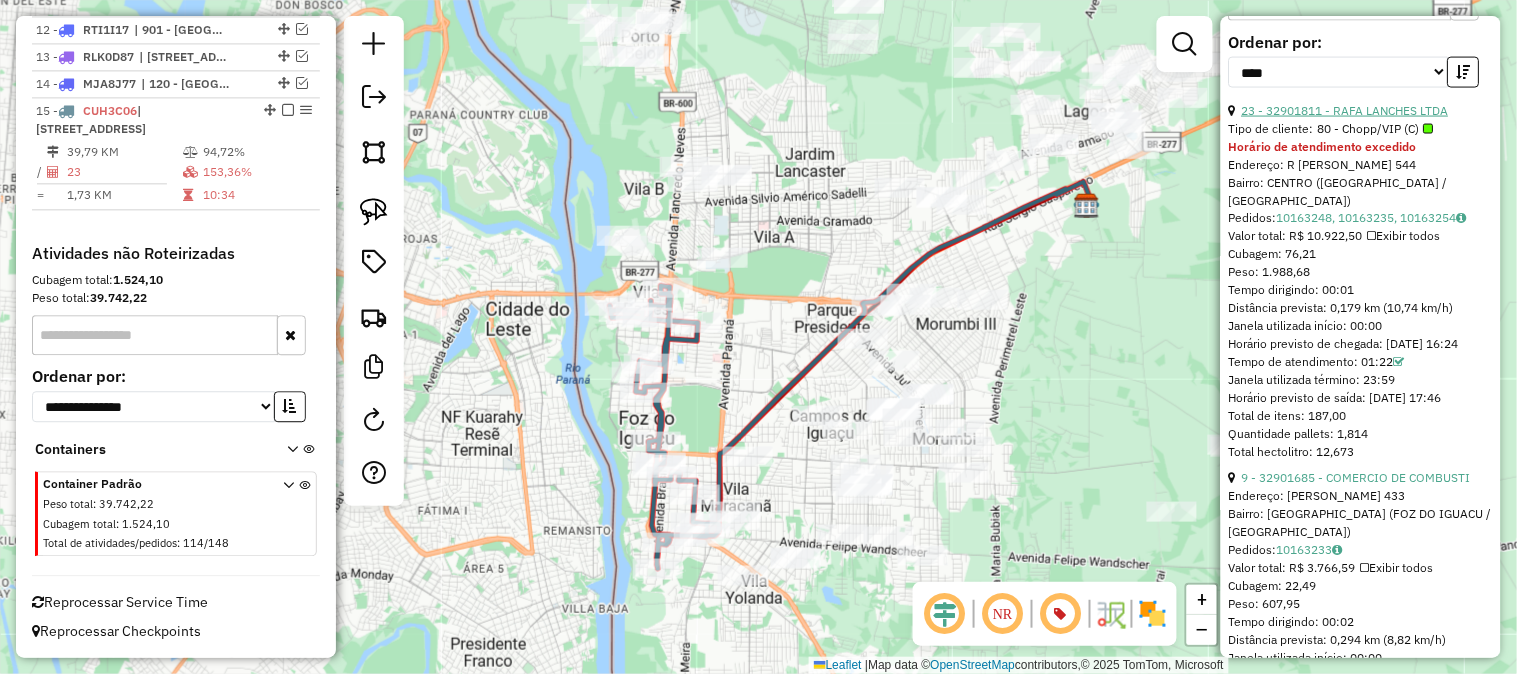 click on "23 - 32901811 - RAFA LANCHES LTDA" at bounding box center (1345, 110) 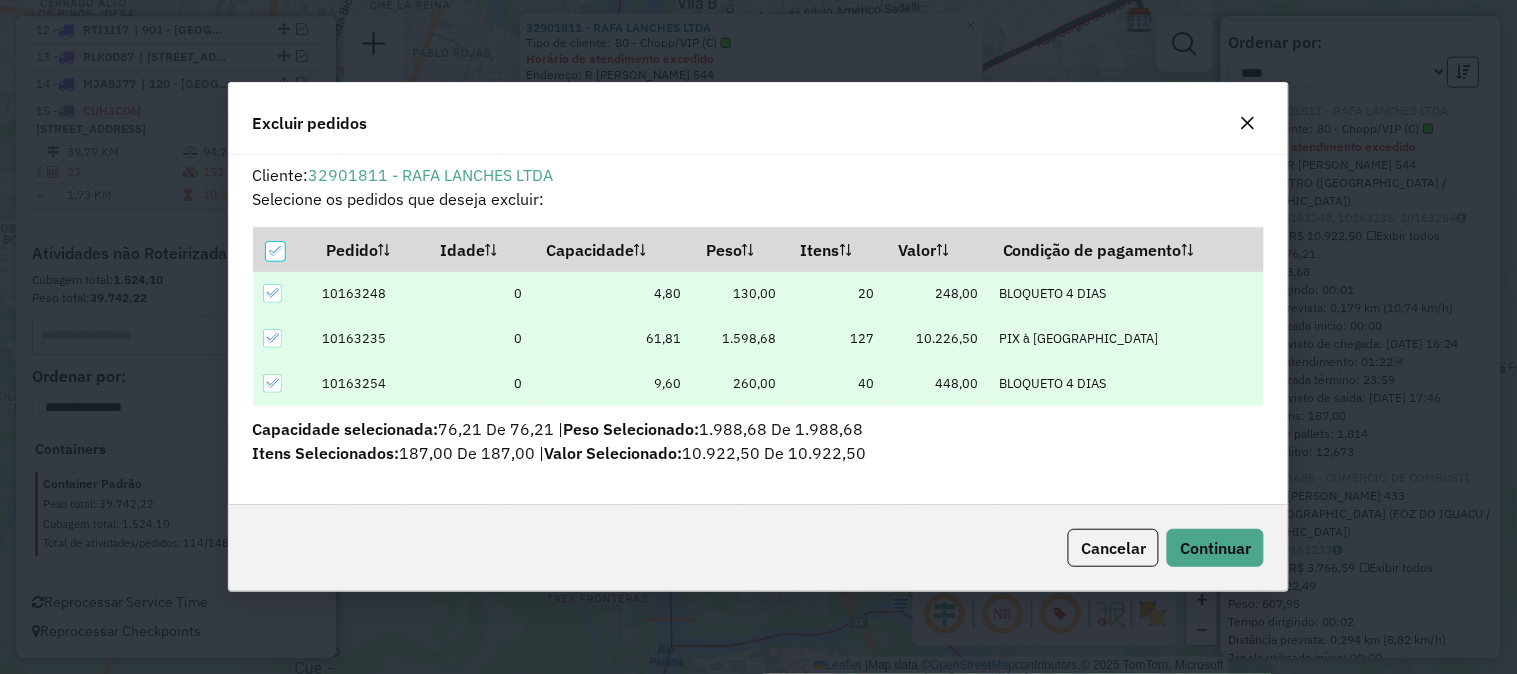 scroll, scrollTop: 11, scrollLeft: 5, axis: both 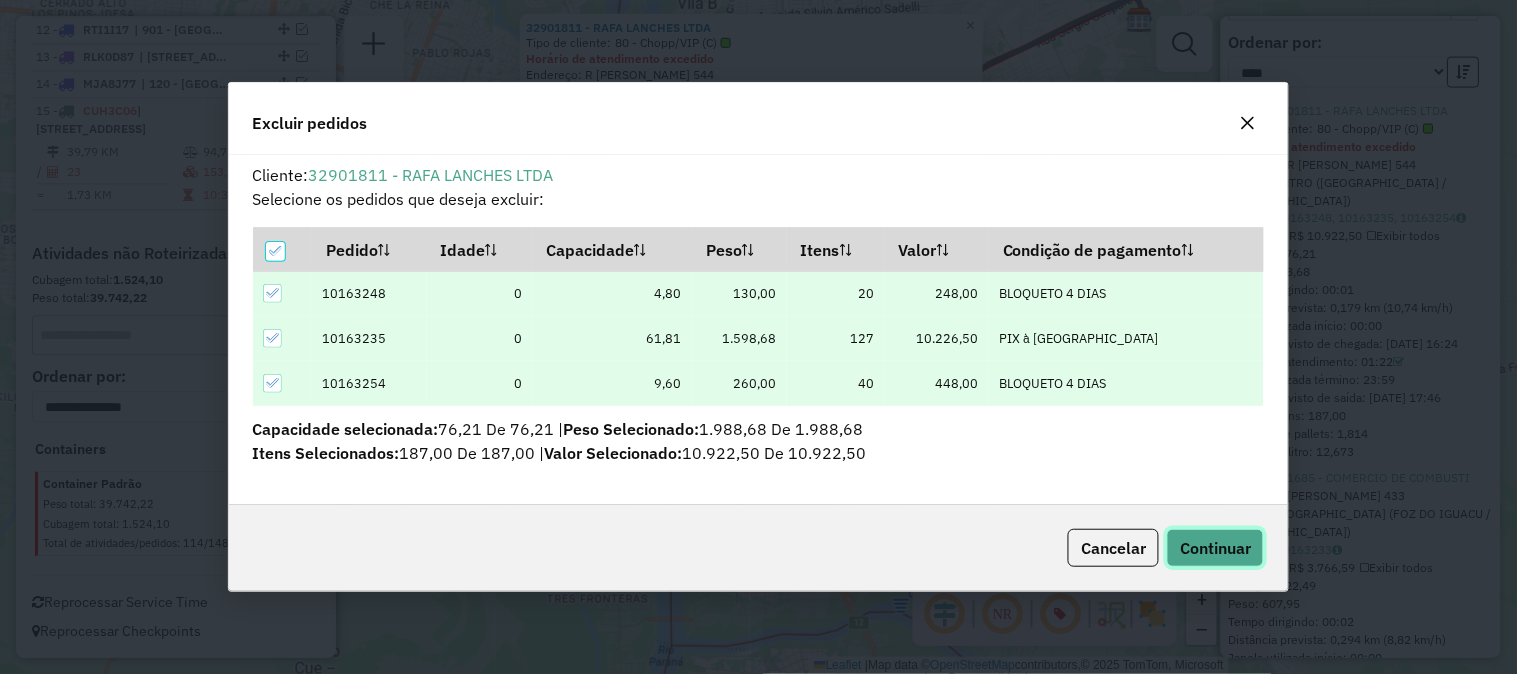 click on "Continuar" 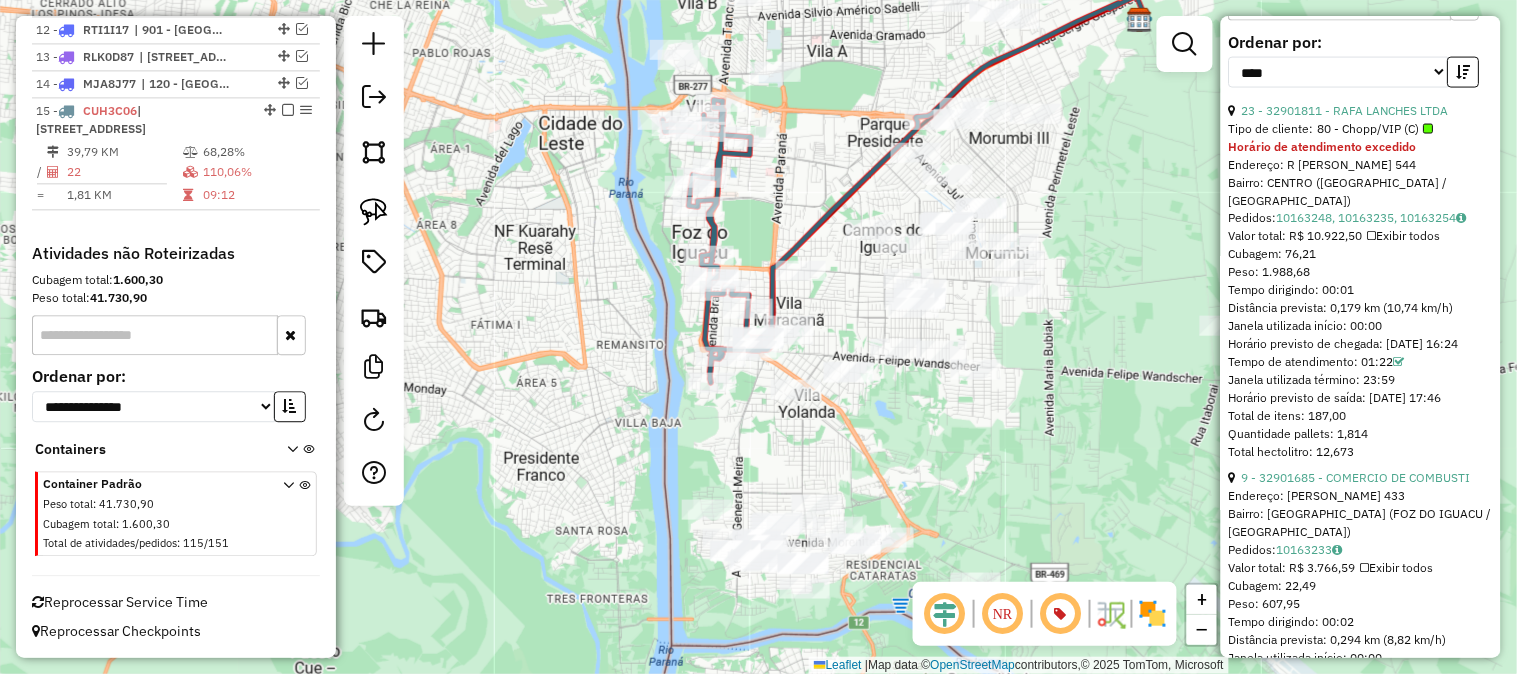 click 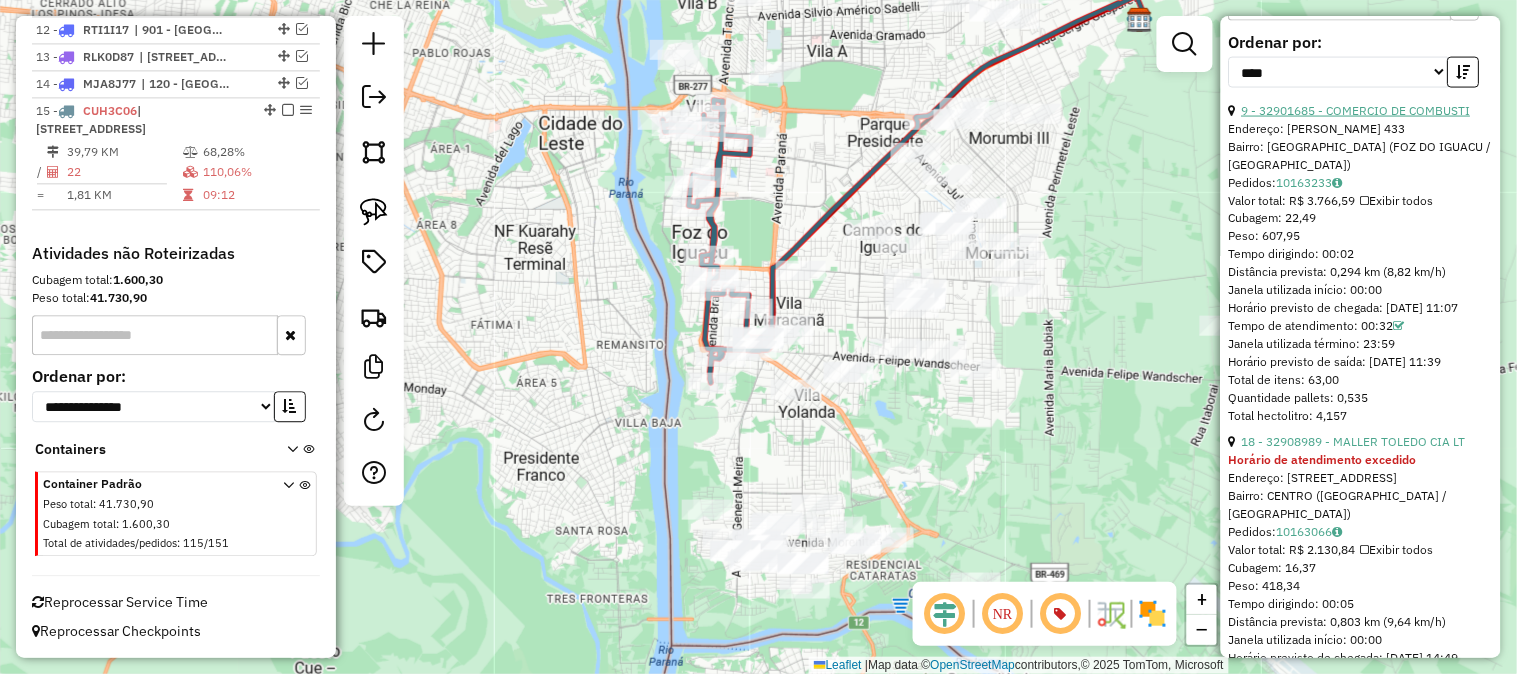 click on "9 - 32901685 - COMERCIO DE COMBUSTI" at bounding box center (1356, 110) 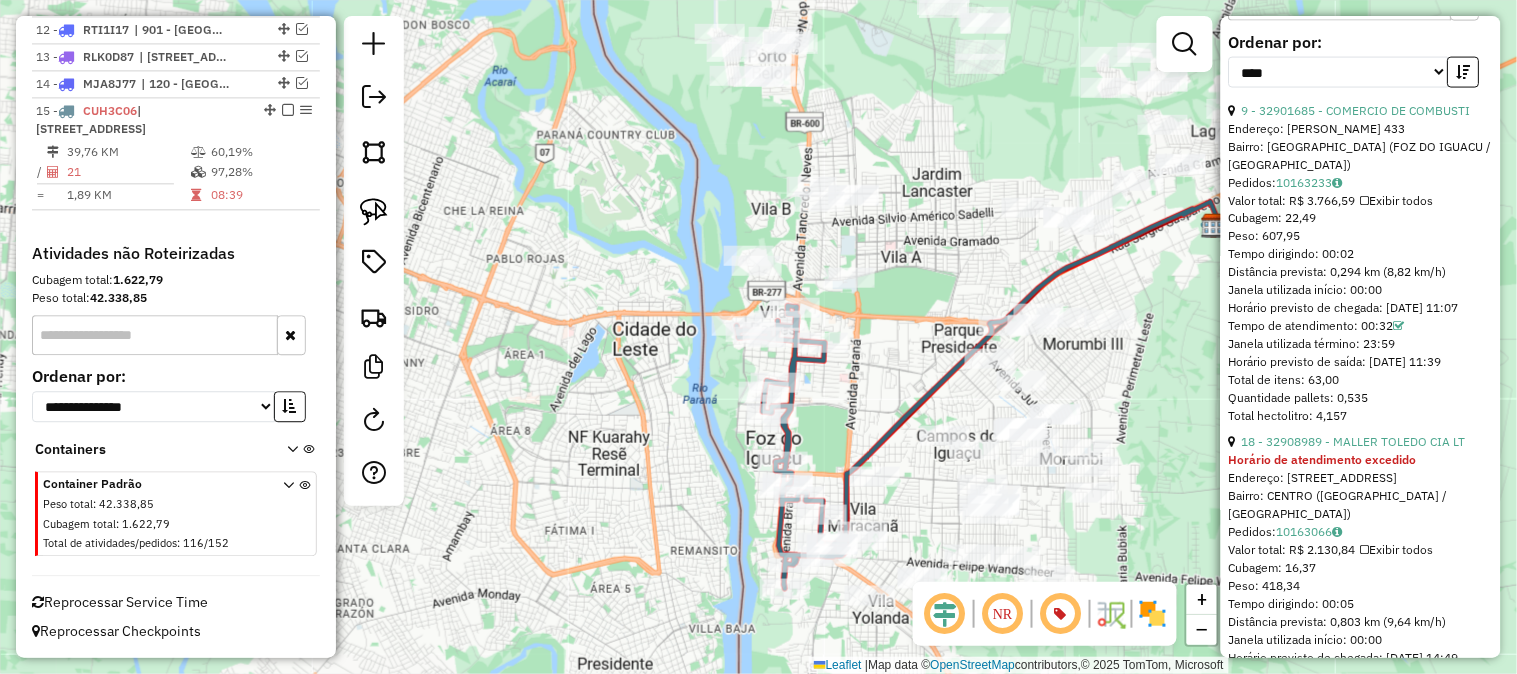 scroll, scrollTop: 760, scrollLeft: 0, axis: vertical 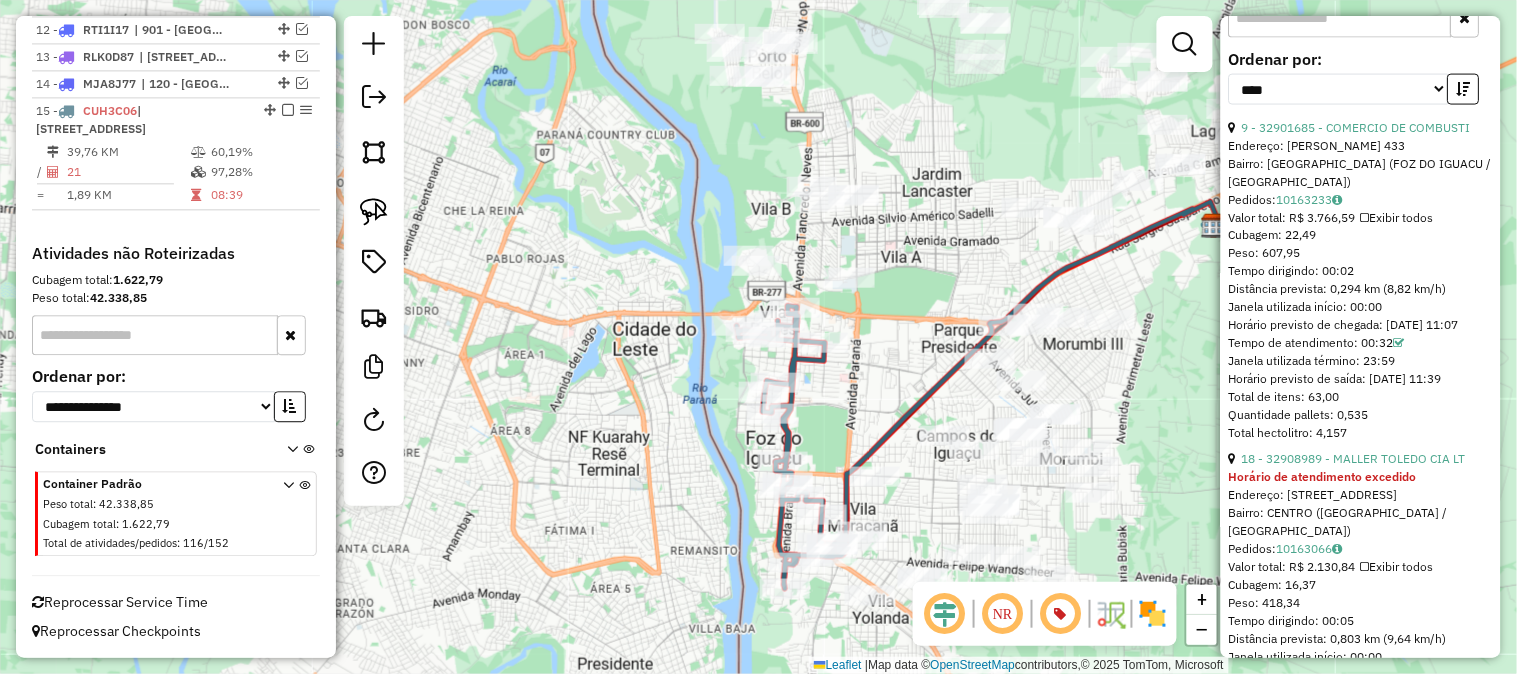 click 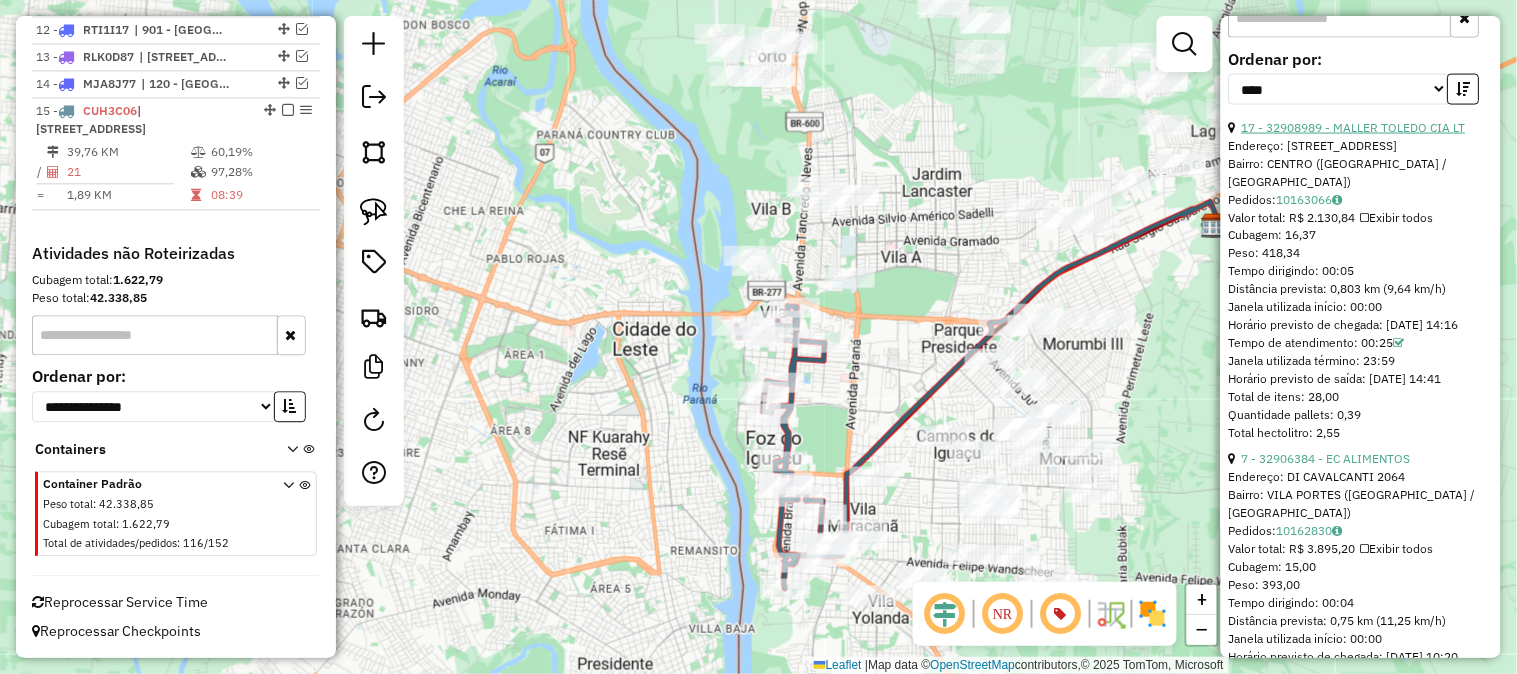 click on "17 - 32908989 - MALLER TOLEDO CIA LT" at bounding box center (1354, 127) 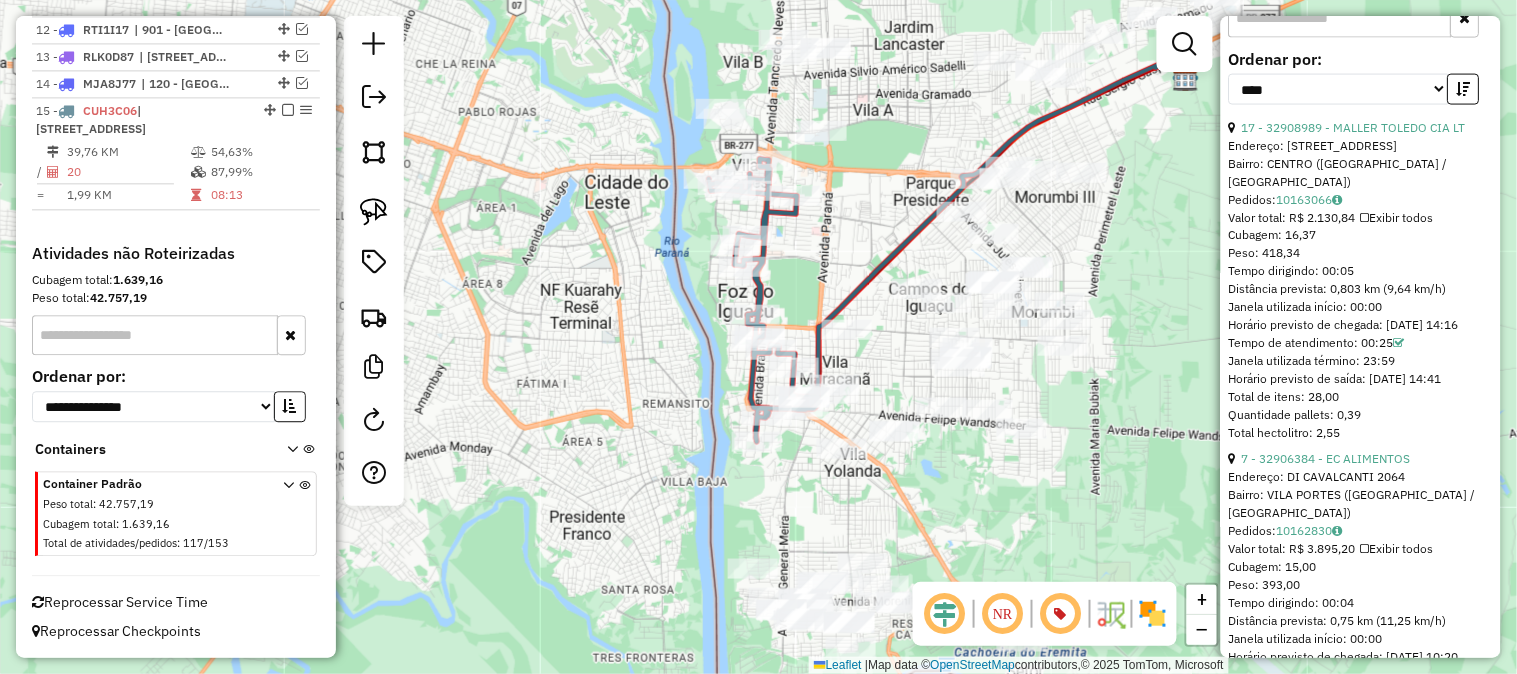 click 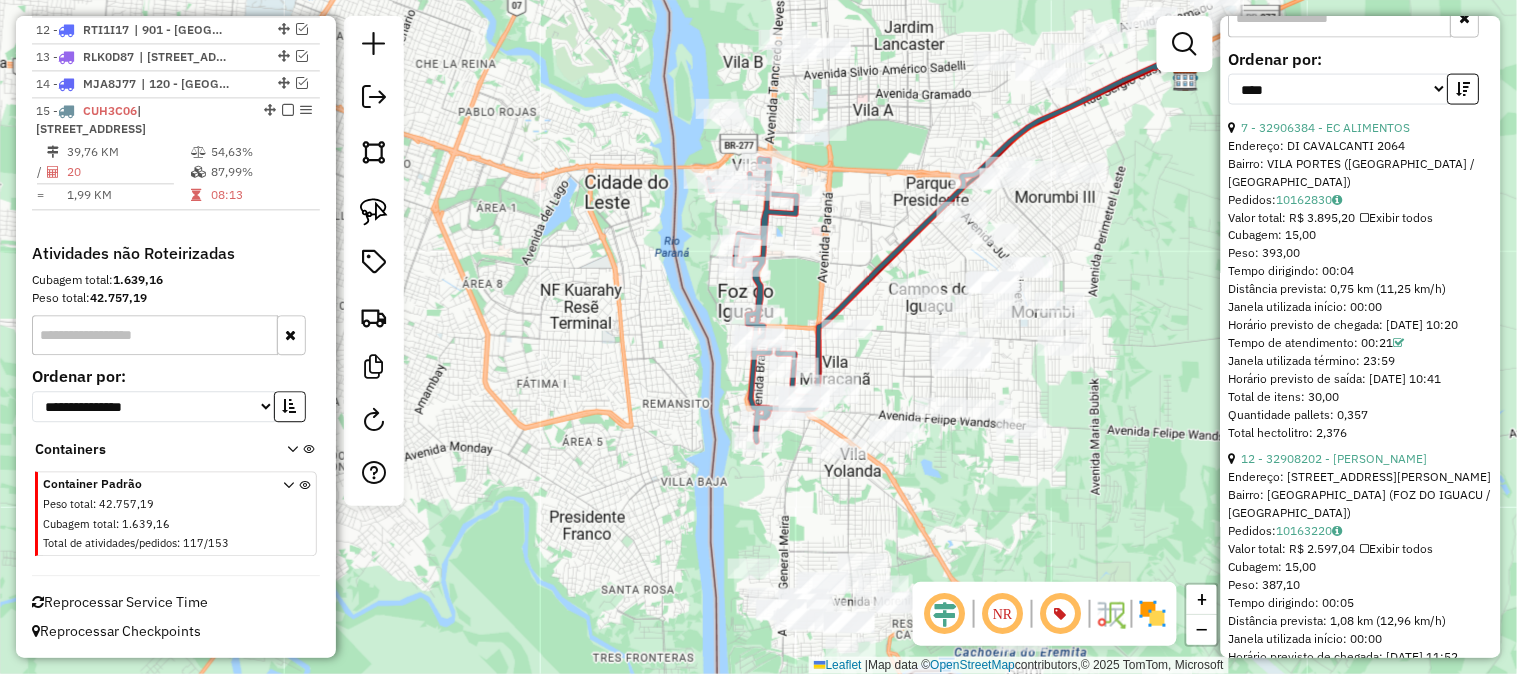 click on "**********" at bounding box center (1361, 85) 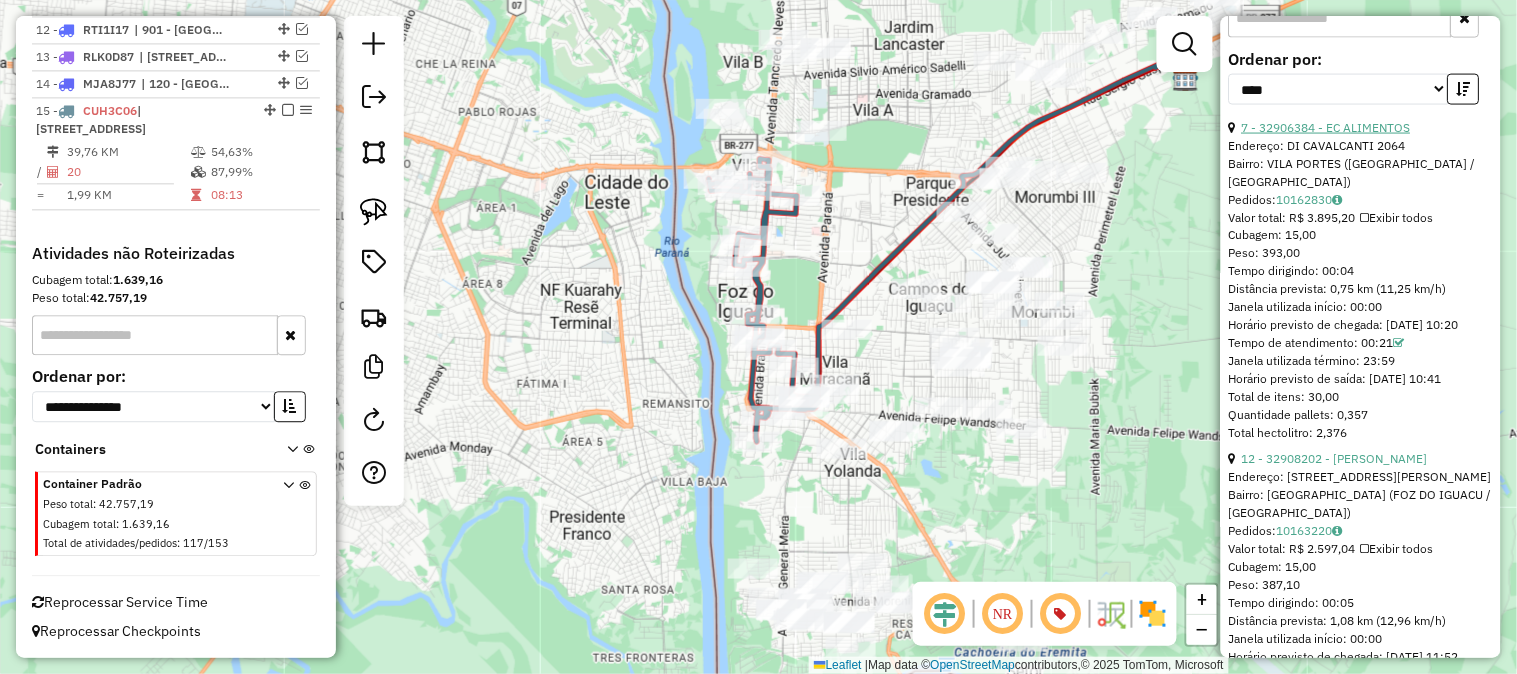 click on "7 - 32906384 - EC  ALIMENTOS" at bounding box center [1326, 127] 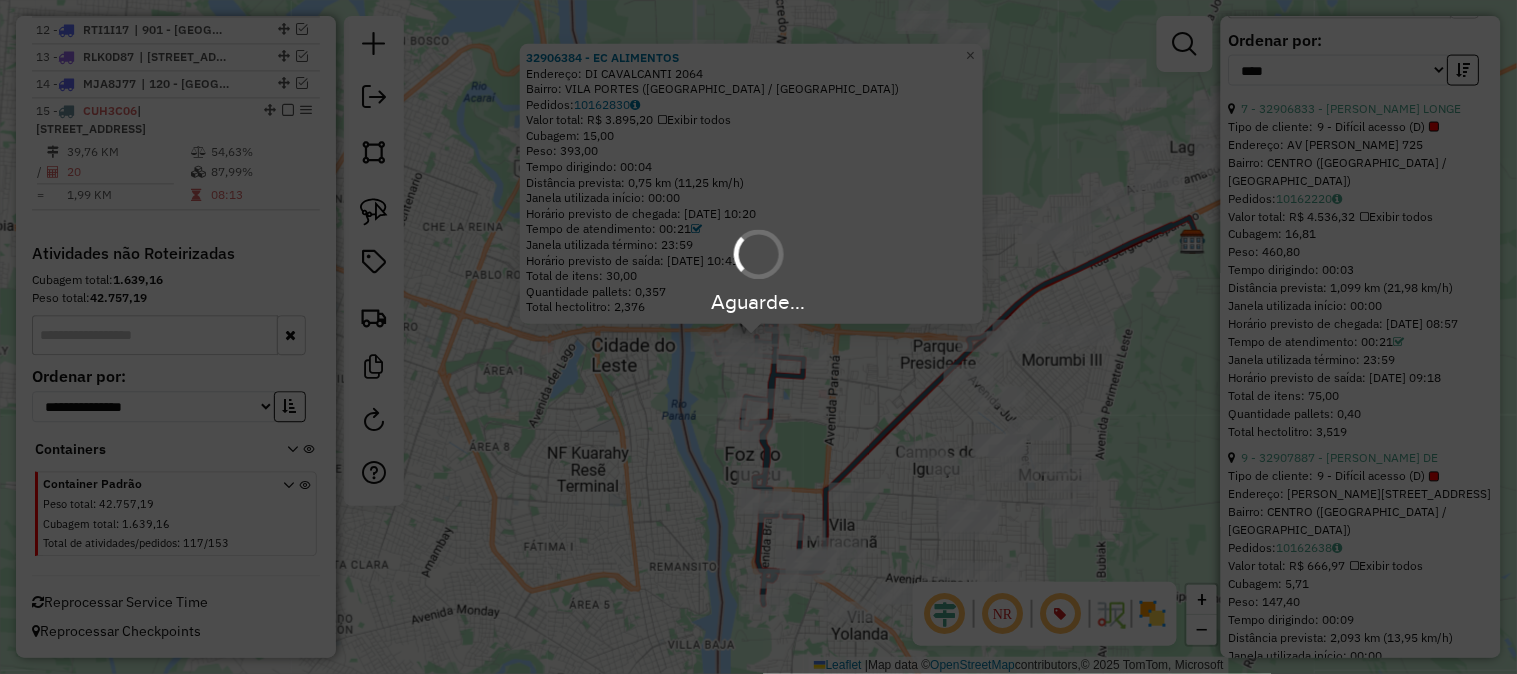 scroll, scrollTop: 704, scrollLeft: 0, axis: vertical 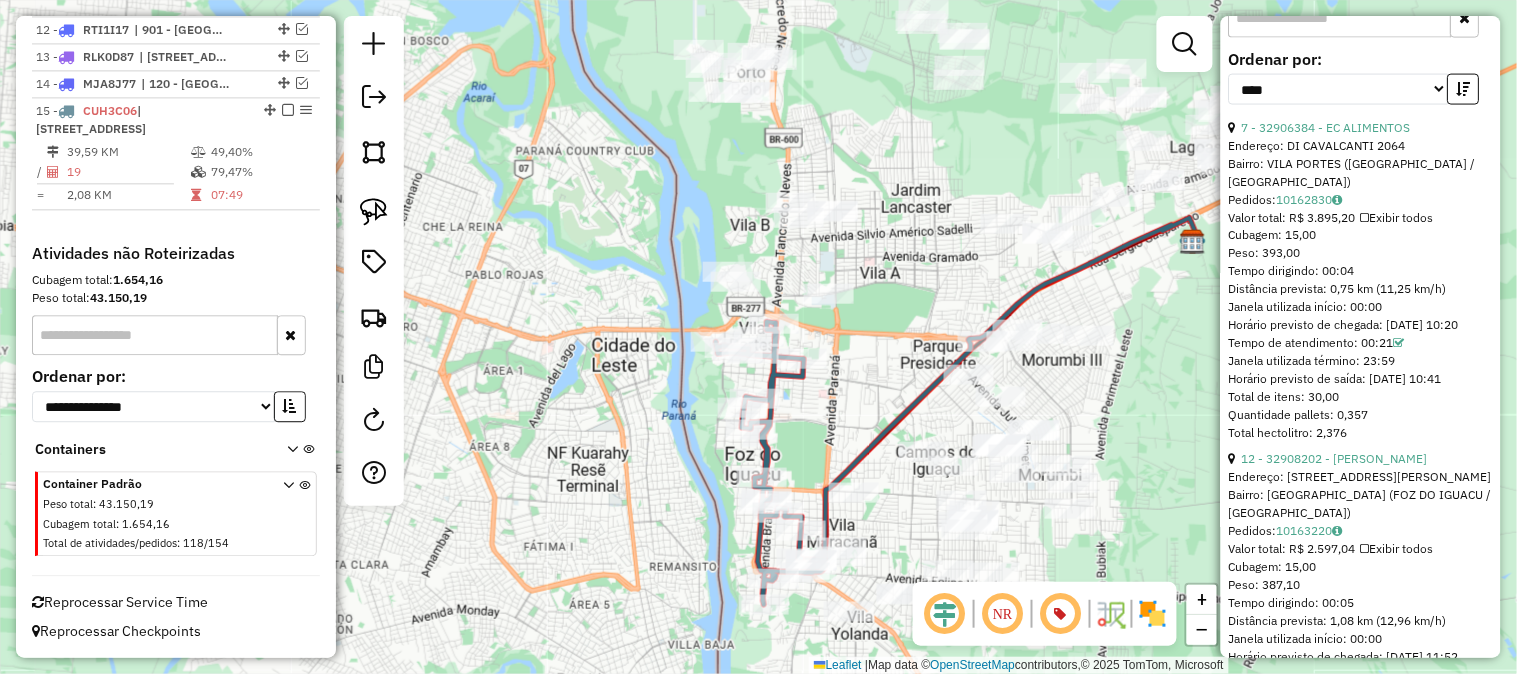 click 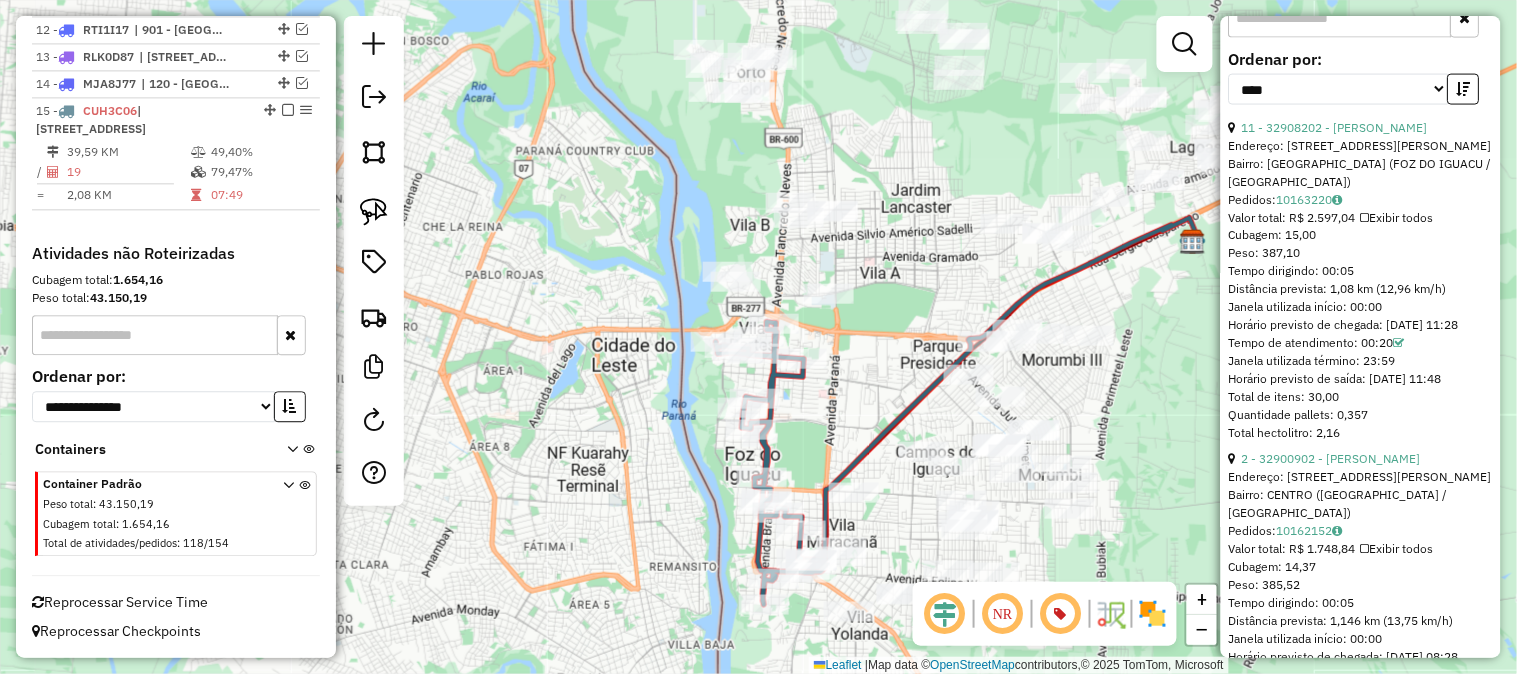 click on "**********" at bounding box center (1361, 85) 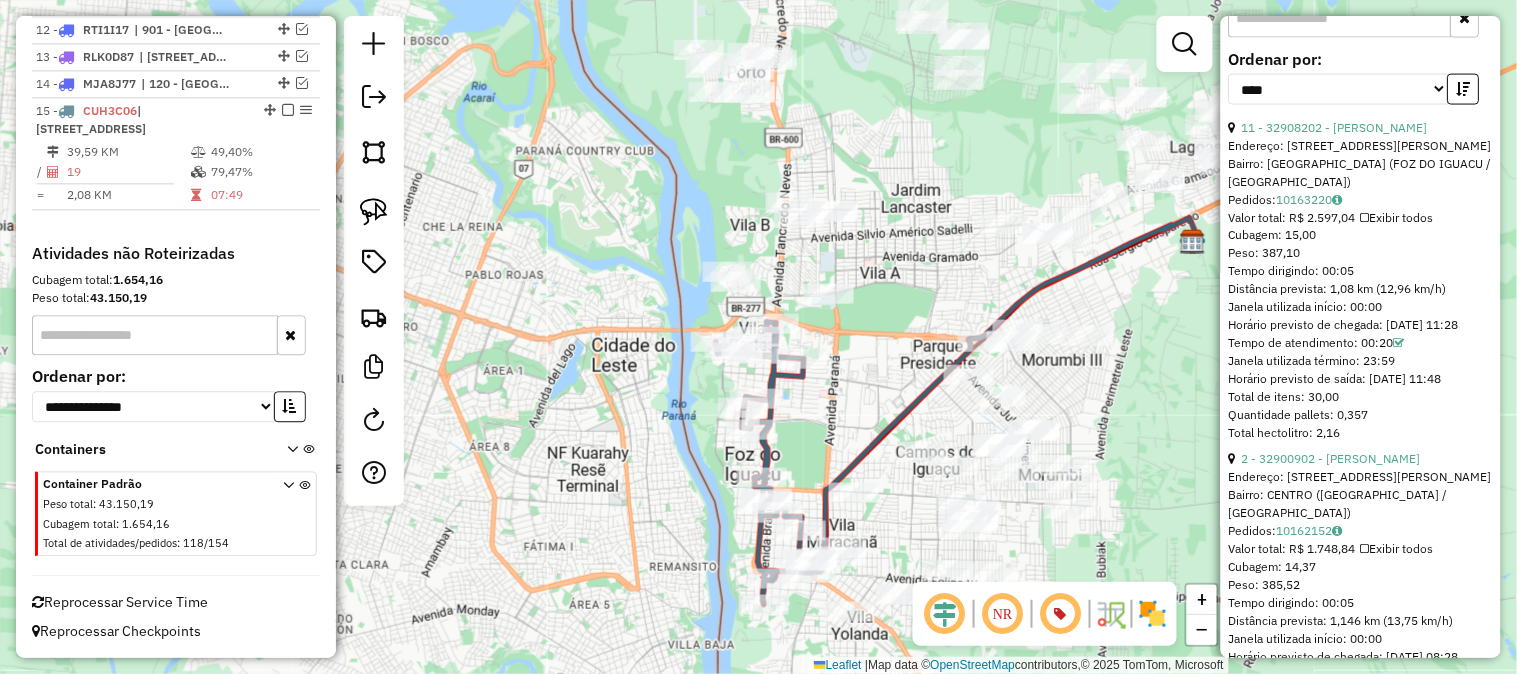 click on "11 - 32908202 - RUTE MARIA LECHKIV" at bounding box center (1361, 128) 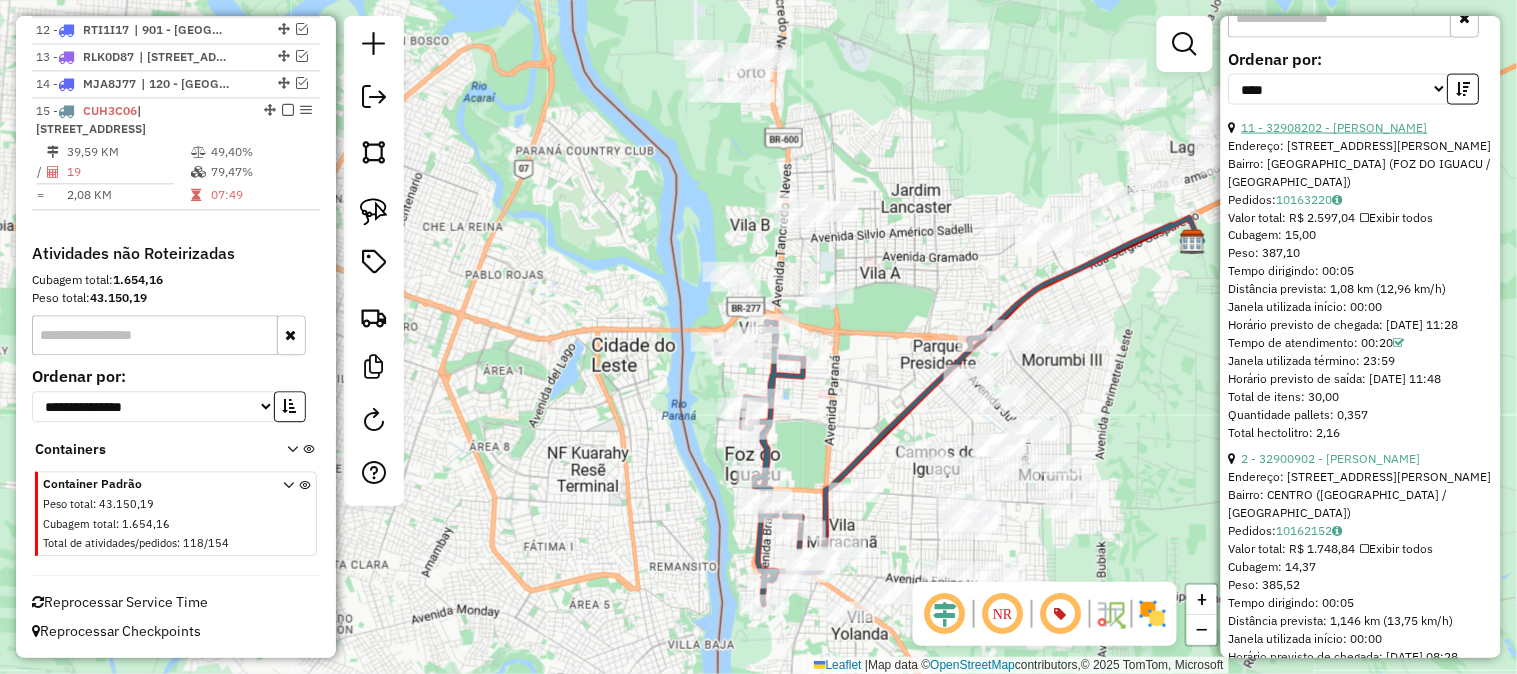 click on "11 - 32908202 - RUTE MARIA LECHKIV" at bounding box center (1335, 127) 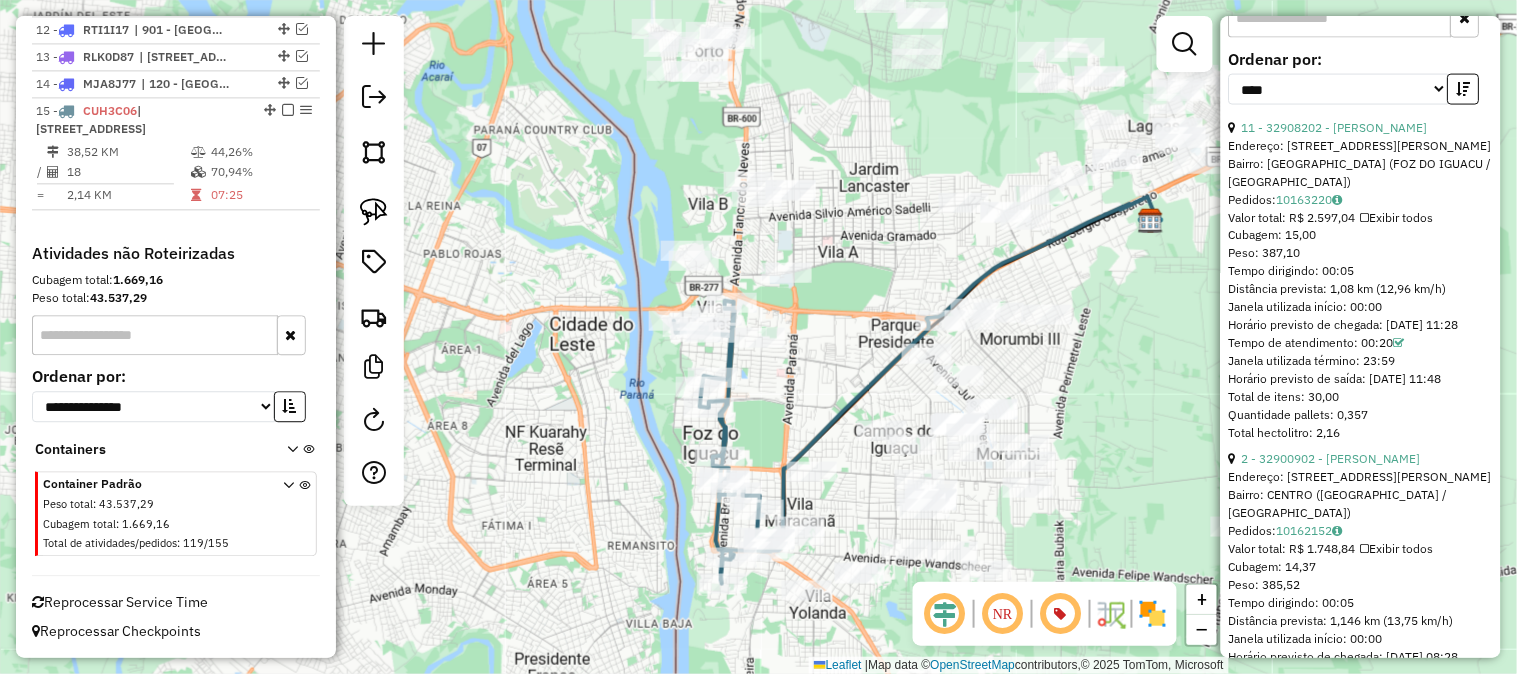 click 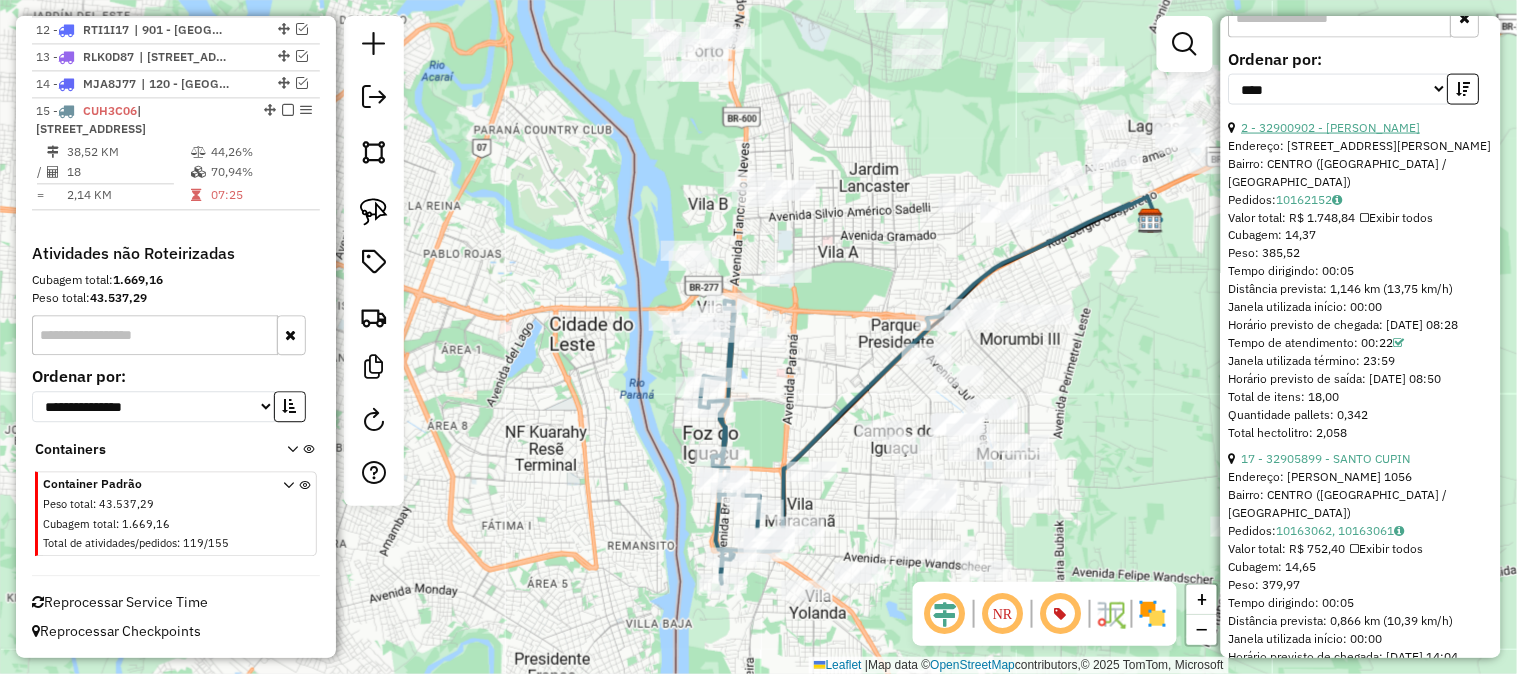 click on "2 - 32900902 - ELAINE TATIANE FREIT" at bounding box center (1331, 127) 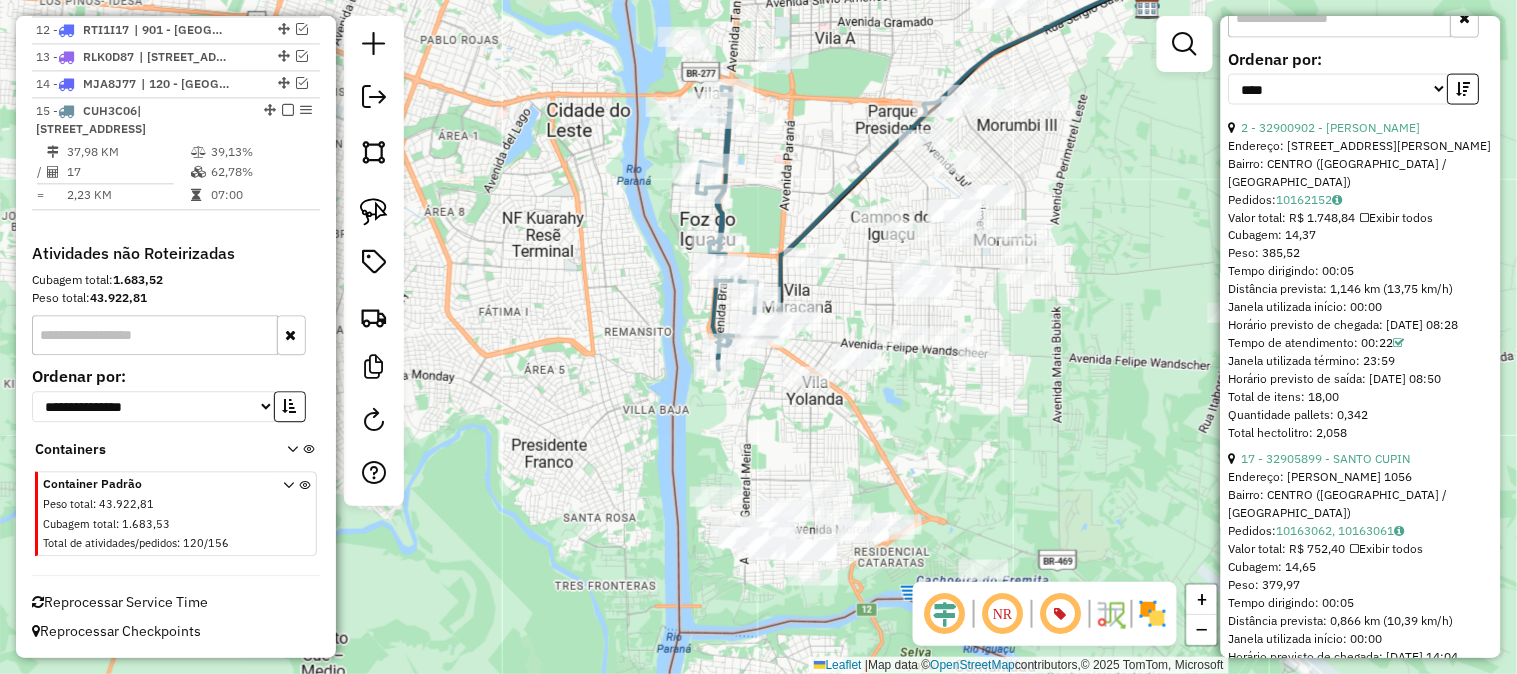 click 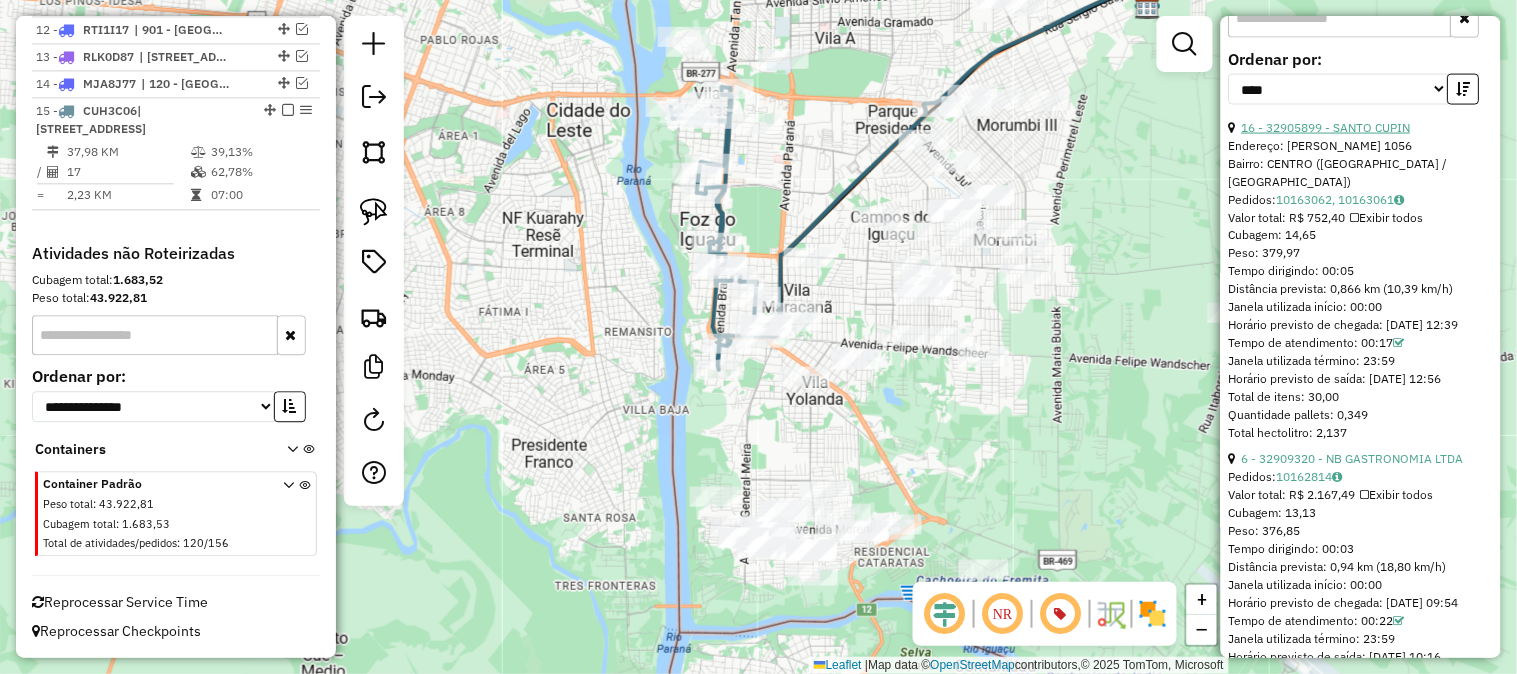 click on "16 - 32905899 - SANTO CUPIN" at bounding box center (1326, 127) 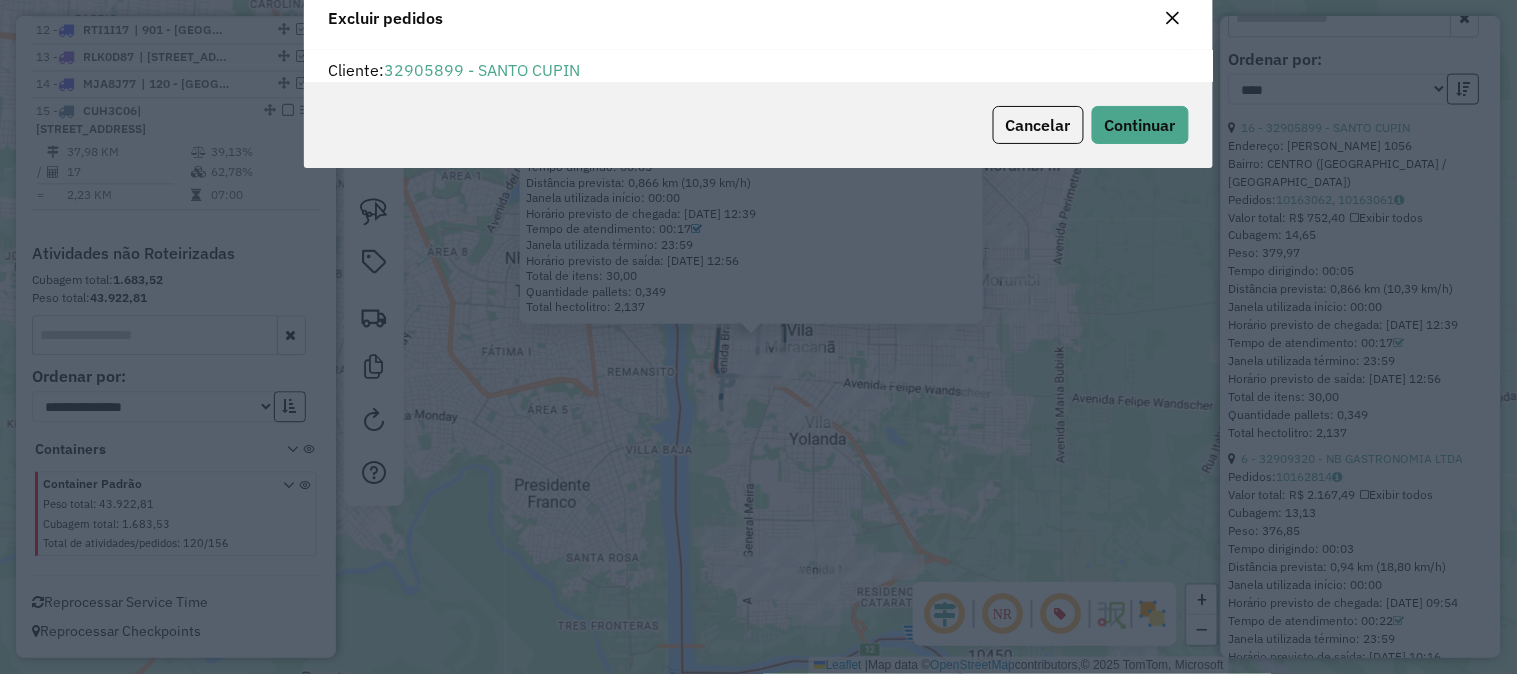 scroll, scrollTop: 0, scrollLeft: 0, axis: both 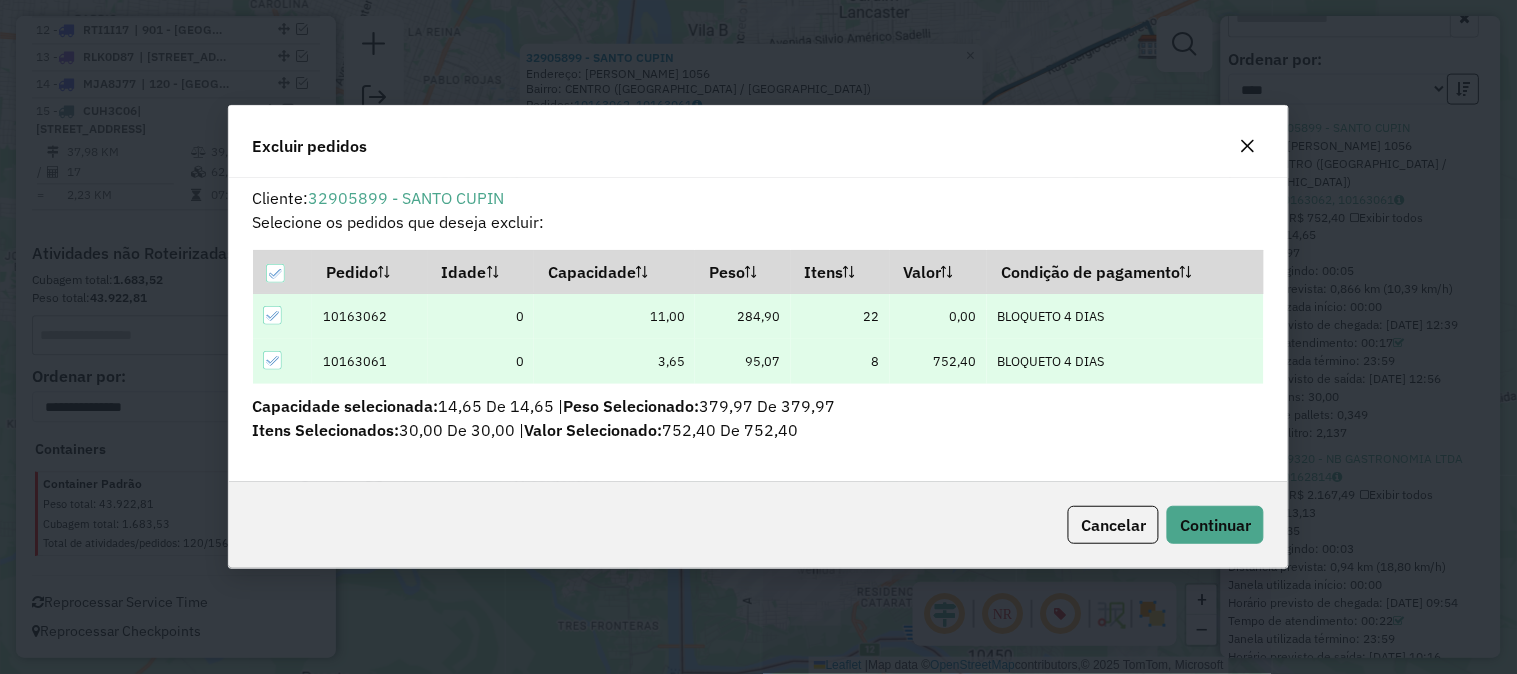 click on "Cancelar  Continuar" 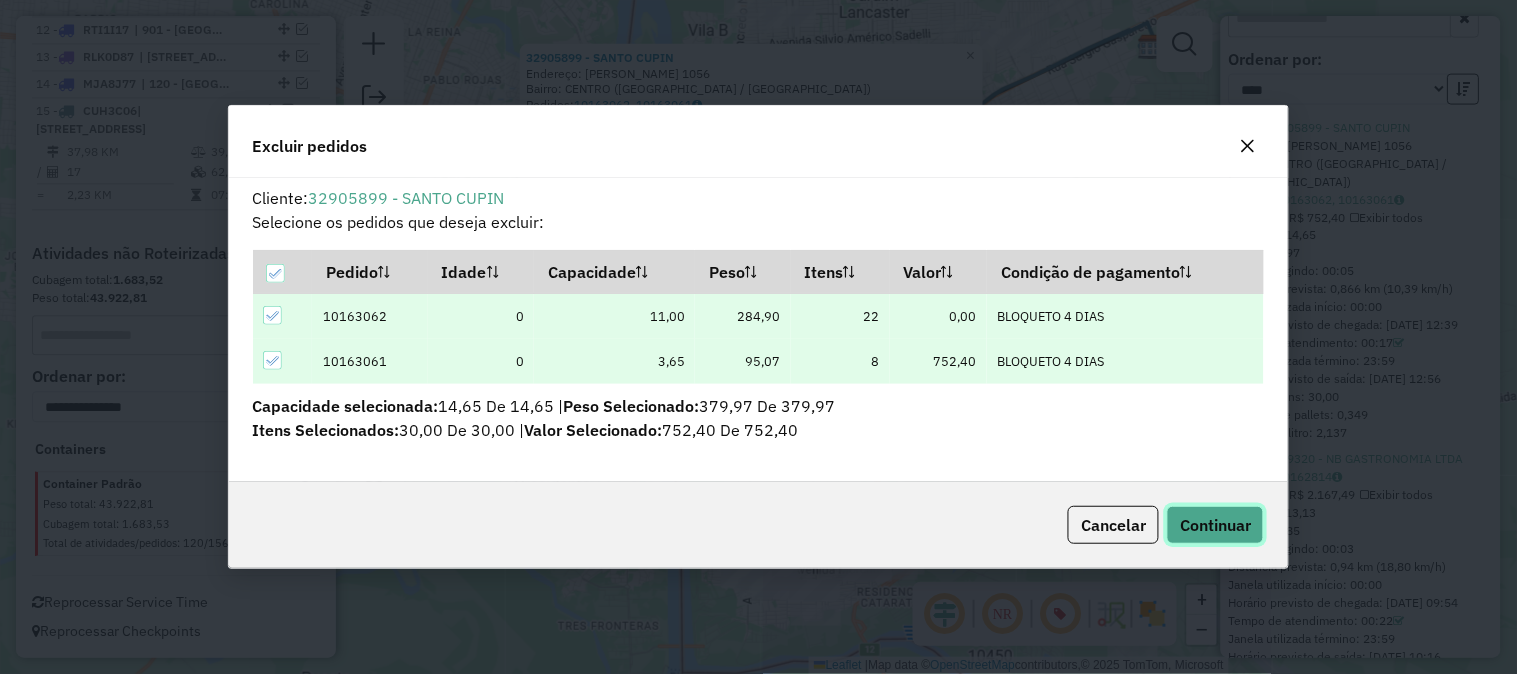 click on "Continuar" 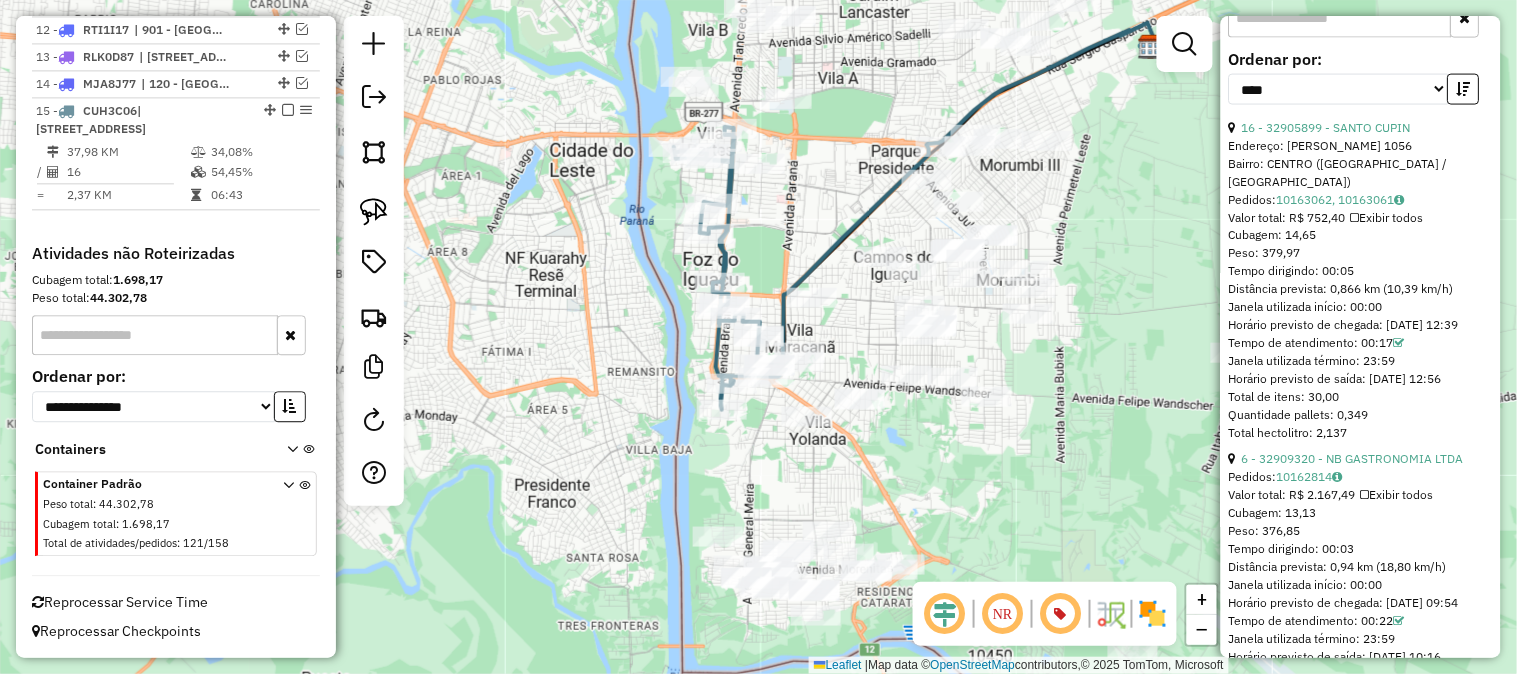 scroll, scrollTop: 742, scrollLeft: 0, axis: vertical 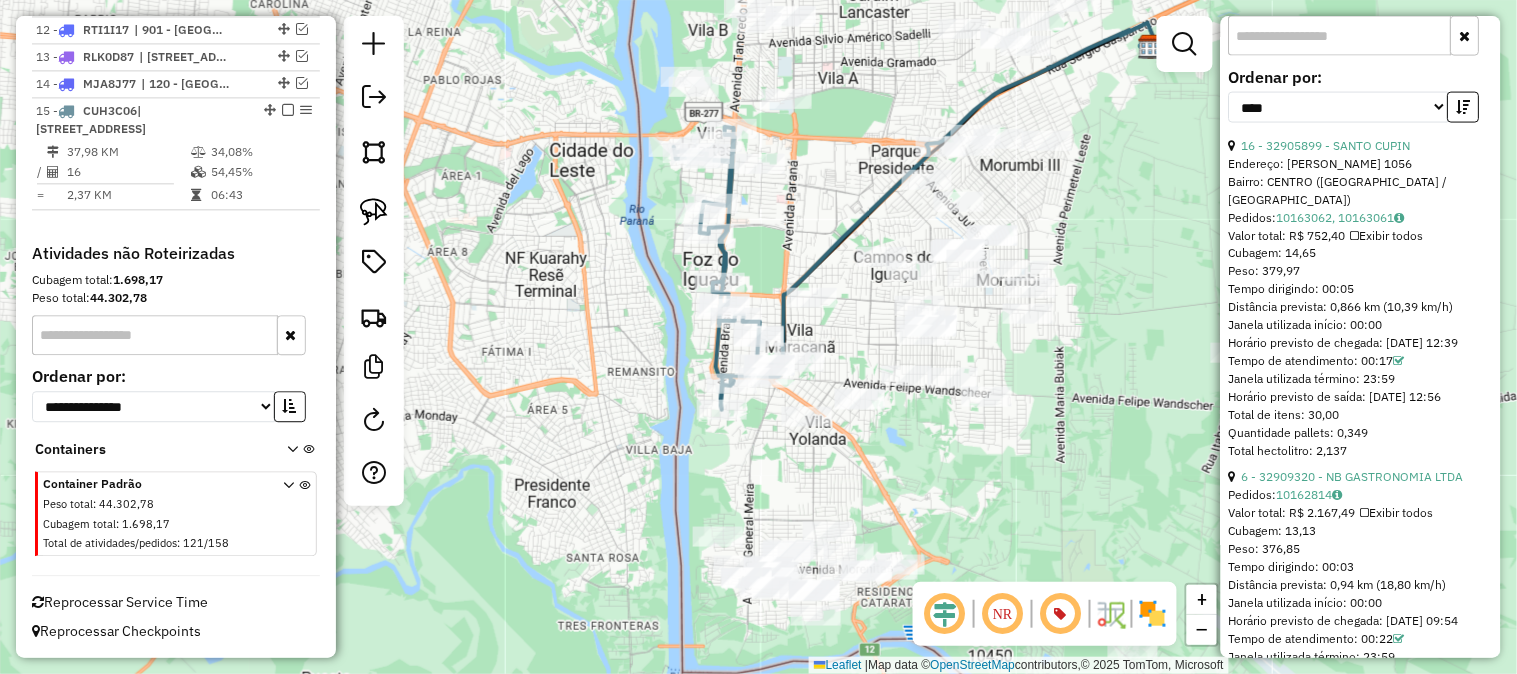 click 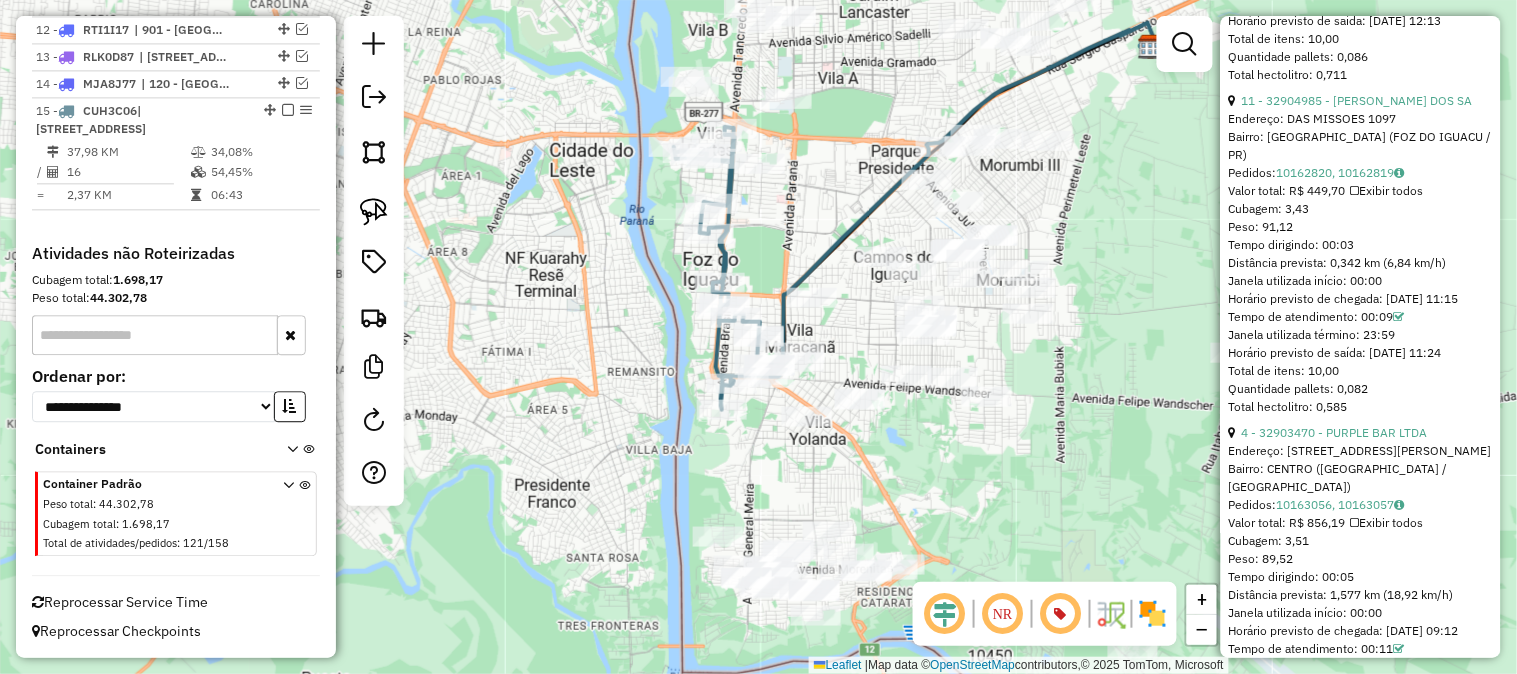 scroll, scrollTop: 5651, scrollLeft: 0, axis: vertical 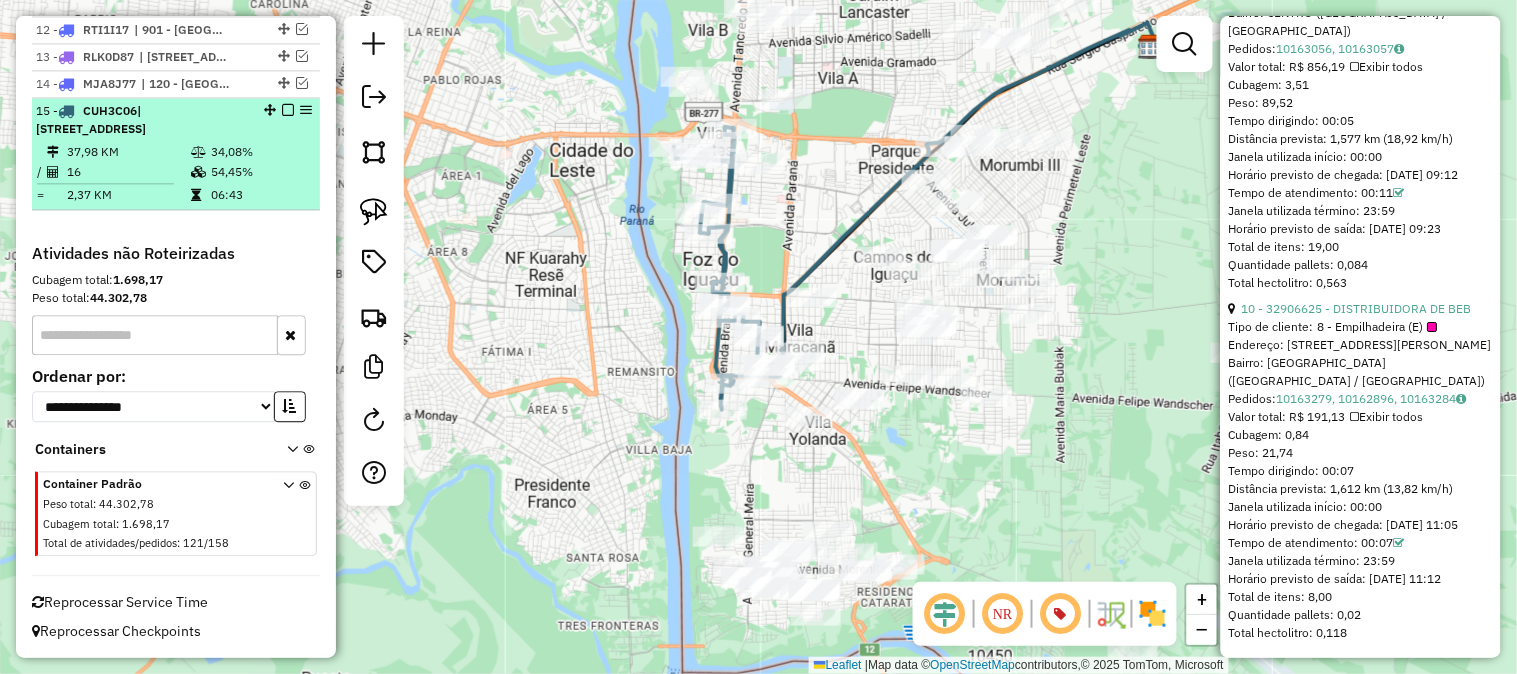 click at bounding box center [288, 110] 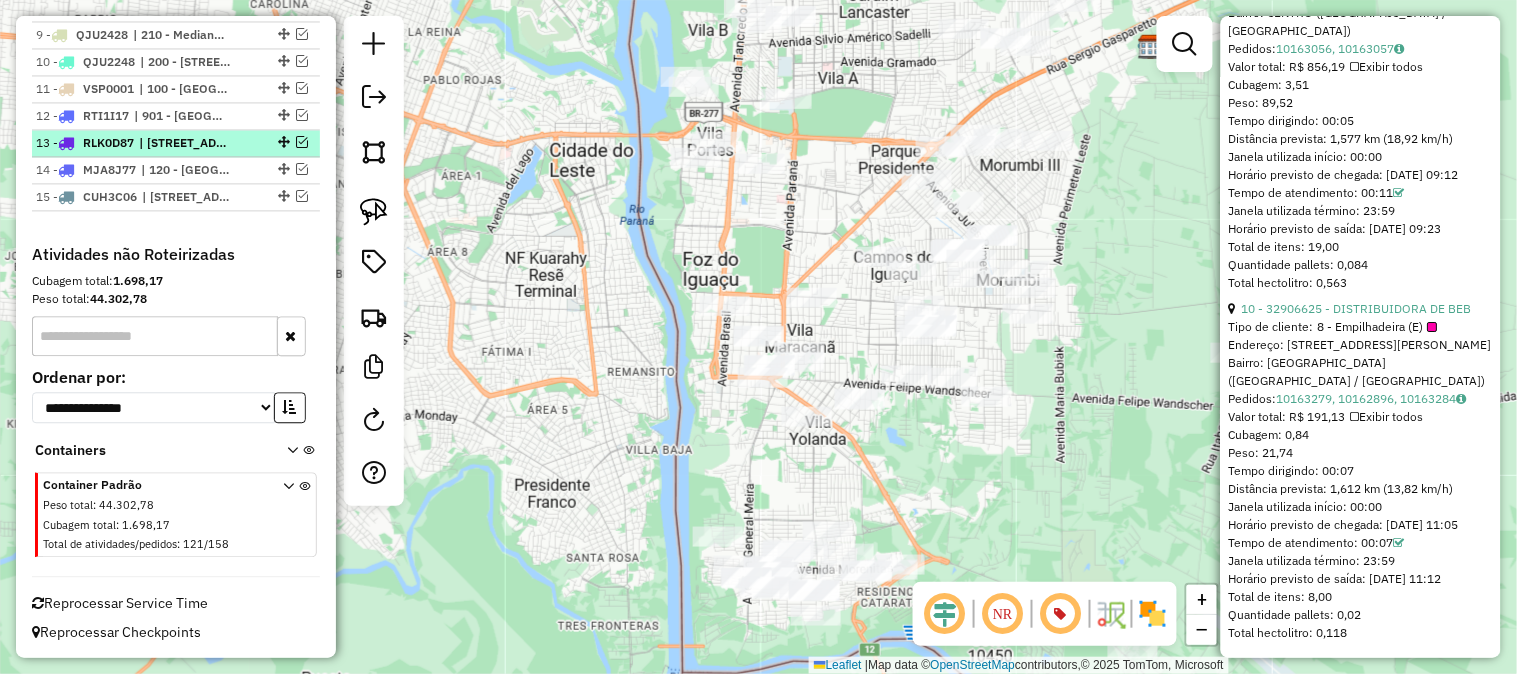 click at bounding box center (302, 142) 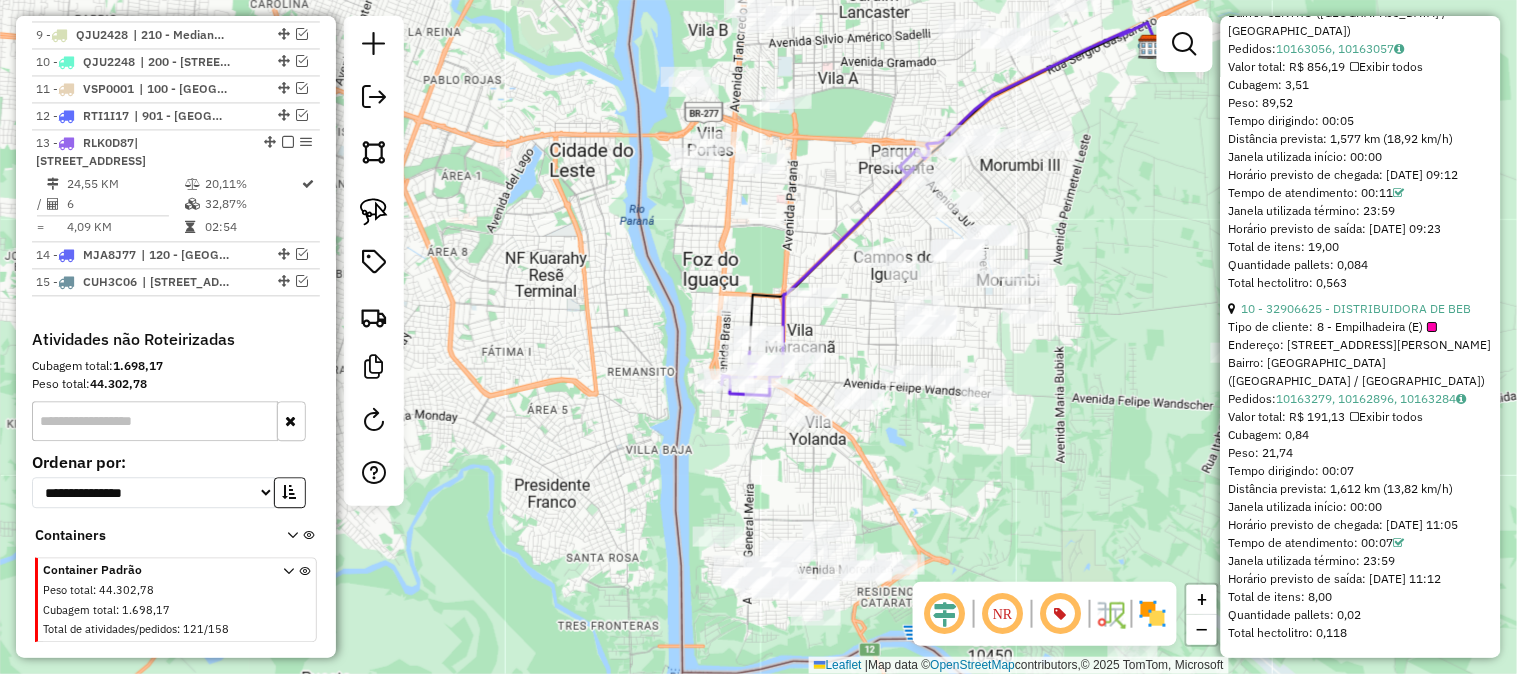 scroll, scrollTop: 1131, scrollLeft: 0, axis: vertical 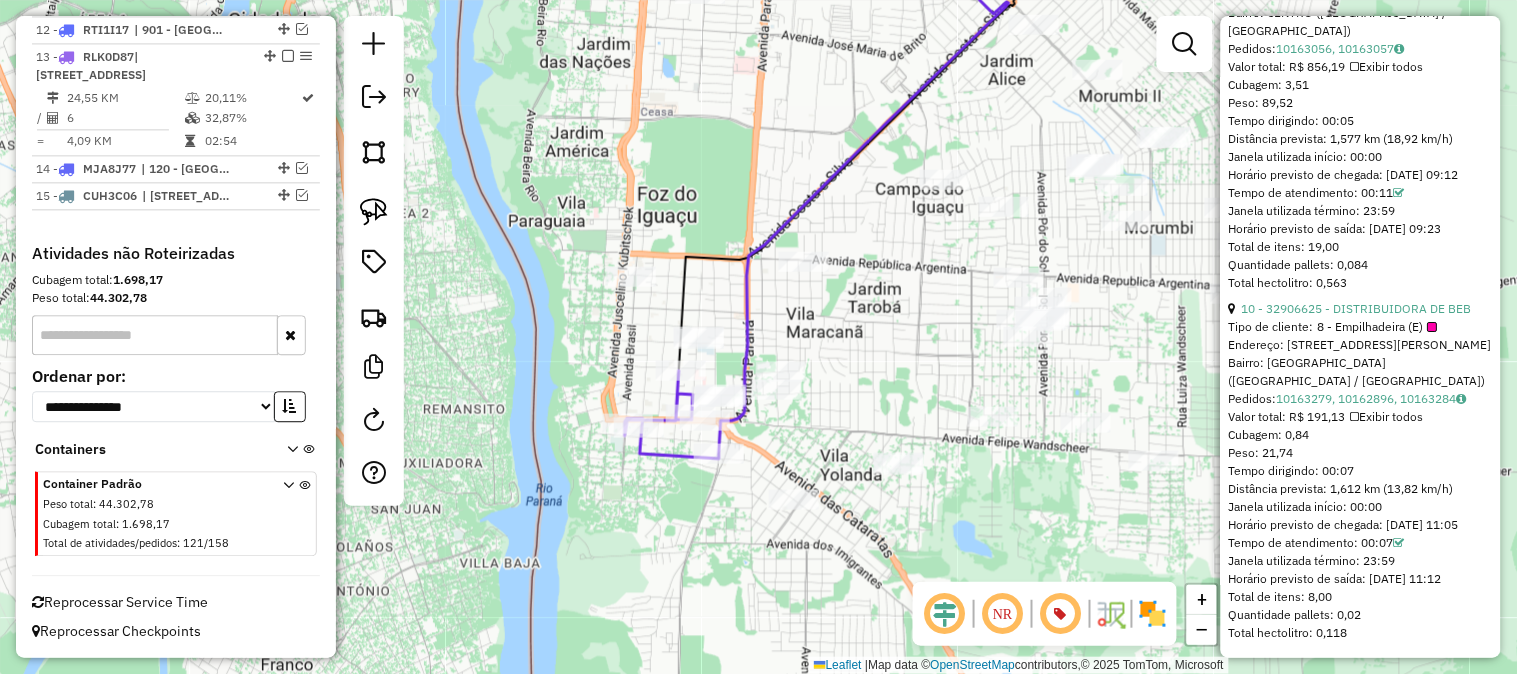 click 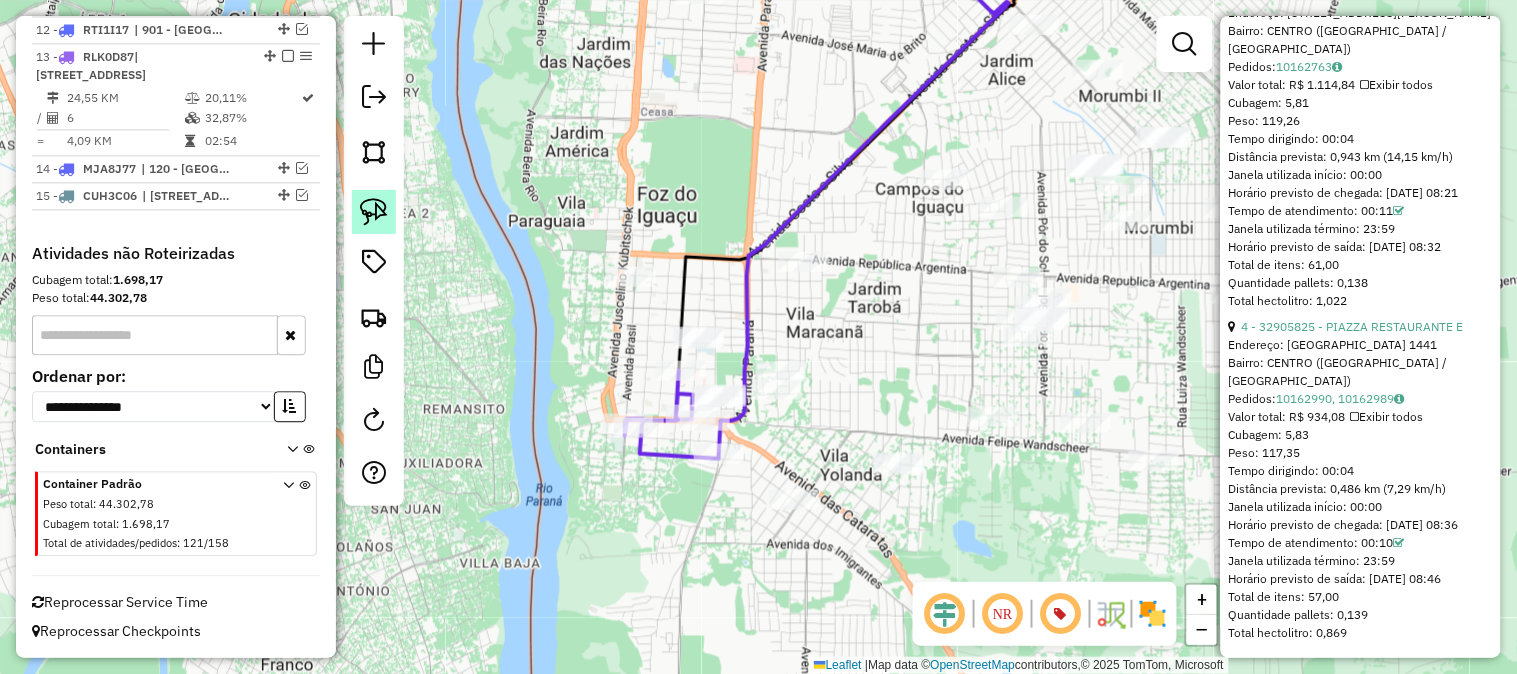 scroll, scrollTop: 6, scrollLeft: 0, axis: vertical 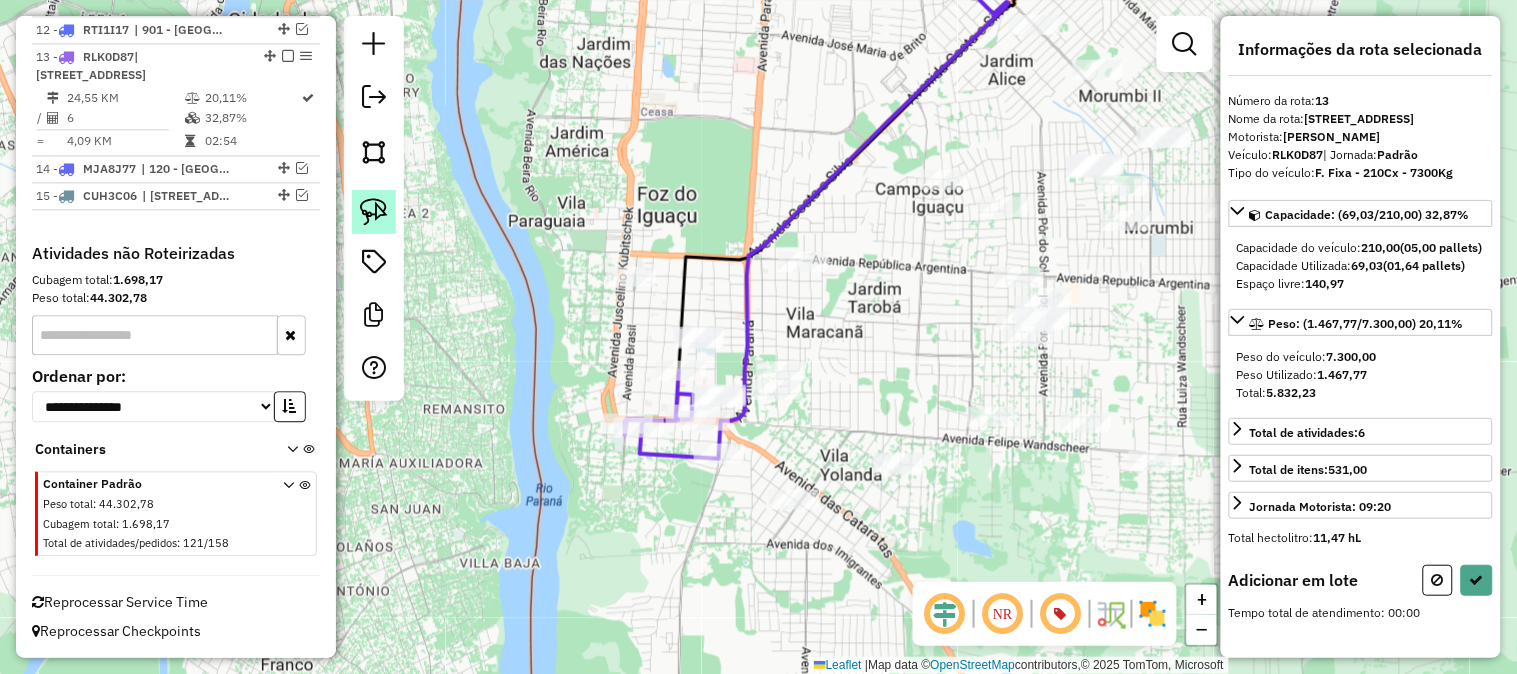 click 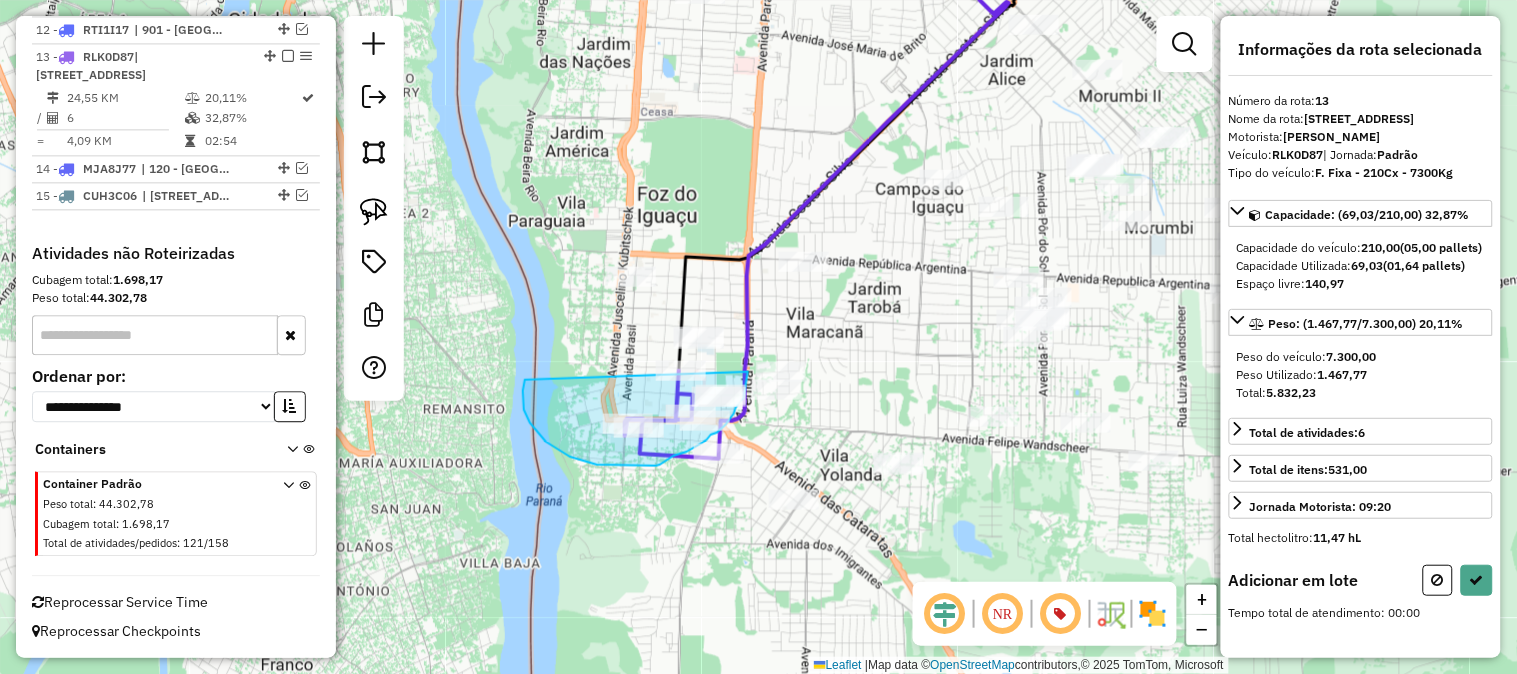 drag, startPoint x: 546, startPoint y: 442, endPoint x: 748, endPoint y: 371, distance: 214.11446 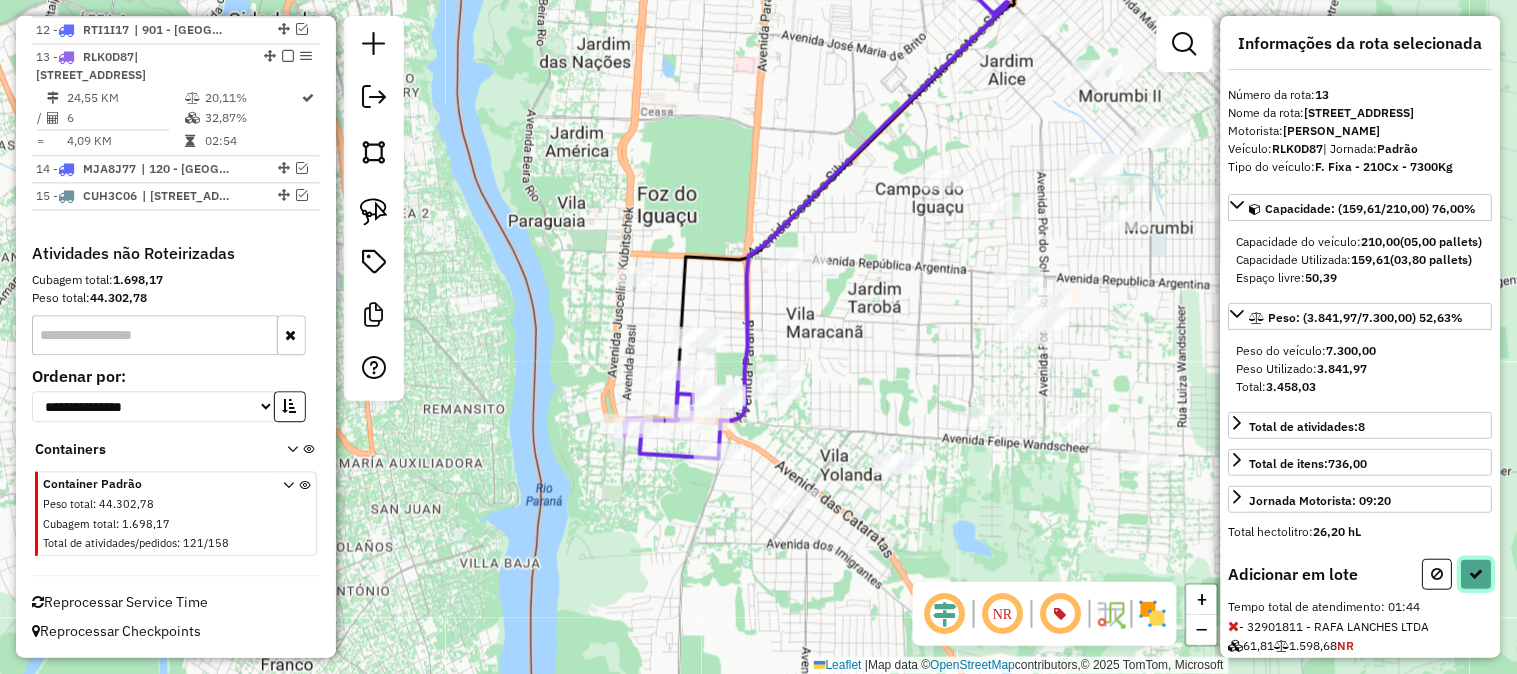 click at bounding box center [1477, 574] 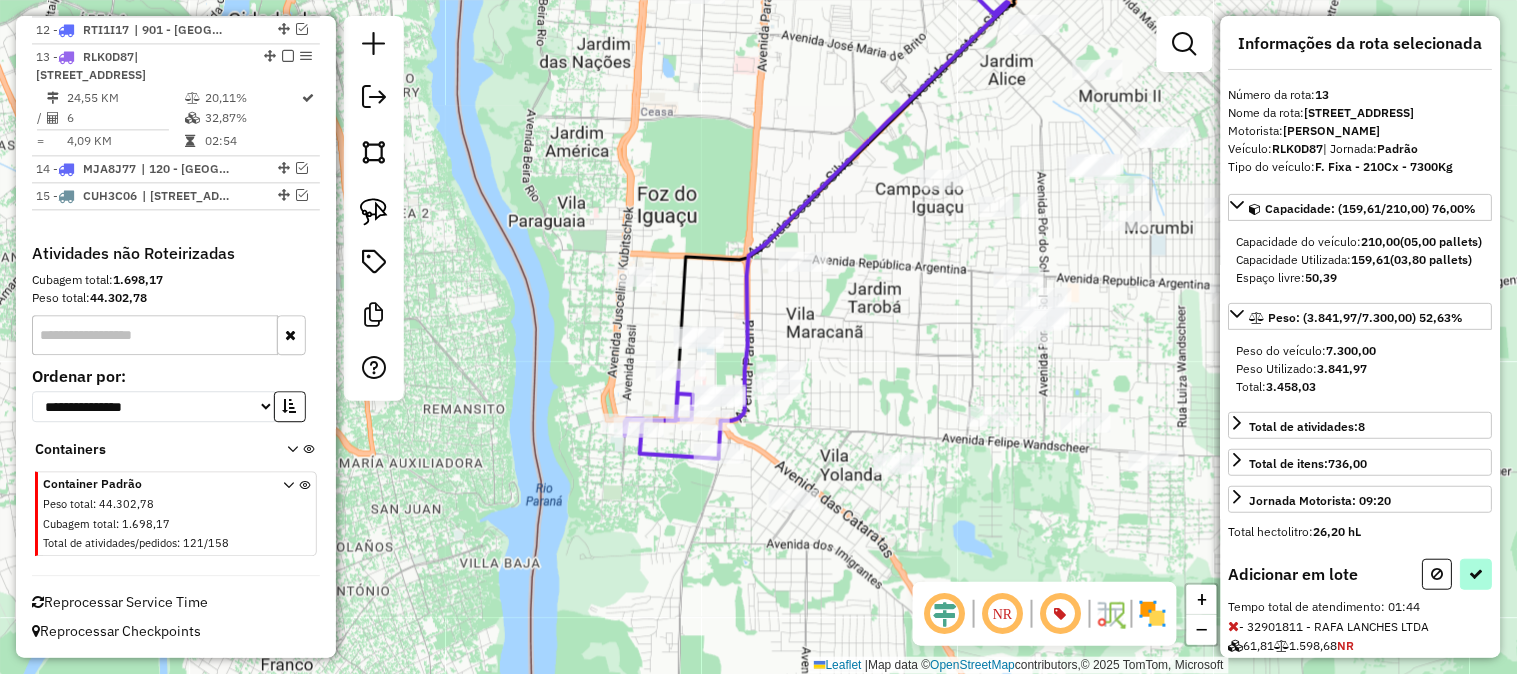 select on "*********" 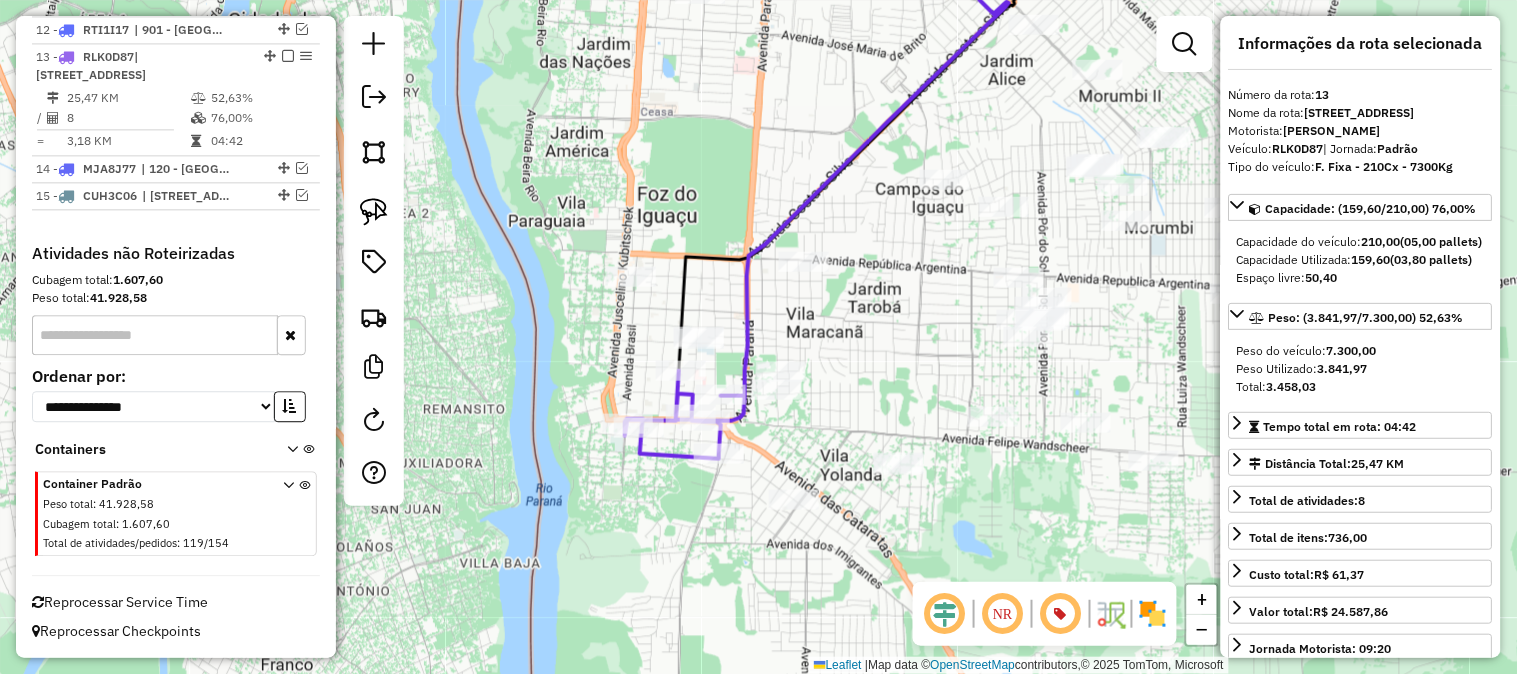 click 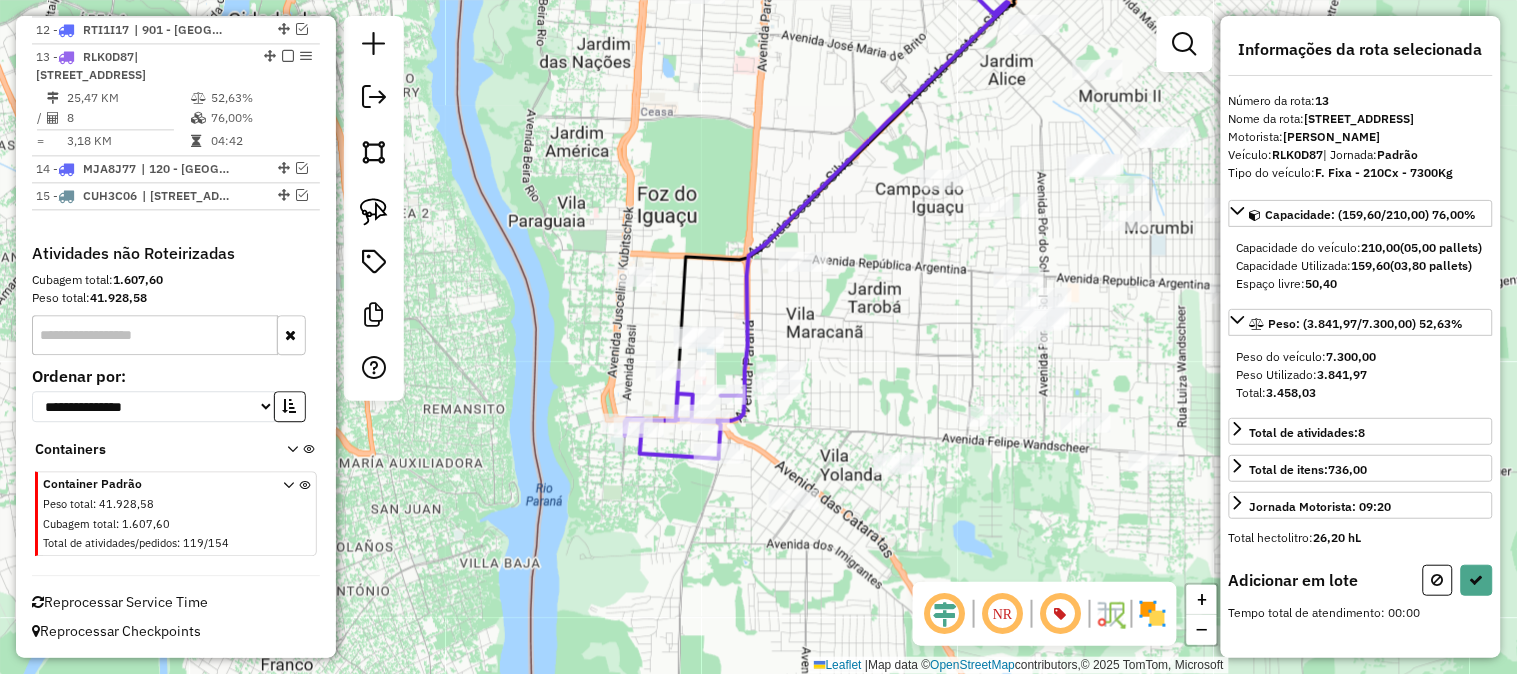 drag, startPoint x: 377, startPoint y: 202, endPoint x: 592, endPoint y: 177, distance: 216.44861 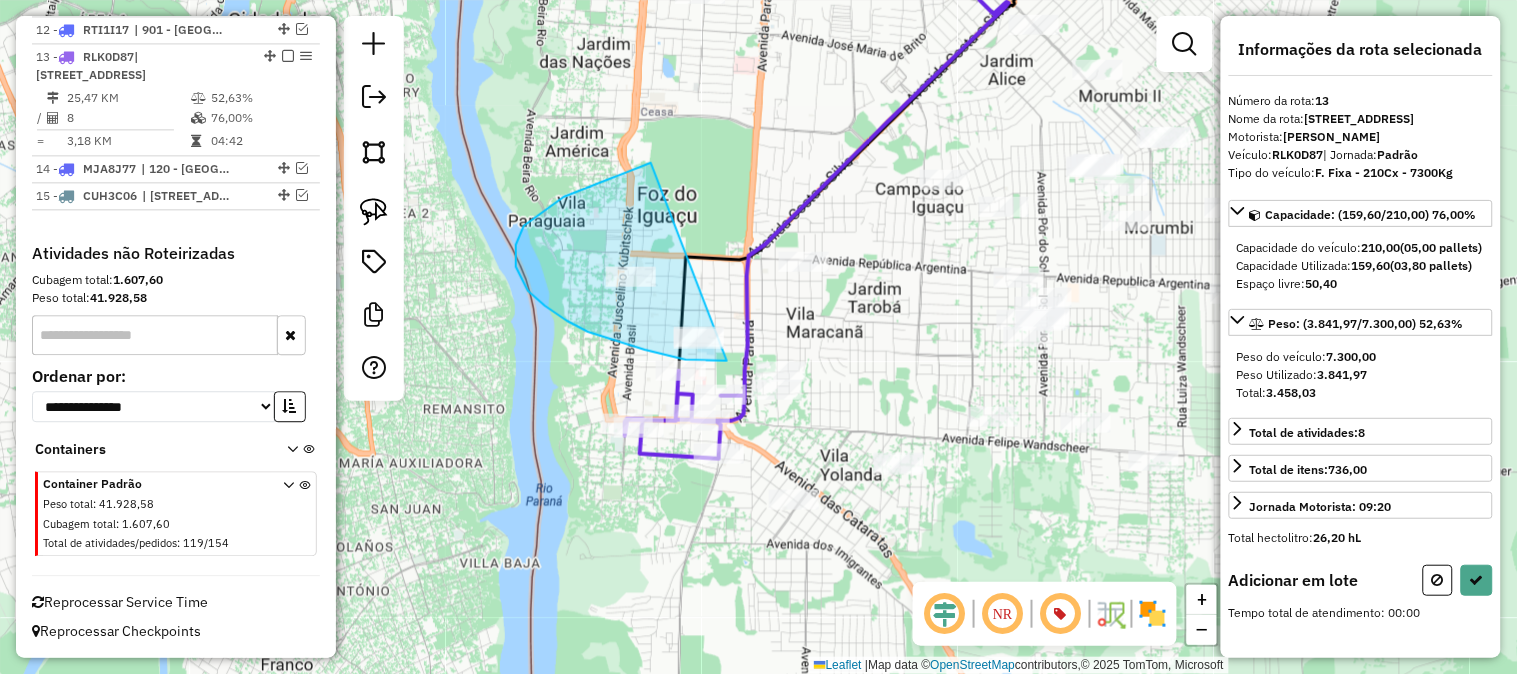 drag, startPoint x: 640, startPoint y: 167, endPoint x: 760, endPoint y: 346, distance: 215.50174 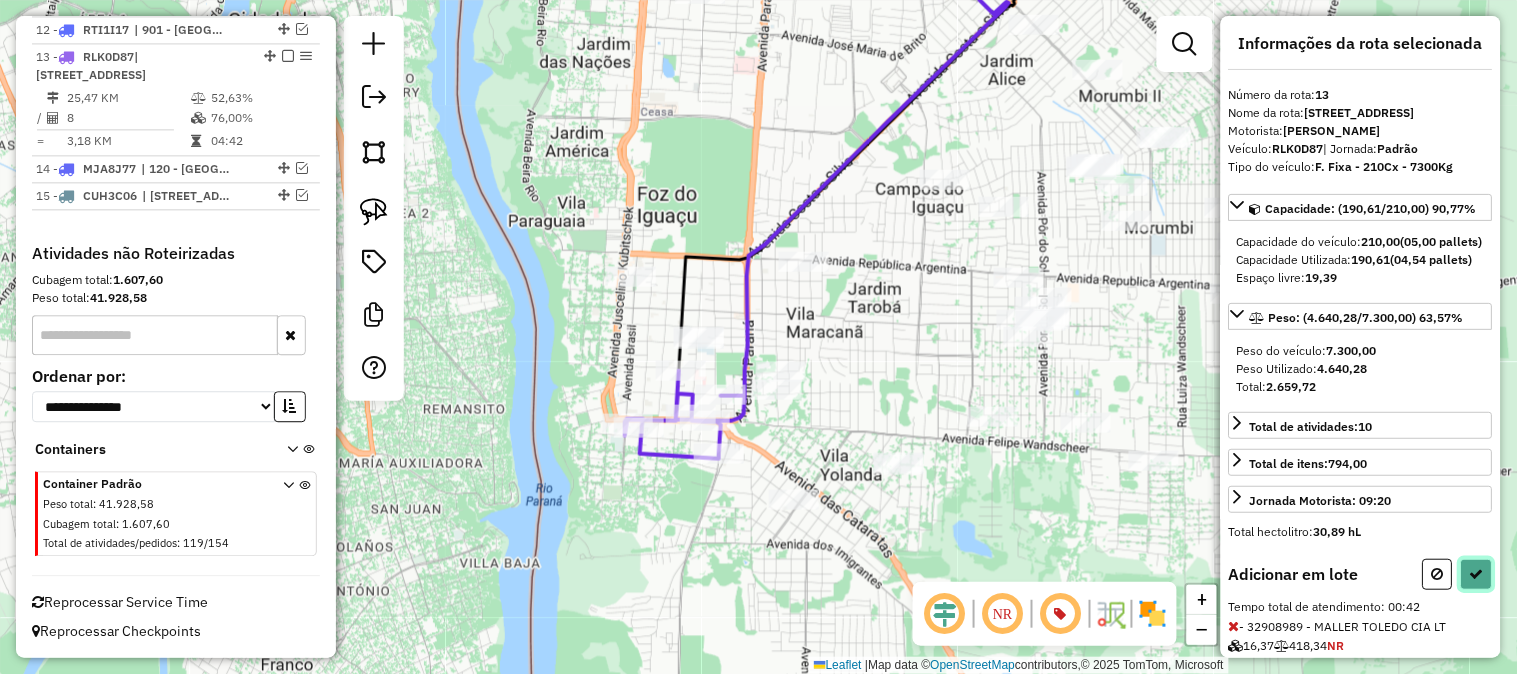 click at bounding box center [1477, 574] 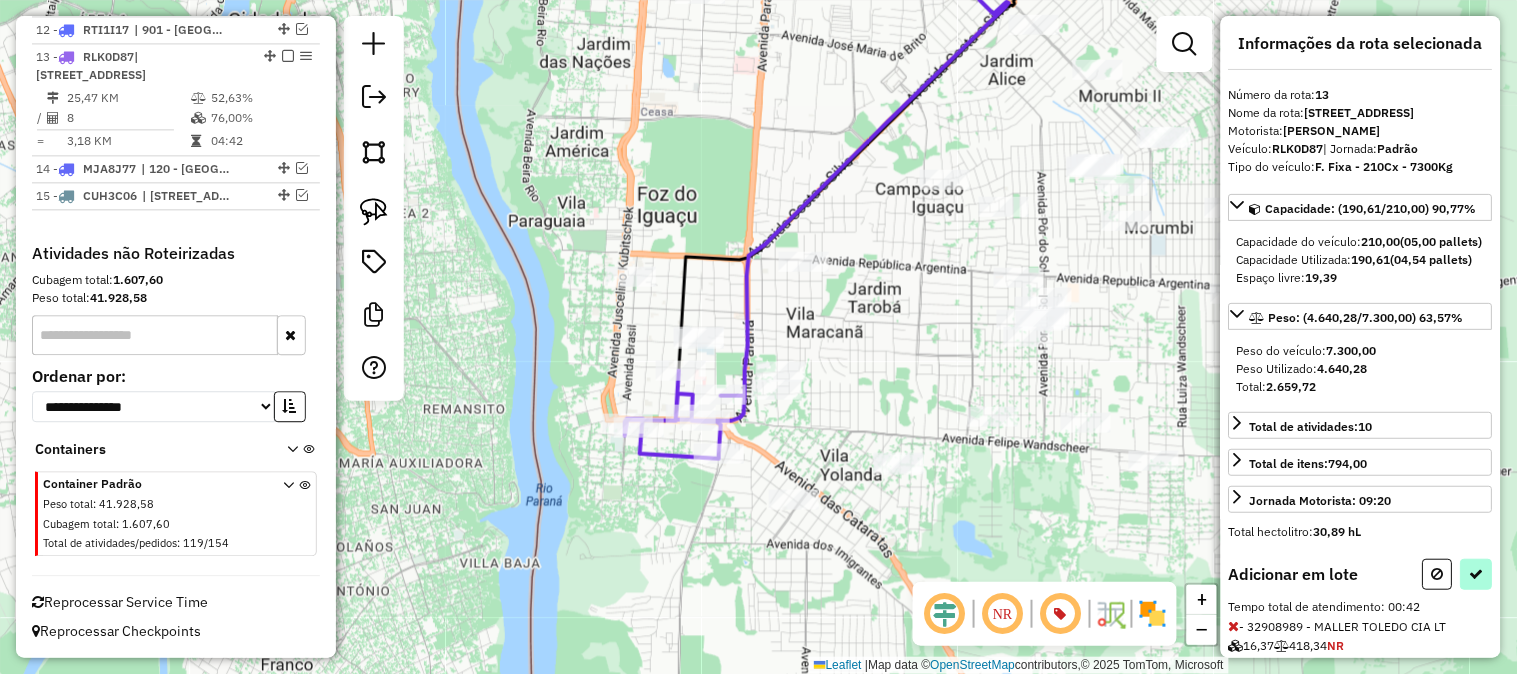 select on "*********" 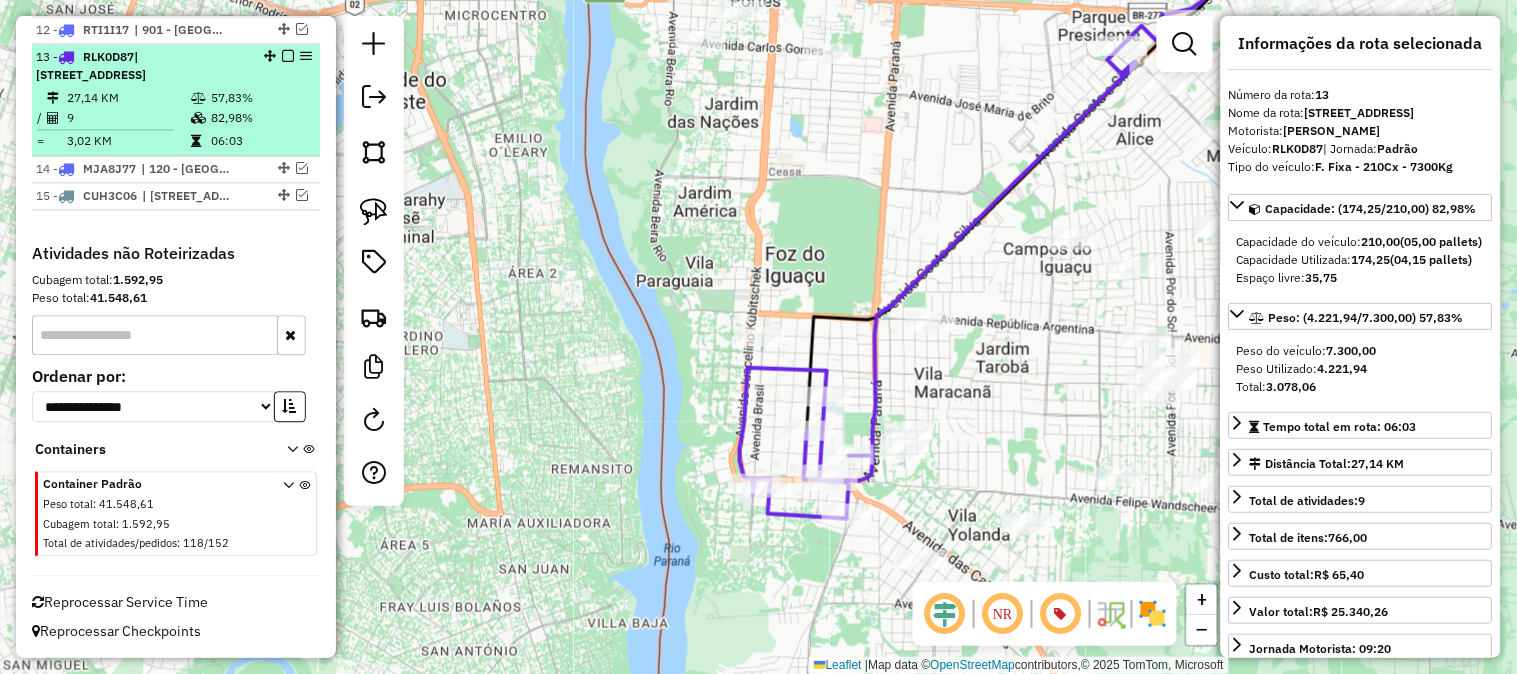 click at bounding box center [288, 56] 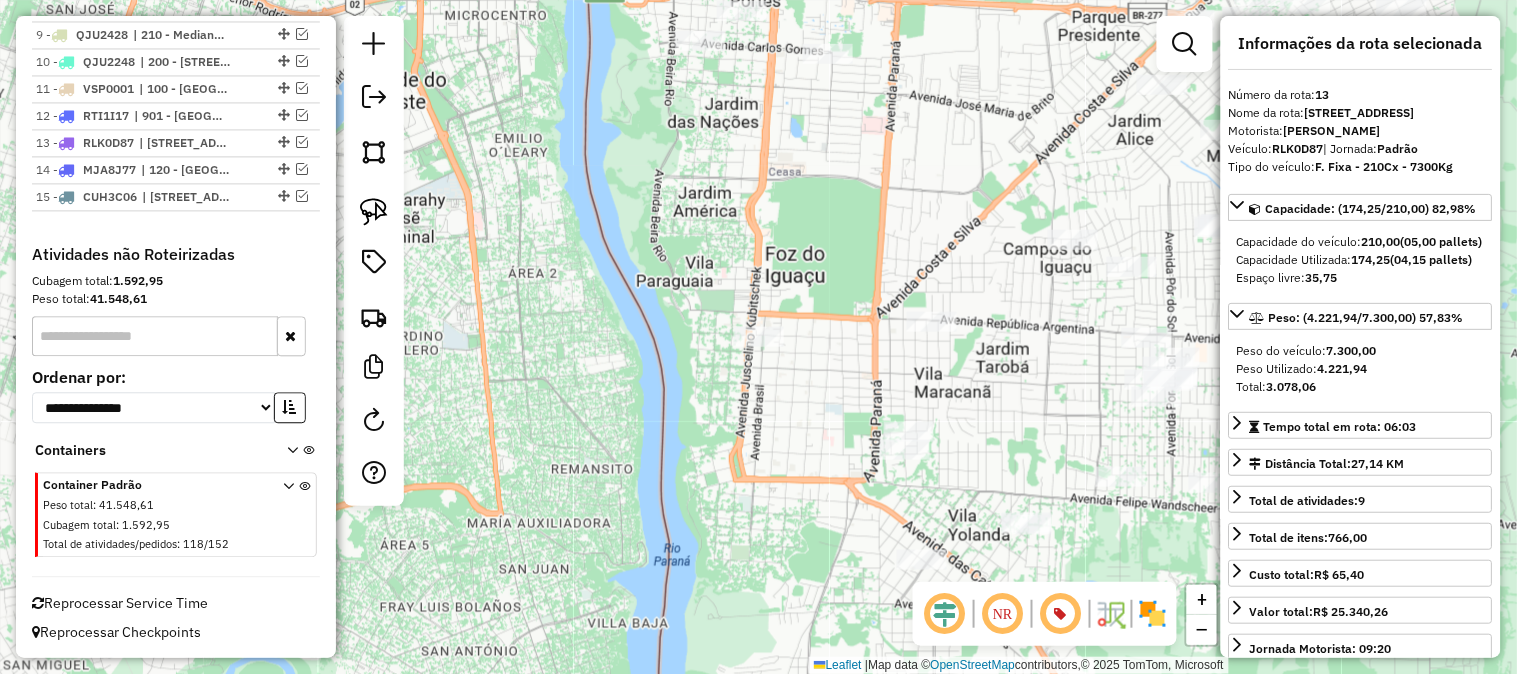 scroll, scrollTop: 583, scrollLeft: 0, axis: vertical 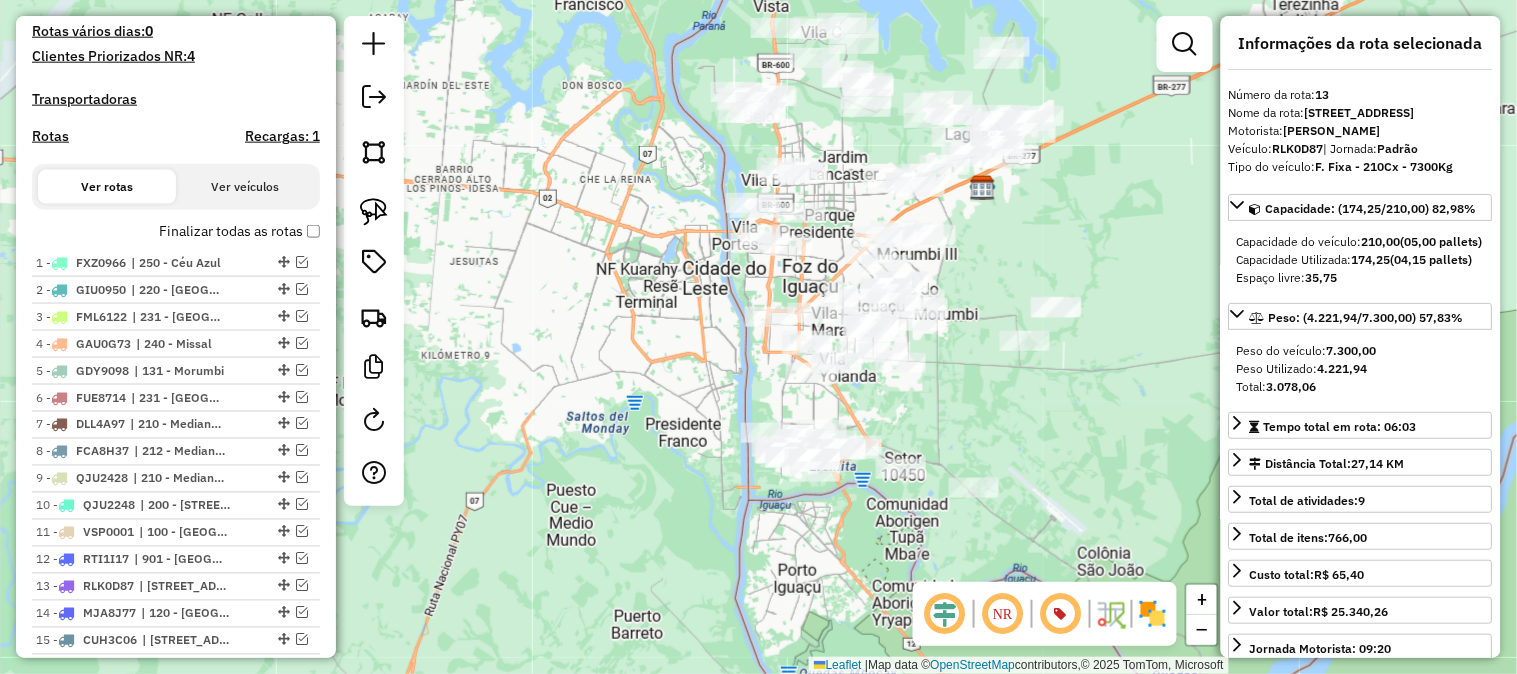 drag, startPoint x: 1012, startPoint y: 422, endPoint x: 871, endPoint y: 377, distance: 148.00676 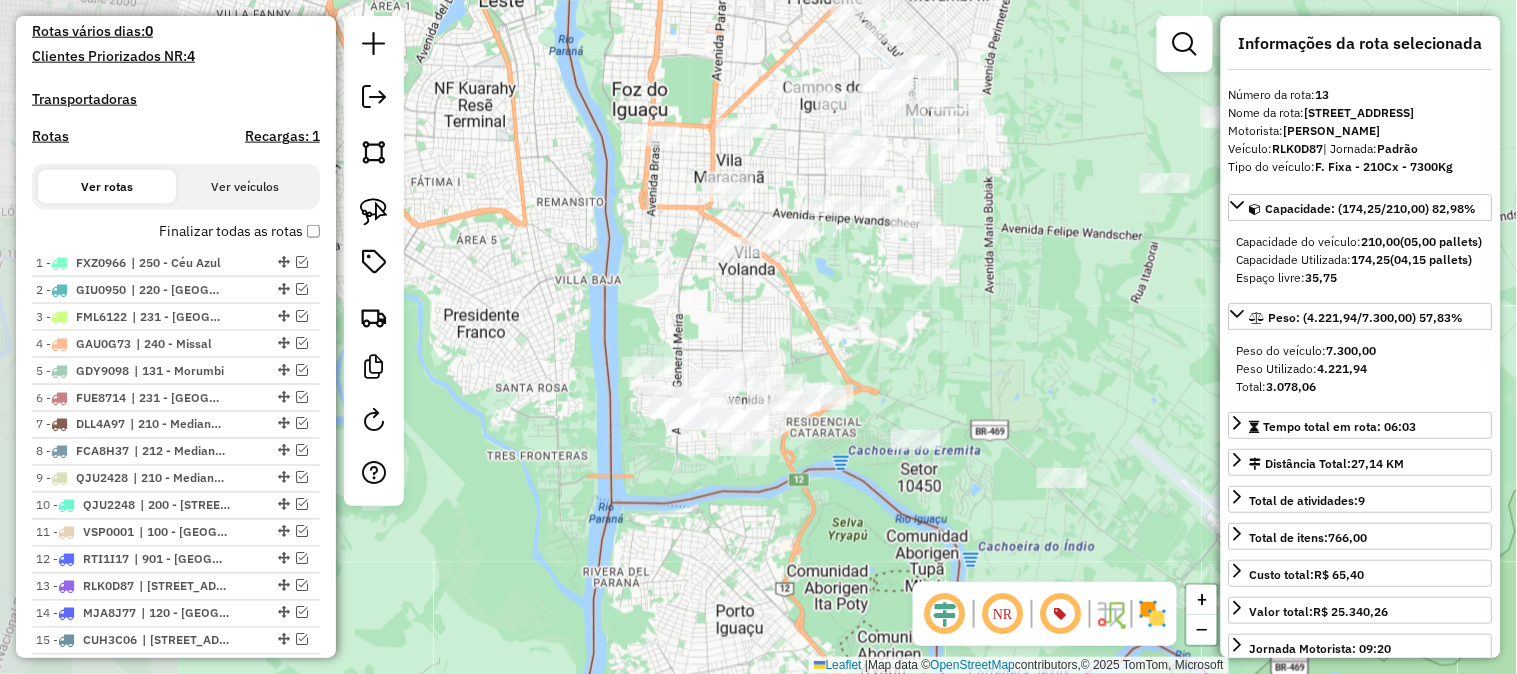 drag, startPoint x: 815, startPoint y: 383, endPoint x: 1010, endPoint y: 386, distance: 195.02307 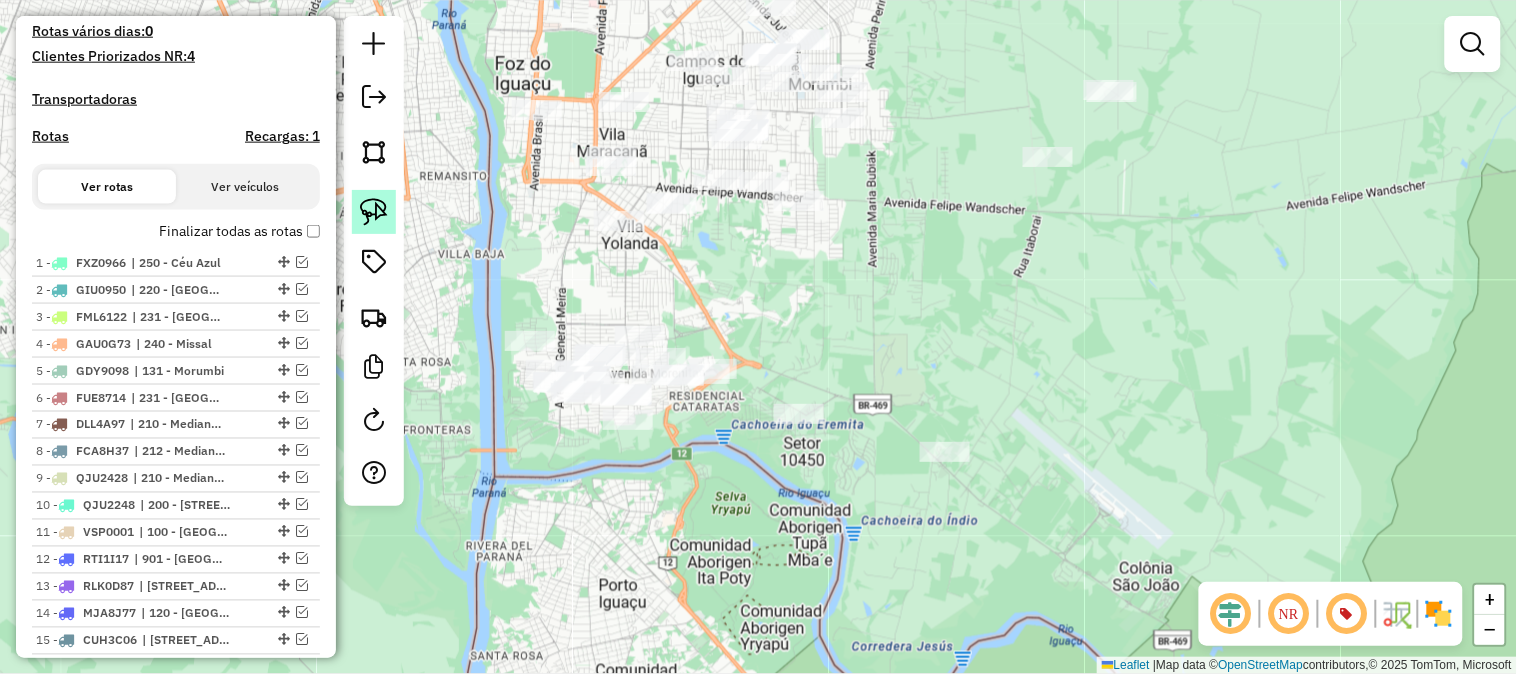 click 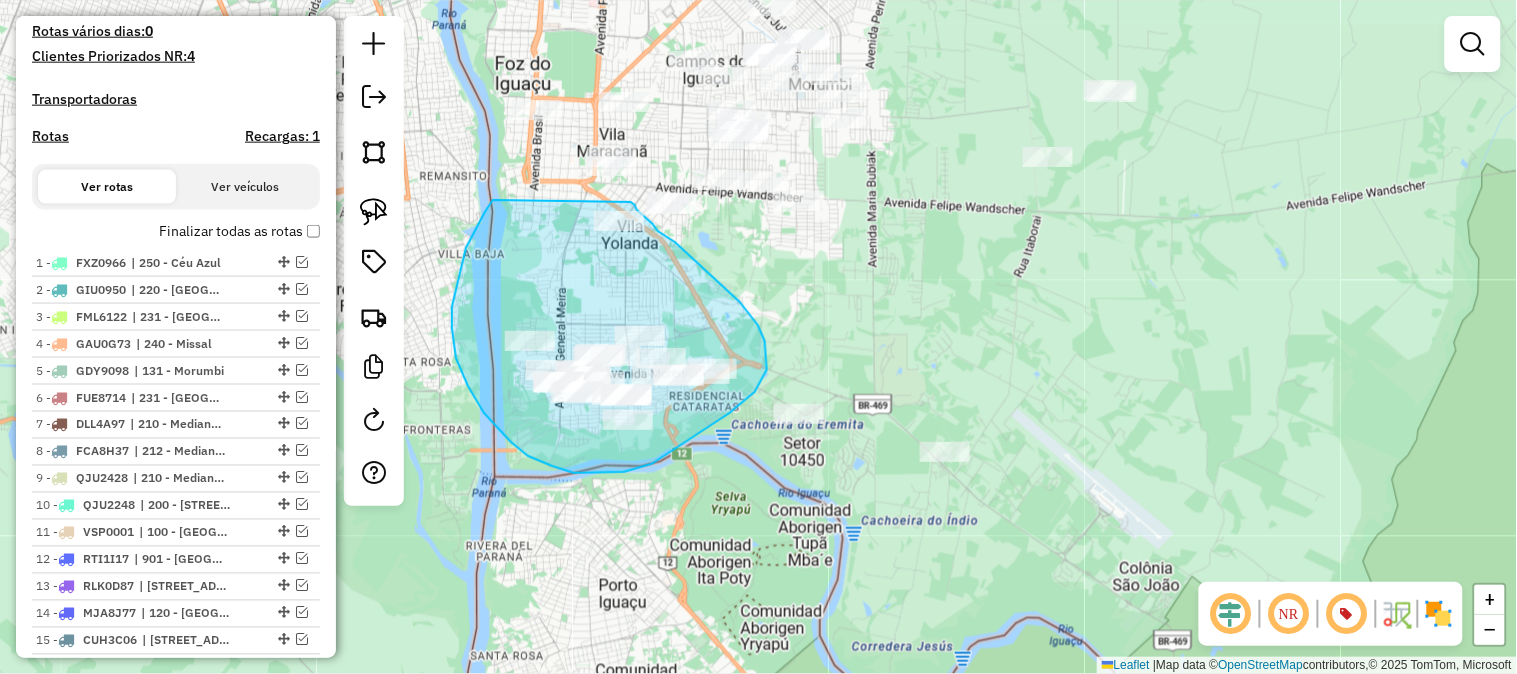 drag, startPoint x: 460, startPoint y: 275, endPoint x: 630, endPoint y: 202, distance: 185.0108 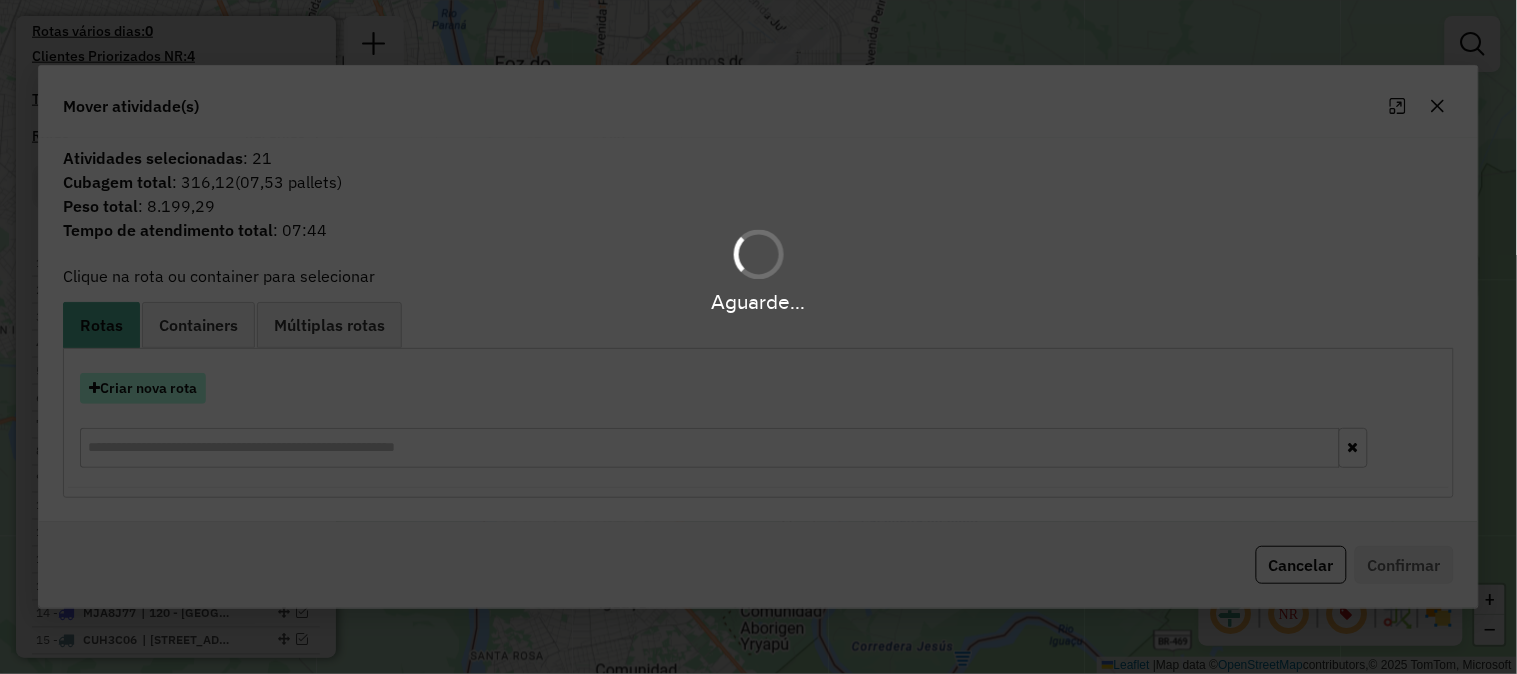 click on "Criar nova rota" at bounding box center (143, 388) 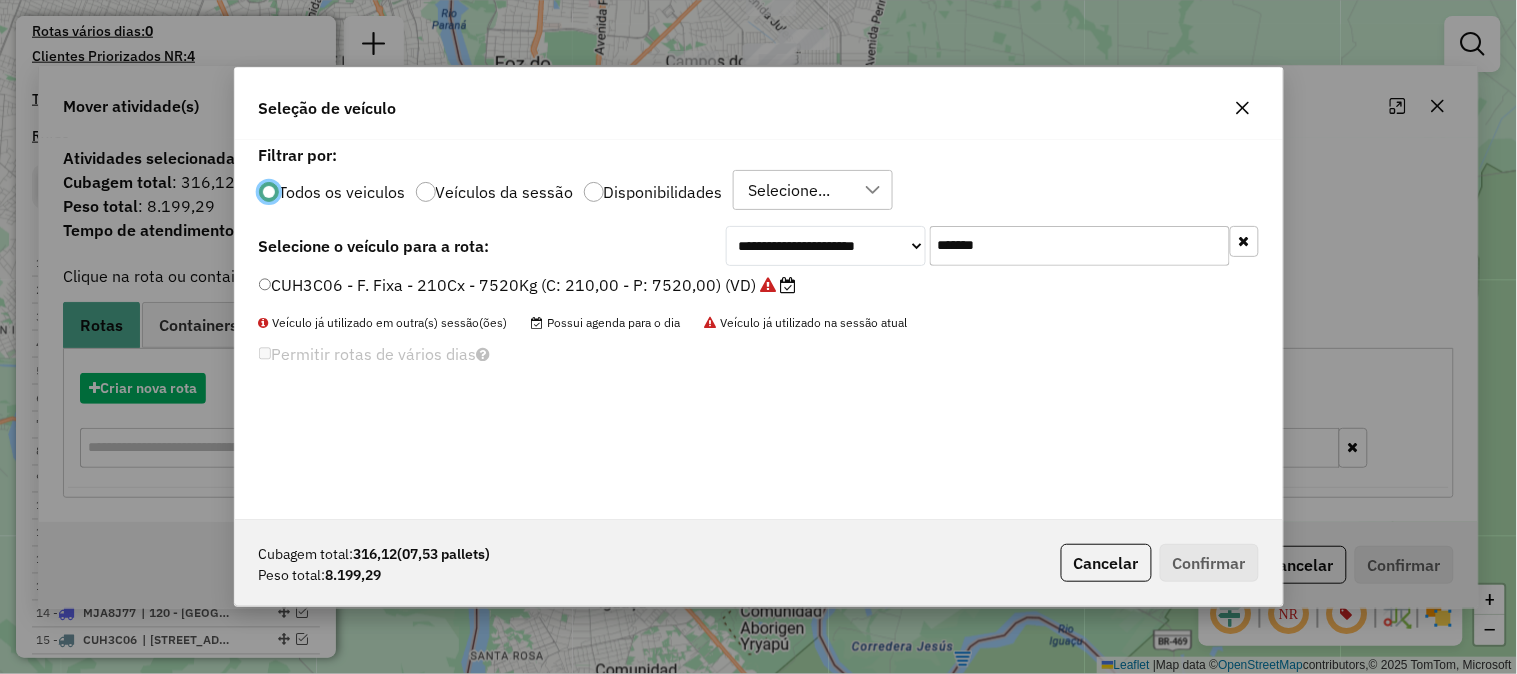 scroll, scrollTop: 11, scrollLeft: 5, axis: both 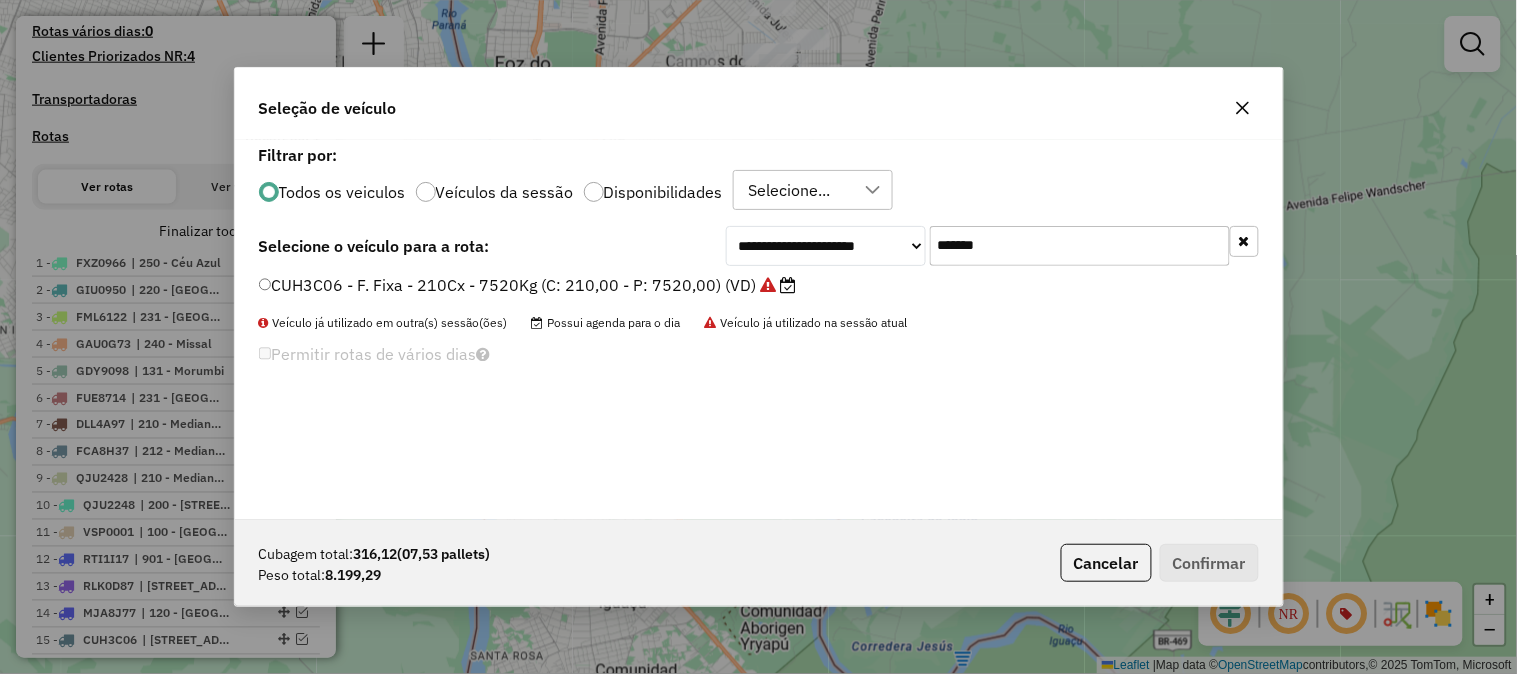 drag, startPoint x: 1070, startPoint y: 256, endPoint x: 677, endPoint y: 240, distance: 393.32556 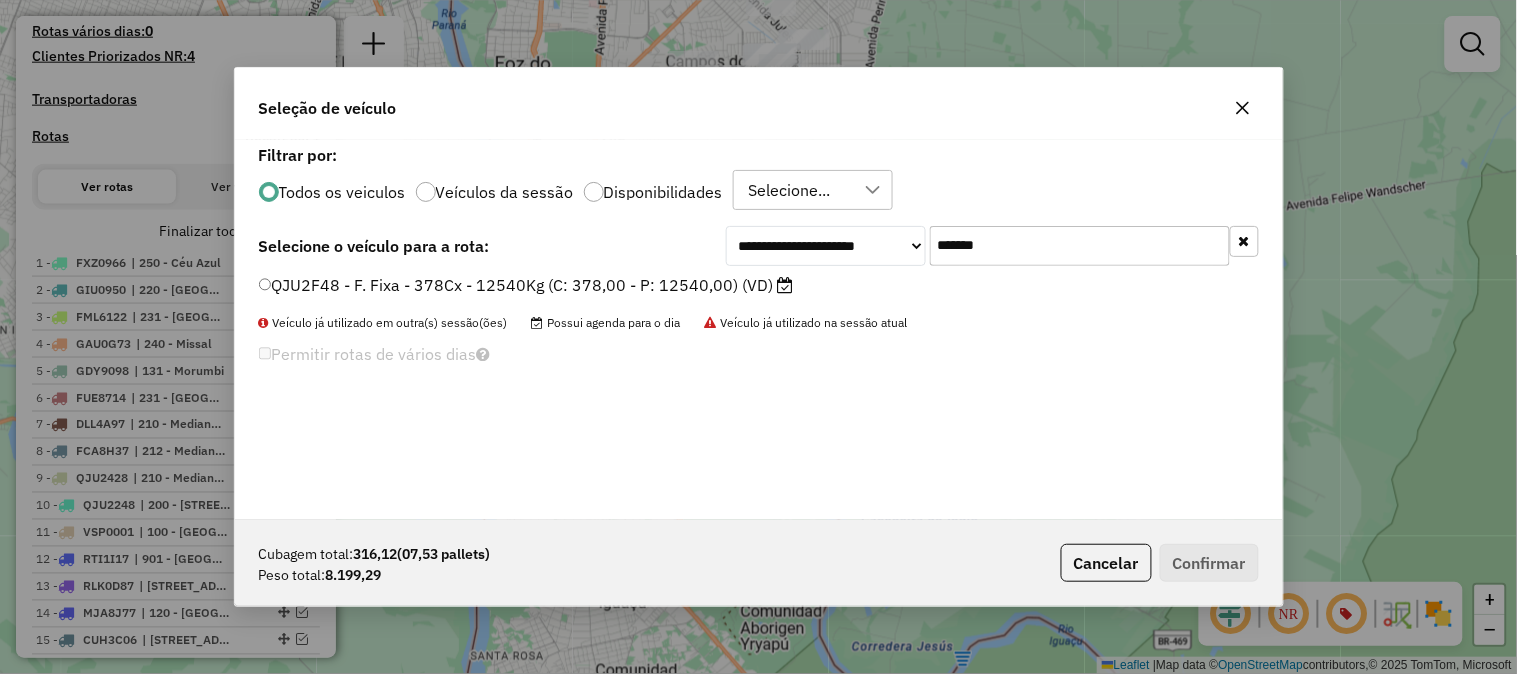 type on "*******" 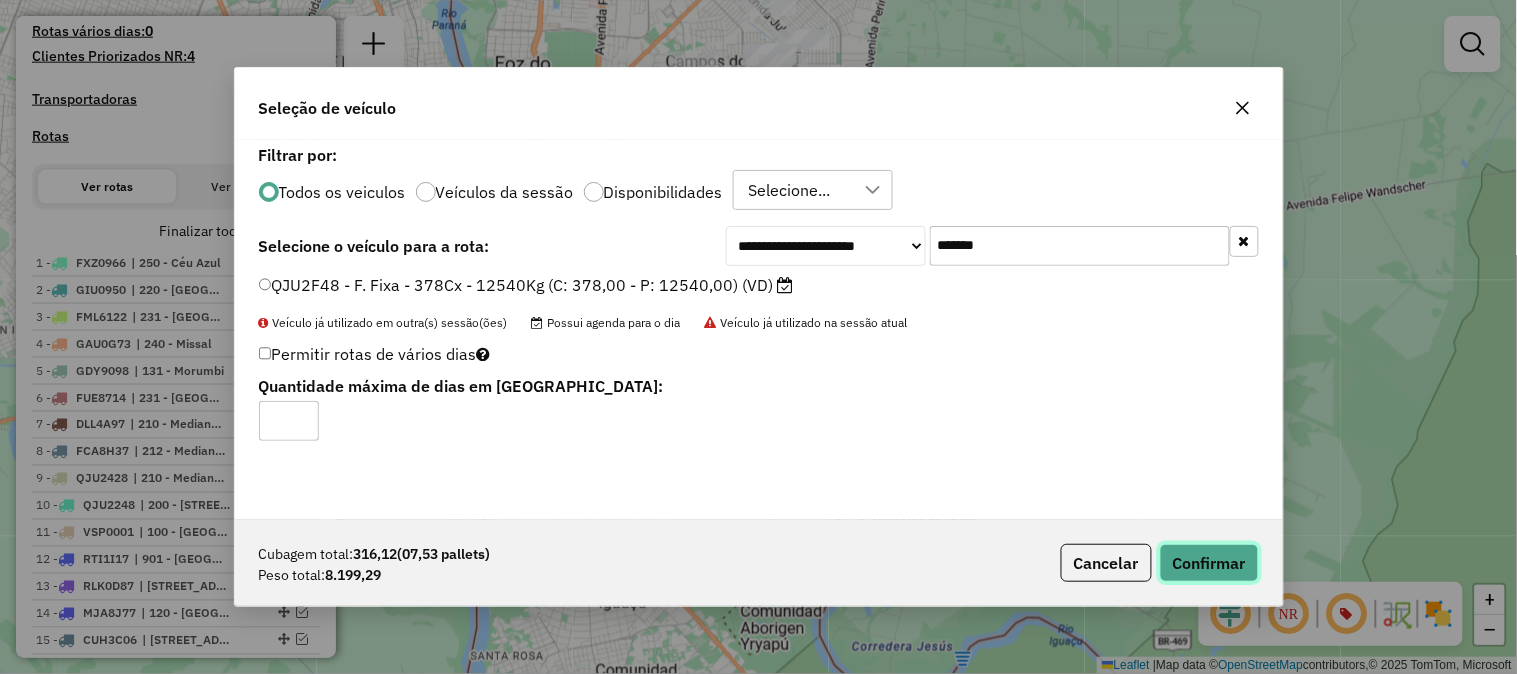 click on "Confirmar" 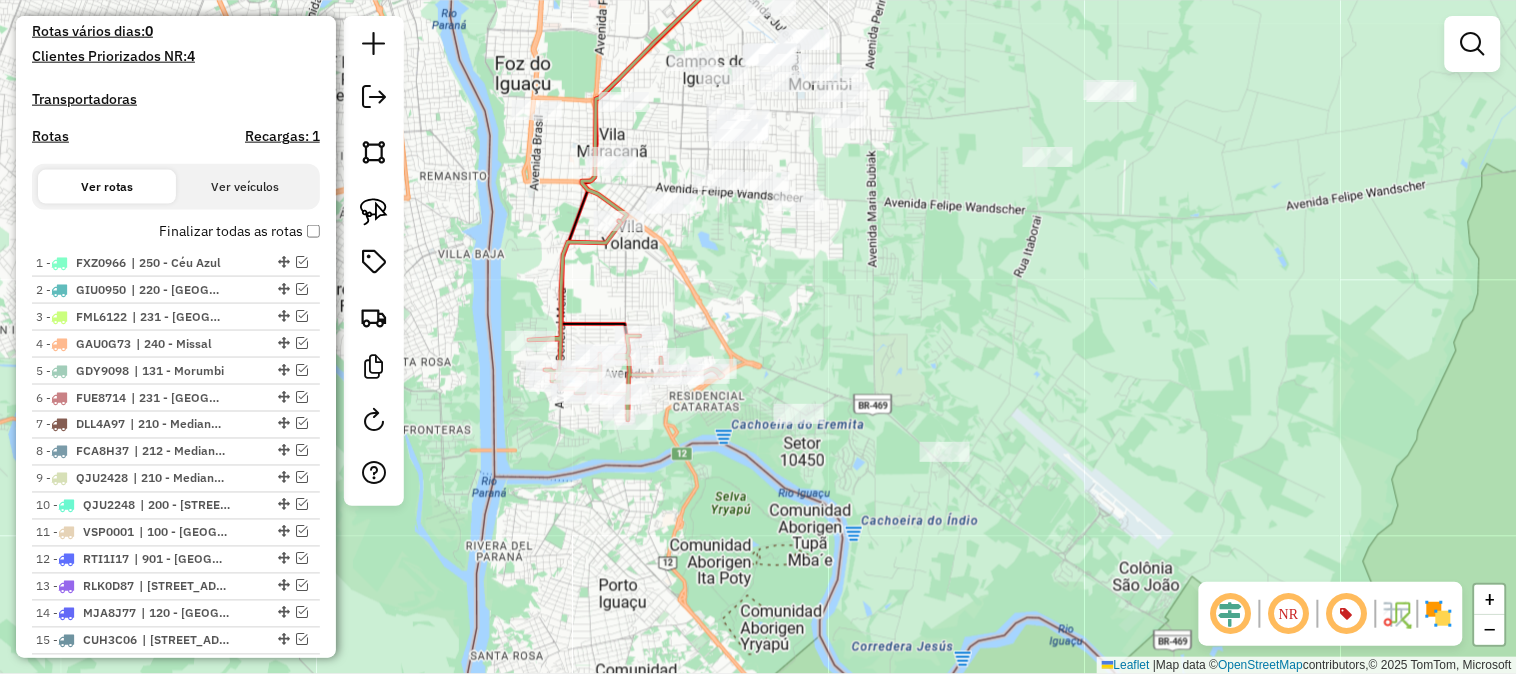 click 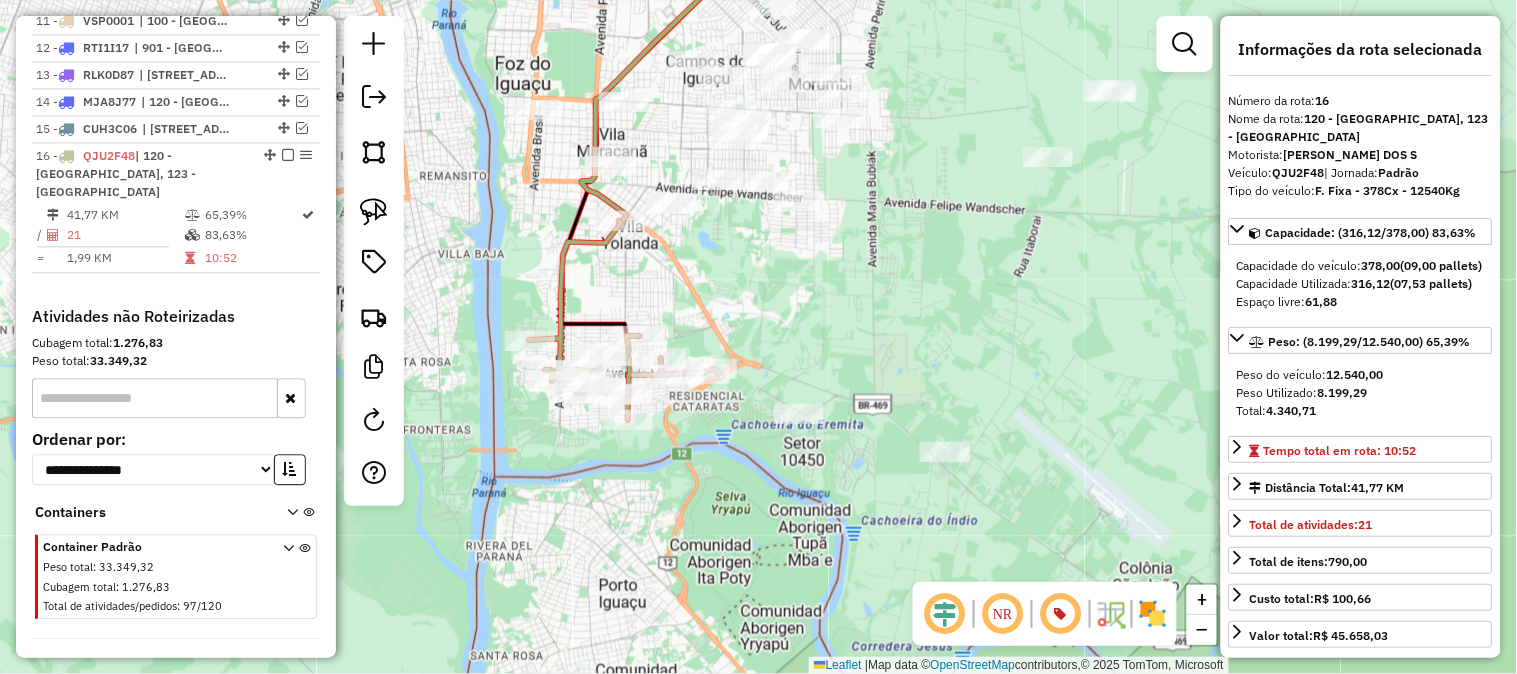 scroll, scrollTop: 1140, scrollLeft: 0, axis: vertical 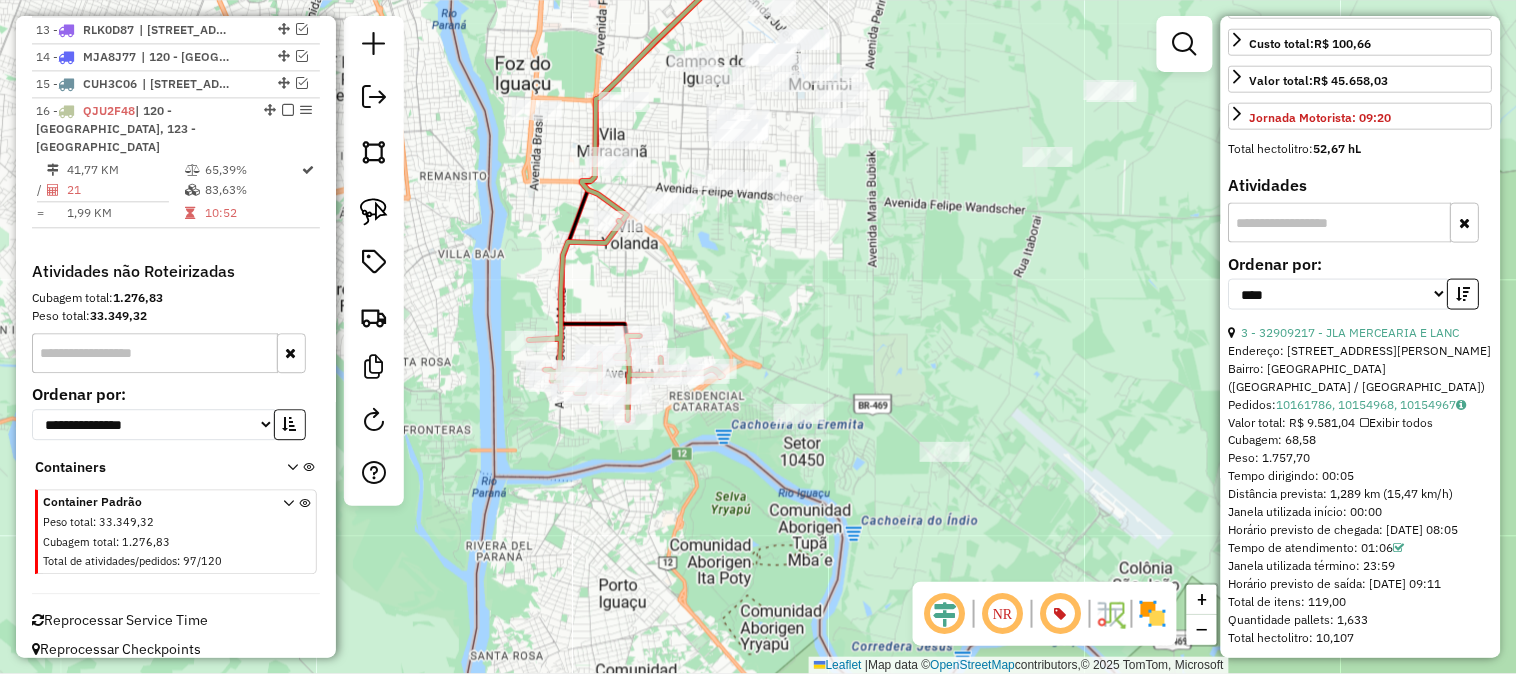 click on "3 - 32909217 - JLA MERCEARIA E LANC" at bounding box center (1361, 333) 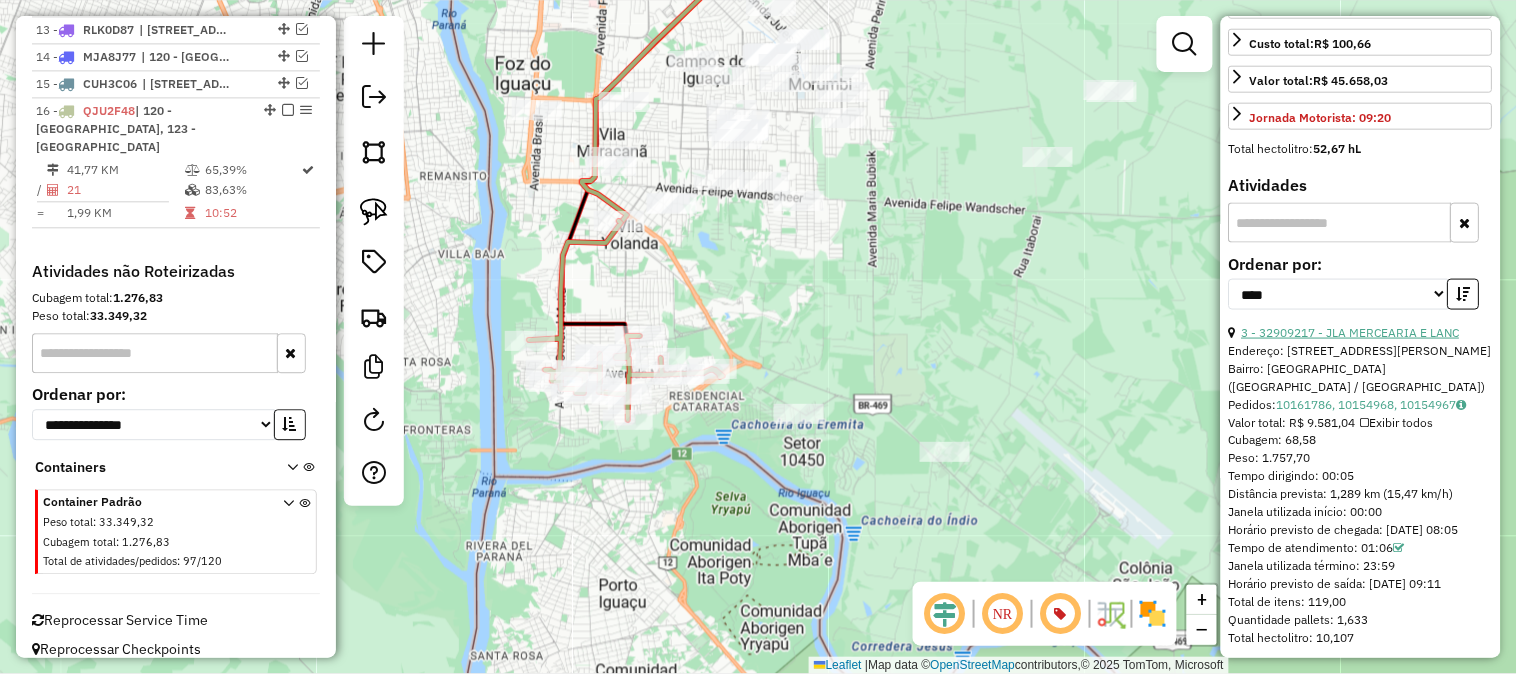 click on "3 - 32909217 - JLA MERCEARIA E LANC" at bounding box center (1351, 332) 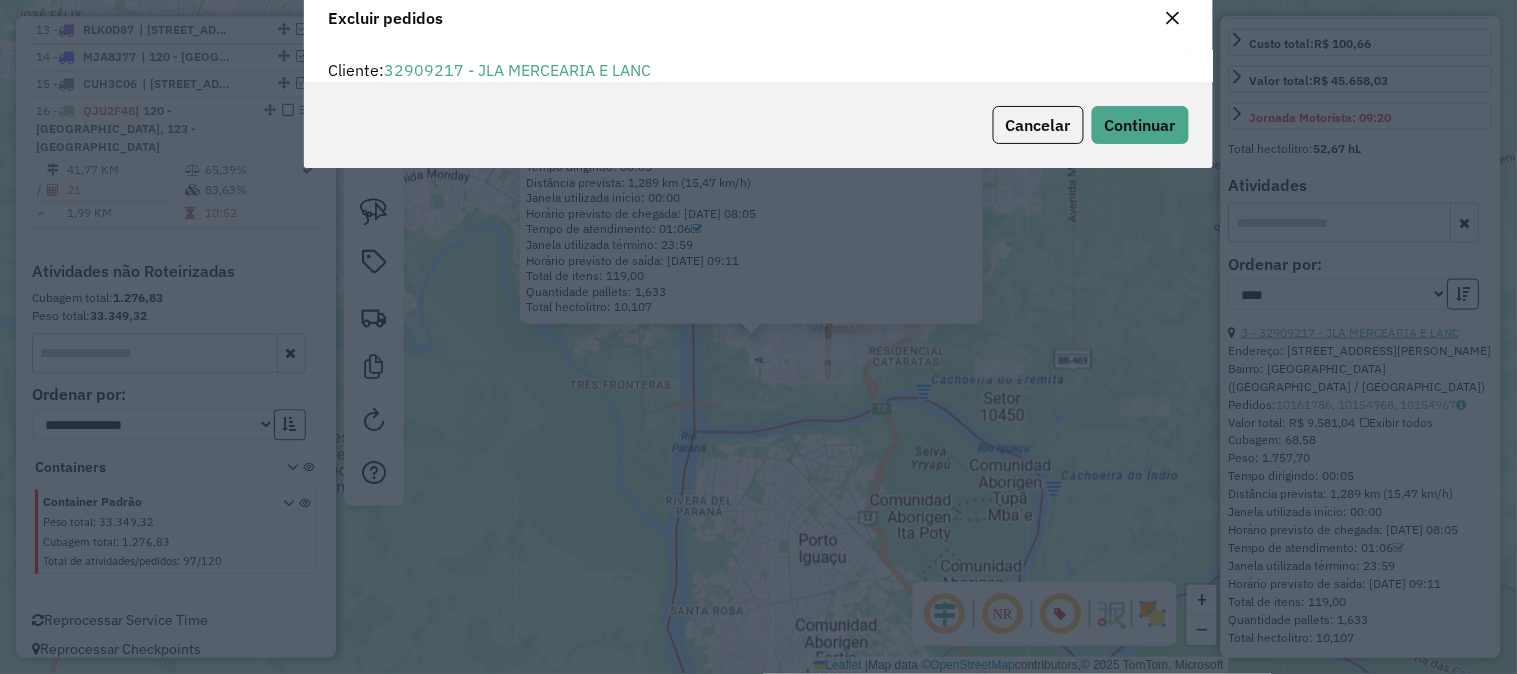 scroll, scrollTop: 11, scrollLeft: 5, axis: both 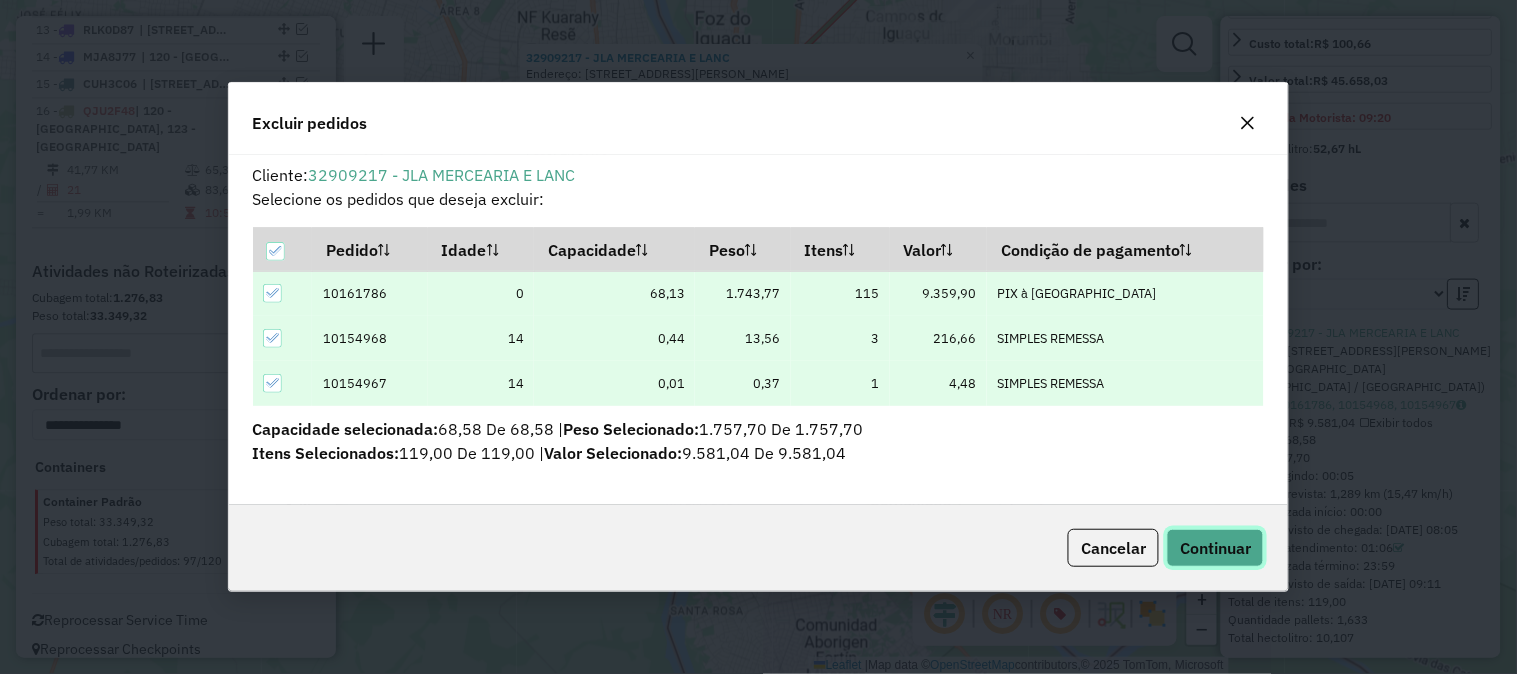 click on "Continuar" 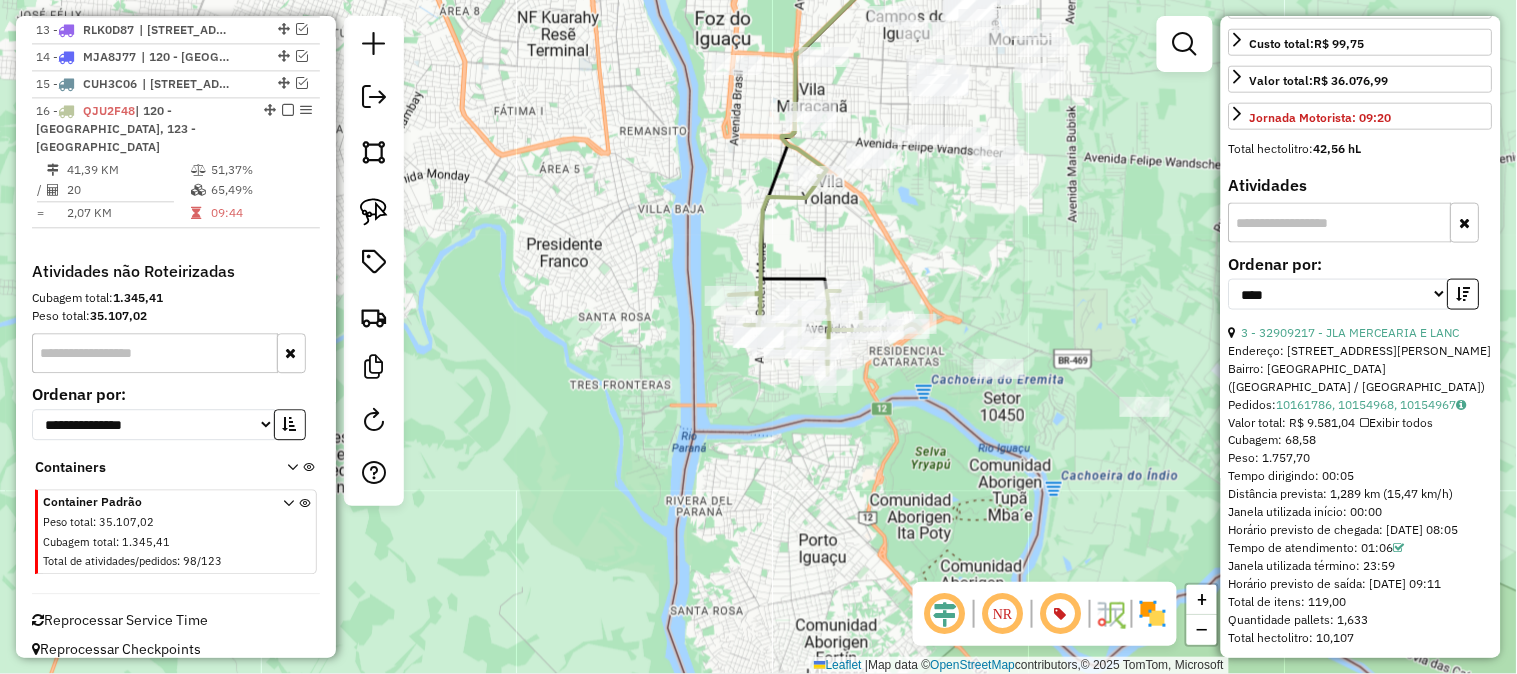 click 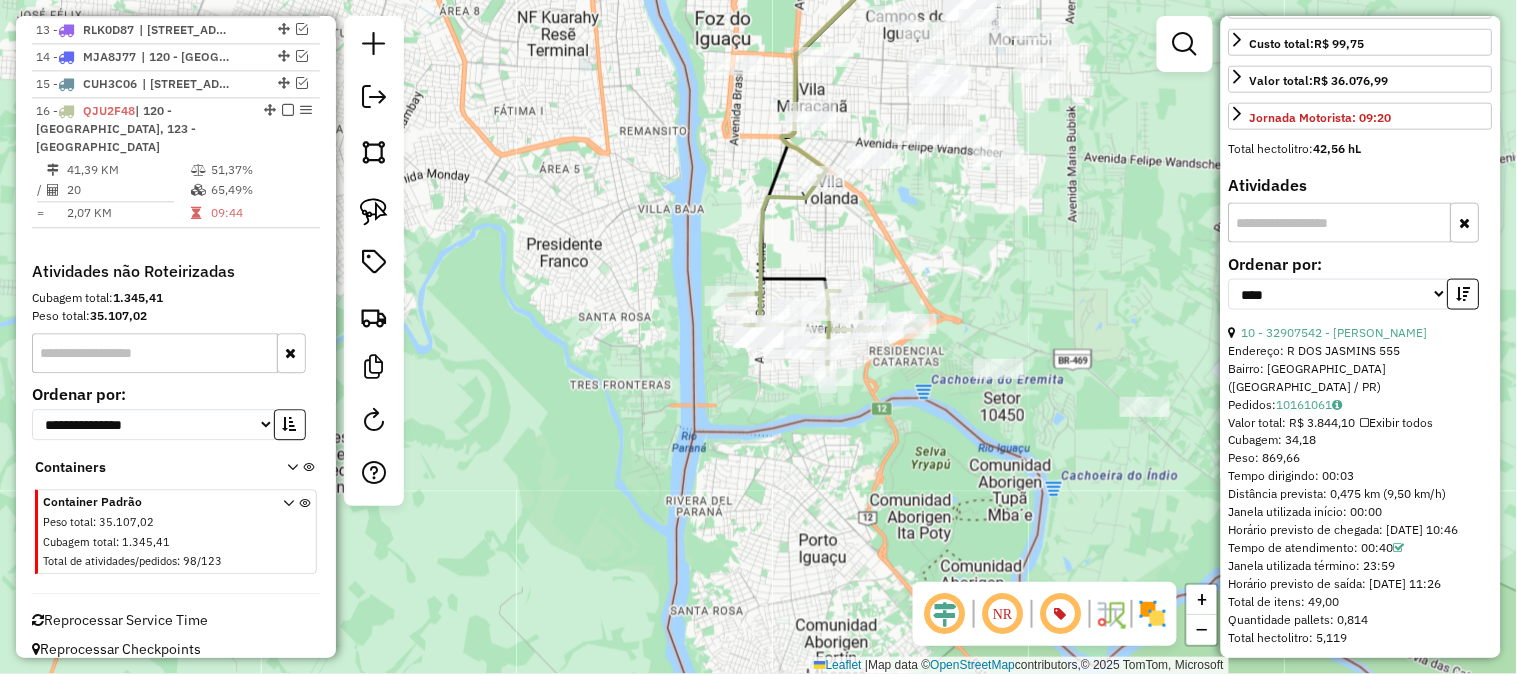 scroll, scrollTop: 1111, scrollLeft: 0, axis: vertical 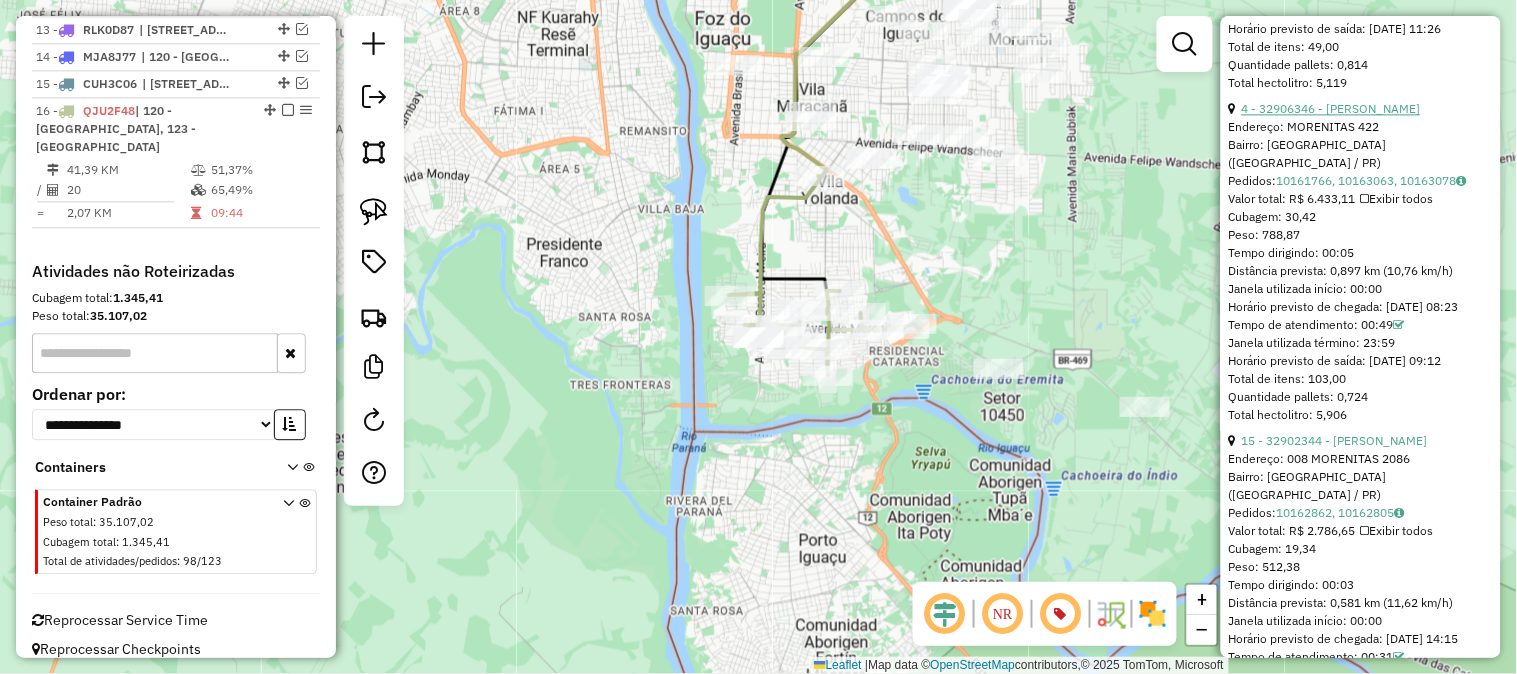click on "4 - 32906346 - LUCAS GABRIEL BATIST" at bounding box center (1331, 108) 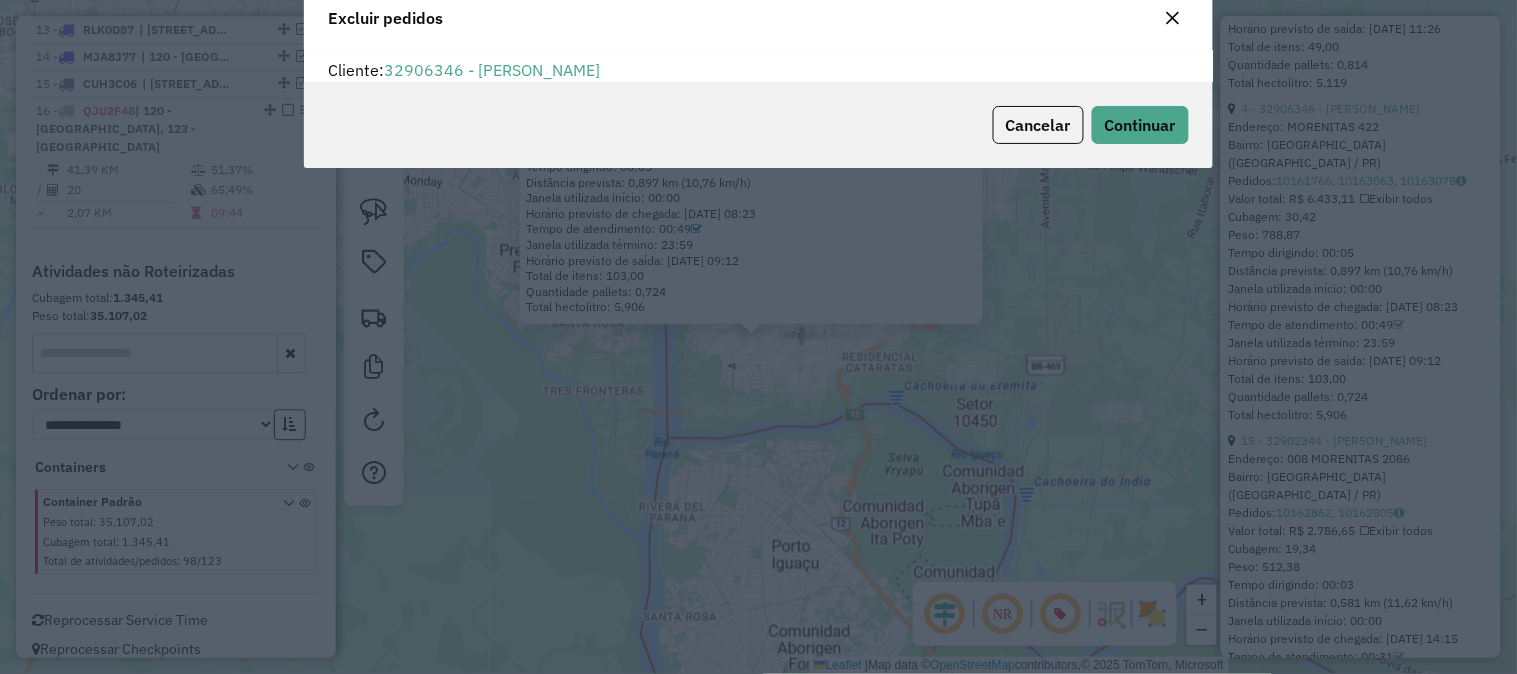 scroll, scrollTop: 0, scrollLeft: 0, axis: both 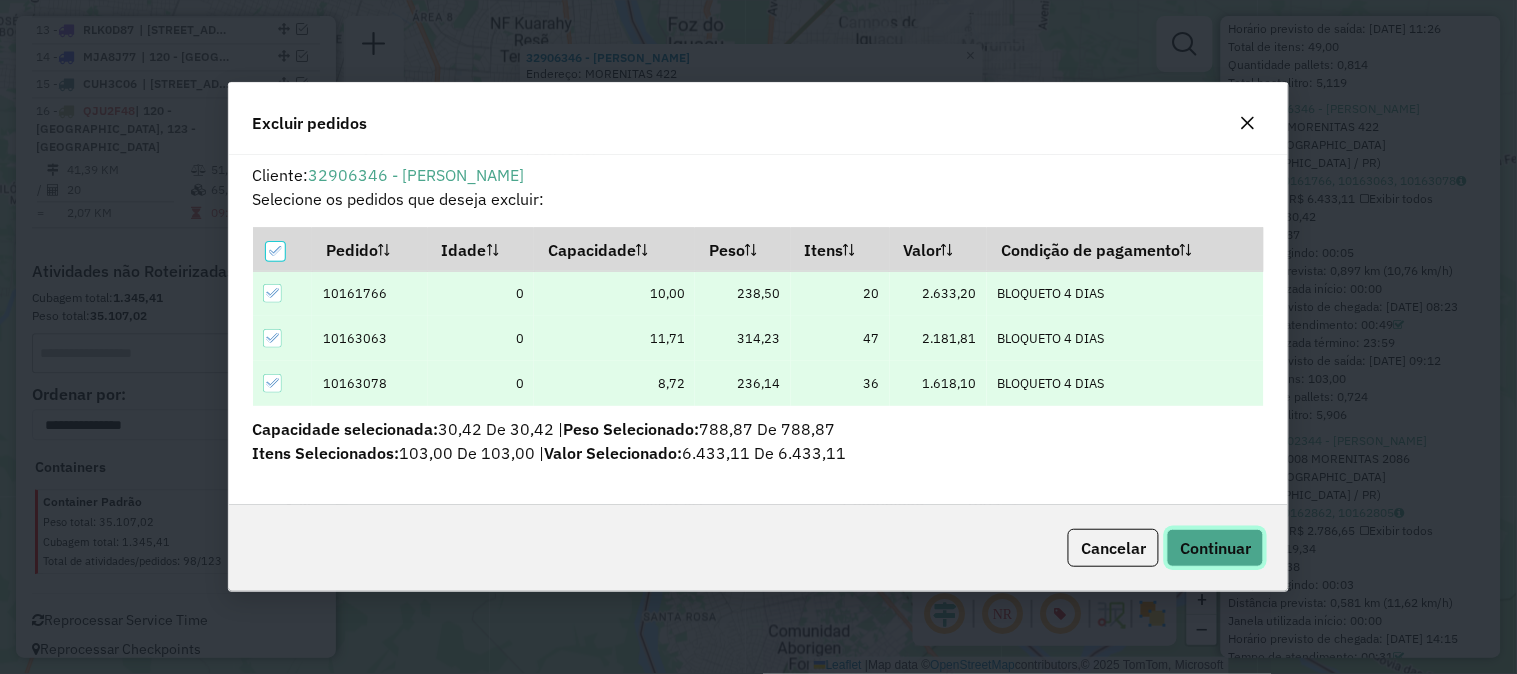 click on "Continuar" 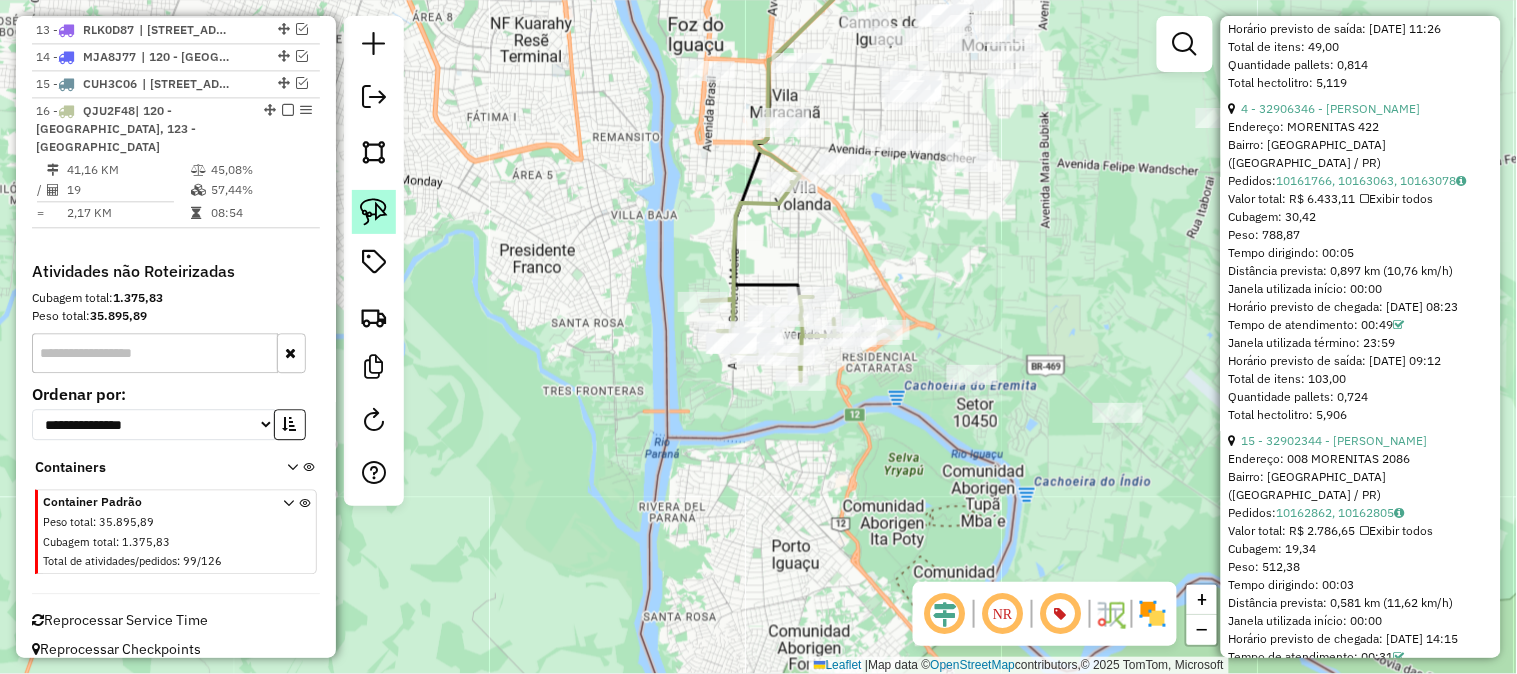 scroll, scrollTop: 761, scrollLeft: 0, axis: vertical 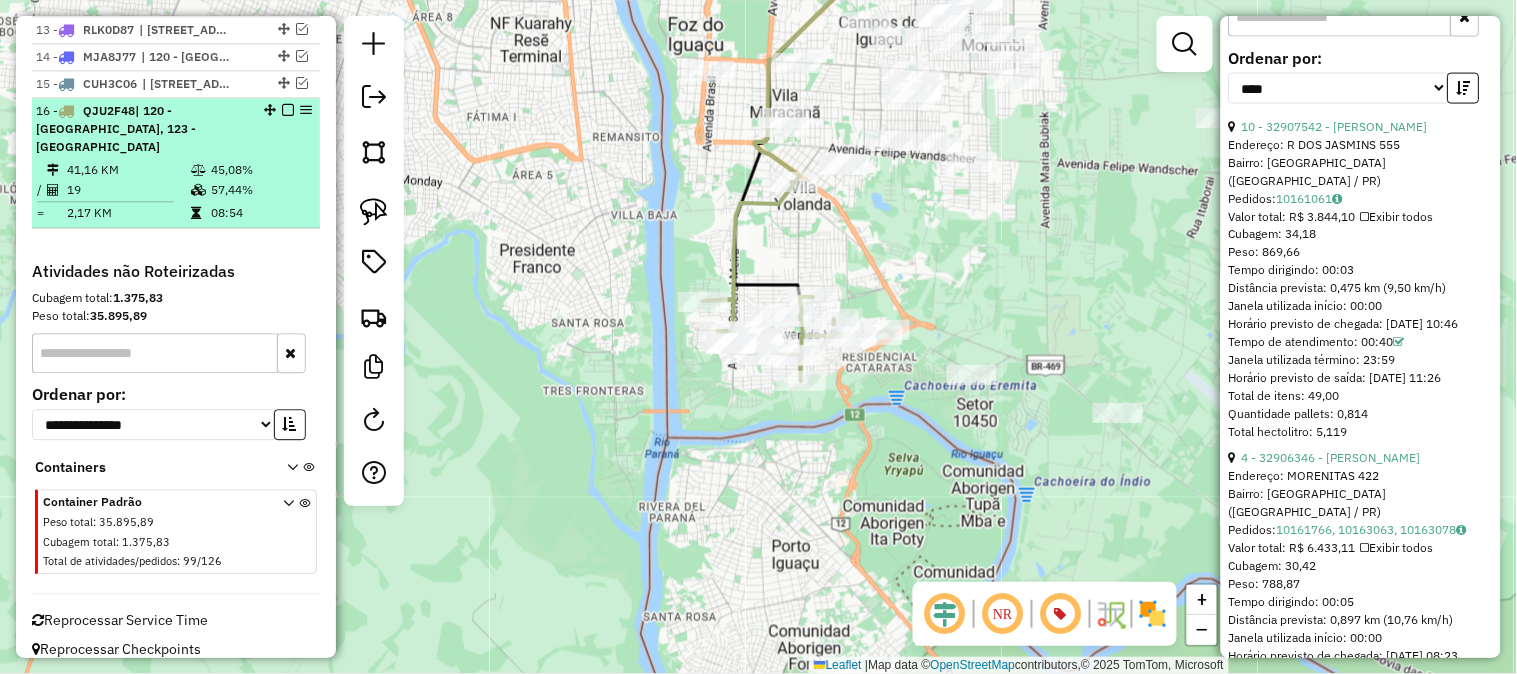 click at bounding box center (288, 110) 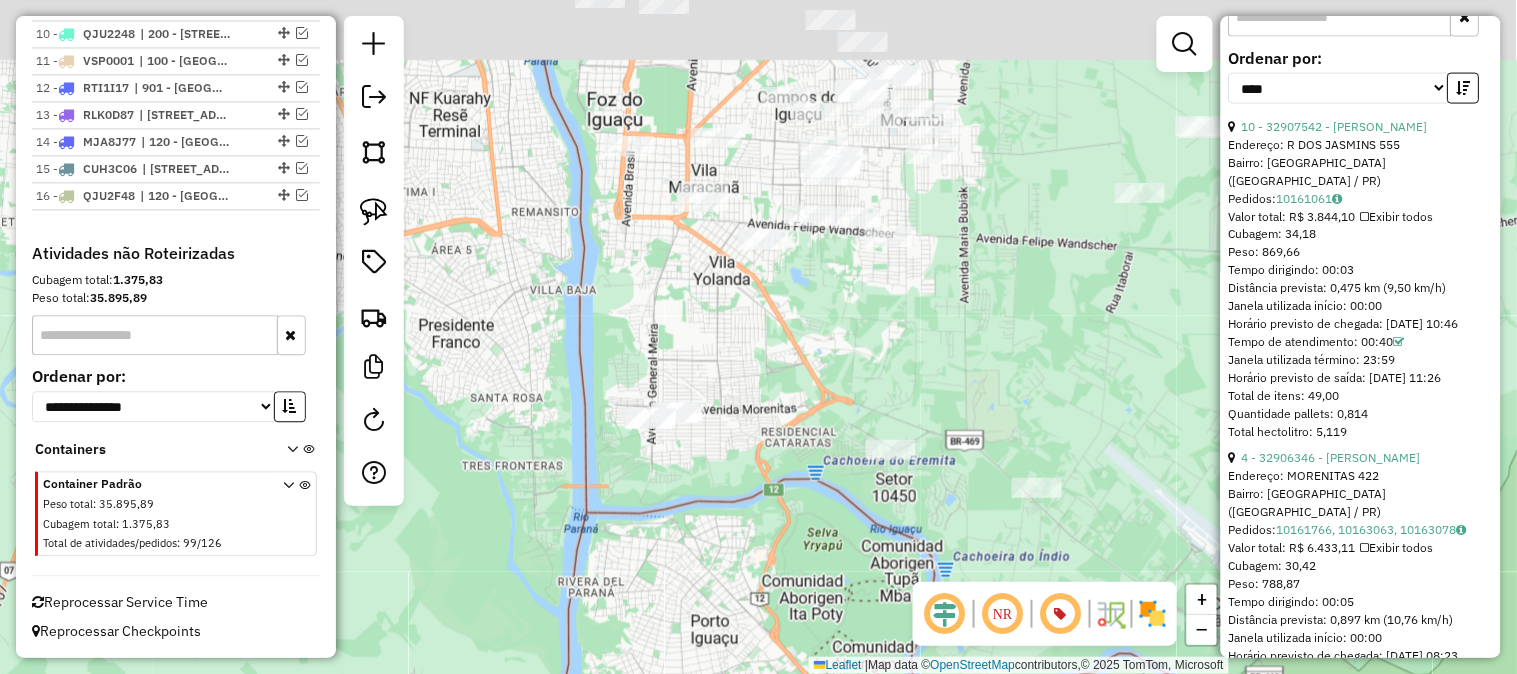 drag, startPoint x: 952, startPoint y: 308, endPoint x: 825, endPoint y: 457, distance: 195.78049 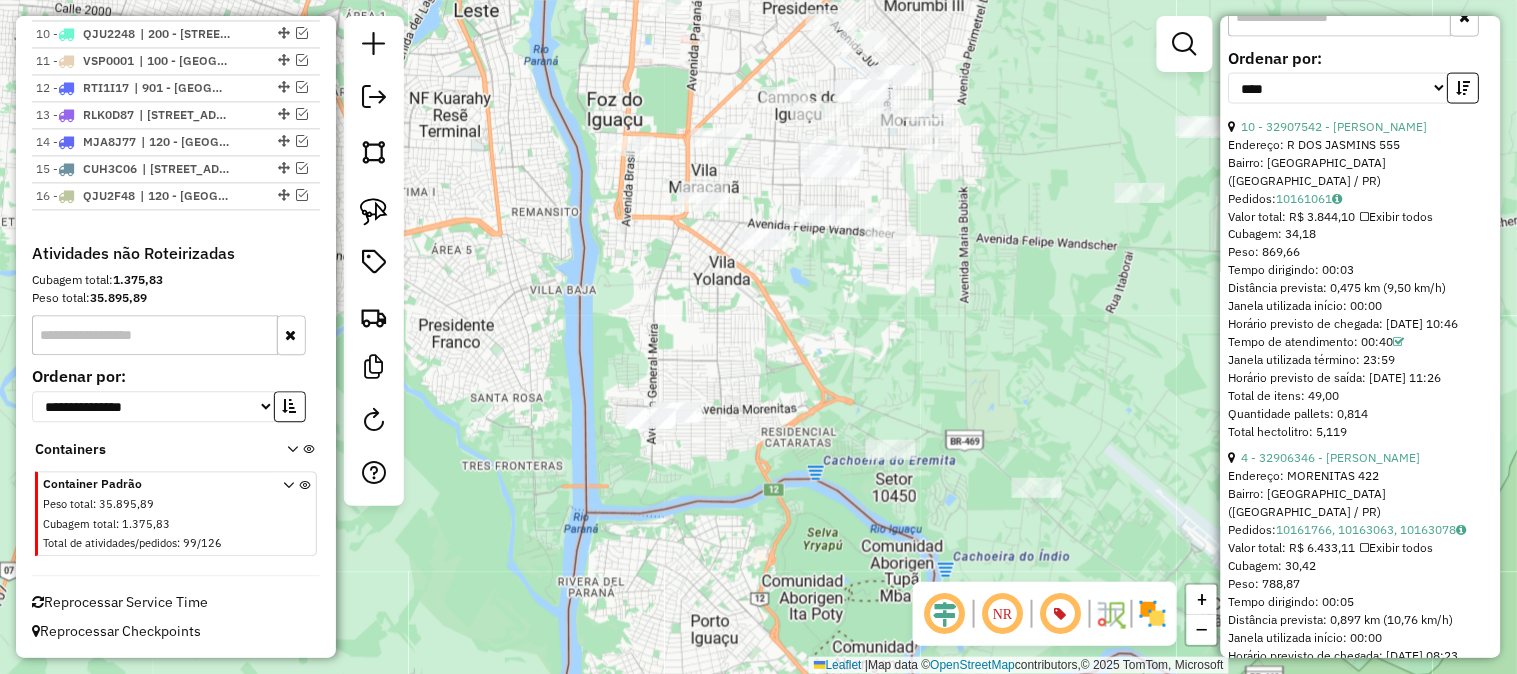 click on "Janela de atendimento Grade de atendimento Capacidade Transportadoras Veículos Cliente Pedidos  Rotas Selecione os dias de semana para filtrar as janelas de atendimento  Seg   Ter   Qua   Qui   Sex   Sáb   Dom  Informe o período da janela de atendimento: De: Até:  Filtrar exatamente a janela do cliente  Considerar janela de atendimento padrão  Selecione os dias de semana para filtrar as grades de atendimento  Seg   Ter   Qua   Qui   Sex   Sáb   Dom   Considerar clientes sem dia de atendimento cadastrado  Clientes fora do dia de atendimento selecionado Filtrar as atividades entre os valores definidos abaixo:  Peso mínimo:   Peso máximo:   Cubagem mínima:   Cubagem máxima:   De:   Até:  Filtrar as atividades entre o tempo de atendimento definido abaixo:  De:   Até:   Considerar capacidade total dos clientes não roteirizados Transportadora: Selecione um ou mais itens Tipo de veículo: Selecione um ou mais itens Veículo: Selecione um ou mais itens Motorista: Selecione um ou mais itens Nome: Rótulo:" 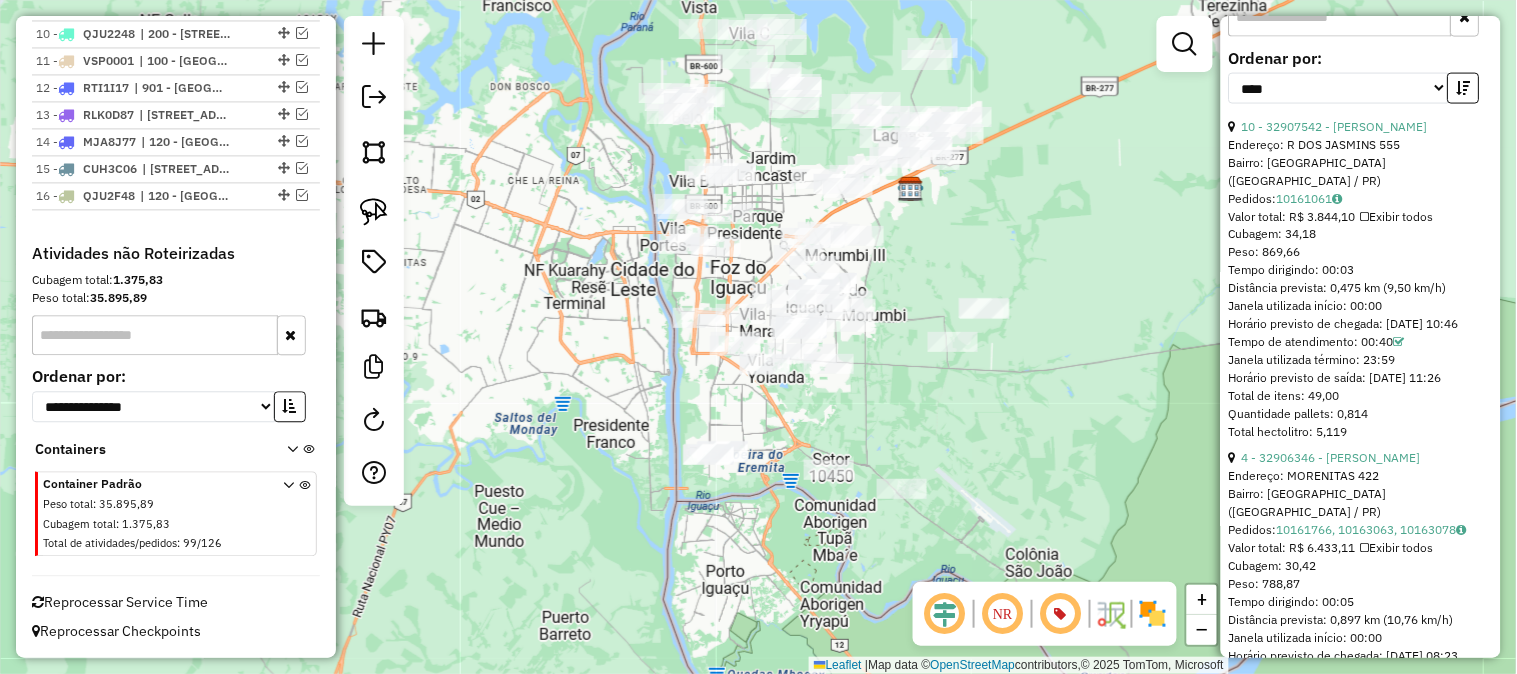 drag, startPoint x: 1000, startPoint y: 237, endPoint x: 1014, endPoint y: 207, distance: 33.105892 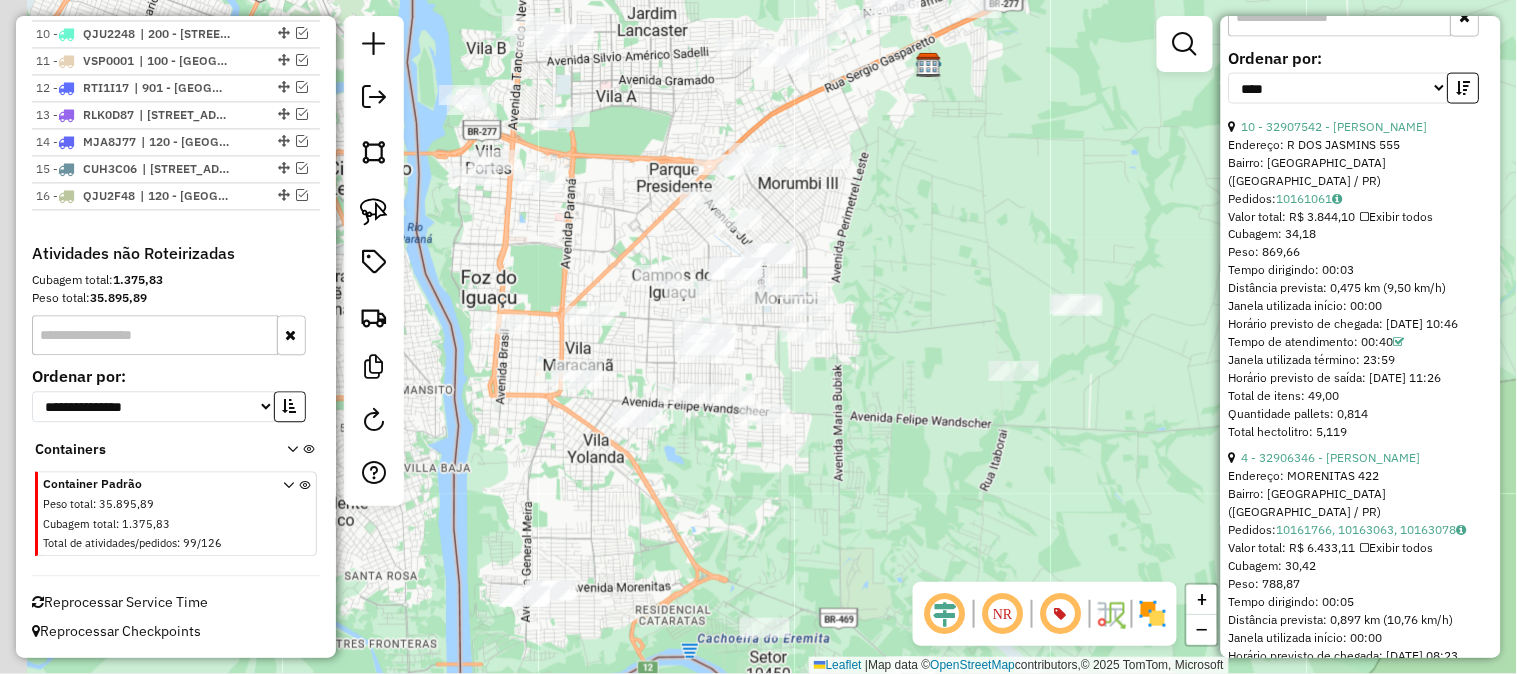 drag, startPoint x: 1003, startPoint y: 256, endPoint x: 1037, endPoint y: 250, distance: 34.525352 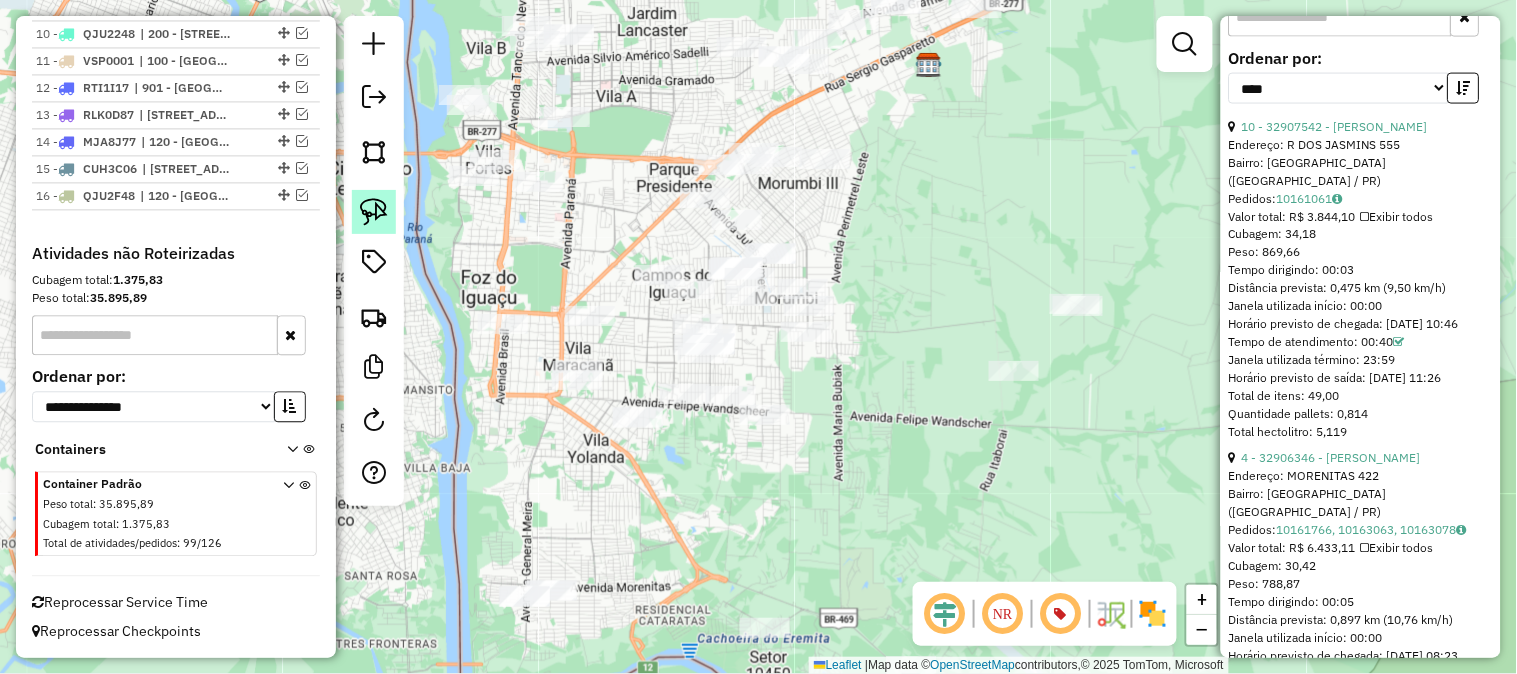 click 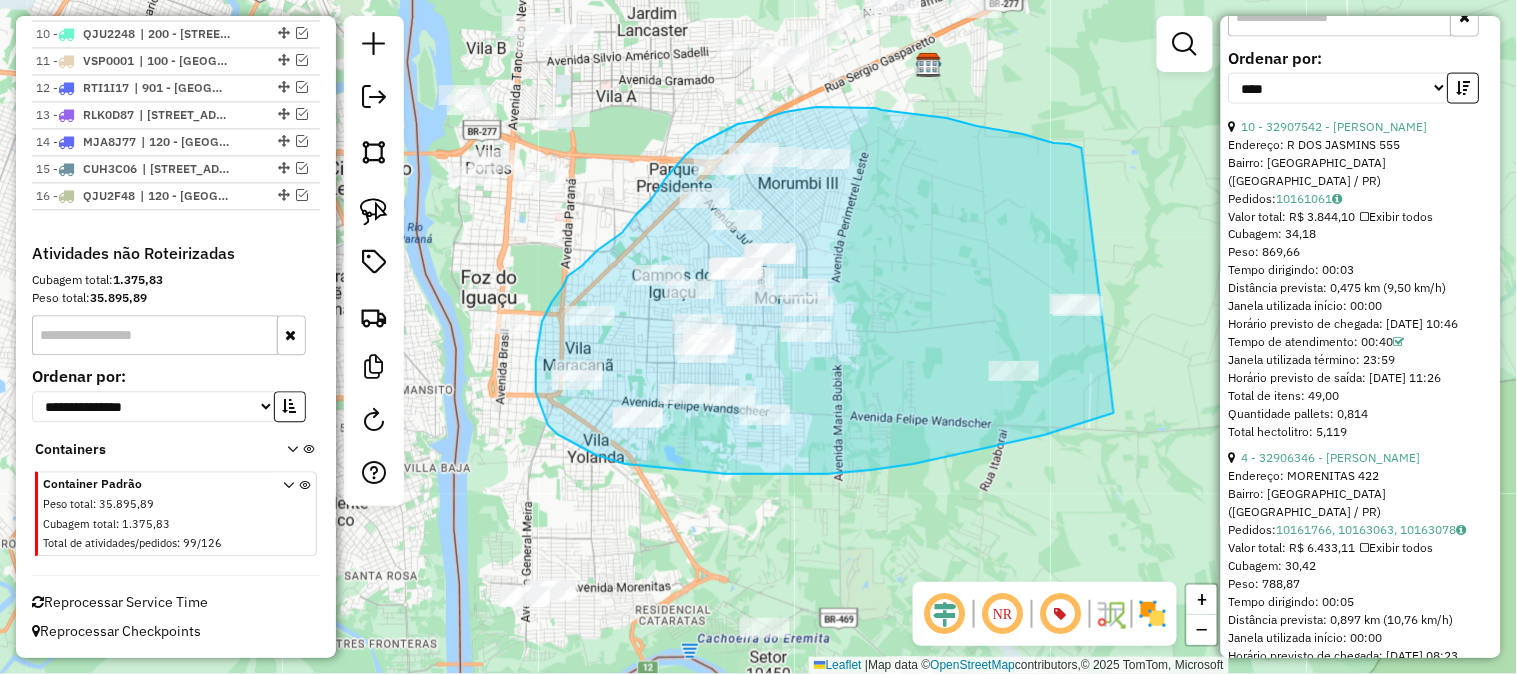drag, startPoint x: 1054, startPoint y: 143, endPoint x: 1181, endPoint y: 358, distance: 249.70782 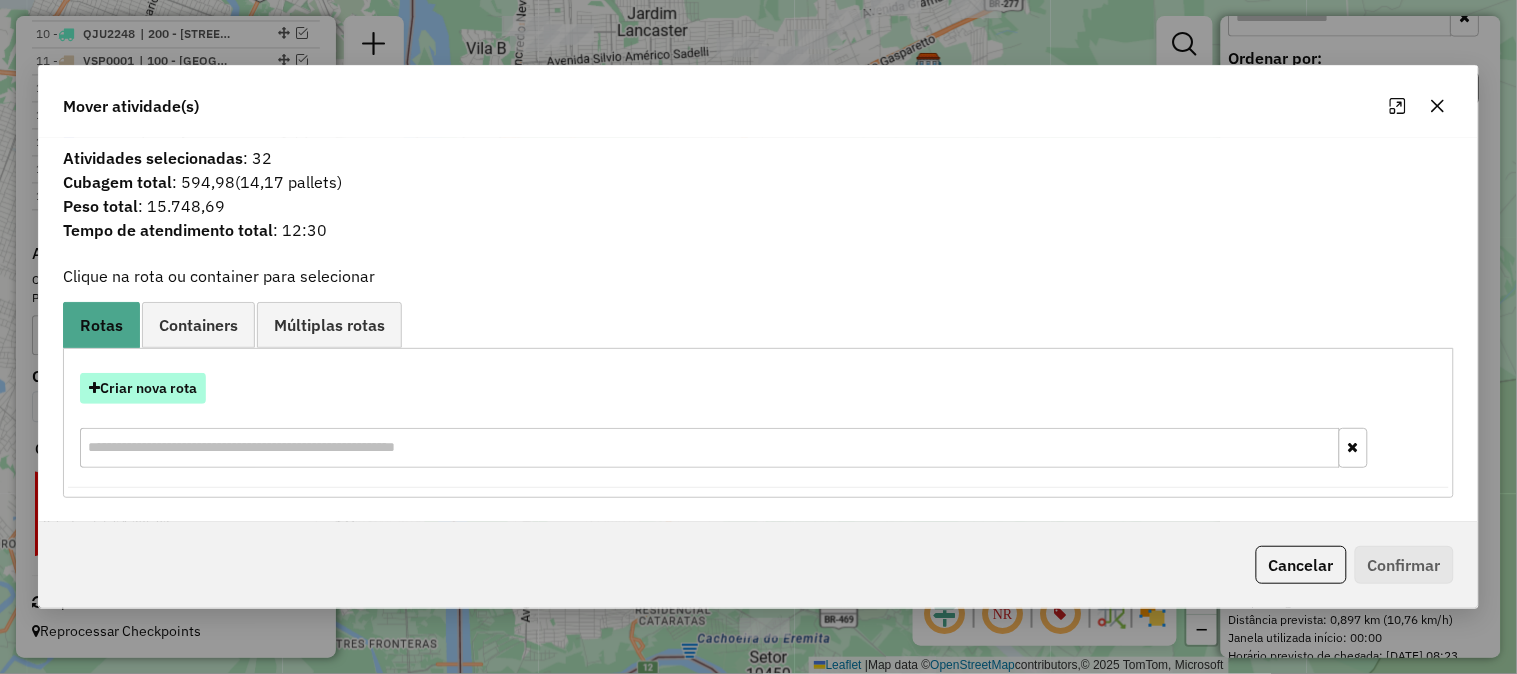 click on "Criar nova rota" at bounding box center (143, 388) 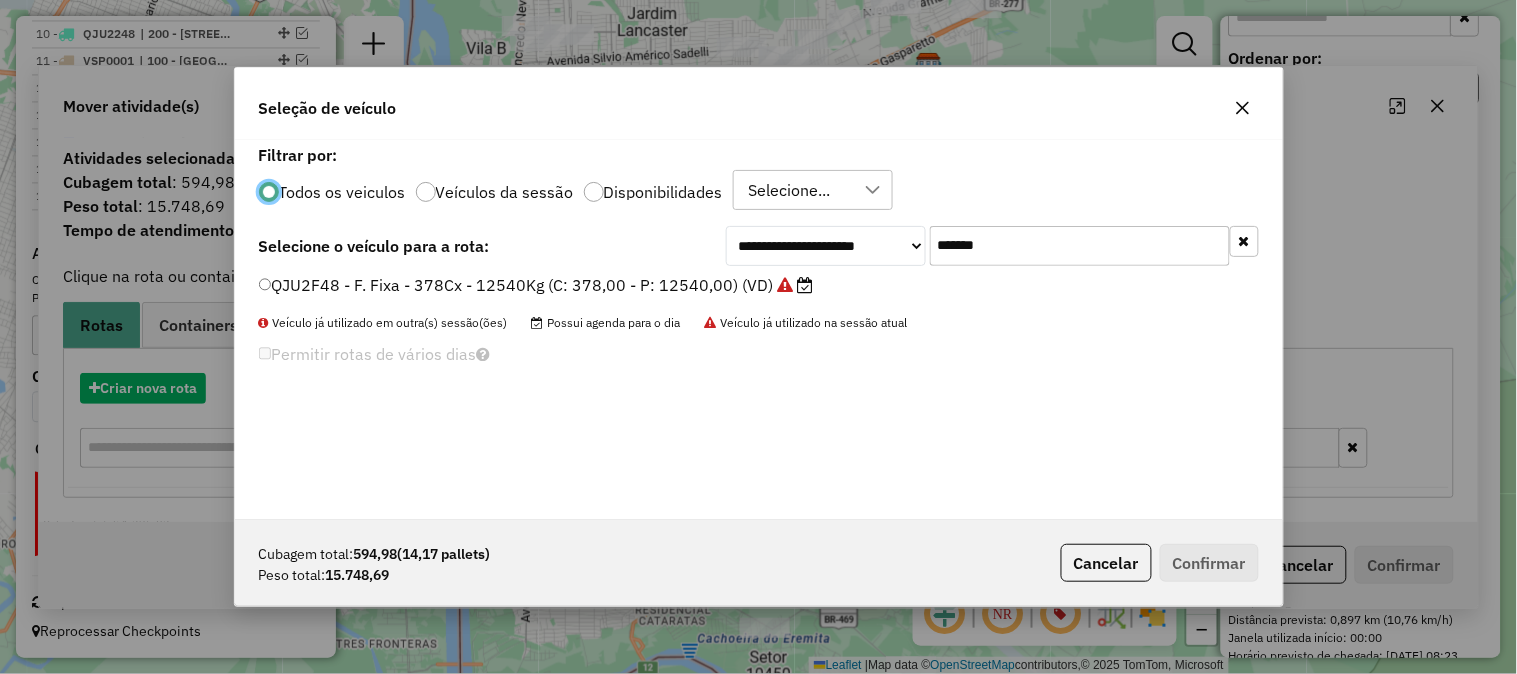 scroll, scrollTop: 11, scrollLeft: 5, axis: both 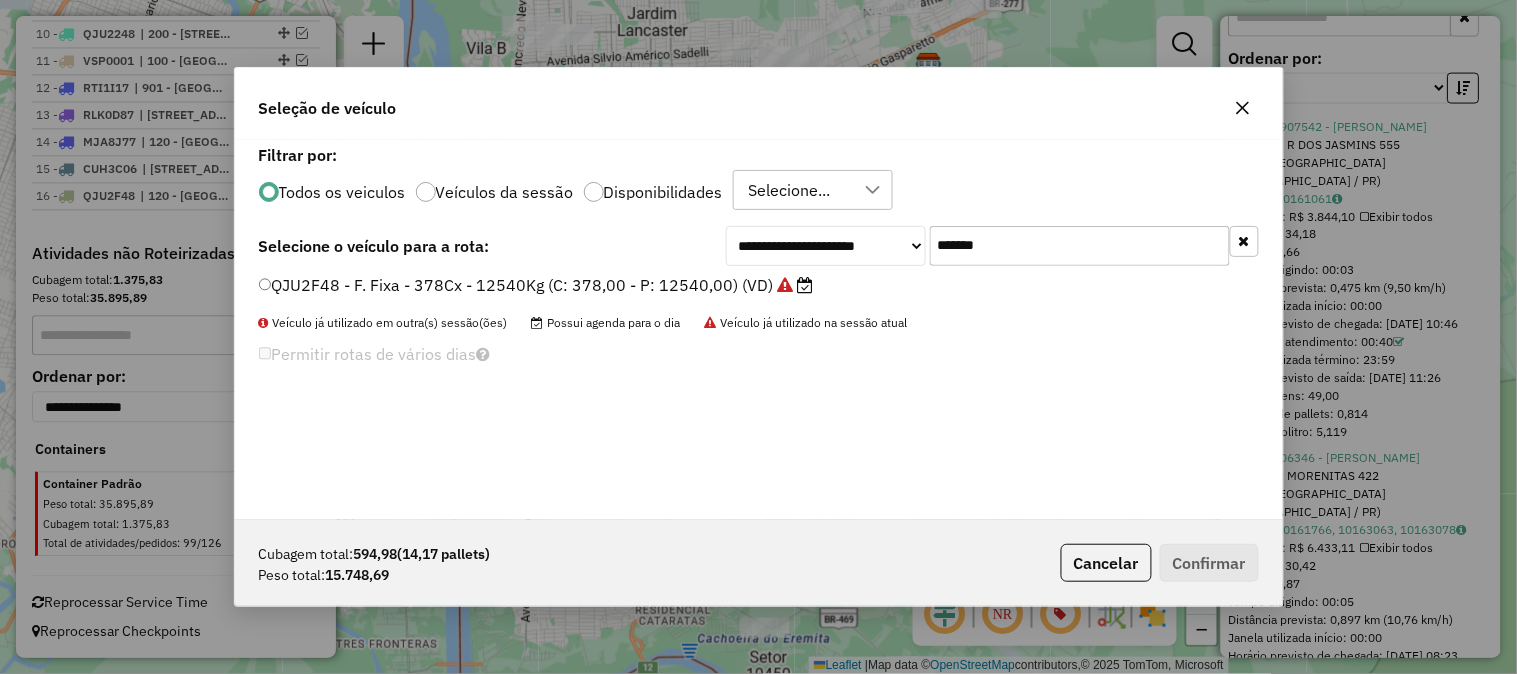 drag, startPoint x: 936, startPoint y: 241, endPoint x: 767, endPoint y: 245, distance: 169.04733 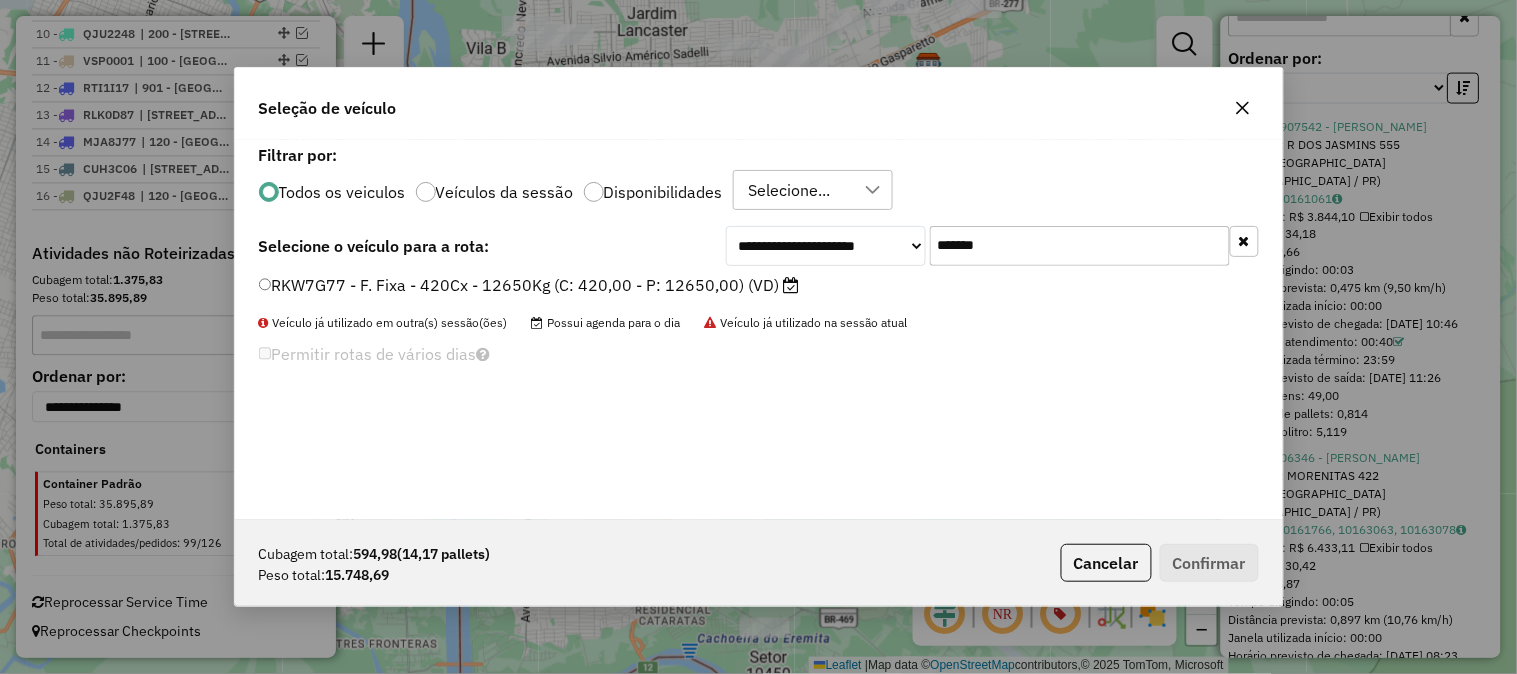 type on "*******" 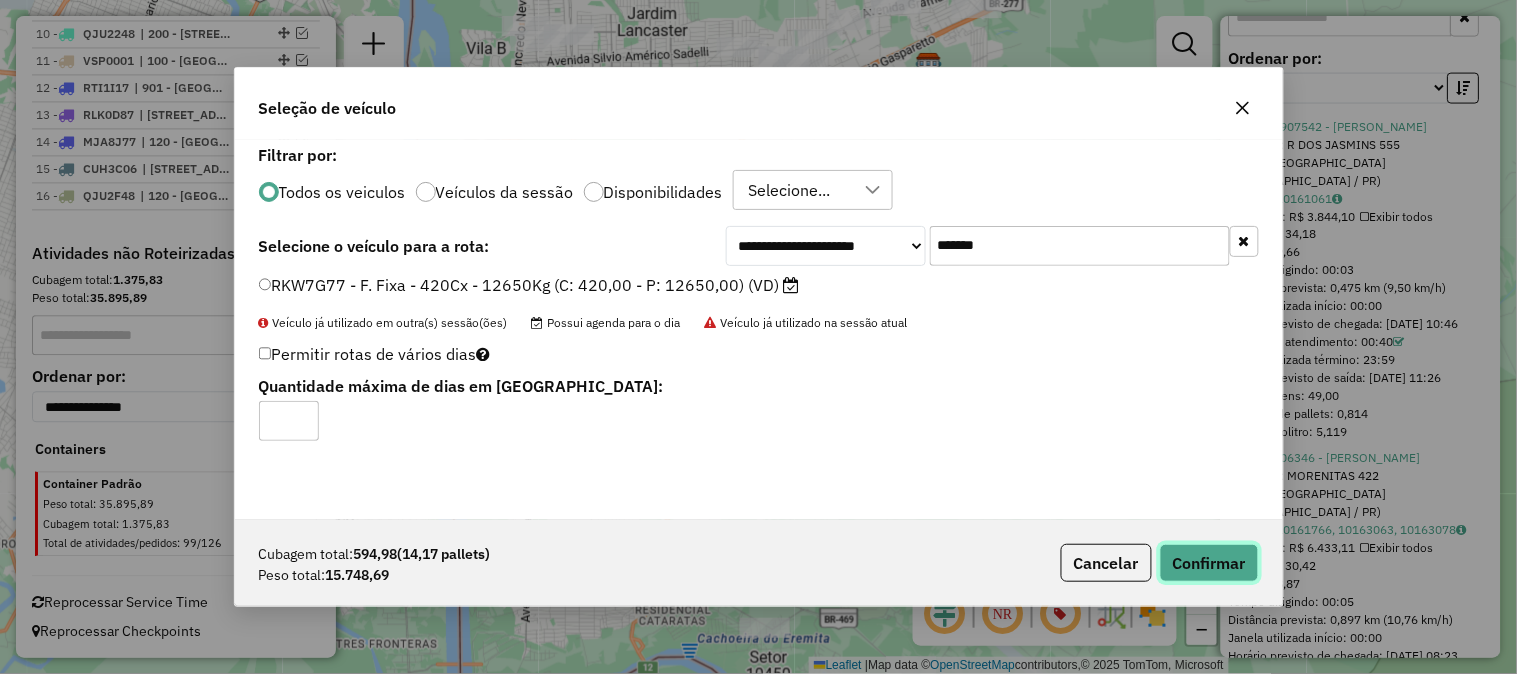 click on "Confirmar" 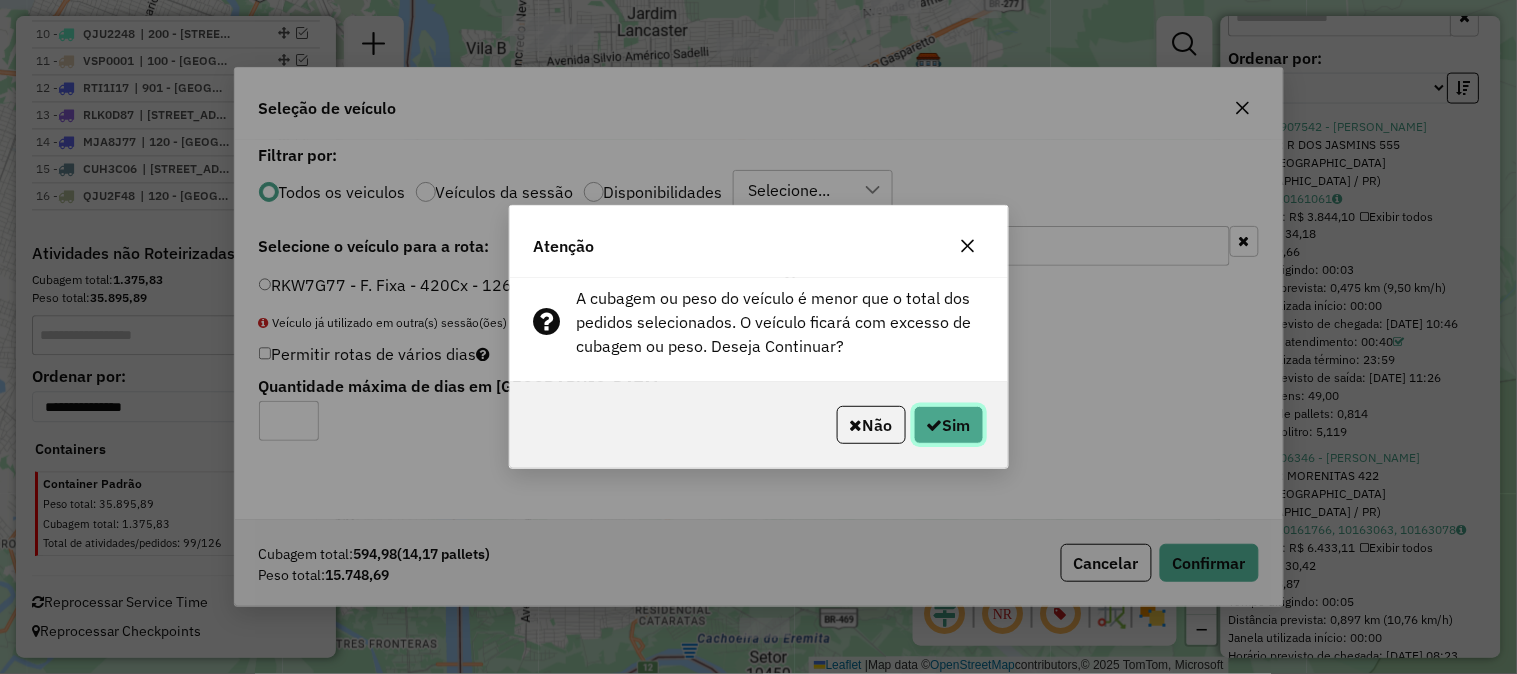 click on "Sim" 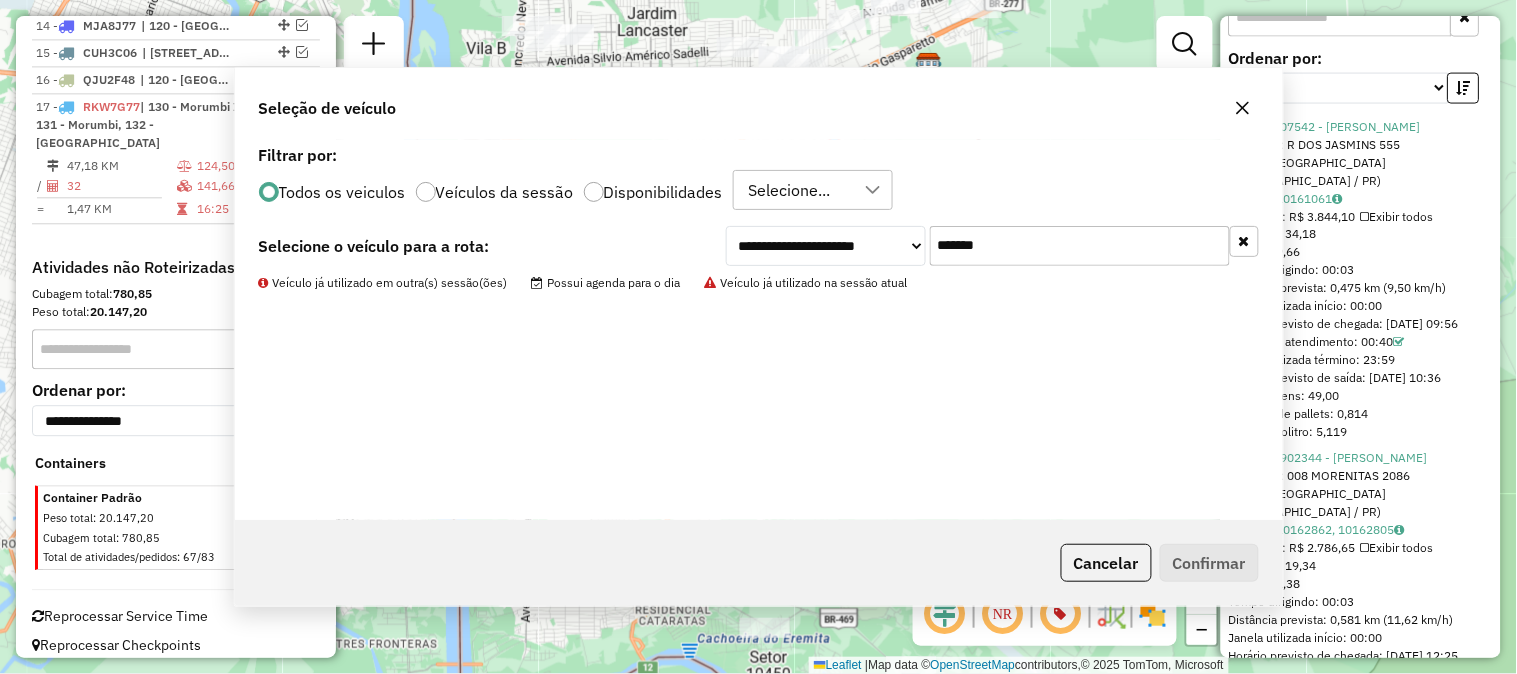 scroll, scrollTop: 1184, scrollLeft: 0, axis: vertical 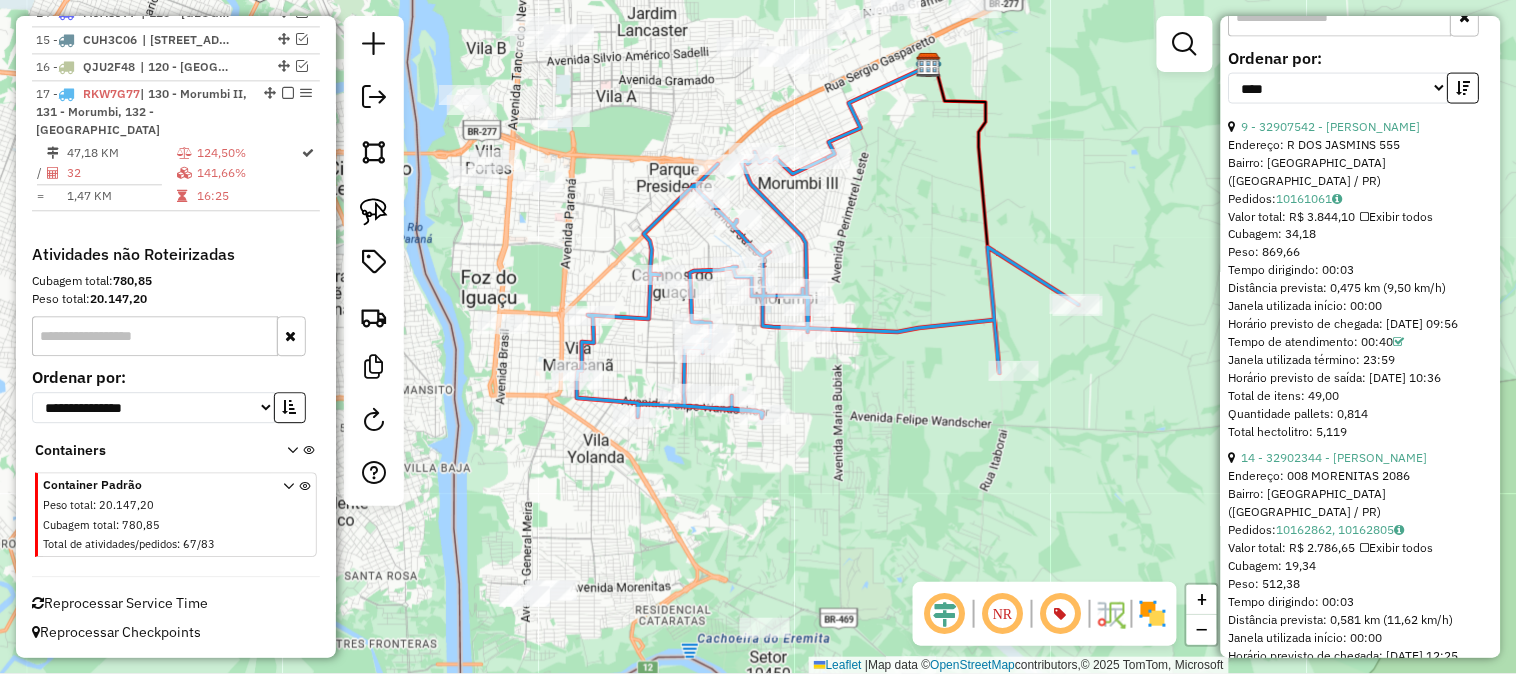 click 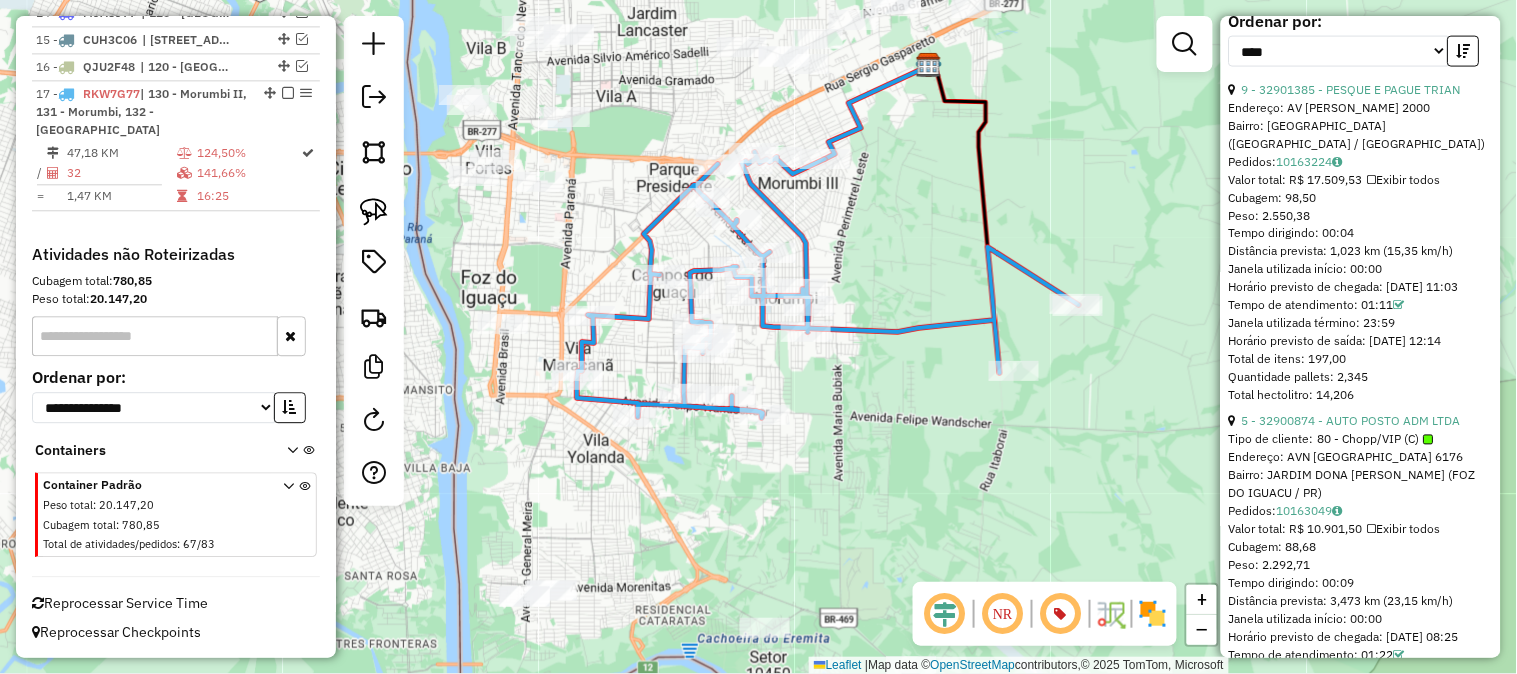 scroll, scrollTop: 742, scrollLeft: 0, axis: vertical 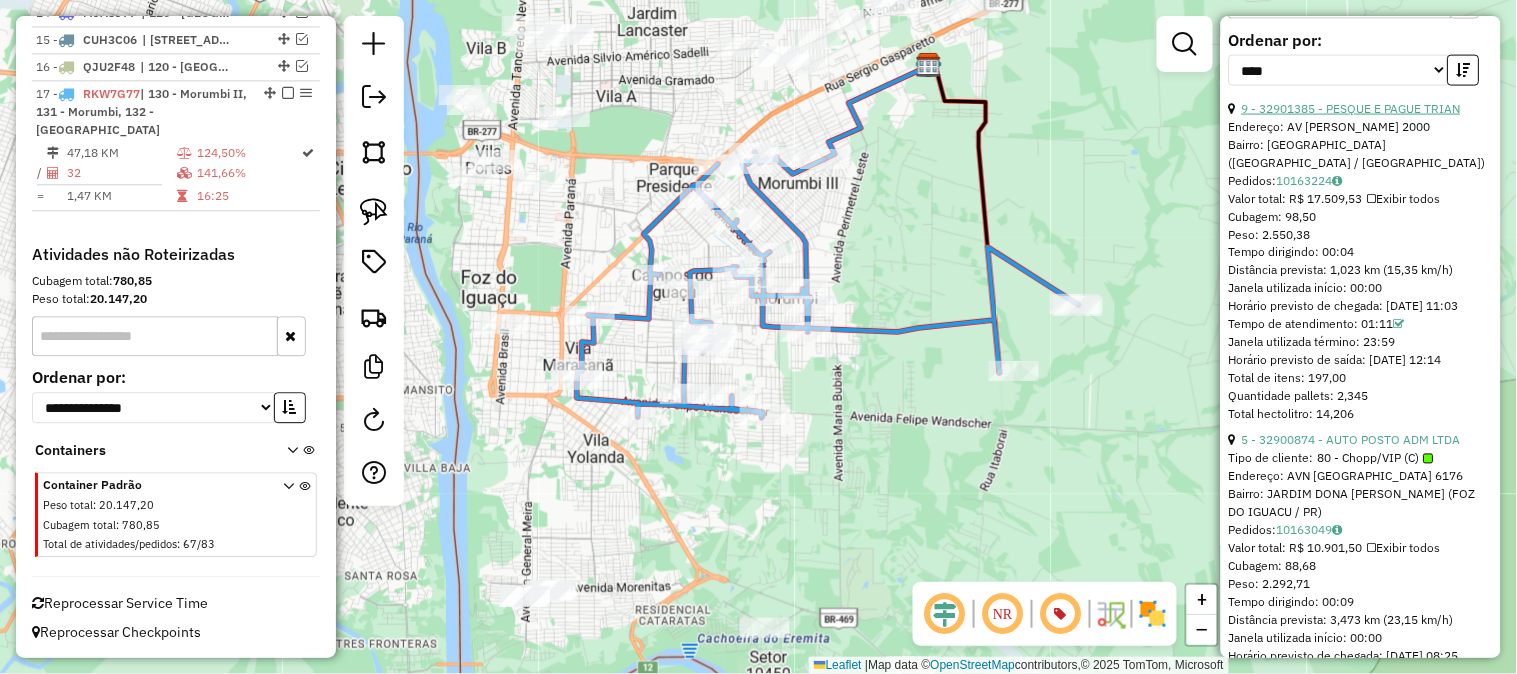 click on "9 - 32901385 - PESQUE E PAGUE TRIAN" at bounding box center (1351, 108) 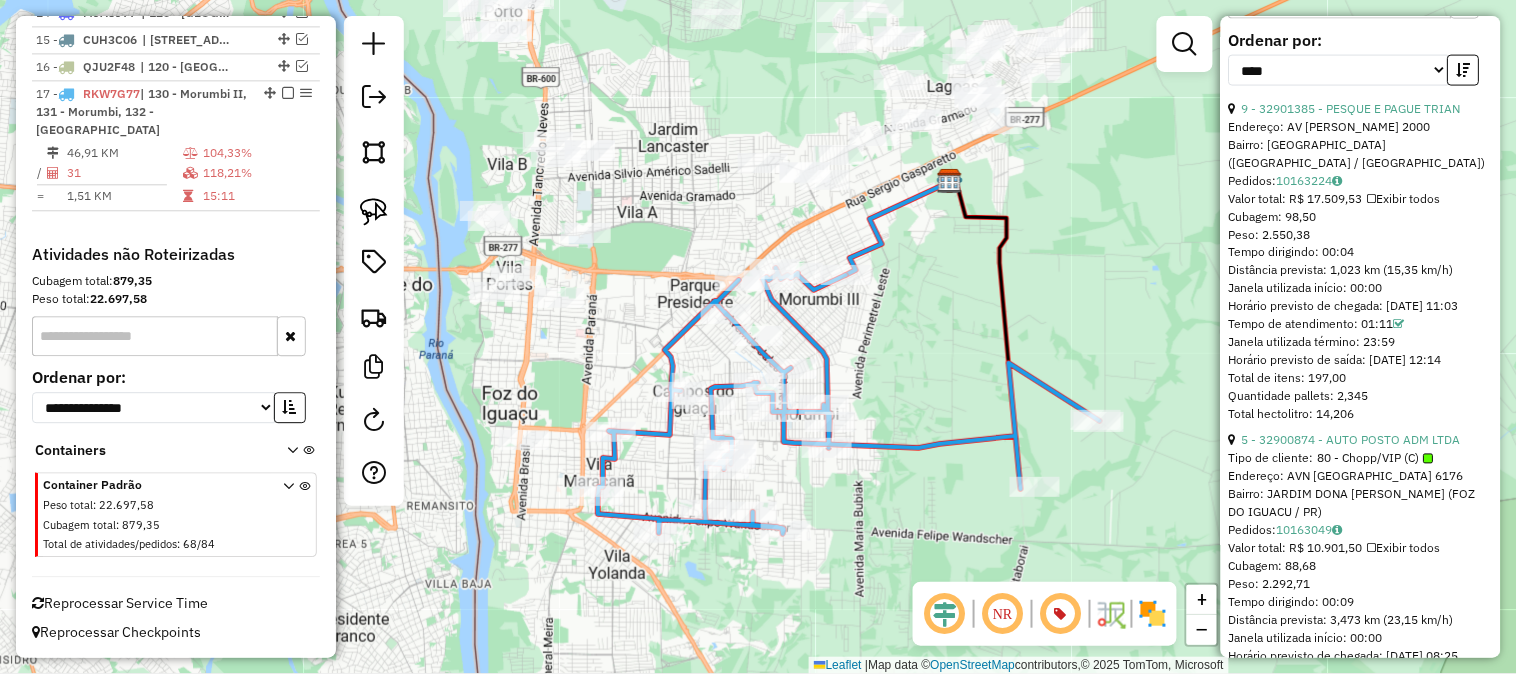 click 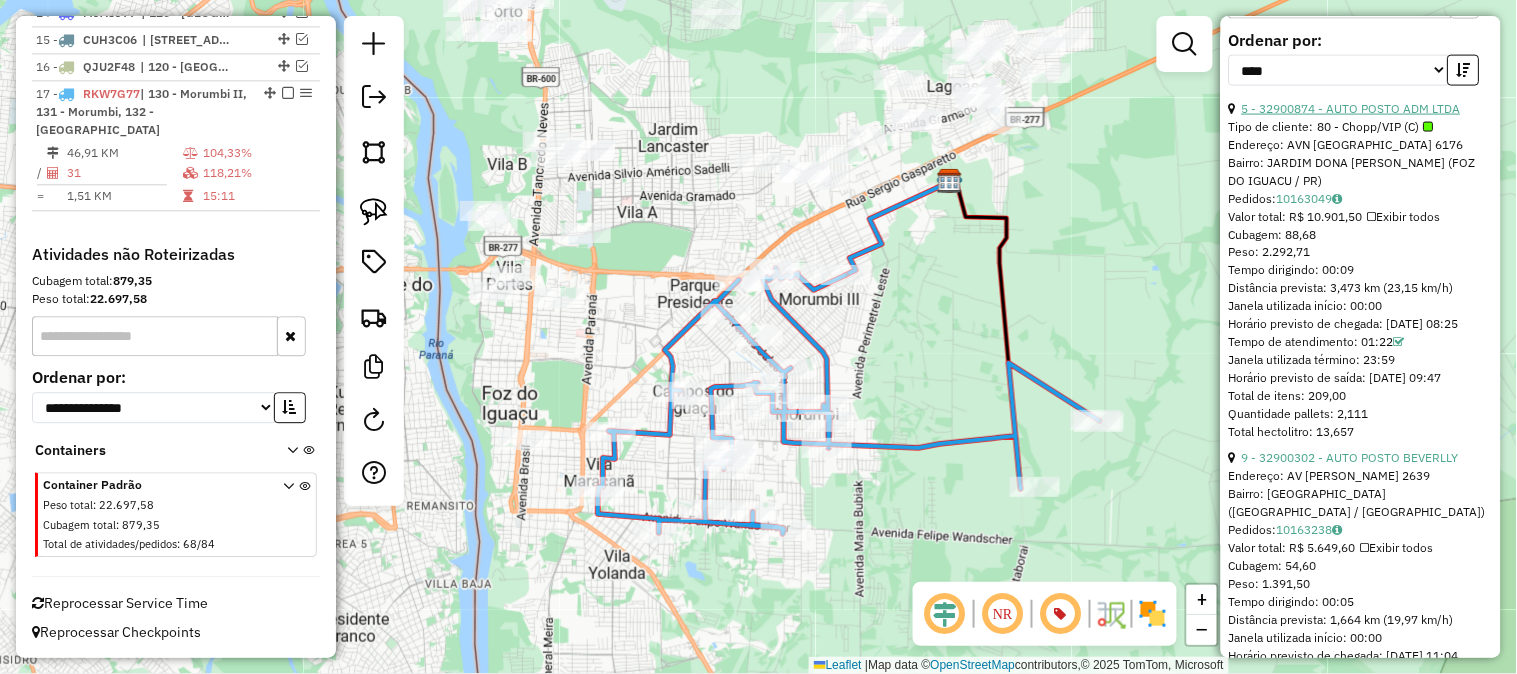 click on "5 - 32900874 - AUTO POSTO ADM LTDA" at bounding box center [1351, 108] 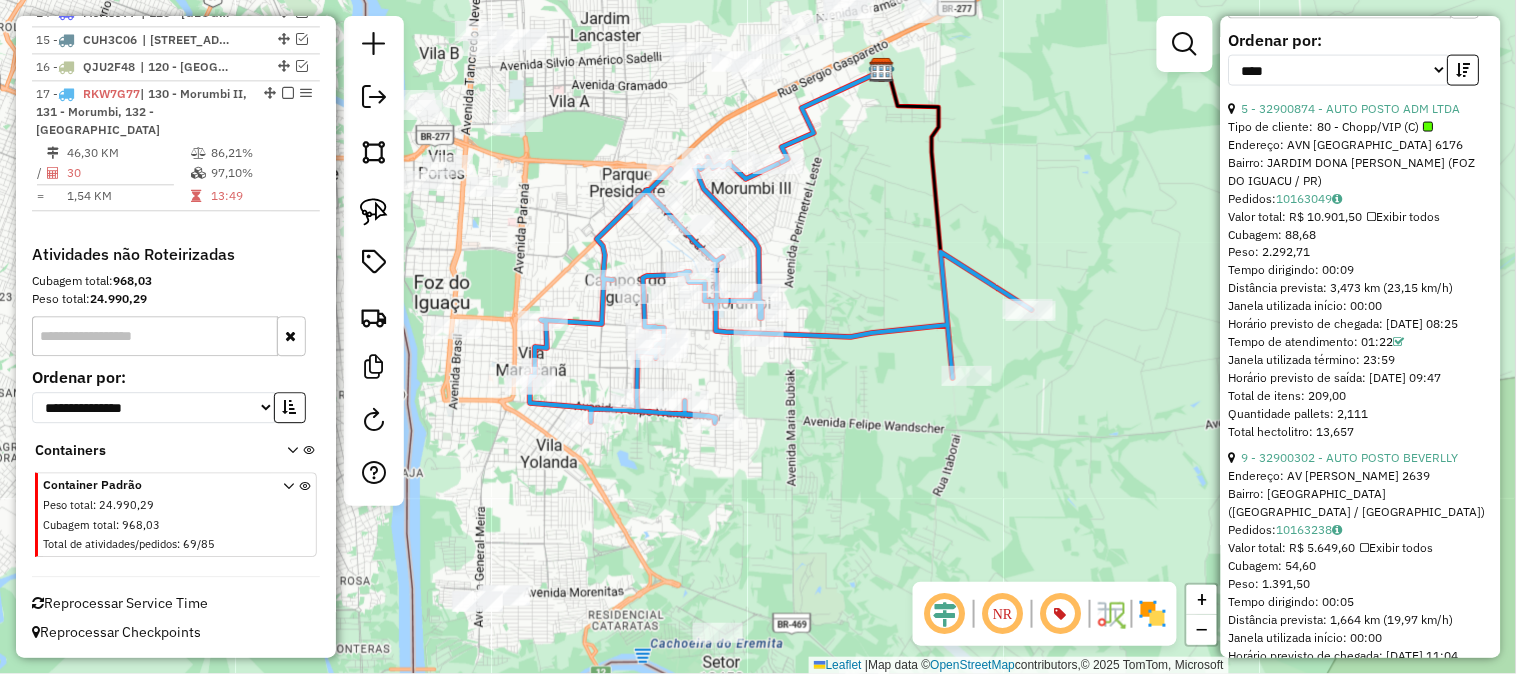 scroll, scrollTop: 705, scrollLeft: 0, axis: vertical 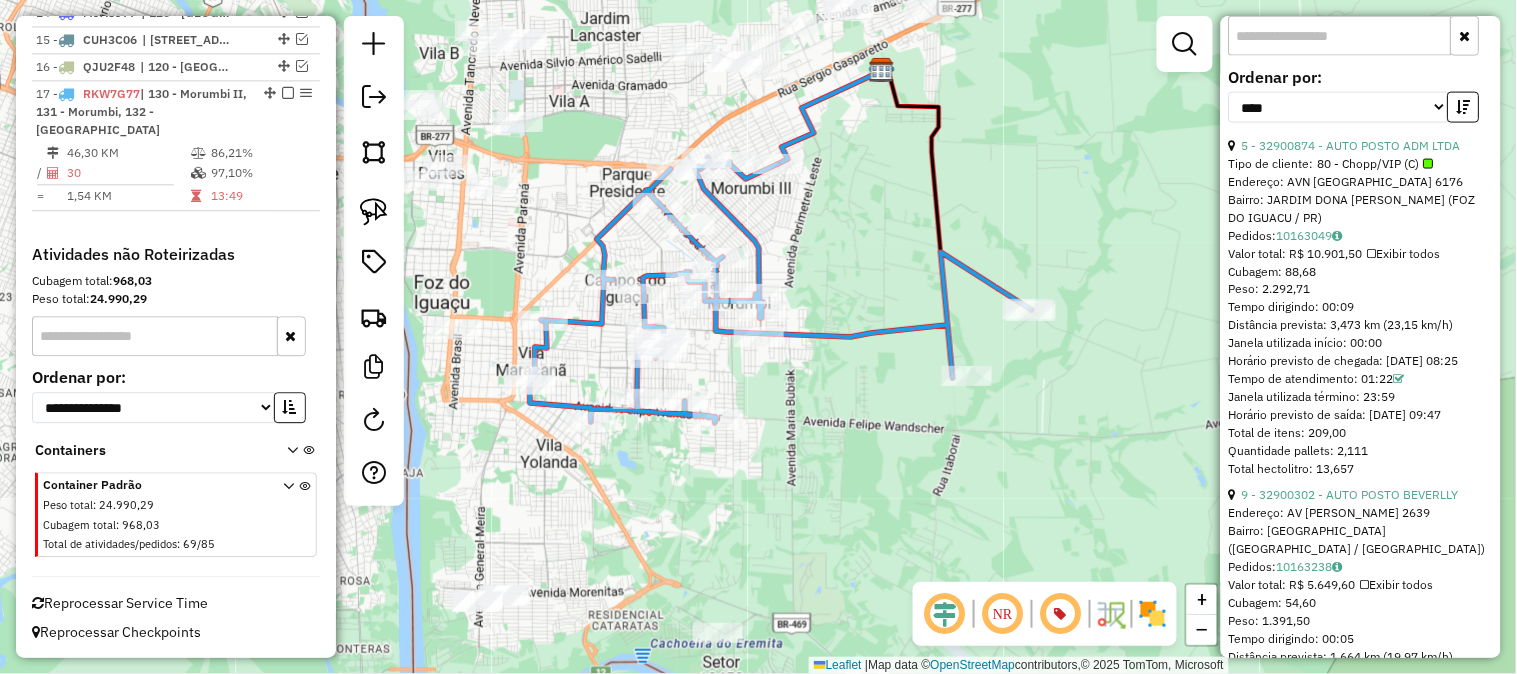 click 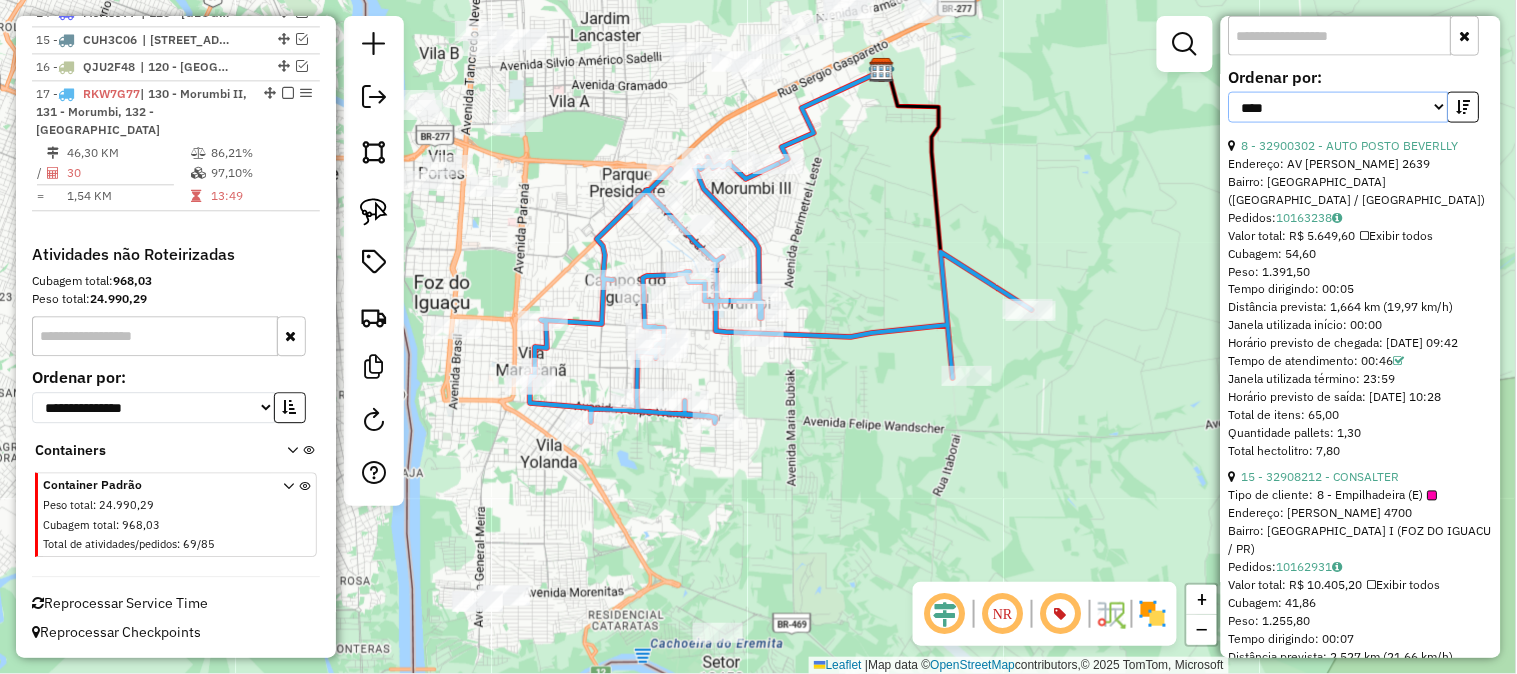 click on "**********" at bounding box center [1339, 107] 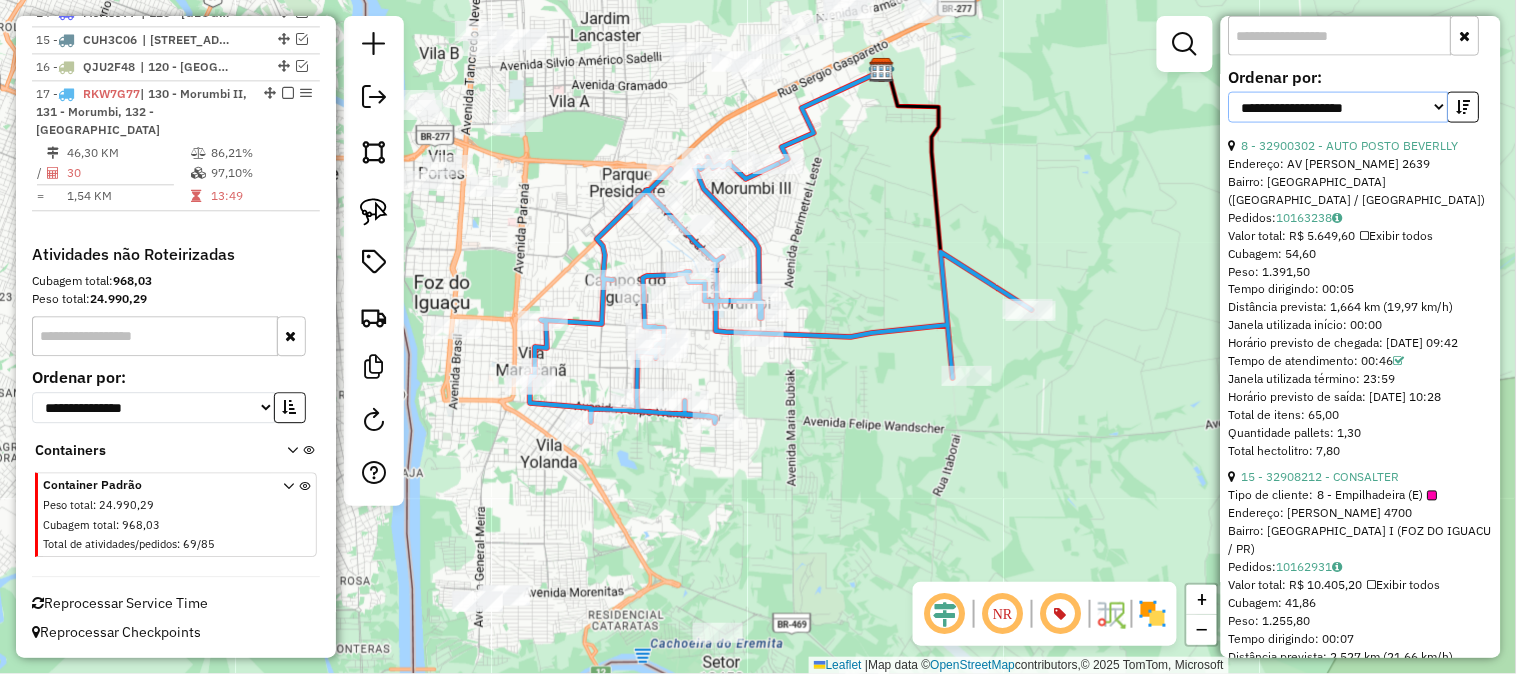 click on "**********" at bounding box center (1339, 107) 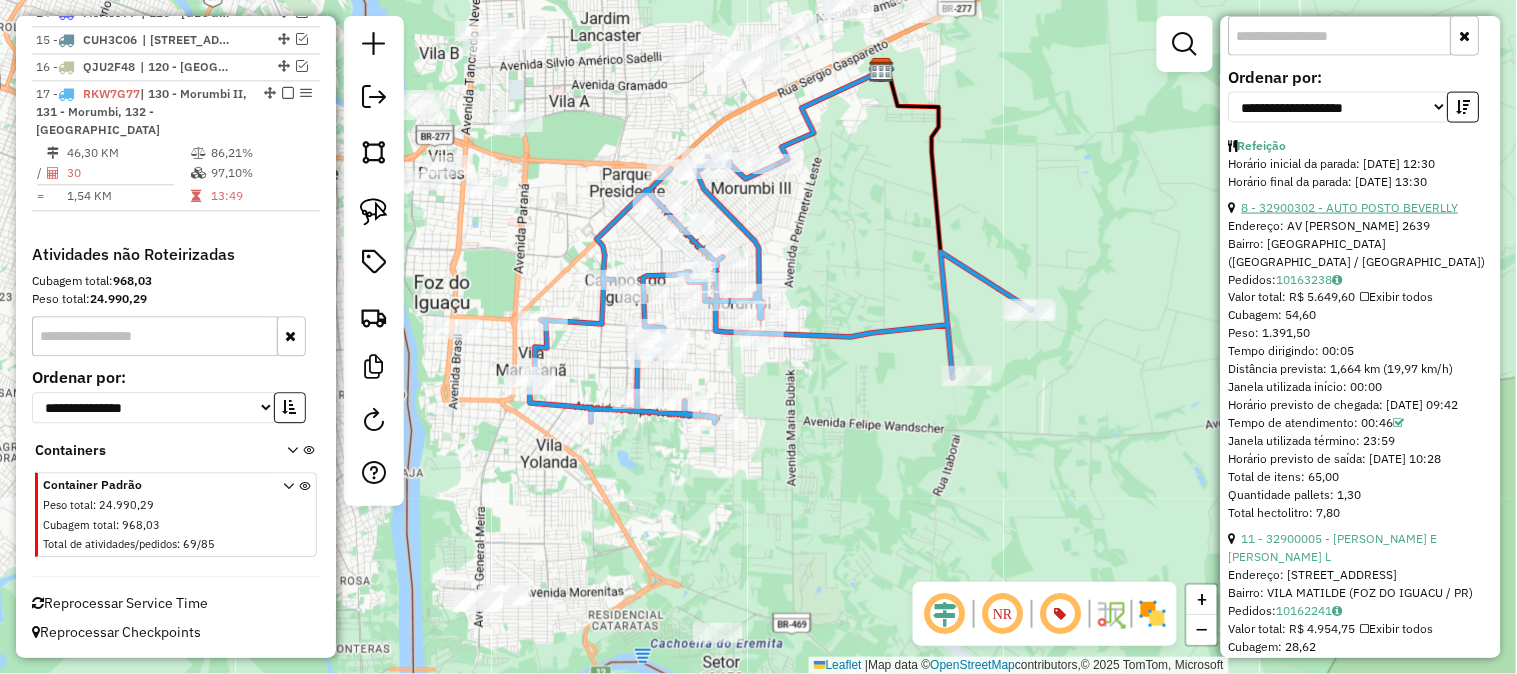 click on "8 - 32900302 - AUTO POSTO BEVERLLY" at bounding box center [1350, 207] 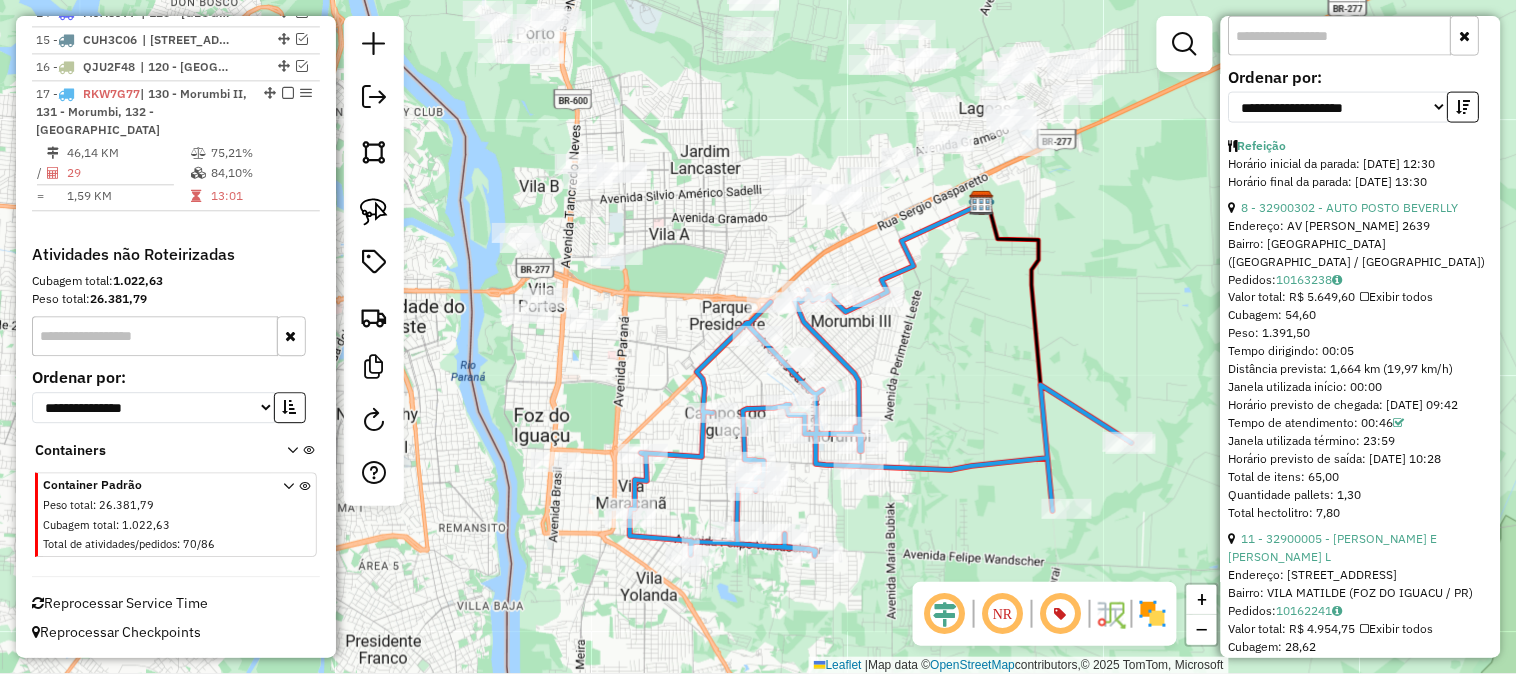 click 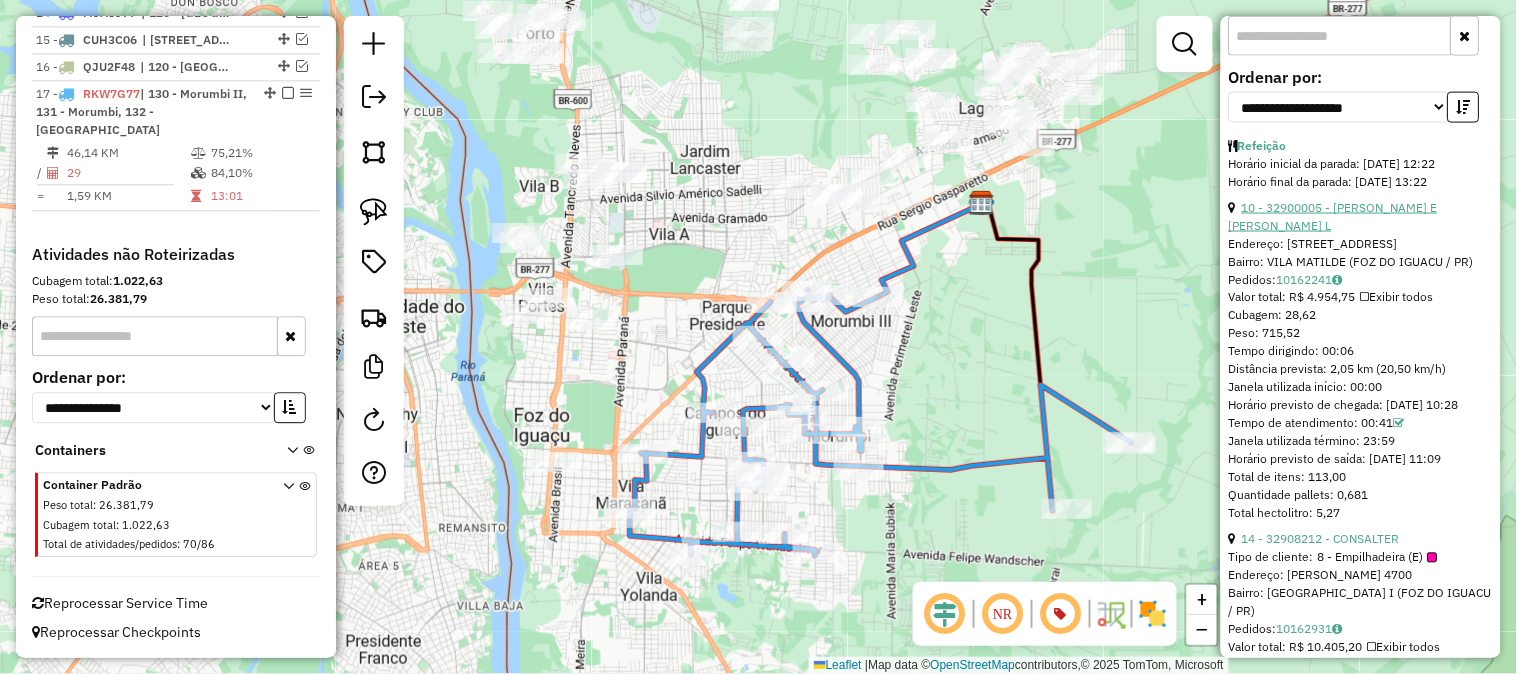click on "10 - 32900005 - [PERSON_NAME] E [PERSON_NAME] L" at bounding box center [1333, 216] 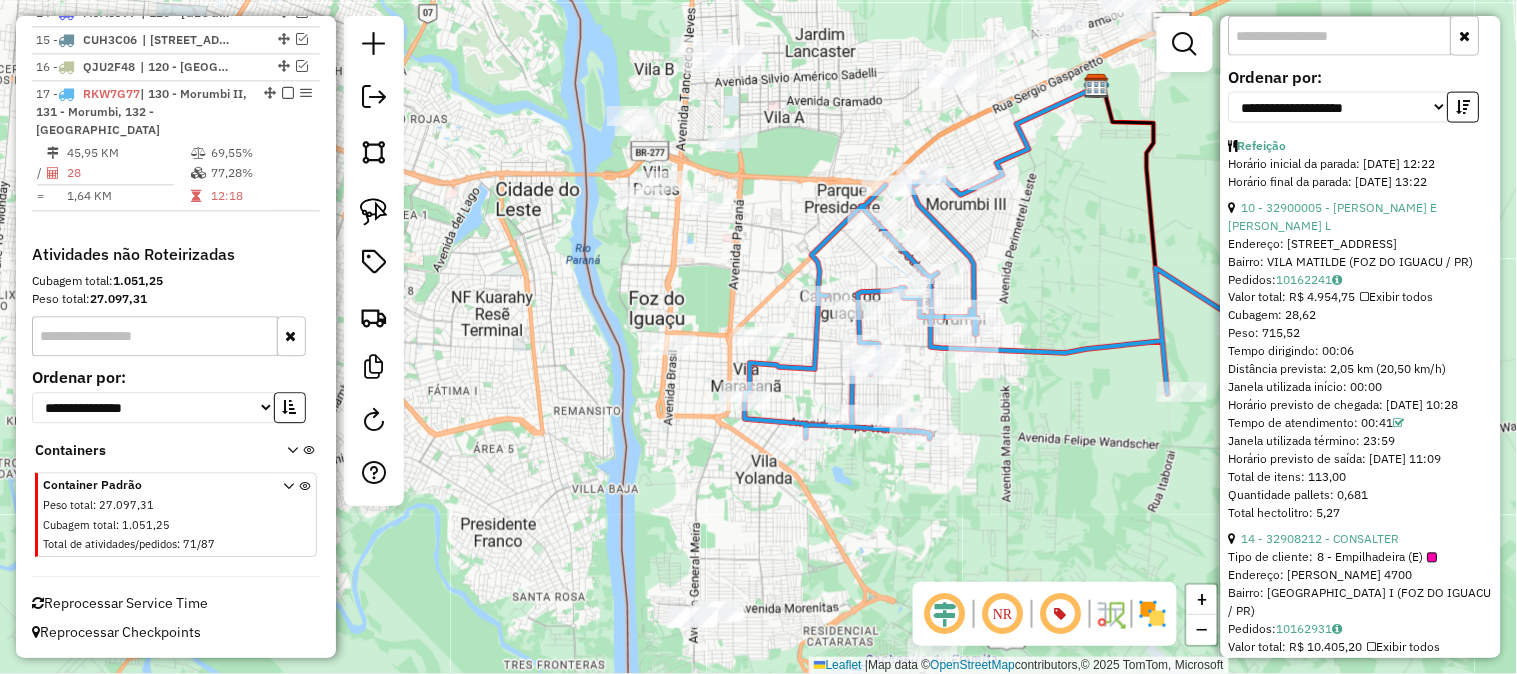 click 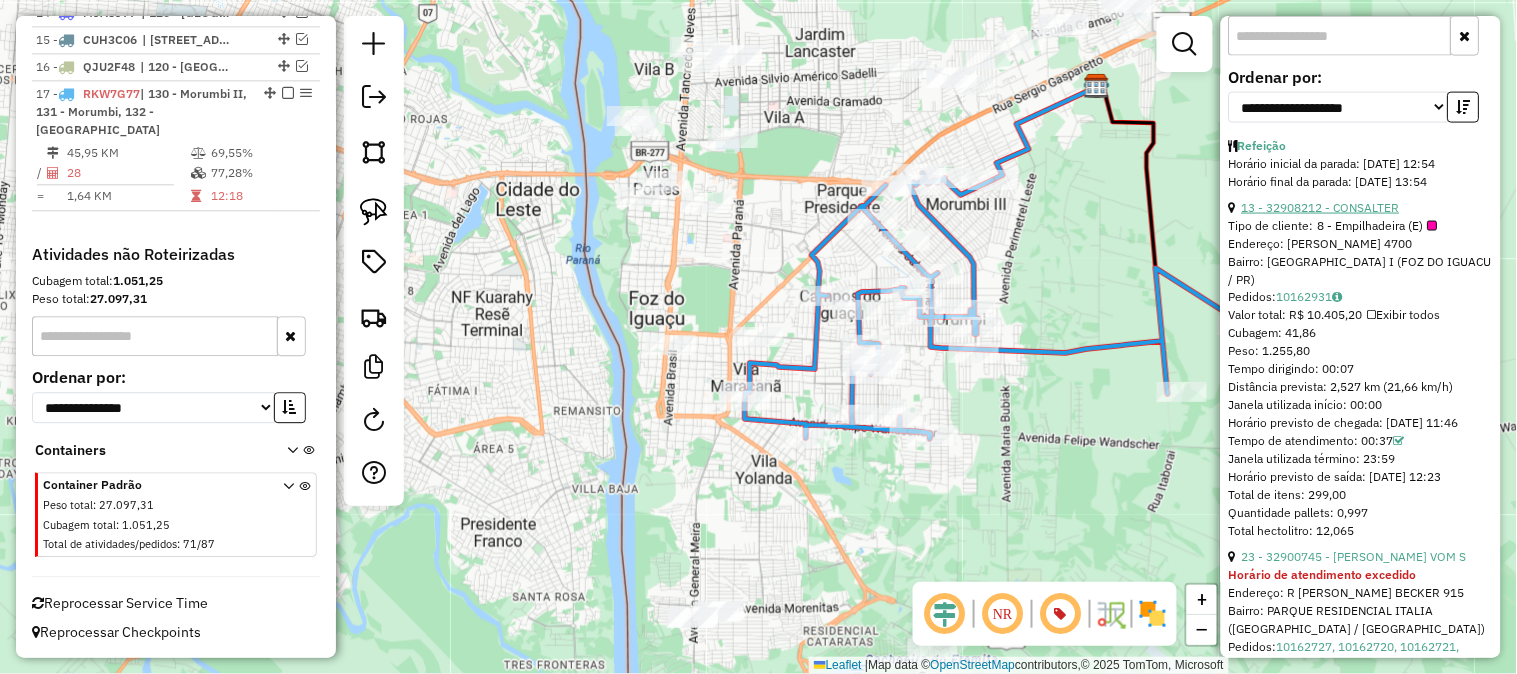 click on "13 - 32908212 - CONSALTER" at bounding box center [1321, 207] 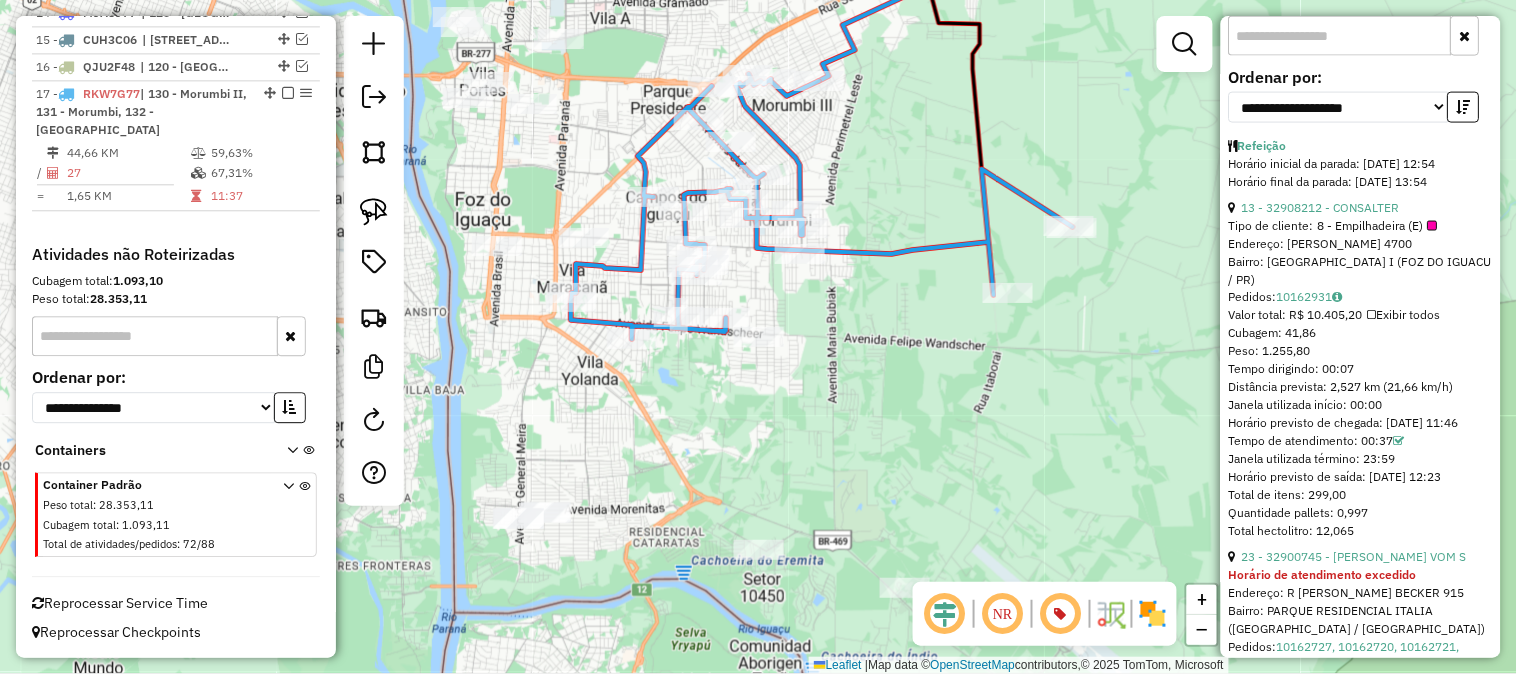 click 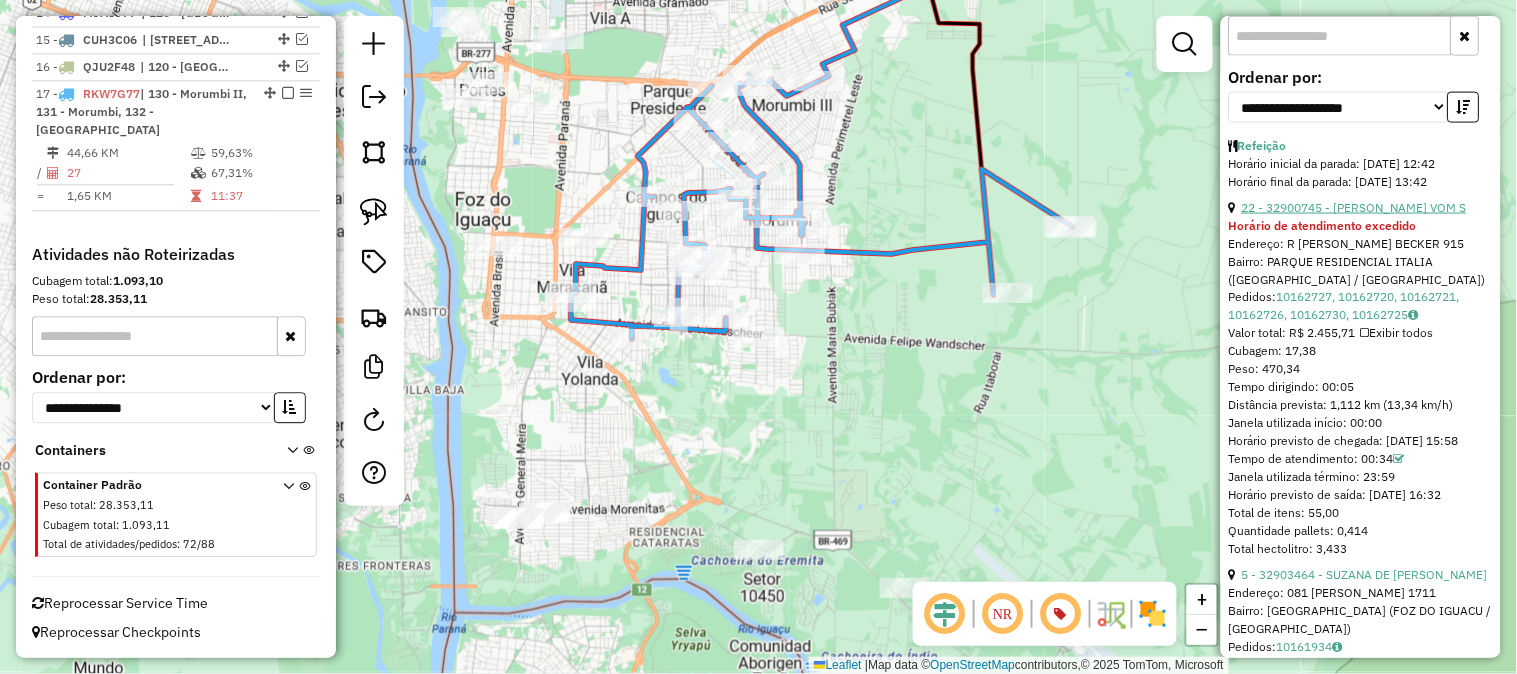 click on "22 - 32900745 - LUANA PATRiCIA VOM S" at bounding box center (1354, 207) 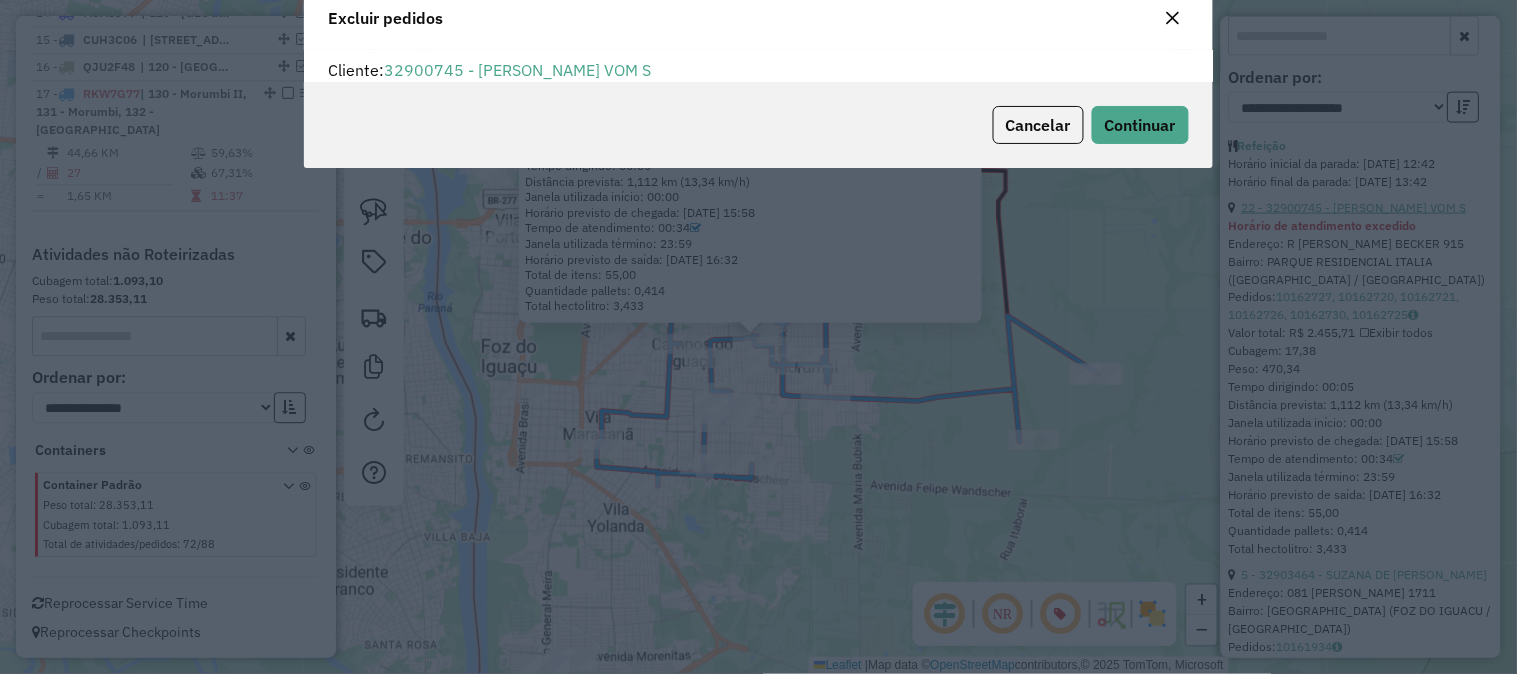 scroll, scrollTop: 11, scrollLeft: 5, axis: both 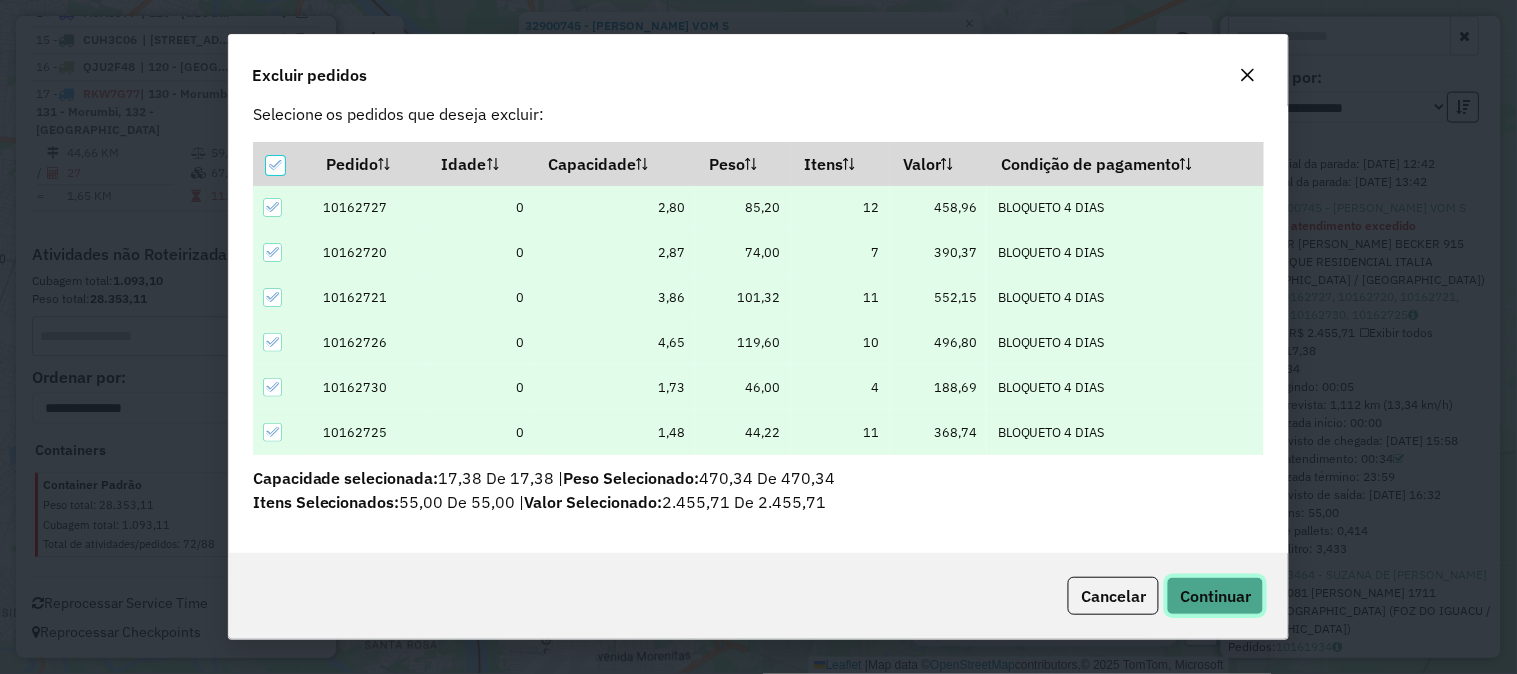 click on "Continuar" 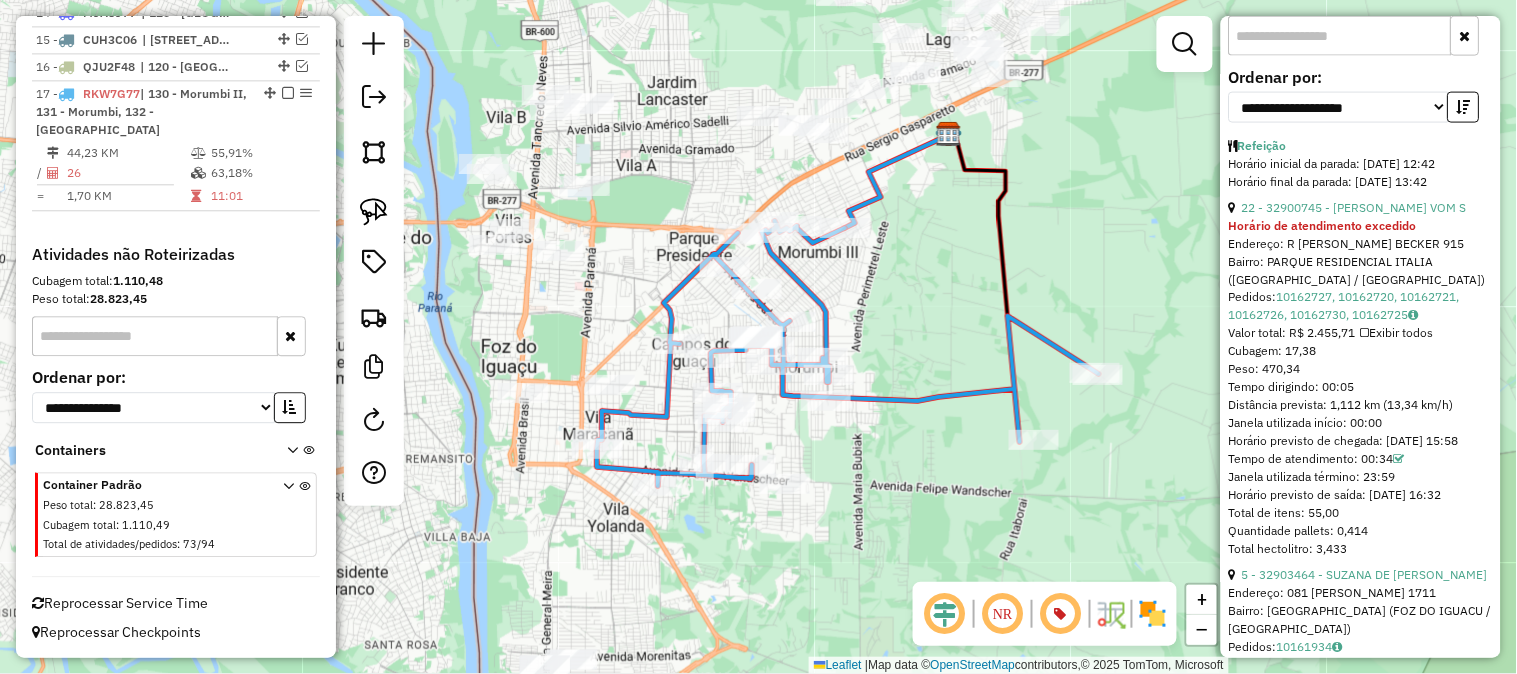 click 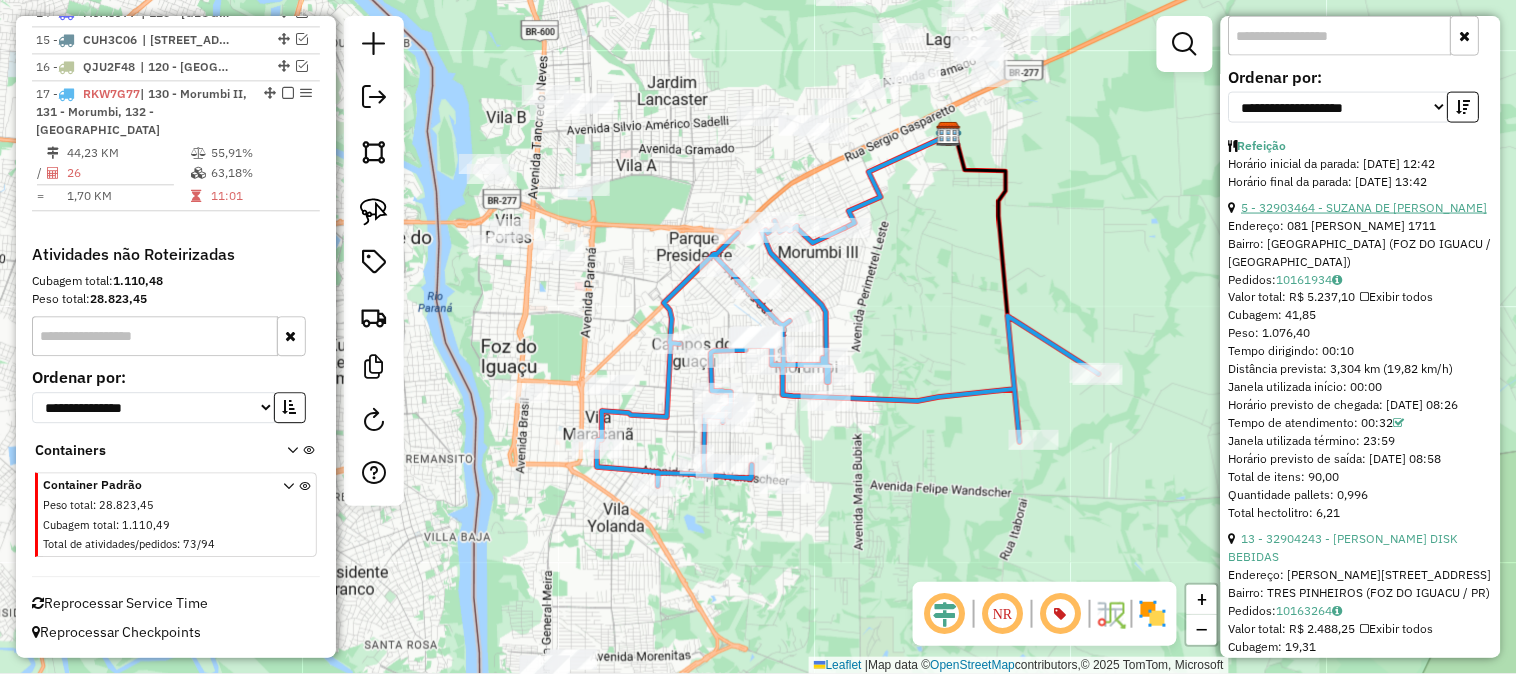 click on "5 - 32903464 - SUZANA DE FATIMA ELI" at bounding box center [1365, 207] 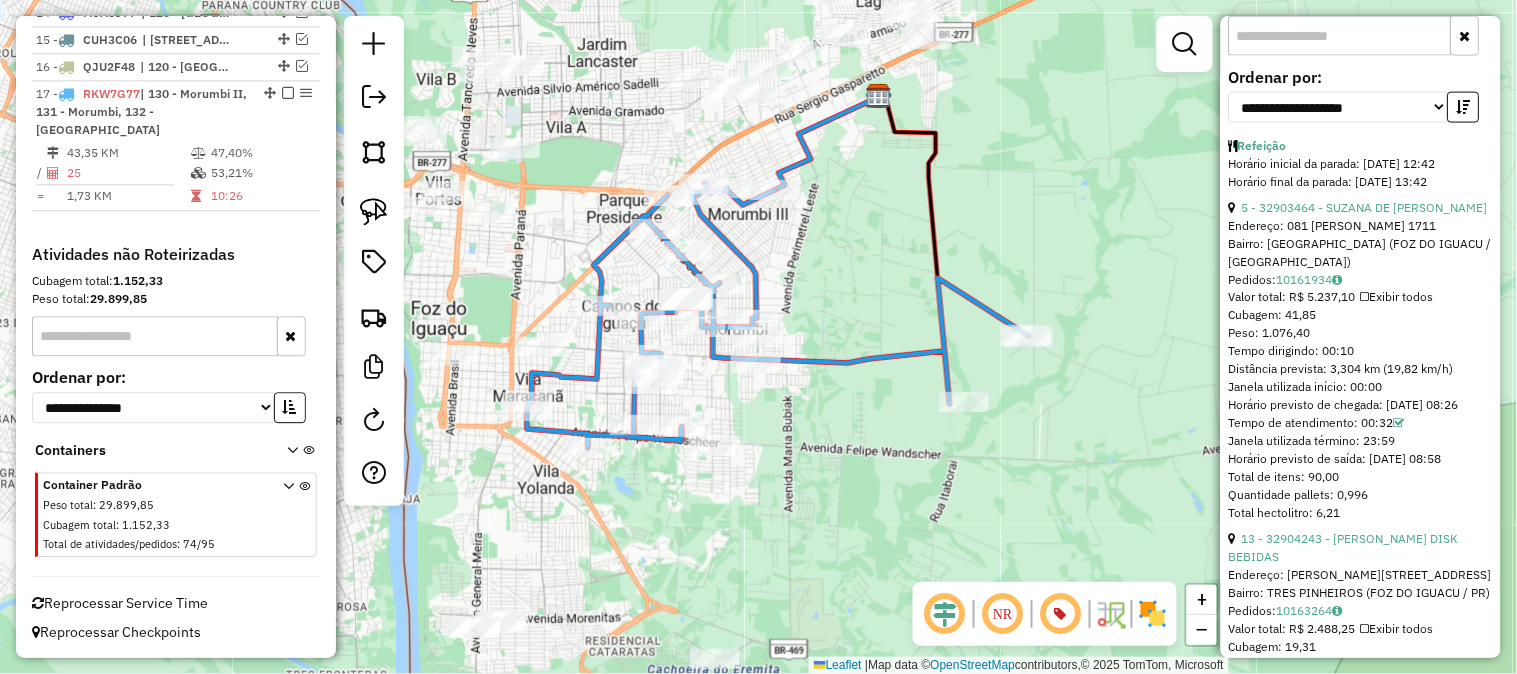click 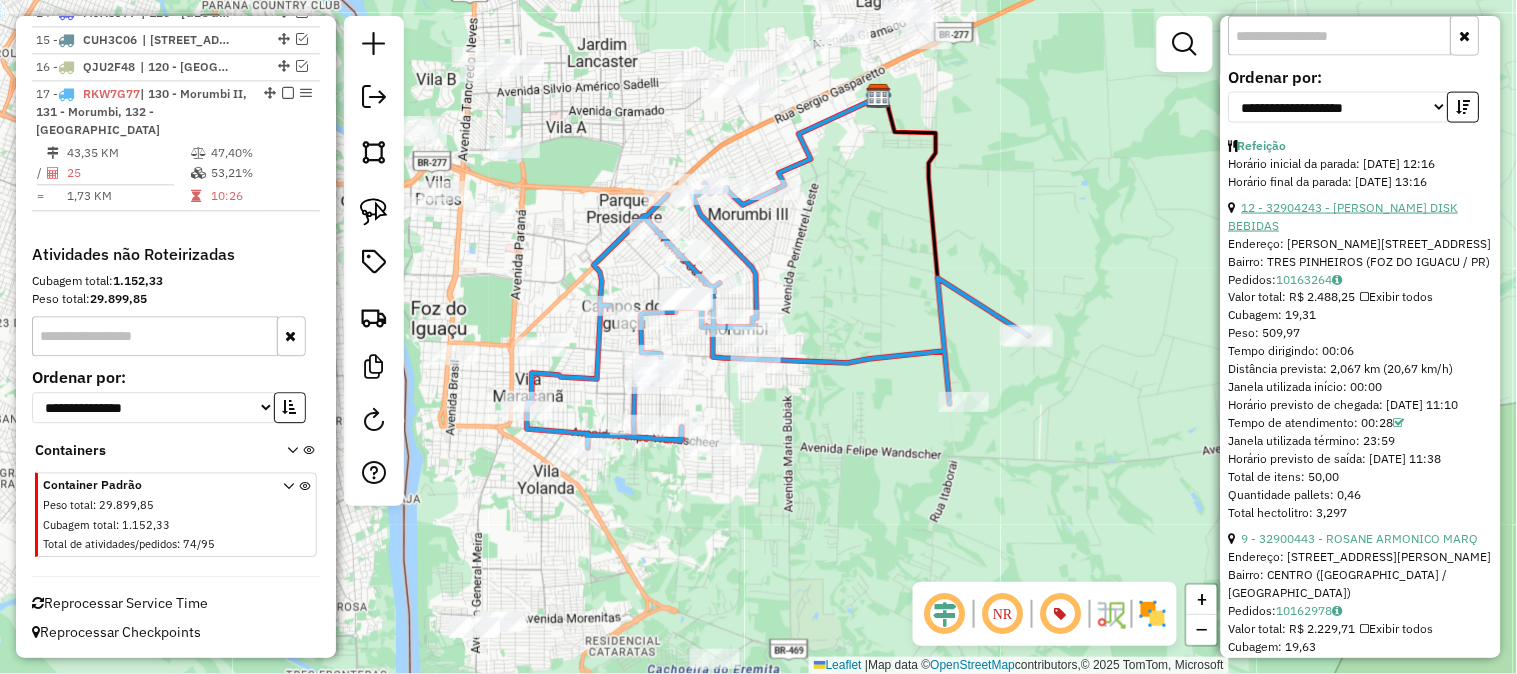 click on "12 - 32904243 - COSMANN DISK BEBIDAS" at bounding box center [1344, 216] 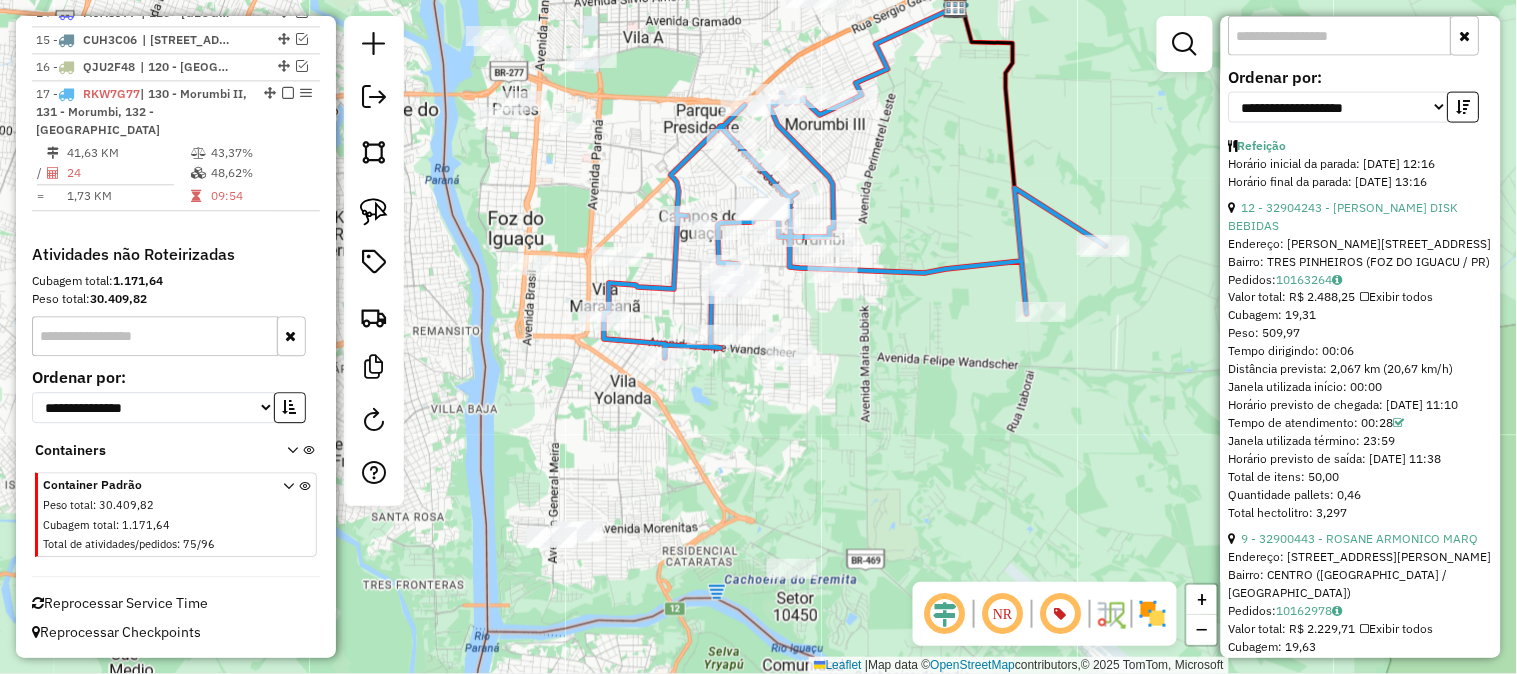 click 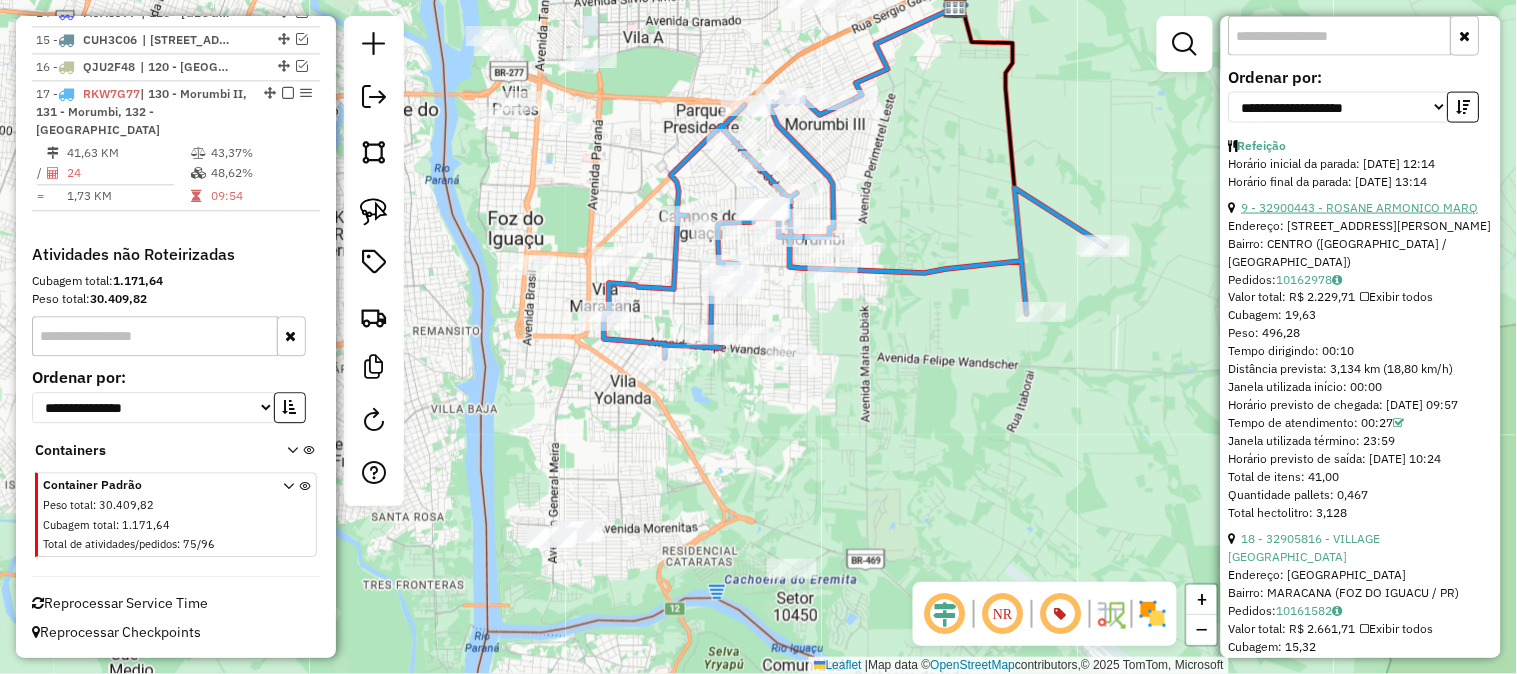 click on "9 - 32900443 - ROSANE ARMONICO MARQ" at bounding box center [1360, 207] 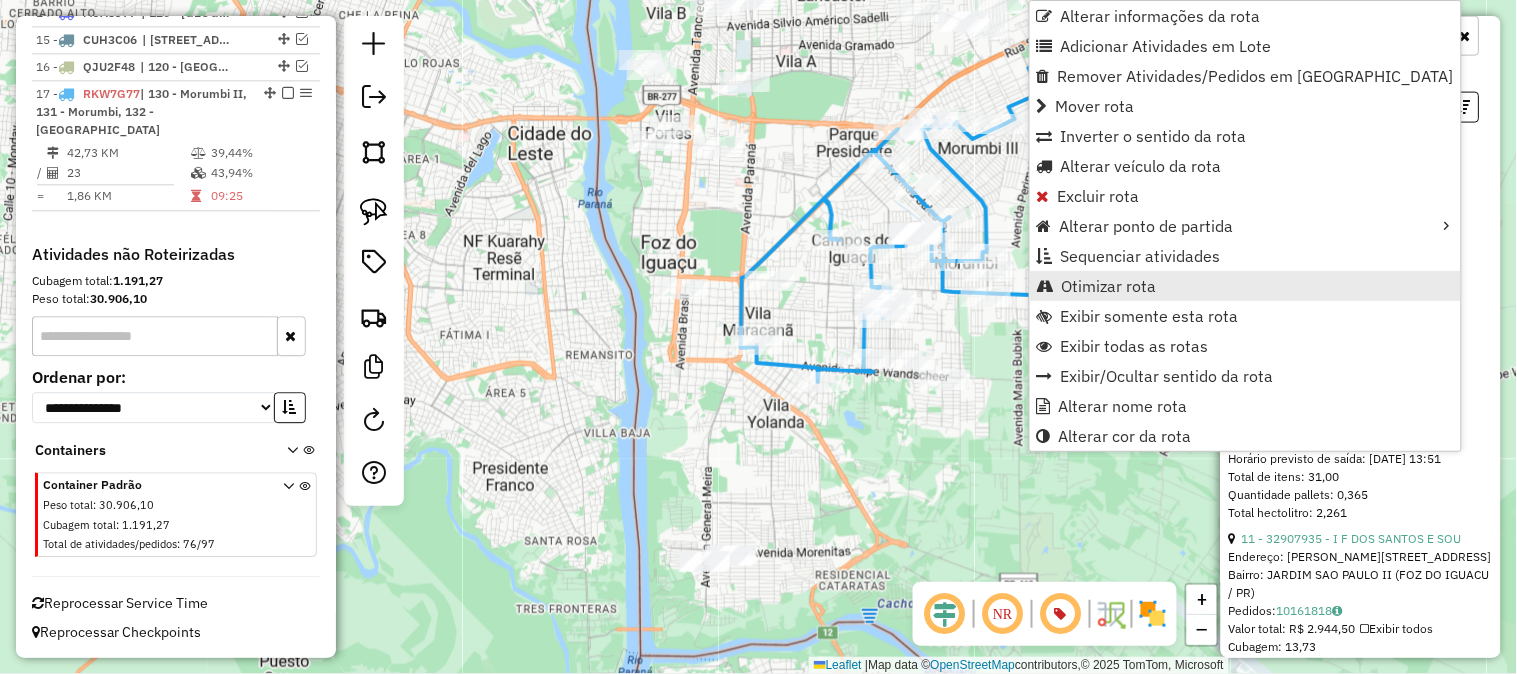 click on "Otimizar rota" at bounding box center [1109, 286] 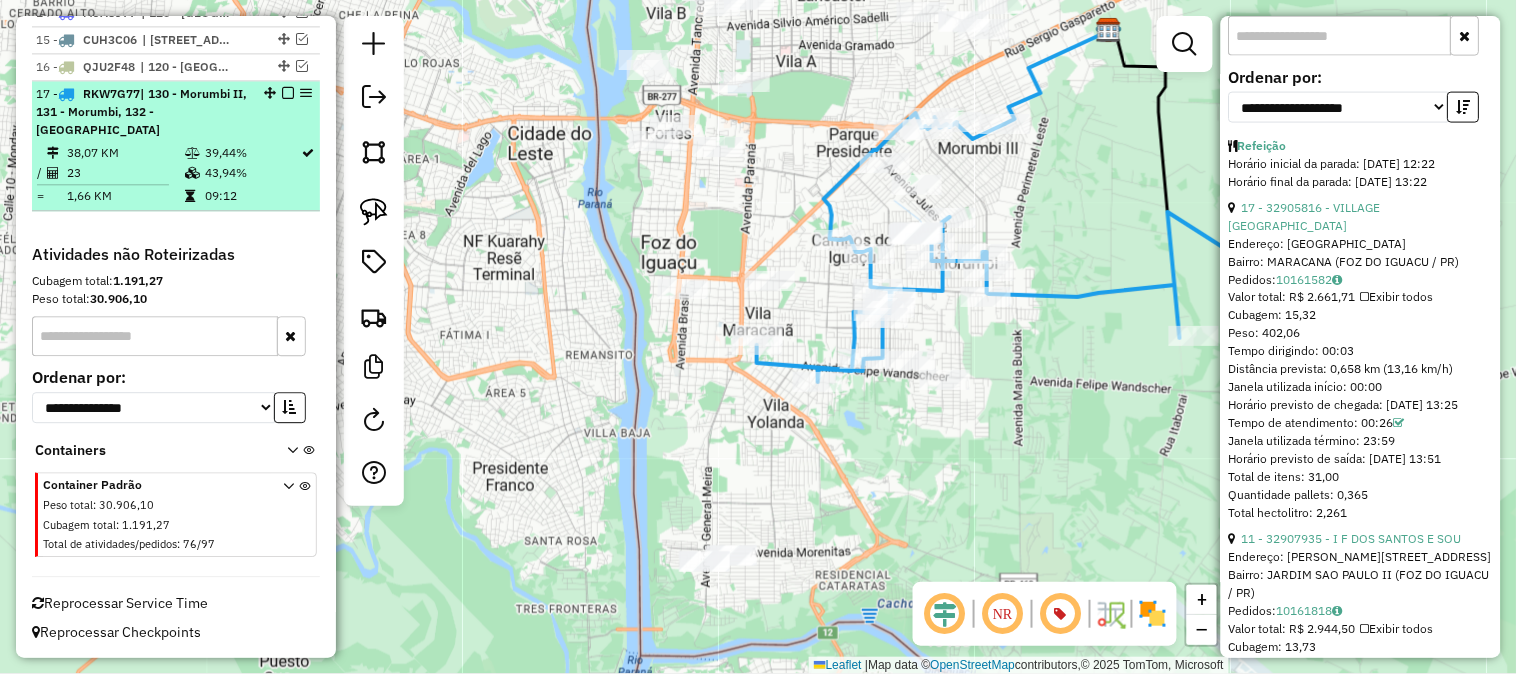 click at bounding box center (288, 93) 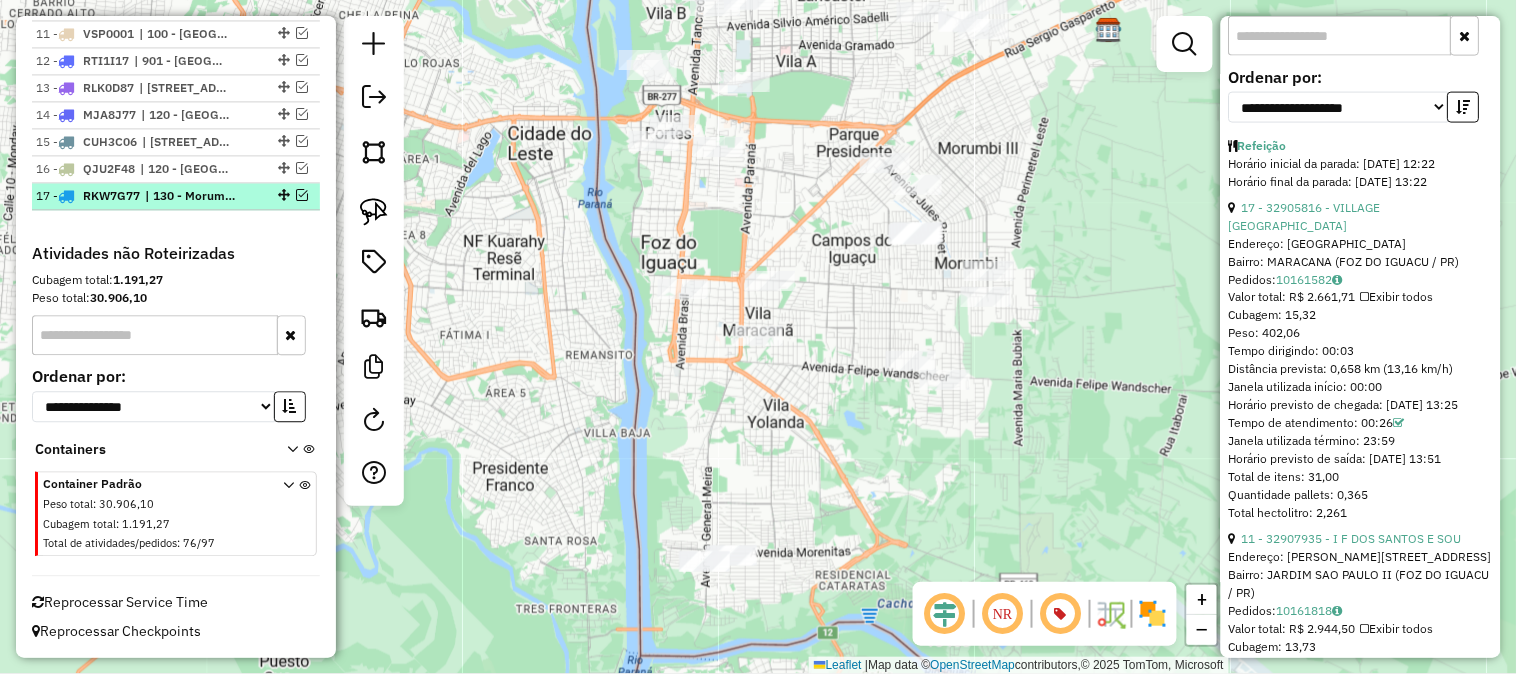 scroll, scrollTop: 1082, scrollLeft: 0, axis: vertical 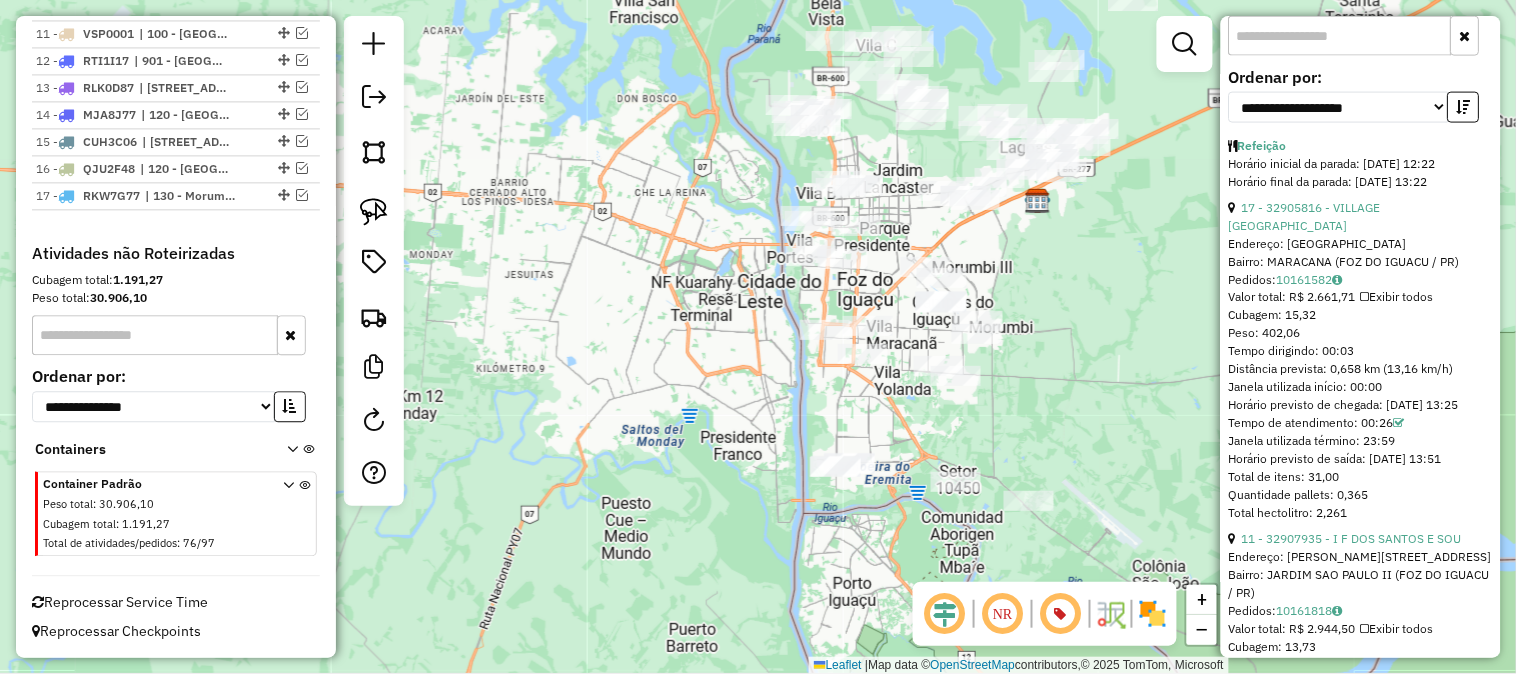 drag, startPoint x: 1081, startPoint y: 428, endPoint x: 972, endPoint y: 367, distance: 124.90797 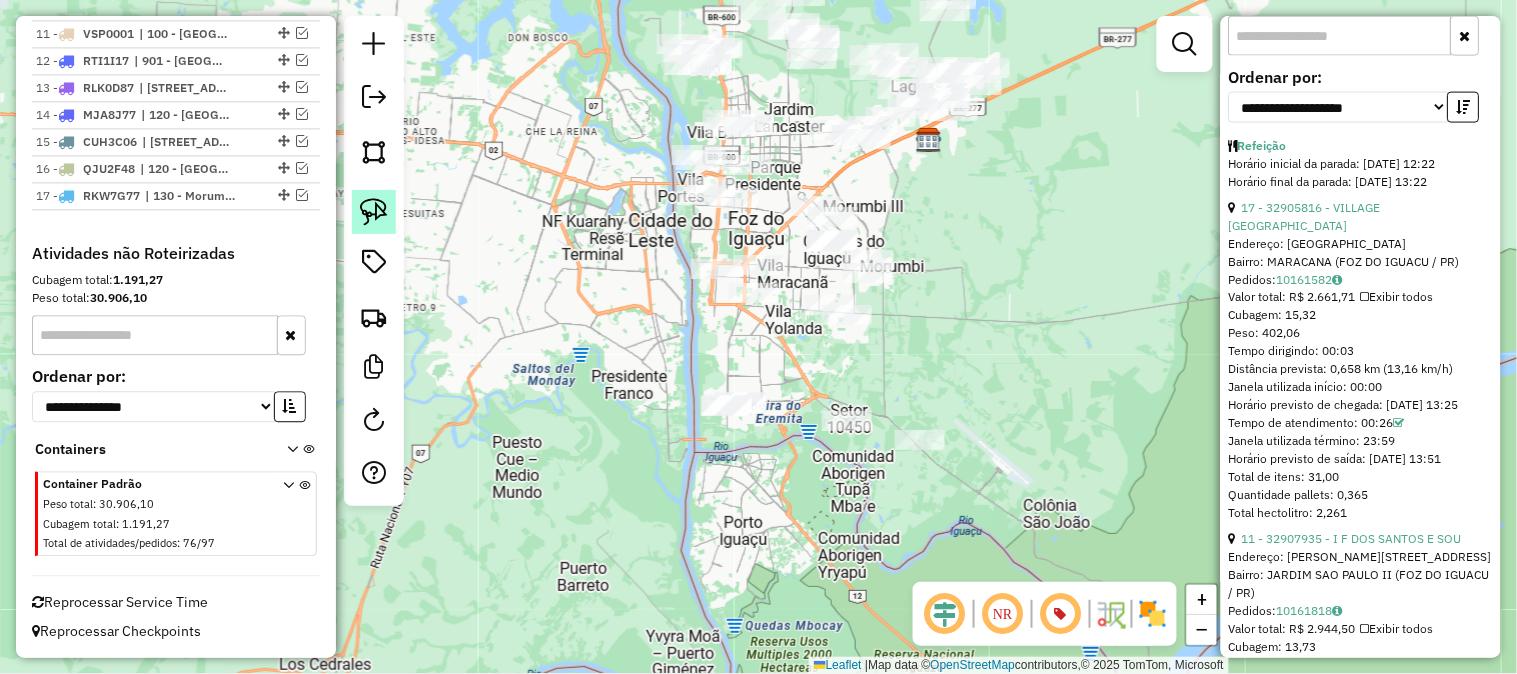 click 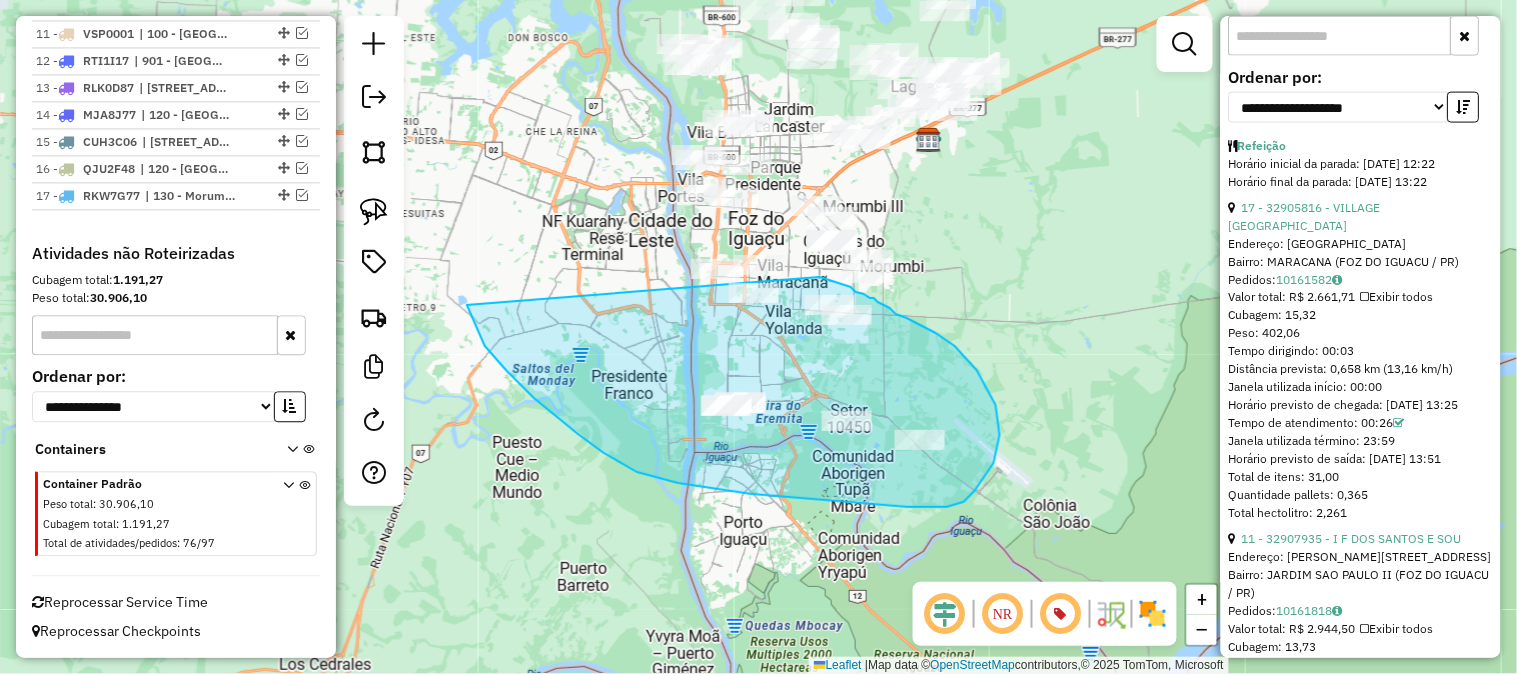 drag, startPoint x: 470, startPoint y: 310, endPoint x: 815, endPoint y: 276, distance: 346.67133 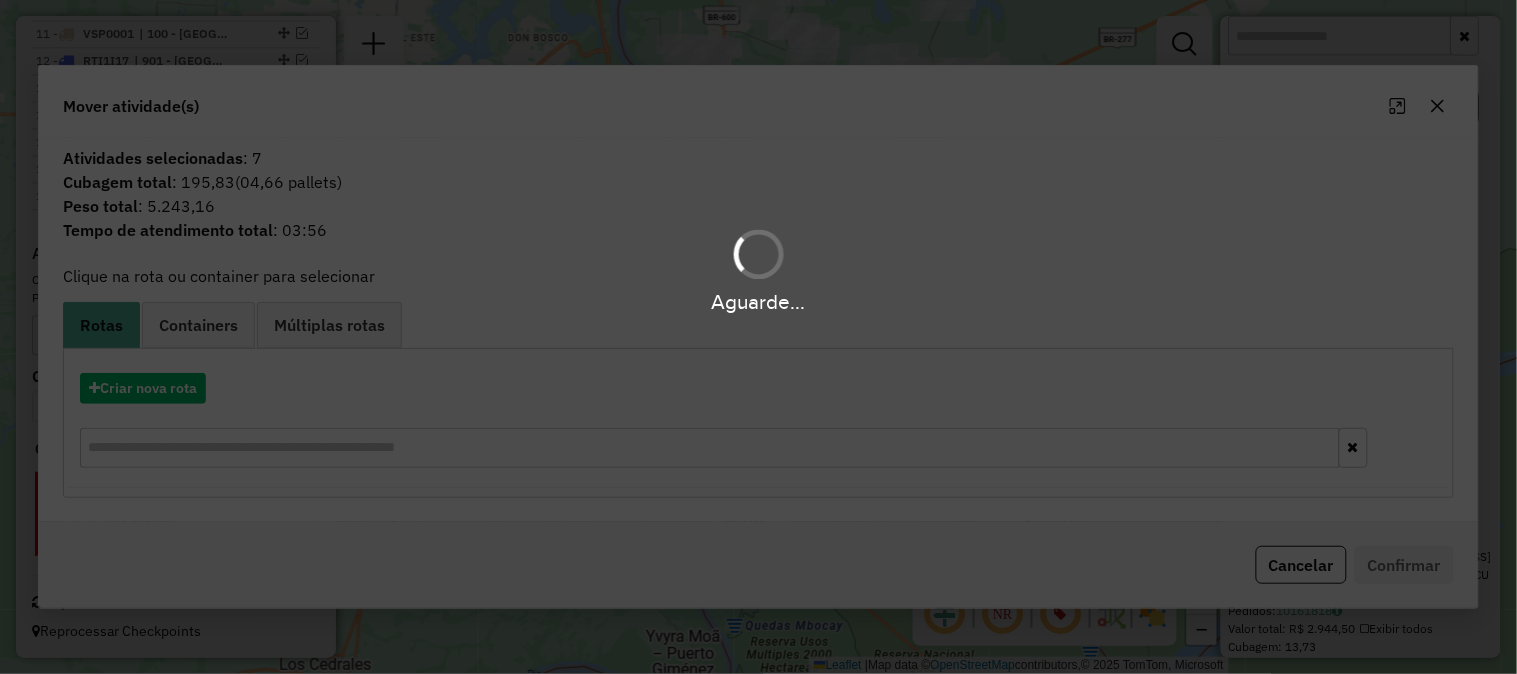 click on "Aguarde..." at bounding box center [758, 337] 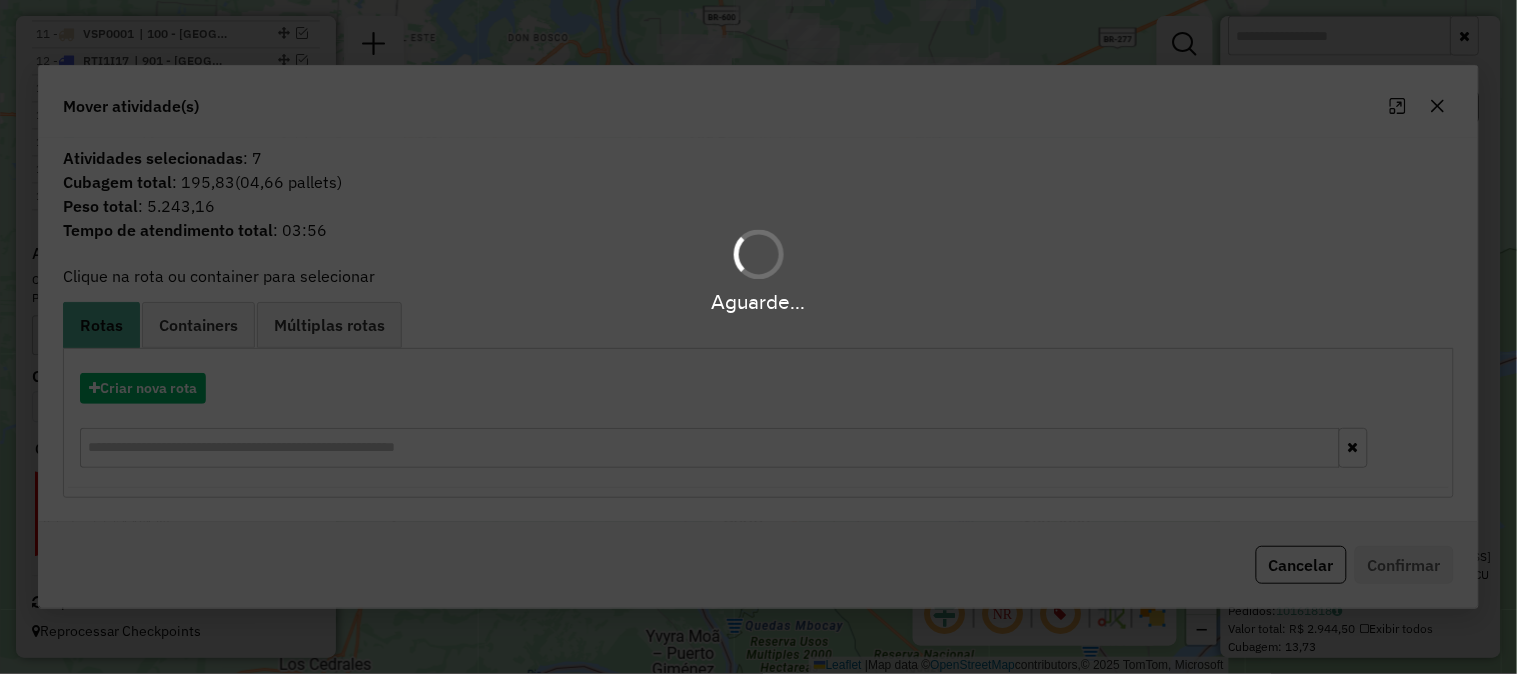 click on "Aguarde..." at bounding box center (758, 337) 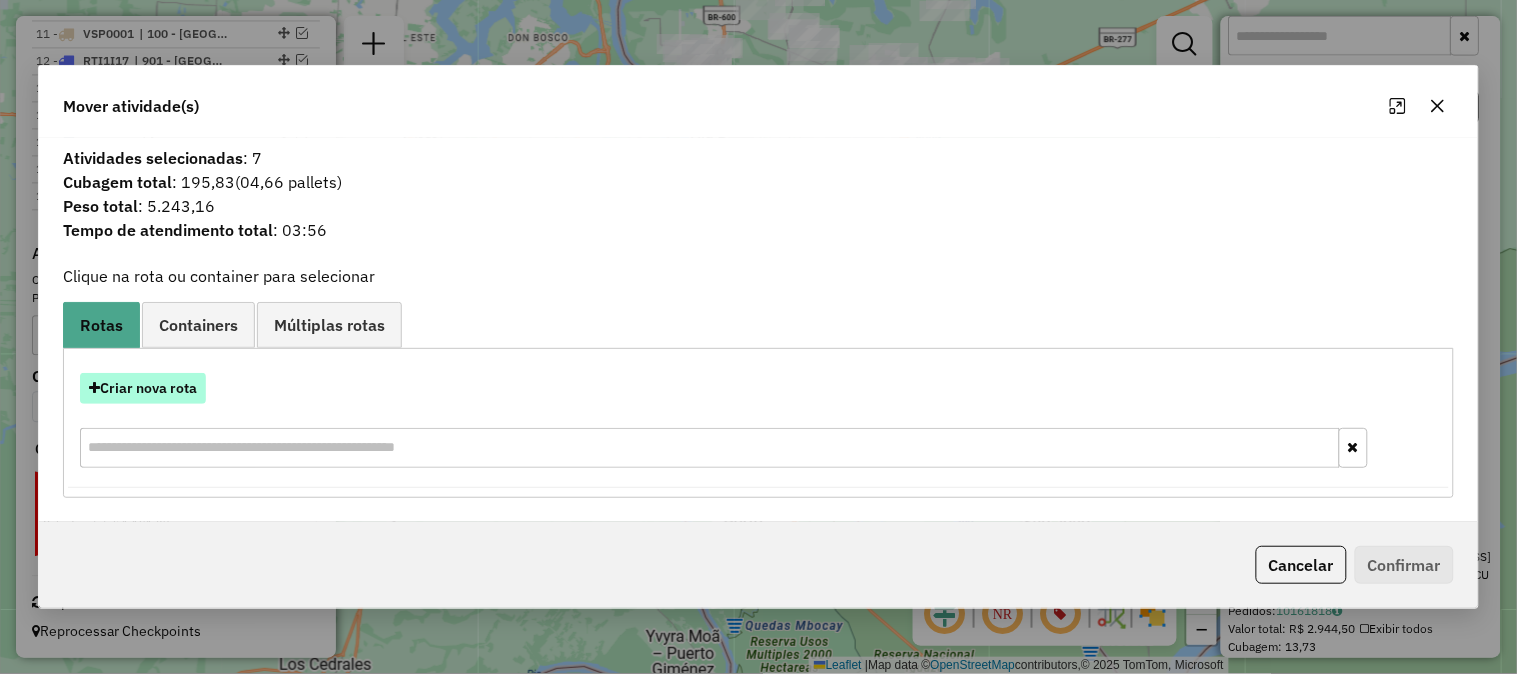 click on "Criar nova rota" at bounding box center [143, 388] 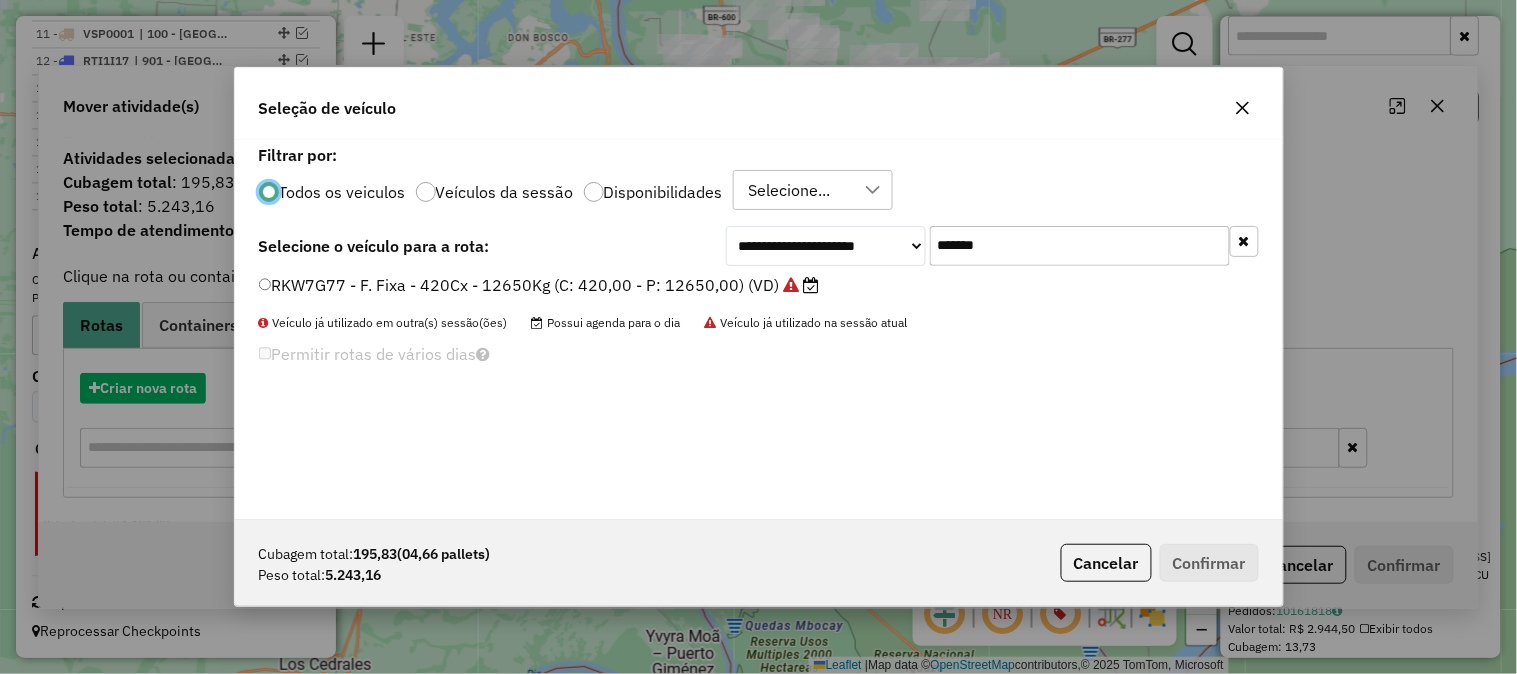 scroll, scrollTop: 11, scrollLeft: 5, axis: both 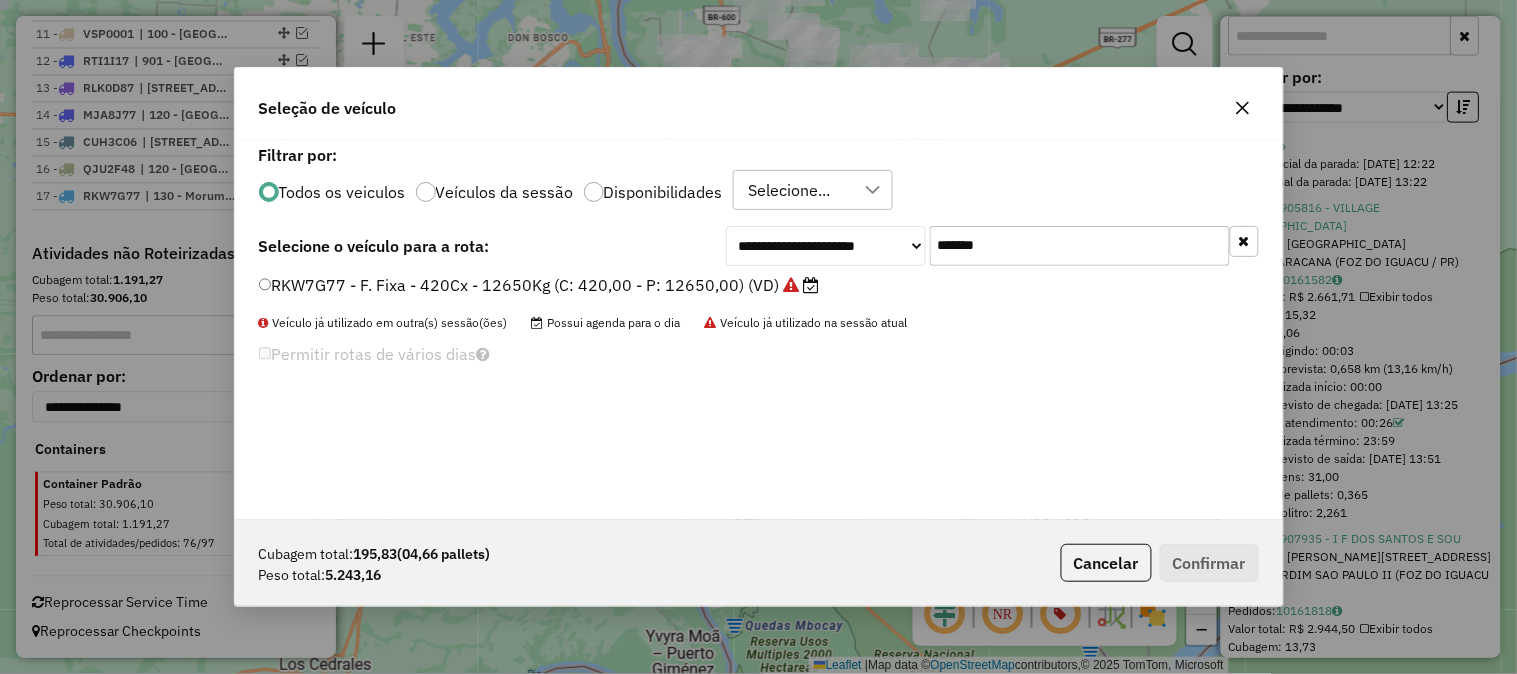 drag, startPoint x: 1017, startPoint y: 245, endPoint x: 723, endPoint y: 235, distance: 294.17 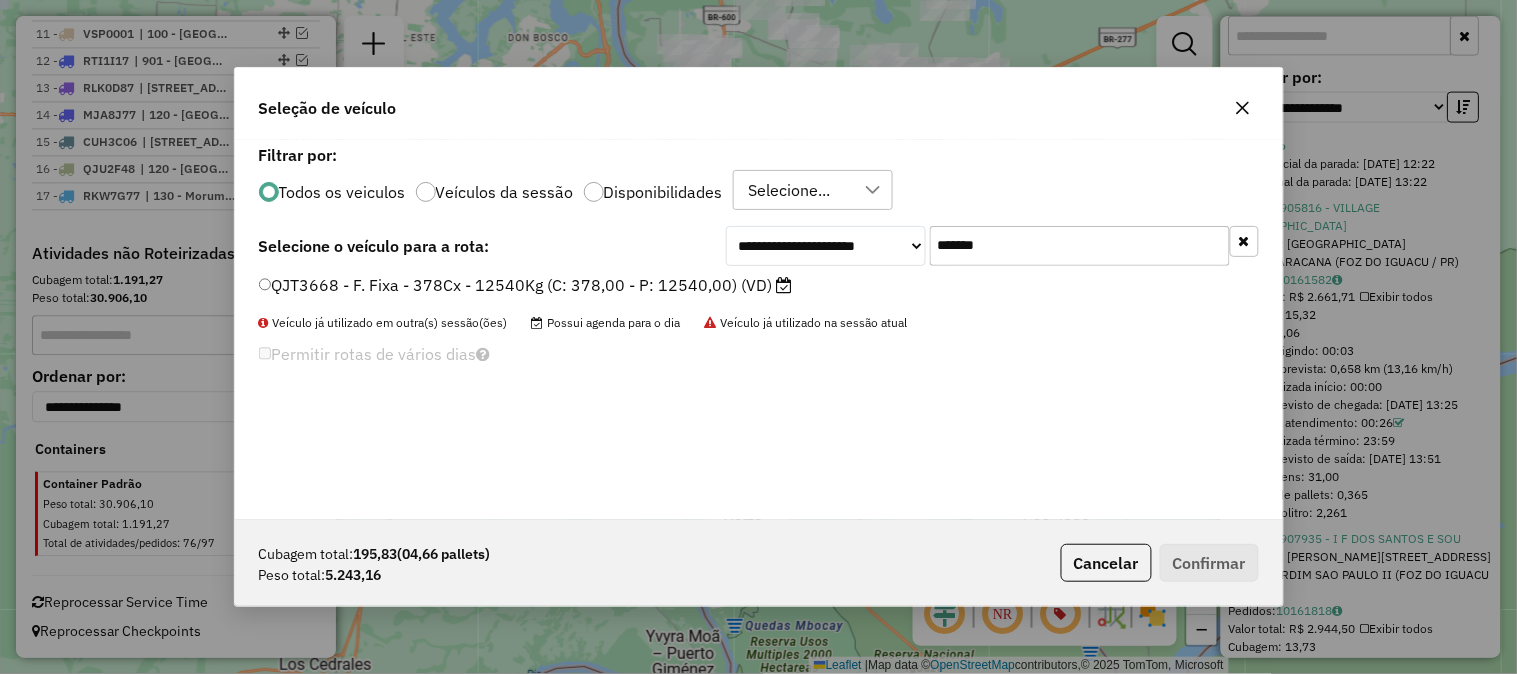 type on "*******" 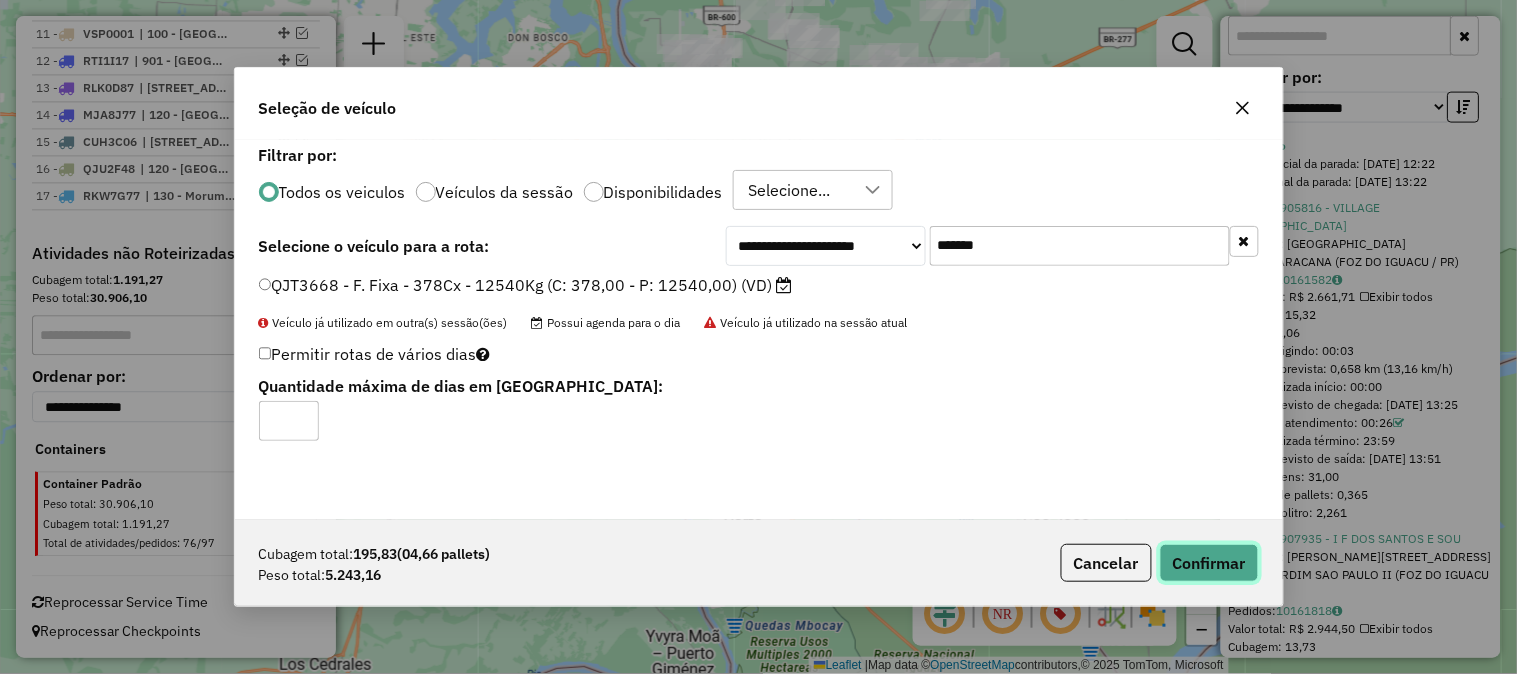 click on "Confirmar" 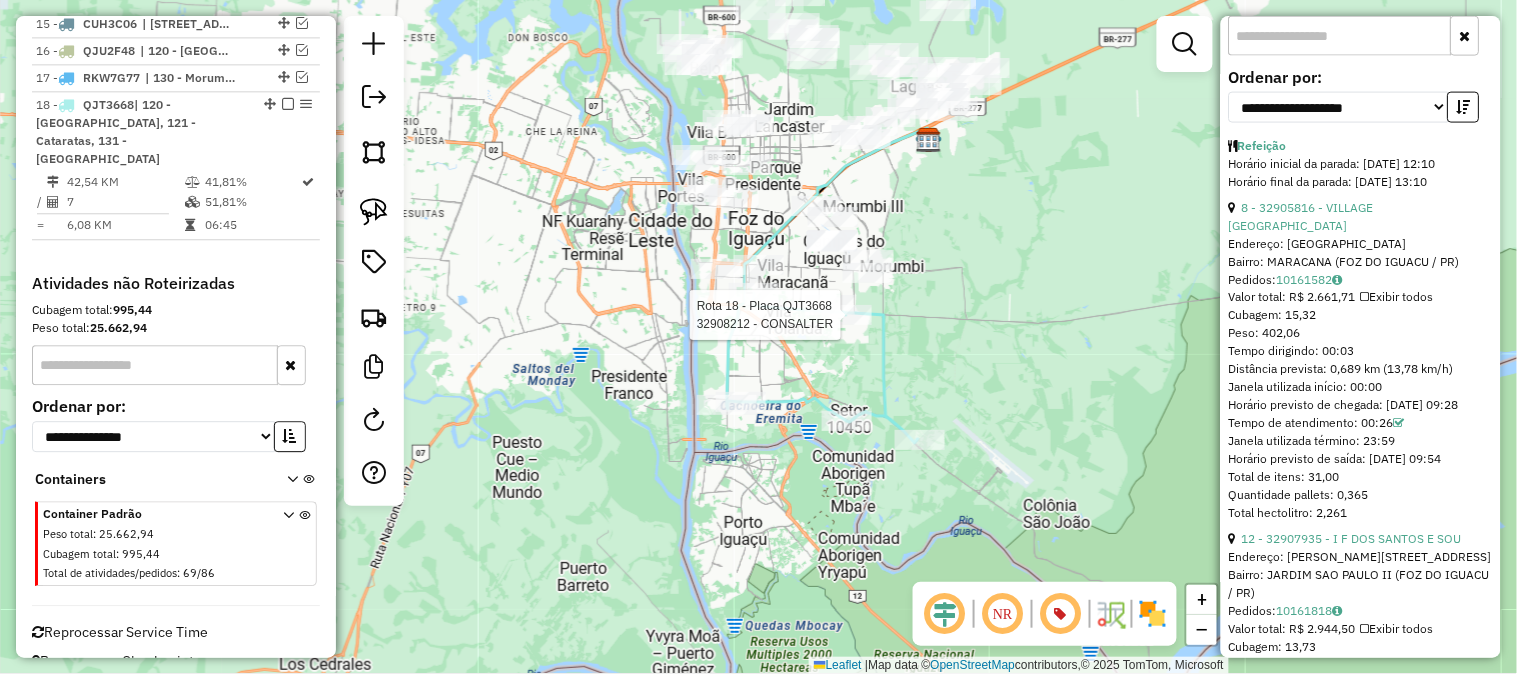 scroll, scrollTop: 1212, scrollLeft: 0, axis: vertical 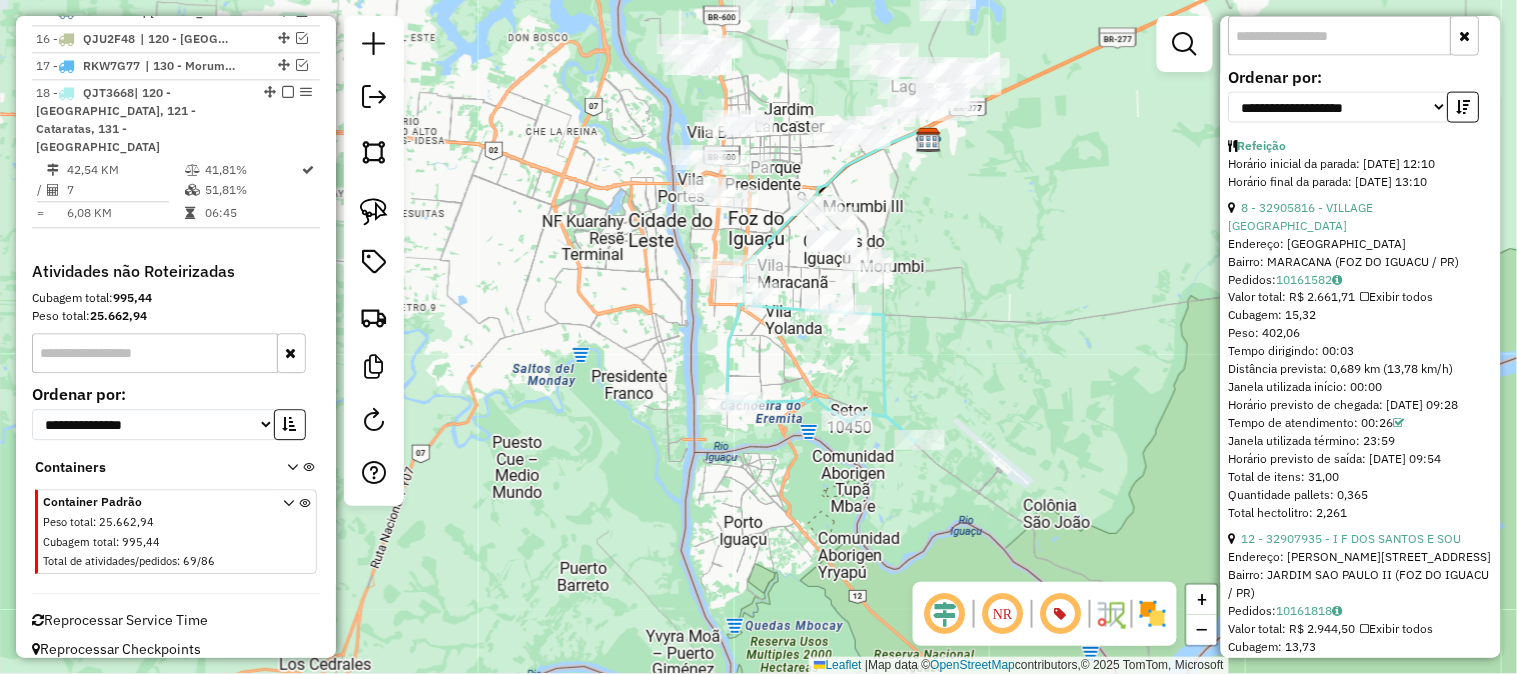 click 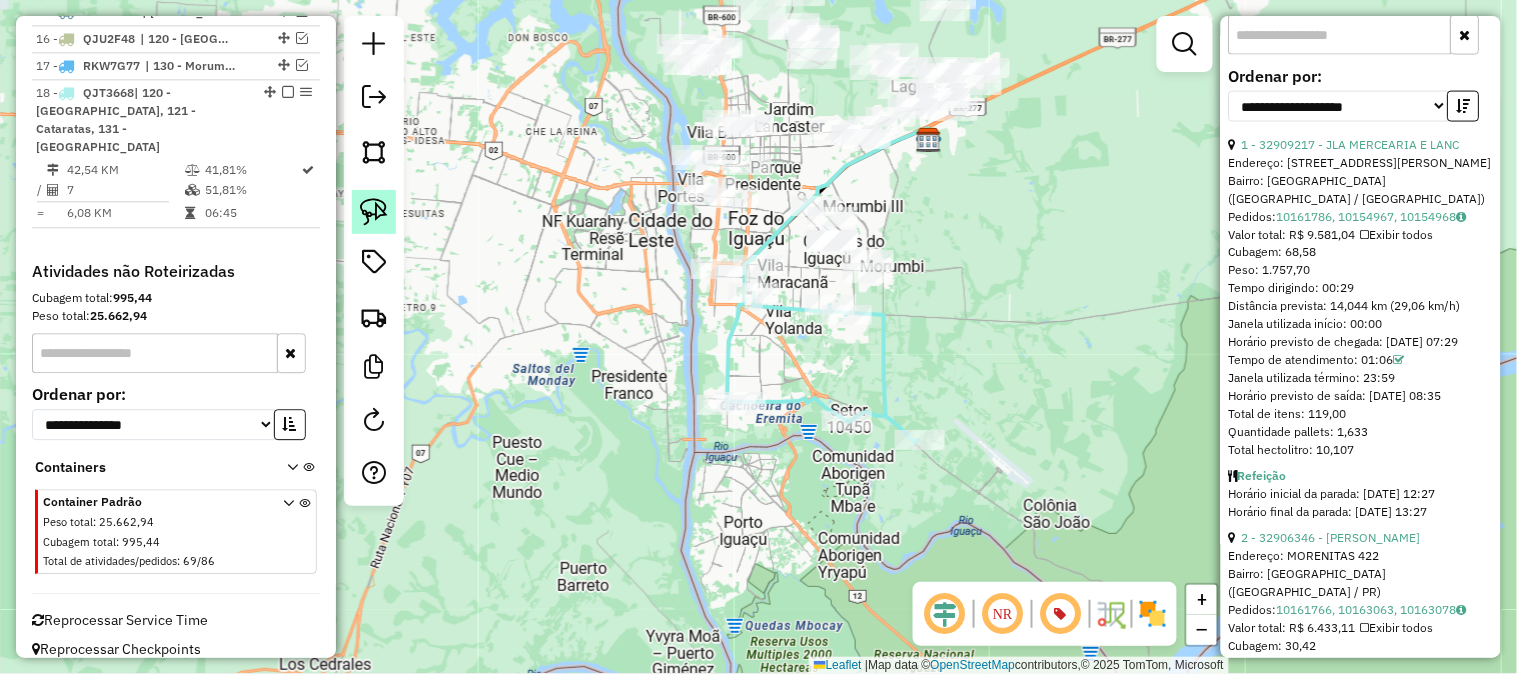 scroll, scrollTop: 25, scrollLeft: 0, axis: vertical 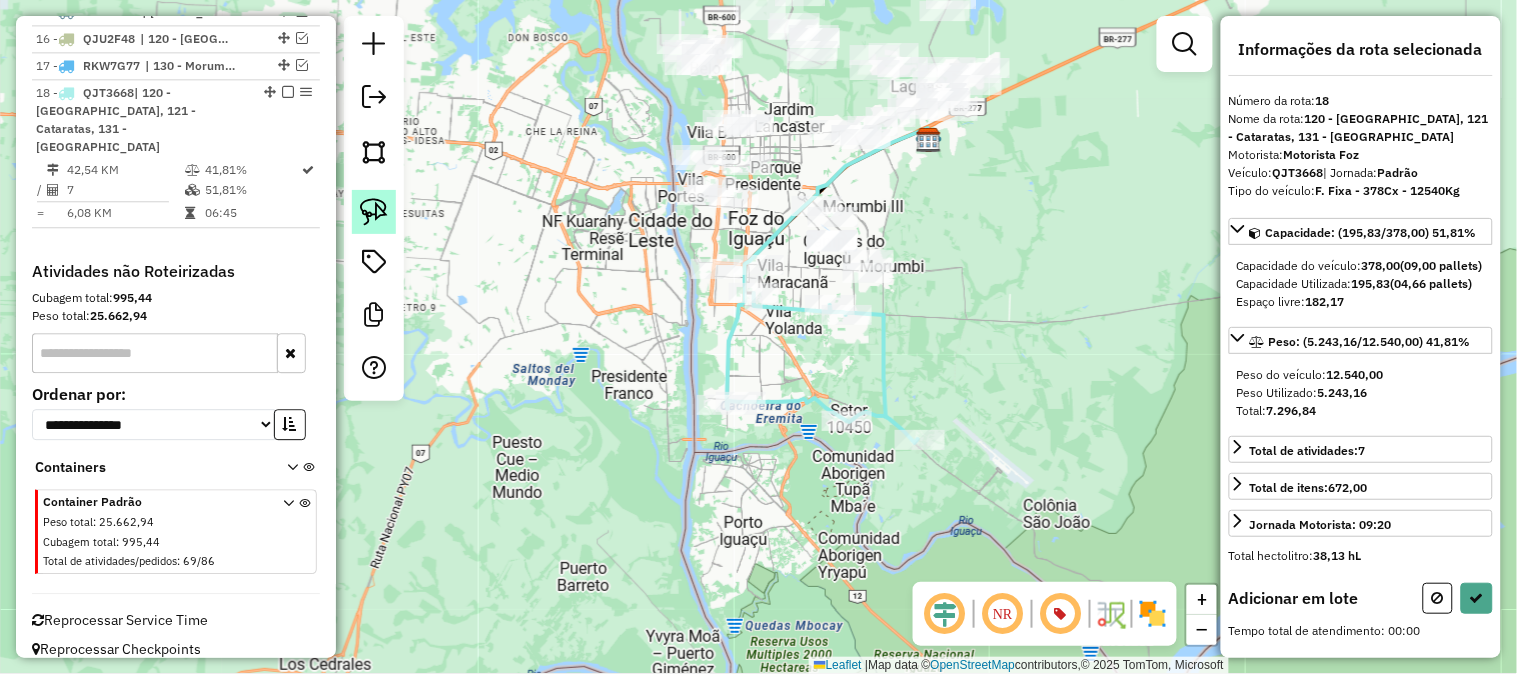 click 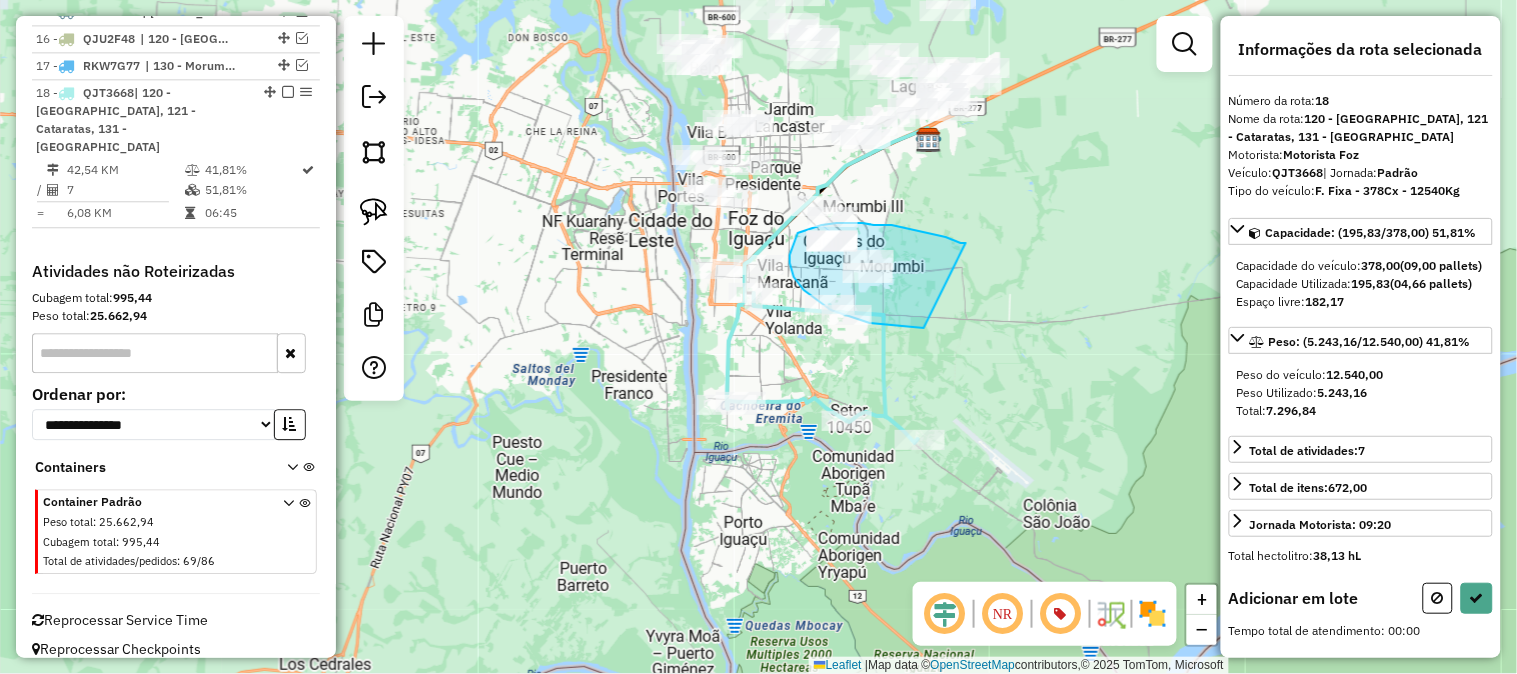 drag, startPoint x: 966, startPoint y: 243, endPoint x: 931, endPoint y: 328, distance: 91.92388 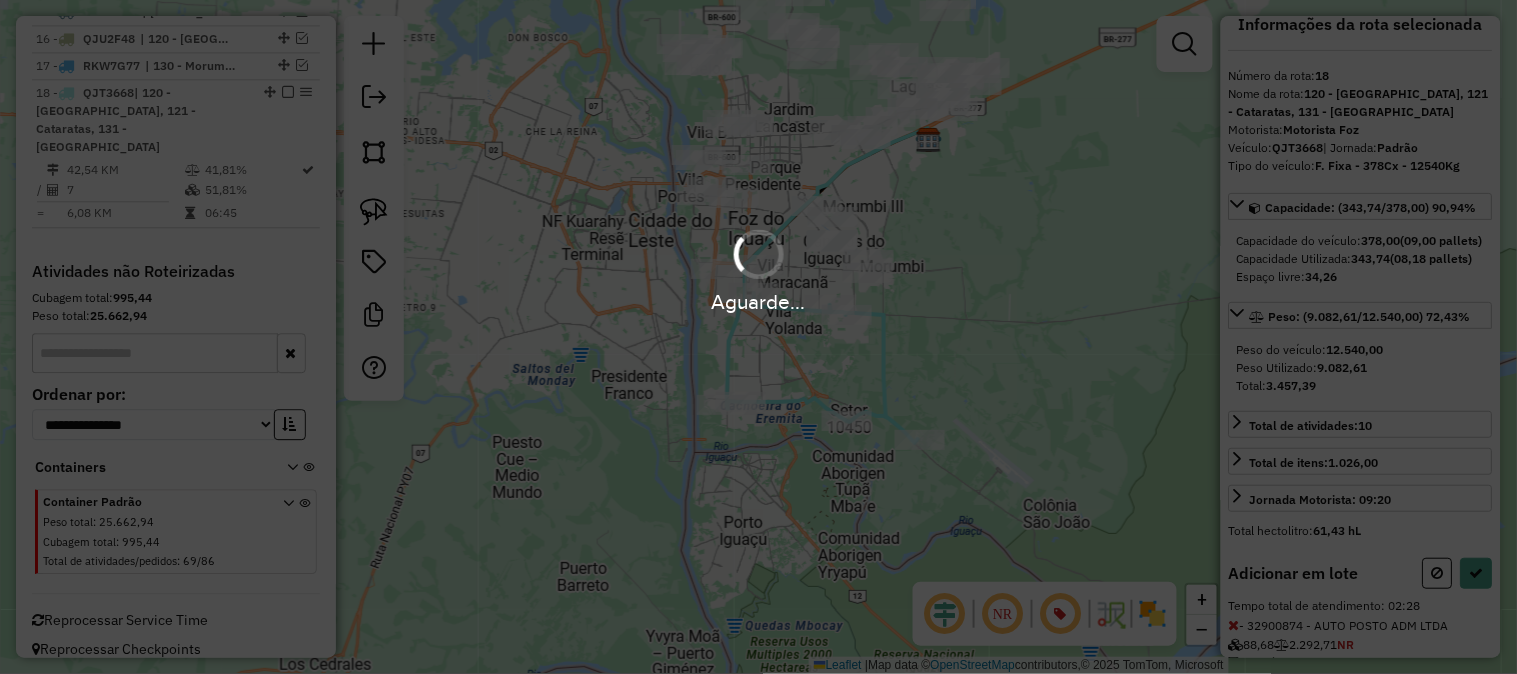 click on "Aguarde..." at bounding box center [758, 337] 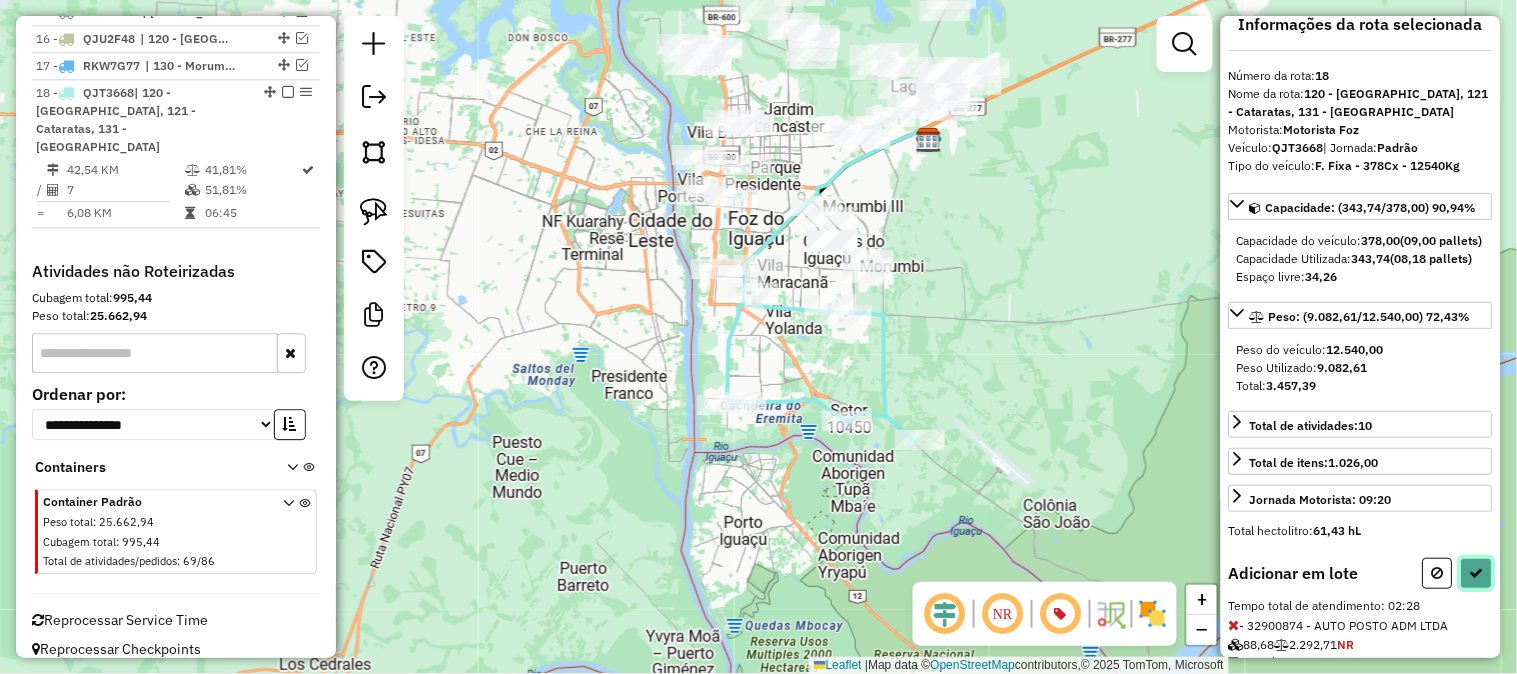 click at bounding box center (1477, 573) 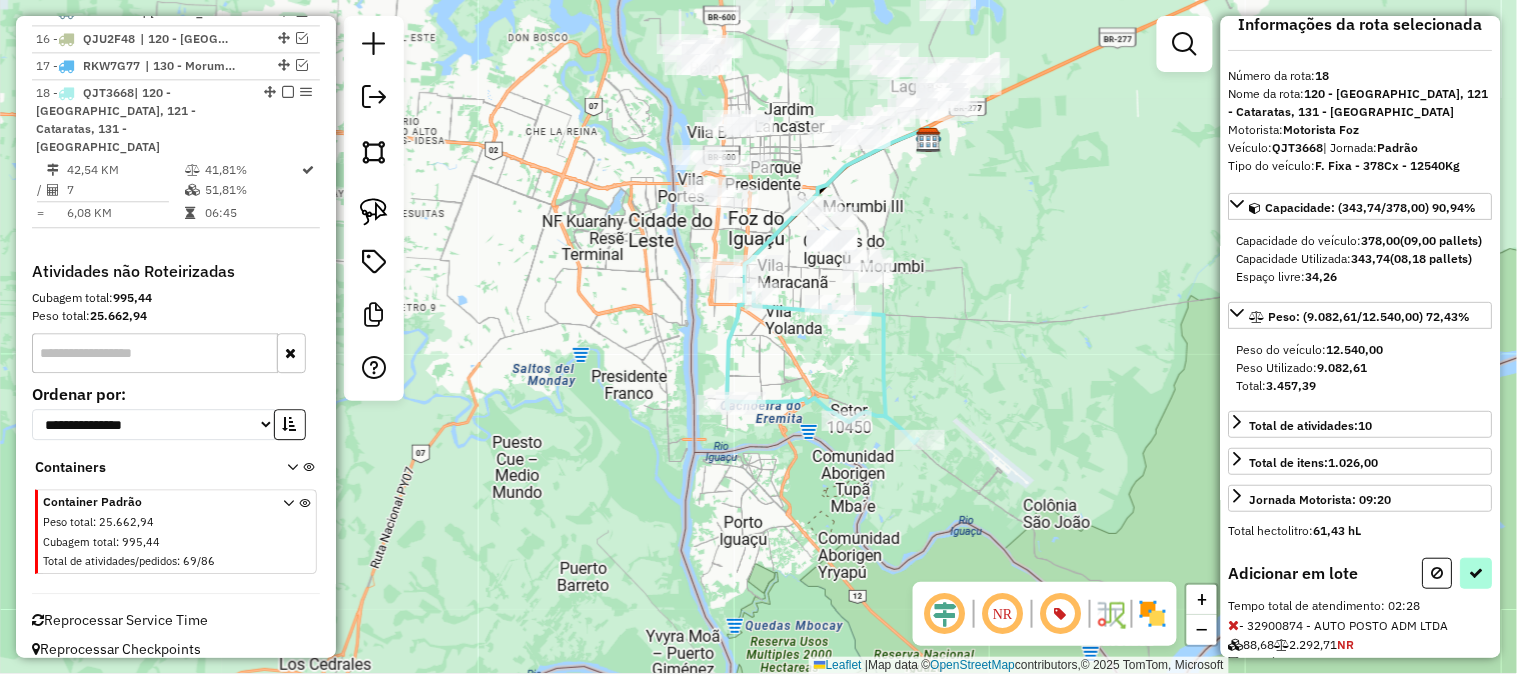 select on "**********" 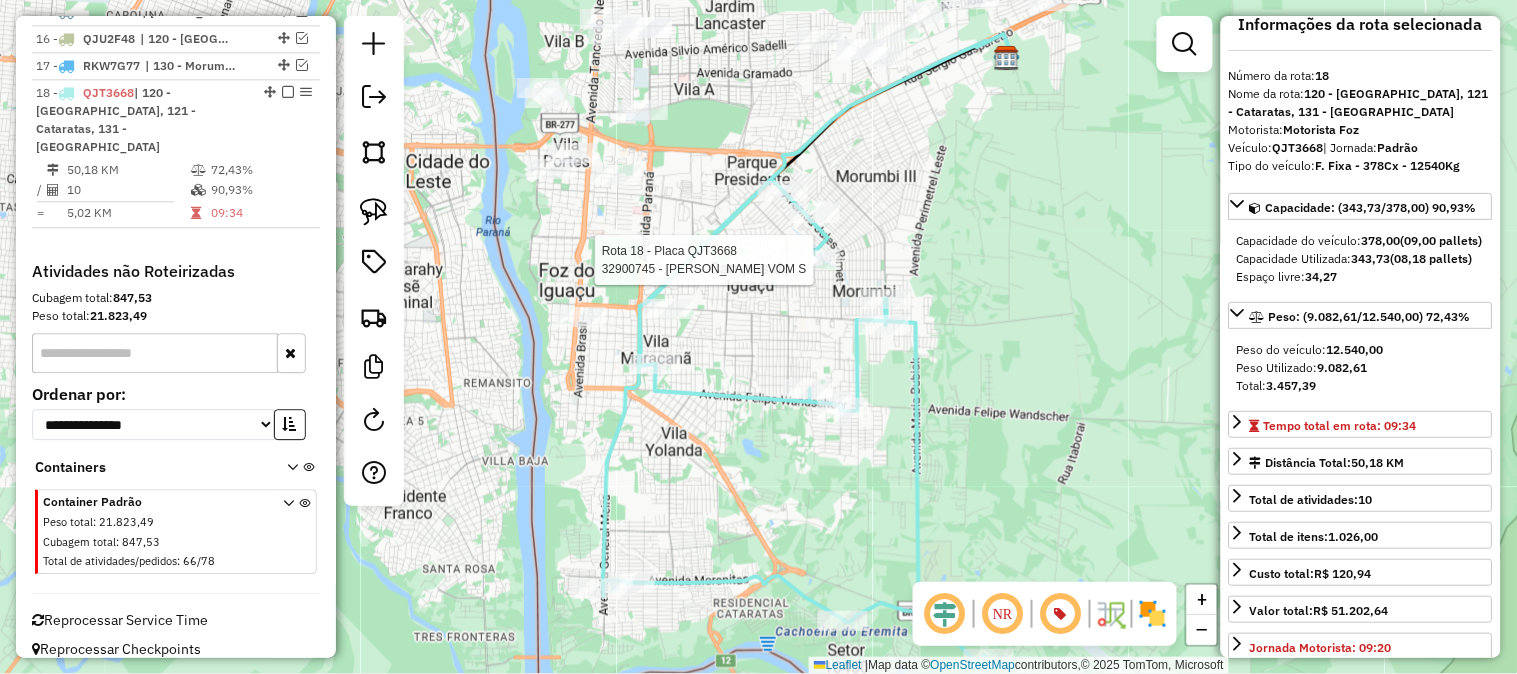 click 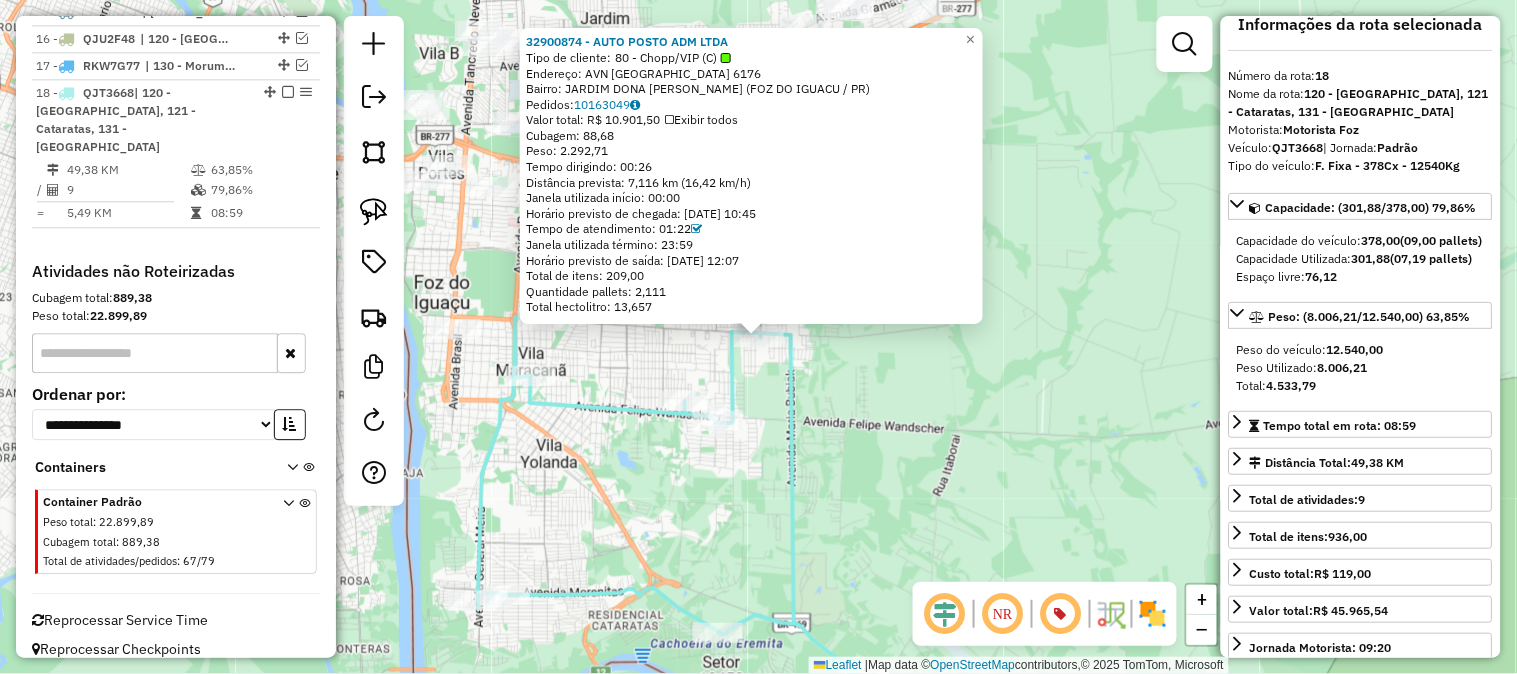 click on "32900874 - AUTO POSTO ADM LTDA  Tipo de cliente:   80 - Chopp/VIP (C)   Endereço: AVN REPUBLICA ARGENTINA           6176   Bairro: JARDIM DONA FATIMA OSMAN (FOZ DO IGUACU / PR)   Pedidos:  10163049   Valor total: R$ 10.901,50   Exibir todos   Cubagem: 88,68  Peso: 2.292,71  Tempo dirigindo: 00:26   Distância prevista: 7,116 km (16,42 km/h)   Janela utilizada início: 00:00   Horário previsto de chegada: 10/07/2025 10:45   Tempo de atendimento: 01:22   Janela utilizada término: 23:59   Horário previsto de saída: 10/07/2025 12:07   Total de itens: 209,00   Quantidade pallets: 2,111   Total hectolitro: 13,657  × Janela de atendimento Grade de atendimento Capacidade Transportadoras Veículos Cliente Pedidos  Rotas Selecione os dias de semana para filtrar as janelas de atendimento  Seg   Ter   Qua   Qui   Sex   Sáb   Dom  Informe o período da janela de atendimento: De: Até:  Filtrar exatamente a janela do cliente  Considerar janela de atendimento padrão   Seg   Ter   Qua   Qui   Sex   Sáb   Dom   De:" 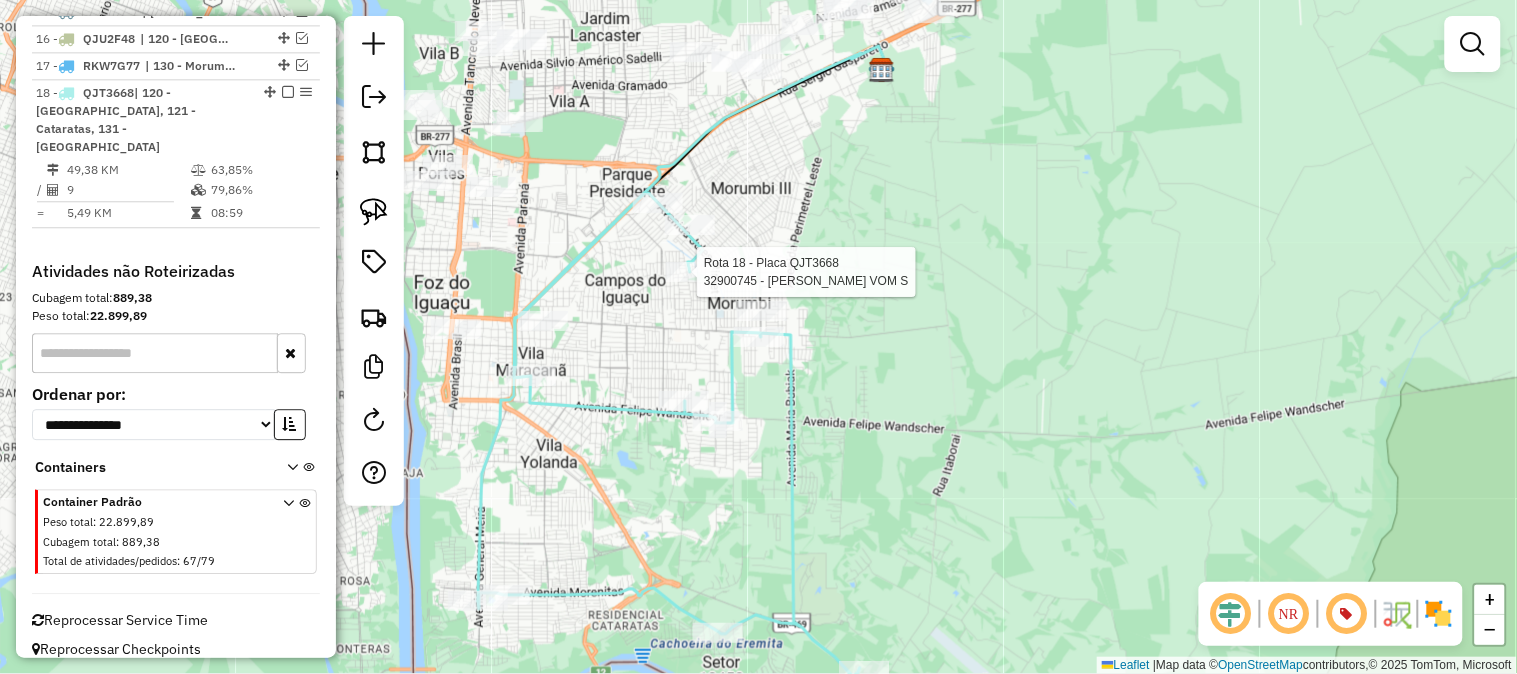 select on "**********" 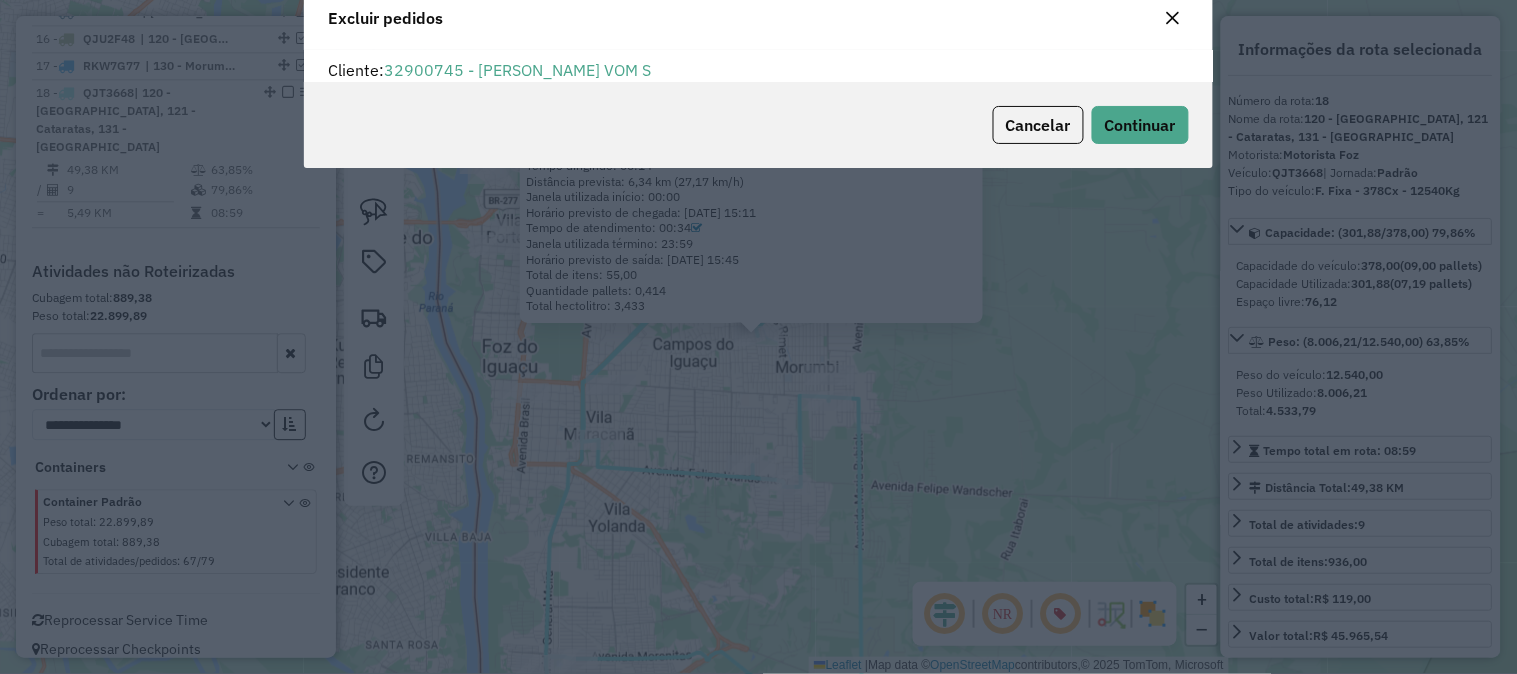 scroll, scrollTop: 37, scrollLeft: 0, axis: vertical 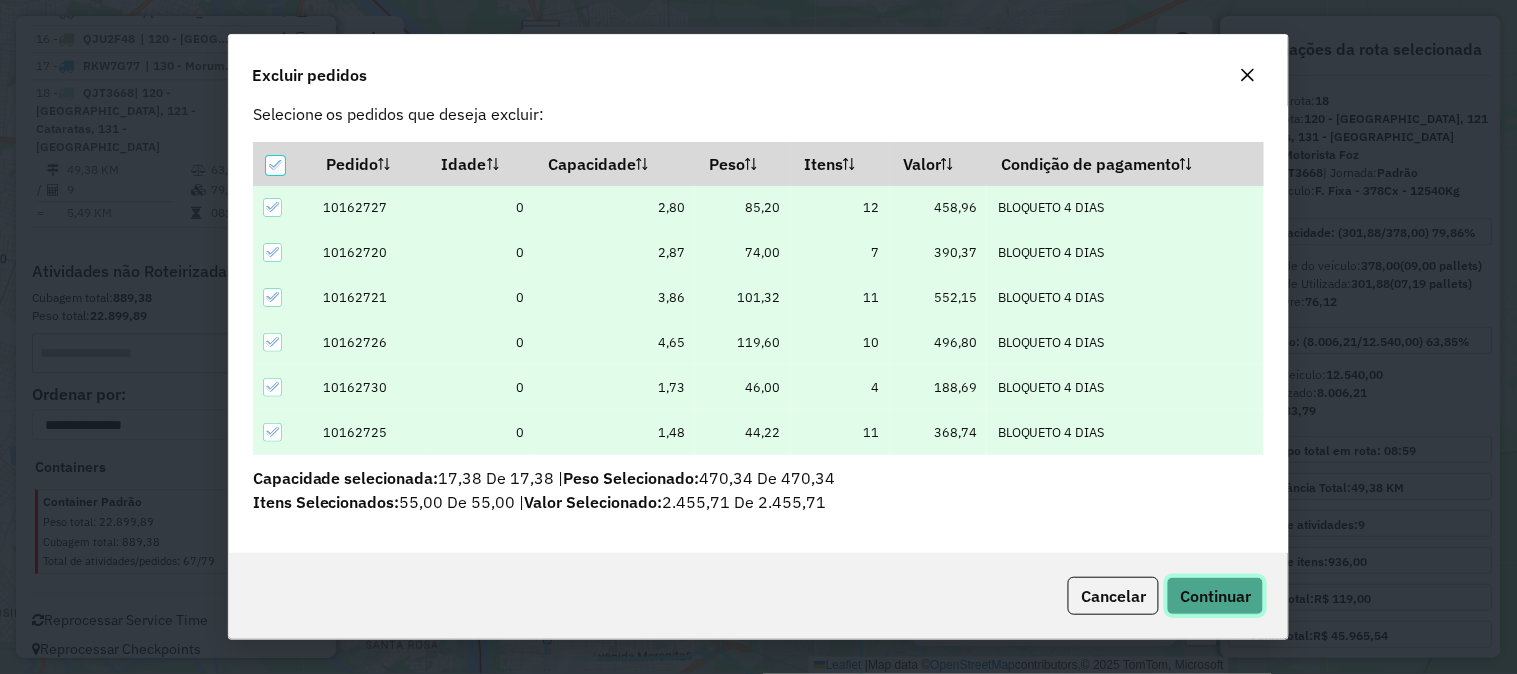 click on "Continuar" 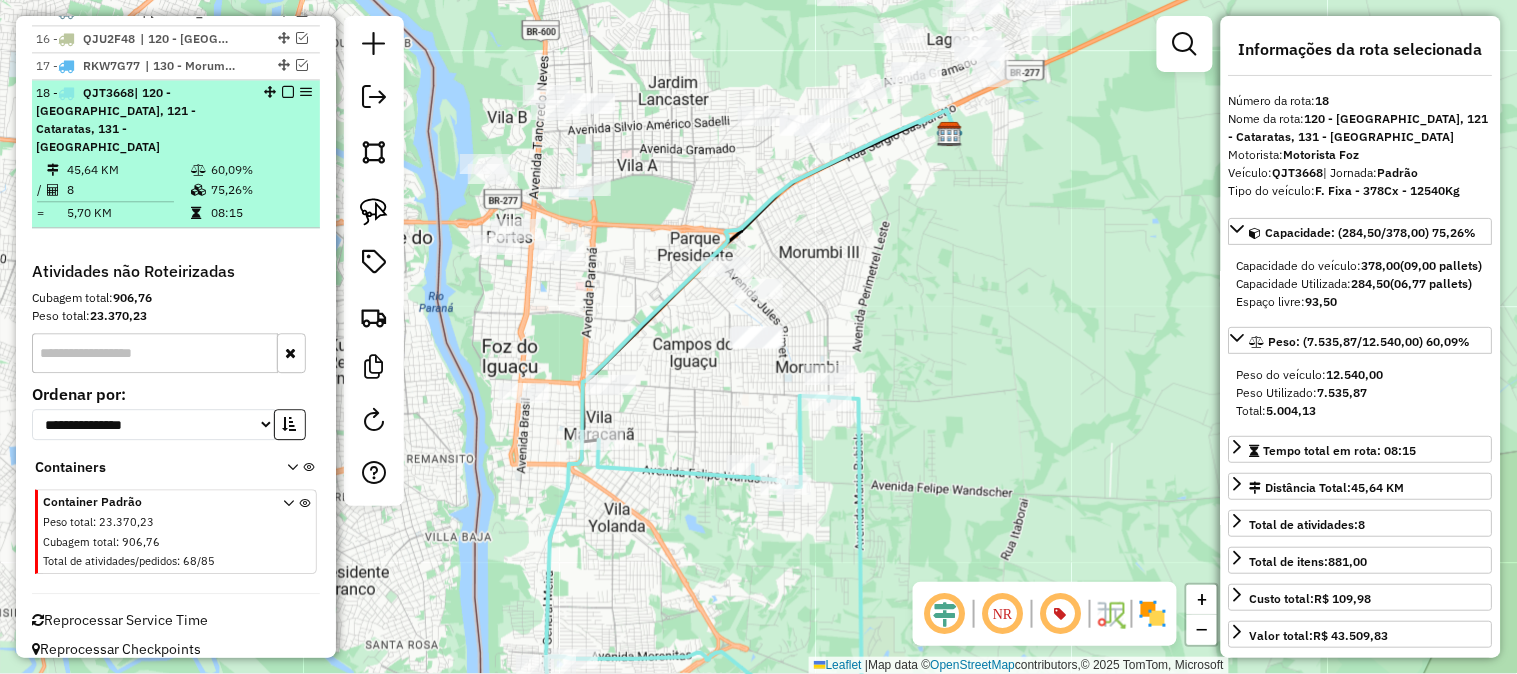 click at bounding box center [288, 92] 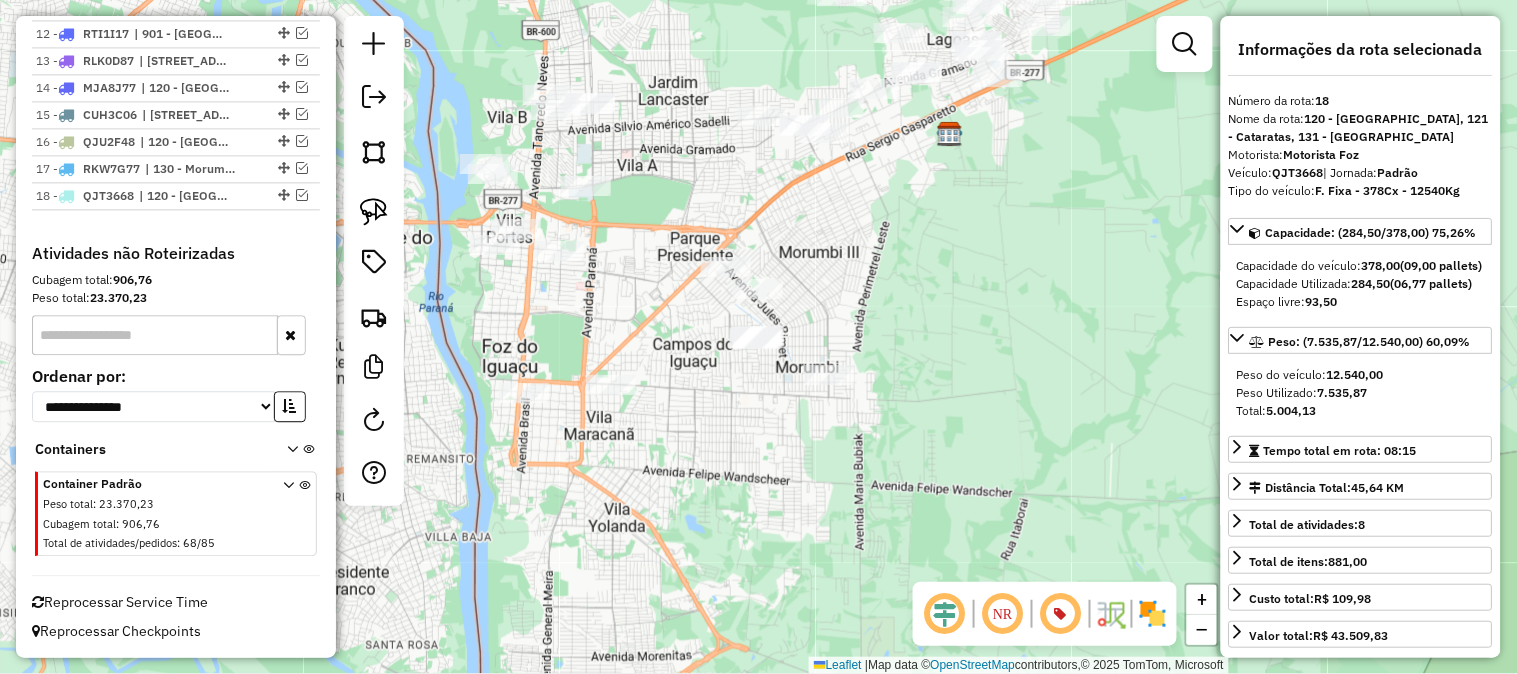 scroll, scrollTop: 1108, scrollLeft: 0, axis: vertical 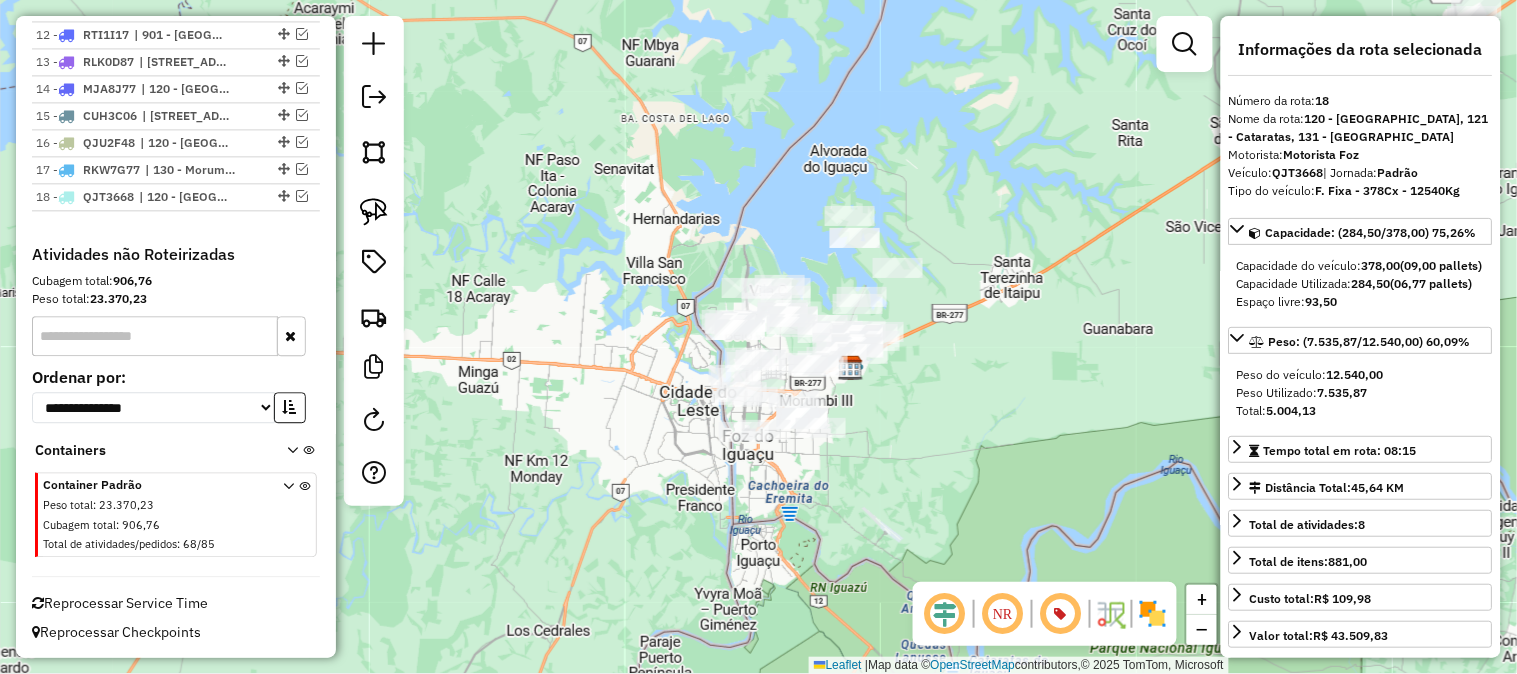 drag, startPoint x: 963, startPoint y: 364, endPoint x: 943, endPoint y: 368, distance: 20.396078 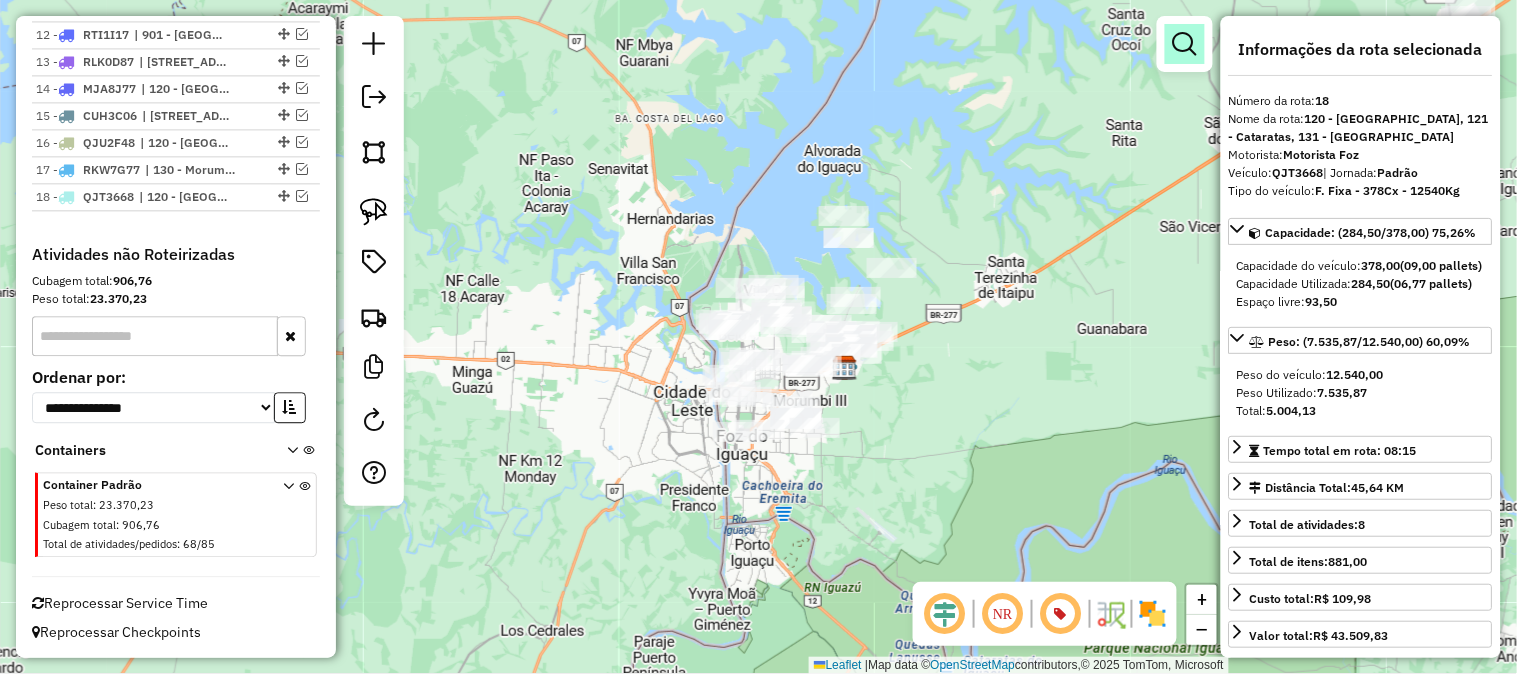 click at bounding box center (1185, 44) 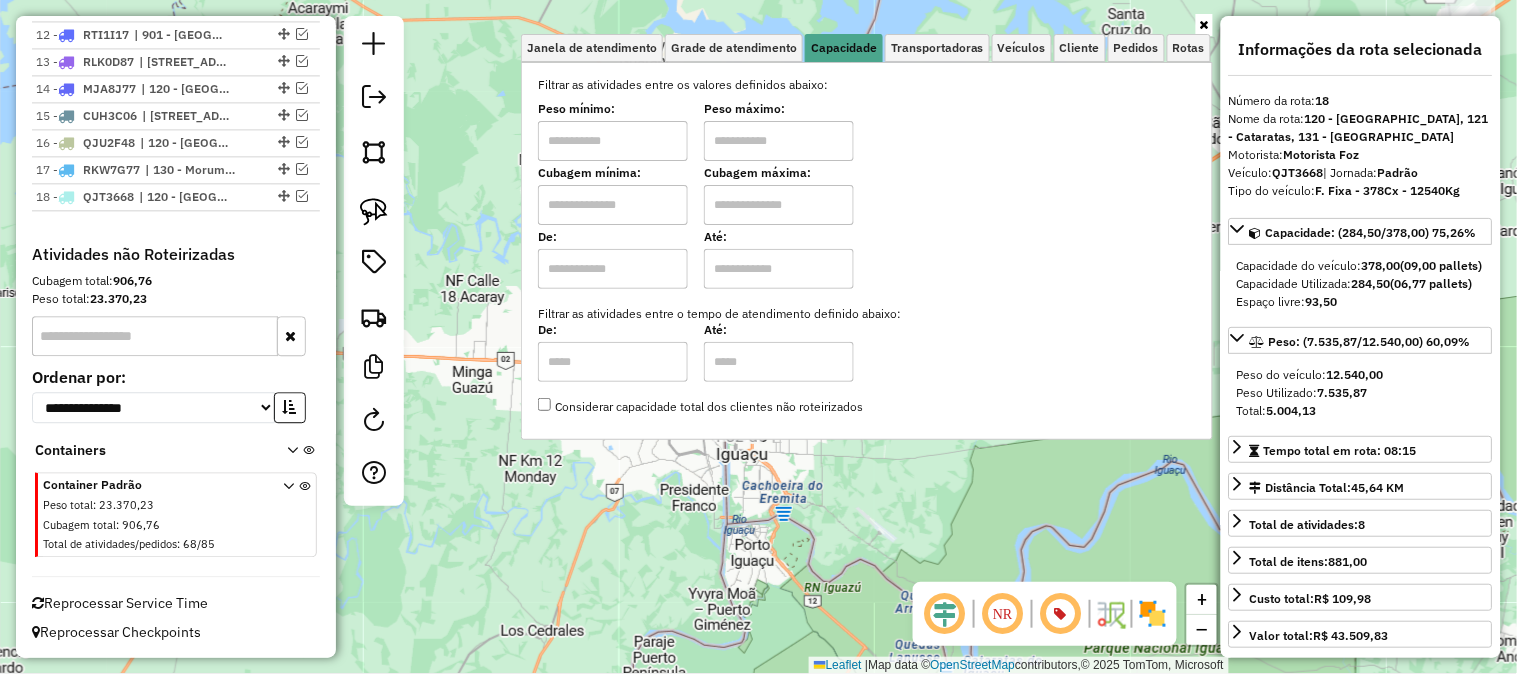 click at bounding box center (613, 205) 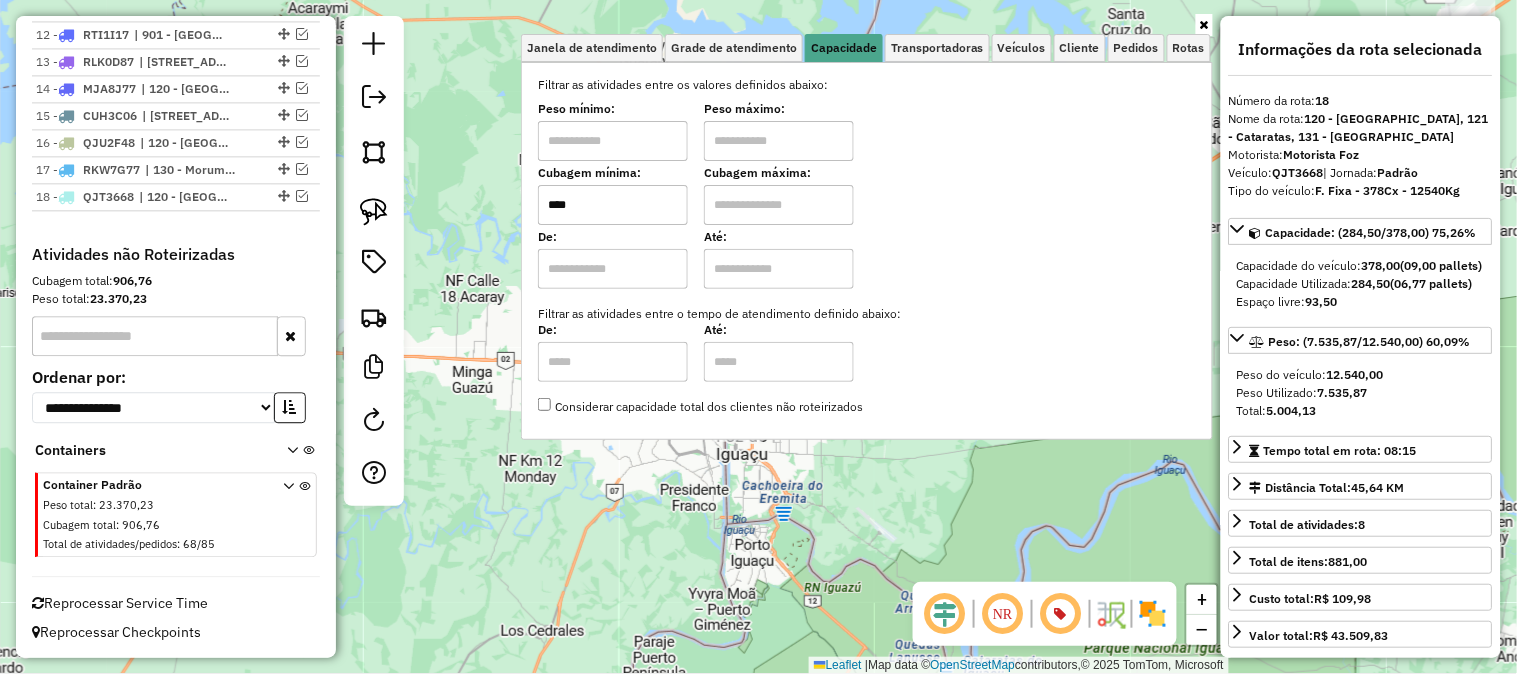 click at bounding box center [779, 205] 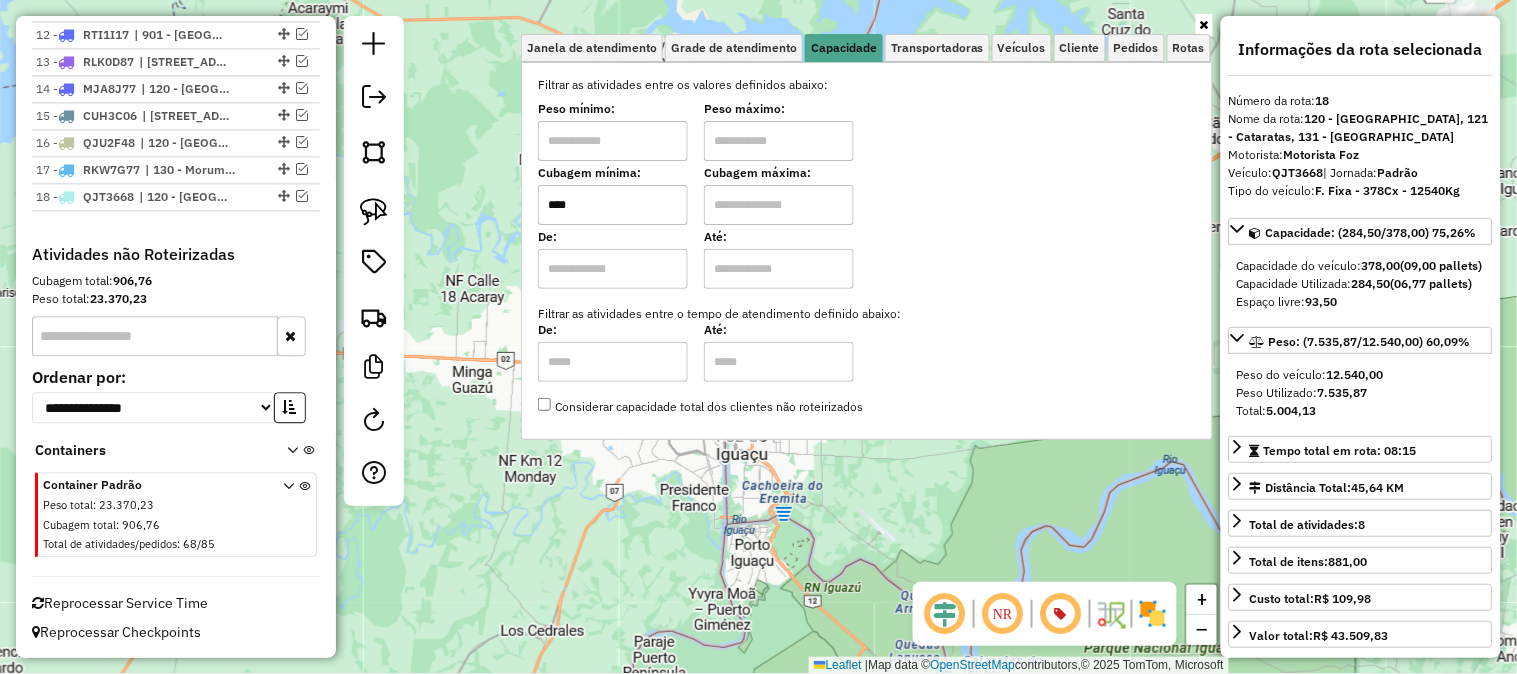 type on "****" 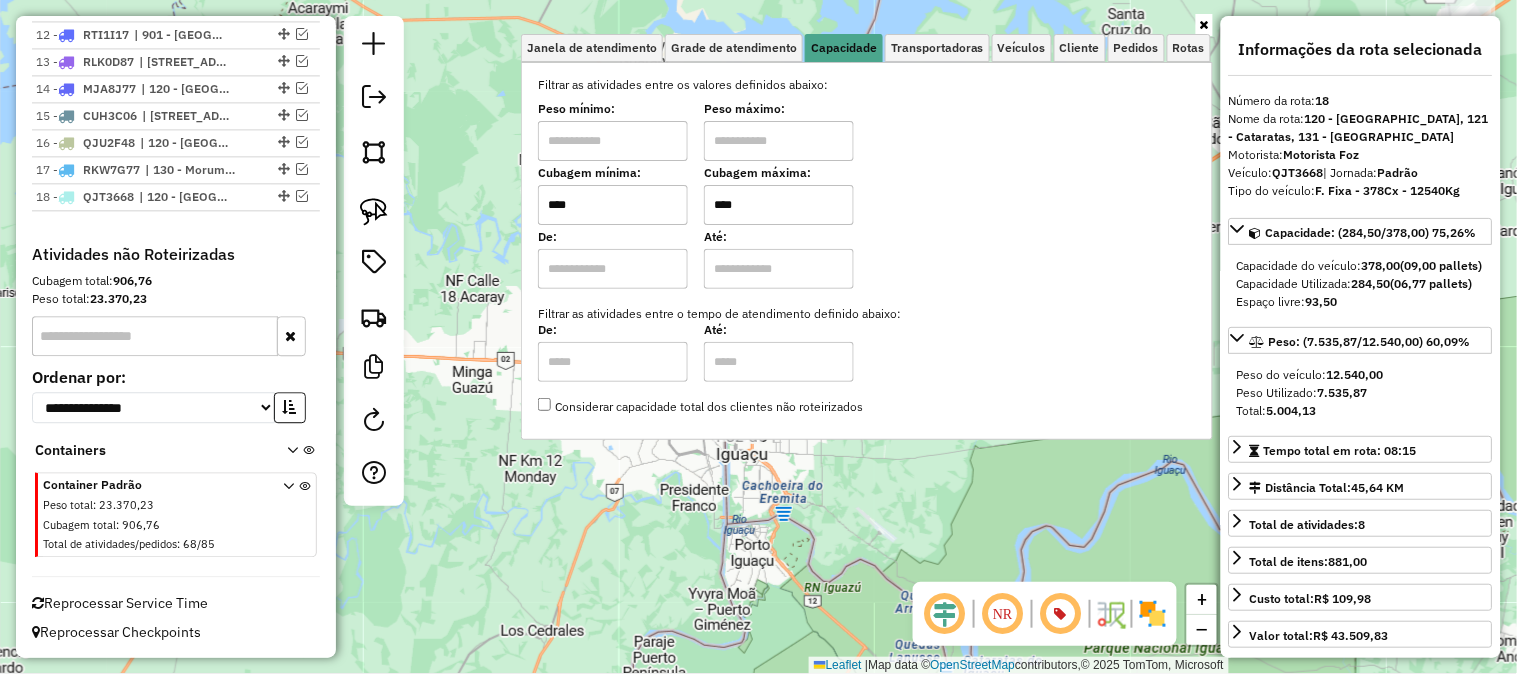 click on "Janela de atendimento Grade de atendimento Capacidade Transportadoras Veículos Cliente Pedidos  Rotas Selecione os dias de semana para filtrar as janelas de atendimento  Seg   Ter   Qua   Qui   Sex   Sáb   Dom  Informe o período da janela de atendimento: De: Até:  Filtrar exatamente a janela do cliente  Considerar janela de atendimento padrão  Selecione os dias de semana para filtrar as grades de atendimento  Seg   Ter   Qua   Qui   Sex   Sáb   Dom   Considerar clientes sem dia de atendimento cadastrado  Clientes fora do dia de atendimento selecionado Filtrar as atividades entre os valores definidos abaixo:  Peso mínimo:   Peso máximo:   Cubagem mínima:  ****  Cubagem máxima:  ****  De:   Até:  Filtrar as atividades entre o tempo de atendimento definido abaixo:  De:   Até:   Considerar capacidade total dos clientes não roteirizados Transportadora: Selecione um ou mais itens Tipo de veículo: Selecione um ou mais itens Veículo: Selecione um ou mais itens Motorista: Selecione um ou mais itens De:" 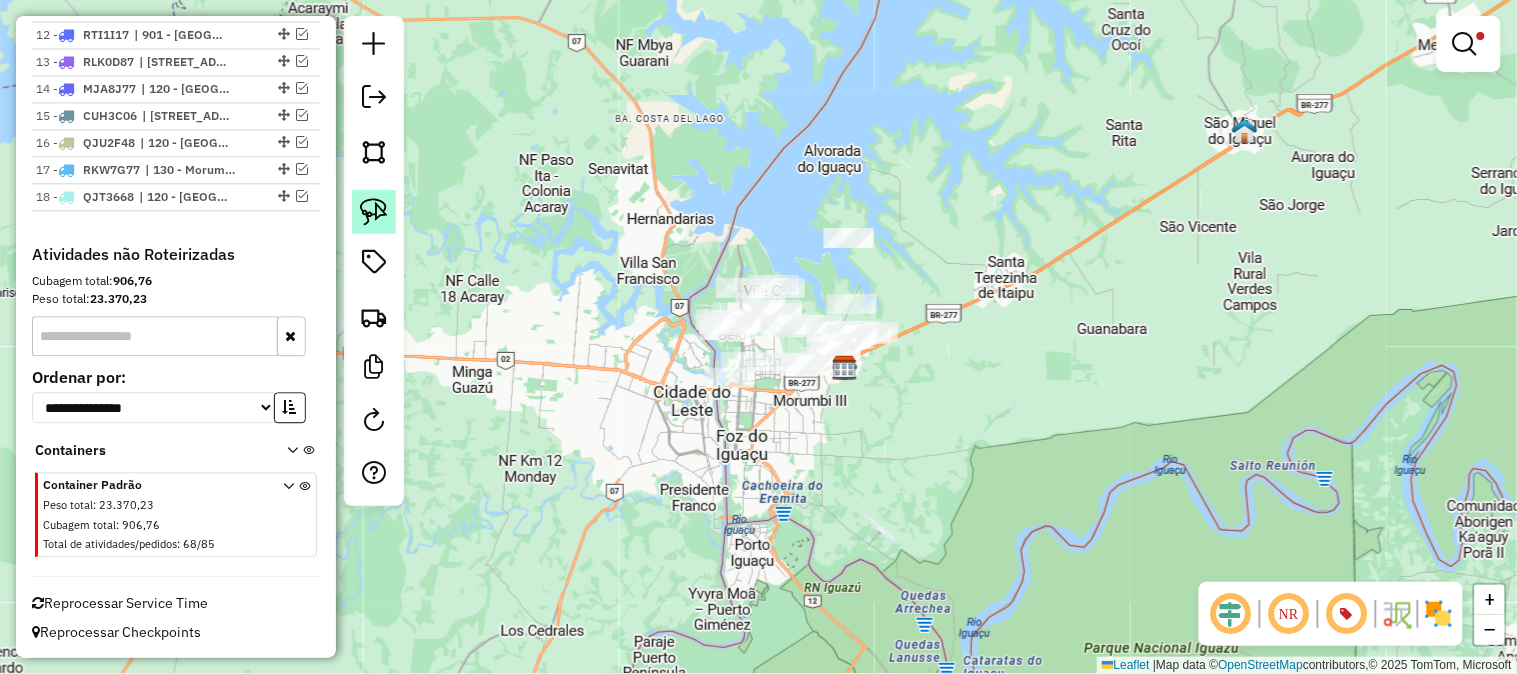 click 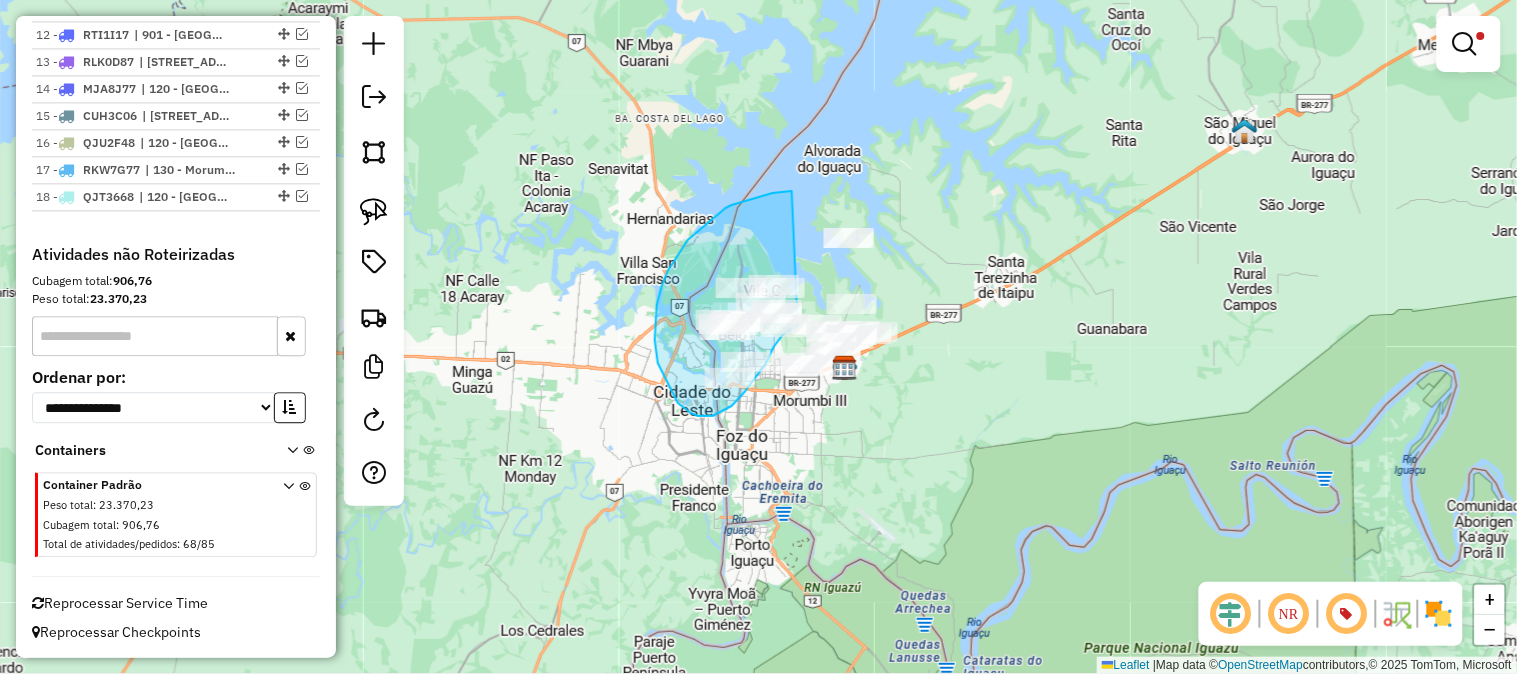click on "Limpar filtros Janela de atendimento Grade de atendimento Capacidade Transportadoras Veículos Cliente Pedidos  Rotas Selecione os dias de semana para filtrar as janelas de atendimento  Seg   Ter   Qua   Qui   Sex   Sáb   Dom  Informe o período da janela de atendimento: De: Até:  Filtrar exatamente a janela do cliente  Considerar janela de atendimento padrão  Selecione os dias de semana para filtrar as grades de atendimento  Seg   Ter   Qua   Qui   Sex   Sáb   Dom   Considerar clientes sem dia de atendimento cadastrado  Clientes fora do dia de atendimento selecionado Filtrar as atividades entre os valores definidos abaixo:  Peso mínimo:   Peso máximo:   Cubagem mínima:  ****  Cubagem máxima:  ****  De:   Até:  Filtrar as atividades entre o tempo de atendimento definido abaixo:  De:   Até:   Considerar capacidade total dos clientes não roteirizados Transportadora: Selecione um ou mais itens Tipo de veículo: Selecione um ou mais itens Veículo: Selecione um ou mais itens Motorista: Nome: Rótulo: +" 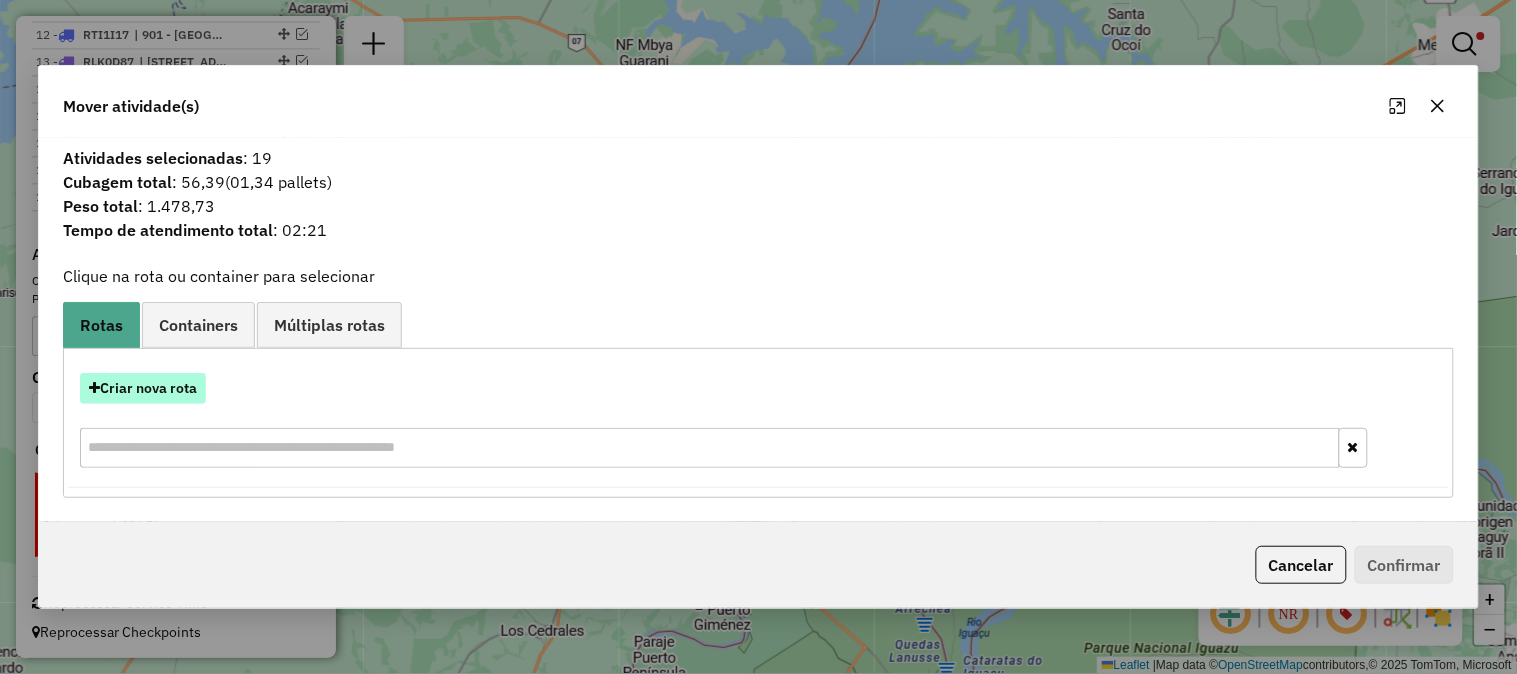 click on "Criar nova rota" at bounding box center (143, 388) 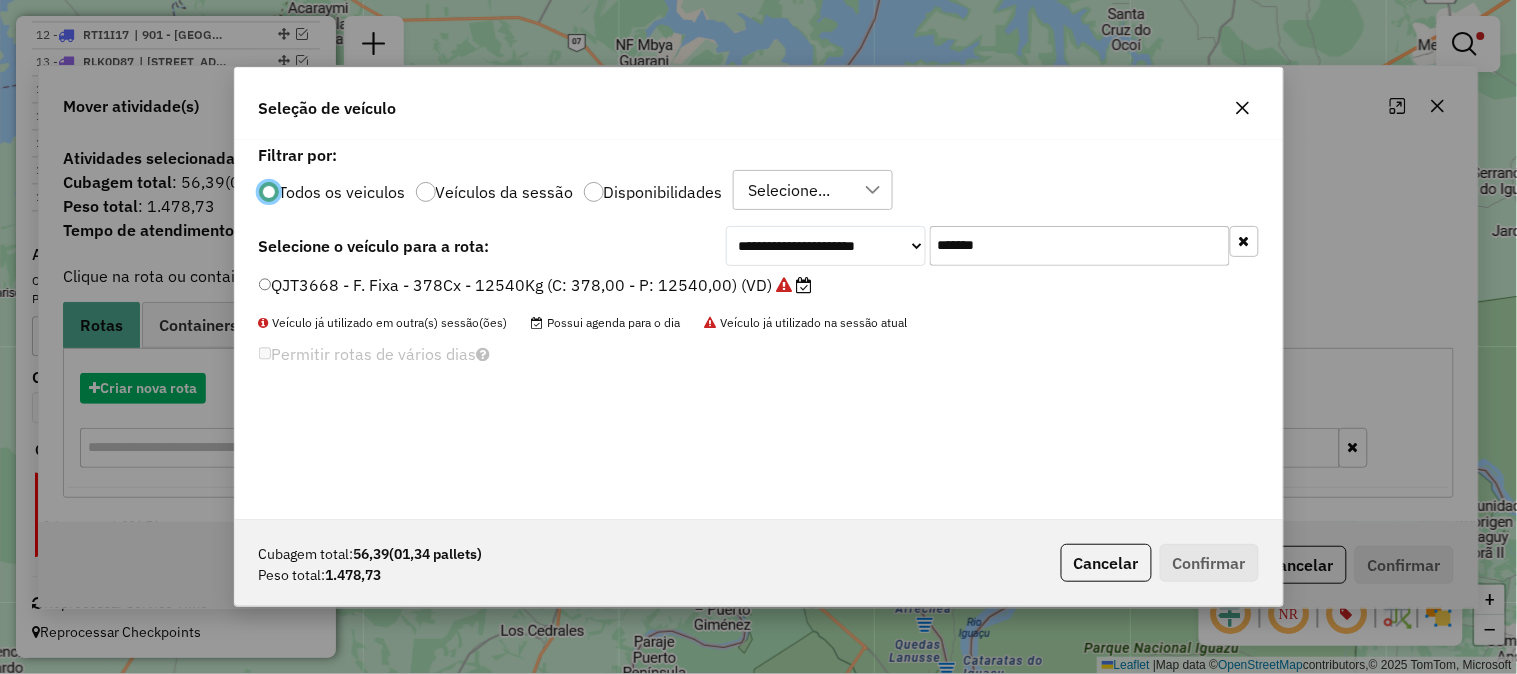 scroll, scrollTop: 11, scrollLeft: 5, axis: both 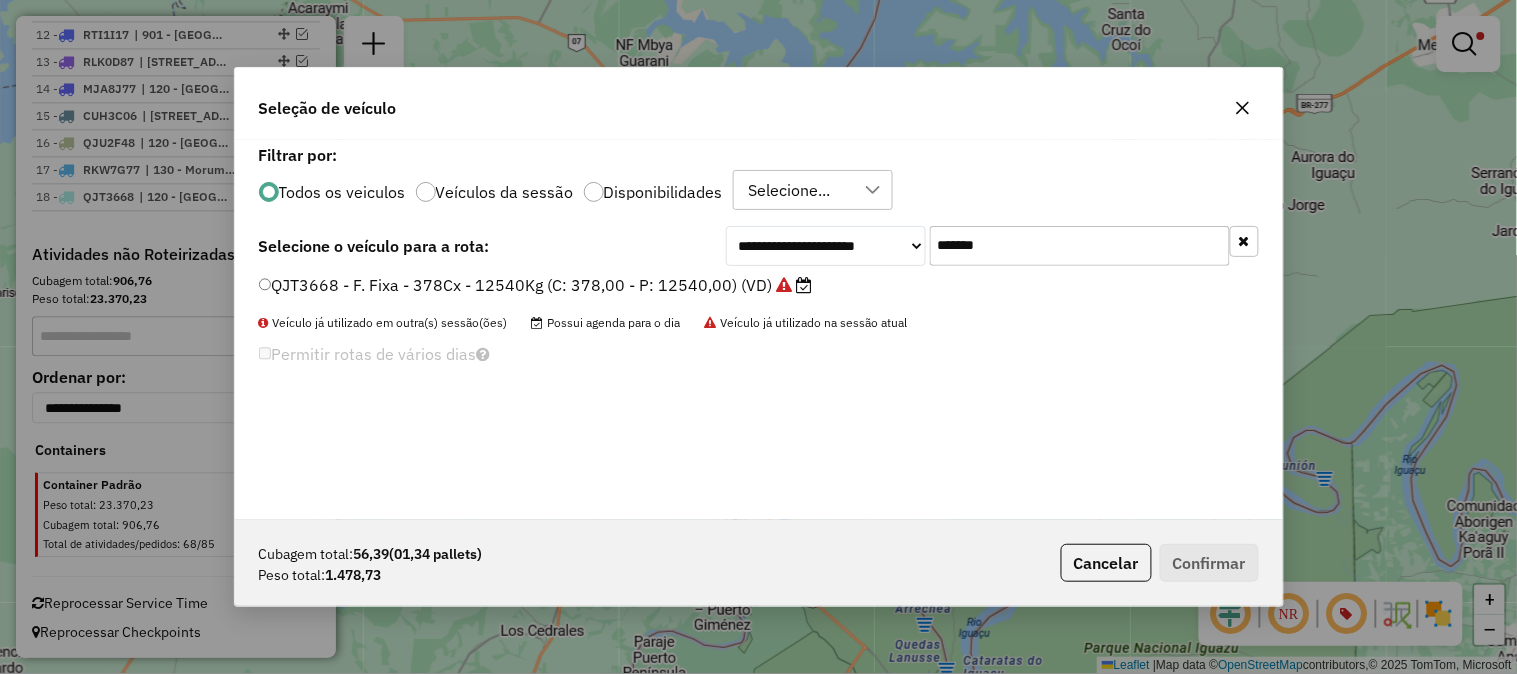 drag, startPoint x: 1048, startPoint y: 253, endPoint x: 781, endPoint y: 237, distance: 267.47897 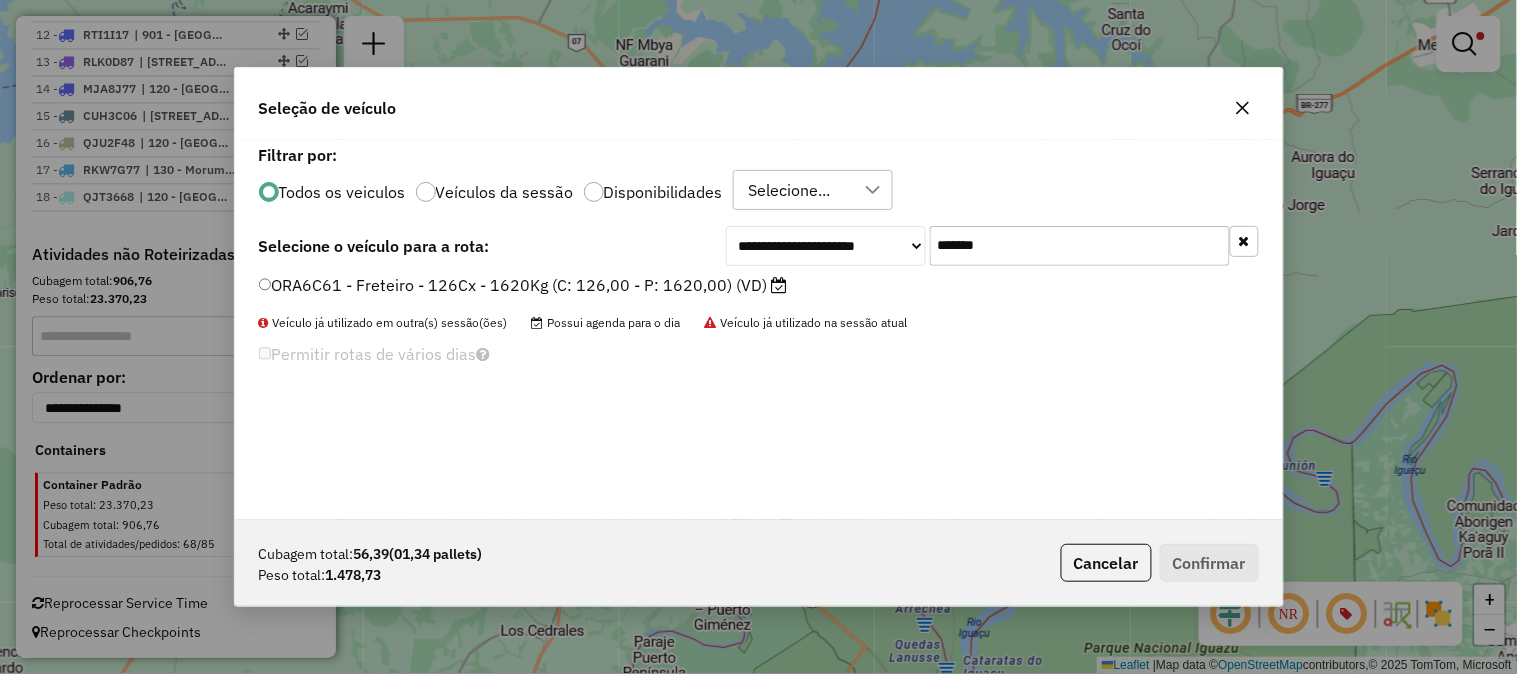 type on "*******" 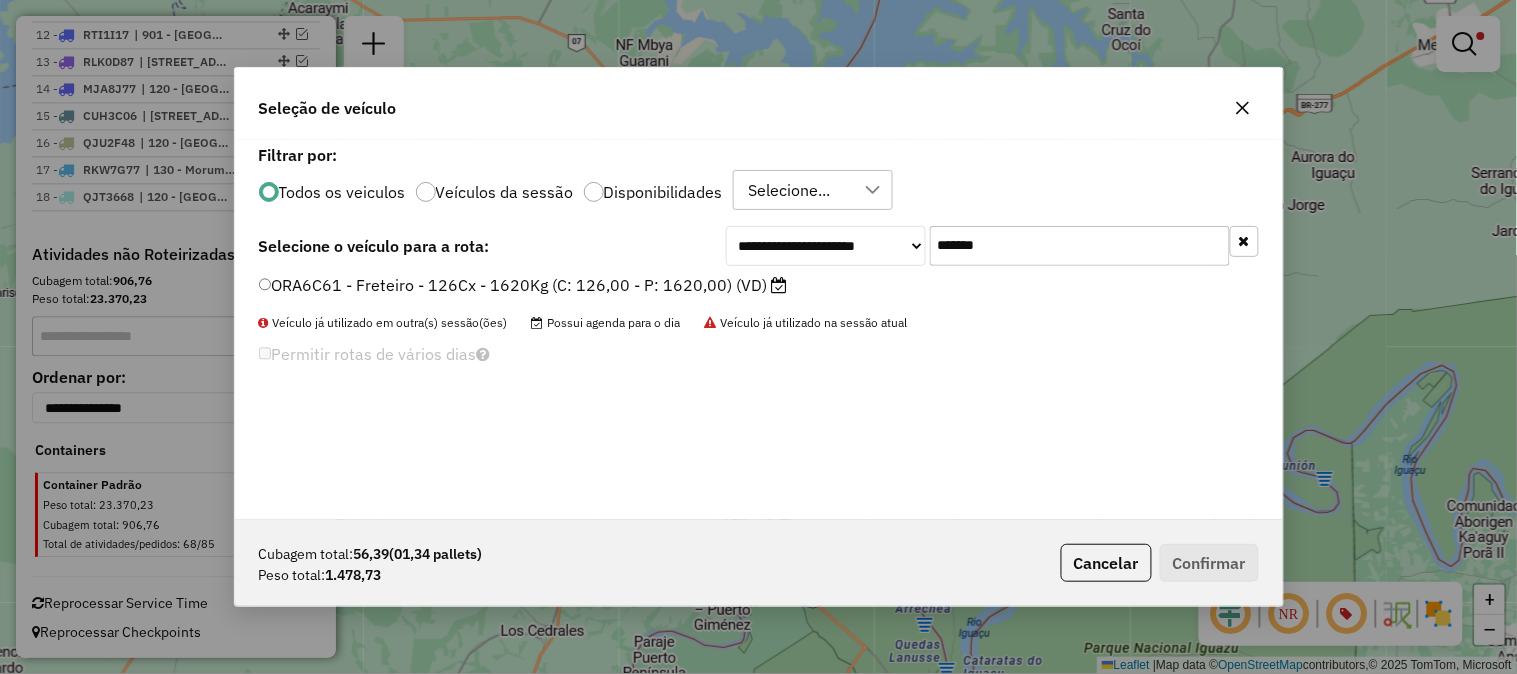 click on "ORA6C61 - Freteiro - 126Cx - 1620Kg (C: 126,00 - P: 1620,00) (VD)" 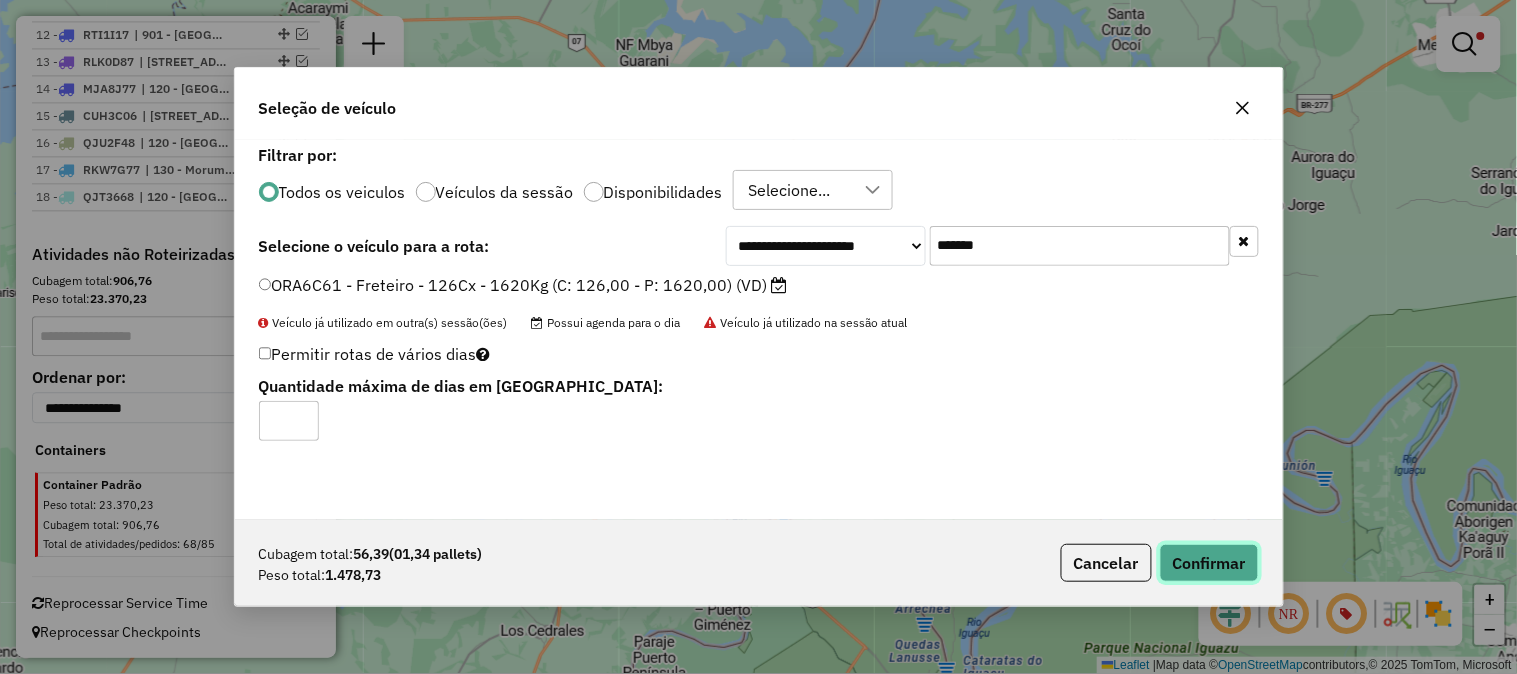 click on "Confirmar" 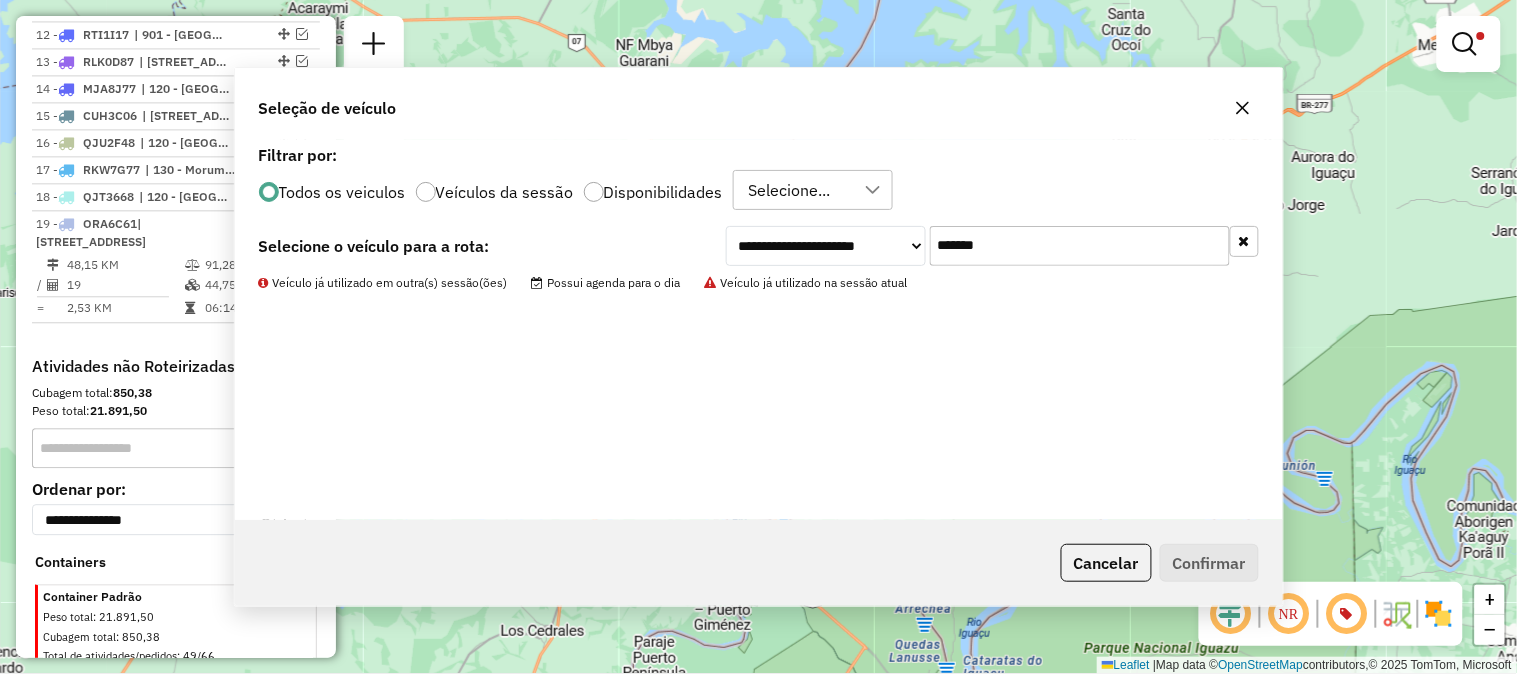 scroll, scrollTop: 1212, scrollLeft: 0, axis: vertical 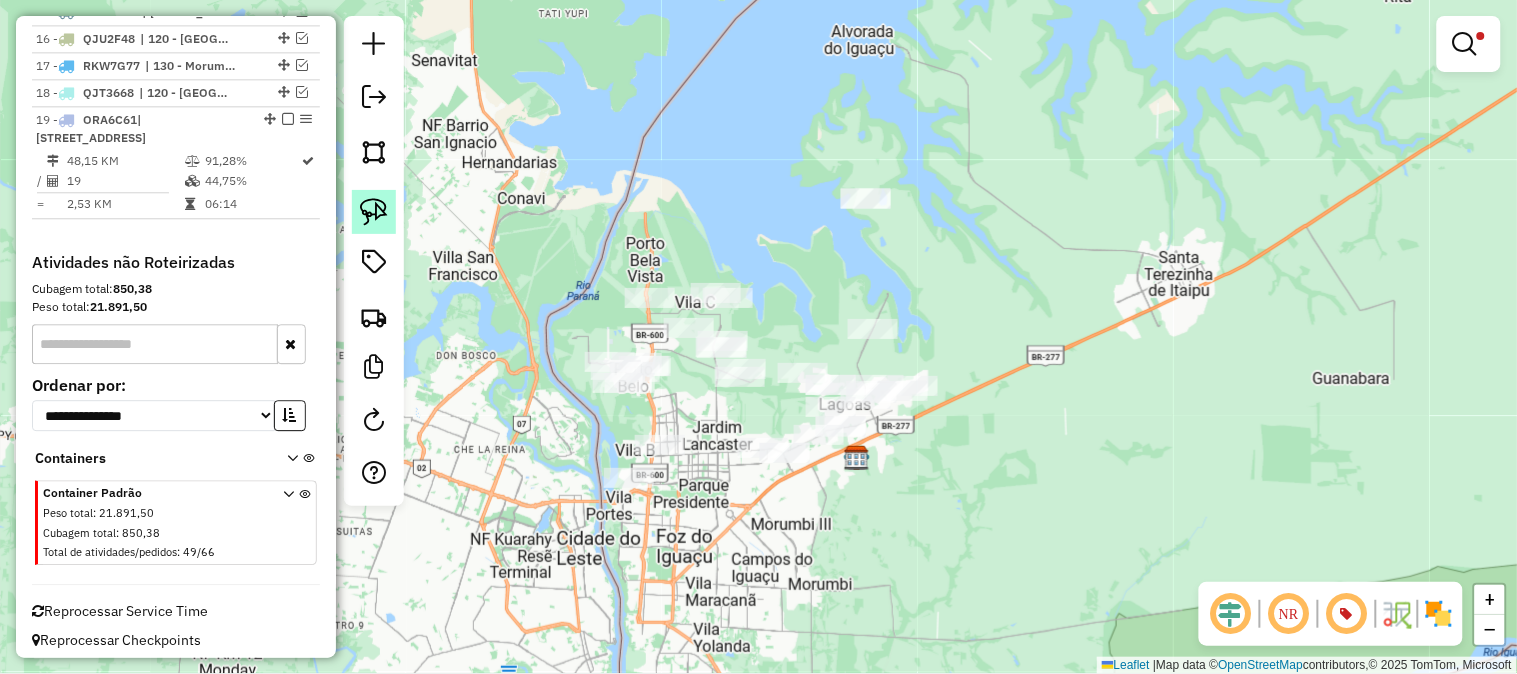 click 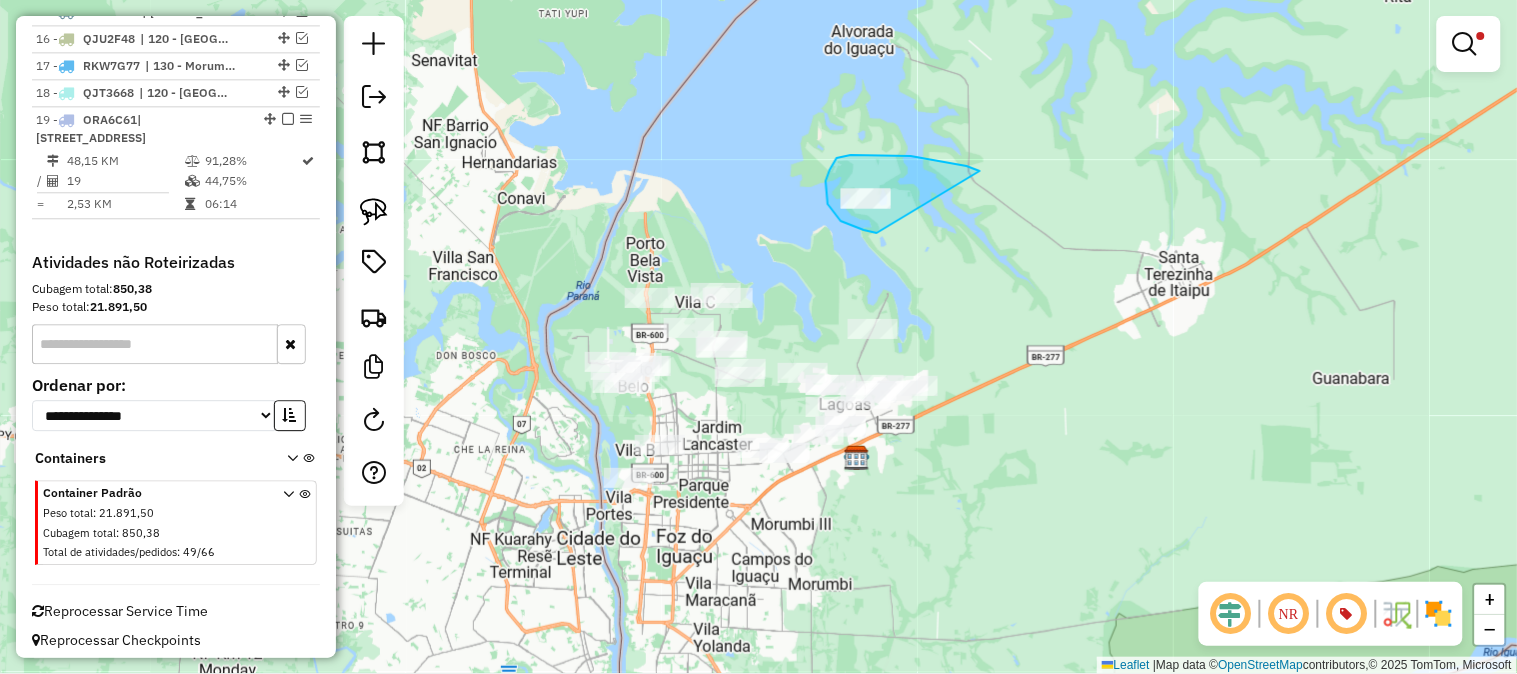 drag, startPoint x: 967, startPoint y: 166, endPoint x: 882, endPoint y: 233, distance: 108.23123 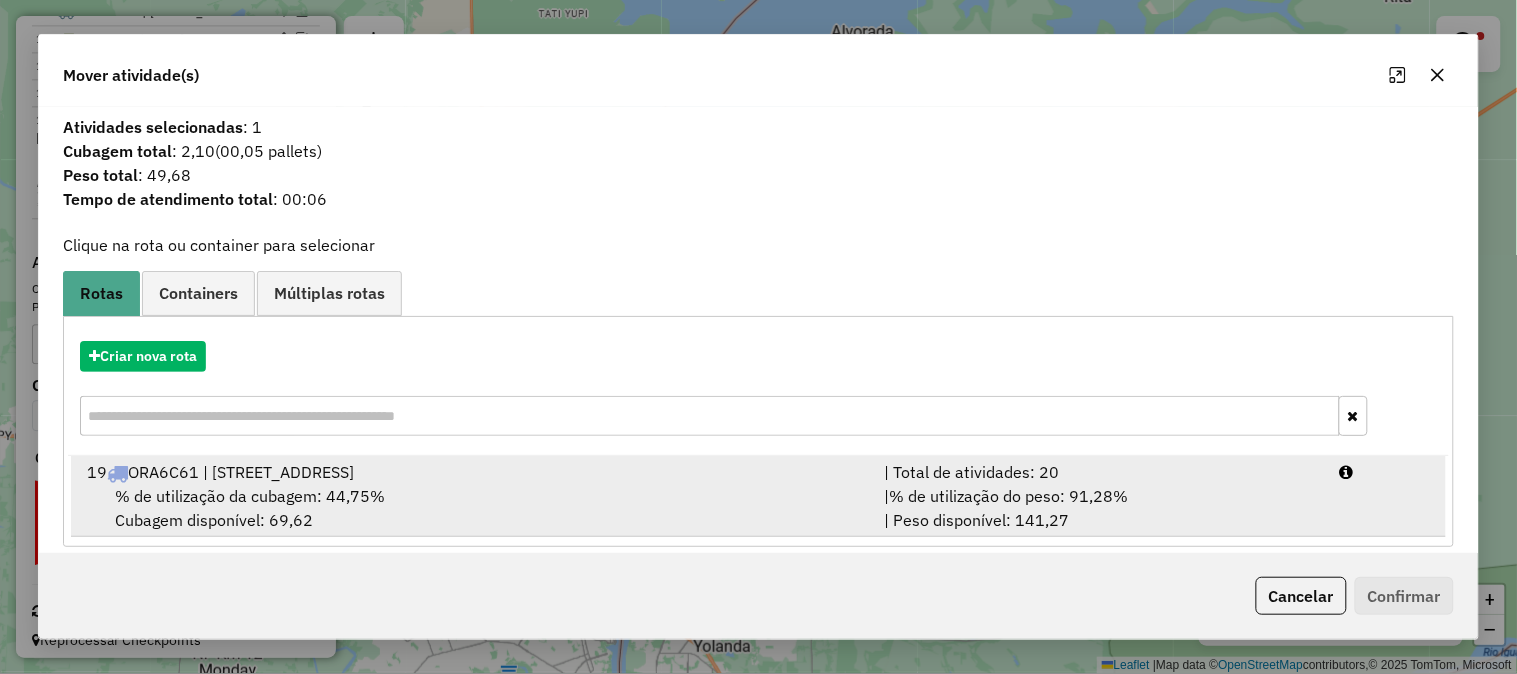 click on "|  % de utilização do peso: 91,28%  | Peso disponível: 141,27" at bounding box center (1100, 508) 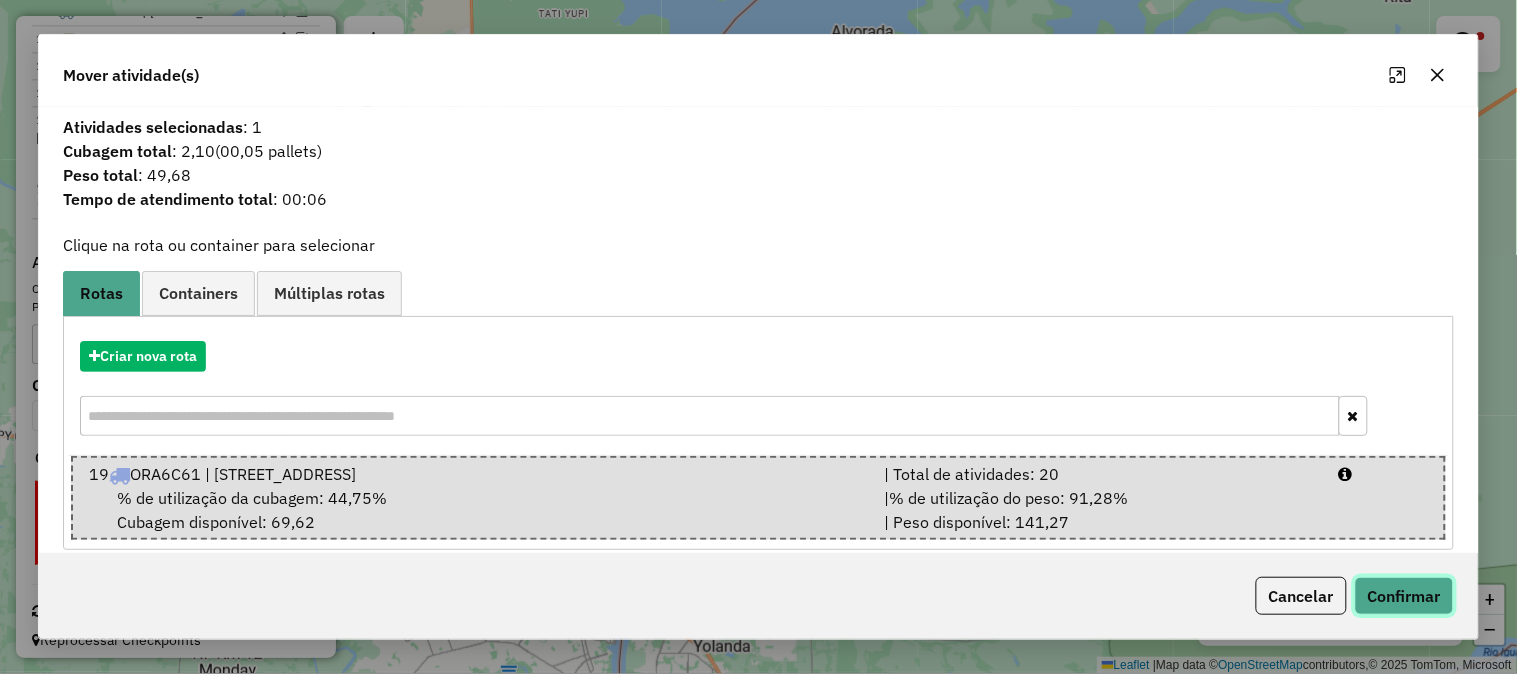 click on "Confirmar" 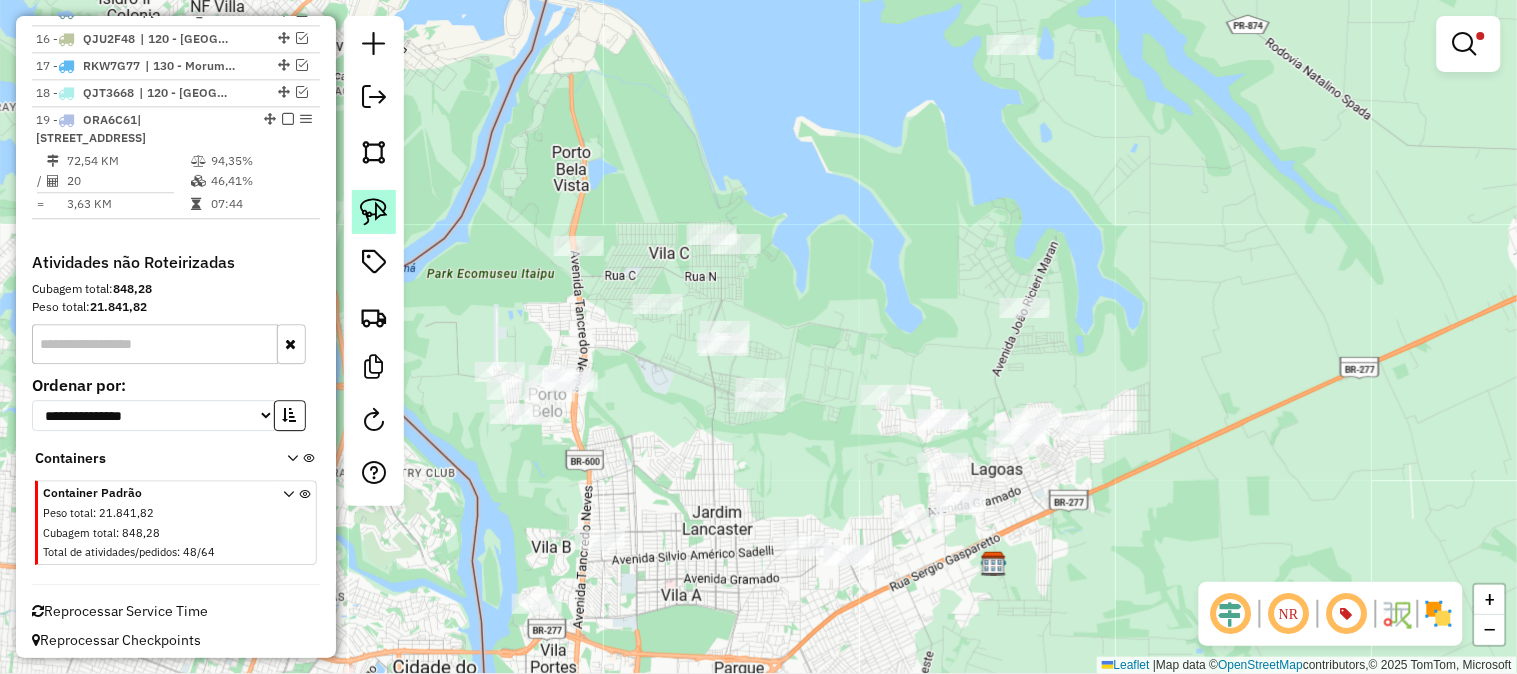 click 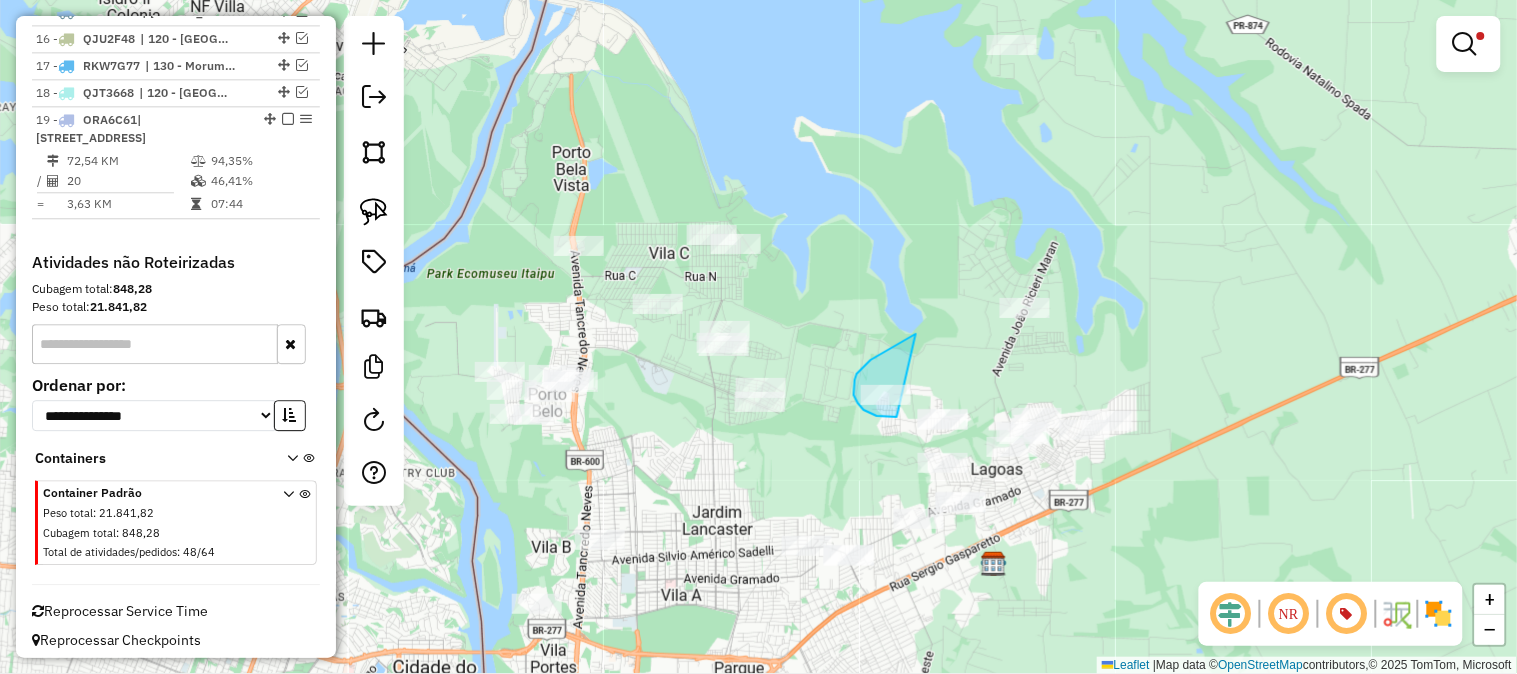 drag, startPoint x: 903, startPoint y: 341, endPoint x: 897, endPoint y: 417, distance: 76.23647 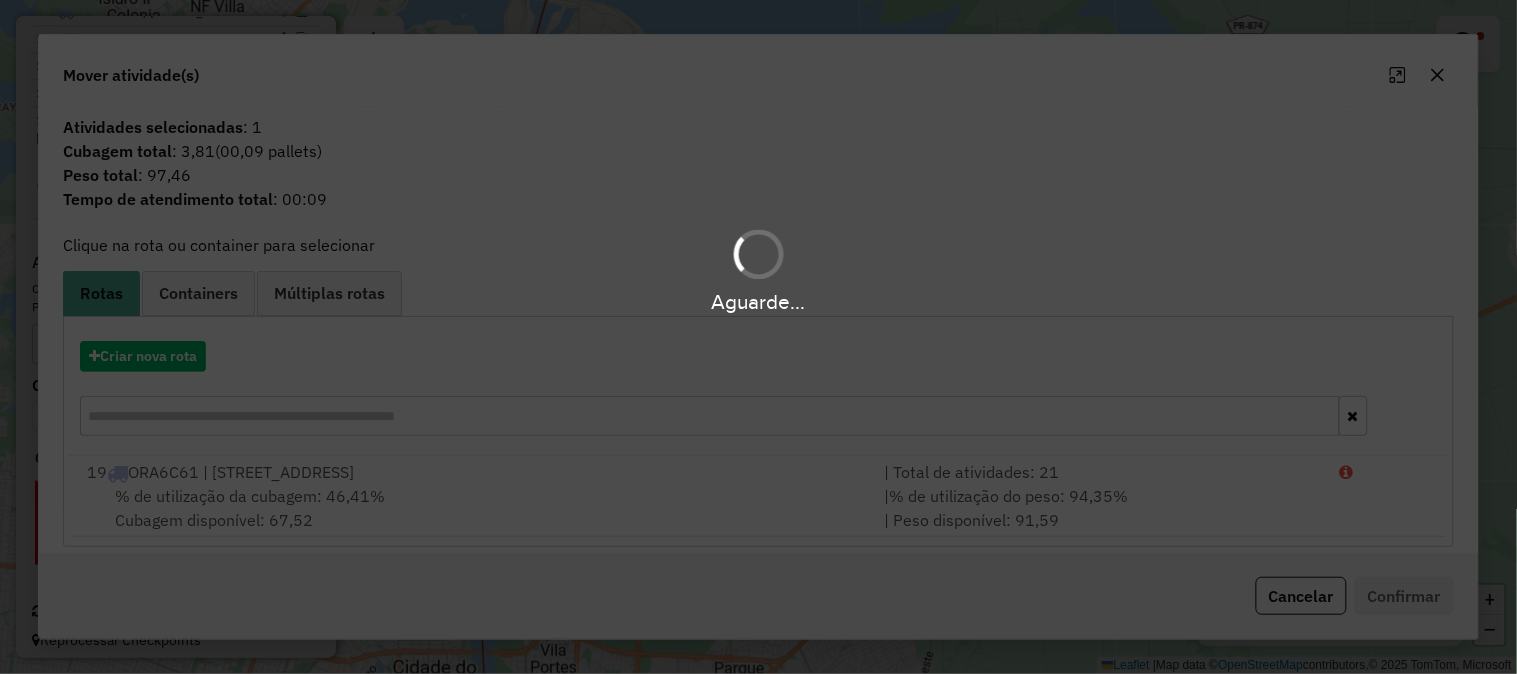 click on "Aguarde..." at bounding box center [758, 337] 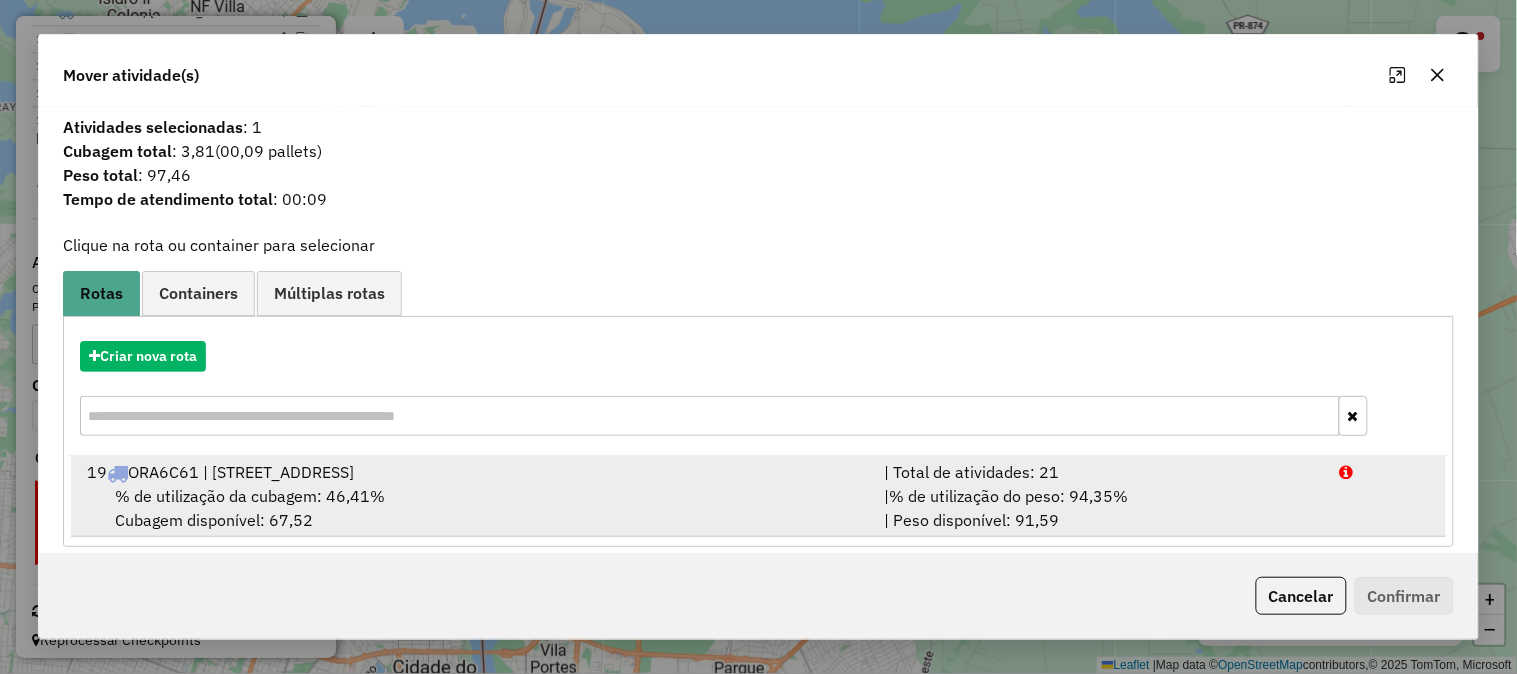 click on "% de utilização da cubagem: 46,41%  Cubagem disponível: 67,52" at bounding box center (473, 508) 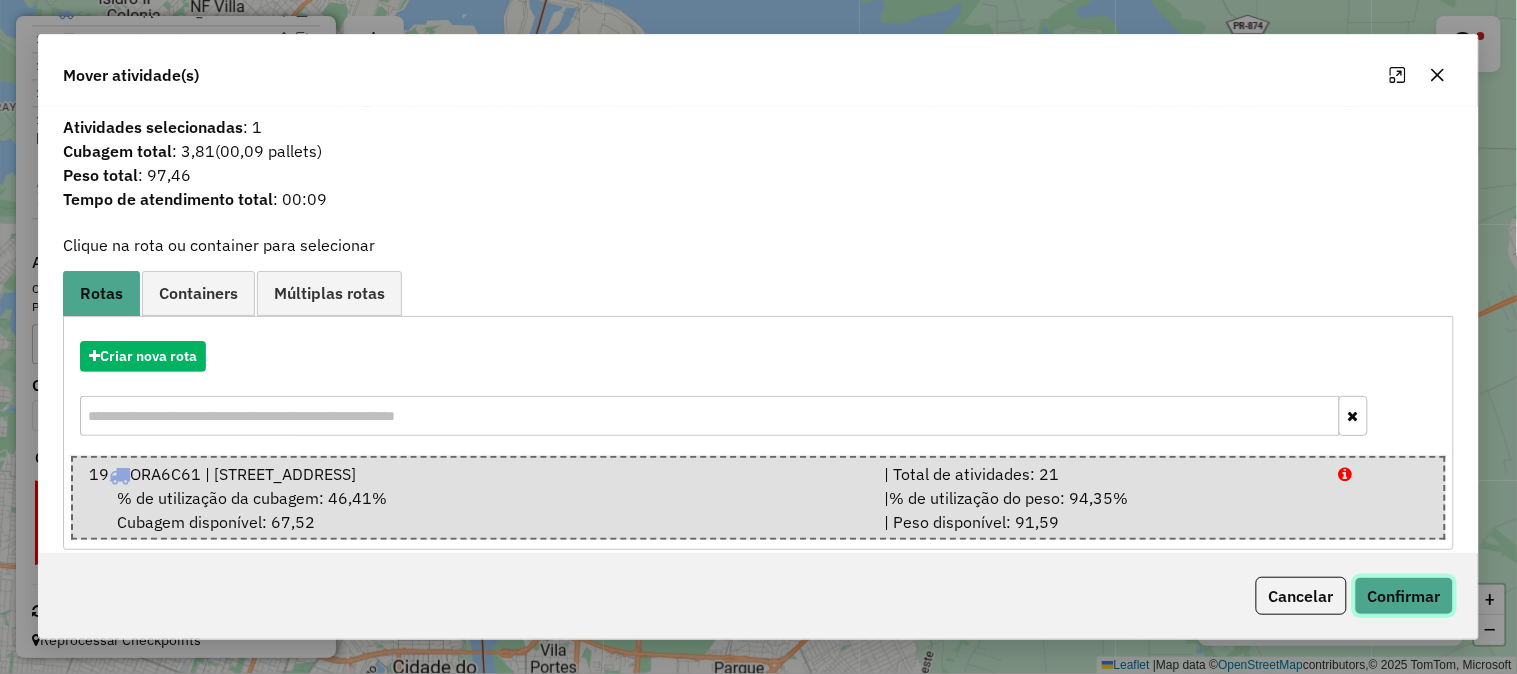 click on "Confirmar" 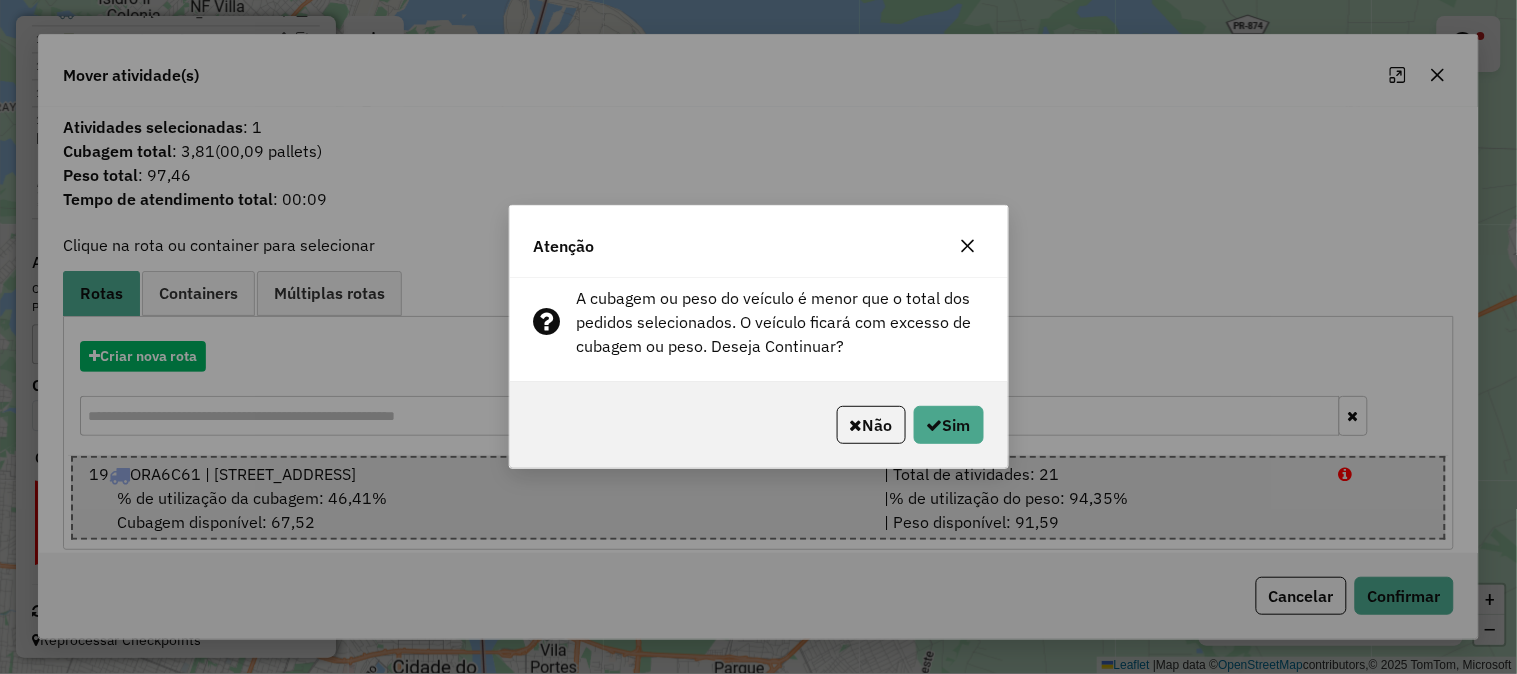 click on "Não   Sim" 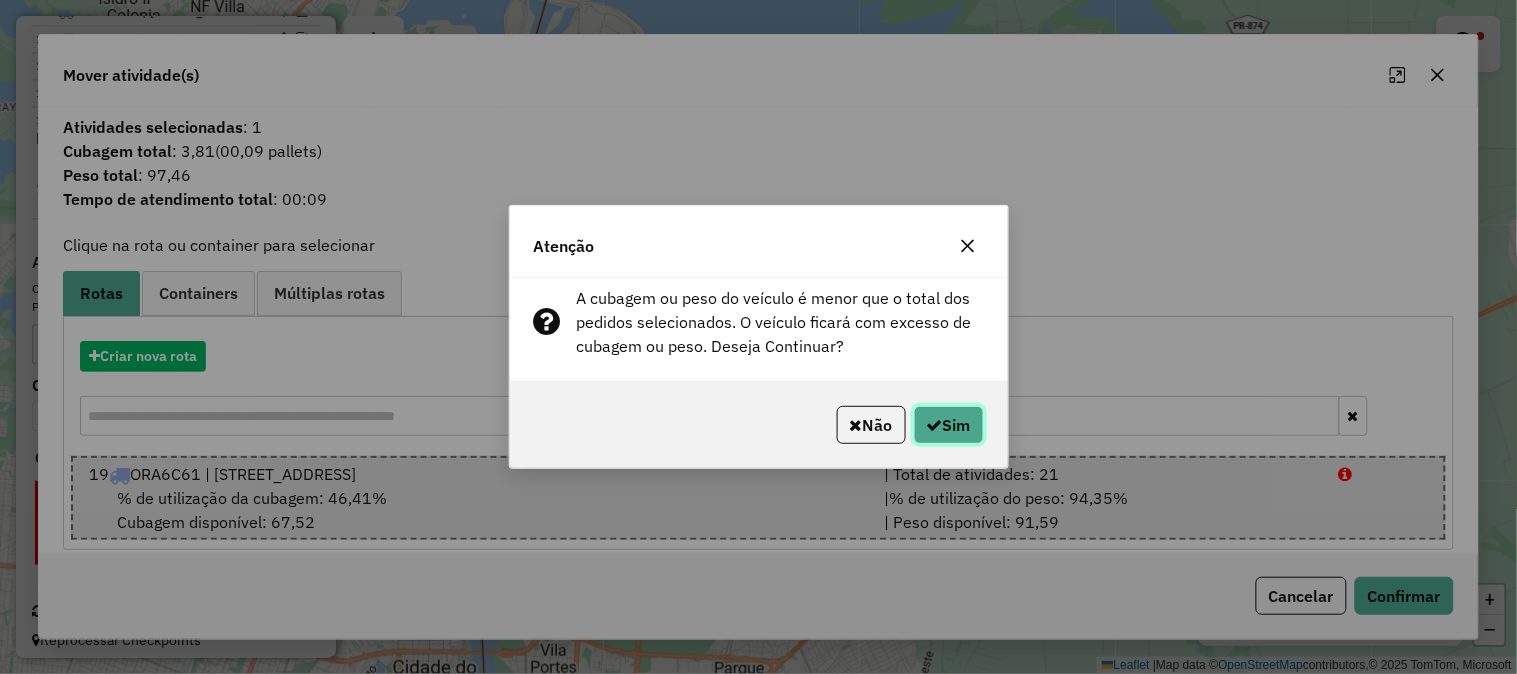click 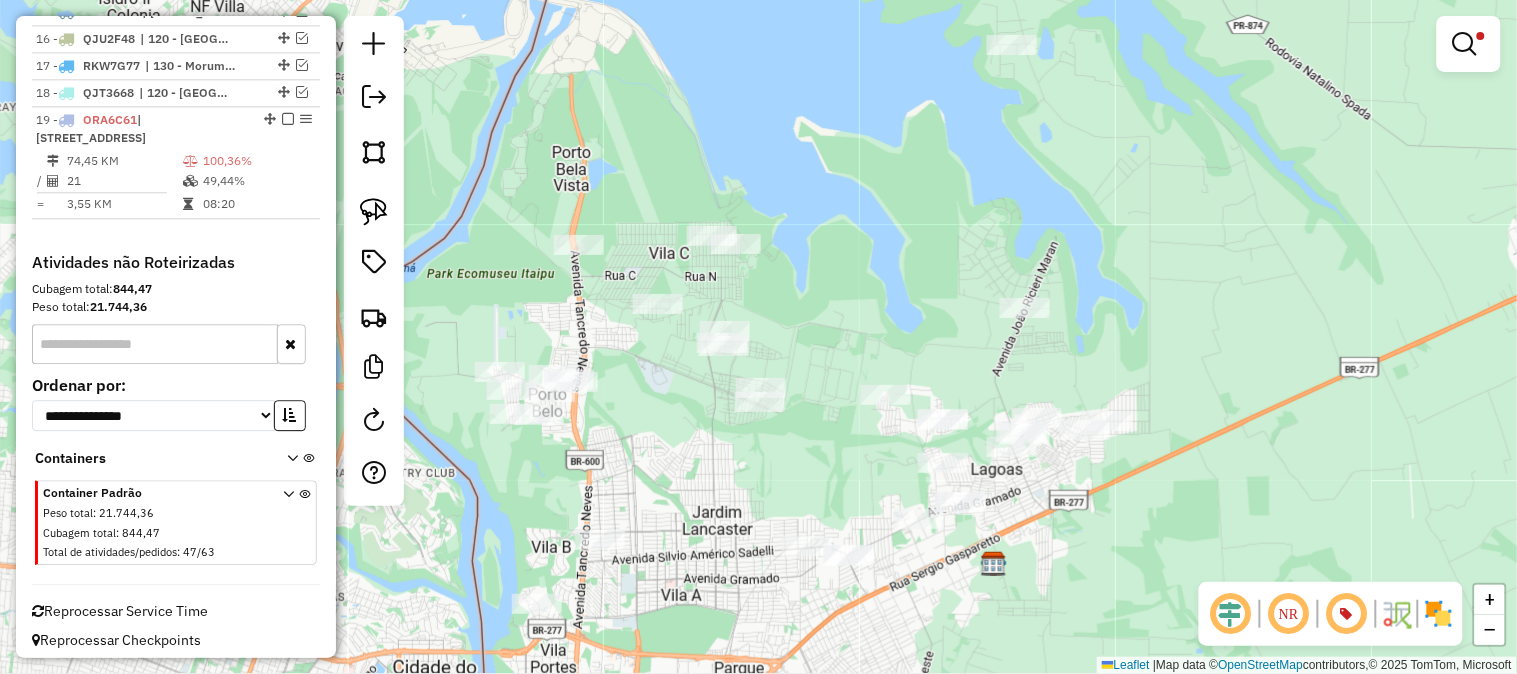 click 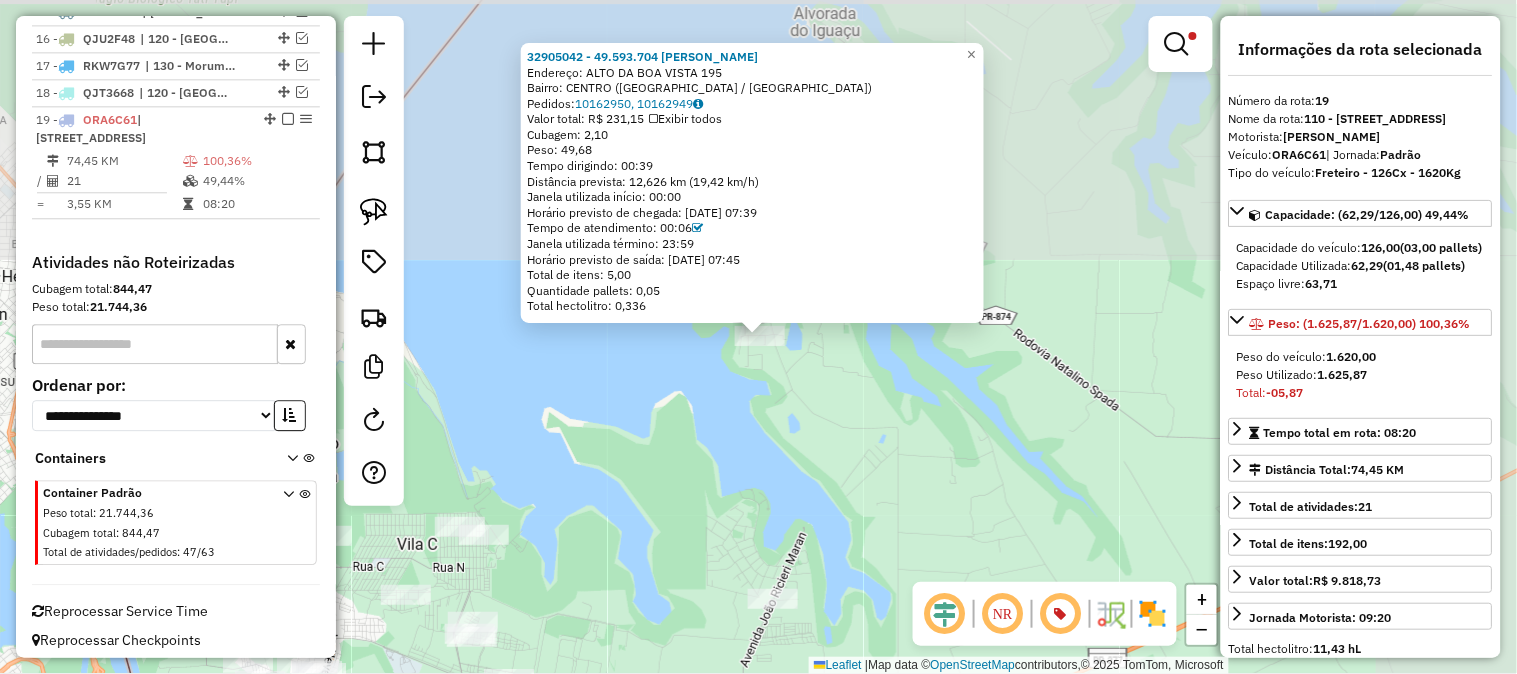 scroll, scrollTop: 1238, scrollLeft: 0, axis: vertical 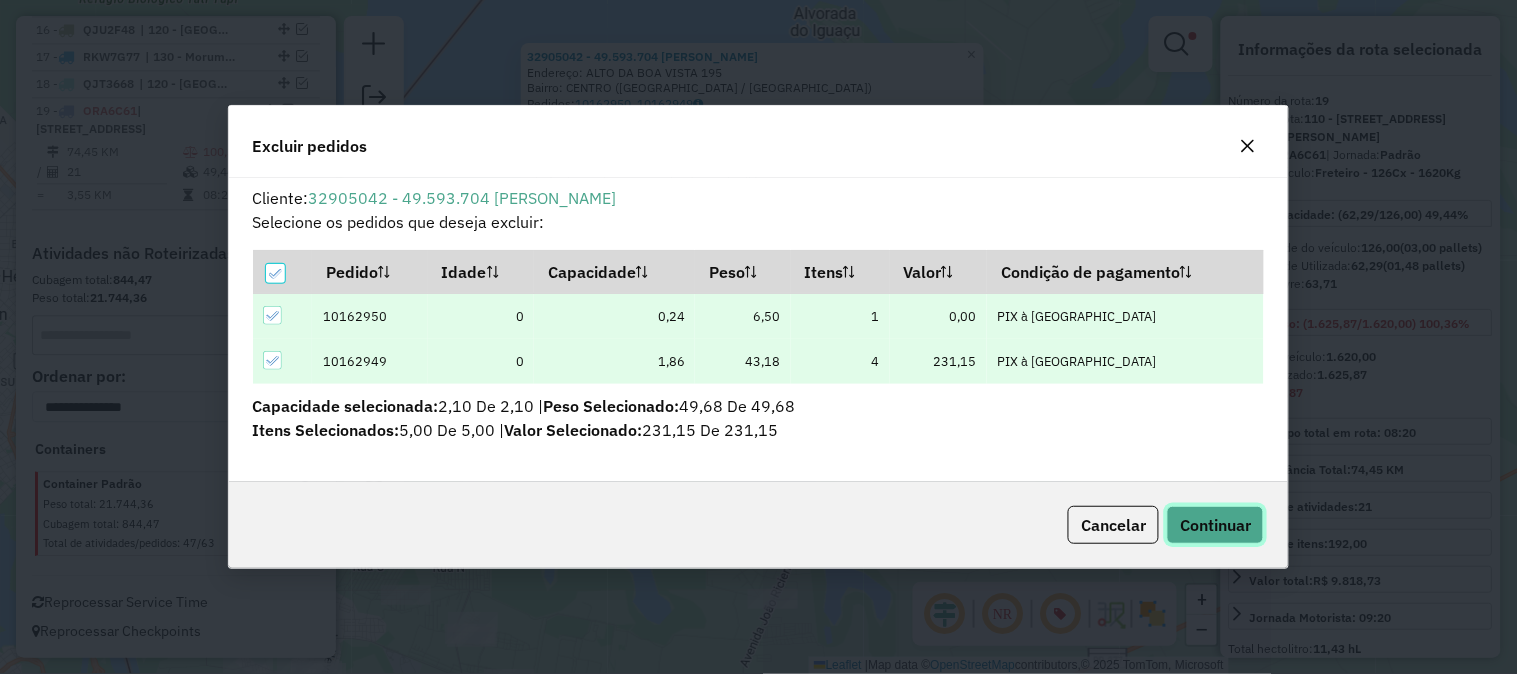 click on "Continuar" 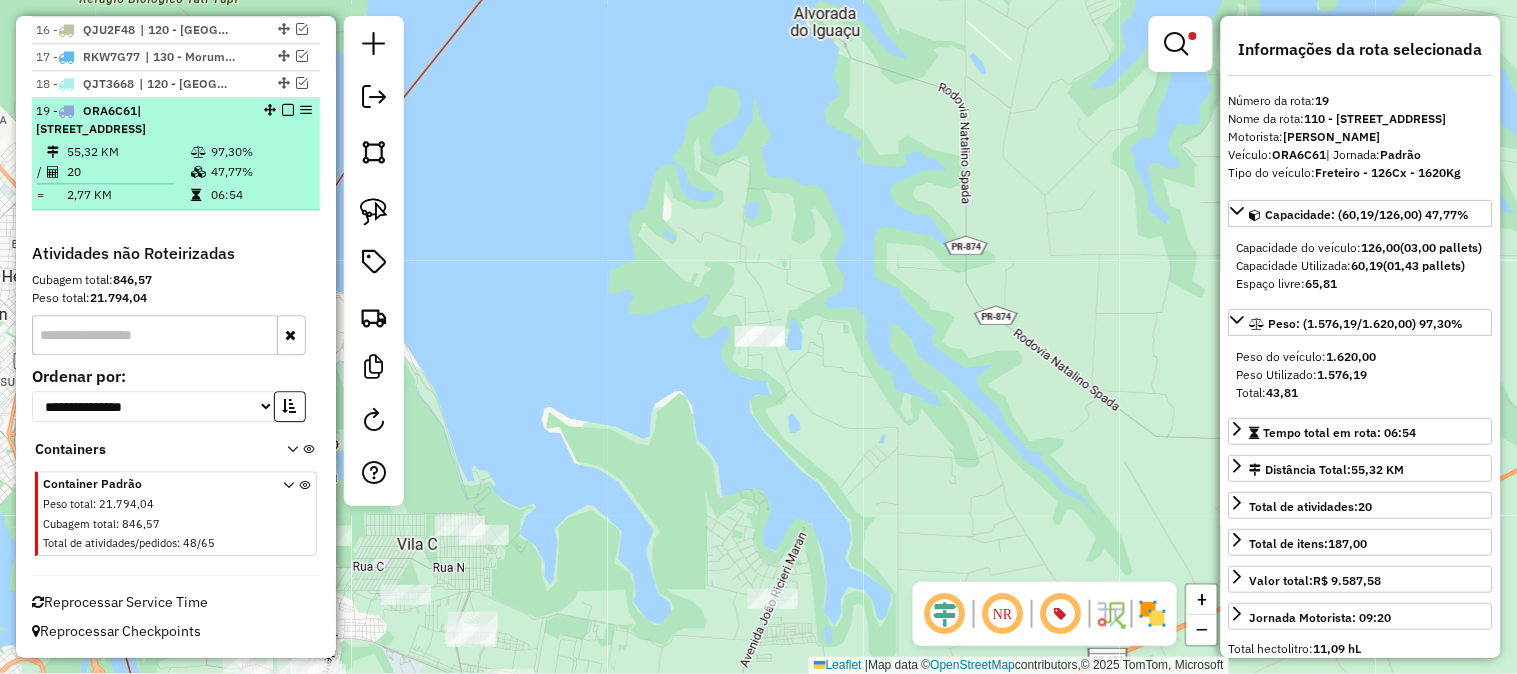 click on "06:54" at bounding box center [260, 195] 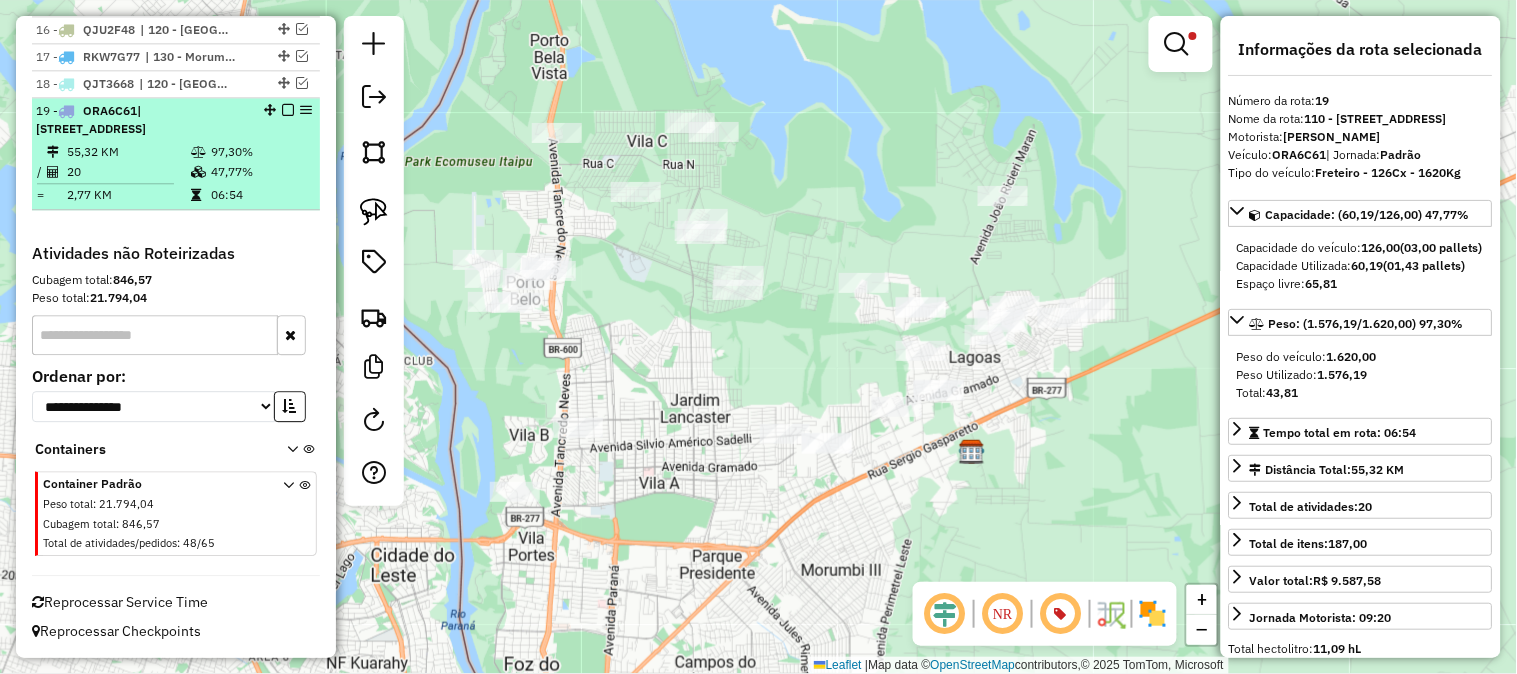 click at bounding box center (288, 110) 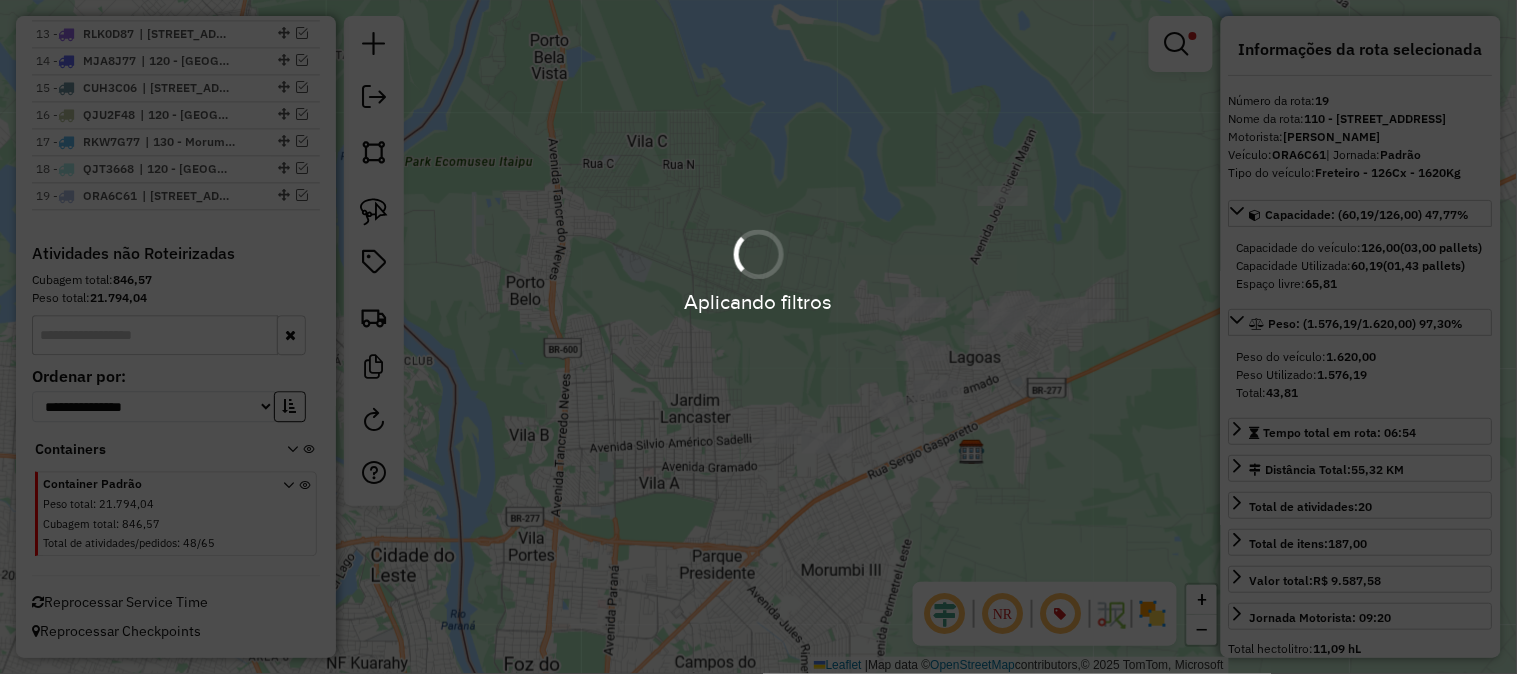 scroll, scrollTop: 1136, scrollLeft: 0, axis: vertical 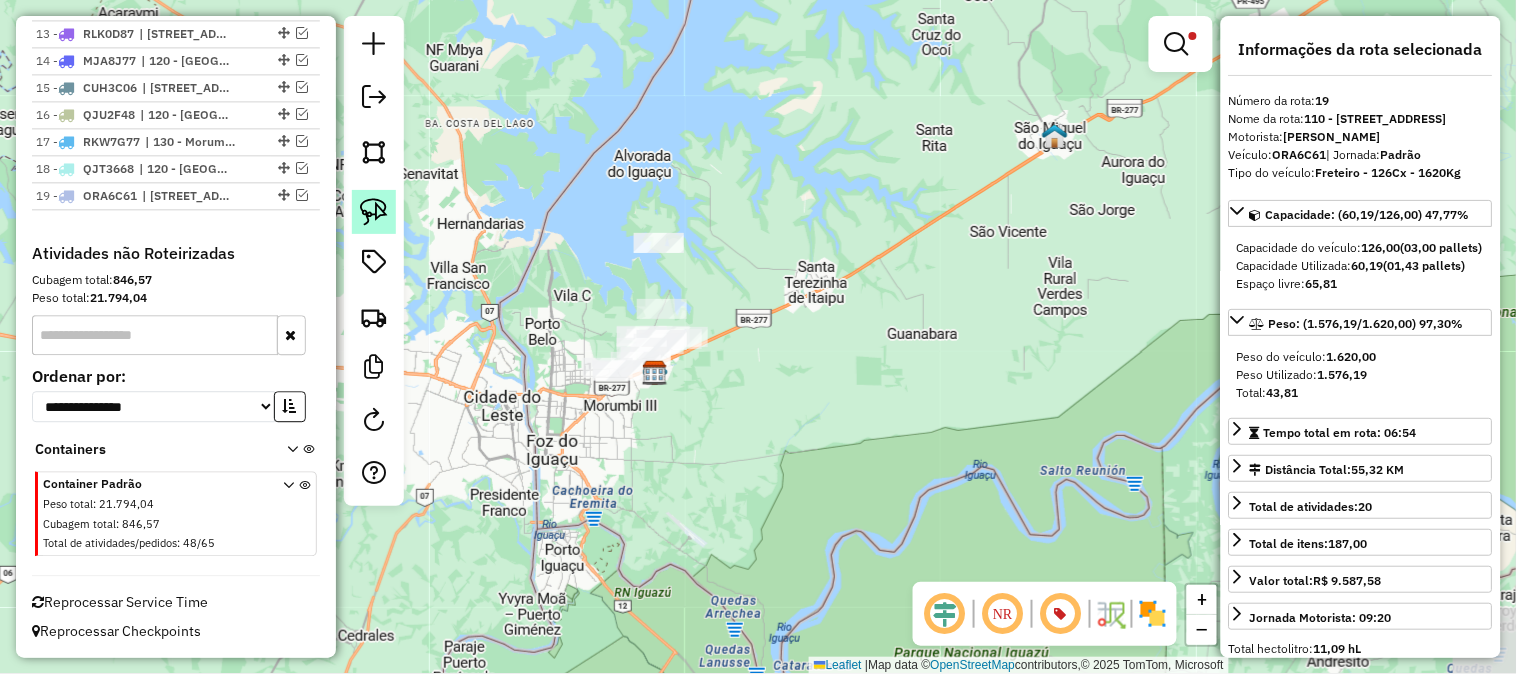 click 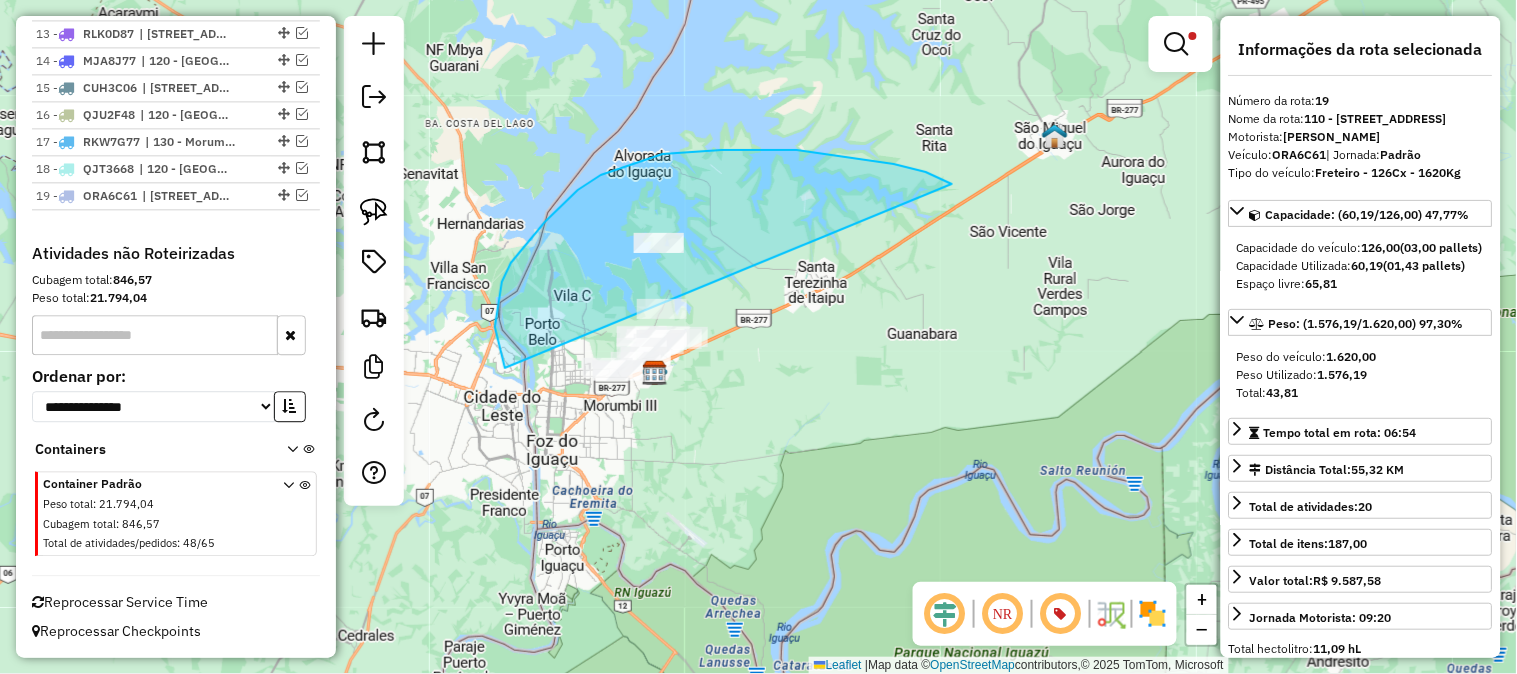 drag, startPoint x: 952, startPoint y: 184, endPoint x: 761, endPoint y: 485, distance: 356.48563 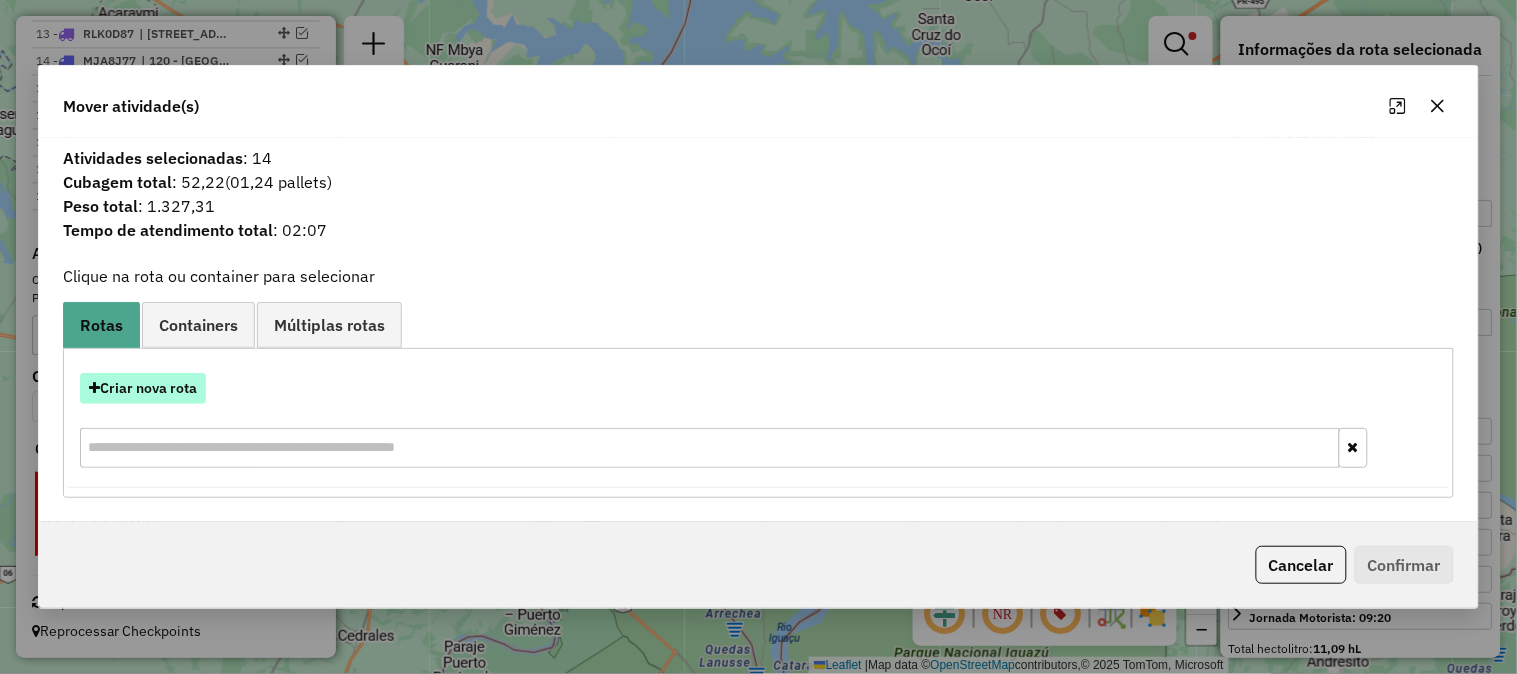 click on "Criar nova rota" at bounding box center (143, 388) 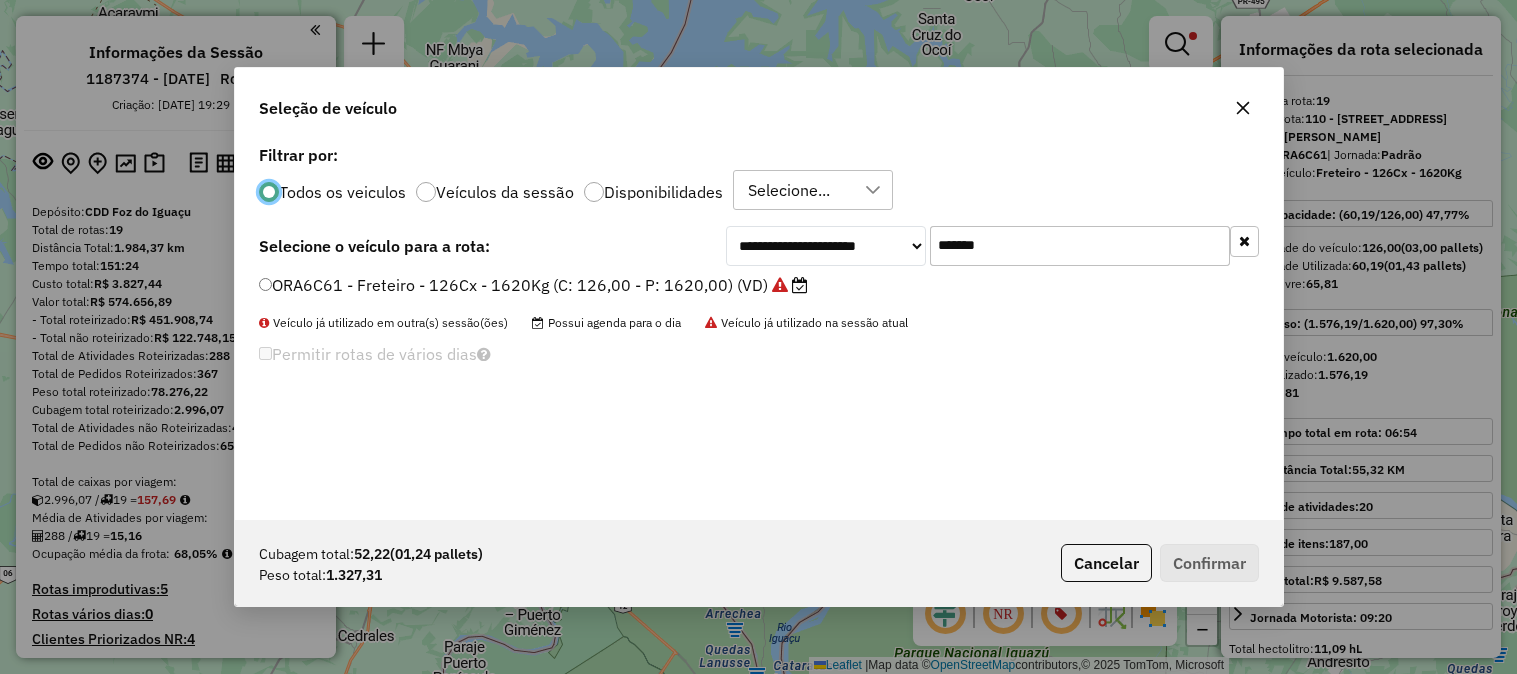 select on "**********" 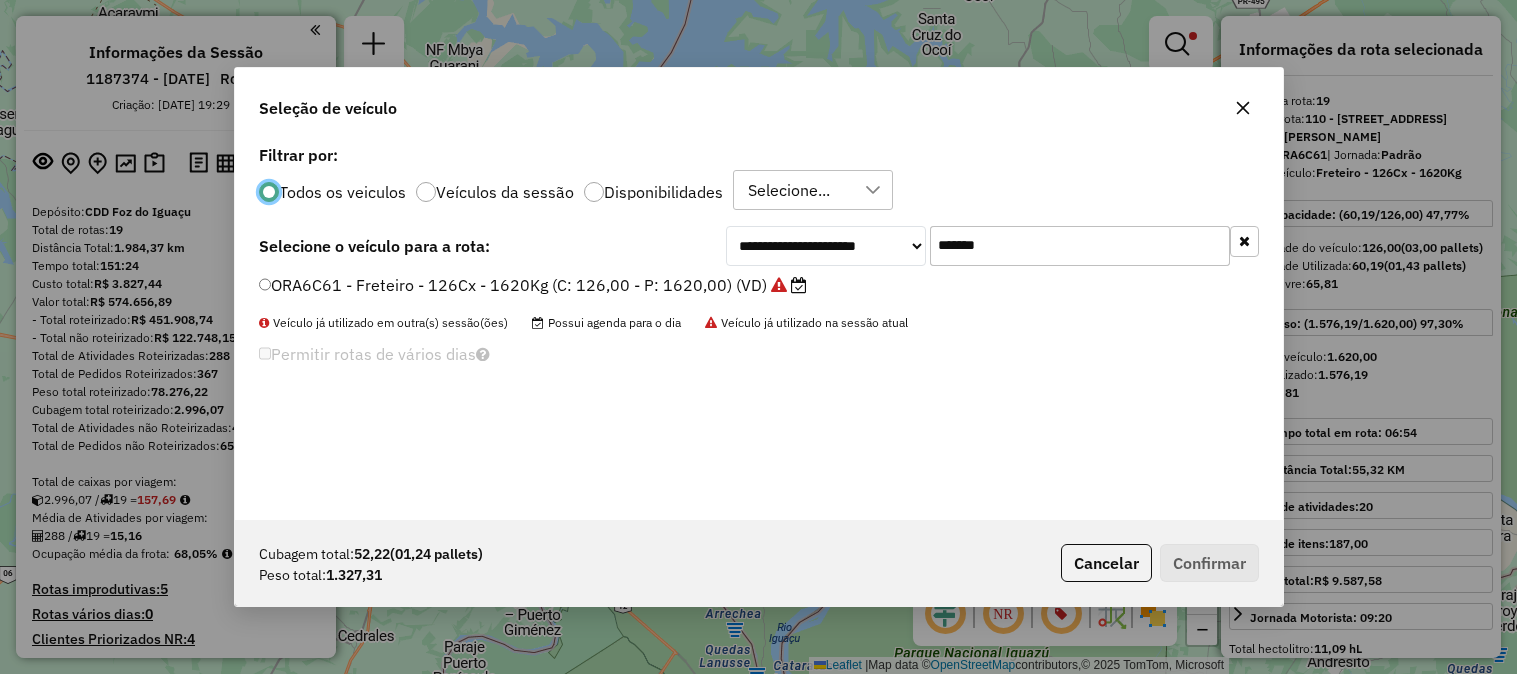 scroll, scrollTop: 0, scrollLeft: 0, axis: both 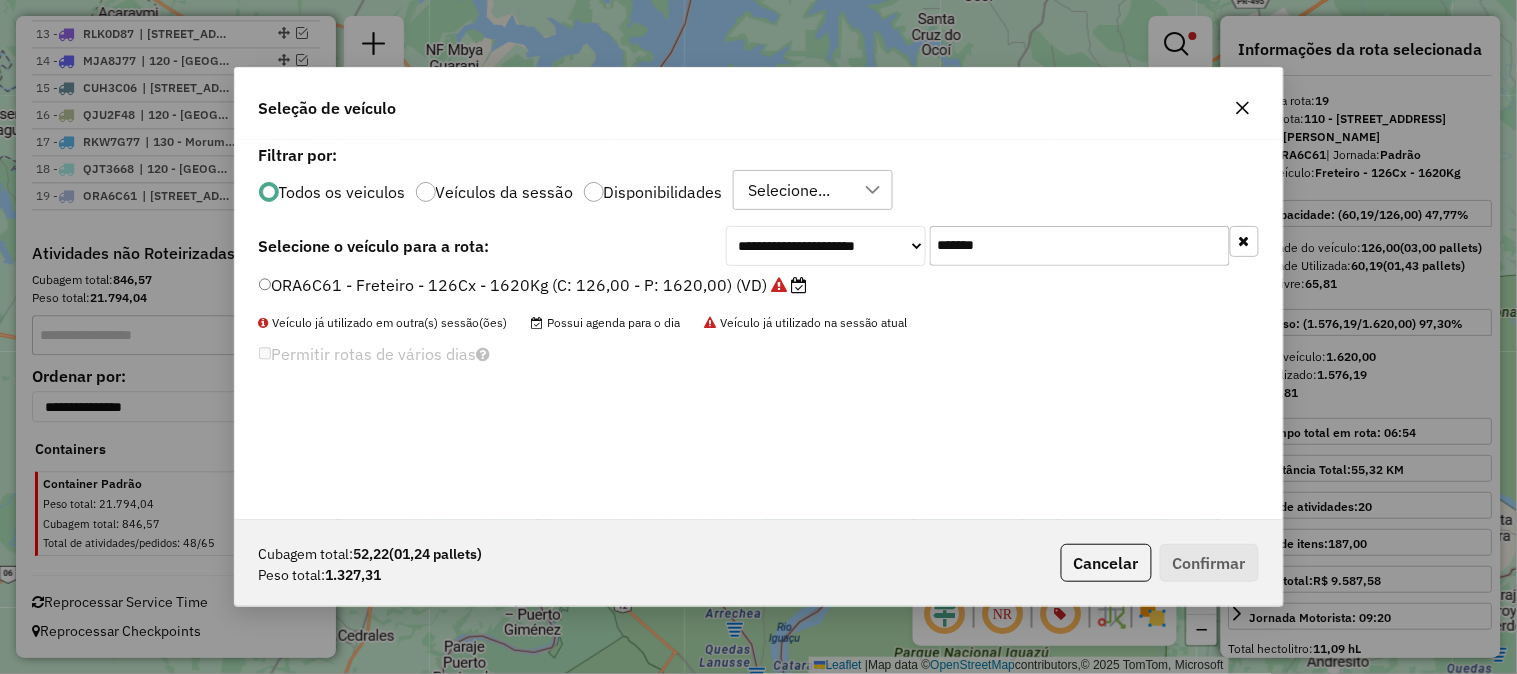 drag, startPoint x: 1030, startPoint y: 252, endPoint x: 841, endPoint y: 236, distance: 189.67604 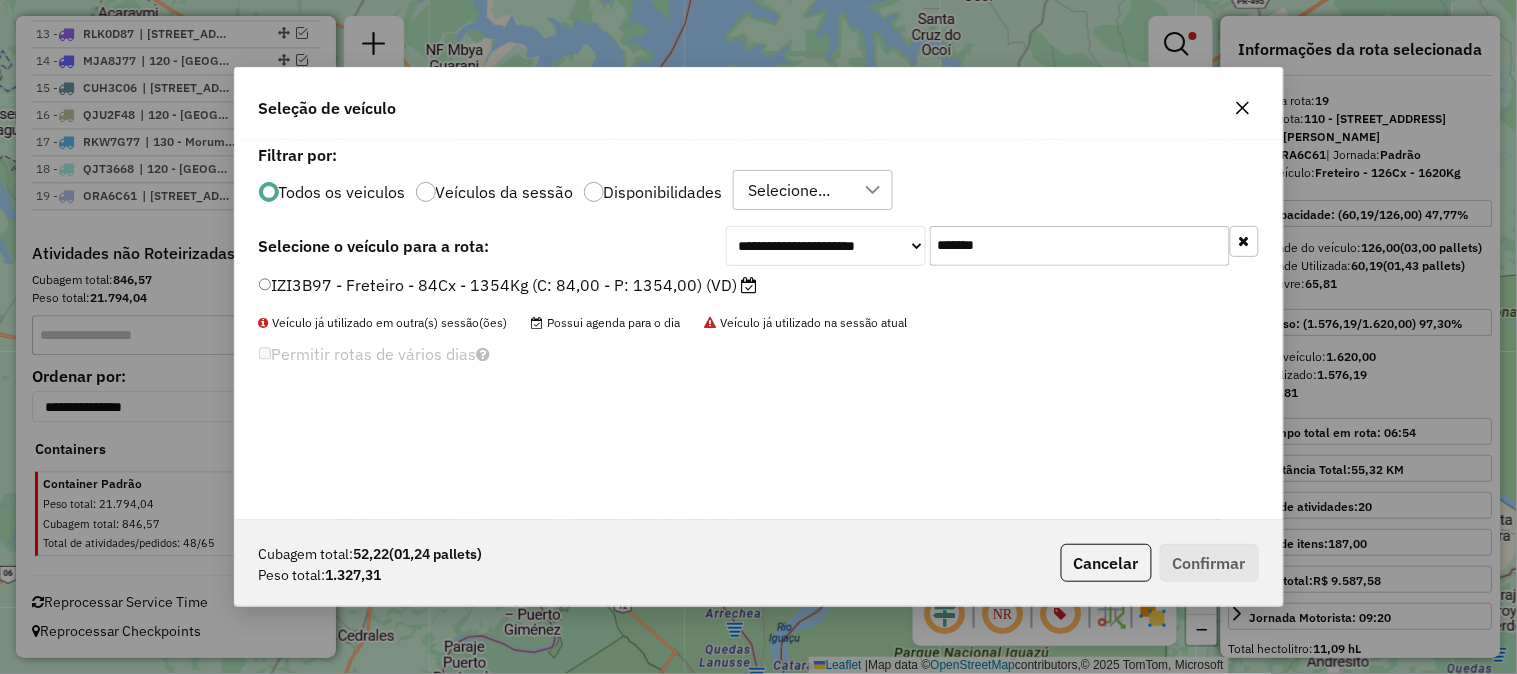 type on "*******" 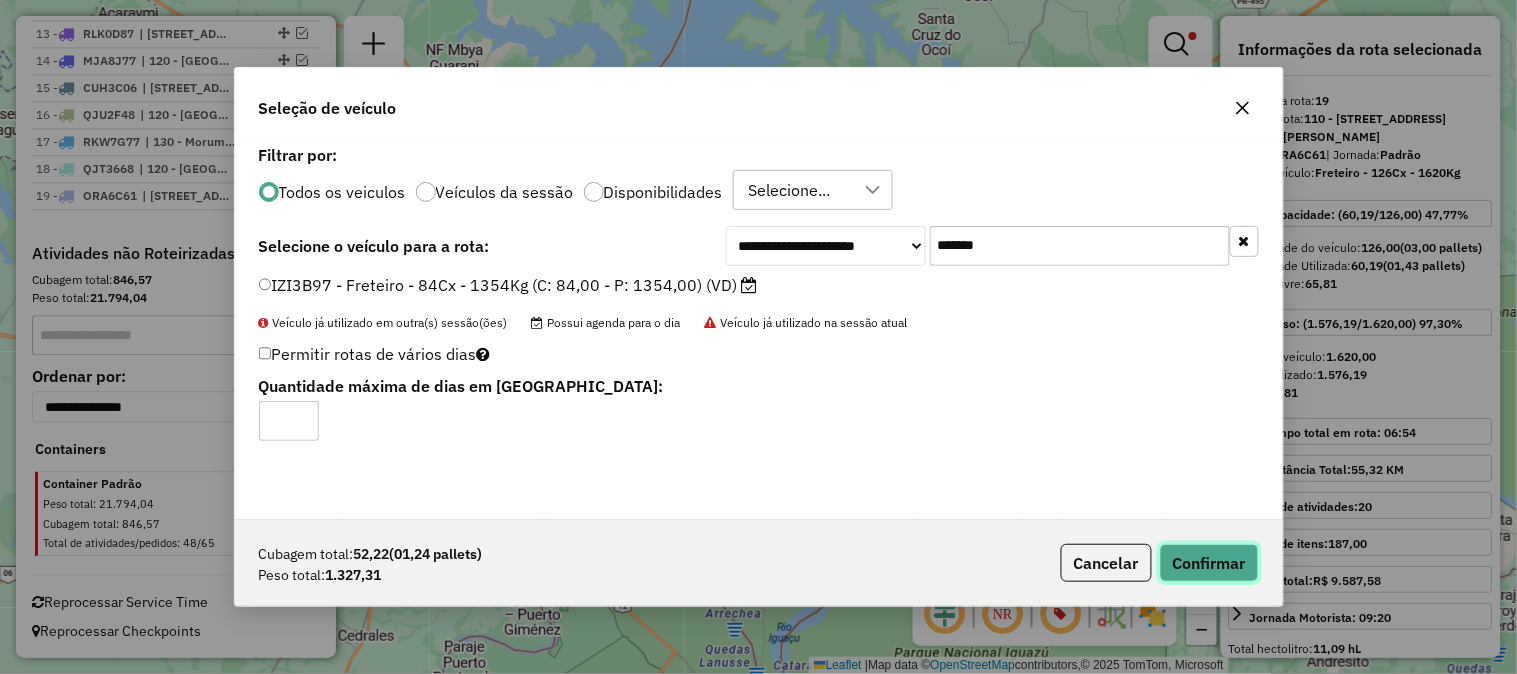 click on "Confirmar" 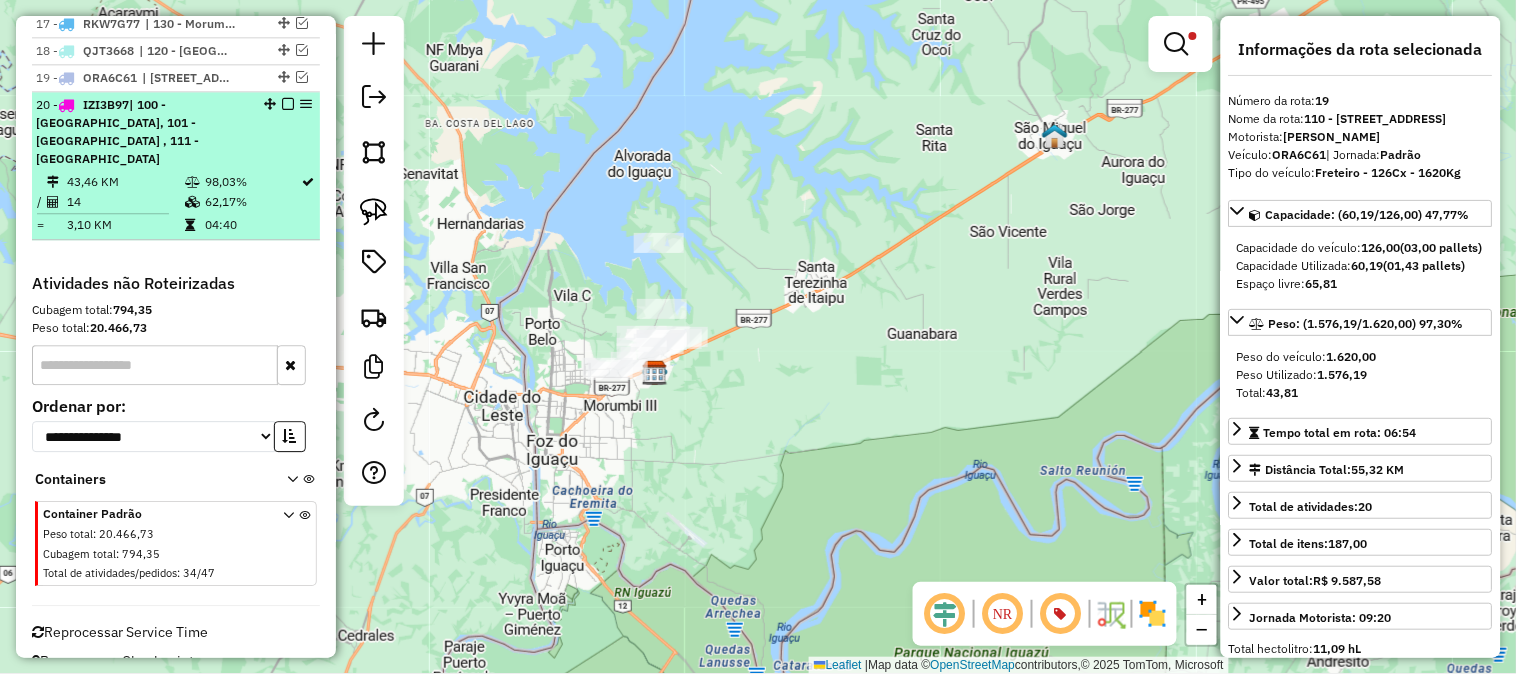 scroll, scrollTop: 1266, scrollLeft: 0, axis: vertical 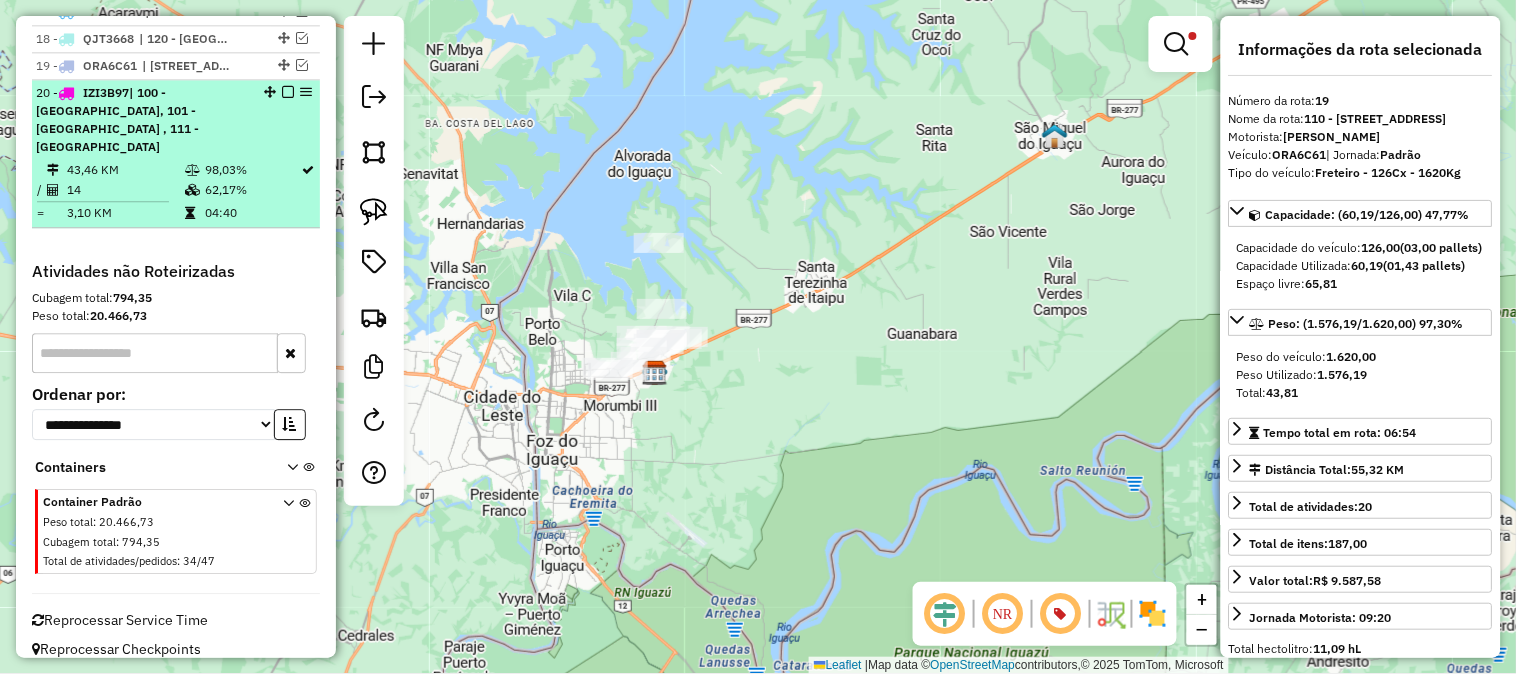 click at bounding box center (288, 92) 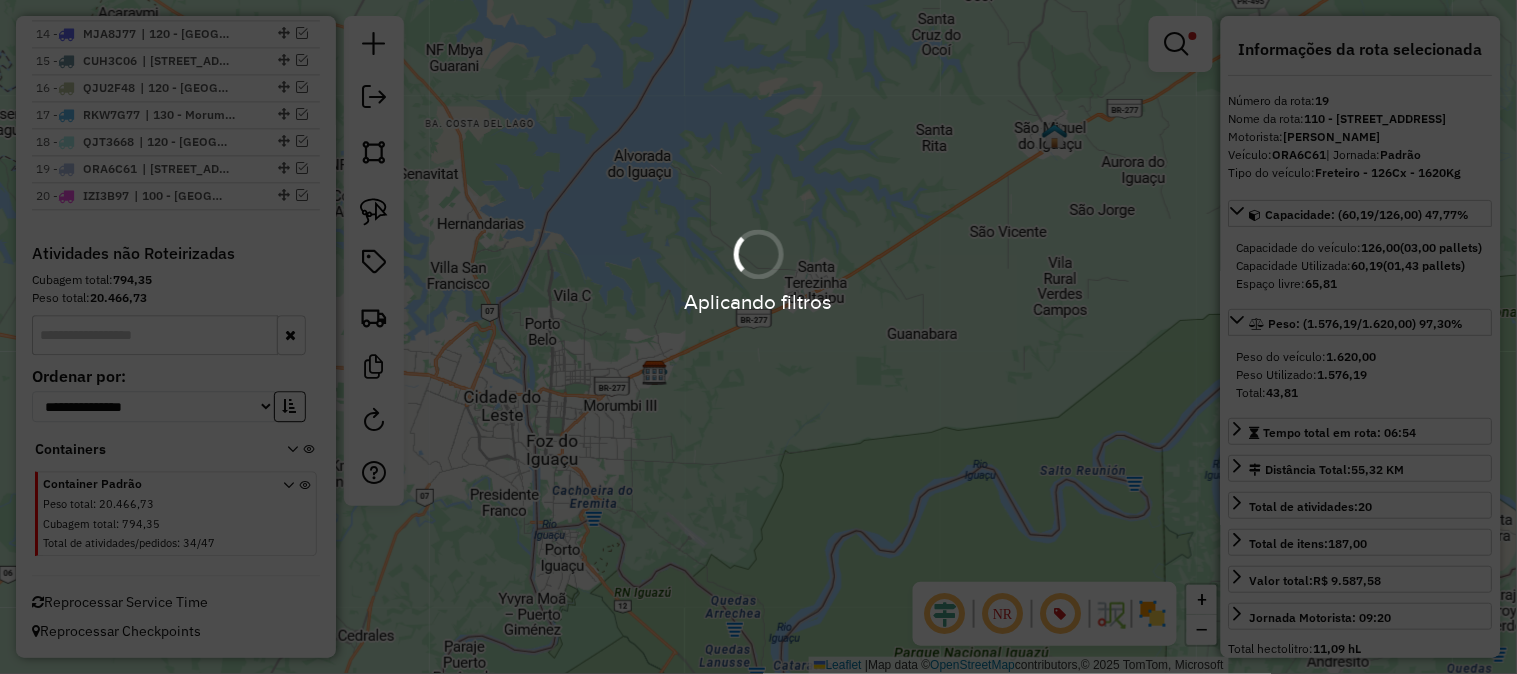 scroll, scrollTop: 1163, scrollLeft: 0, axis: vertical 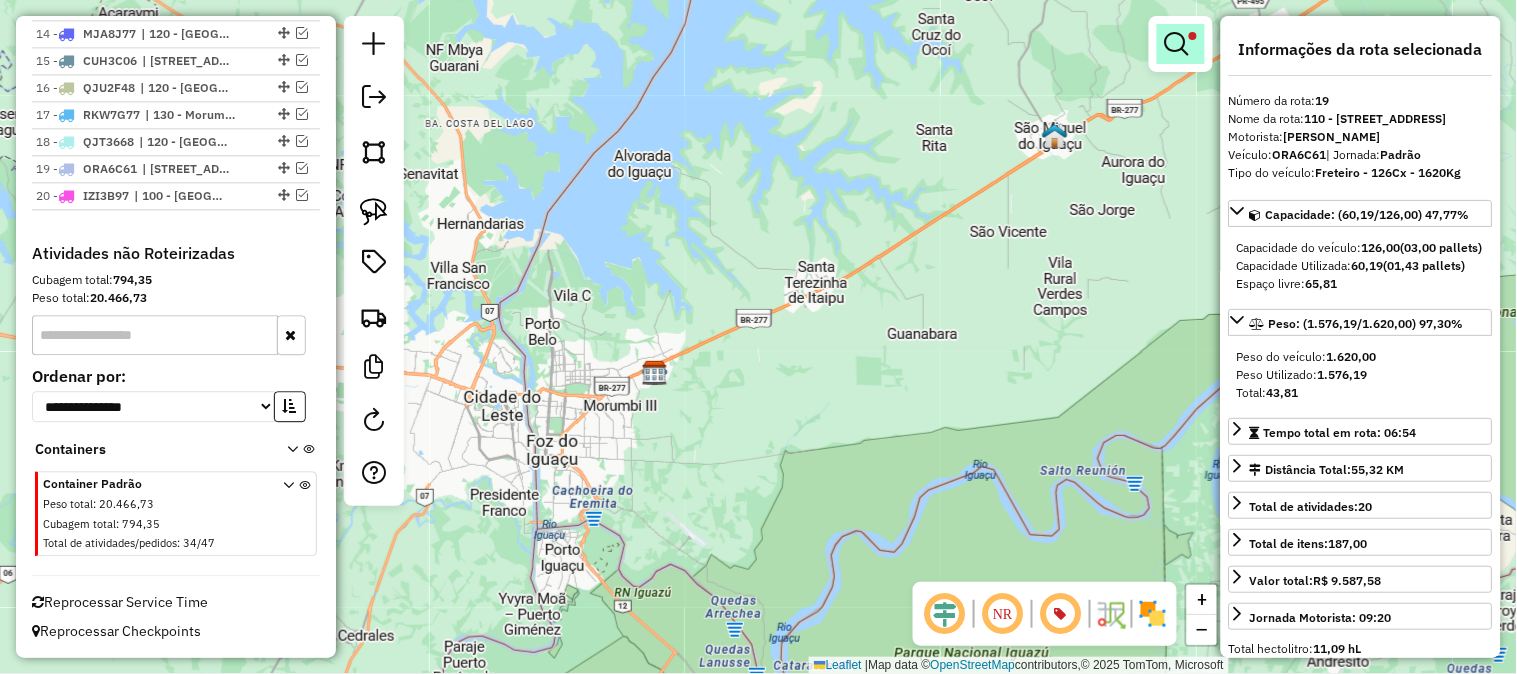 click at bounding box center (1177, 44) 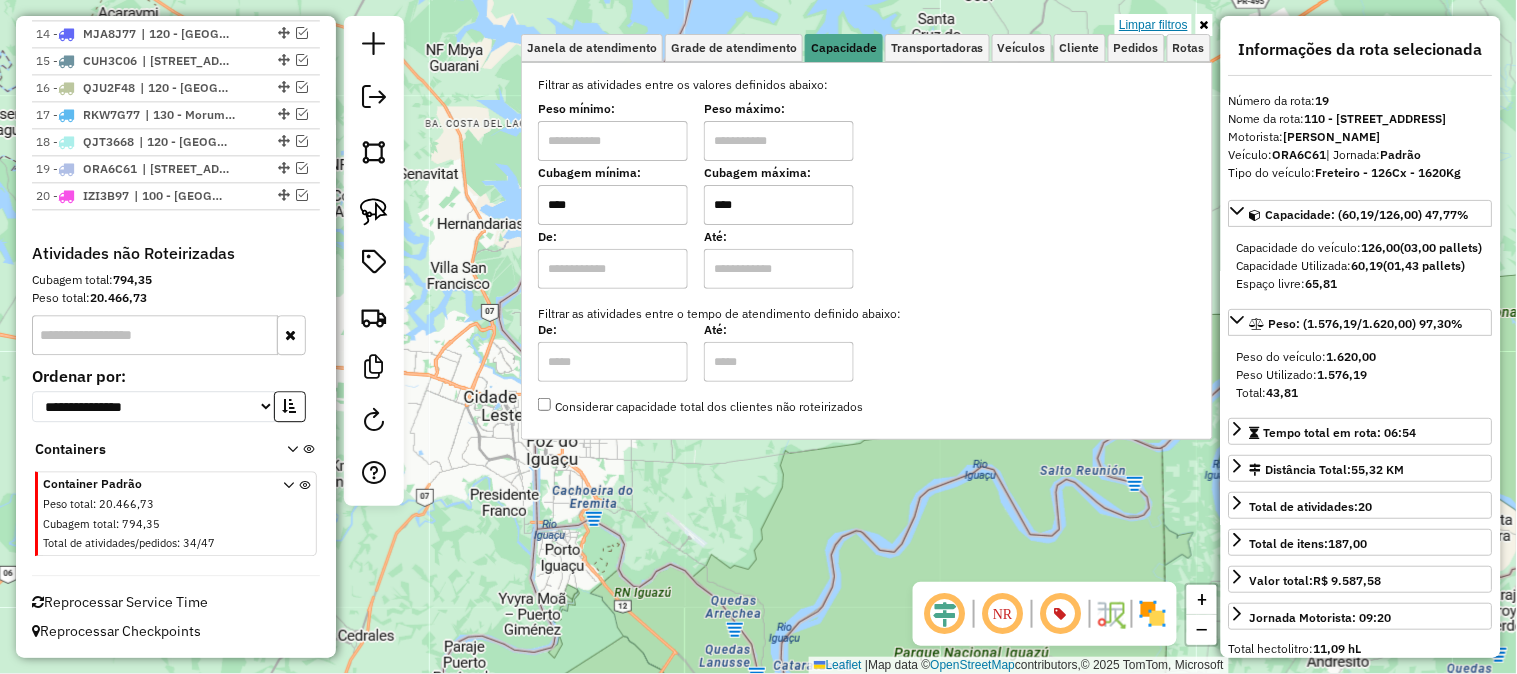 click on "Limpar filtros" at bounding box center [1153, 25] 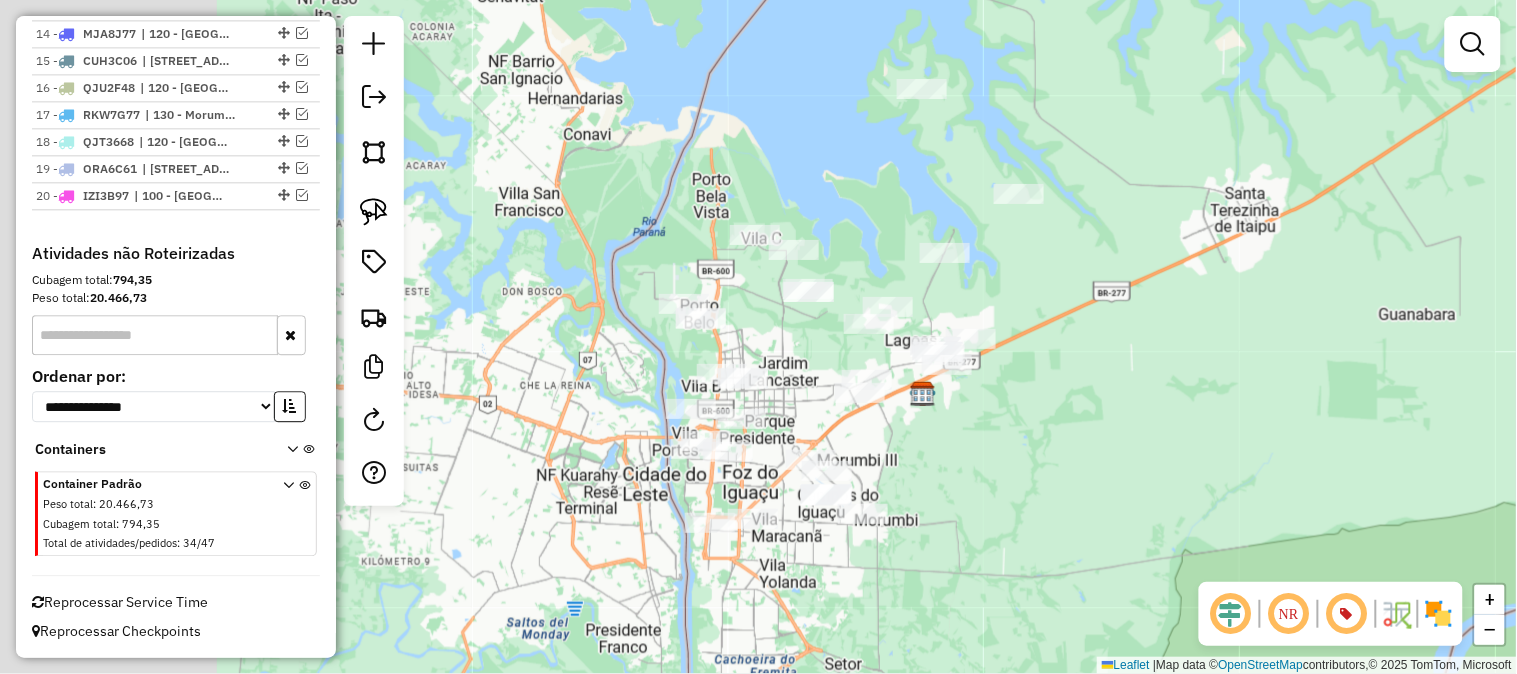 drag, startPoint x: 794, startPoint y: 322, endPoint x: 1405, endPoint y: 292, distance: 611.7361 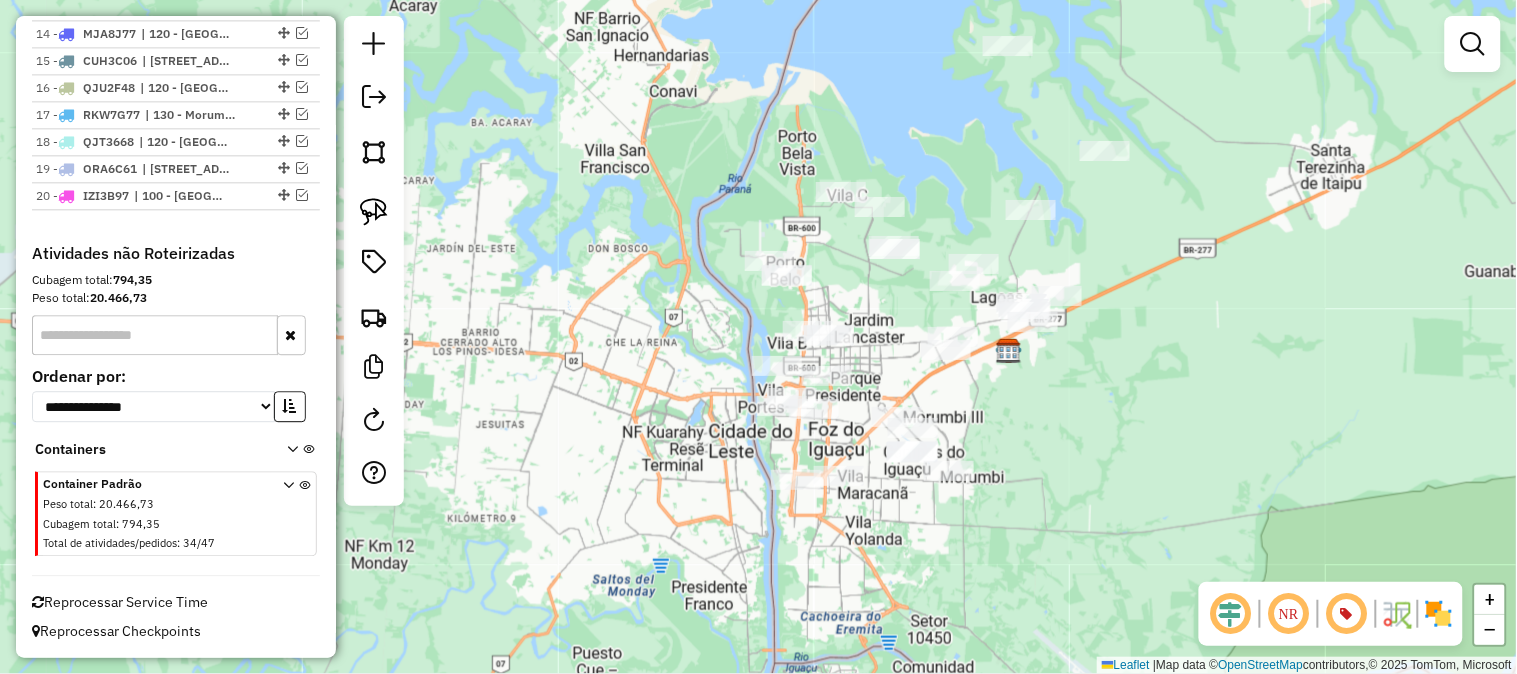 drag, startPoint x: 1353, startPoint y: 302, endPoint x: 1243, endPoint y: 255, distance: 119.62023 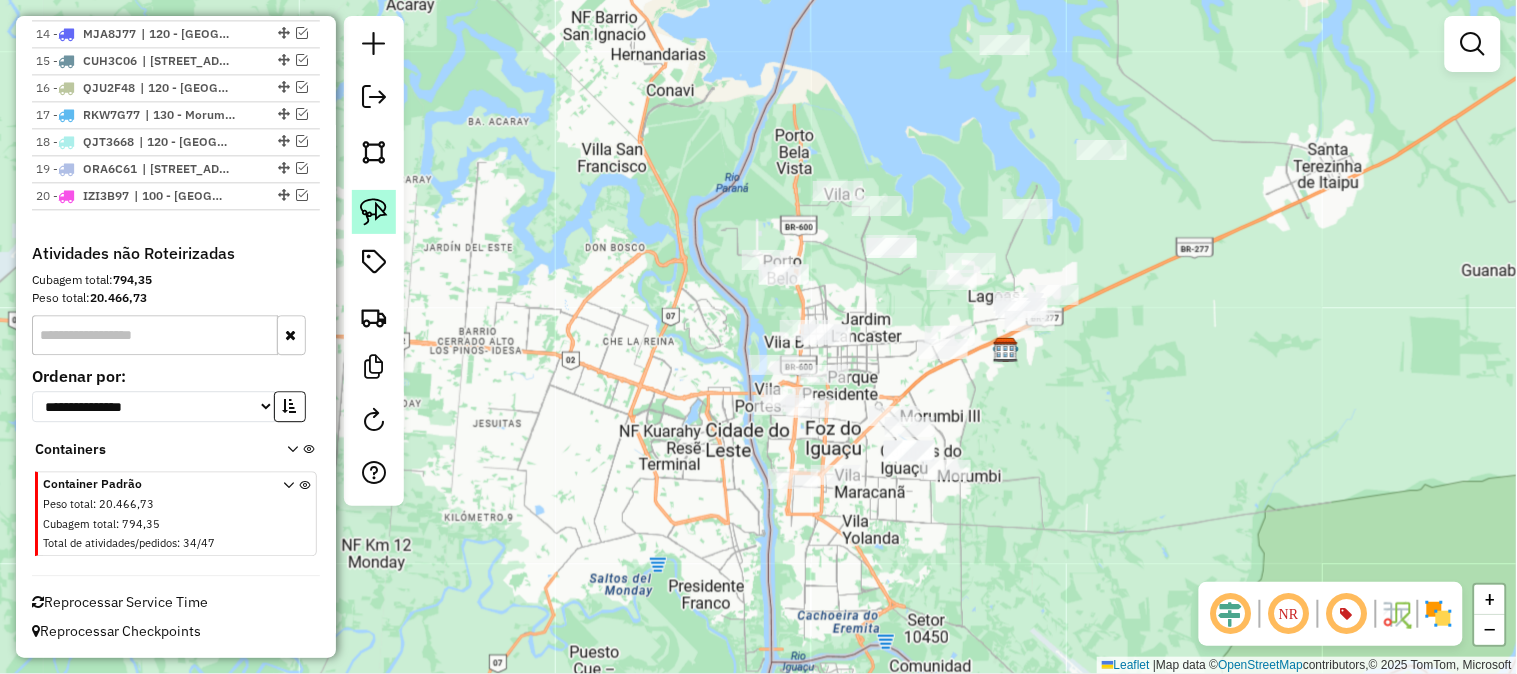 click 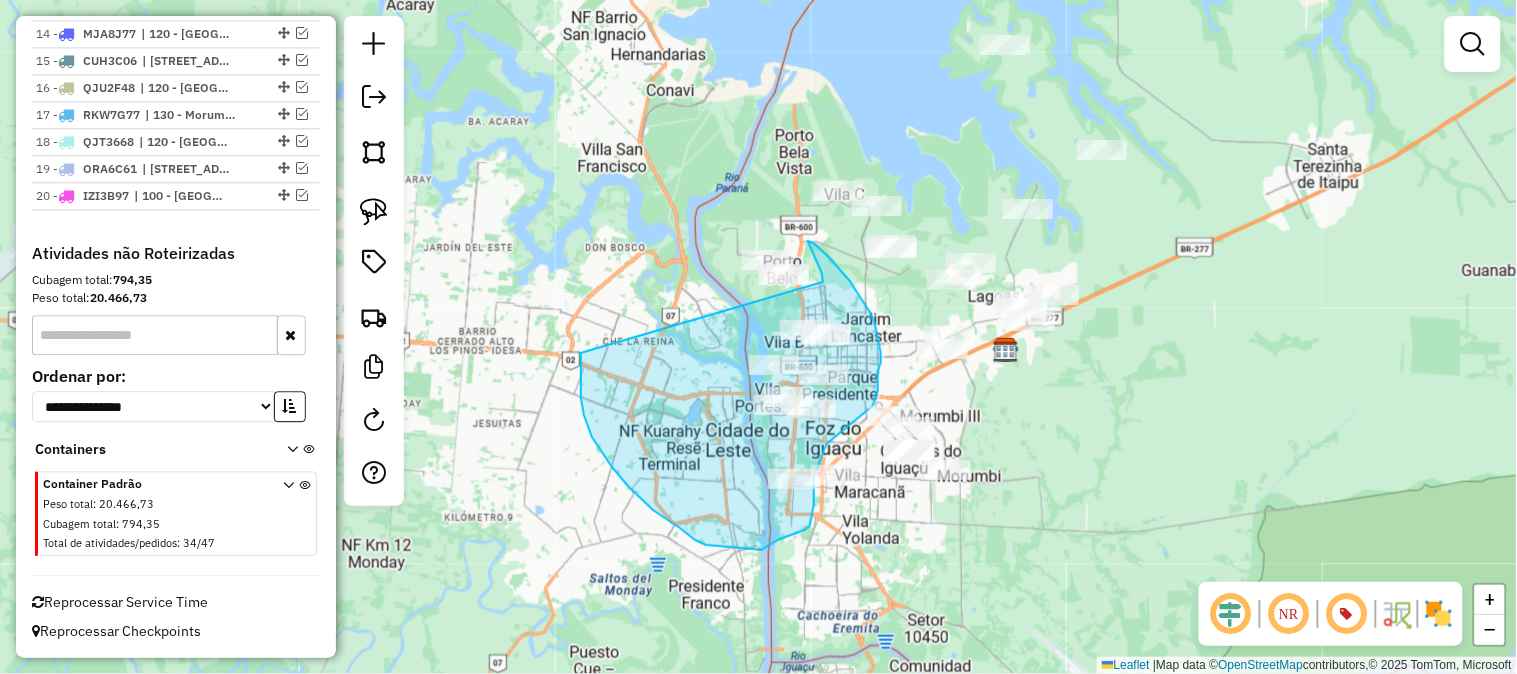 drag, startPoint x: 581, startPoint y: 398, endPoint x: 820, endPoint y: 293, distance: 261.04788 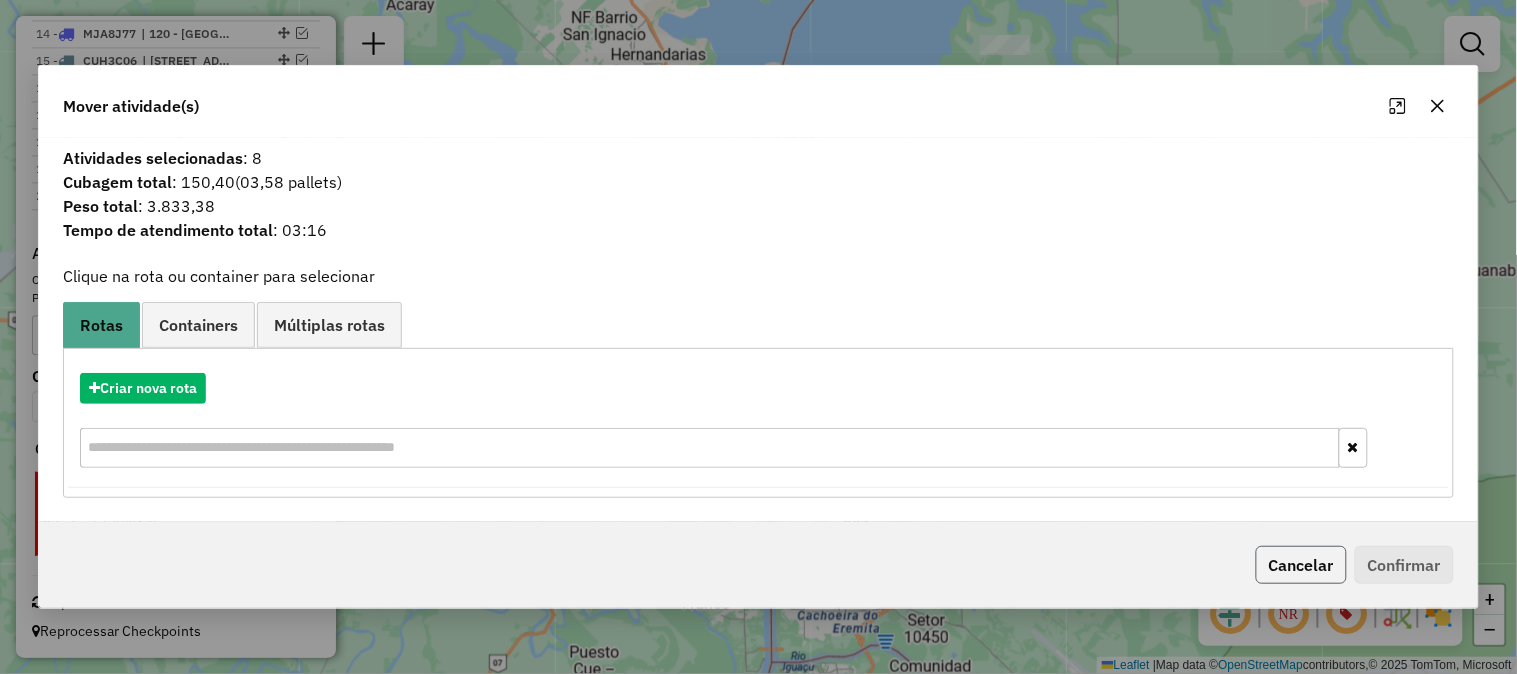 click on "Cancelar" 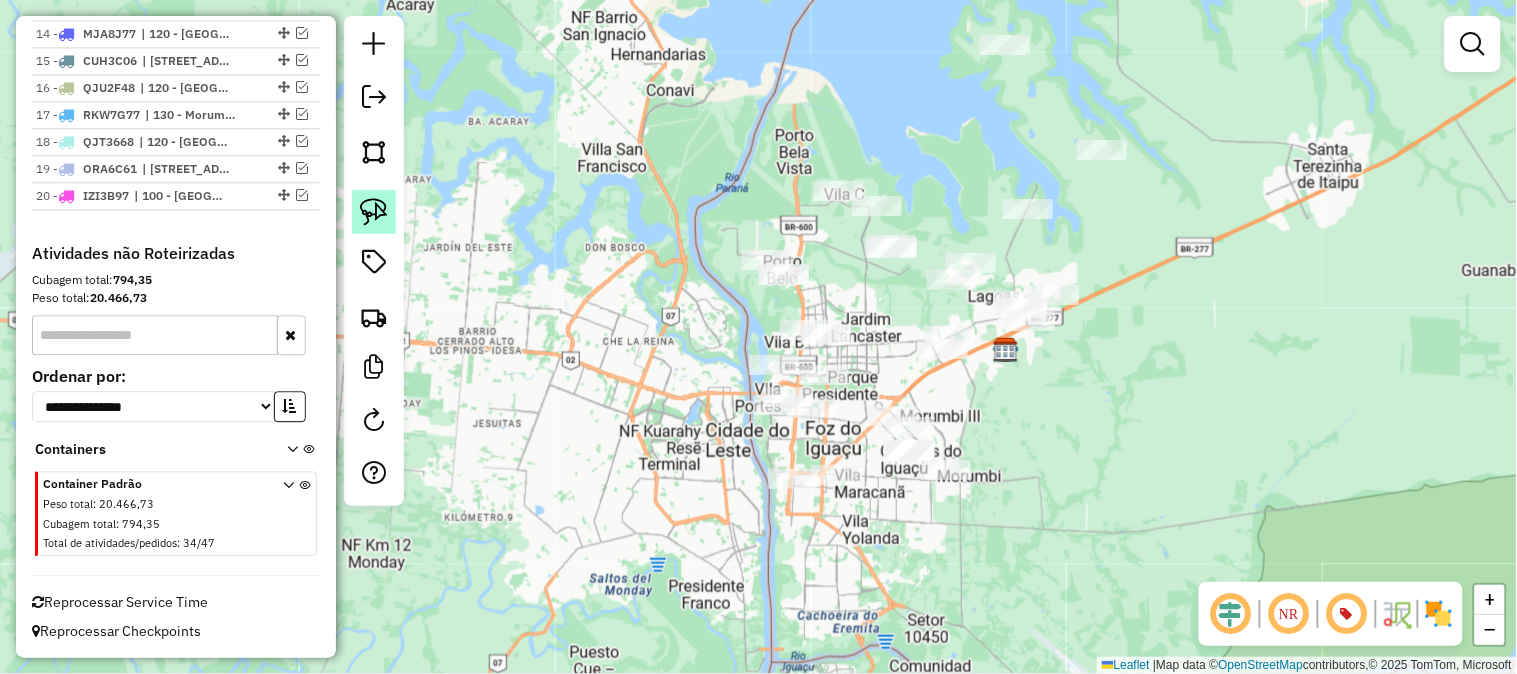 click 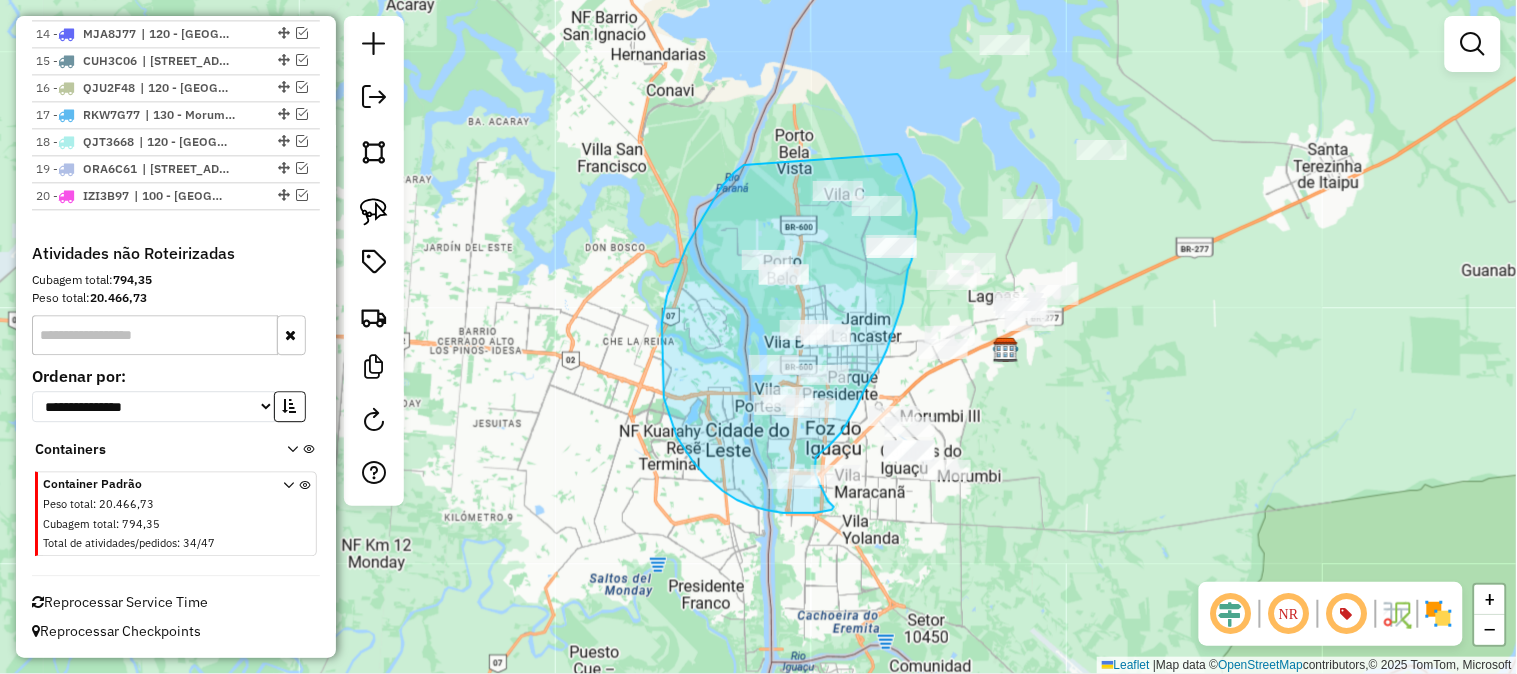 drag, startPoint x: 735, startPoint y: 172, endPoint x: 897, endPoint y: 154, distance: 162.99693 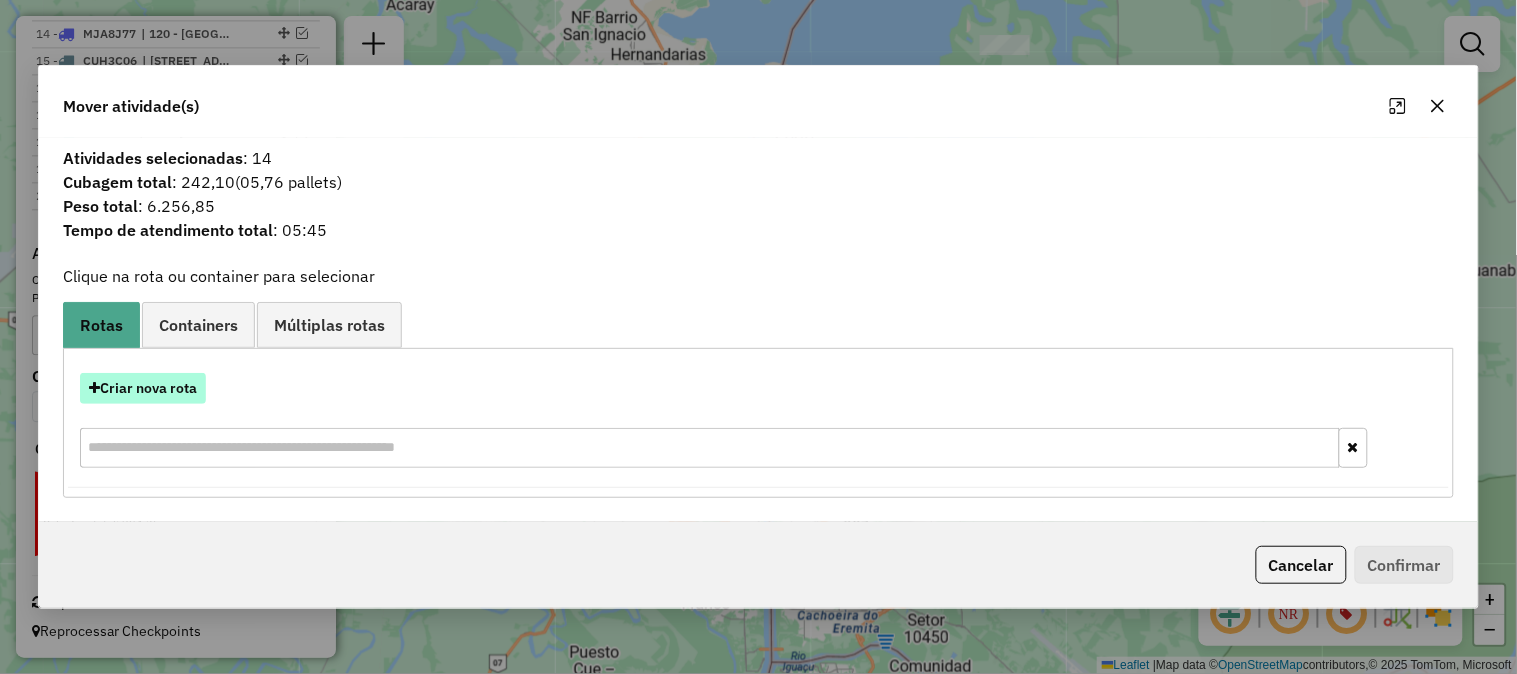 click on "Criar nova rota" at bounding box center [143, 388] 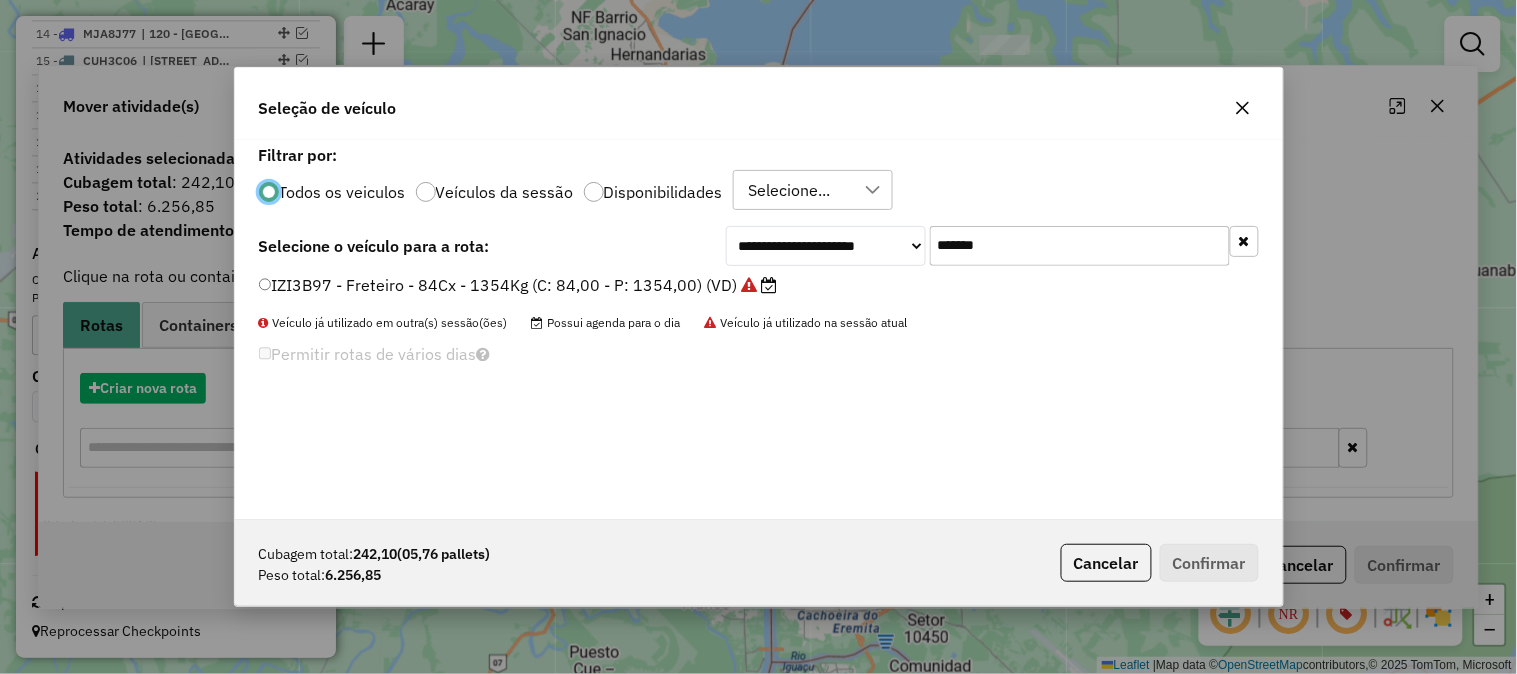 scroll, scrollTop: 11, scrollLeft: 5, axis: both 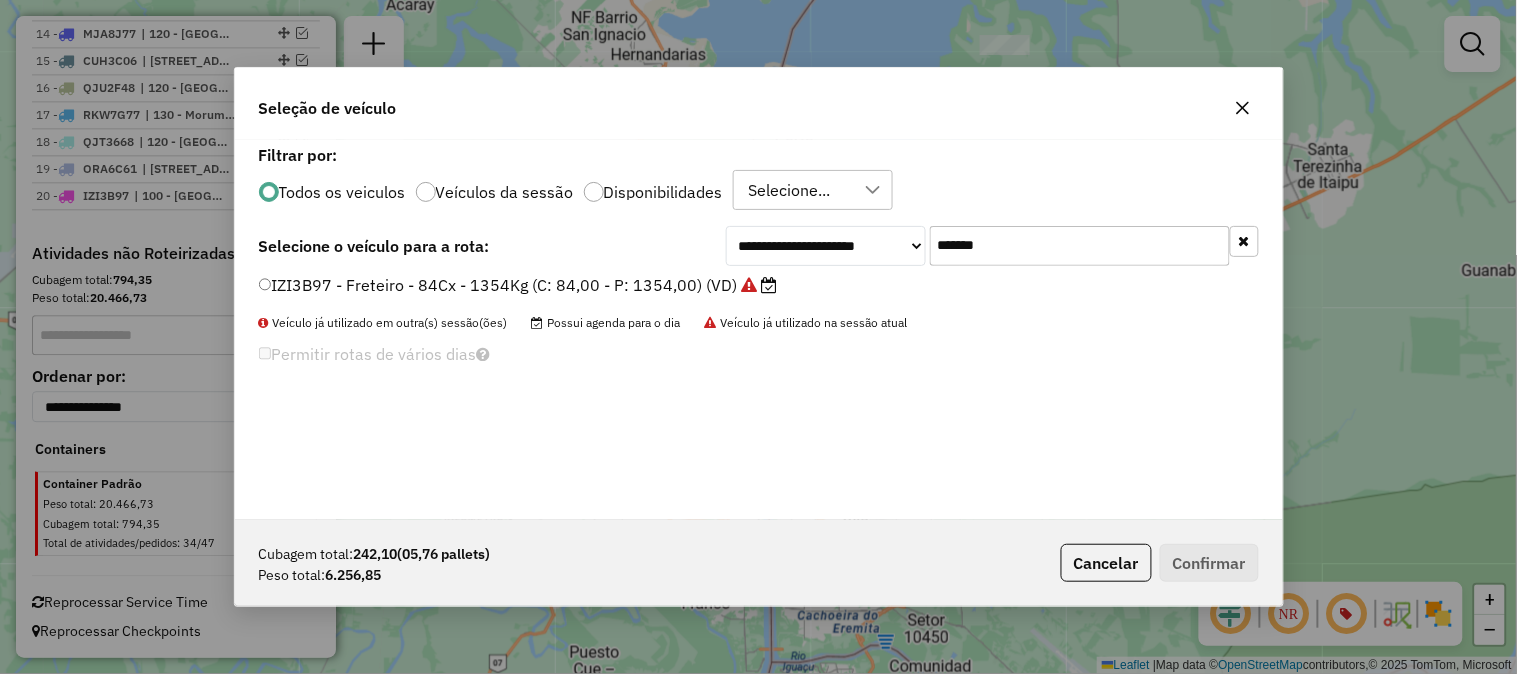 drag, startPoint x: 1107, startPoint y: 243, endPoint x: 744, endPoint y: 210, distance: 364.49692 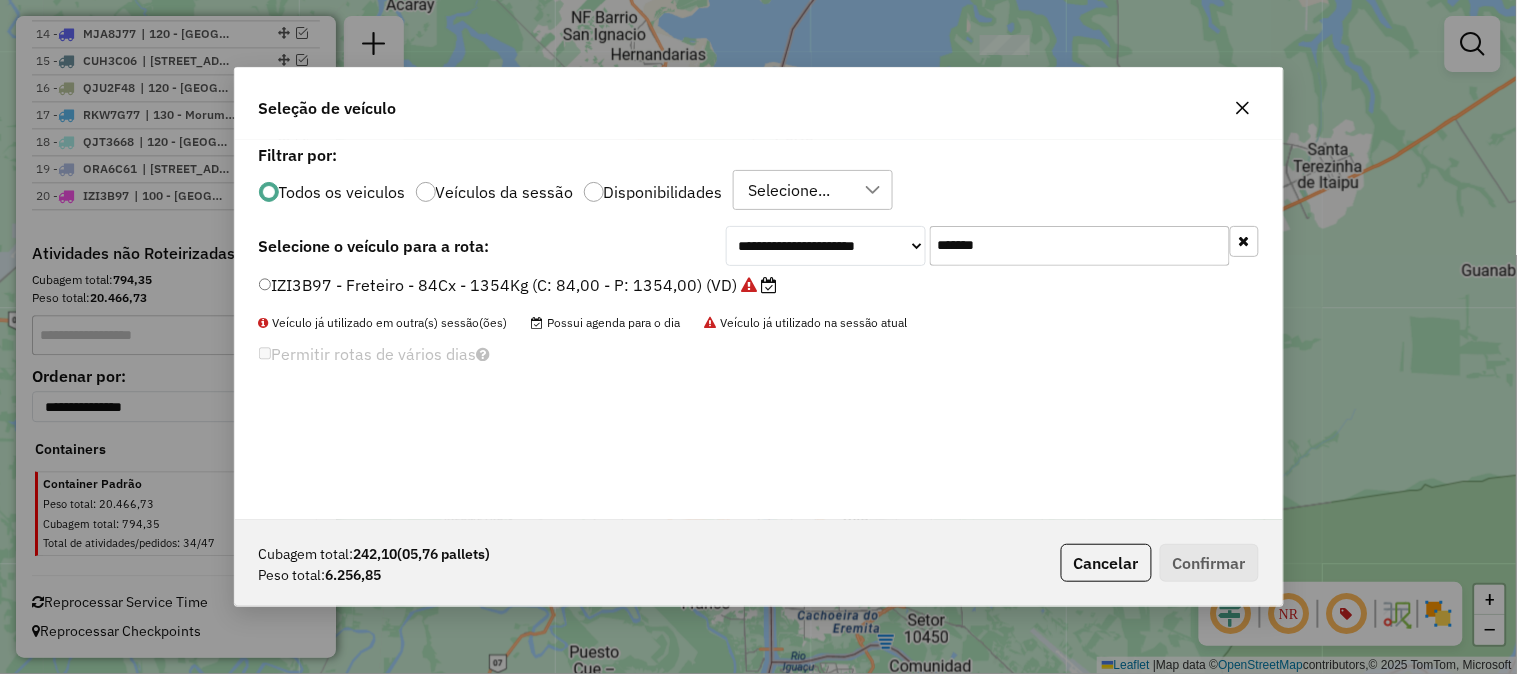paste 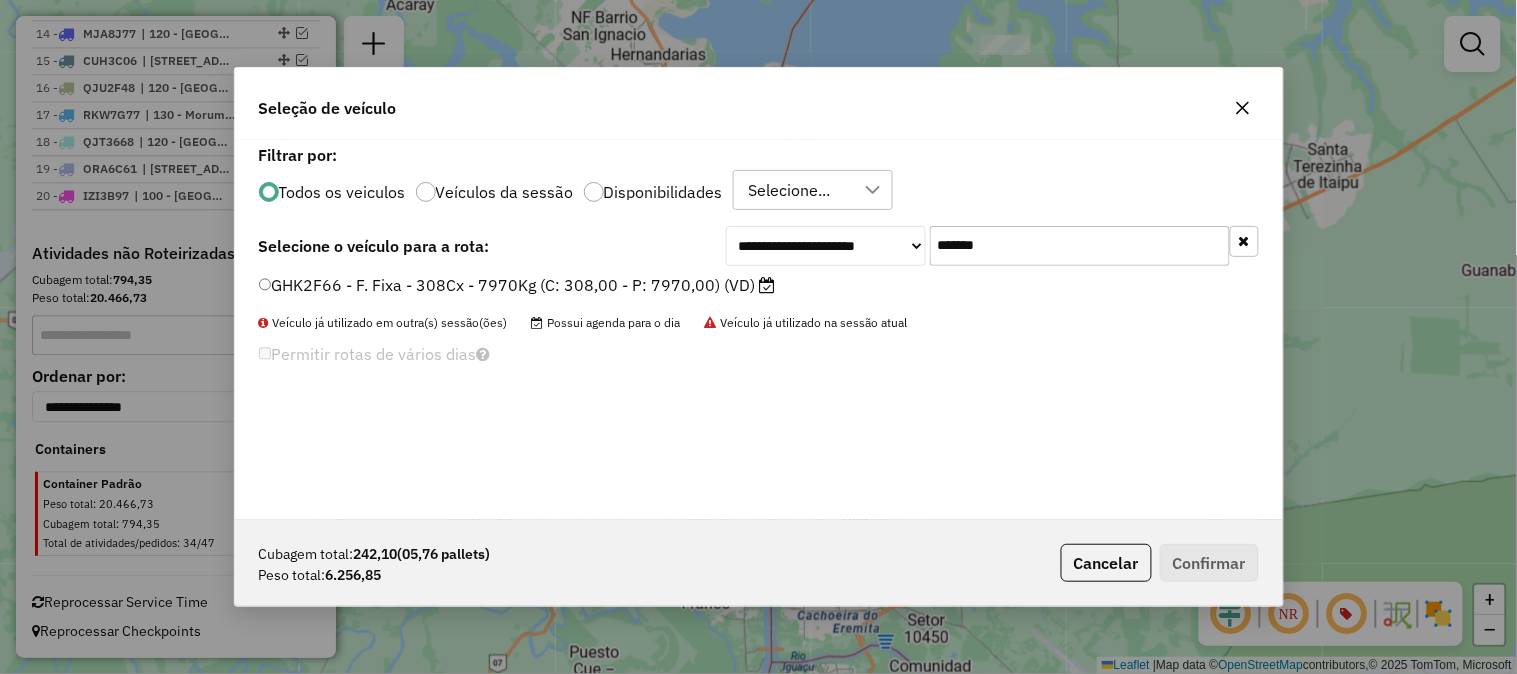 type on "*******" 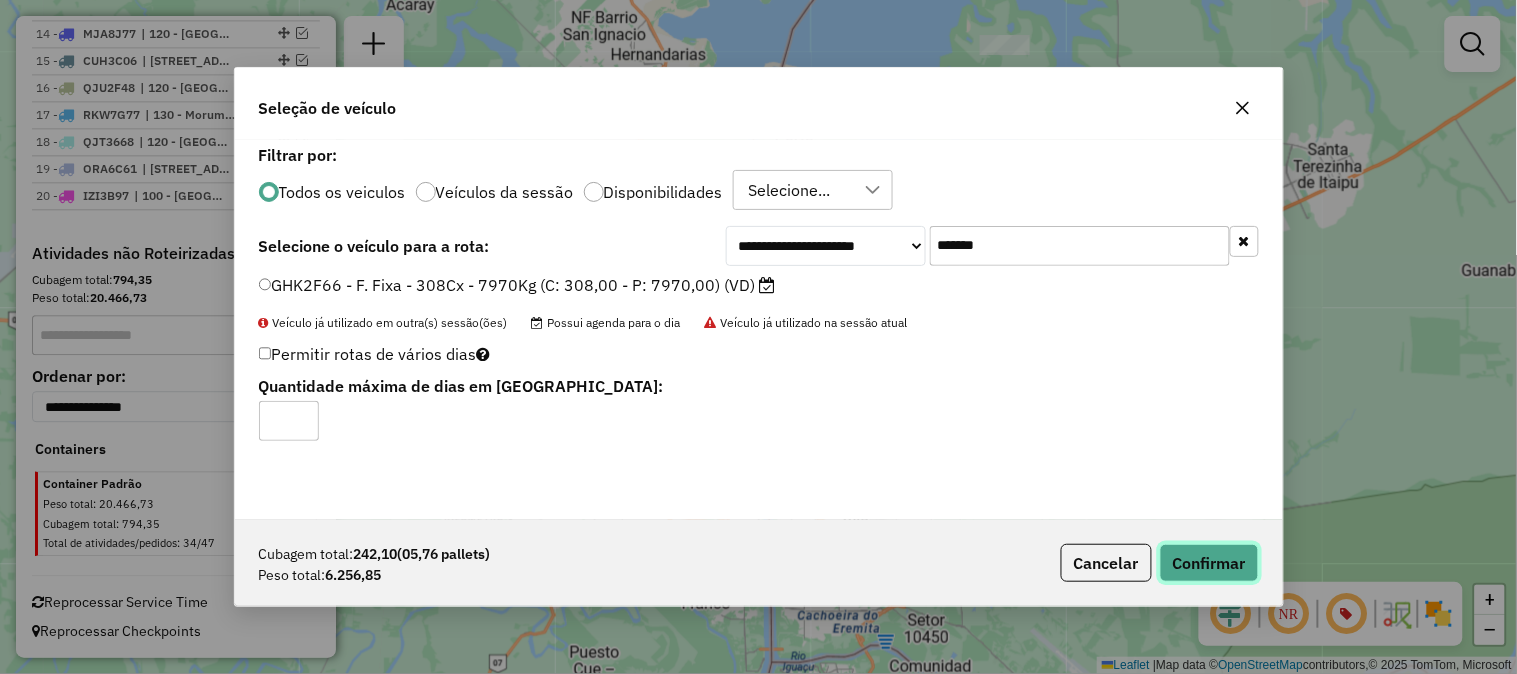 click on "Confirmar" 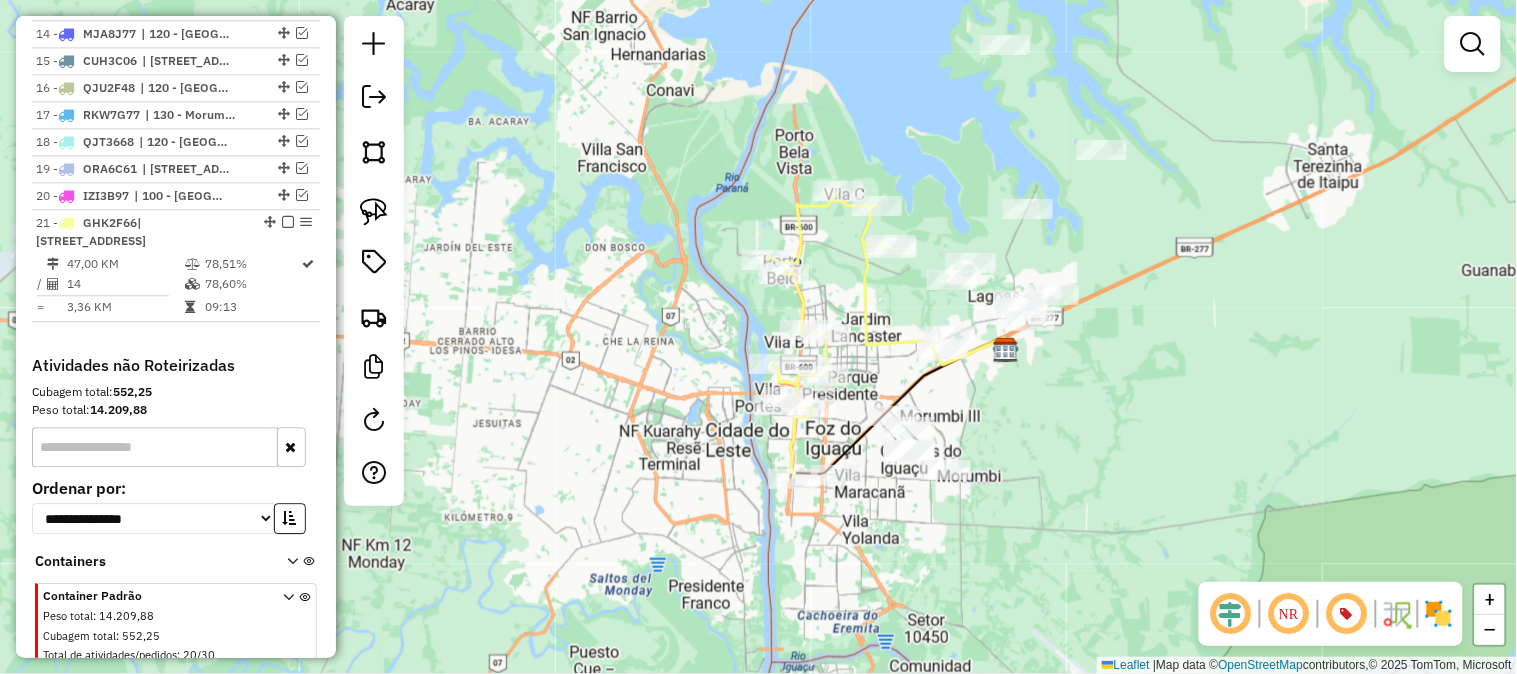 scroll, scrollTop: 1266, scrollLeft: 0, axis: vertical 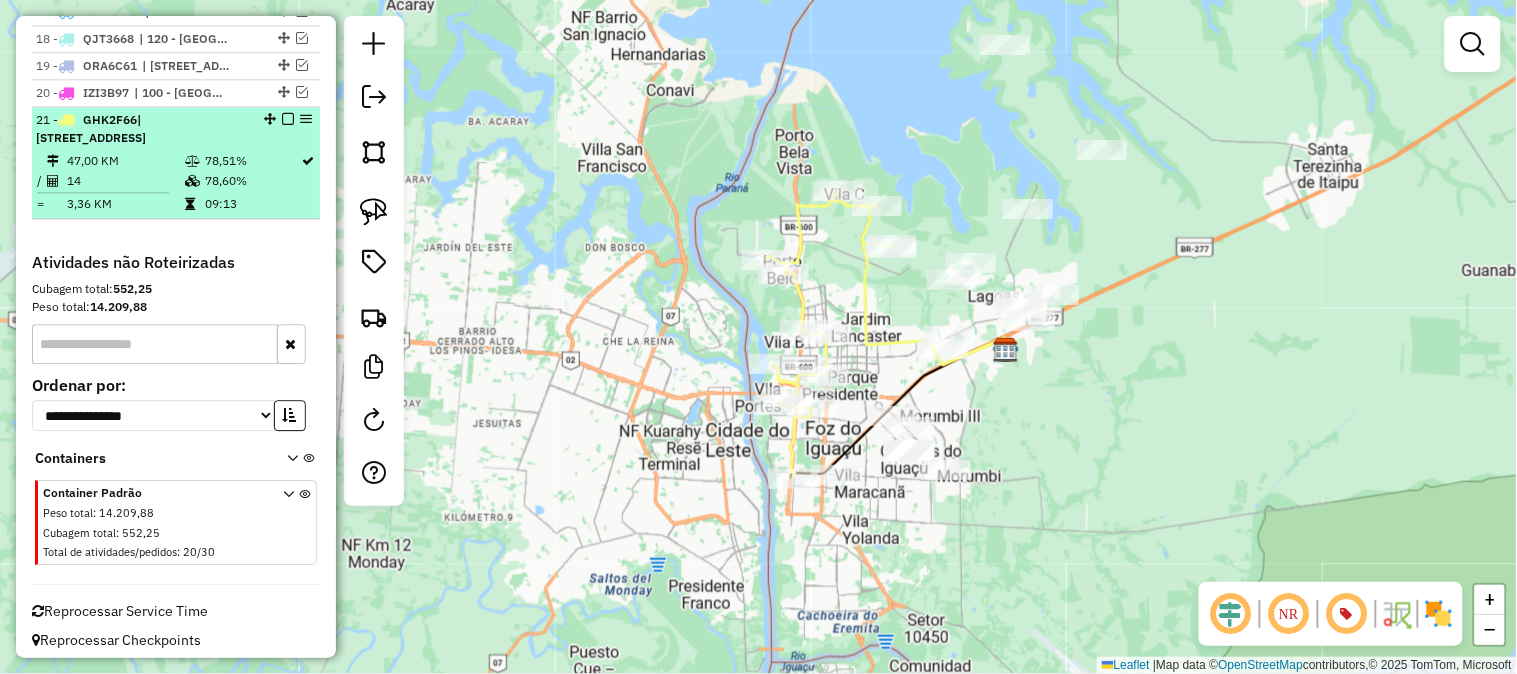 click at bounding box center (288, 119) 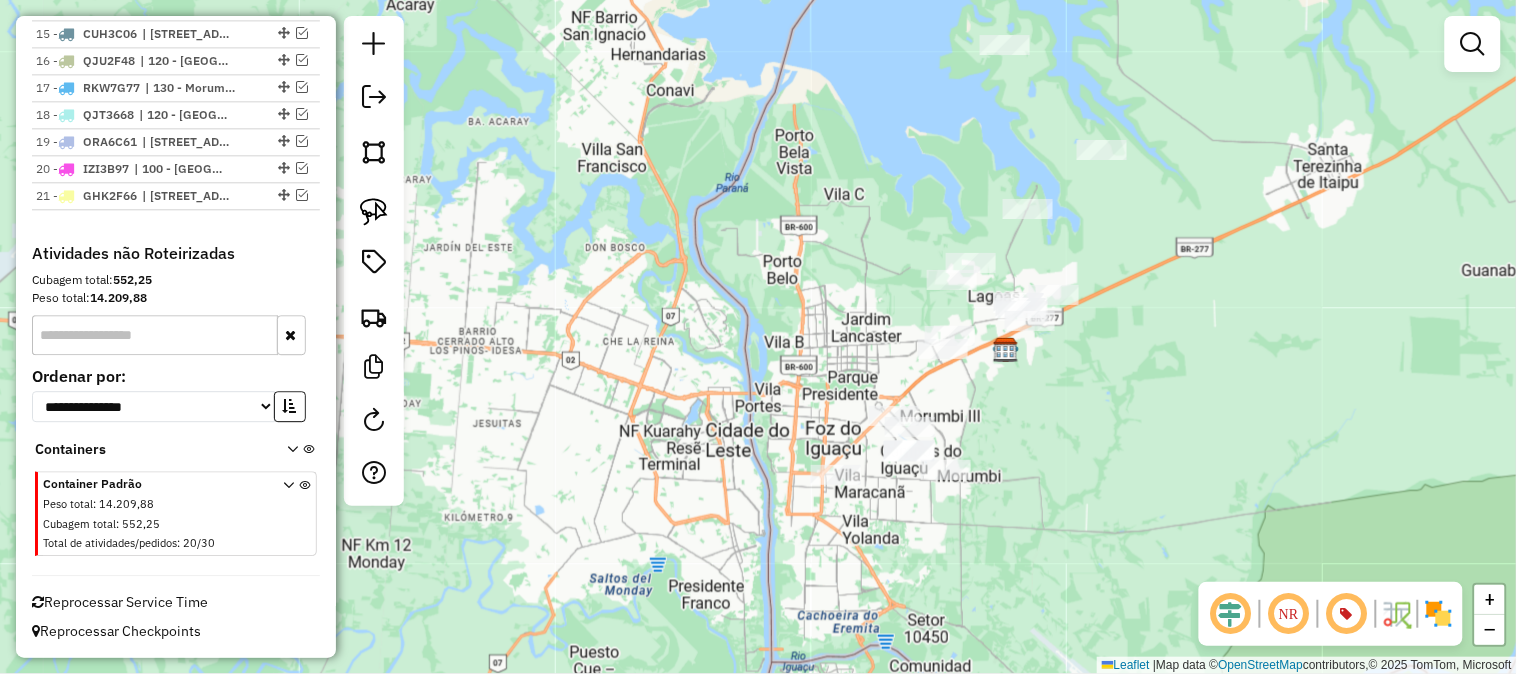 scroll, scrollTop: 1190, scrollLeft: 0, axis: vertical 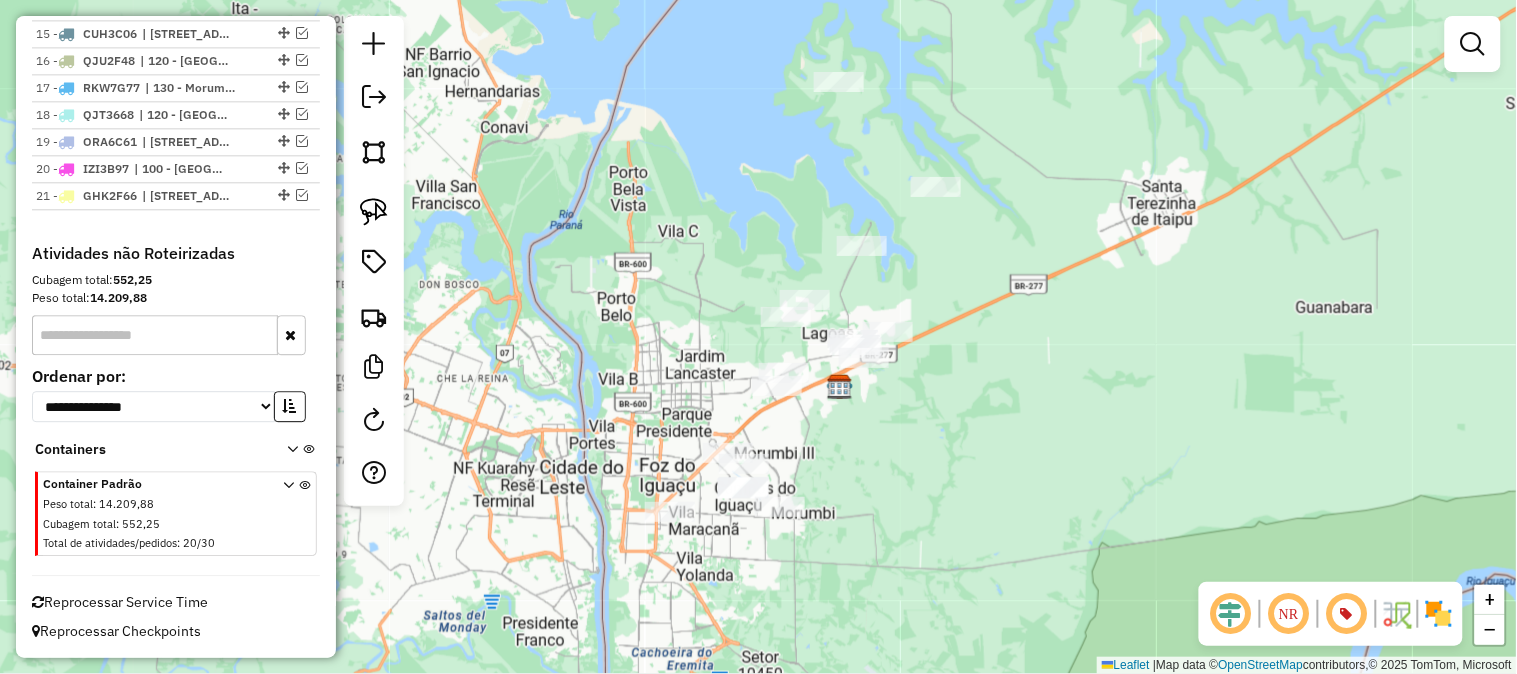 click on "Janela de atendimento Grade de atendimento Capacidade Transportadoras Veículos Cliente Pedidos  Rotas Selecione os dias de semana para filtrar as janelas de atendimento  Seg   Ter   Qua   Qui   Sex   Sáb   Dom  Informe o período da janela de atendimento: De: Até:  Filtrar exatamente a janela do cliente  Considerar janela de atendimento padrão  Selecione os dias de semana para filtrar as grades de atendimento  Seg   Ter   Qua   Qui   Sex   Sáb   Dom   Considerar clientes sem dia de atendimento cadastrado  Clientes fora do dia de atendimento selecionado Filtrar as atividades entre os valores definidos abaixo:  Peso mínimo:   Peso máximo:   Cubagem mínima:   Cubagem máxima:   De:   Até:  Filtrar as atividades entre o tempo de atendimento definido abaixo:  De:   Até:   Considerar capacidade total dos clientes não roteirizados Transportadora: Selecione um ou mais itens Tipo de veículo: Selecione um ou mais itens Veículo: Selecione um ou mais itens Motorista: Selecione um ou mais itens Nome: Rótulo:" 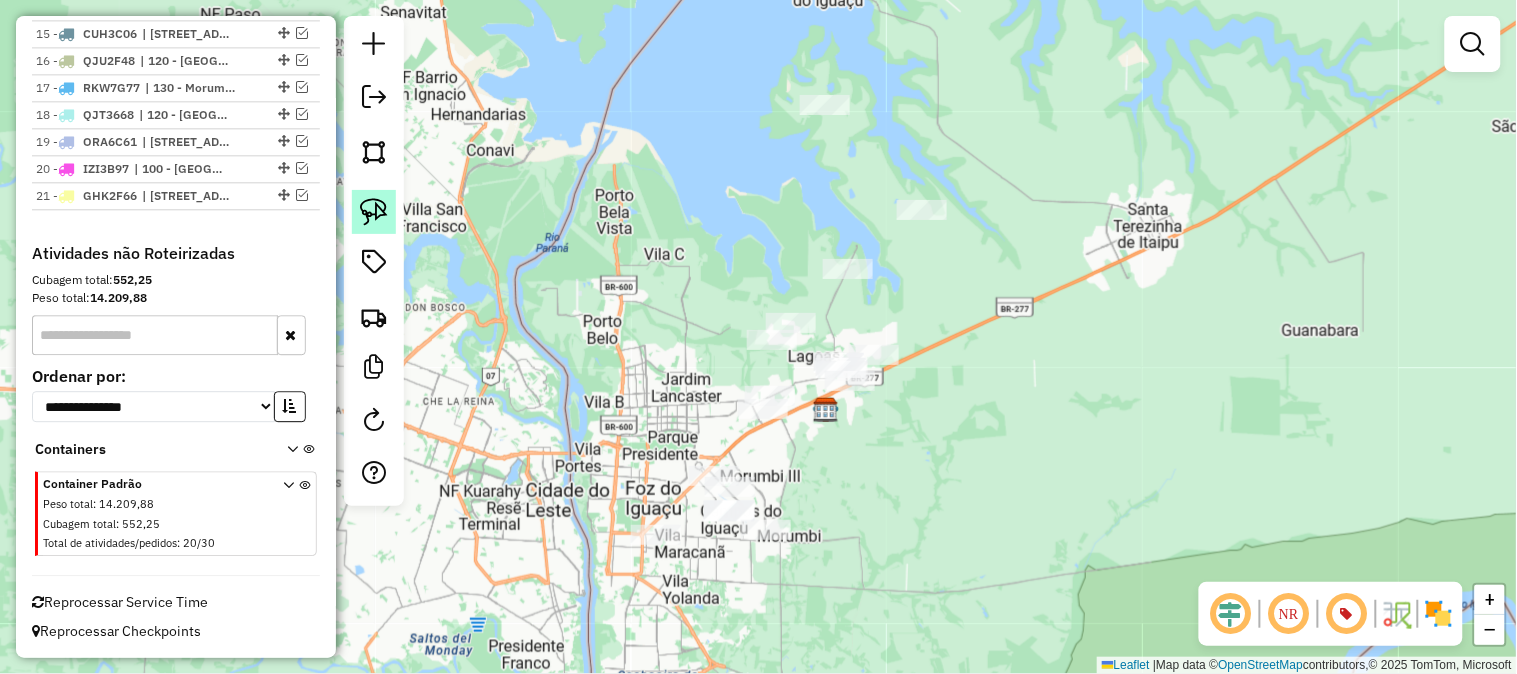 click 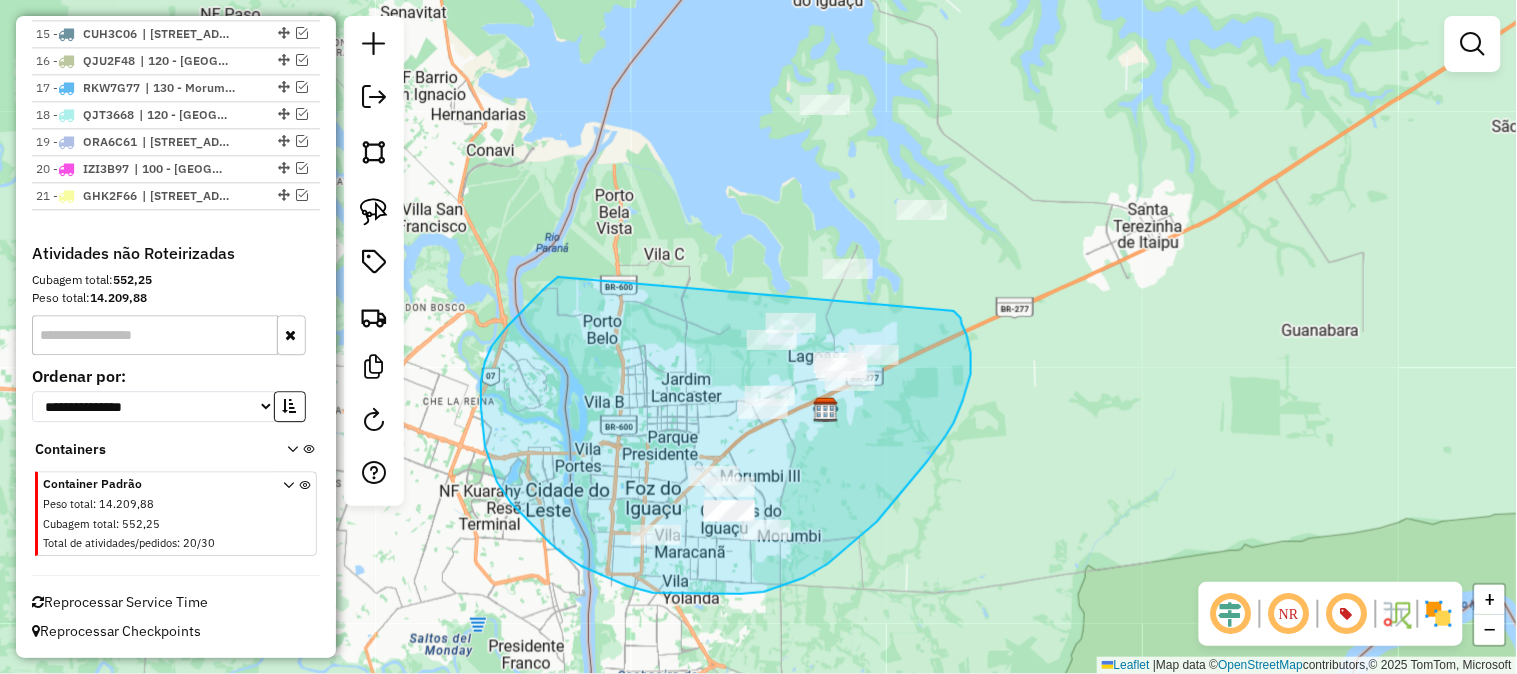 drag, startPoint x: 545, startPoint y: 288, endPoint x: 952, endPoint y: 311, distance: 407.64935 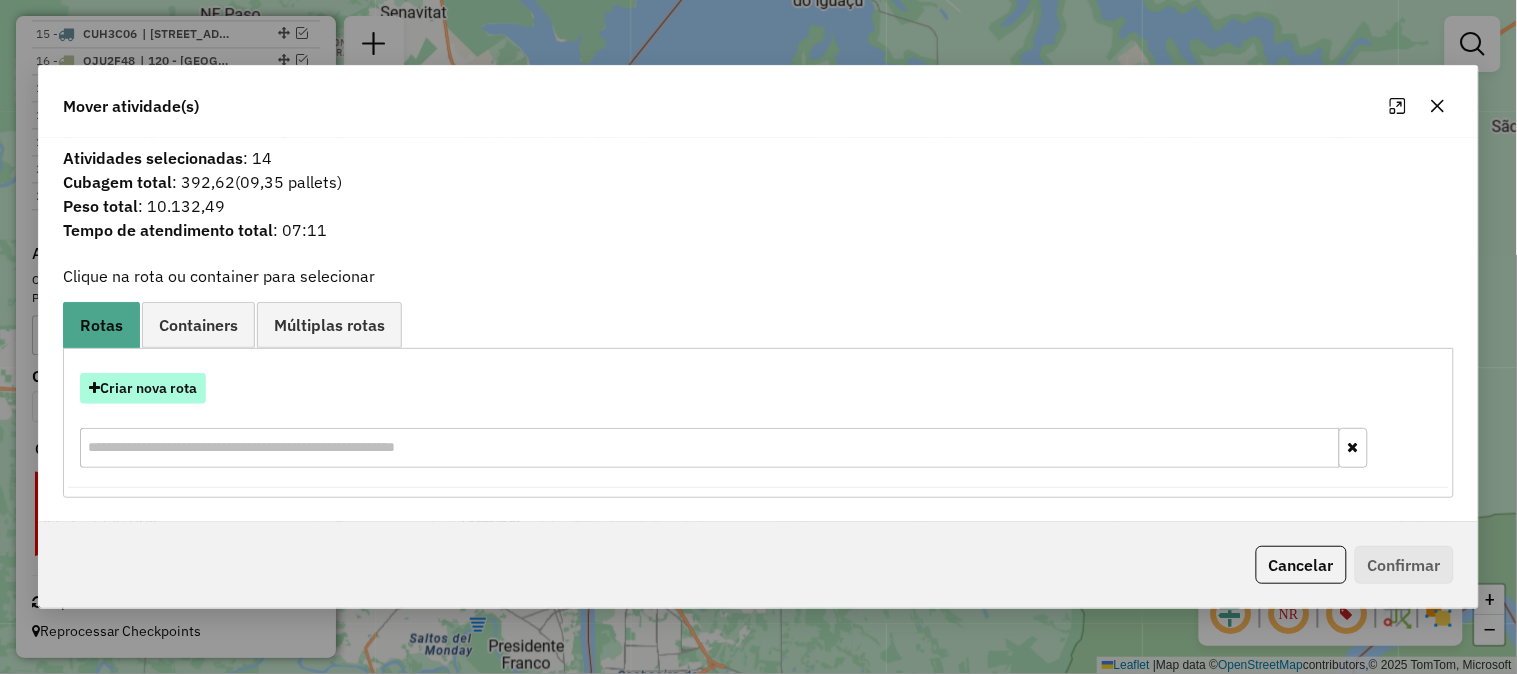 click on "Criar nova rota" at bounding box center [143, 388] 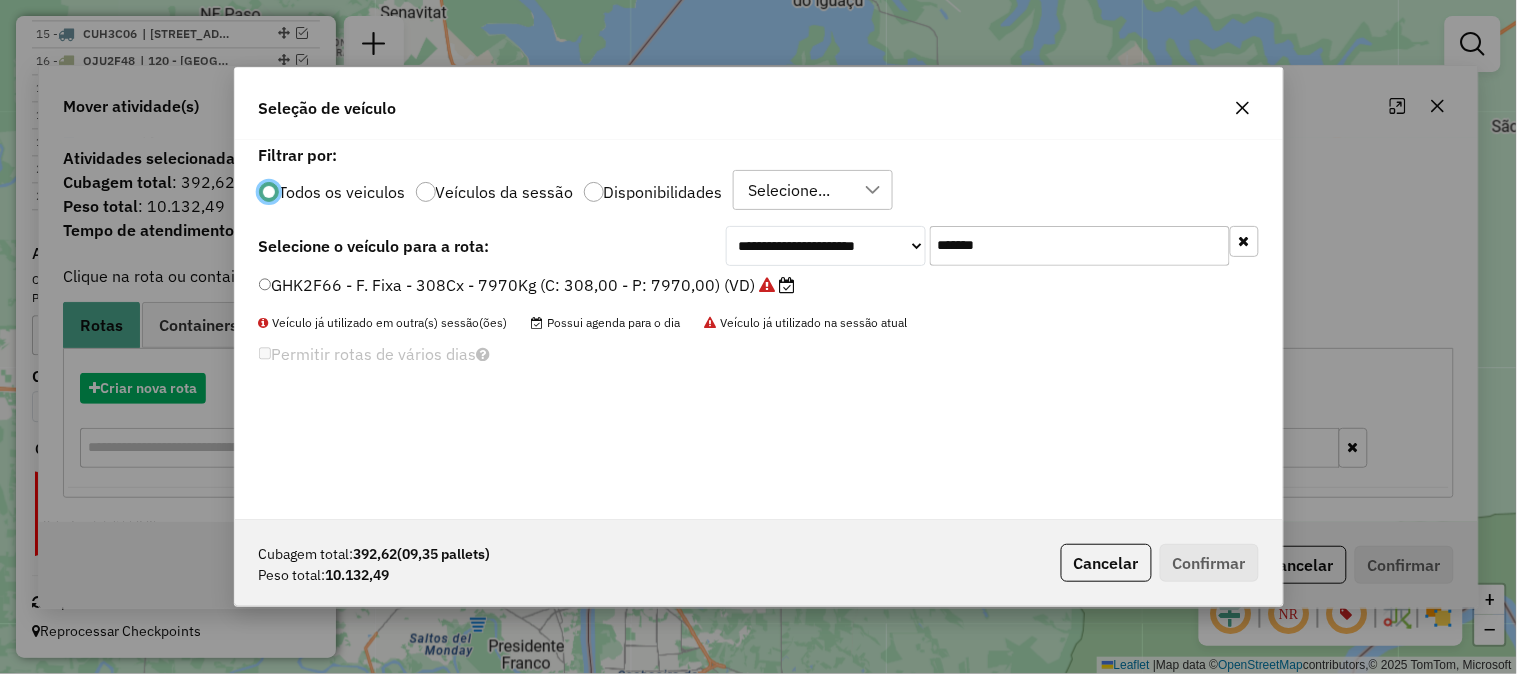 scroll, scrollTop: 11, scrollLeft: 5, axis: both 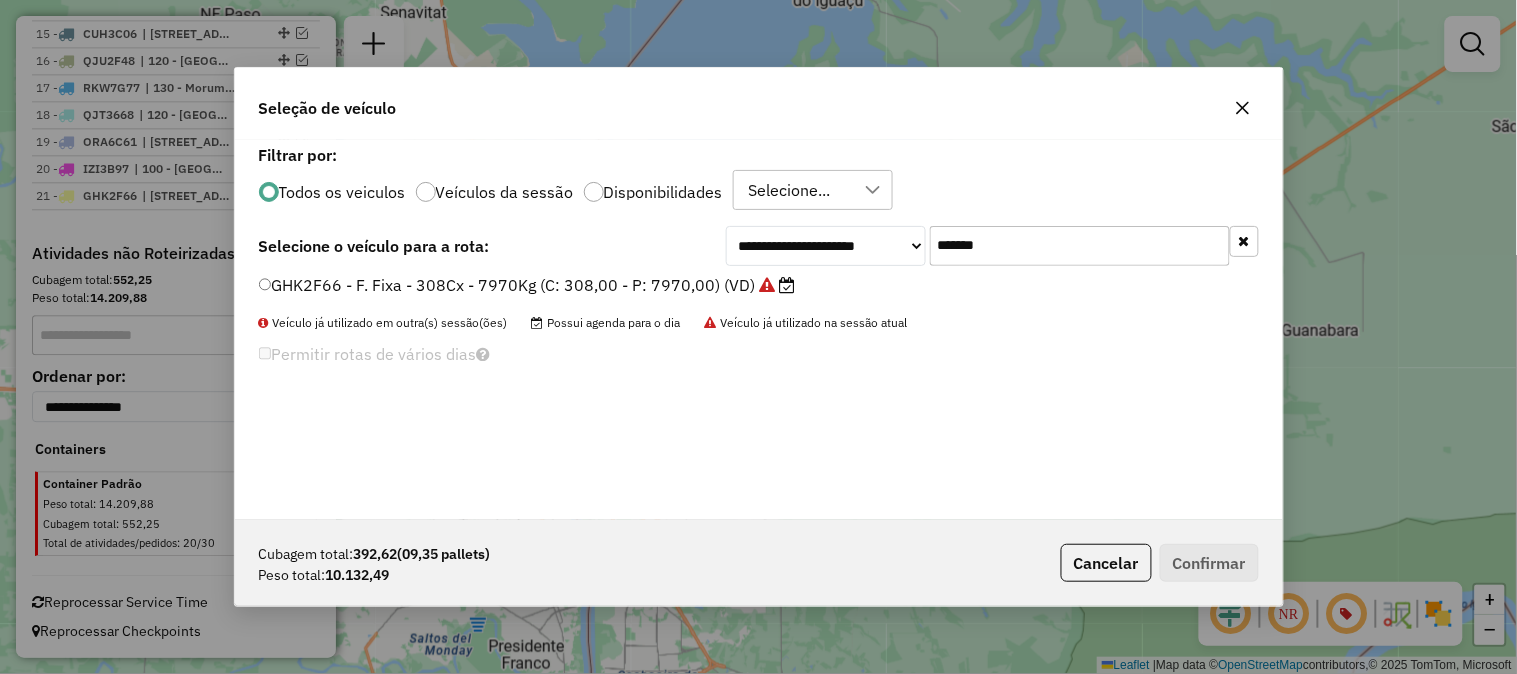 drag, startPoint x: 1072, startPoint y: 255, endPoint x: 818, endPoint y: 236, distance: 254.70964 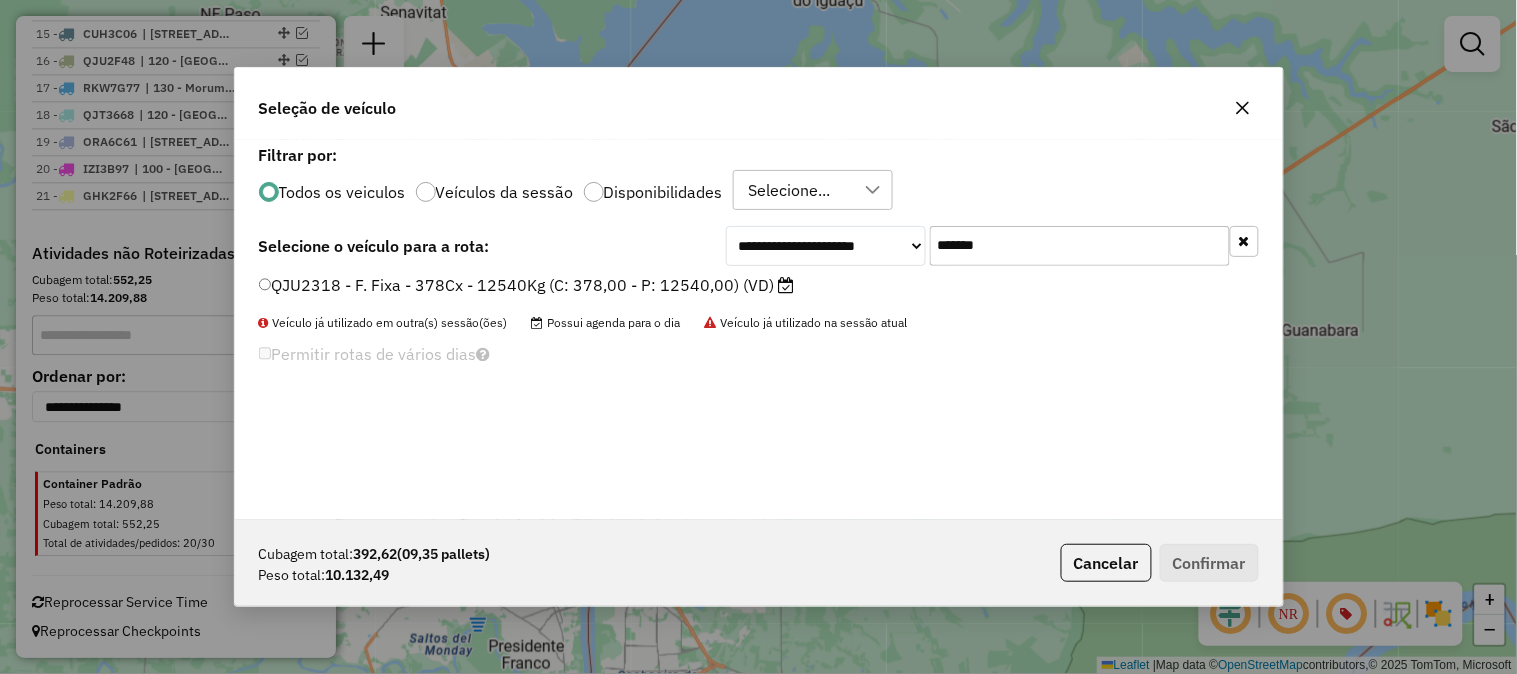 type on "*******" 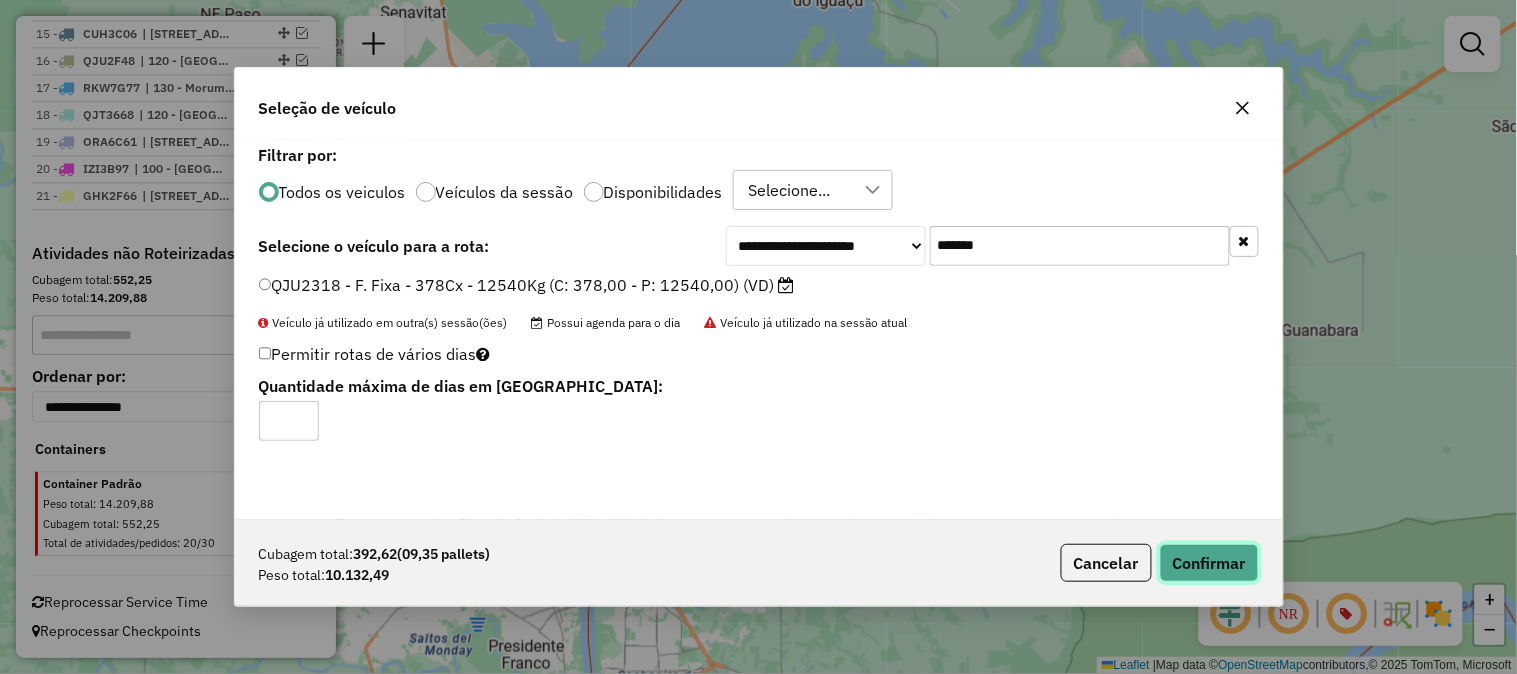 click on "Confirmar" 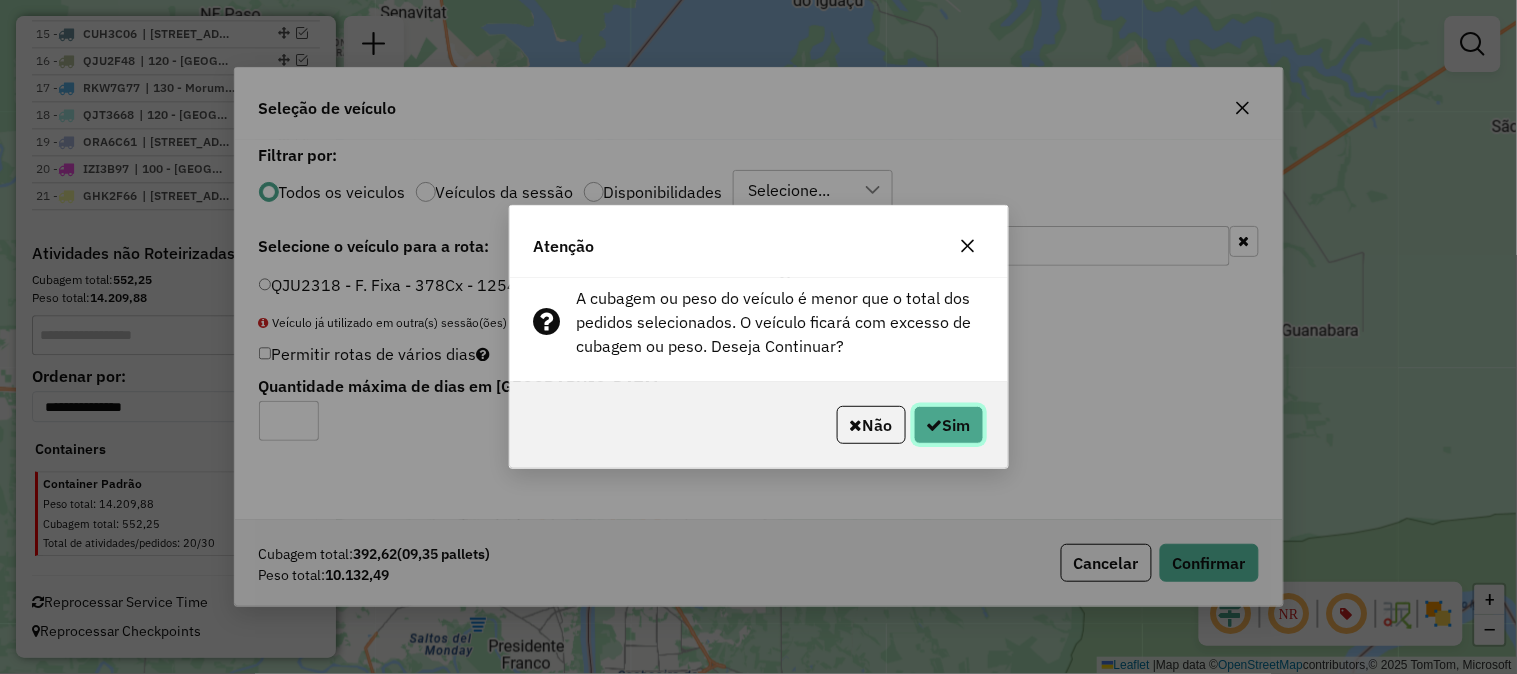 click on "Sim" 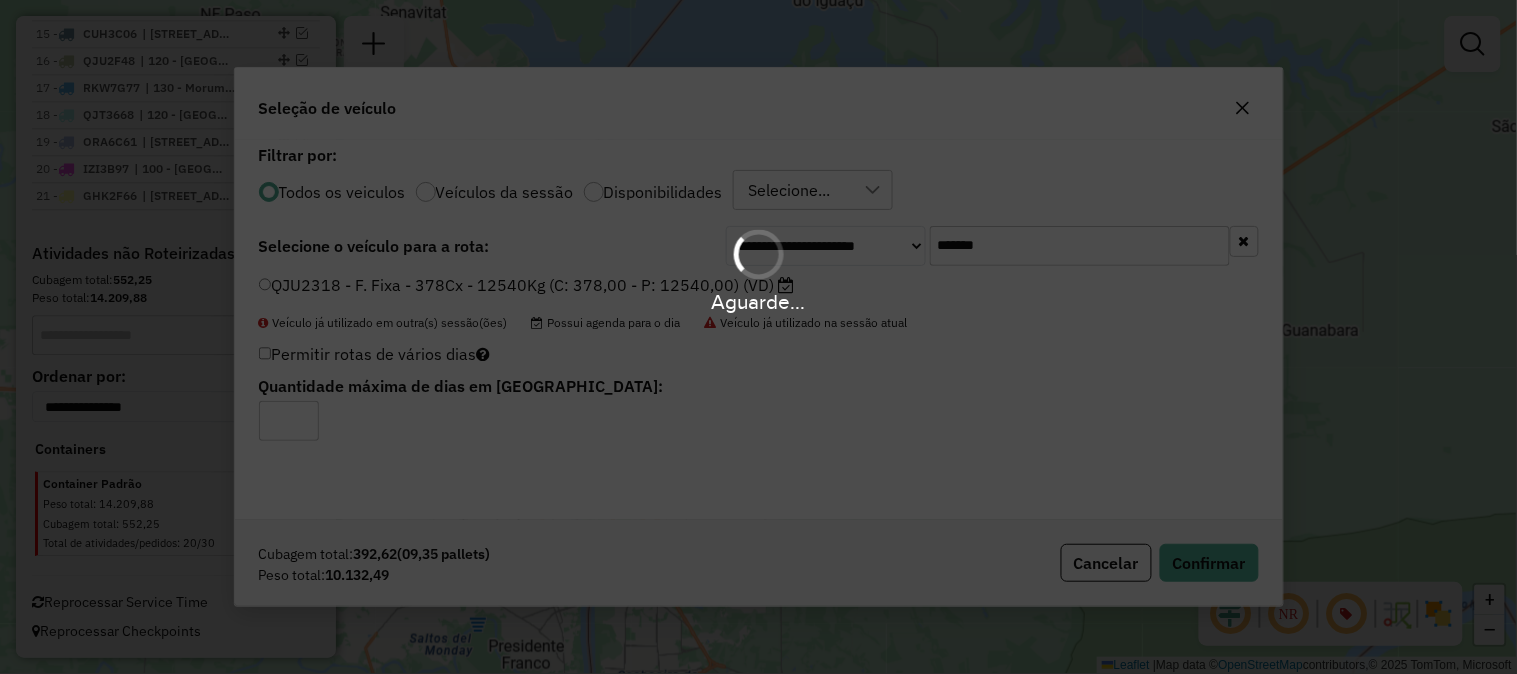 scroll, scrollTop: 1266, scrollLeft: 0, axis: vertical 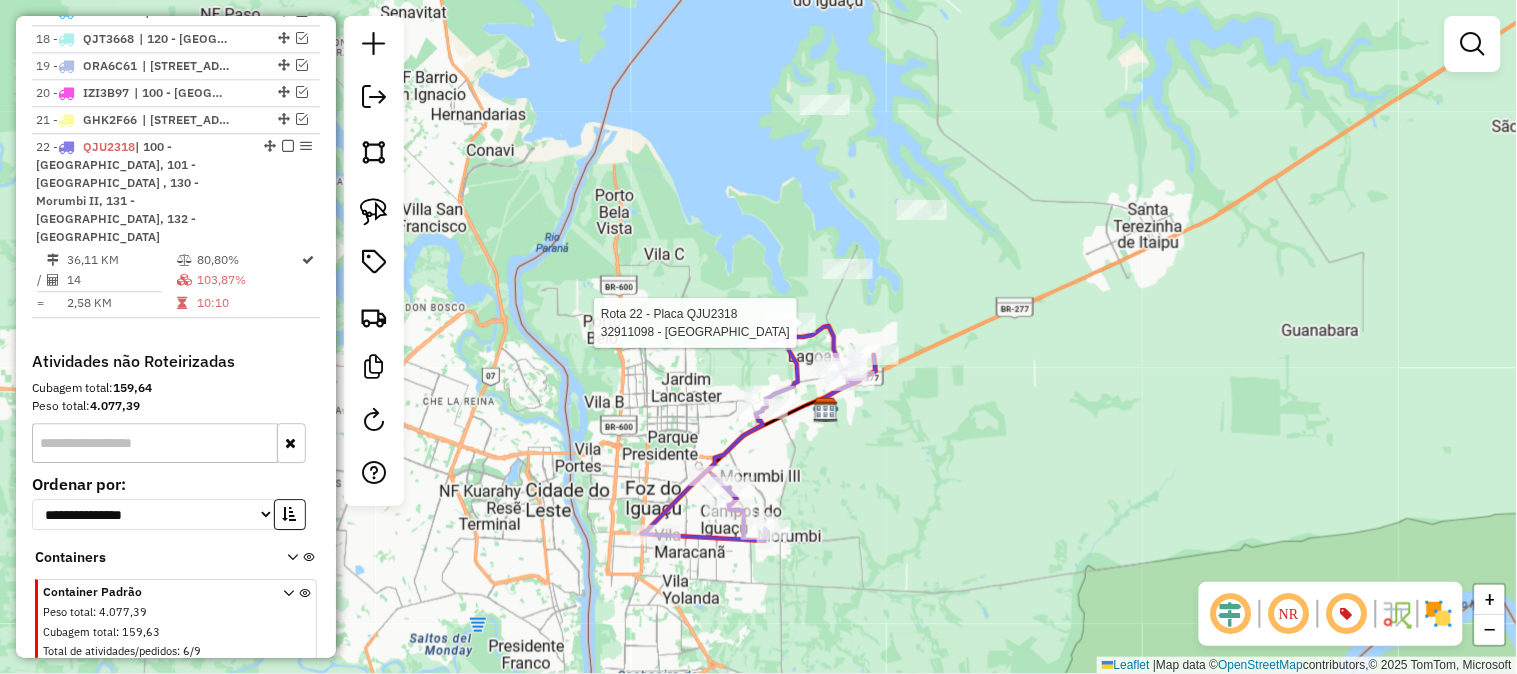 select on "**********" 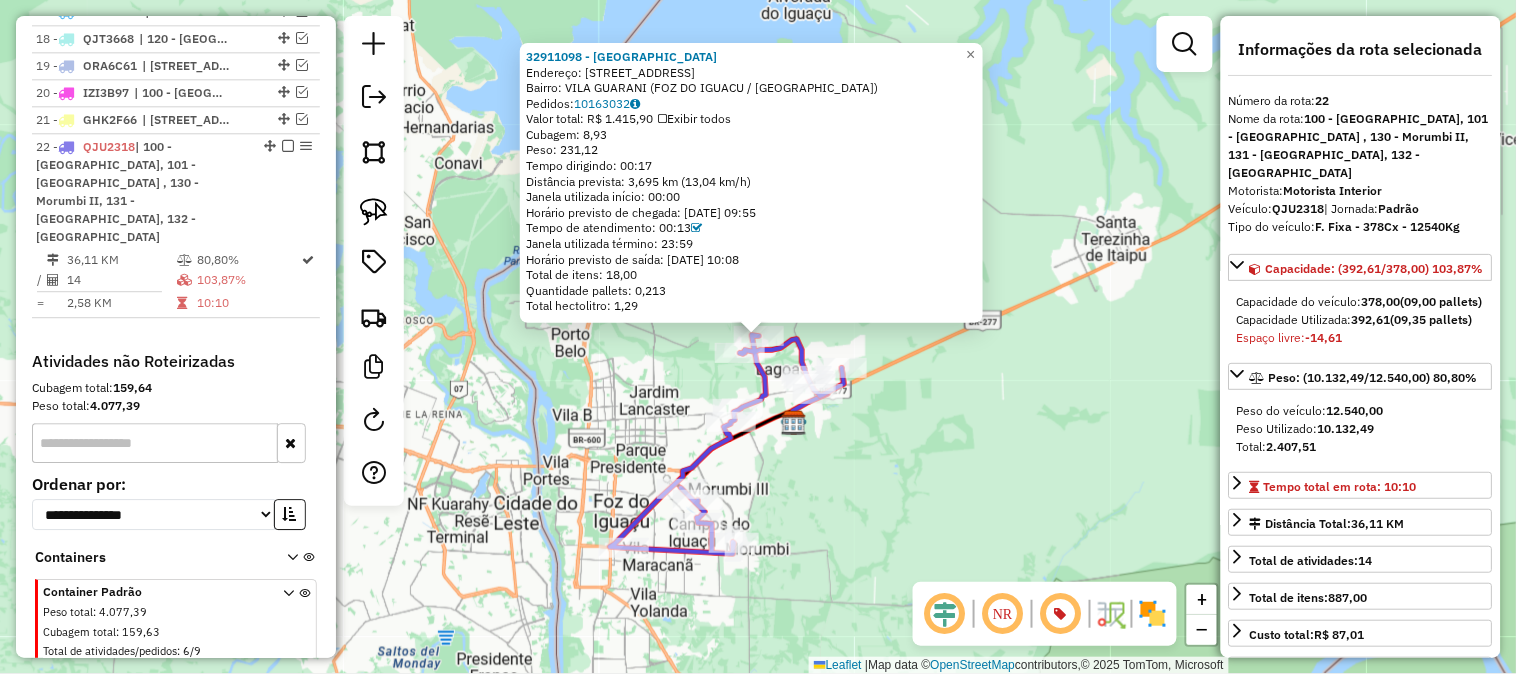 scroll, scrollTop: 1338, scrollLeft: 0, axis: vertical 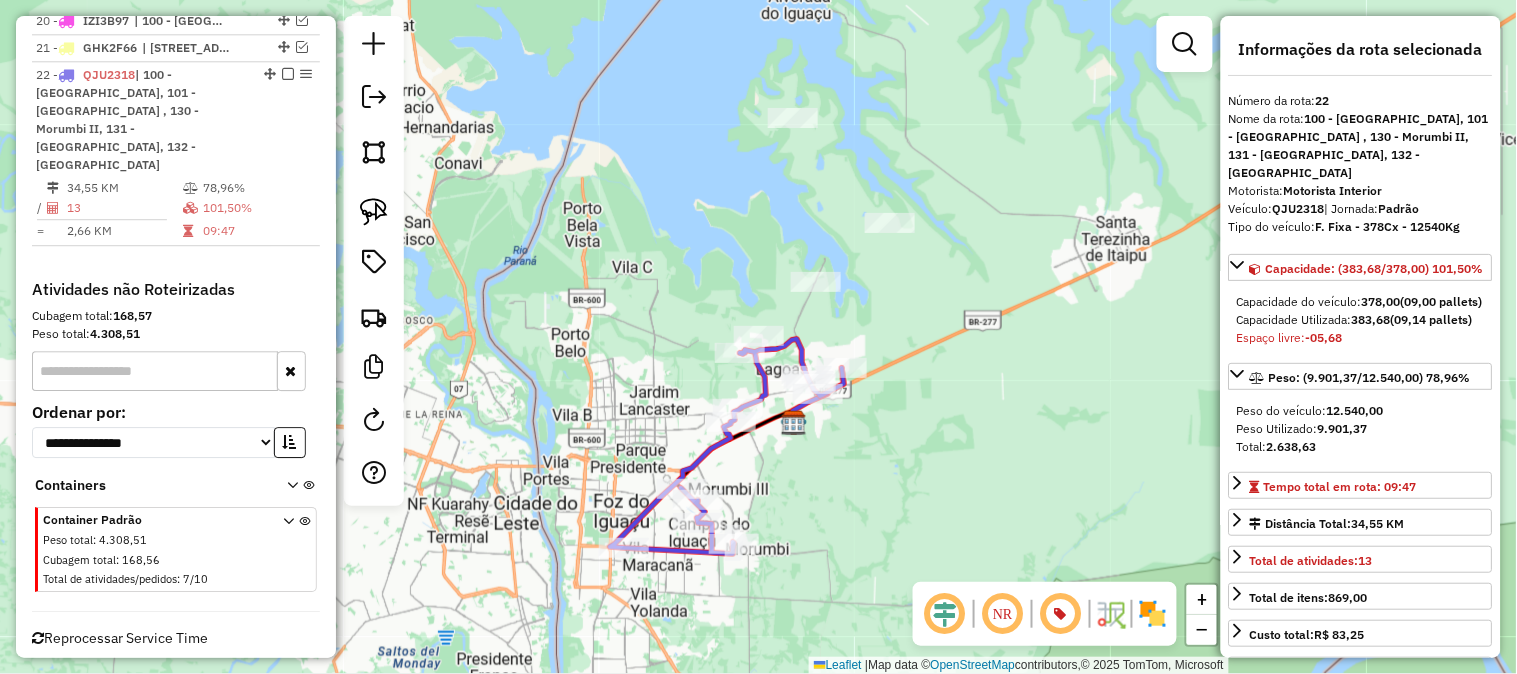 drag, startPoint x: 741, startPoint y: 365, endPoint x: 711, endPoint y: 364, distance: 30.016663 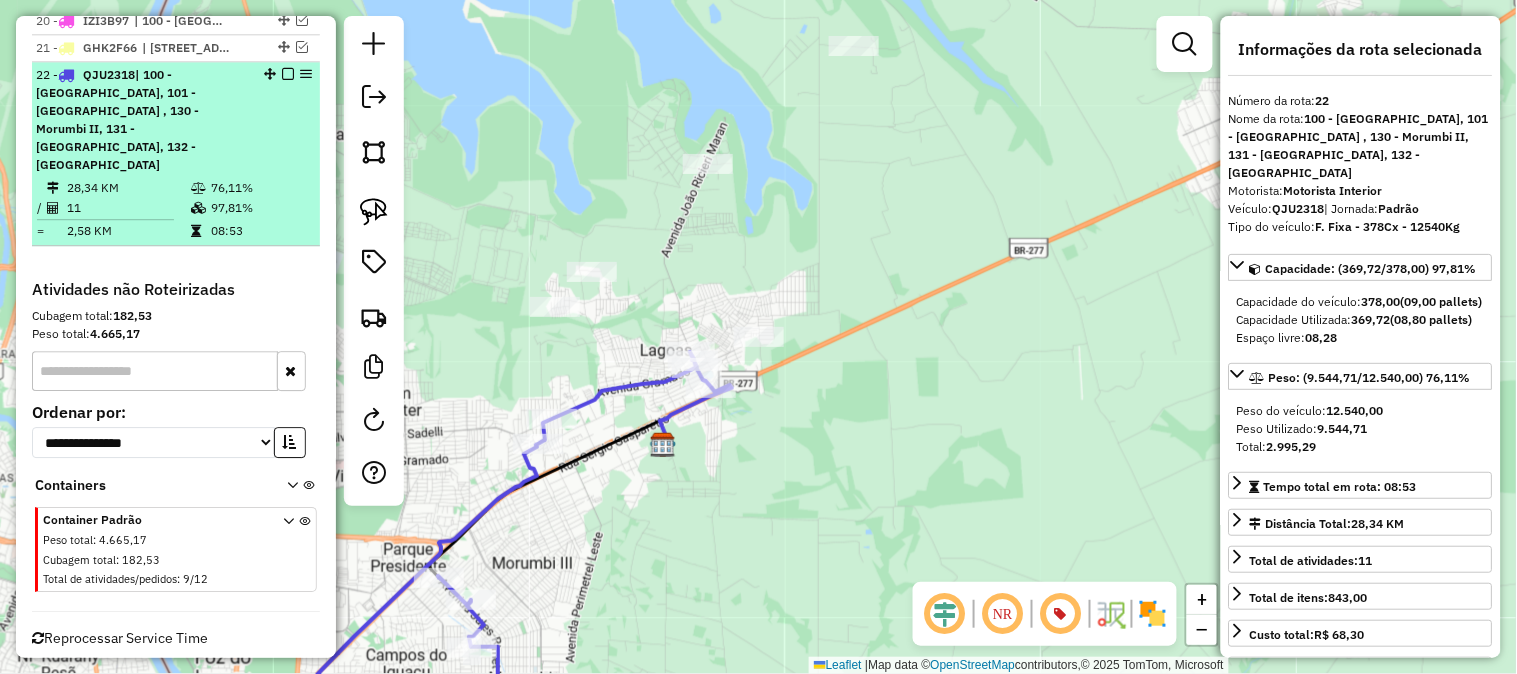 click on "28,34 KM   76,11%  /  11   97,81%     =  2,58 KM   08:53" at bounding box center [176, 209] 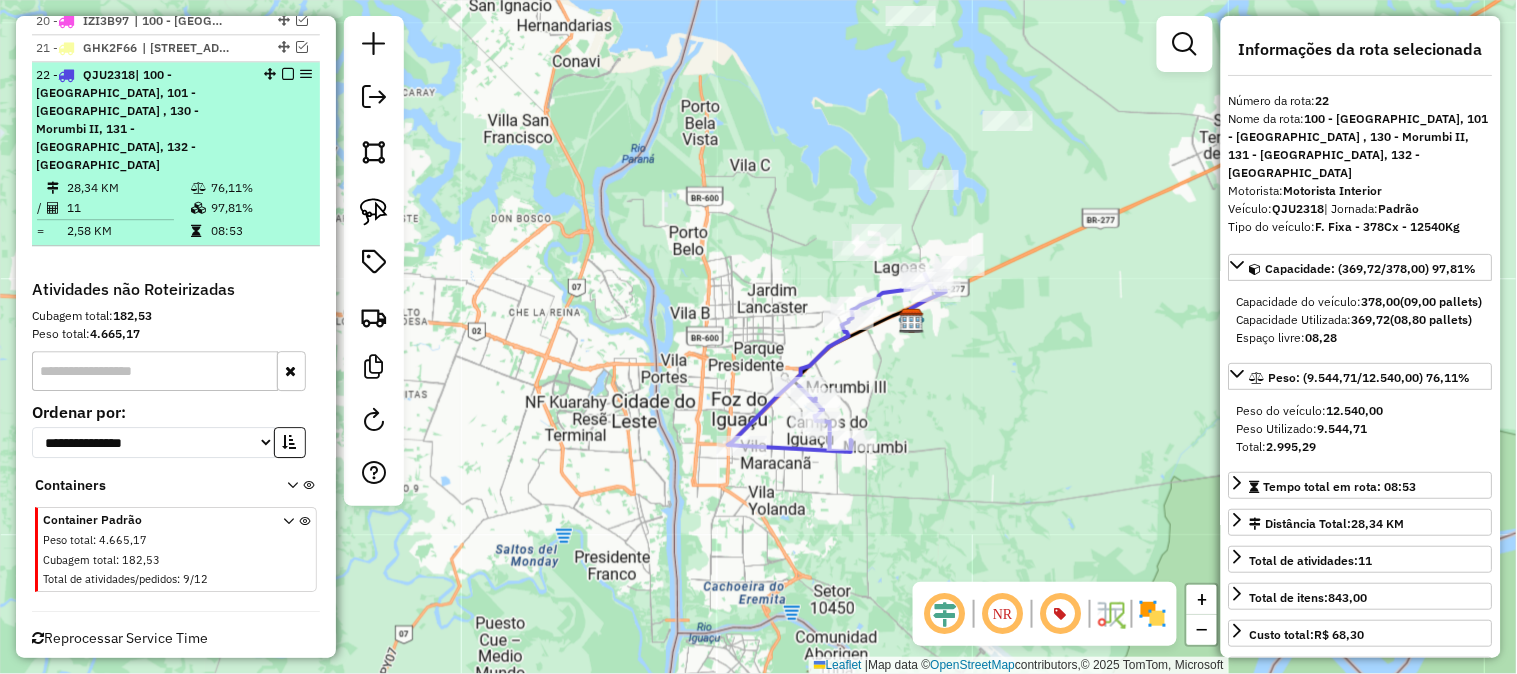 click at bounding box center (288, 74) 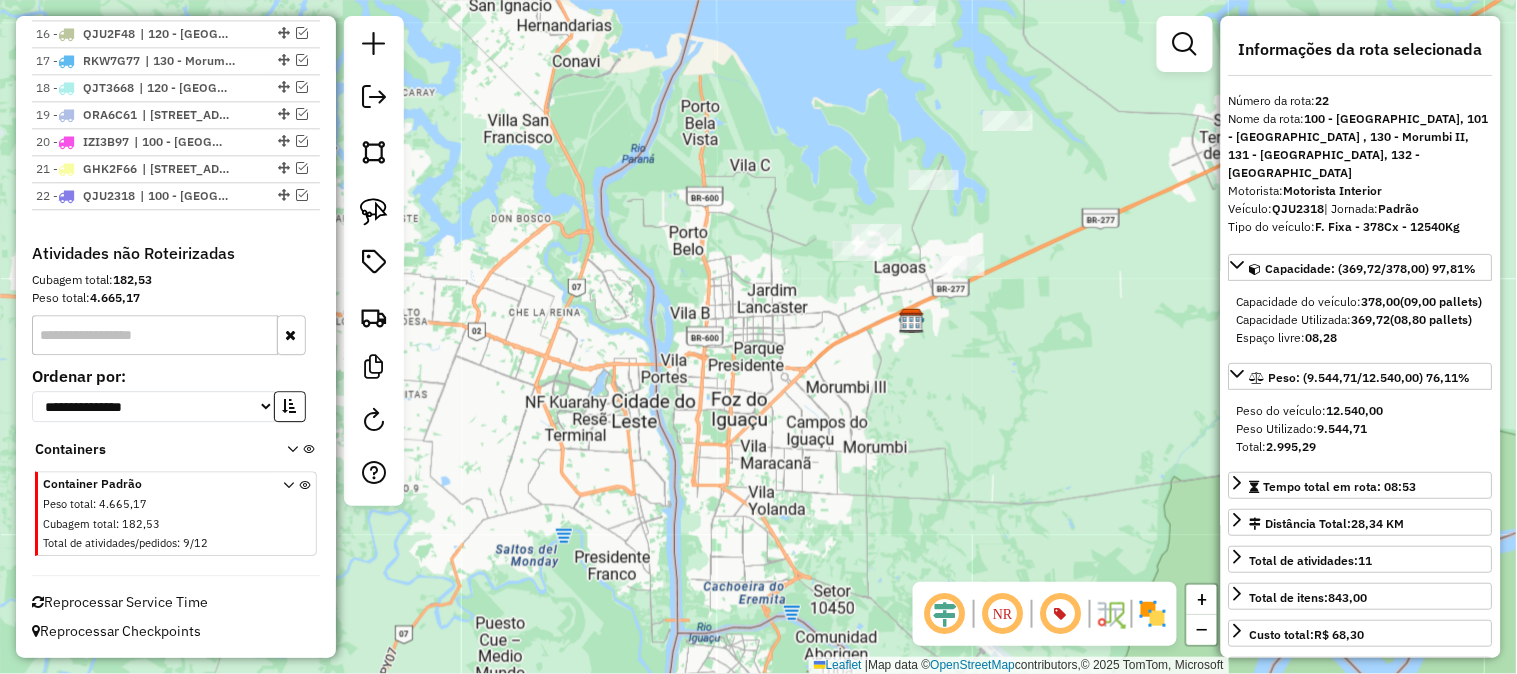 drag, startPoint x: 672, startPoint y: 230, endPoint x: 590, endPoint y: 302, distance: 109.12378 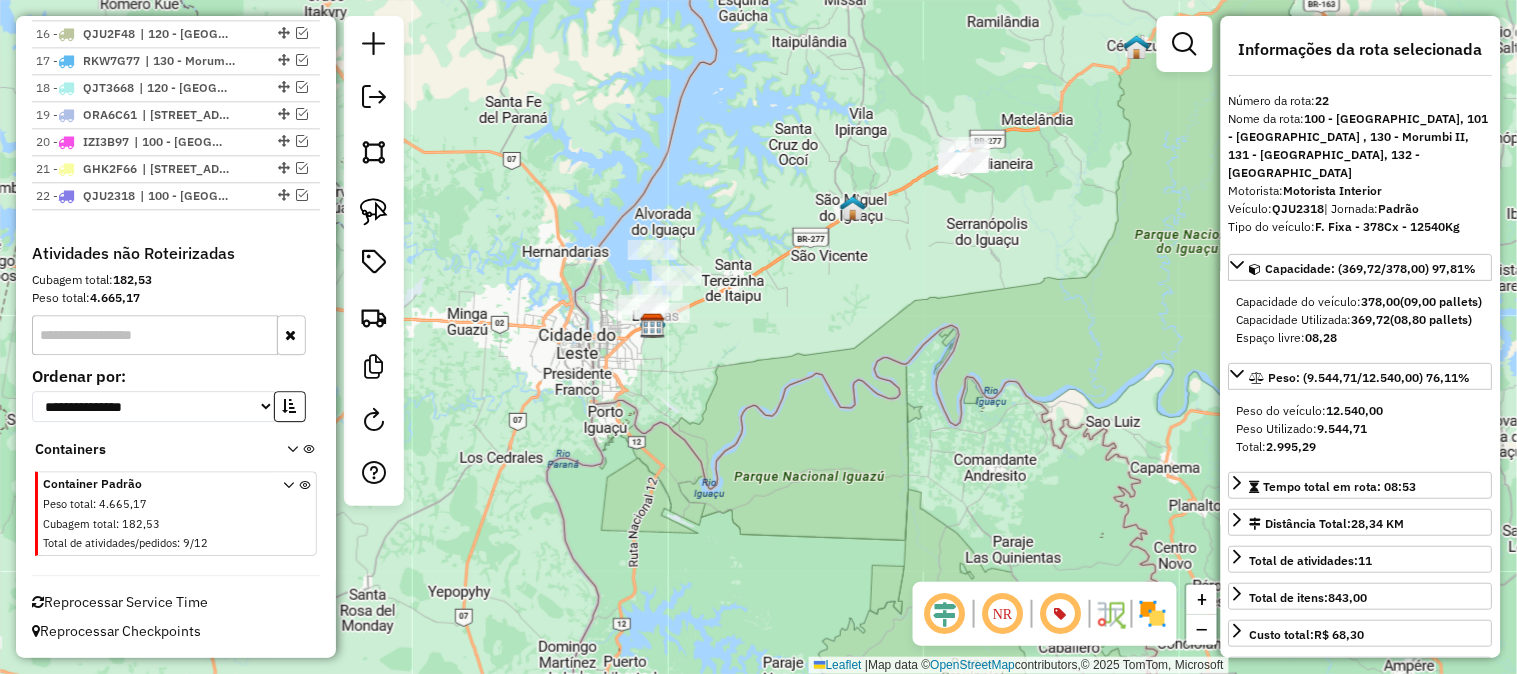 drag, startPoint x: 637, startPoint y: 138, endPoint x: 563, endPoint y: 330, distance: 205.76686 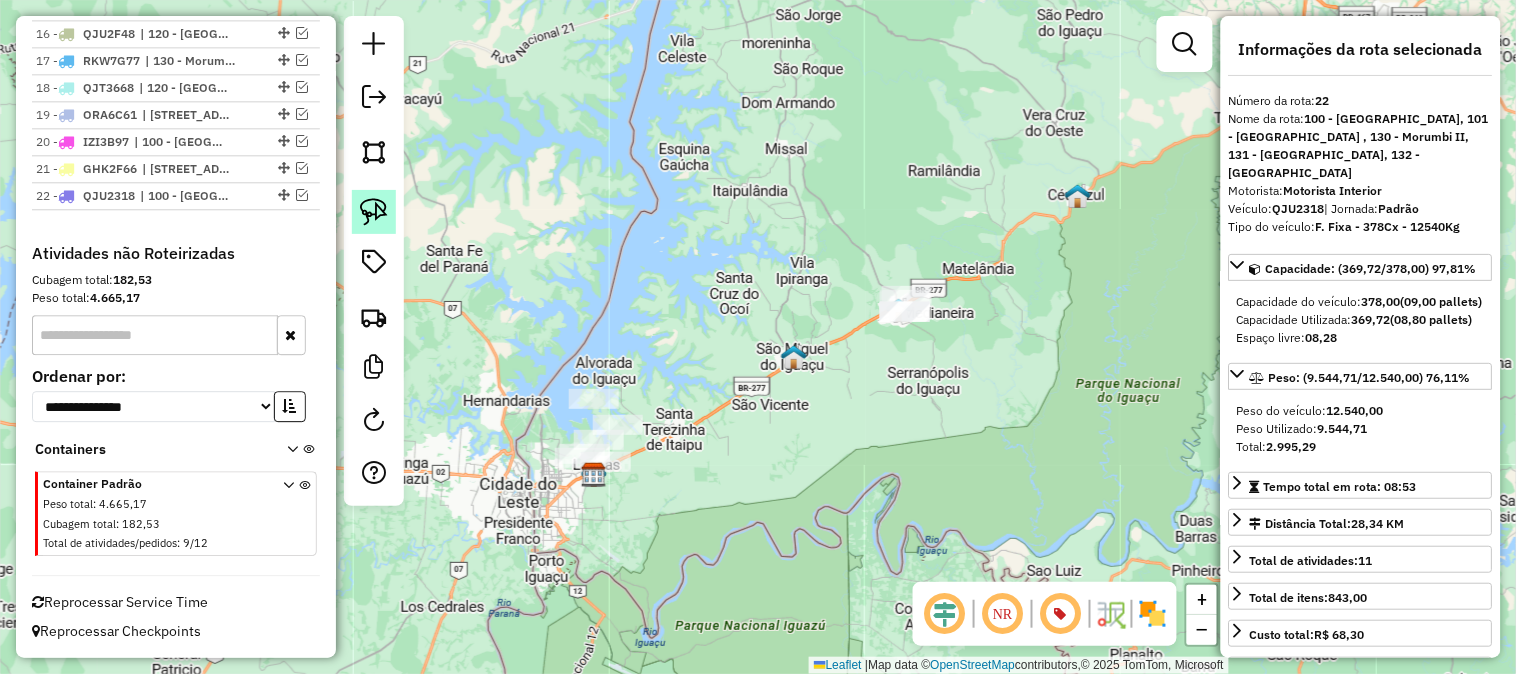click 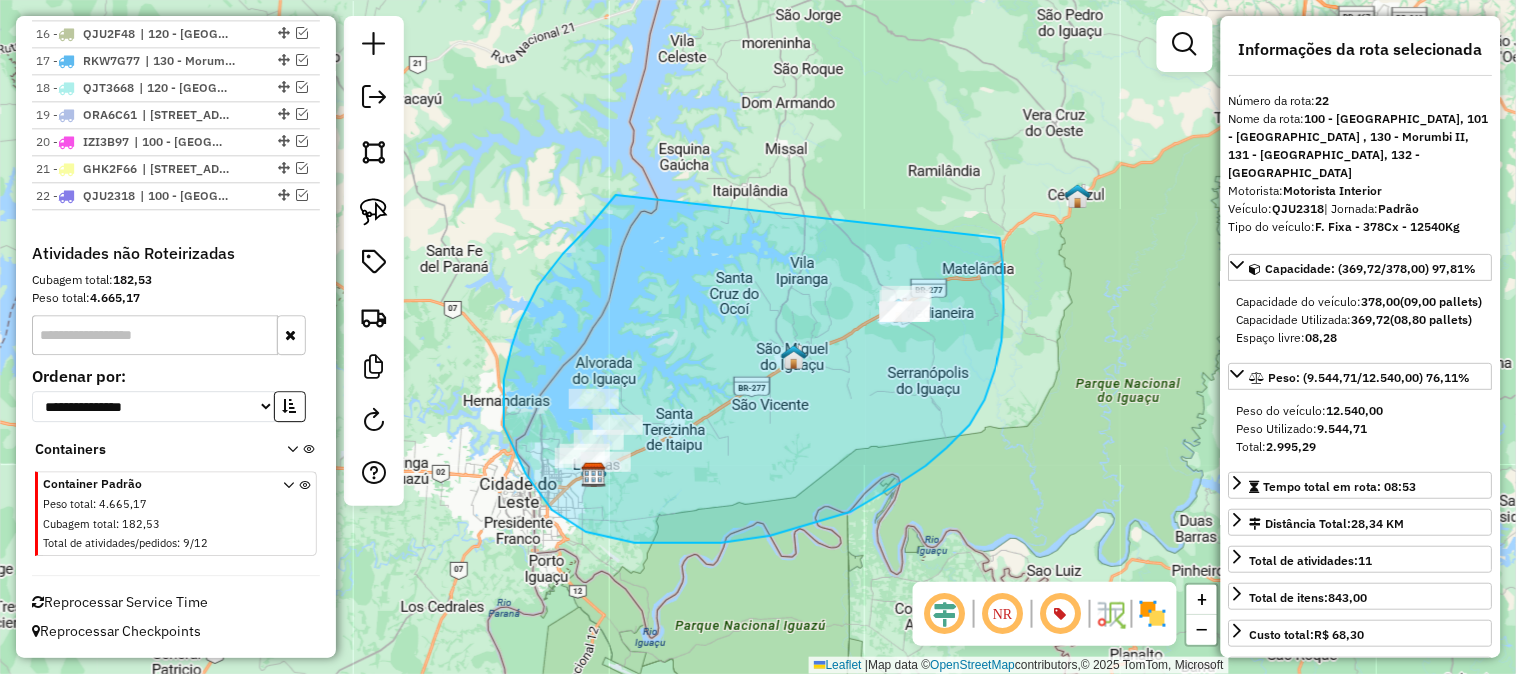 drag, startPoint x: 538, startPoint y: 286, endPoint x: 996, endPoint y: 228, distance: 461.65787 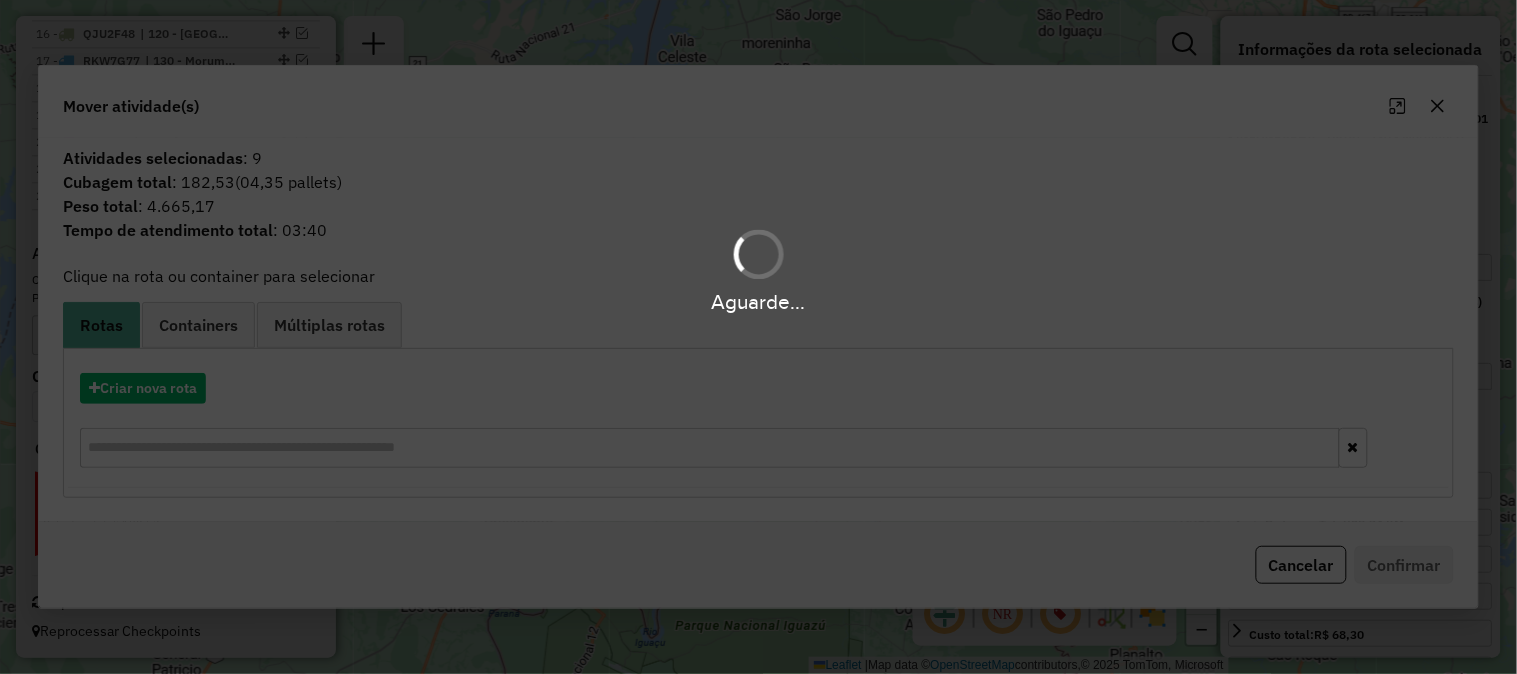 click on "Aguarde..." at bounding box center [758, 337] 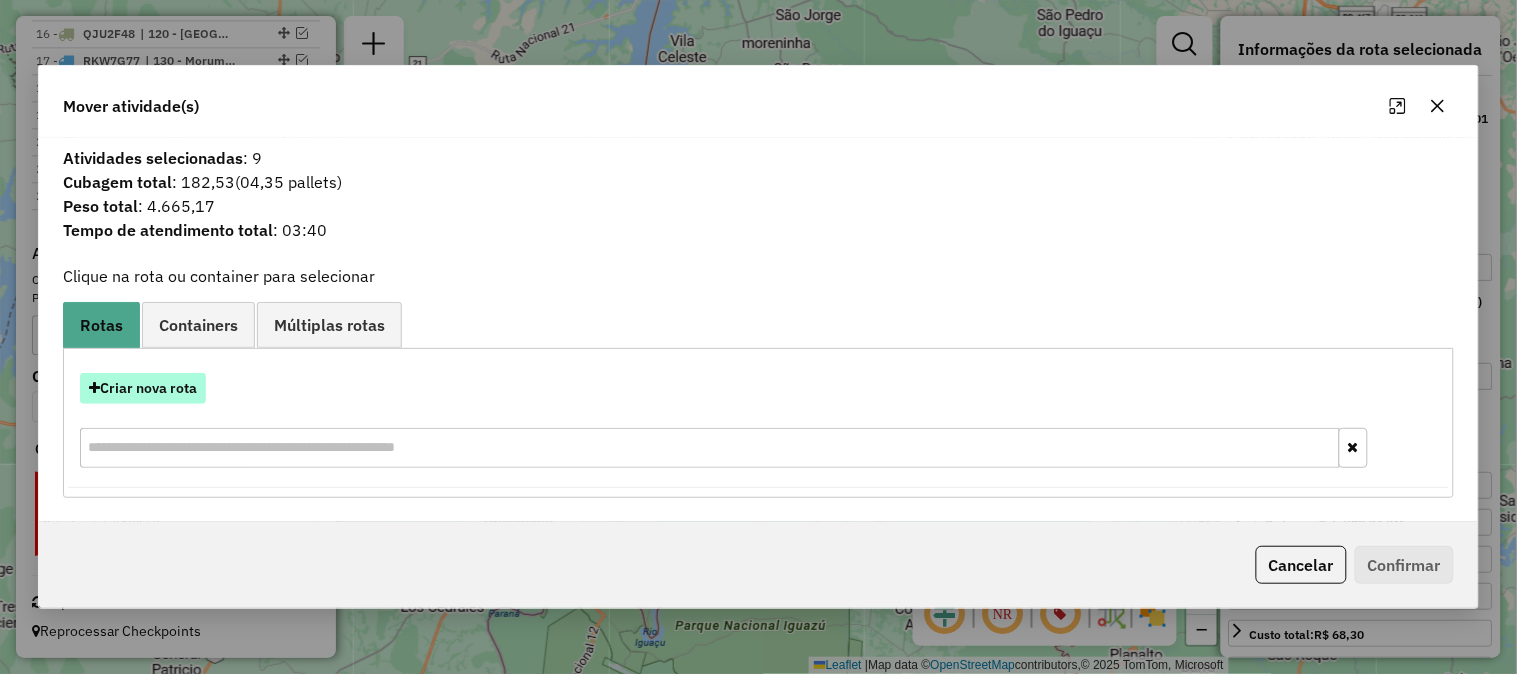 click on "Criar nova rota" at bounding box center [143, 388] 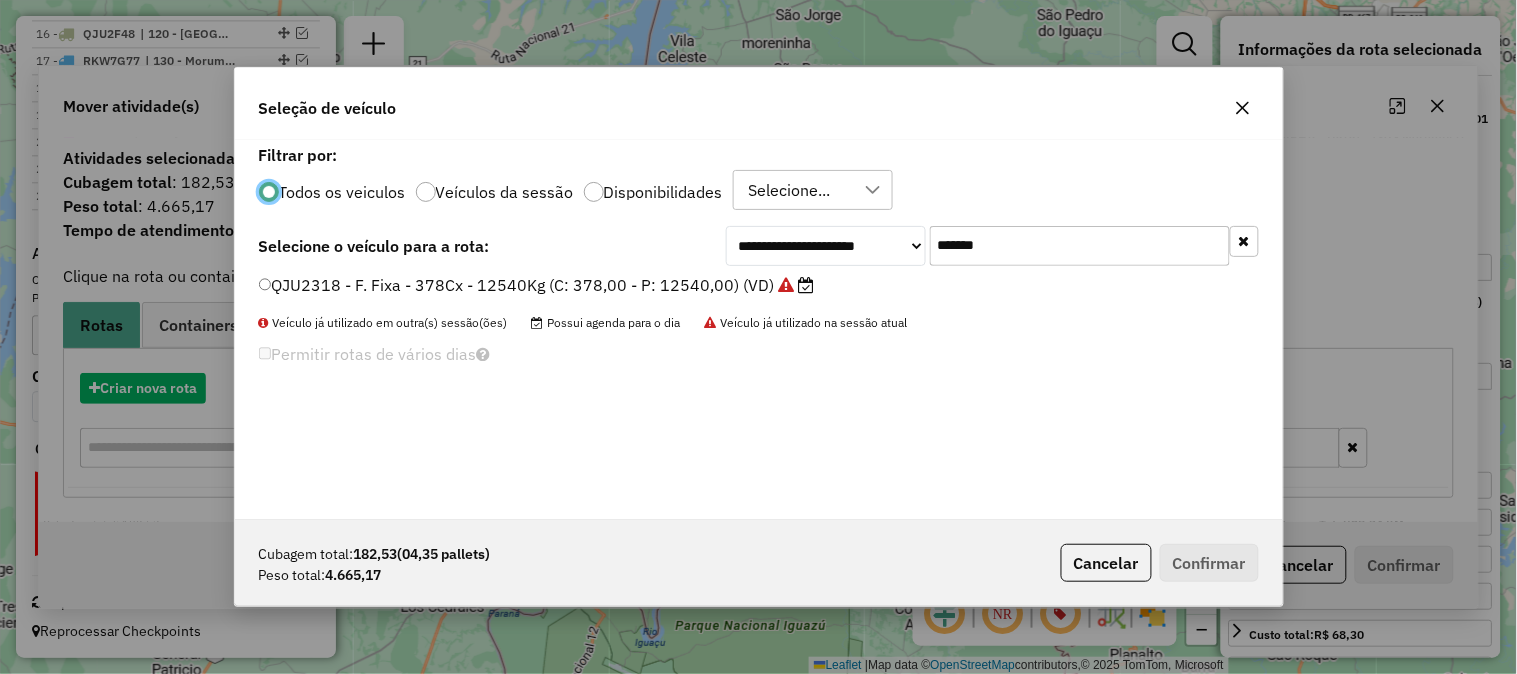scroll, scrollTop: 11, scrollLeft: 5, axis: both 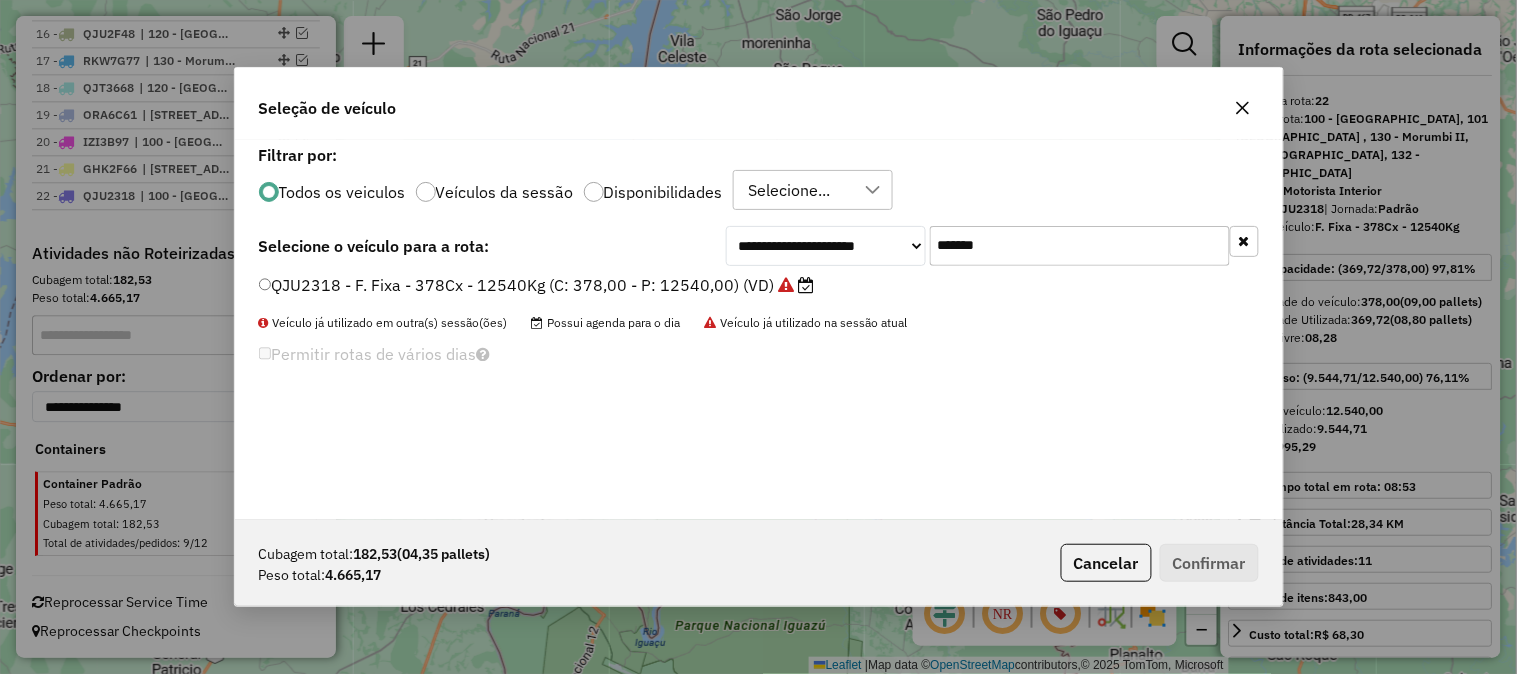 drag, startPoint x: 1023, startPoint y: 253, endPoint x: 740, endPoint y: 235, distance: 283.57187 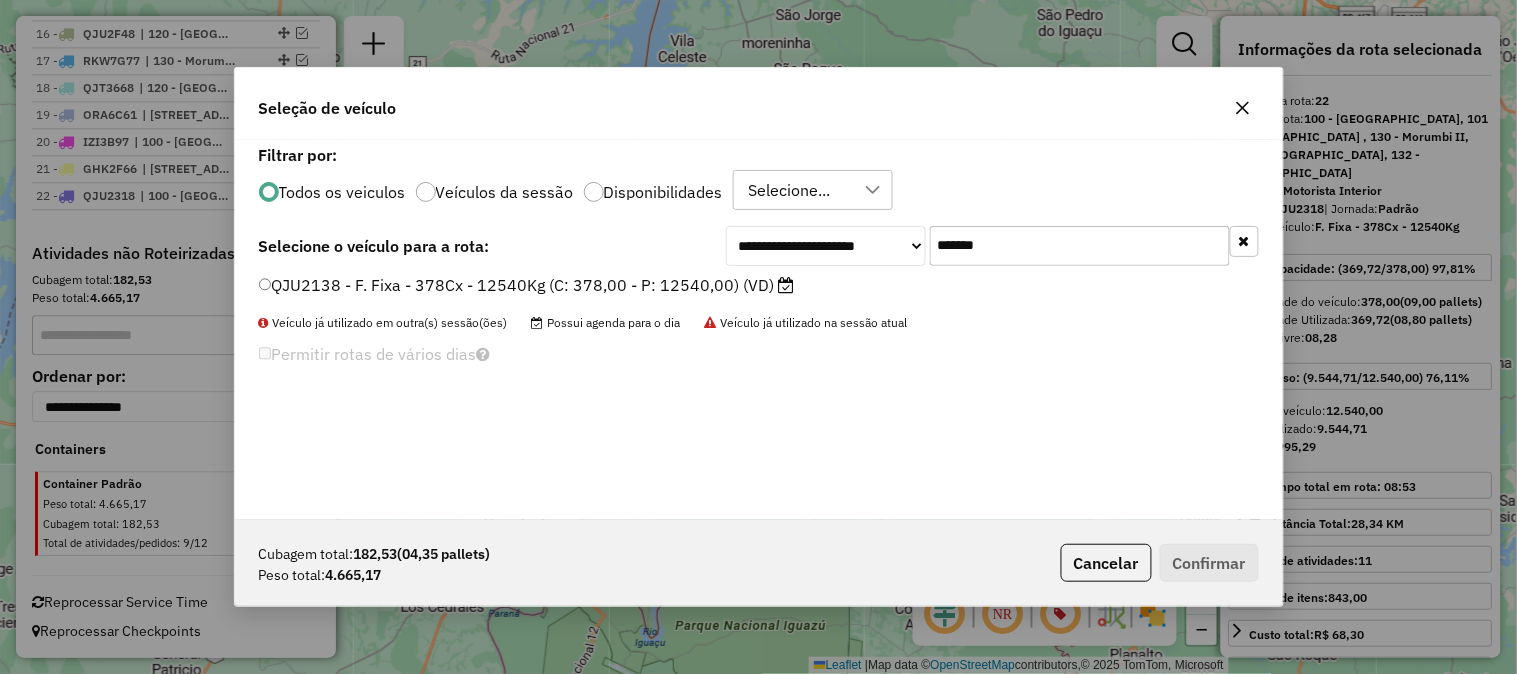 type on "*******" 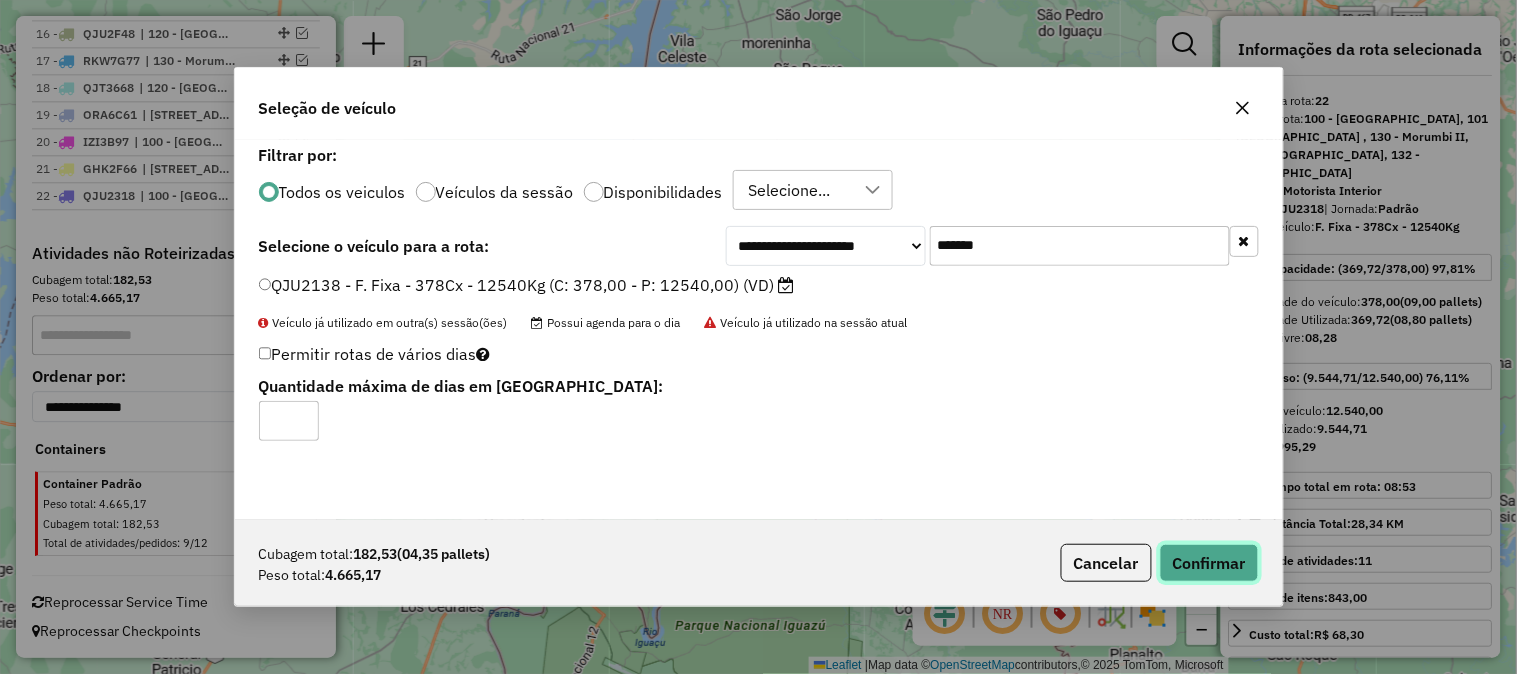 click on "Confirmar" 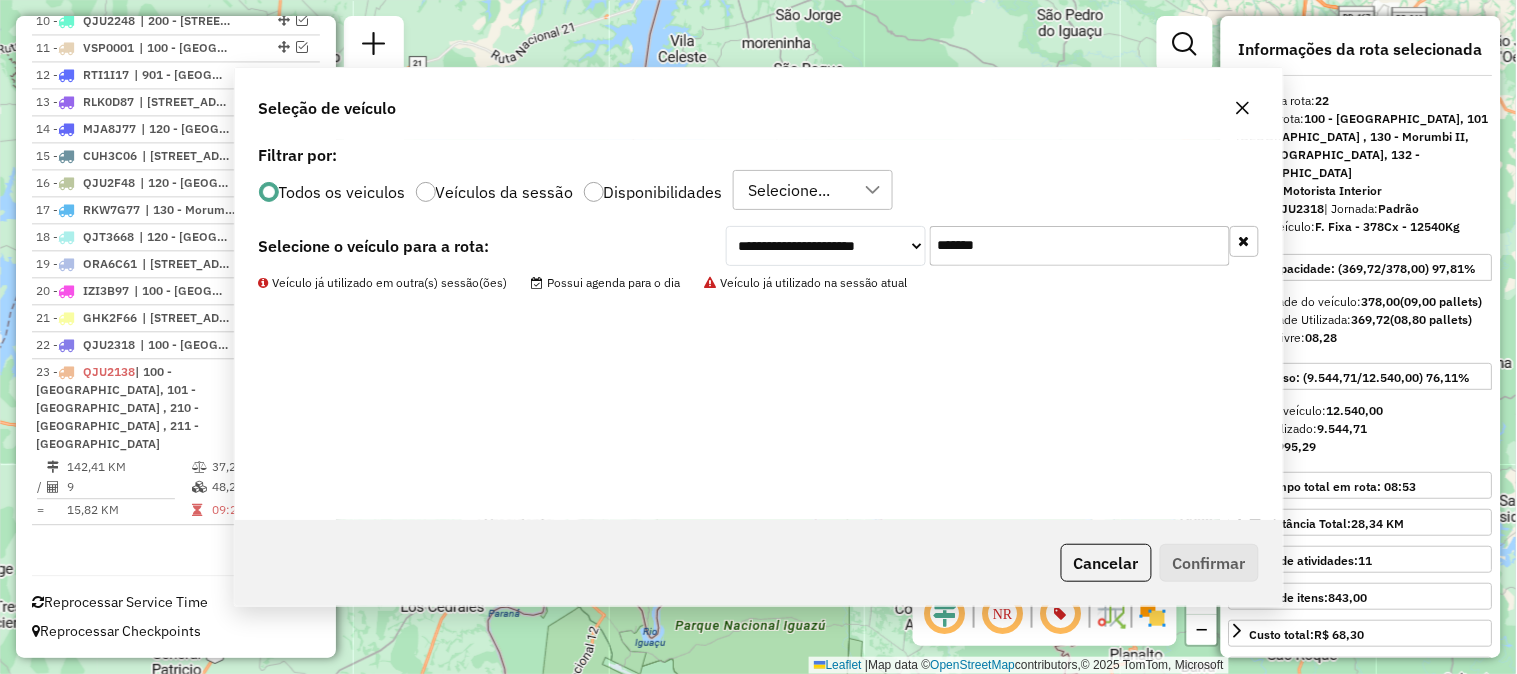 scroll, scrollTop: 1050, scrollLeft: 0, axis: vertical 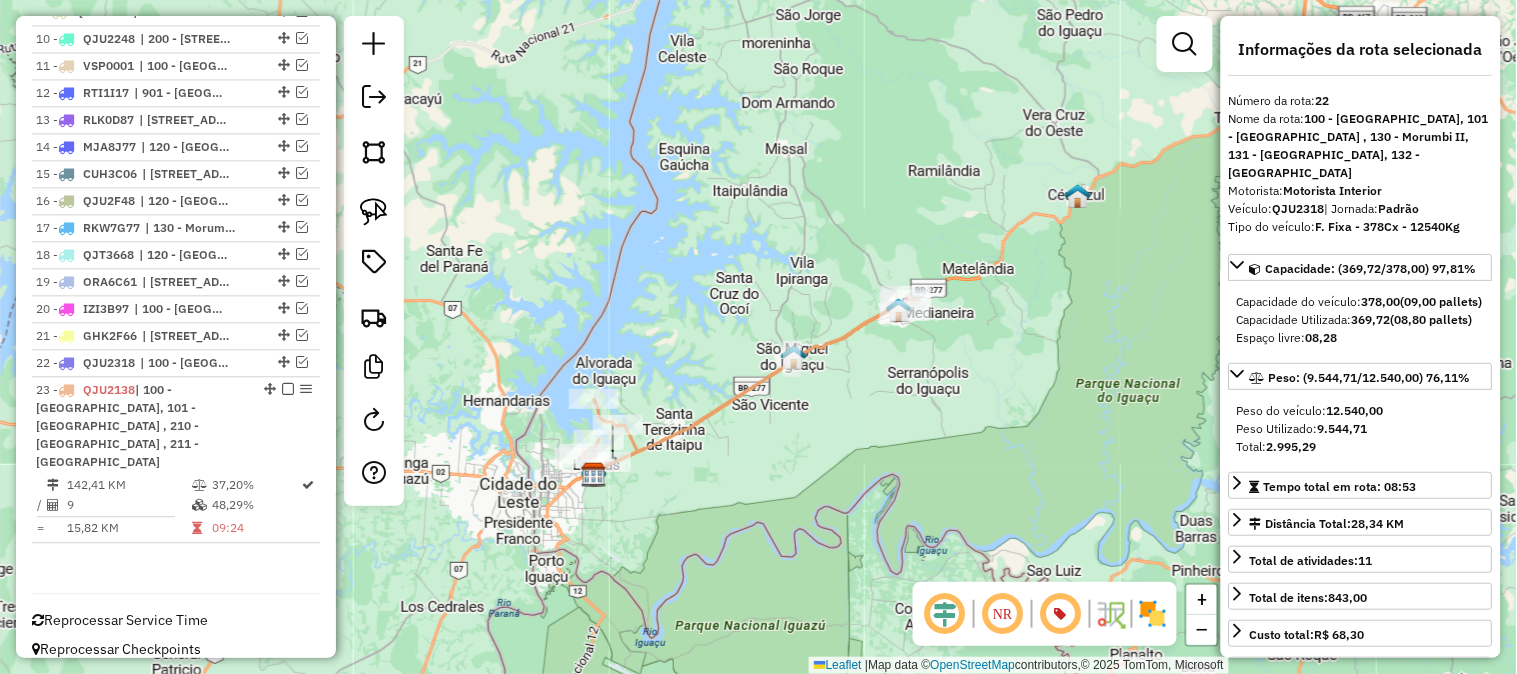 click on "Janela de atendimento Grade de atendimento Capacidade Transportadoras Veículos Cliente Pedidos  Rotas Selecione os dias de semana para filtrar as janelas de atendimento  Seg   Ter   Qua   Qui   Sex   Sáb   Dom  Informe o período da janela de atendimento: De: Até:  Filtrar exatamente a janela do cliente  Considerar janela de atendimento padrão  Selecione os dias de semana para filtrar as grades de atendimento  Seg   Ter   Qua   Qui   Sex   Sáb   Dom   Considerar clientes sem dia de atendimento cadastrado  Clientes fora do dia de atendimento selecionado Filtrar as atividades entre os valores definidos abaixo:  Peso mínimo:   Peso máximo:   Cubagem mínima:   Cubagem máxima:   De:   Até:  Filtrar as atividades entre o tempo de atendimento definido abaixo:  De:   Até:   Considerar capacidade total dos clientes não roteirizados Transportadora: Selecione um ou mais itens Tipo de veículo: Selecione um ou mais itens Veículo: Selecione um ou mais itens Motorista: Selecione um ou mais itens Nome: Rótulo:" 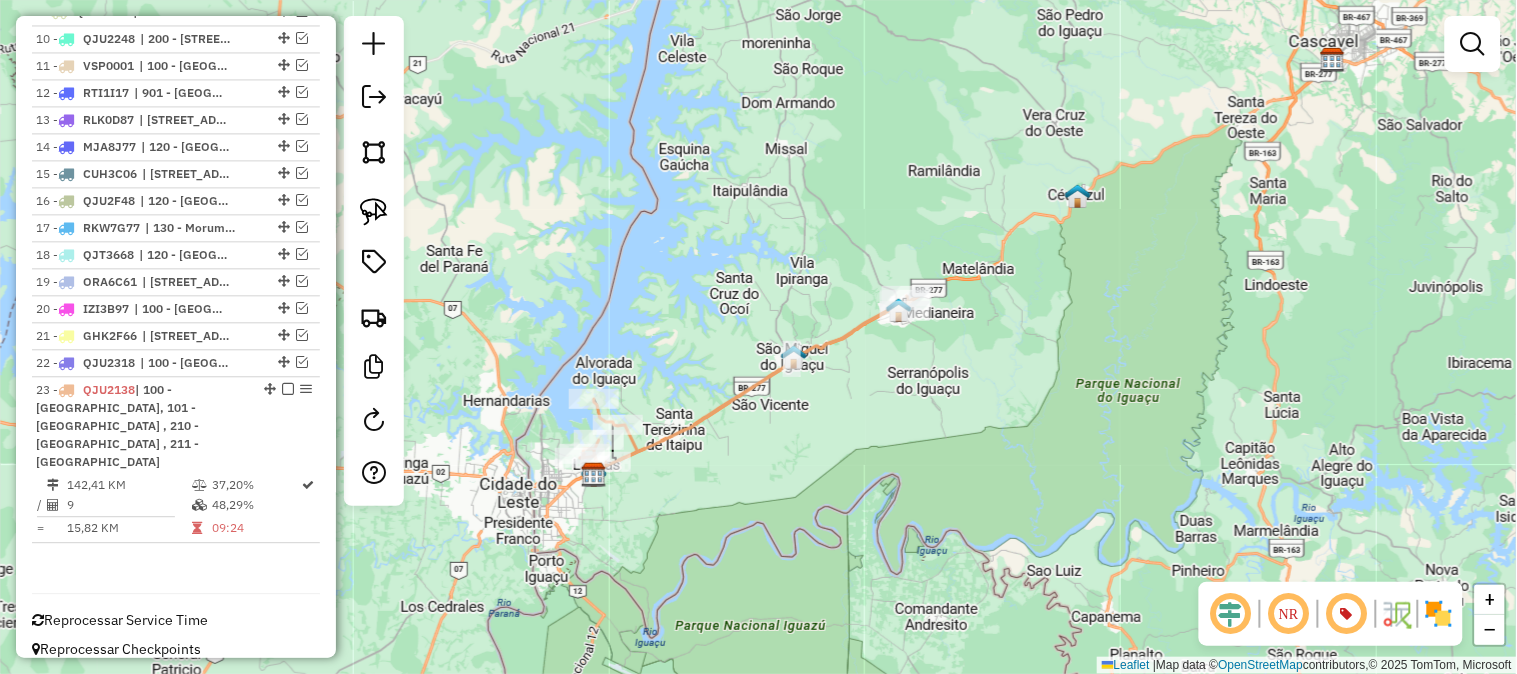 click 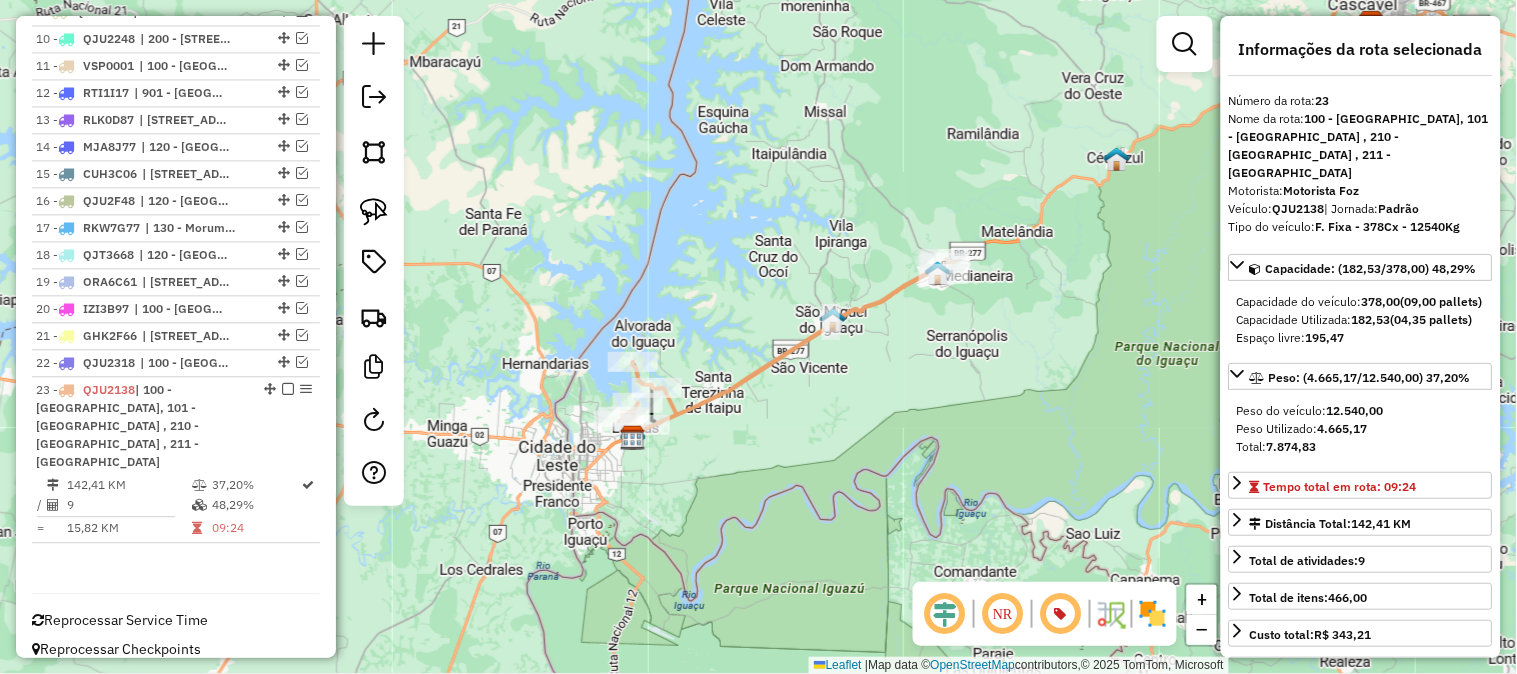 drag, startPoint x: 642, startPoint y: 358, endPoint x: 742, endPoint y: 263, distance: 137.93114 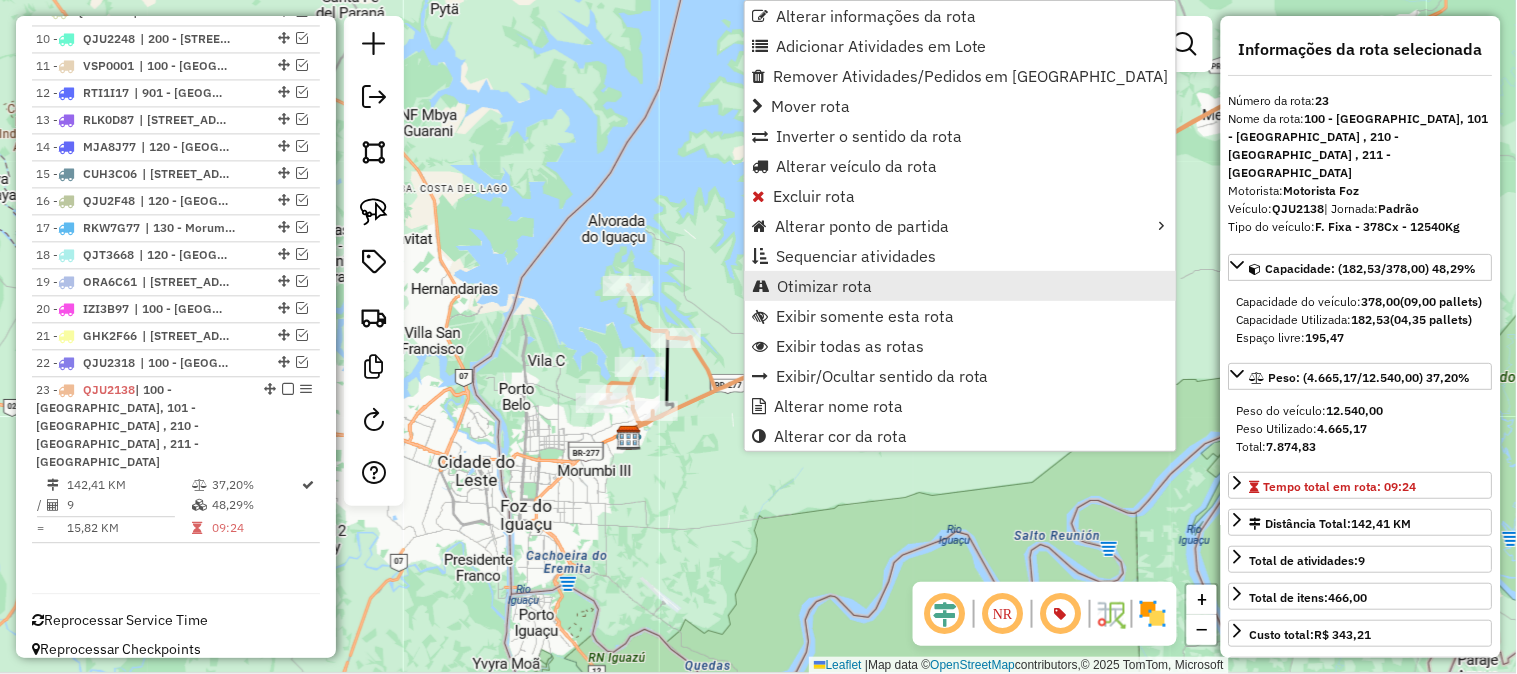 click on "Otimizar rota" at bounding box center [824, 286] 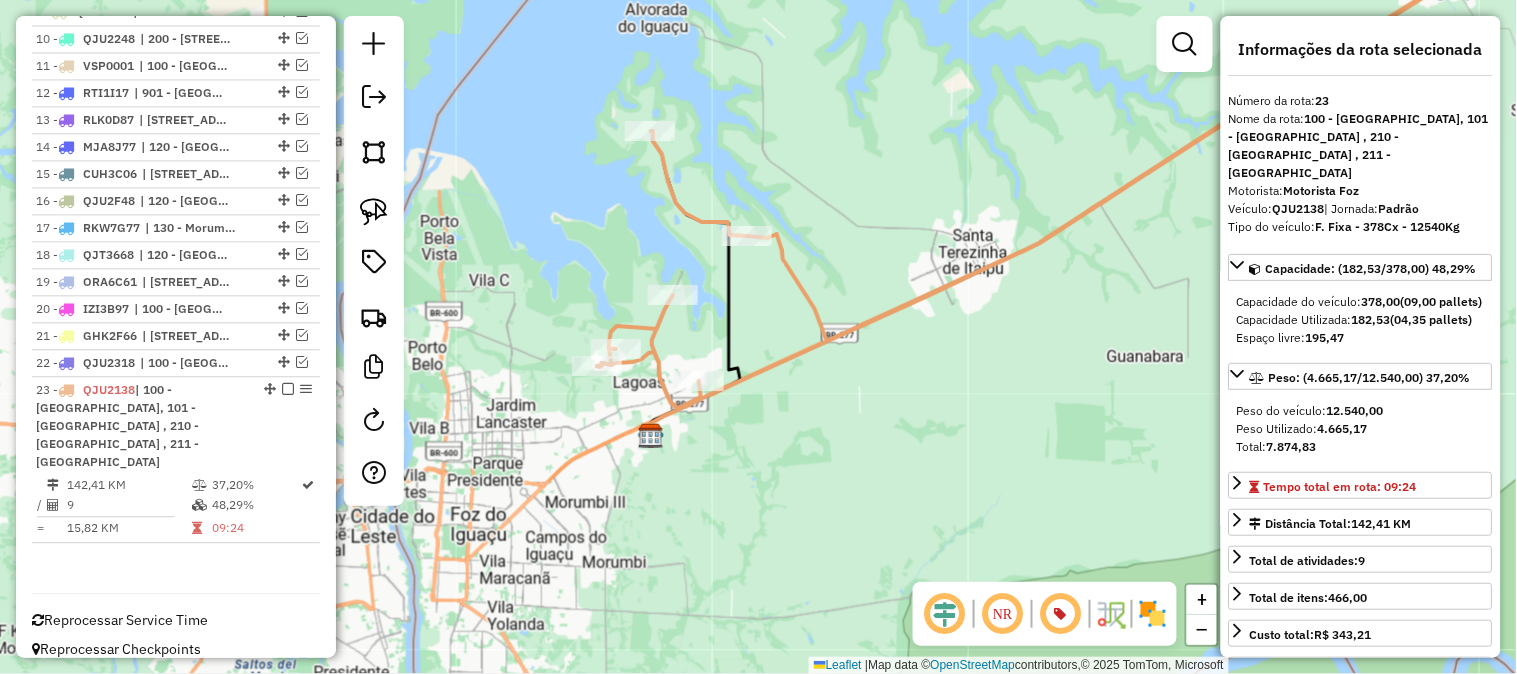drag, startPoint x: 747, startPoint y: 420, endPoint x: 873, endPoint y: 397, distance: 128.082 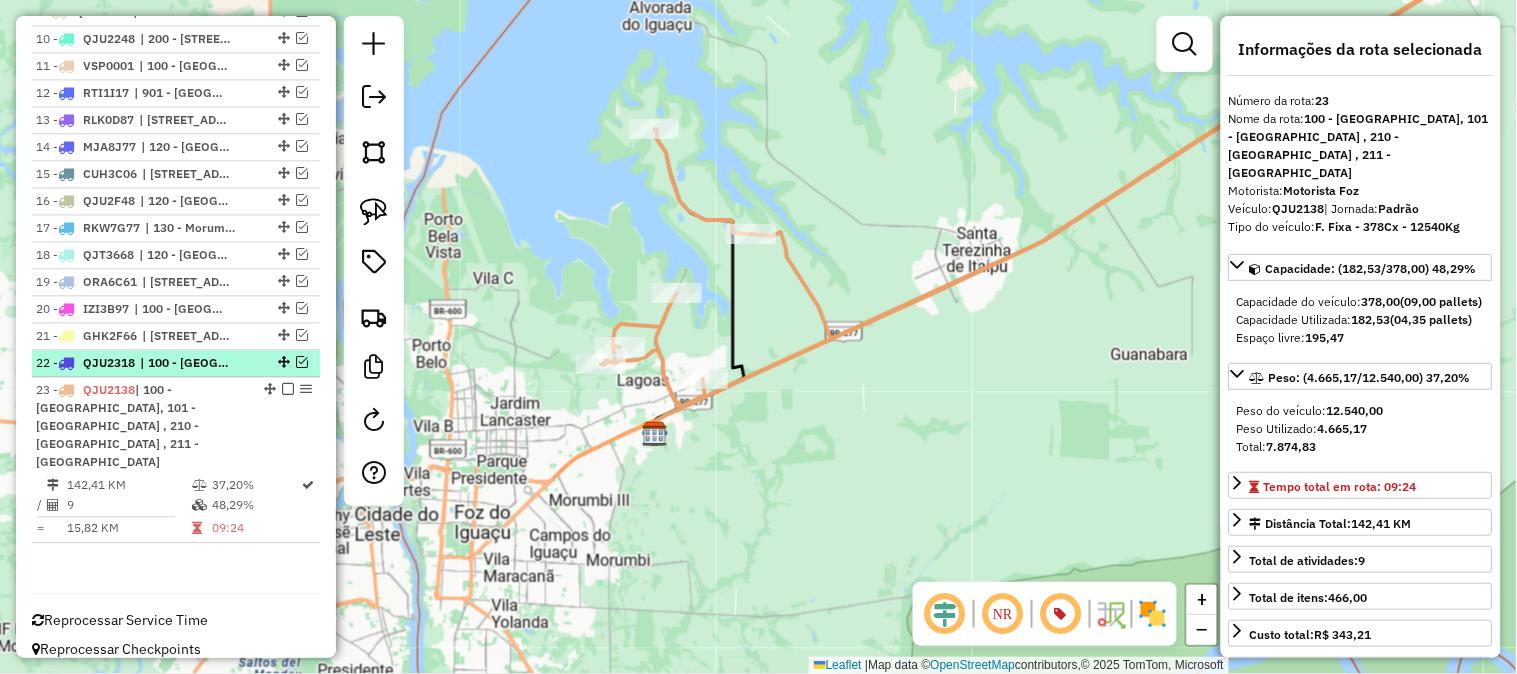 click at bounding box center (302, 362) 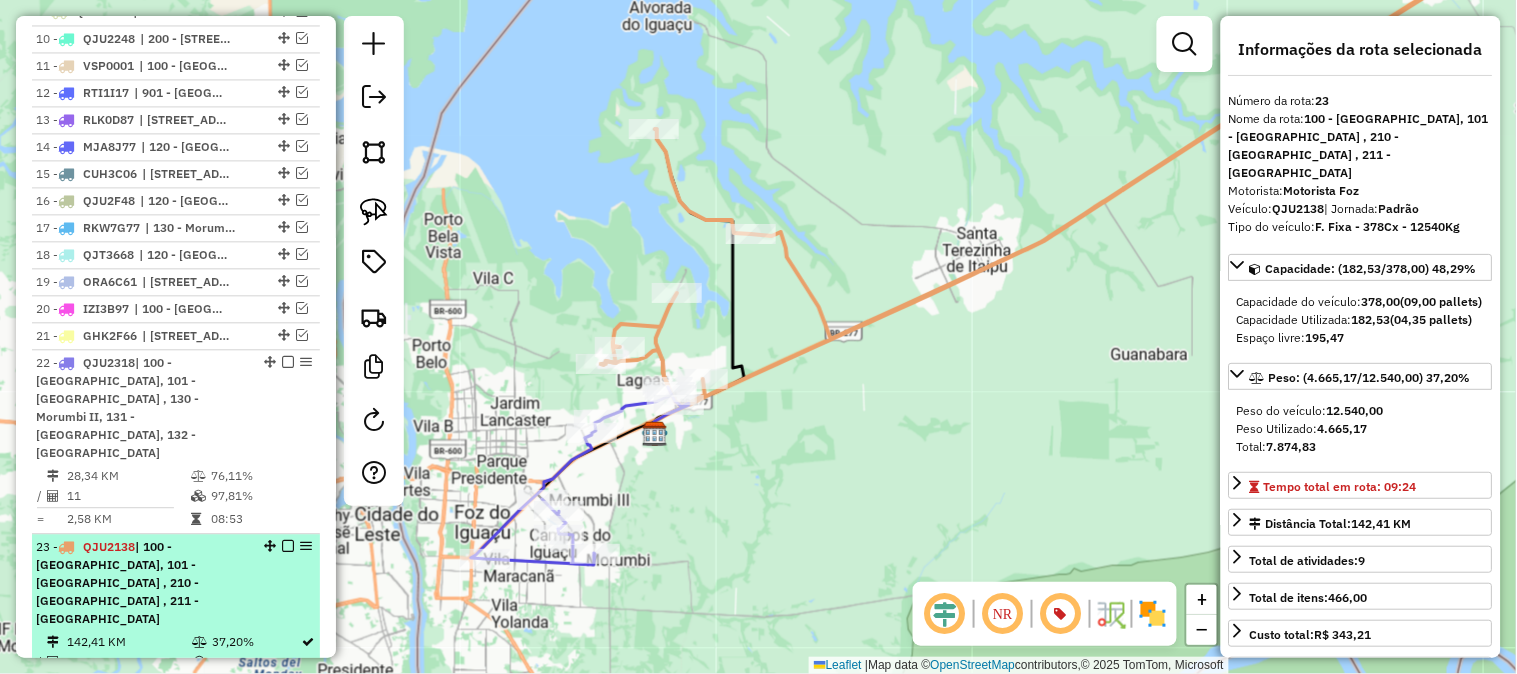scroll, scrollTop: 1171, scrollLeft: 0, axis: vertical 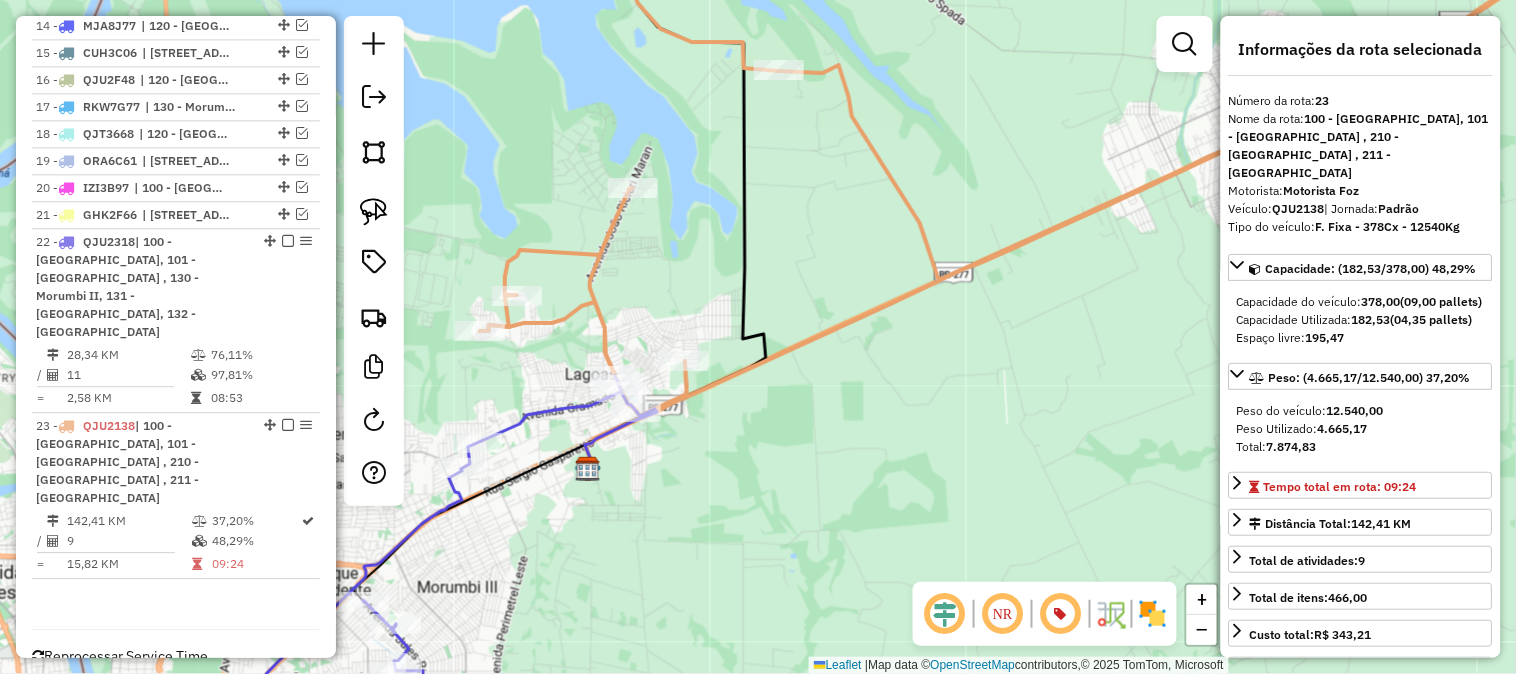 click 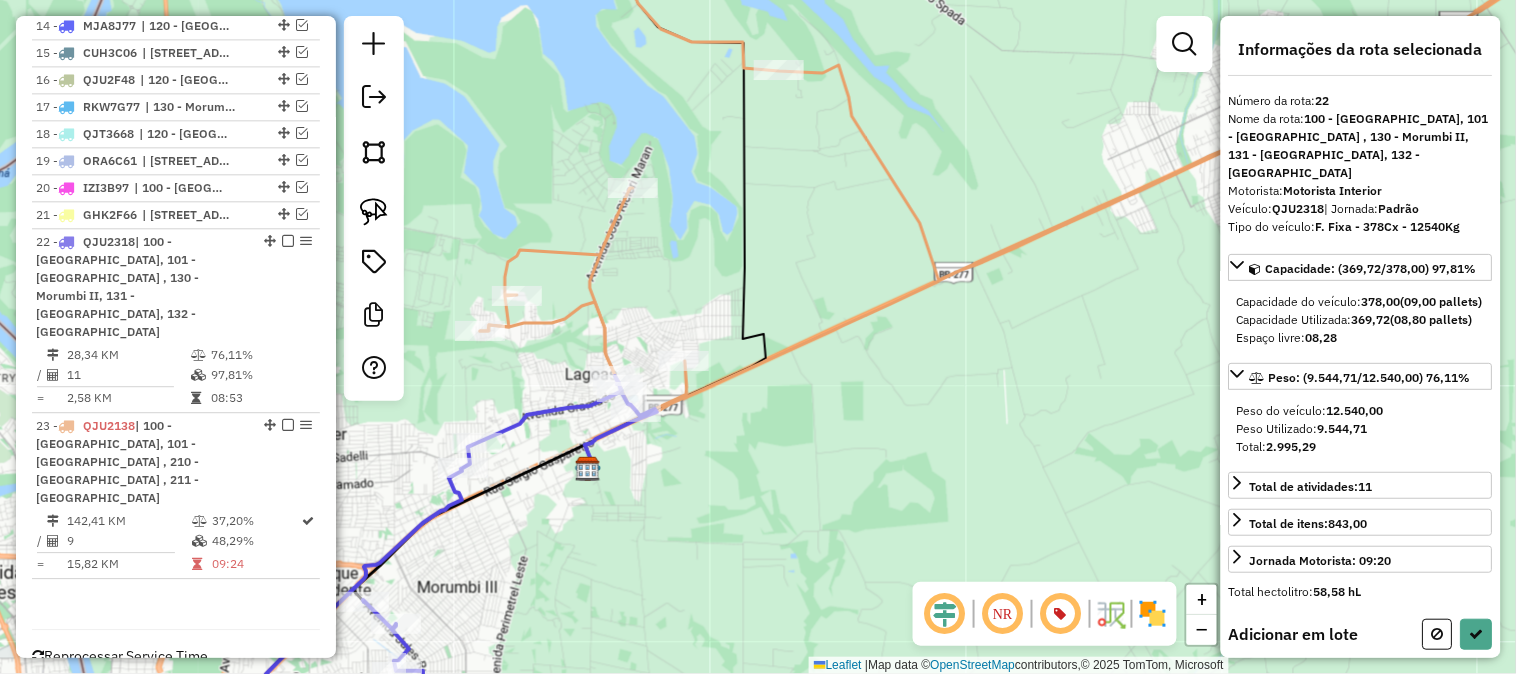 click 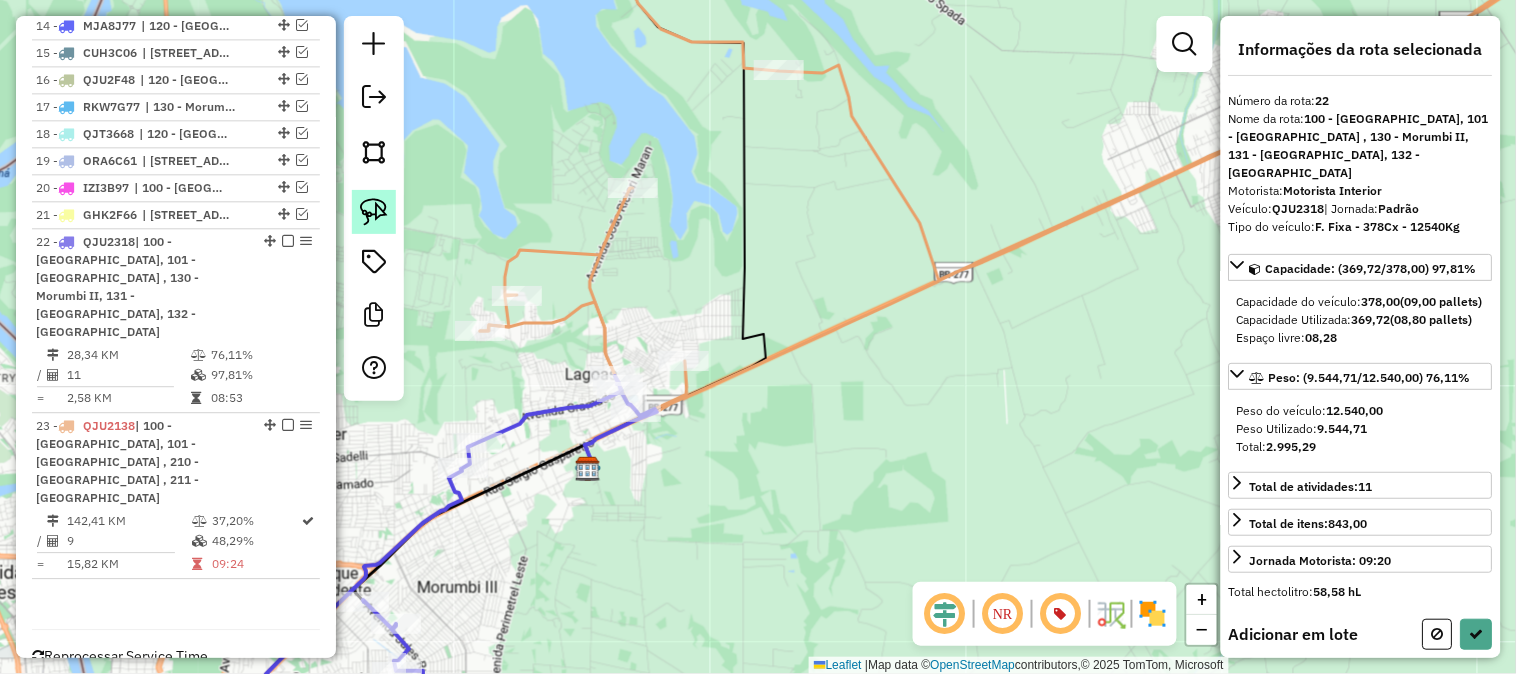 click 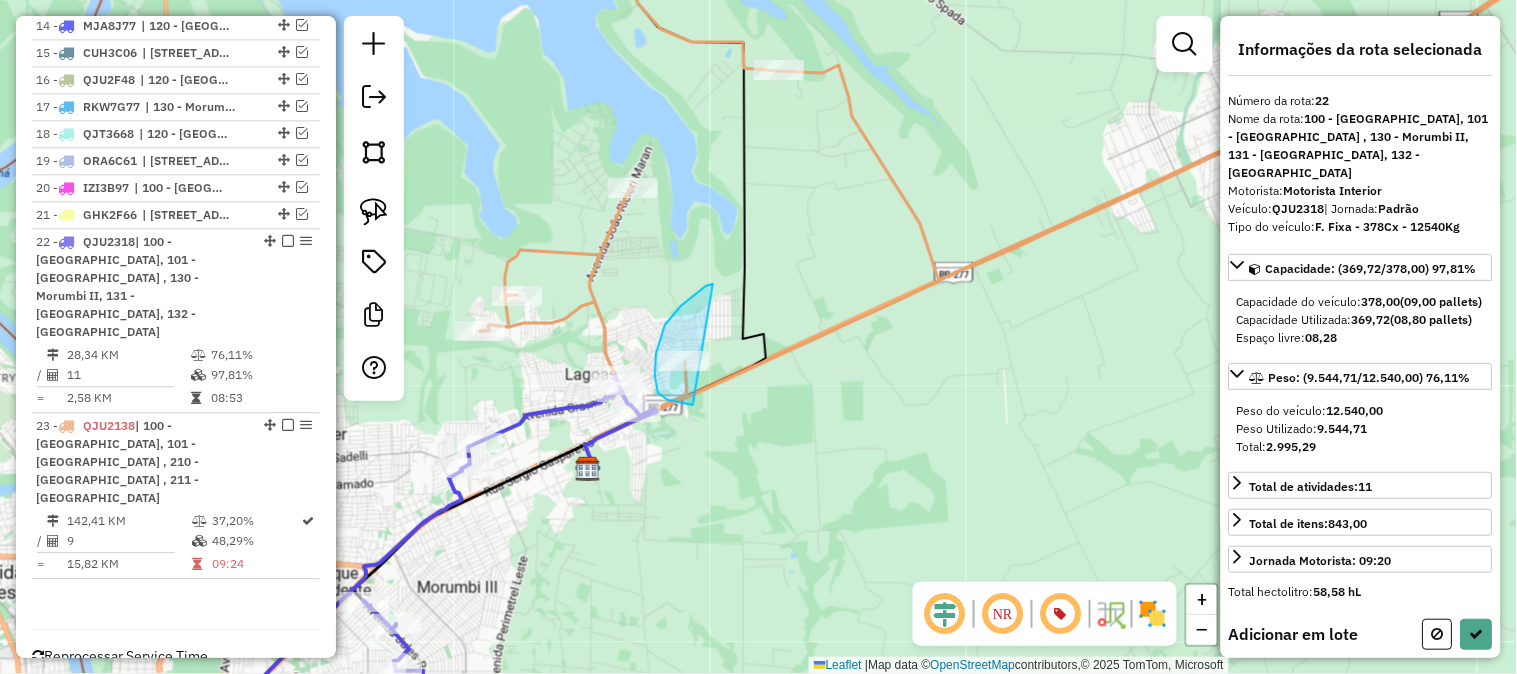 drag, startPoint x: 713, startPoint y: 284, endPoint x: 710, endPoint y: 405, distance: 121.037186 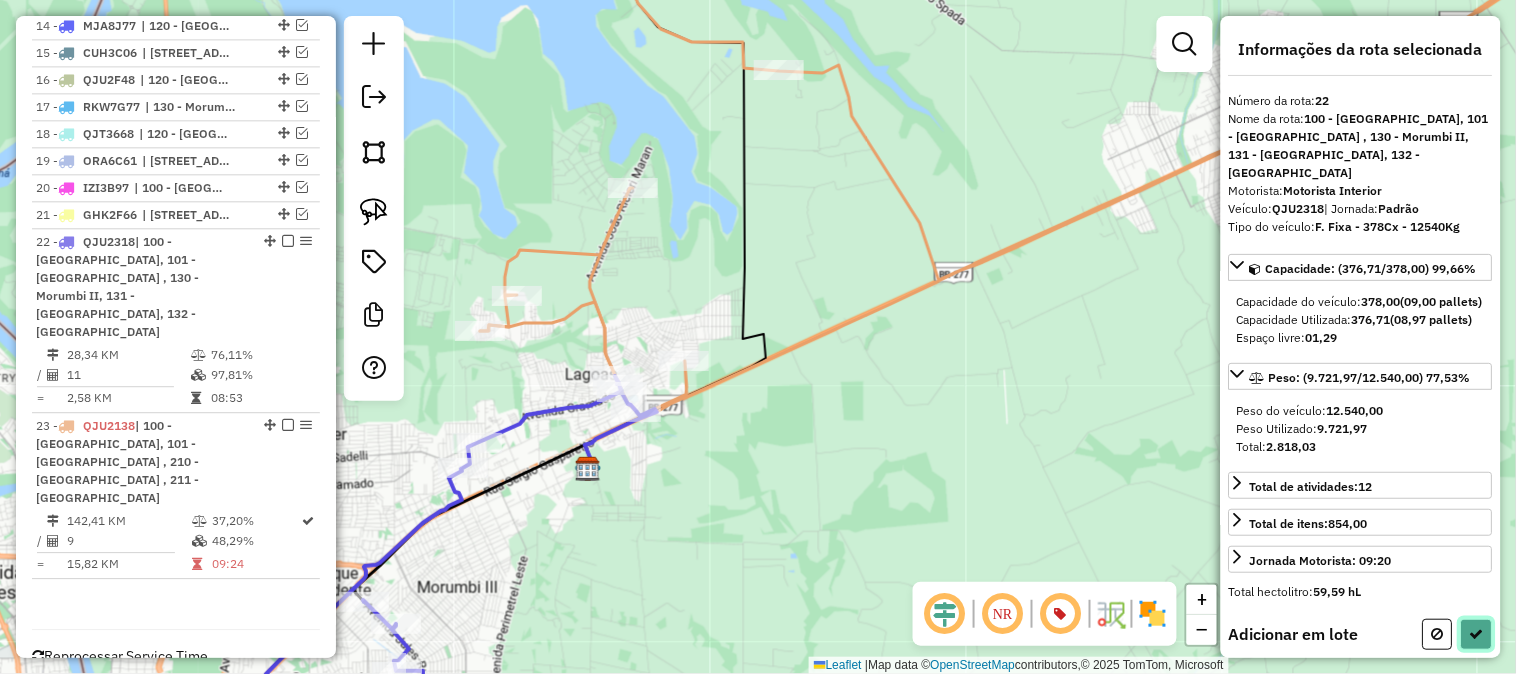 click at bounding box center (1477, 634) 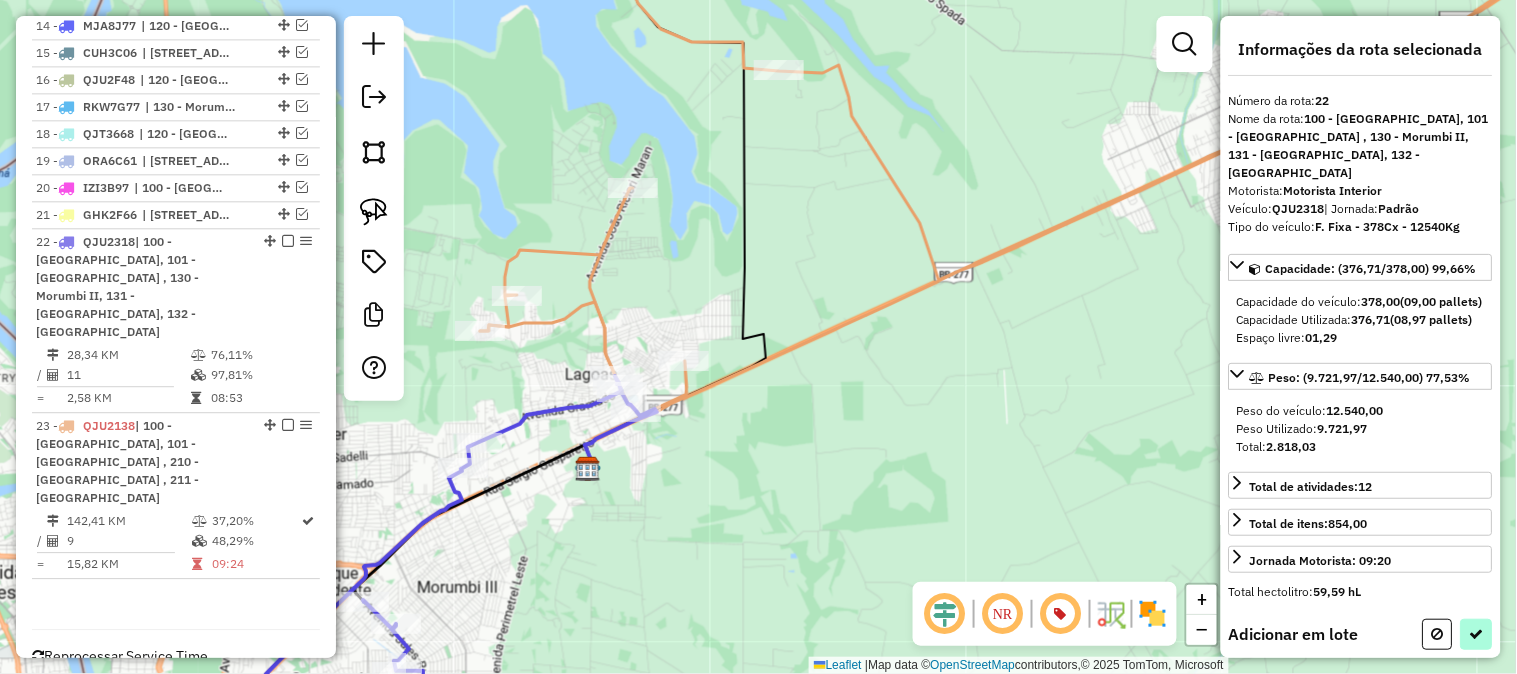 select on "**********" 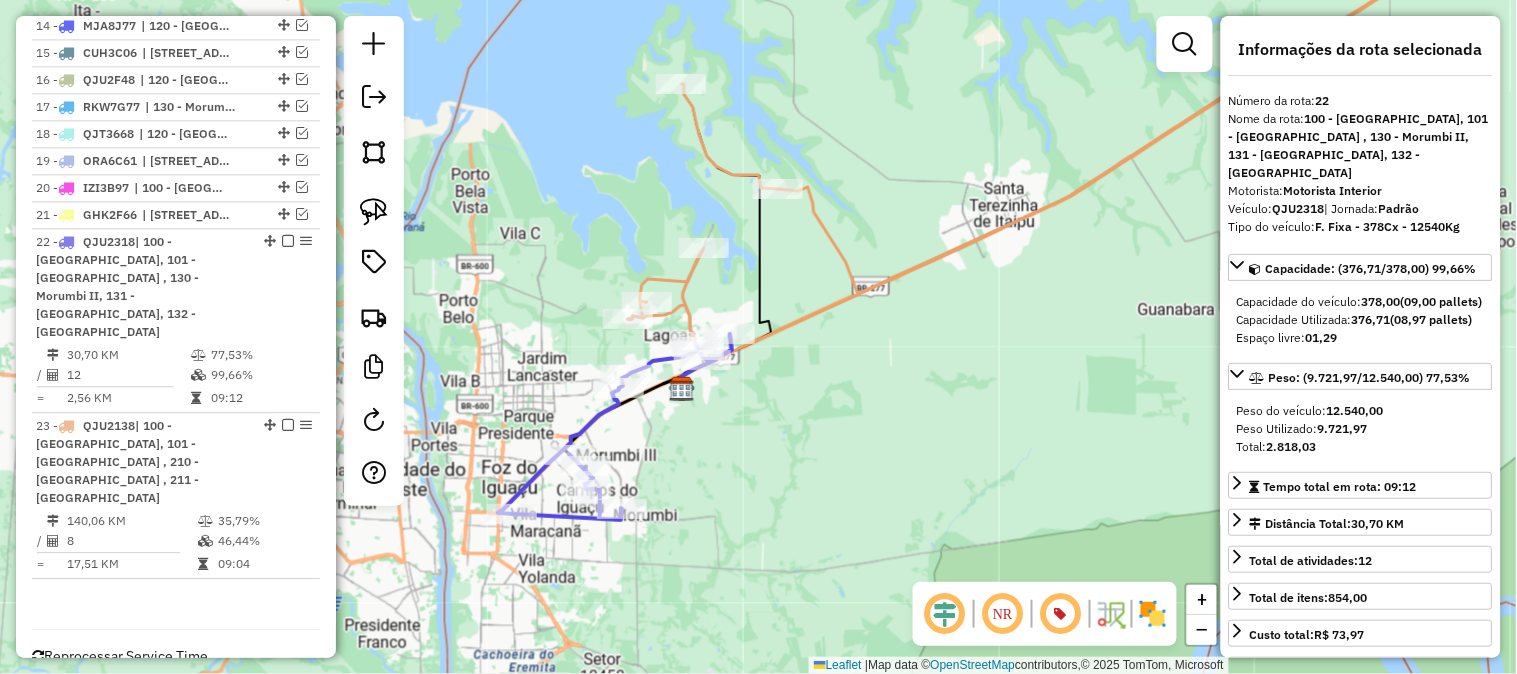 click 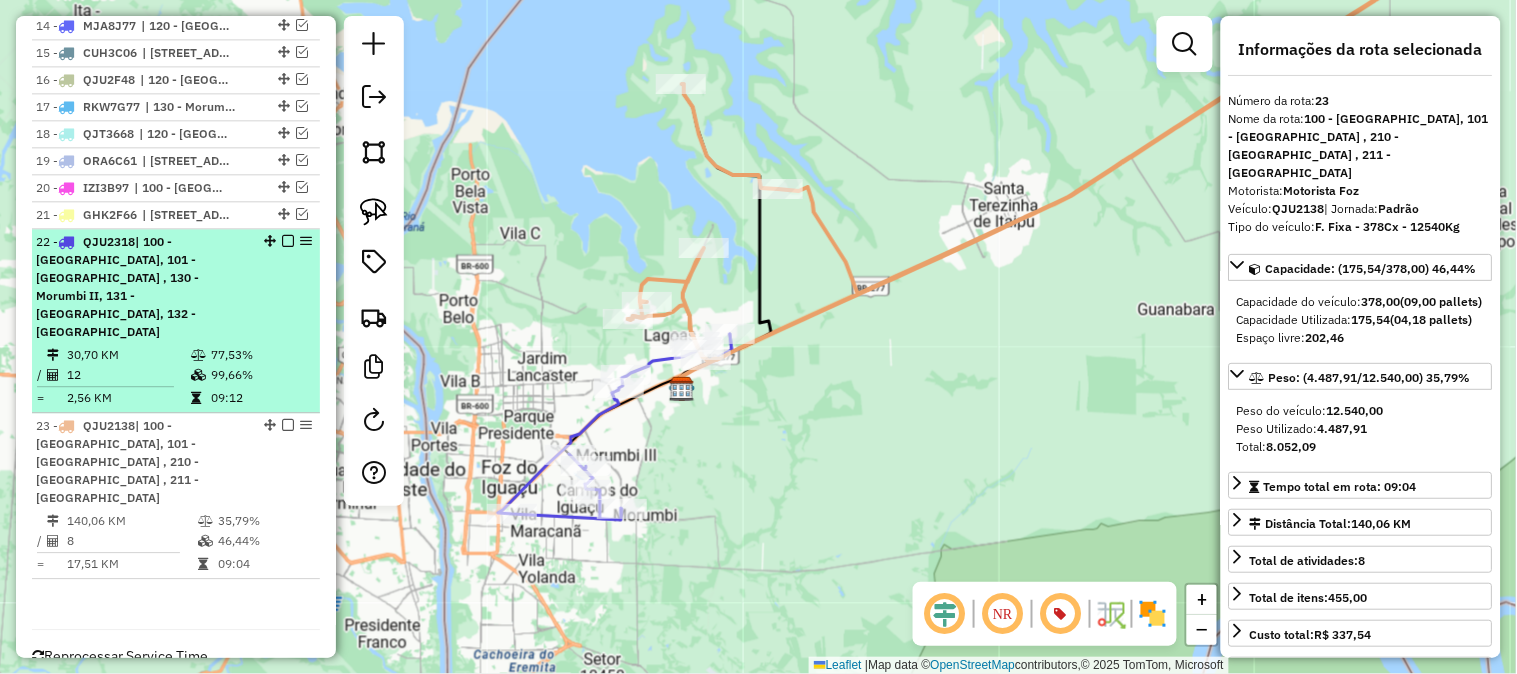 click at bounding box center [288, 241] 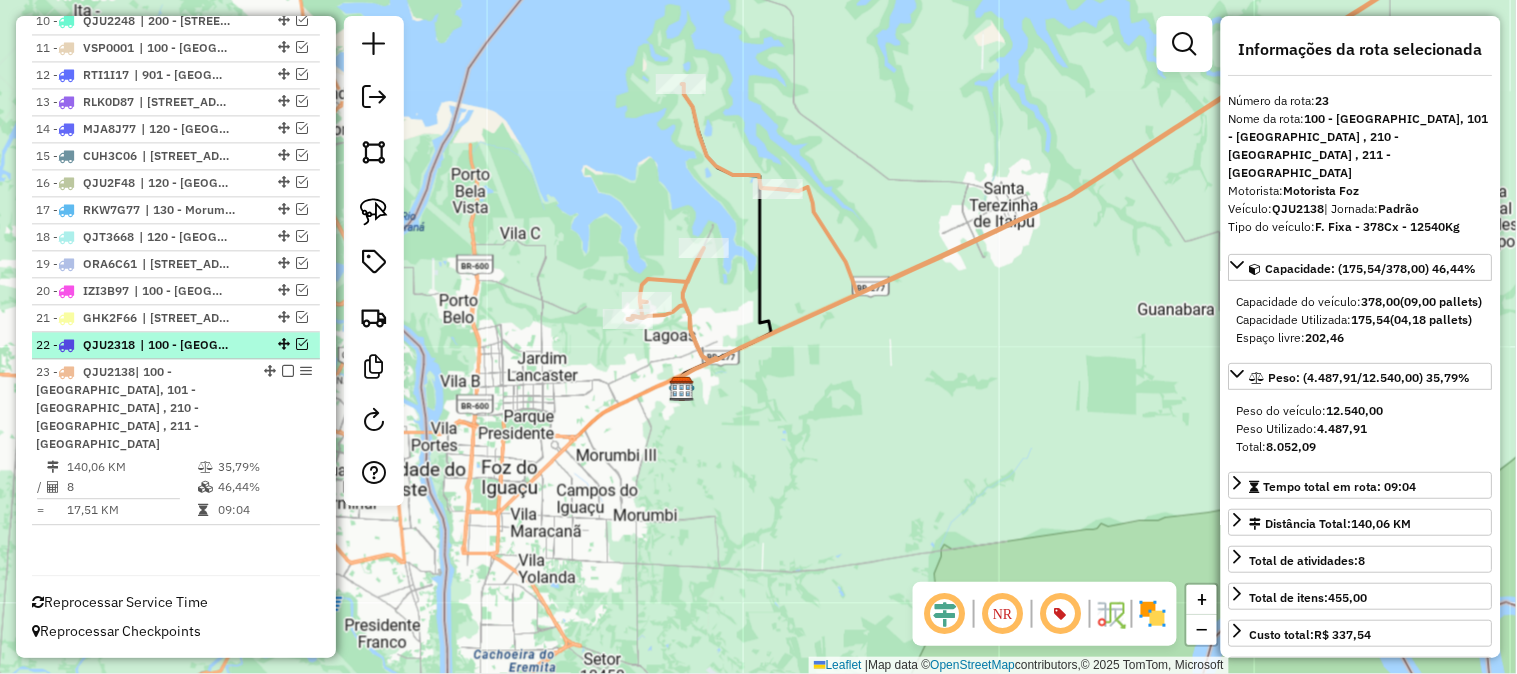 scroll, scrollTop: 1050, scrollLeft: 0, axis: vertical 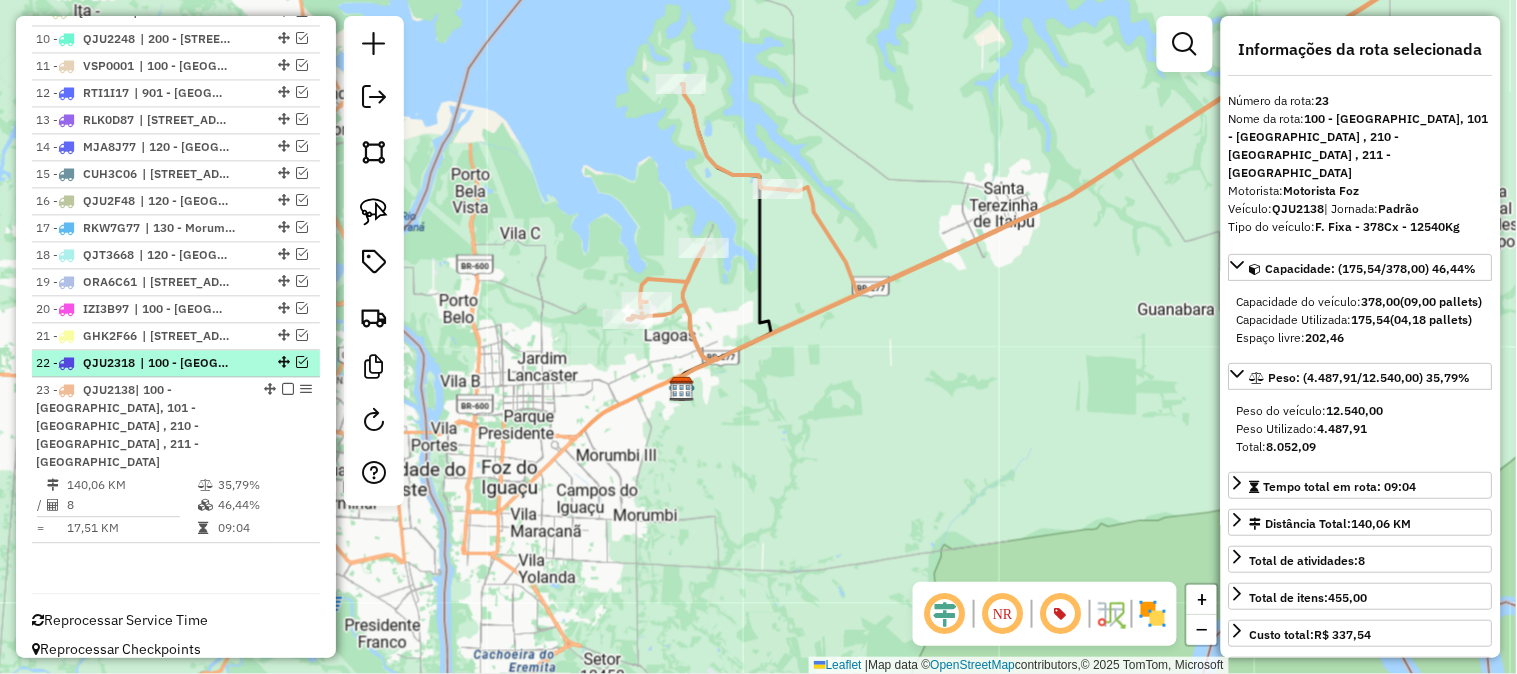 click at bounding box center [302, 362] 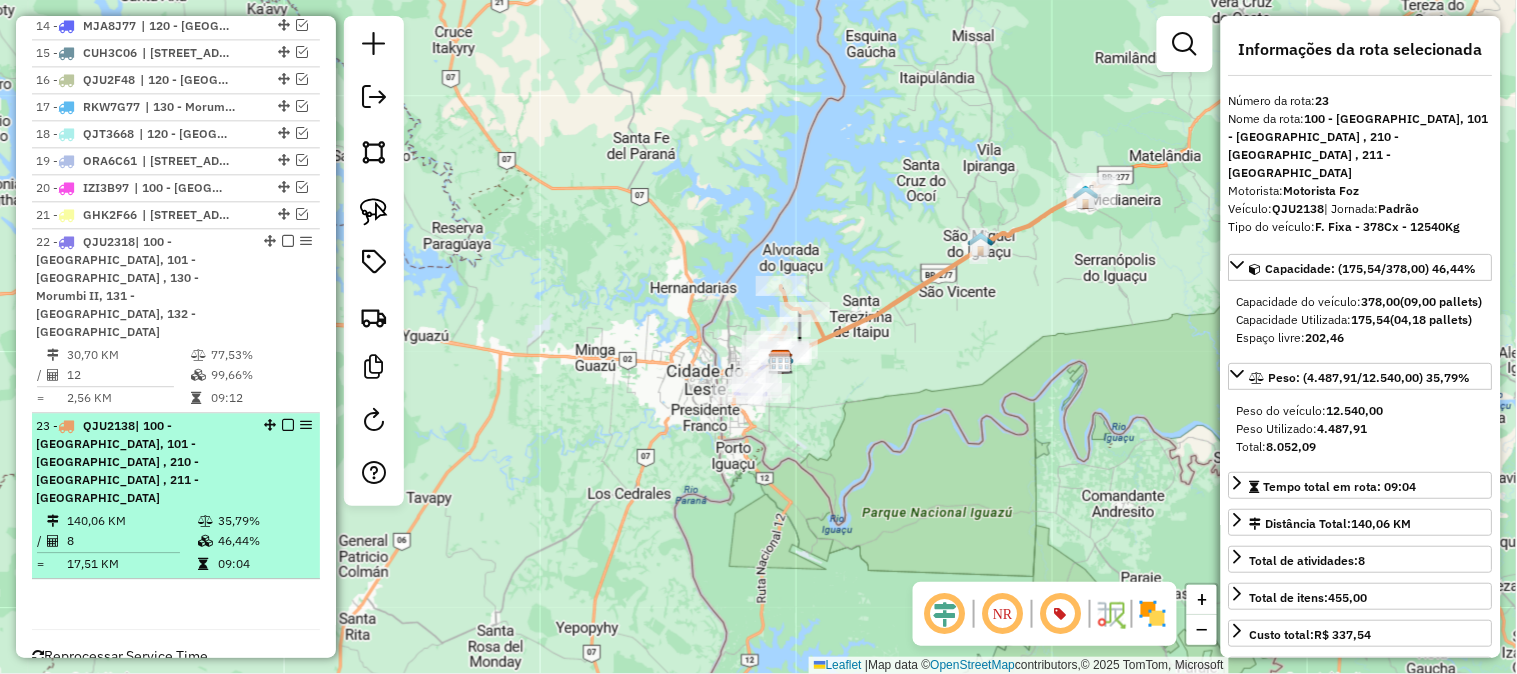 click at bounding box center [288, 425] 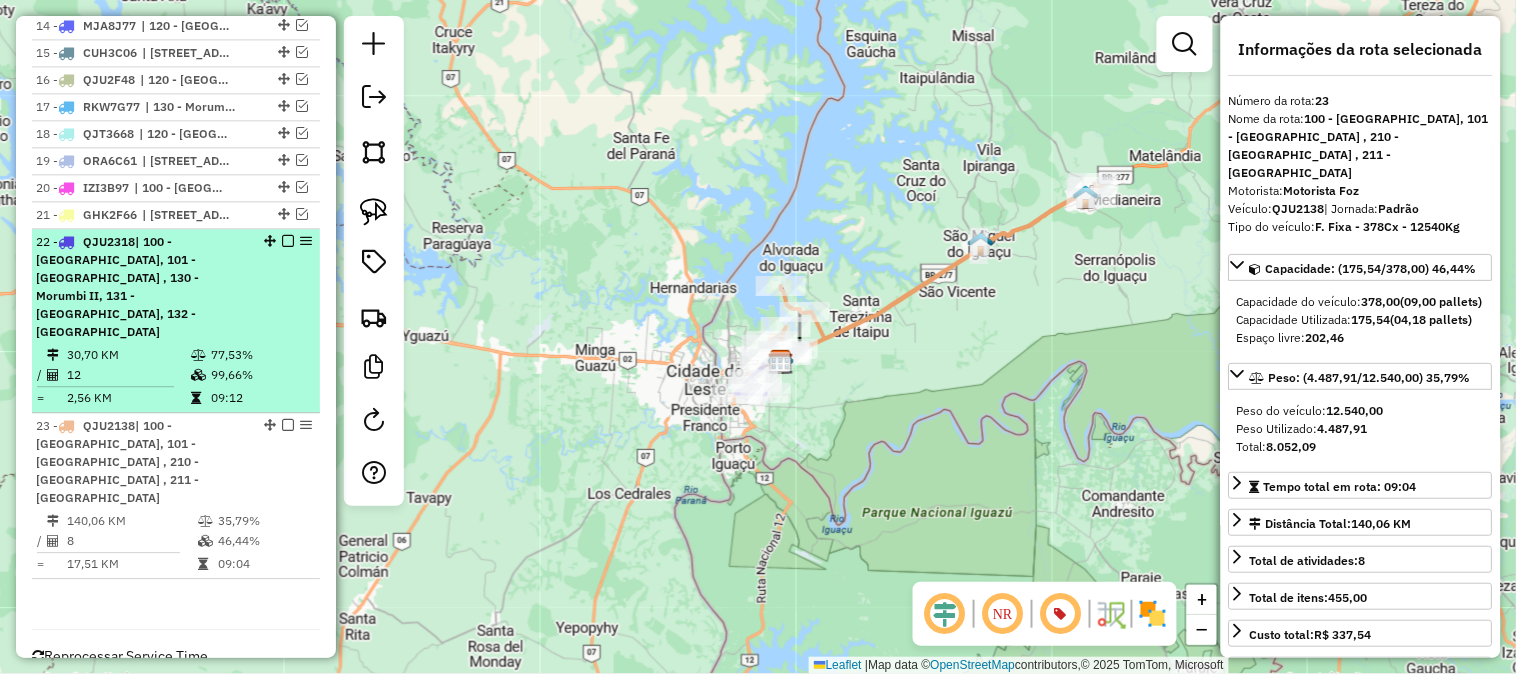 scroll, scrollTop: 1050, scrollLeft: 0, axis: vertical 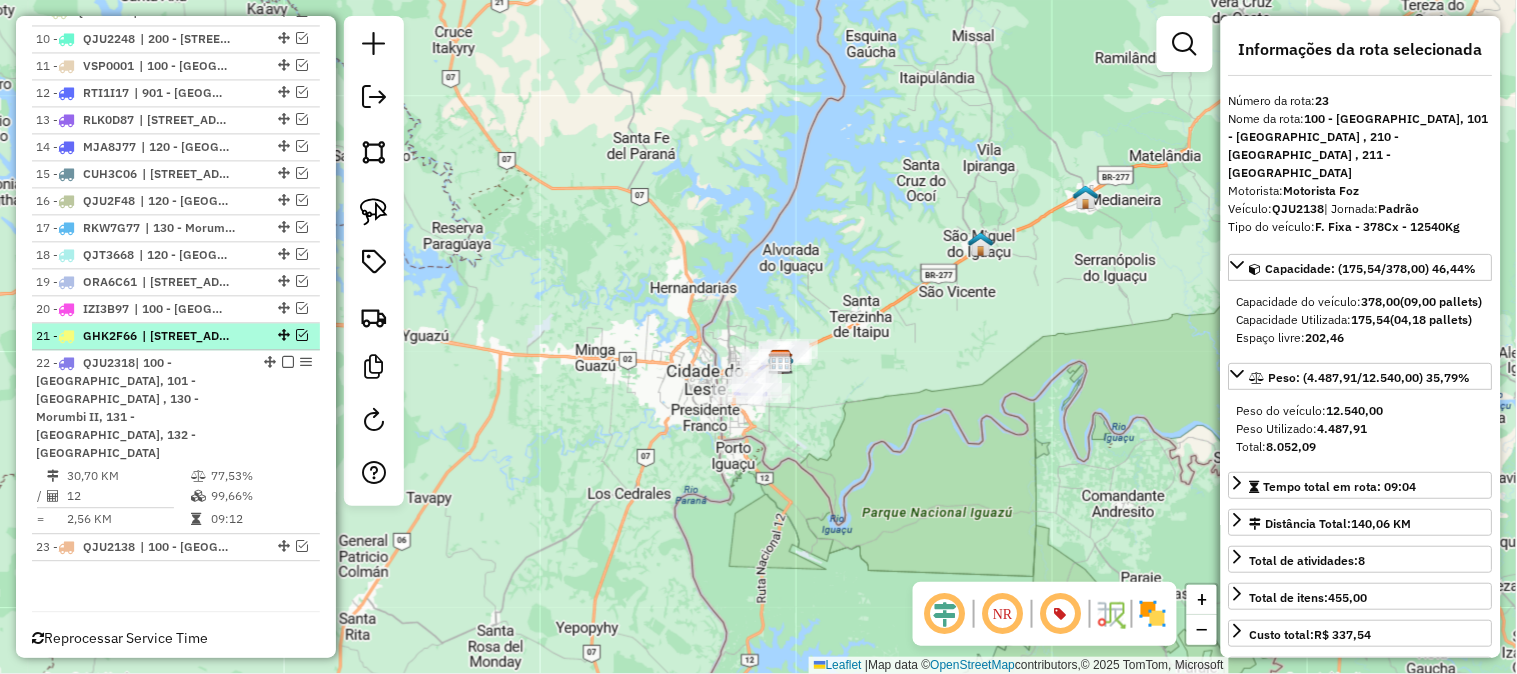 click at bounding box center [302, 335] 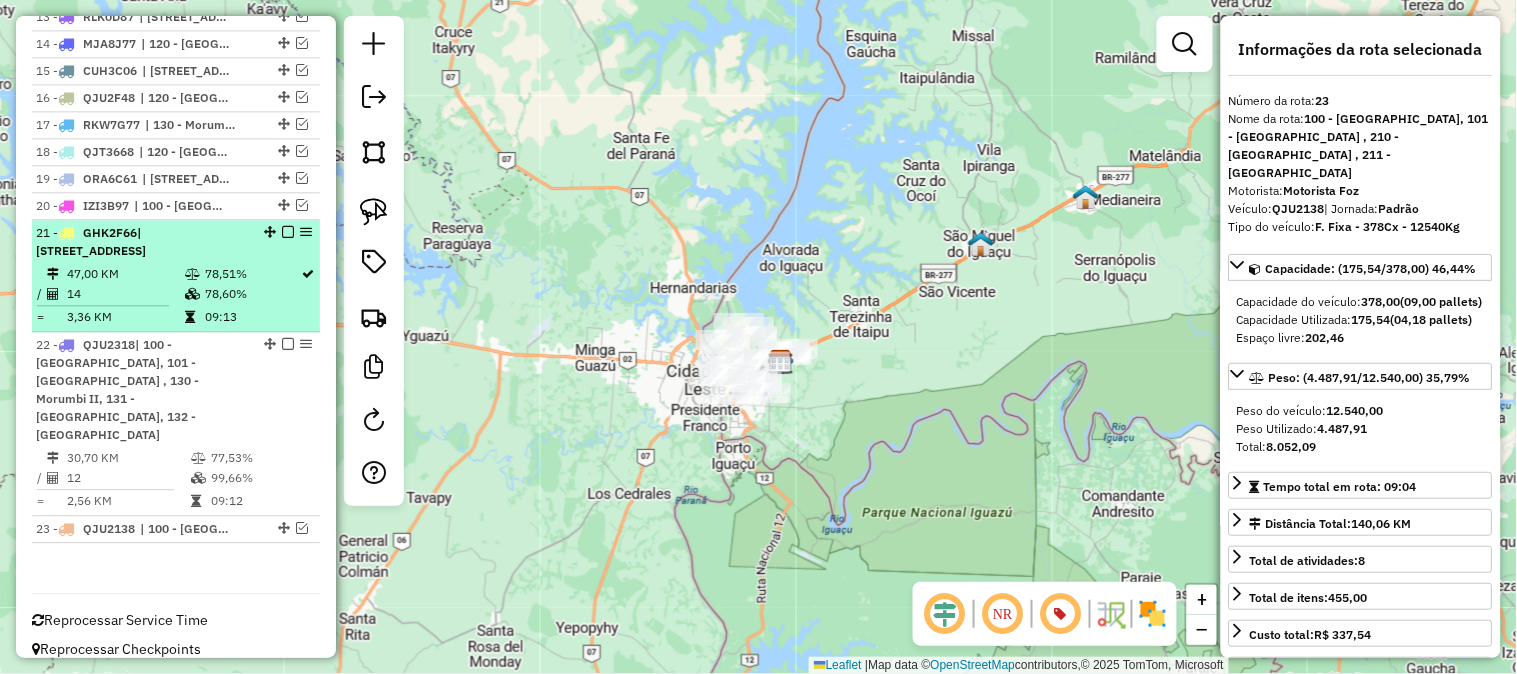 click at bounding box center (288, 232) 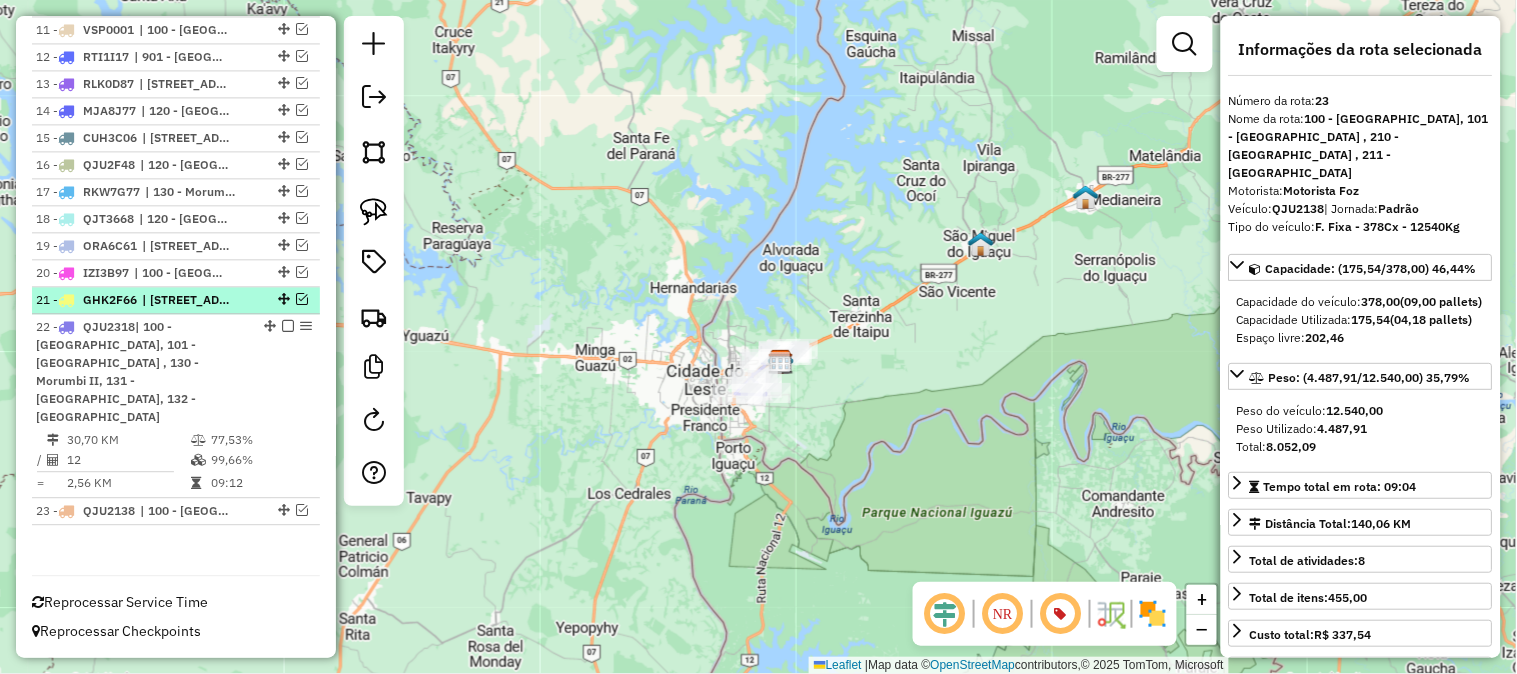 scroll, scrollTop: 1050, scrollLeft: 0, axis: vertical 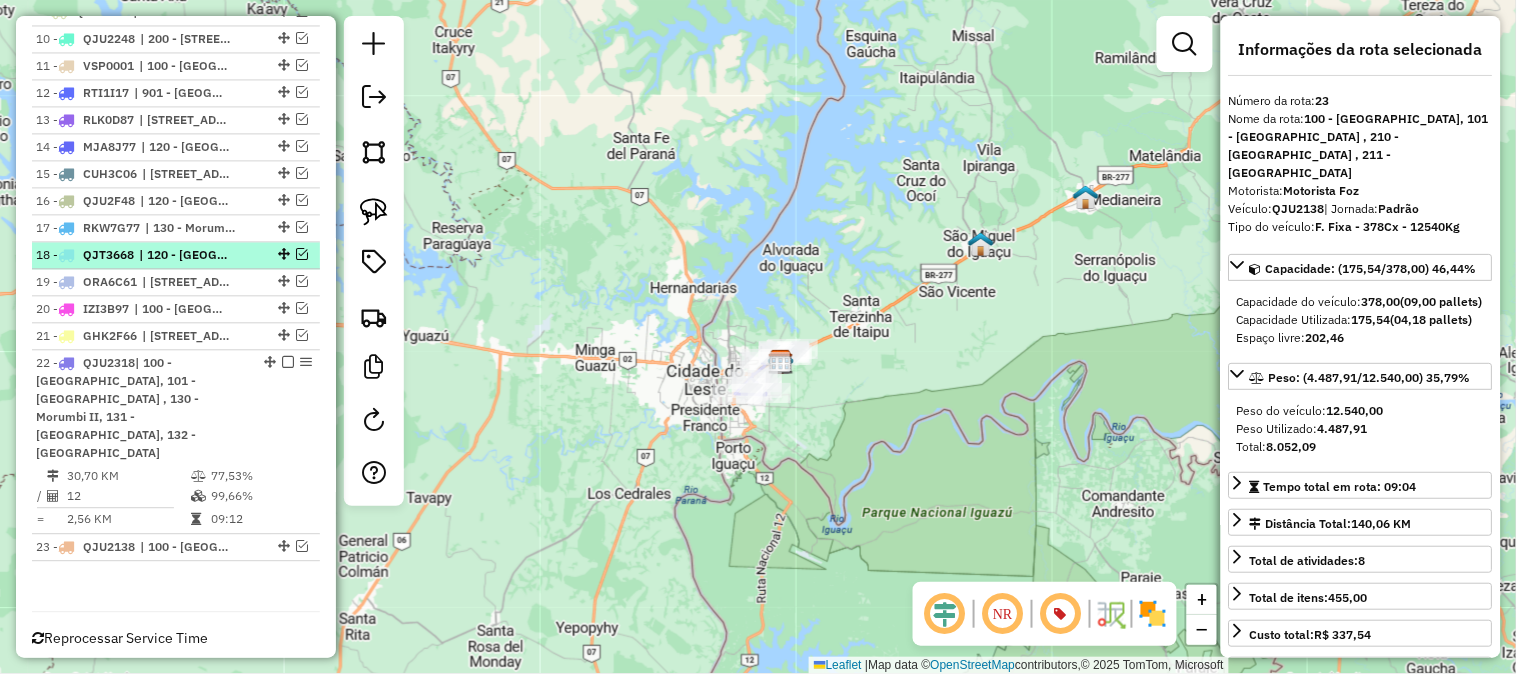 click at bounding box center (302, 254) 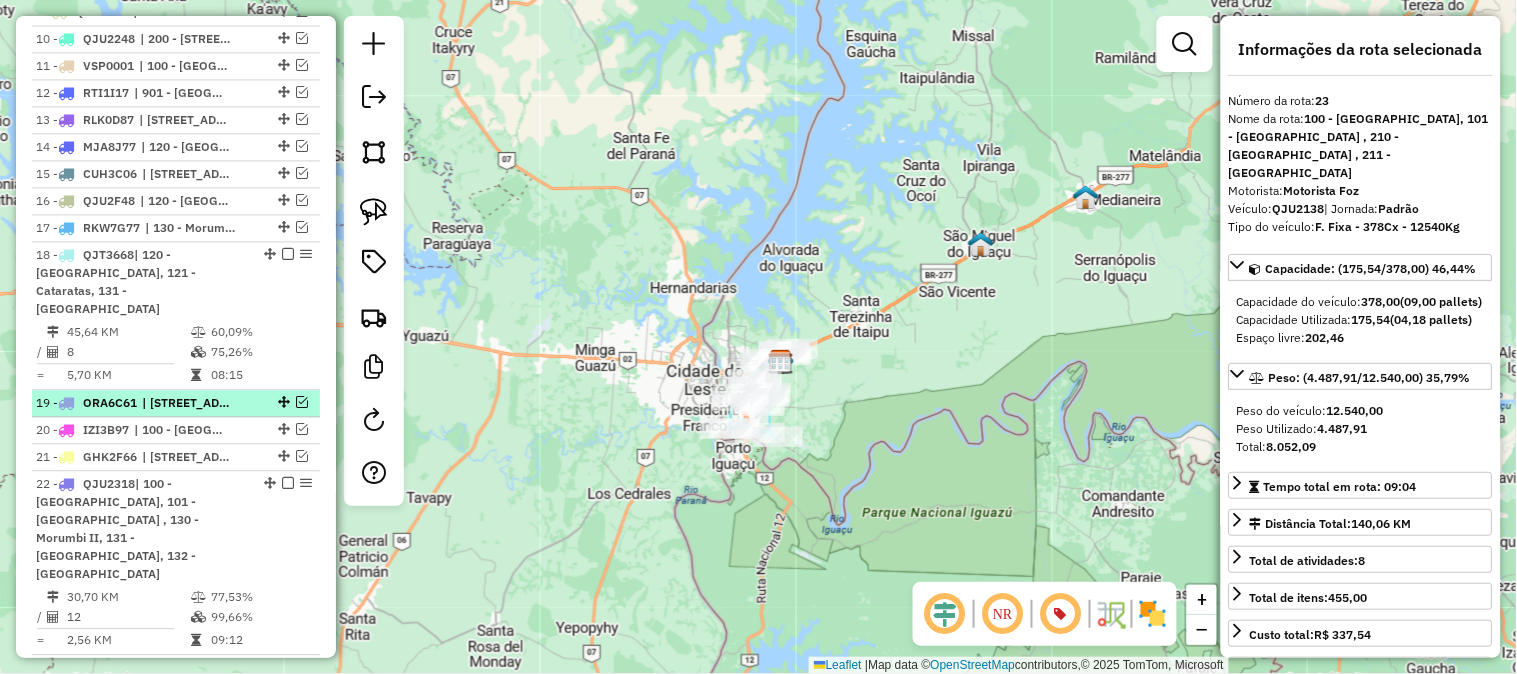 scroll, scrollTop: 1153, scrollLeft: 0, axis: vertical 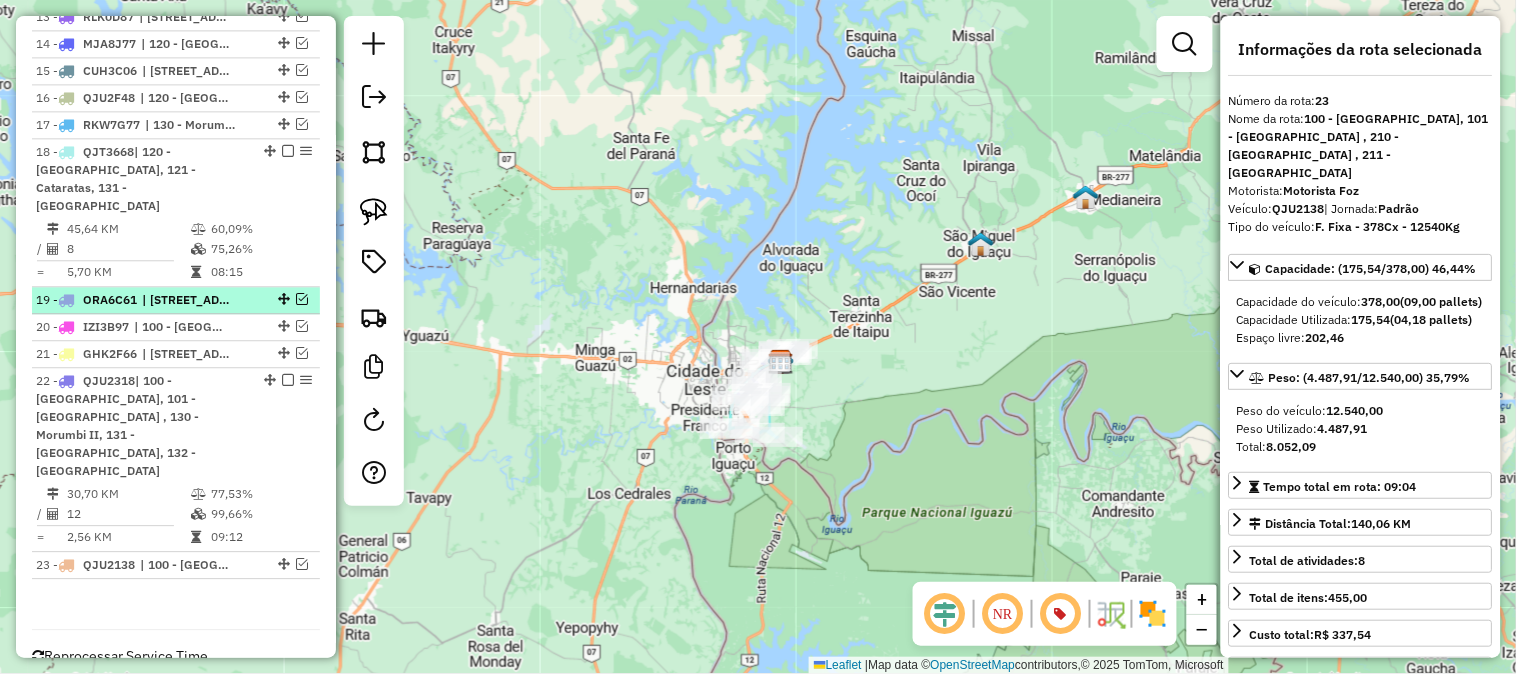 click on "| [STREET_ADDRESS]" at bounding box center [188, 300] 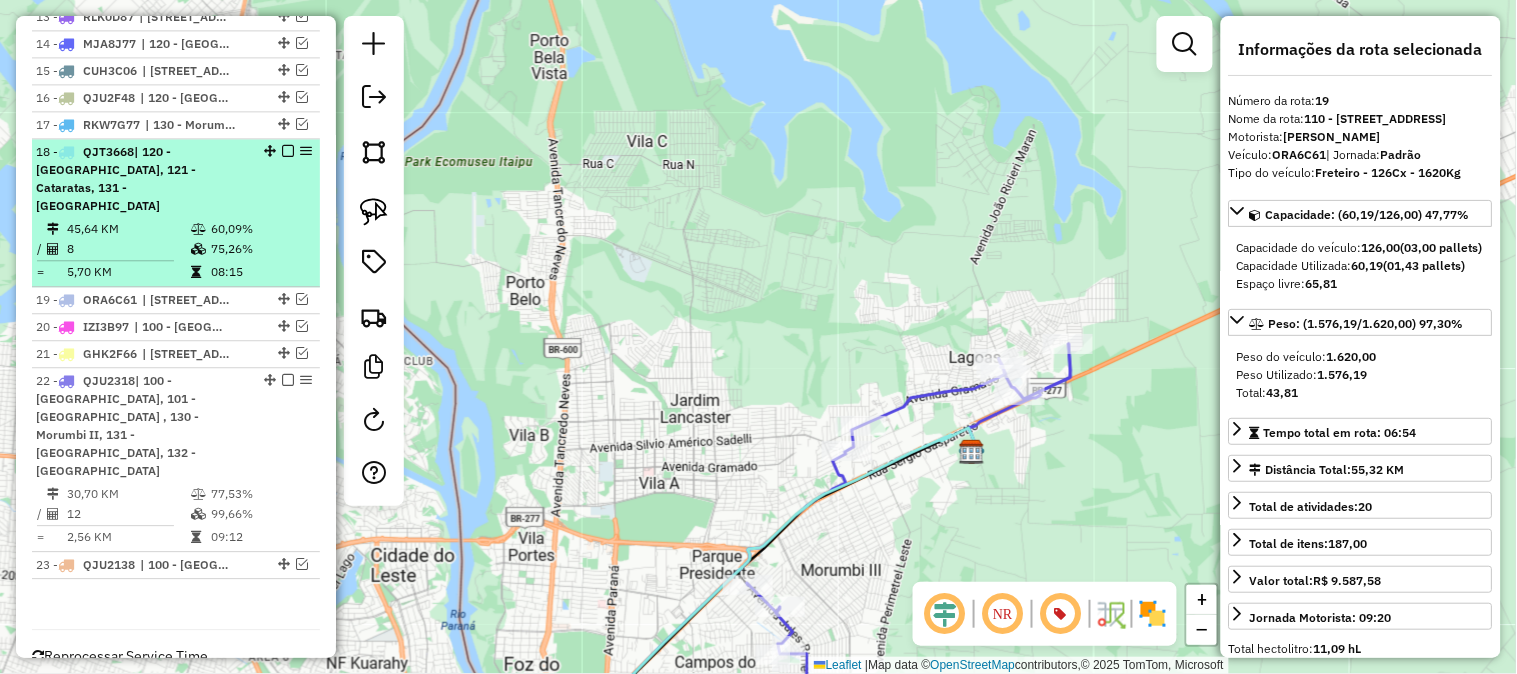click on "60,09%" at bounding box center (260, 229) 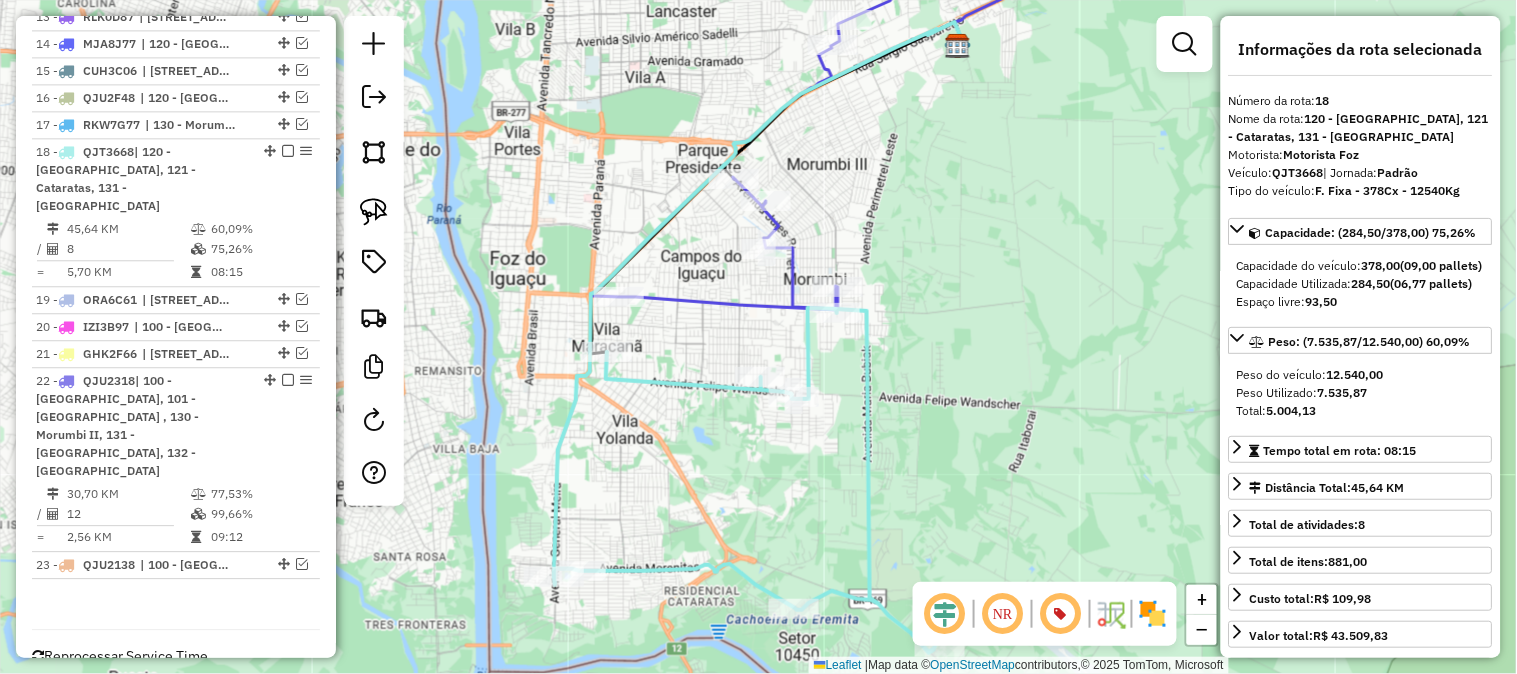 click on "Janela de atendimento Grade de atendimento Capacidade Transportadoras Veículos Cliente Pedidos  Rotas Selecione os dias de semana para filtrar as janelas de atendimento  Seg   Ter   Qua   Qui   Sex   Sáb   Dom  Informe o período da janela de atendimento: De: Até:  Filtrar exatamente a janela do cliente  Considerar janela de atendimento padrão  Selecione os dias de semana para filtrar as grades de atendimento  Seg   Ter   Qua   Qui   Sex   Sáb   Dom   Considerar clientes sem dia de atendimento cadastrado  Clientes fora do dia de atendimento selecionado Filtrar as atividades entre os valores definidos abaixo:  Peso mínimo:   Peso máximo:   Cubagem mínima:   Cubagem máxima:   De:   Até:  Filtrar as atividades entre o tempo de atendimento definido abaixo:  De:   Até:   Considerar capacidade total dos clientes não roteirizados Transportadora: Selecione um ou mais itens Tipo de veículo: Selecione um ou mais itens Veículo: Selecione um ou mais itens Motorista: Selecione um ou mais itens Nome: Rótulo:" 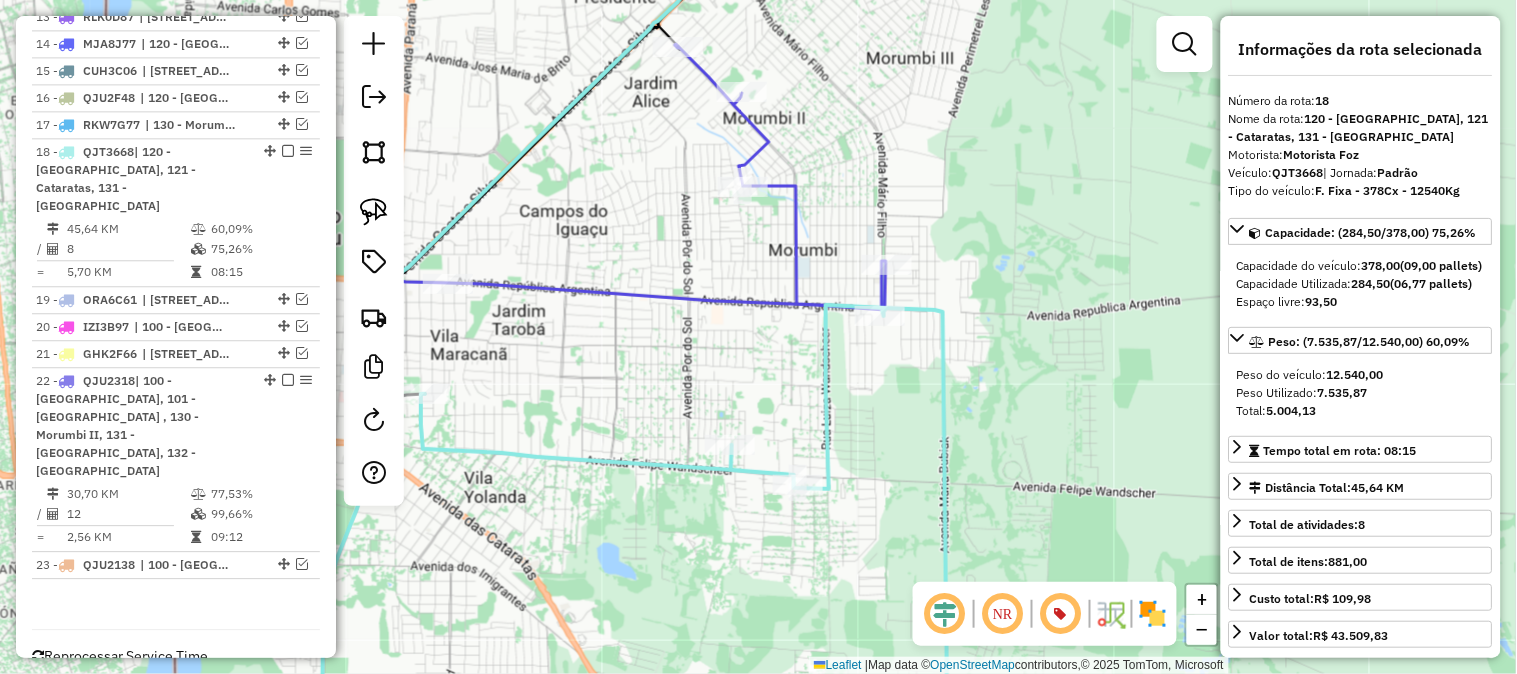 click 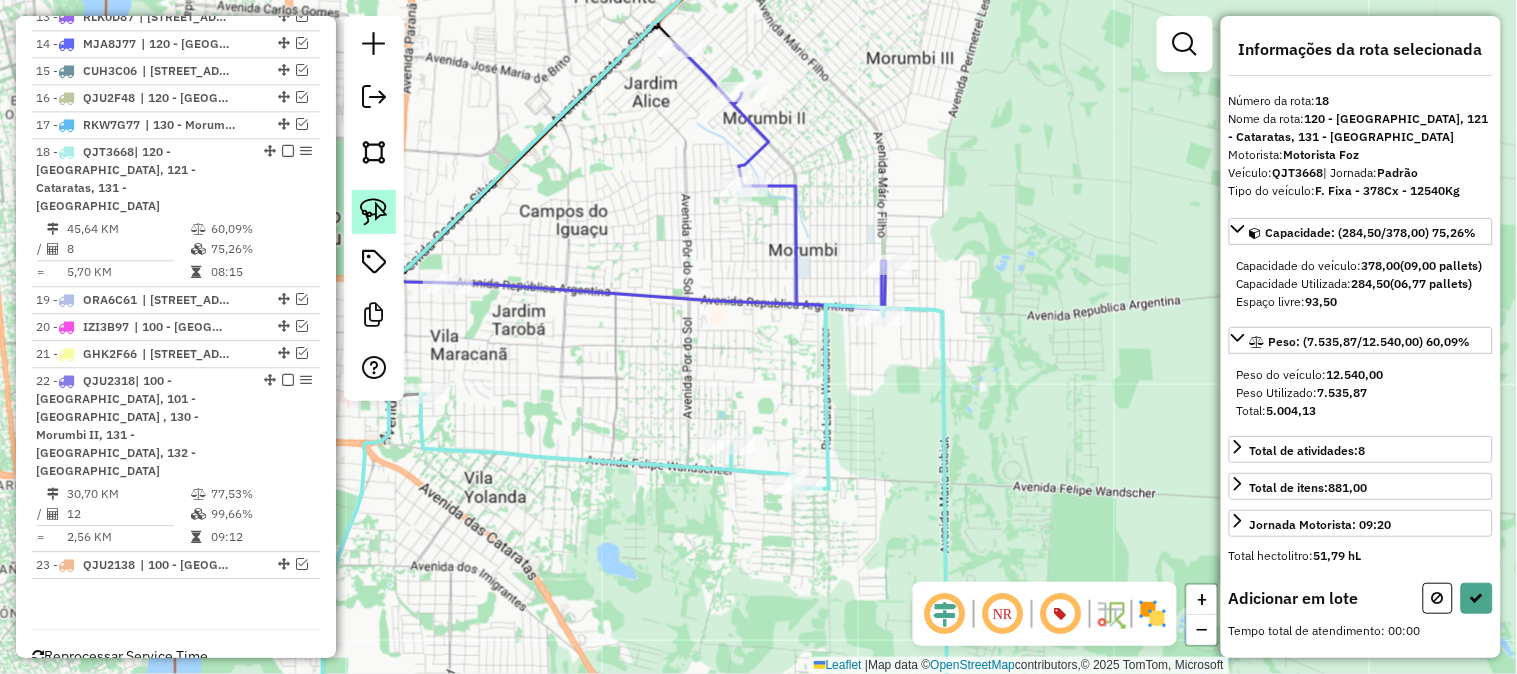 click 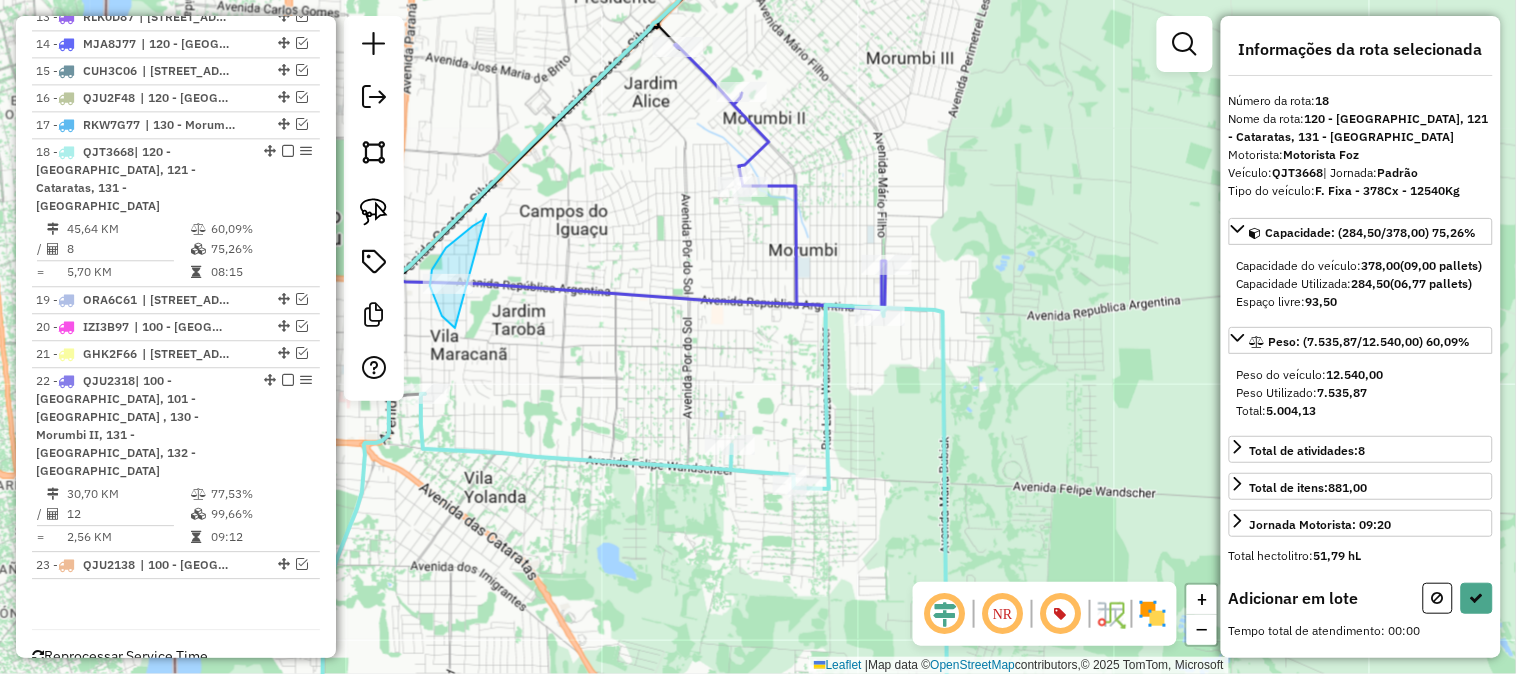 drag, startPoint x: 483, startPoint y: 220, endPoint x: 510, endPoint y: 341, distance: 123.97581 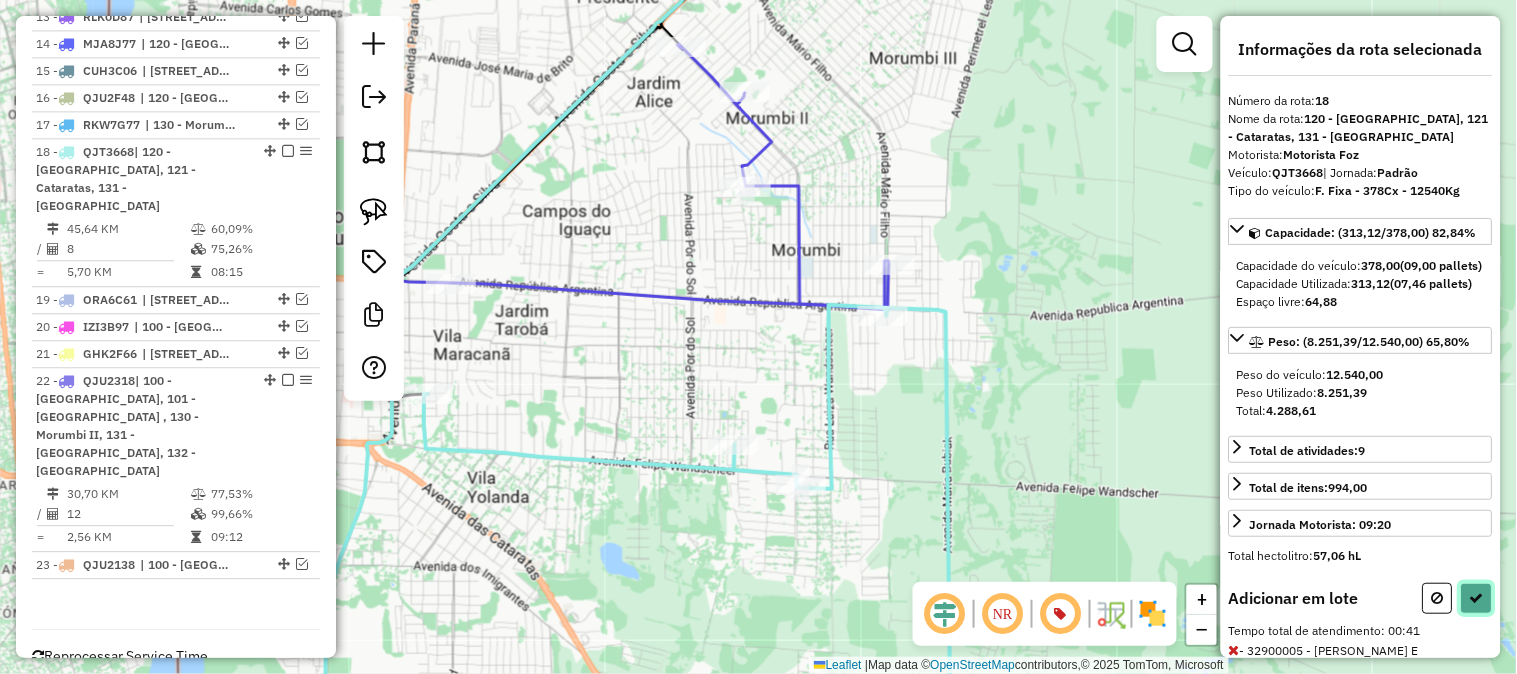 click at bounding box center (1477, 598) 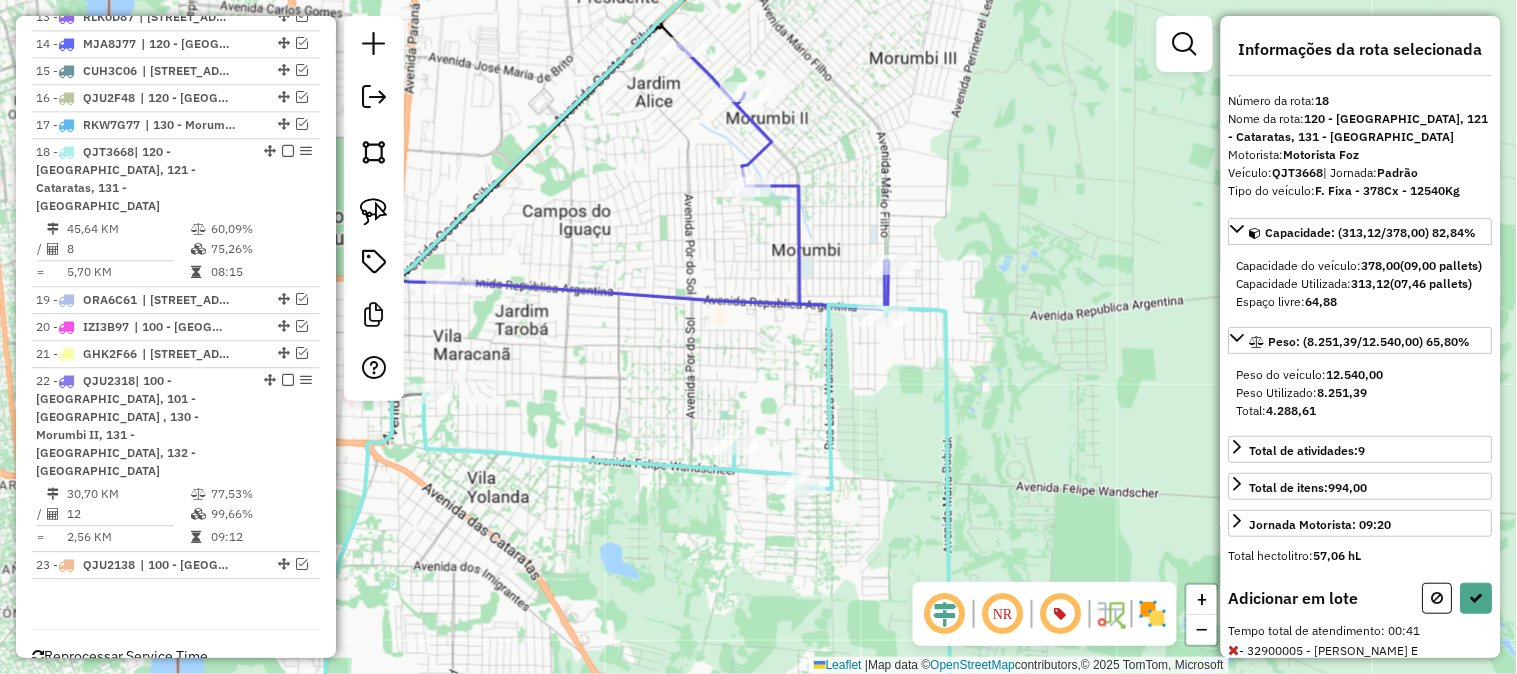 select on "**********" 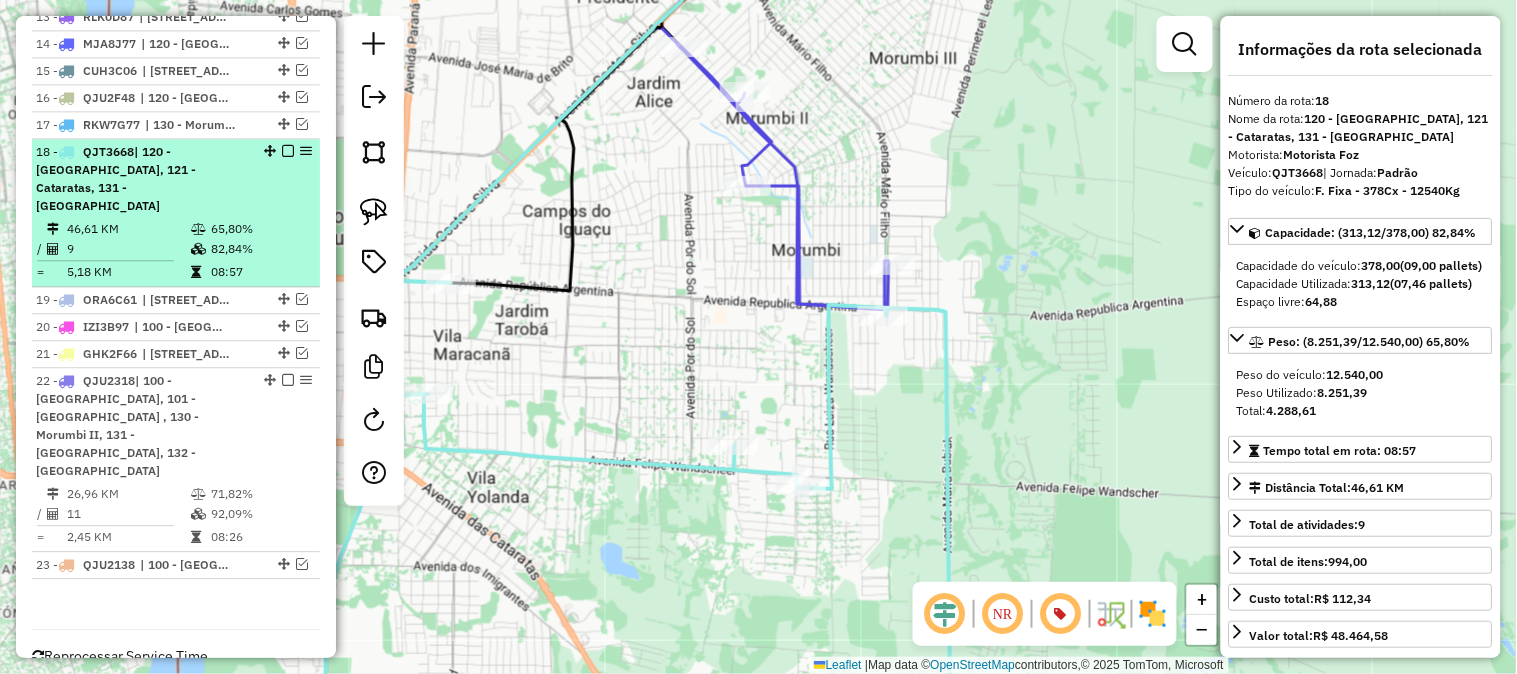 click on "82,84%" at bounding box center [260, 249] 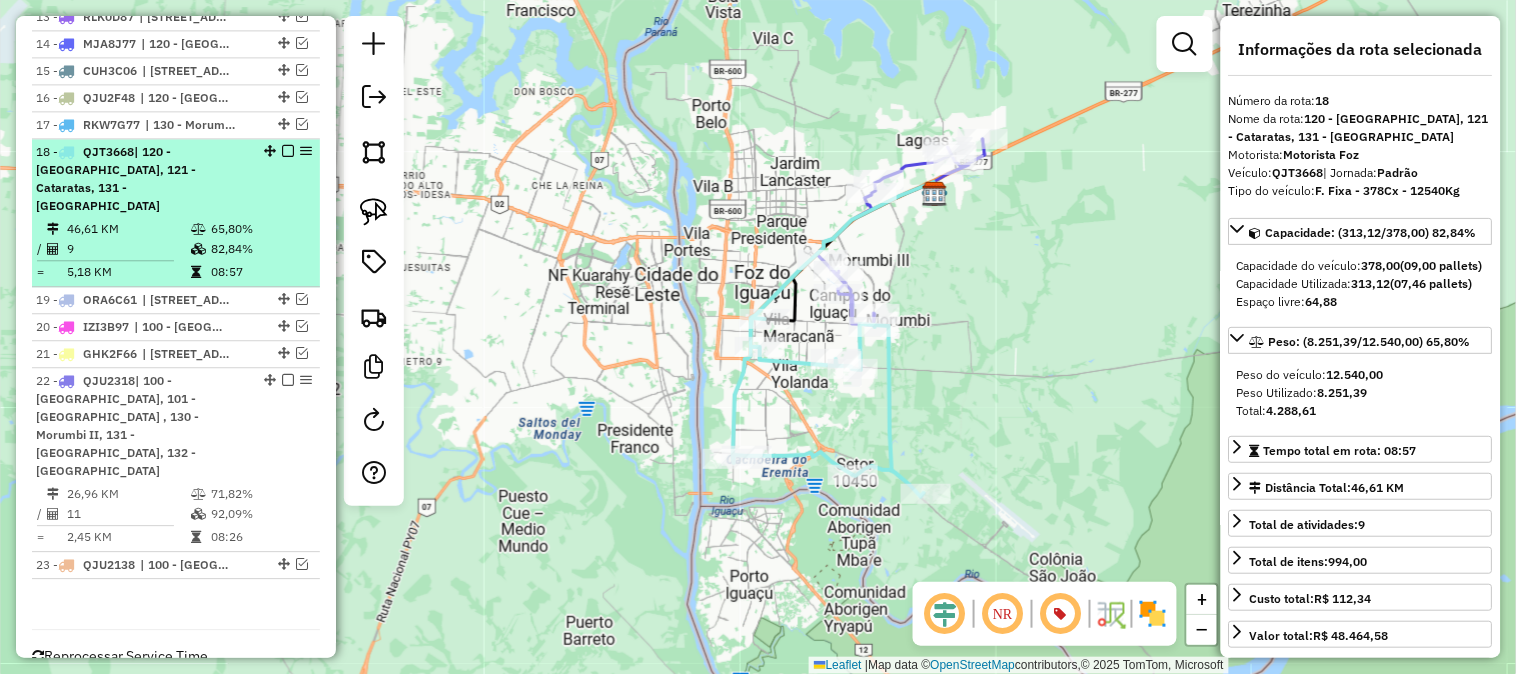 click at bounding box center [288, 151] 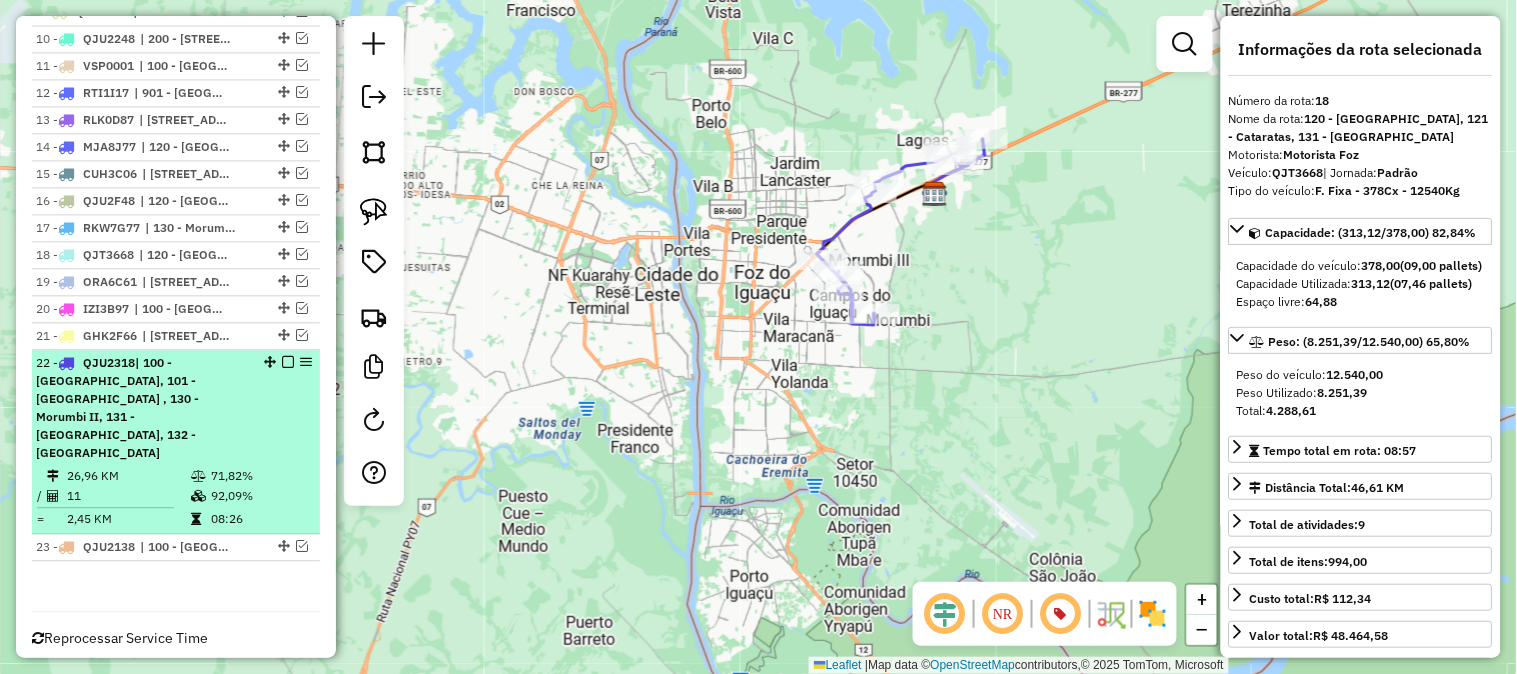 click at bounding box center (288, 362) 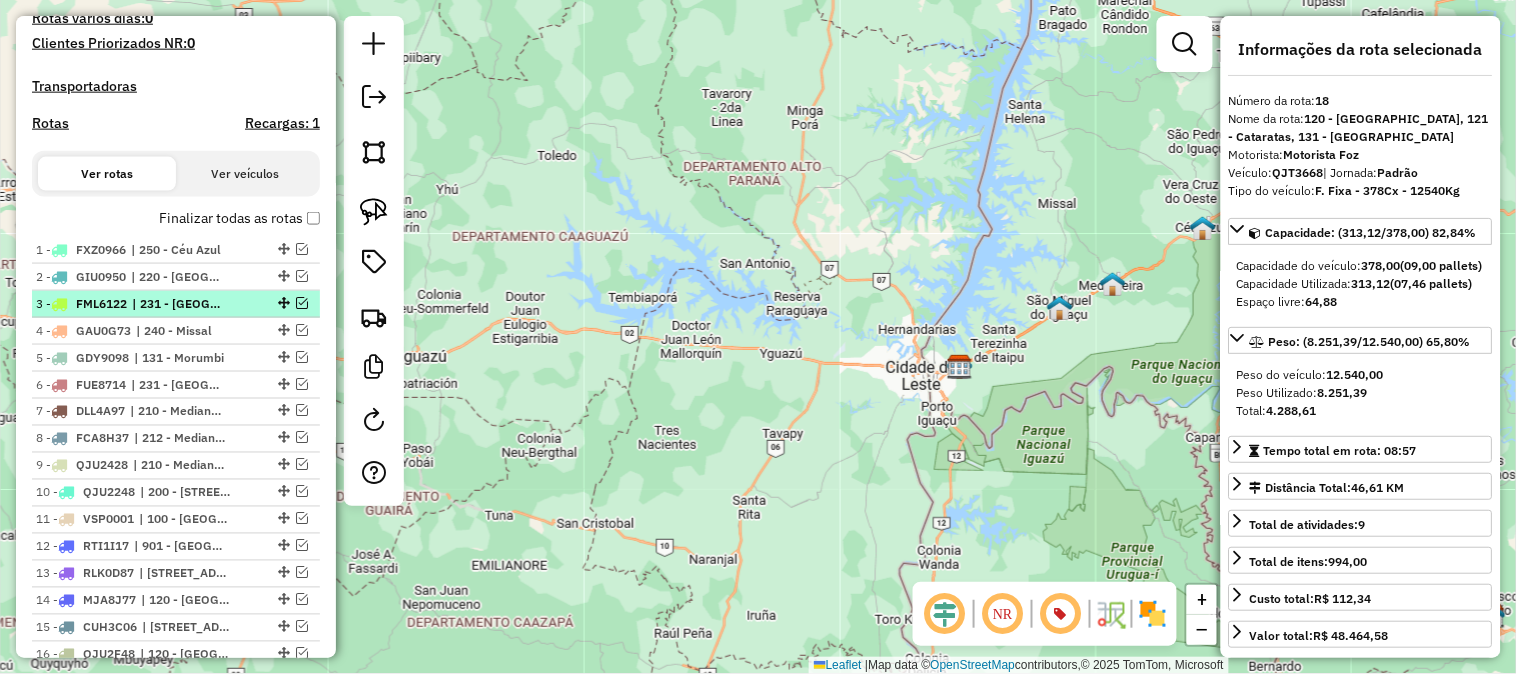 scroll, scrollTop: 374, scrollLeft: 0, axis: vertical 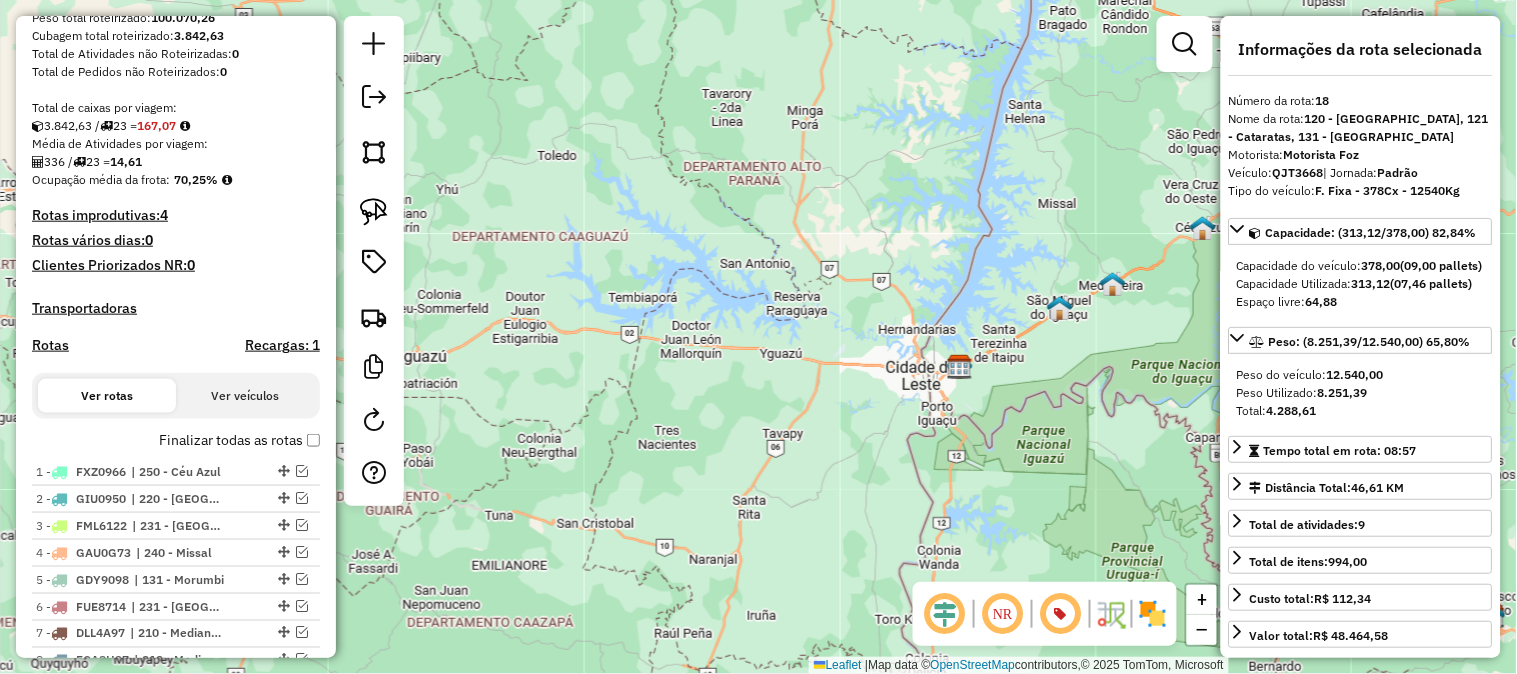 click on "Depósito:  CDD Foz do Iguaçu  Total de rotas:  23  Distância Total:  2.242,82 km  Tempo total:  183:29  Custo total:  R$ 5.338,56  Valor total:  R$ 574.656,89  - Total roteirizado:  R$ 574.656,89  - Total não roteirizado:  R$ 0,00  Total de Atividades Roteirizadas:  336  Total de Pedidos Roteirizados:  432  Peso total roteirizado:  100.070,26  Cubagem total roteirizado:  3.842,63  Total de Atividades não Roteirizadas:  0  Total de Pedidos não Roteirizados:  0 Total de caixas por viagem:  3.842,63 /   23 =  167,07 Média de Atividades por viagem:  336 /   23 =  14,61 Ocupação média da frota:  70,25%   Rotas improdutivas:  4  Rotas vários dias:  0  Clientes Priorizados NR:  0  Transportadoras  Rotas  Recargas: 1   Ver rotas   Ver veículos  Finalizar todas as rotas   1 -       FXZ0966   | 250 - Céu Azul   2 -       GIU0950   | 220 - [GEOGRAPHIC_DATA], 221 - [GEOGRAPHIC_DATA]   3 -       FML6122   | 231 - [GEOGRAPHIC_DATA]   4 -       GAU0G73   | 240 - Missal   5 -       GDY9098   | 131 - [GEOGRAPHIC_DATA]   6 -" at bounding box center [176, 471] 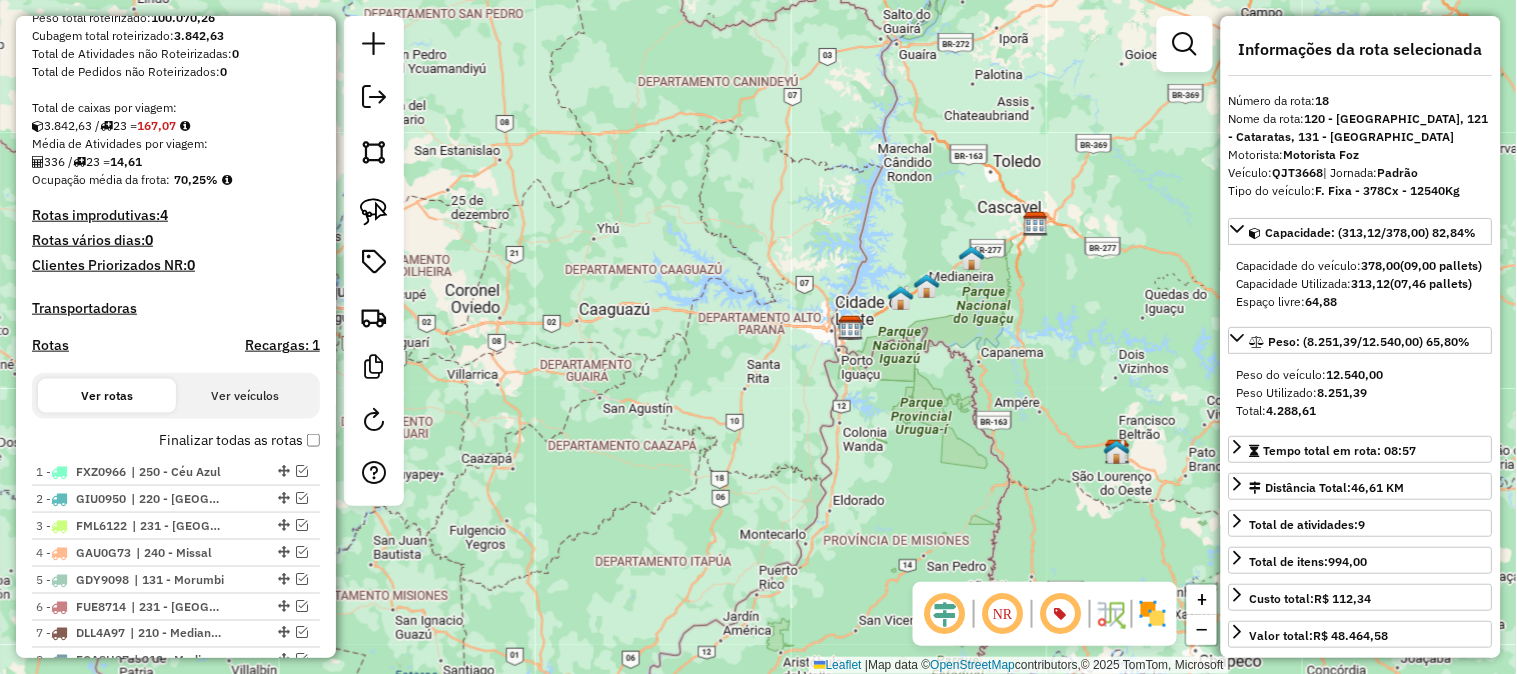 scroll, scrollTop: 928, scrollLeft: 0, axis: vertical 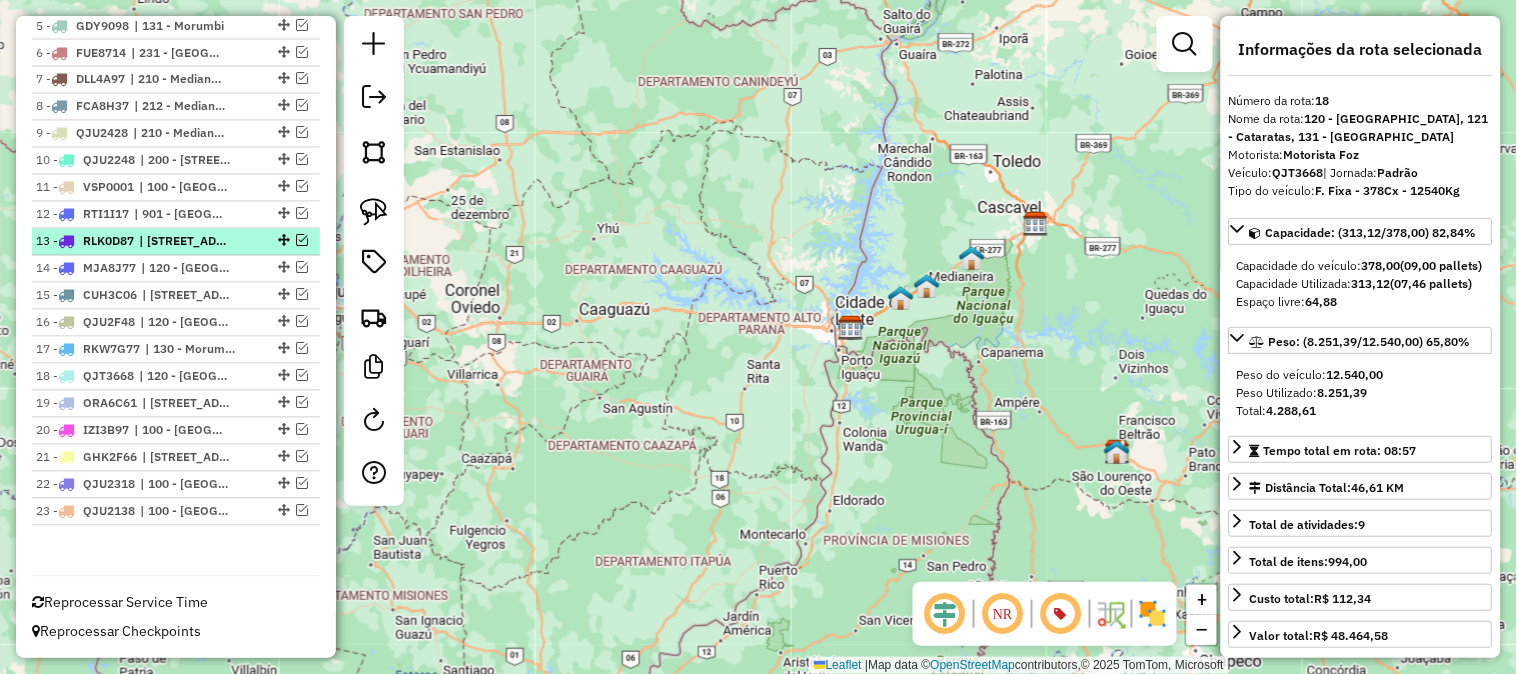 click at bounding box center (302, 241) 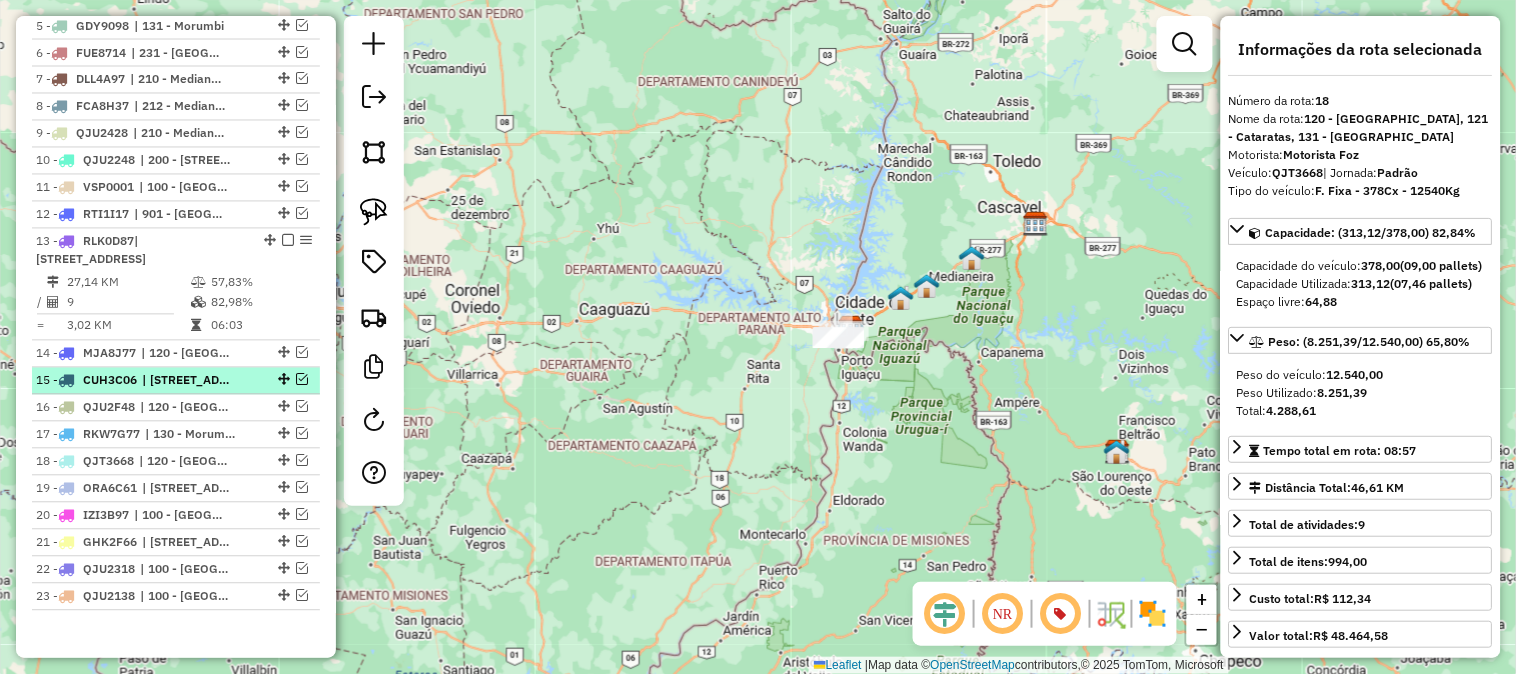 click at bounding box center [302, 380] 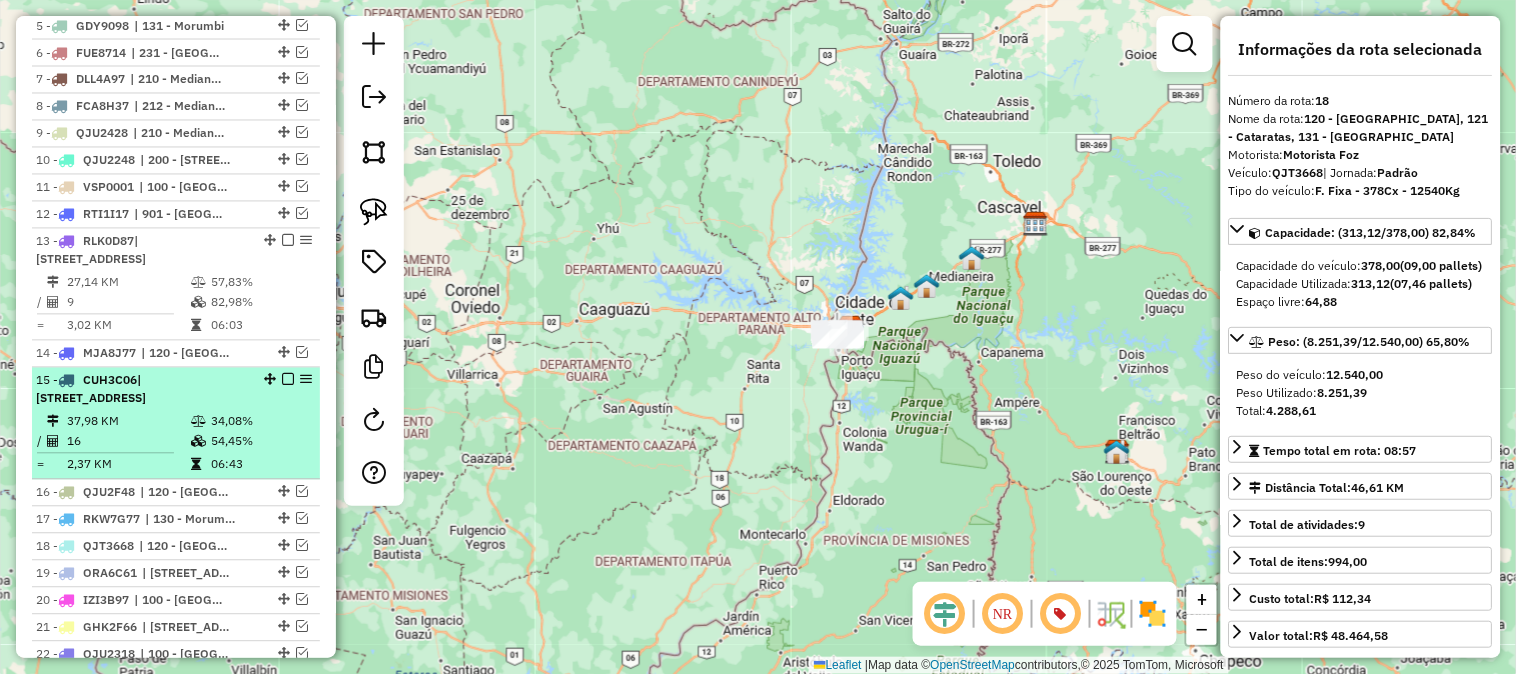 click at bounding box center [288, 380] 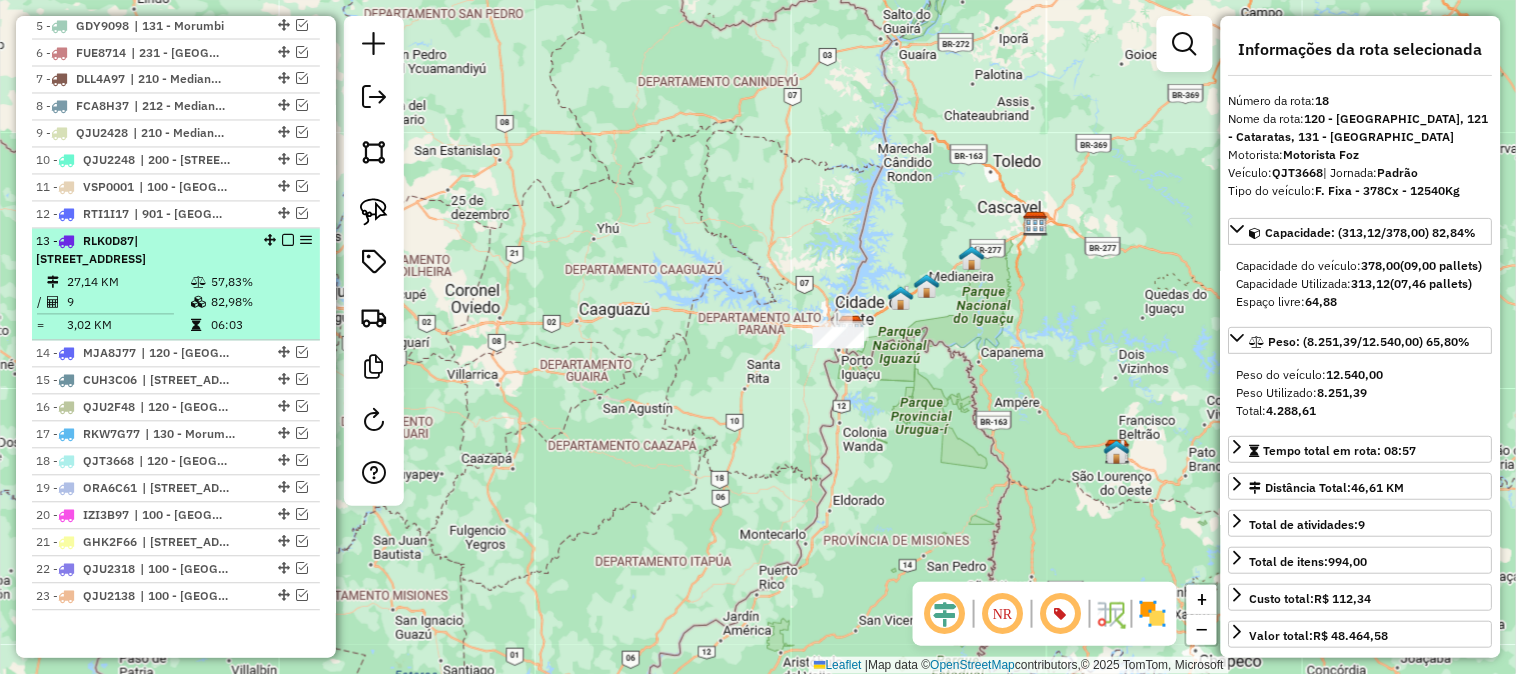 click at bounding box center (288, 241) 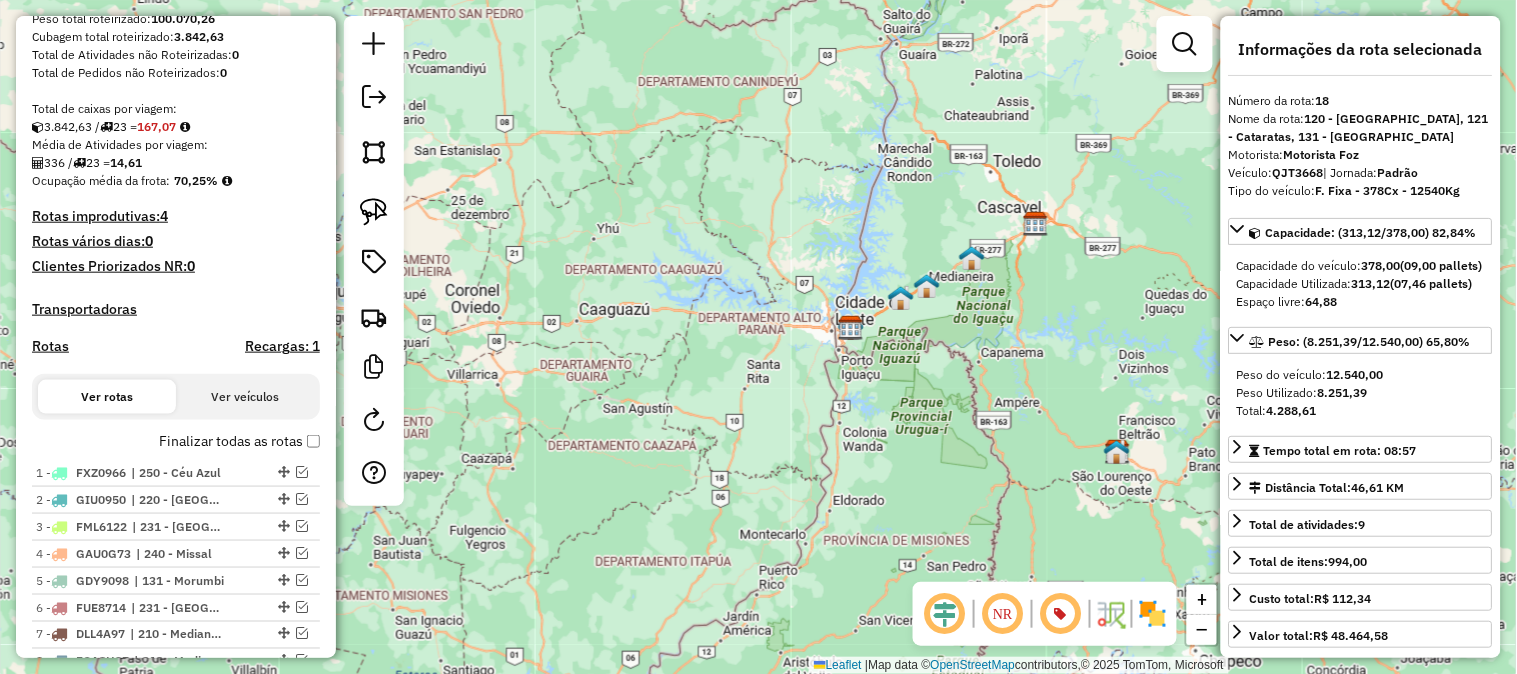 scroll, scrollTop: 0, scrollLeft: 0, axis: both 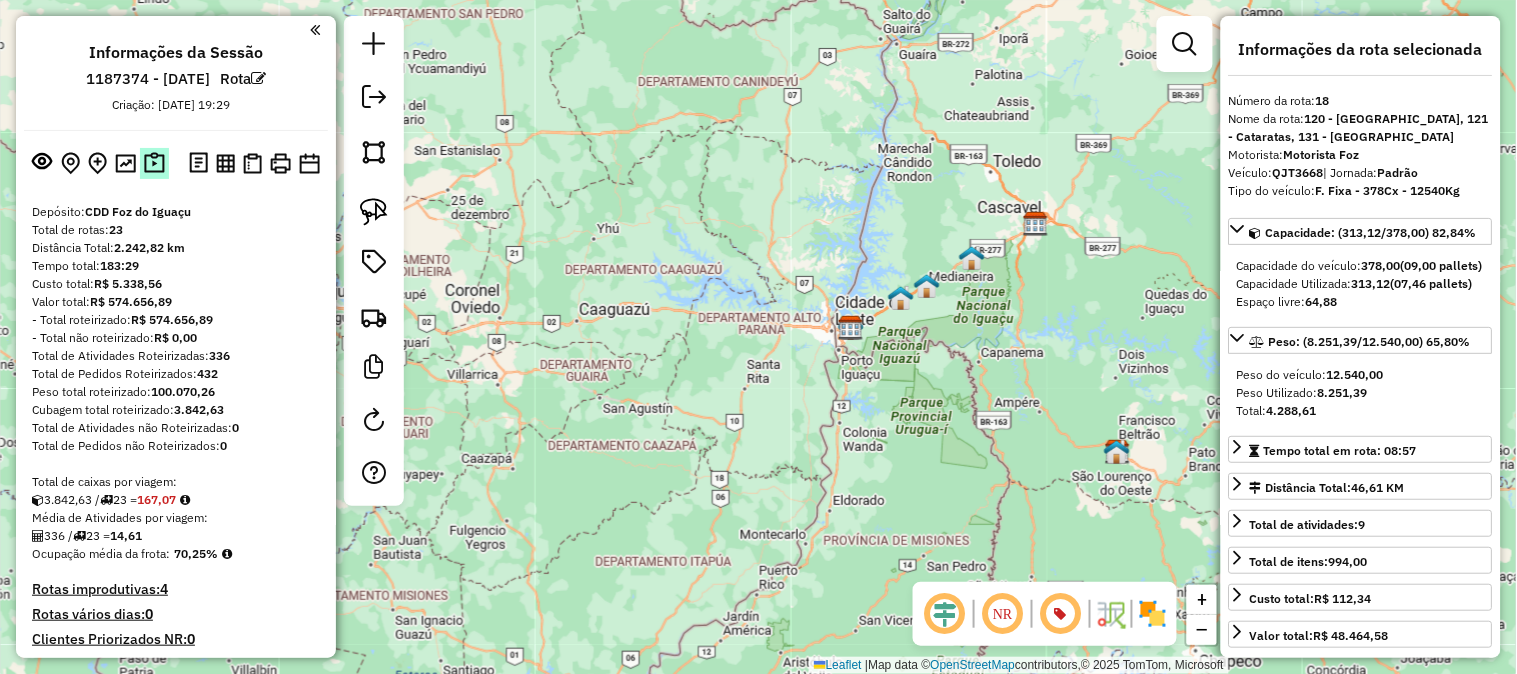 click at bounding box center (154, 163) 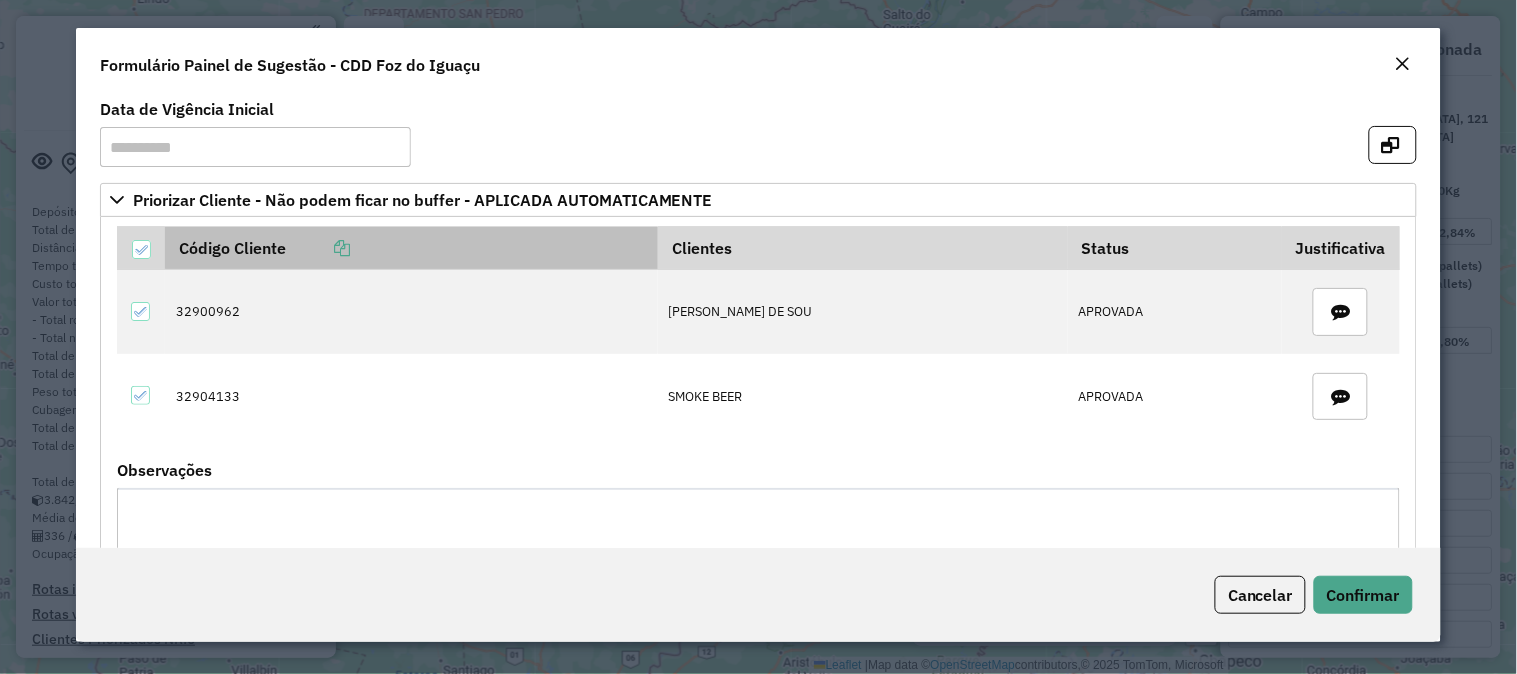 click at bounding box center [342, 248] 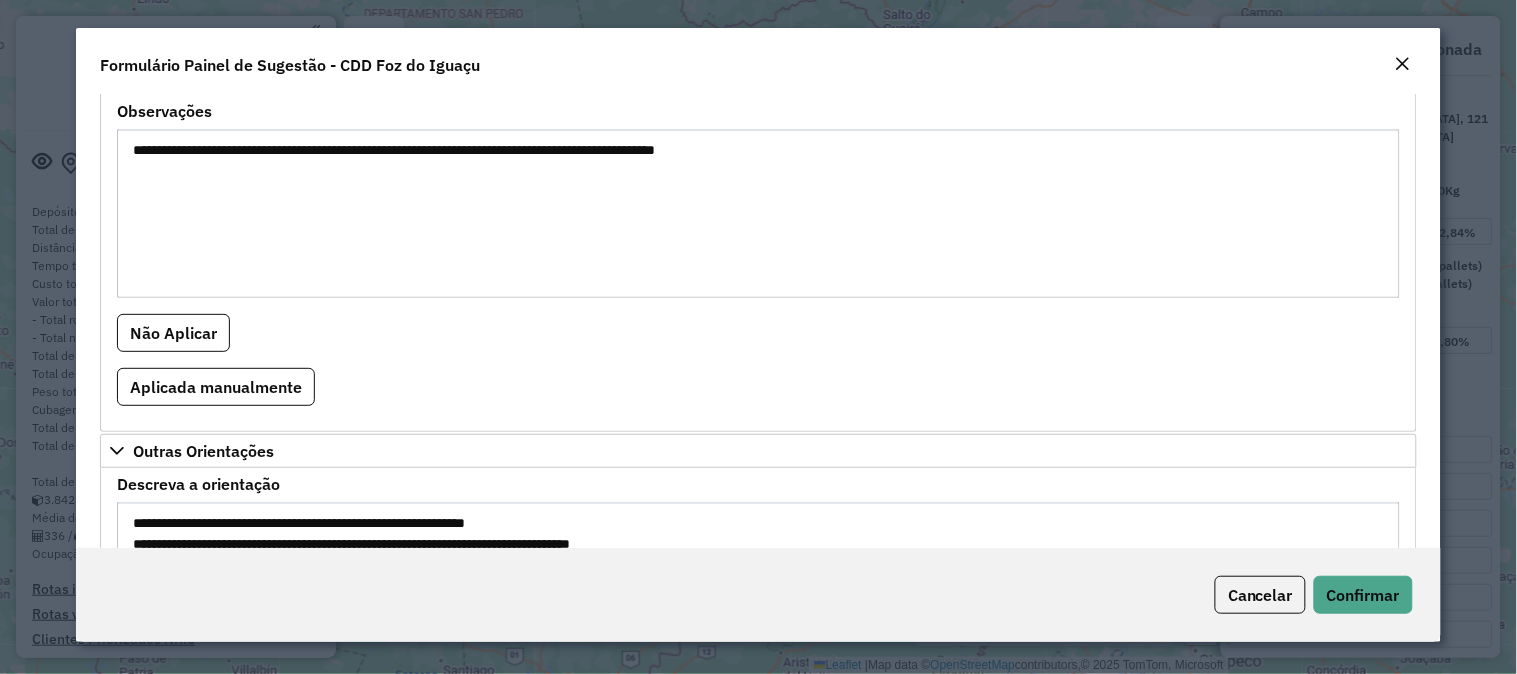 scroll, scrollTop: 954, scrollLeft: 0, axis: vertical 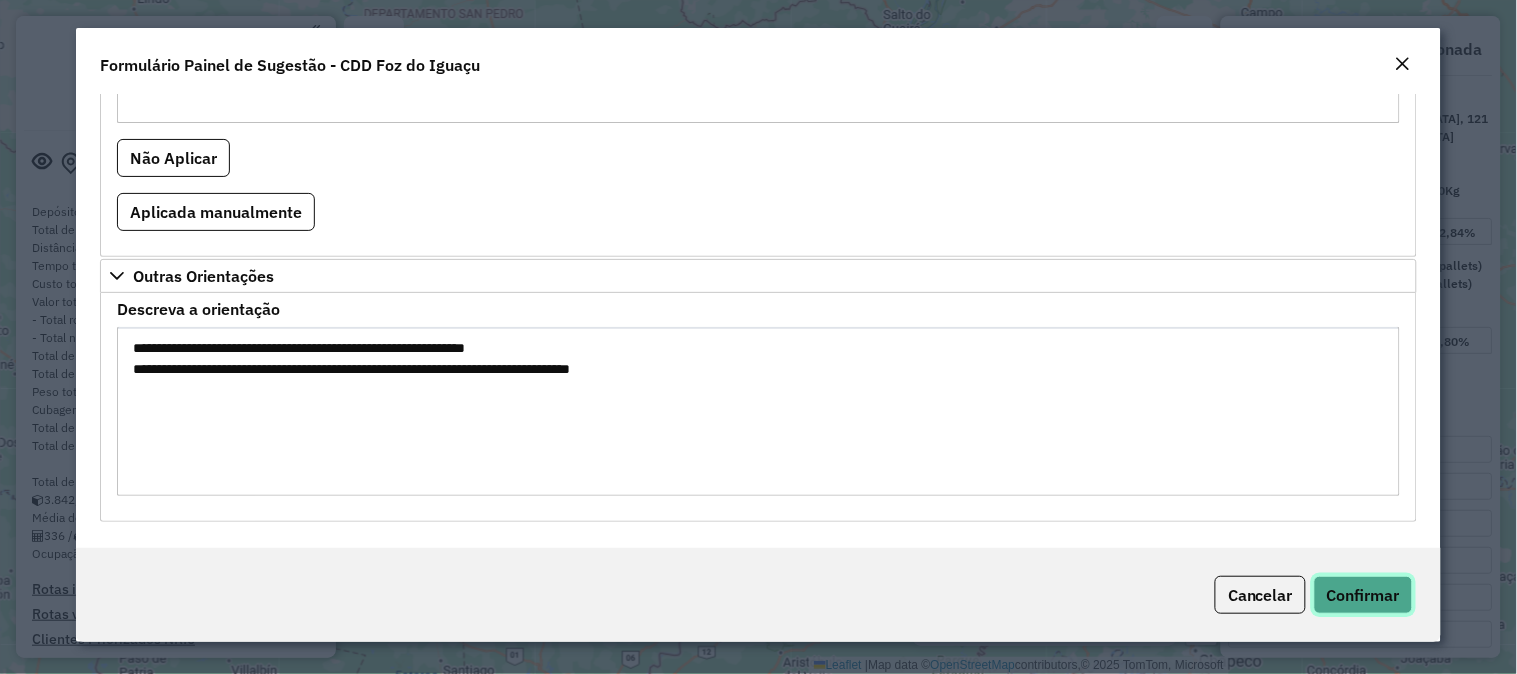 click on "Confirmar" 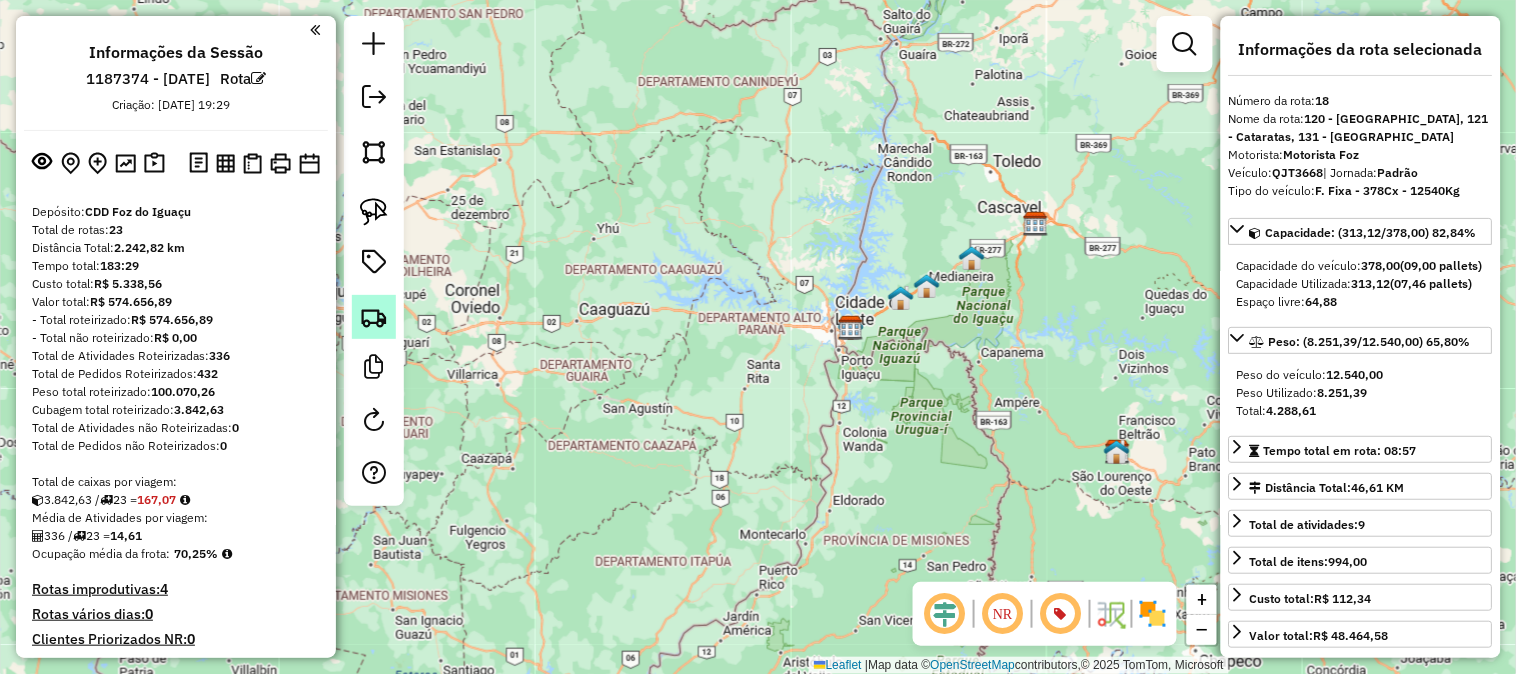 click 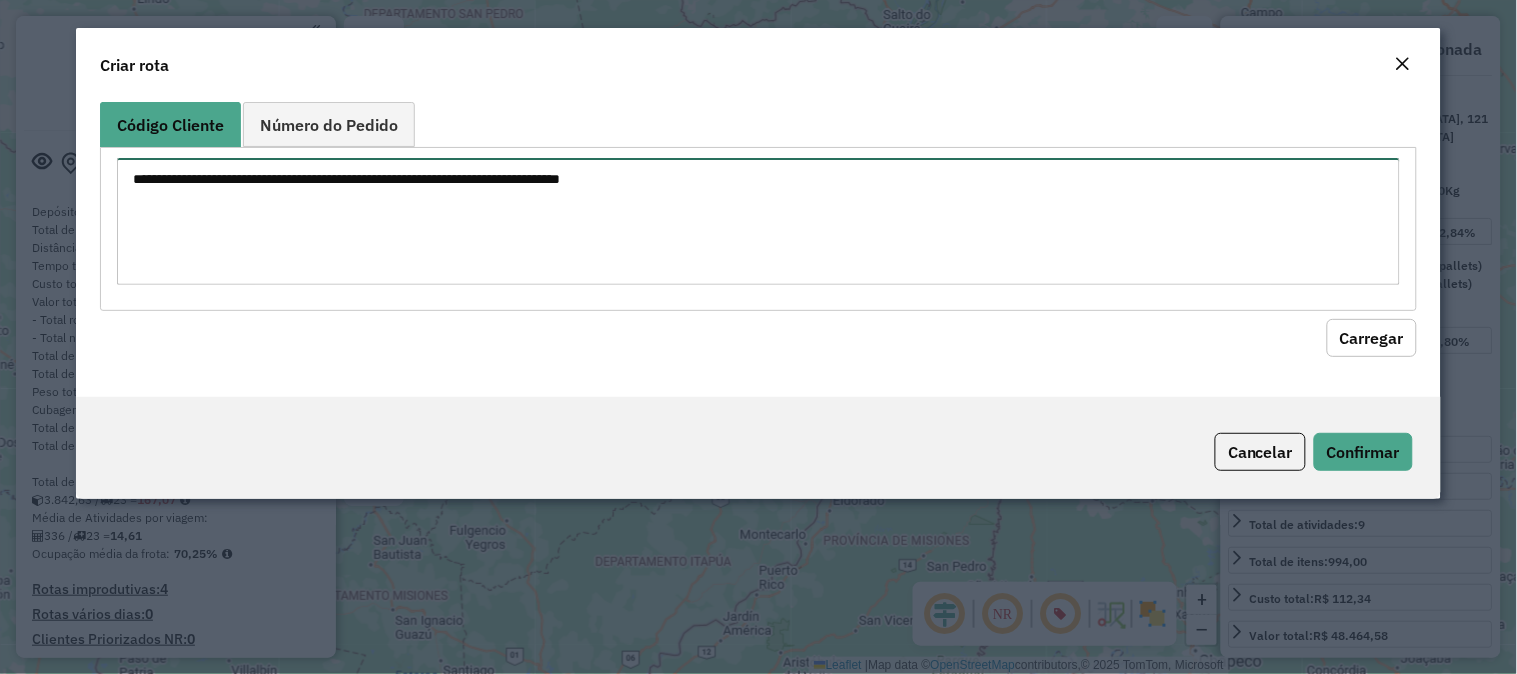 click at bounding box center [758, 221] 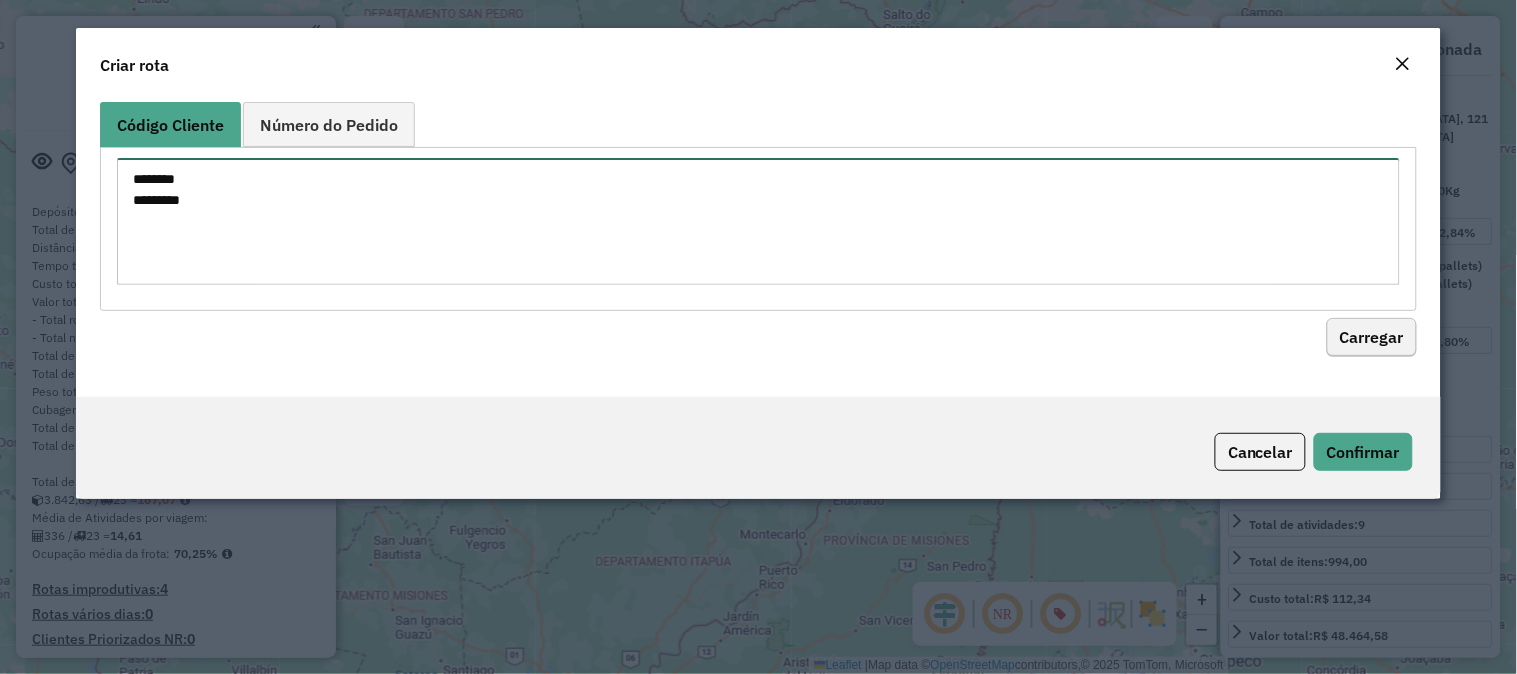 type on "********
********" 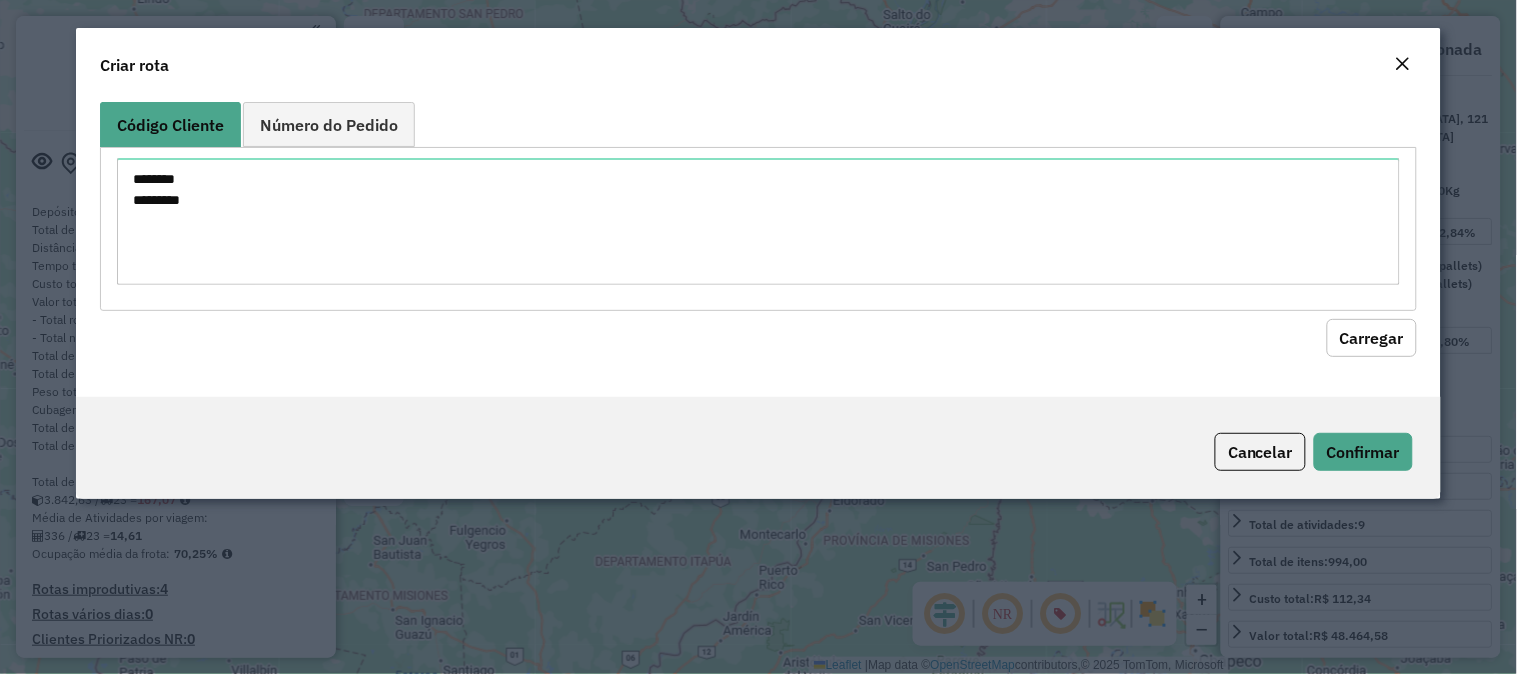 click on "Carregar" 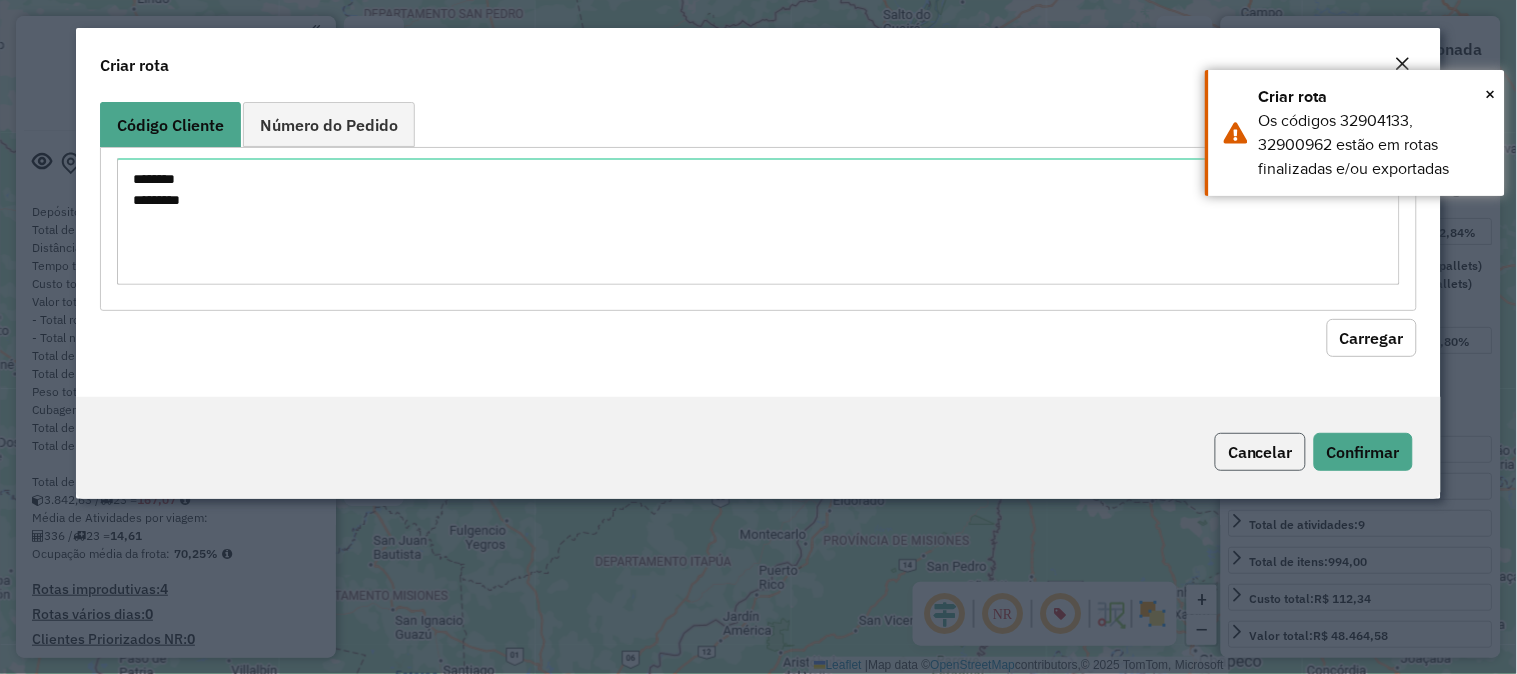 click on "Cancelar" 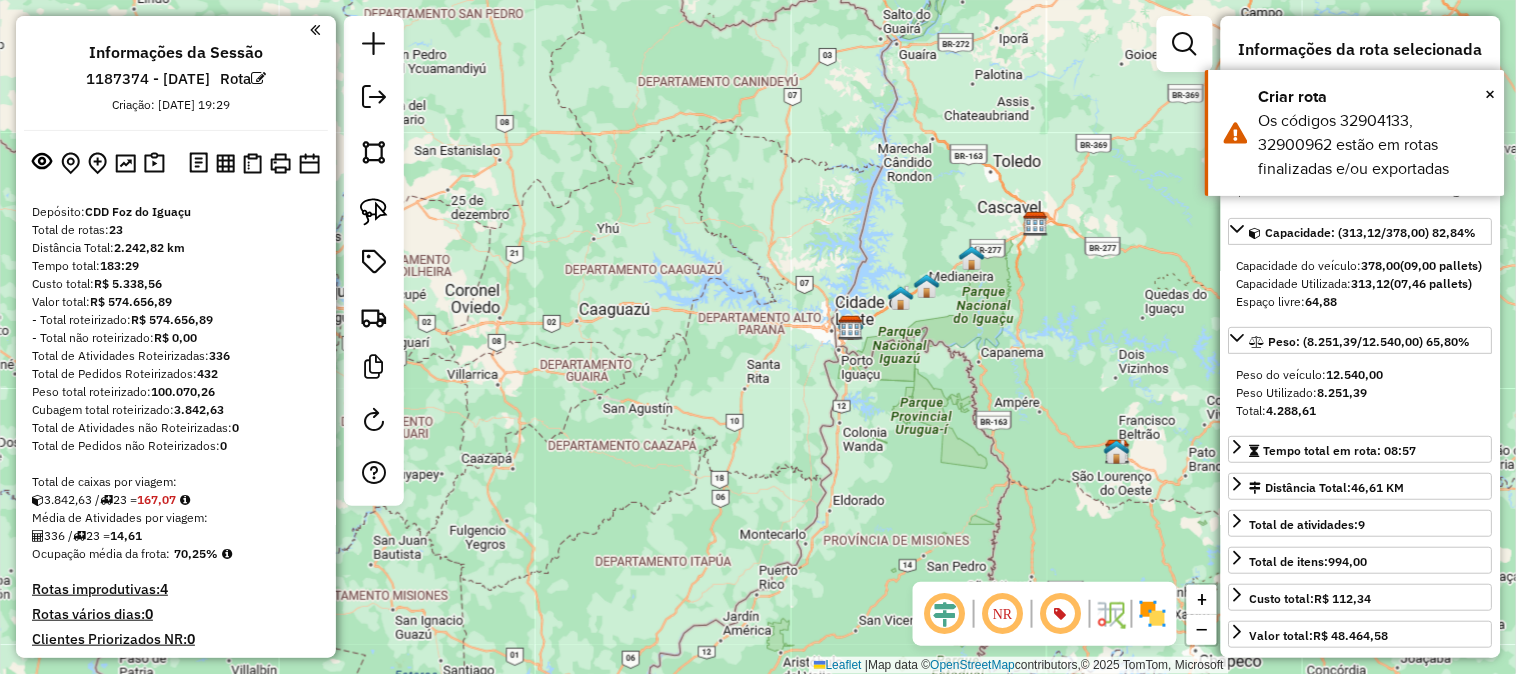 click 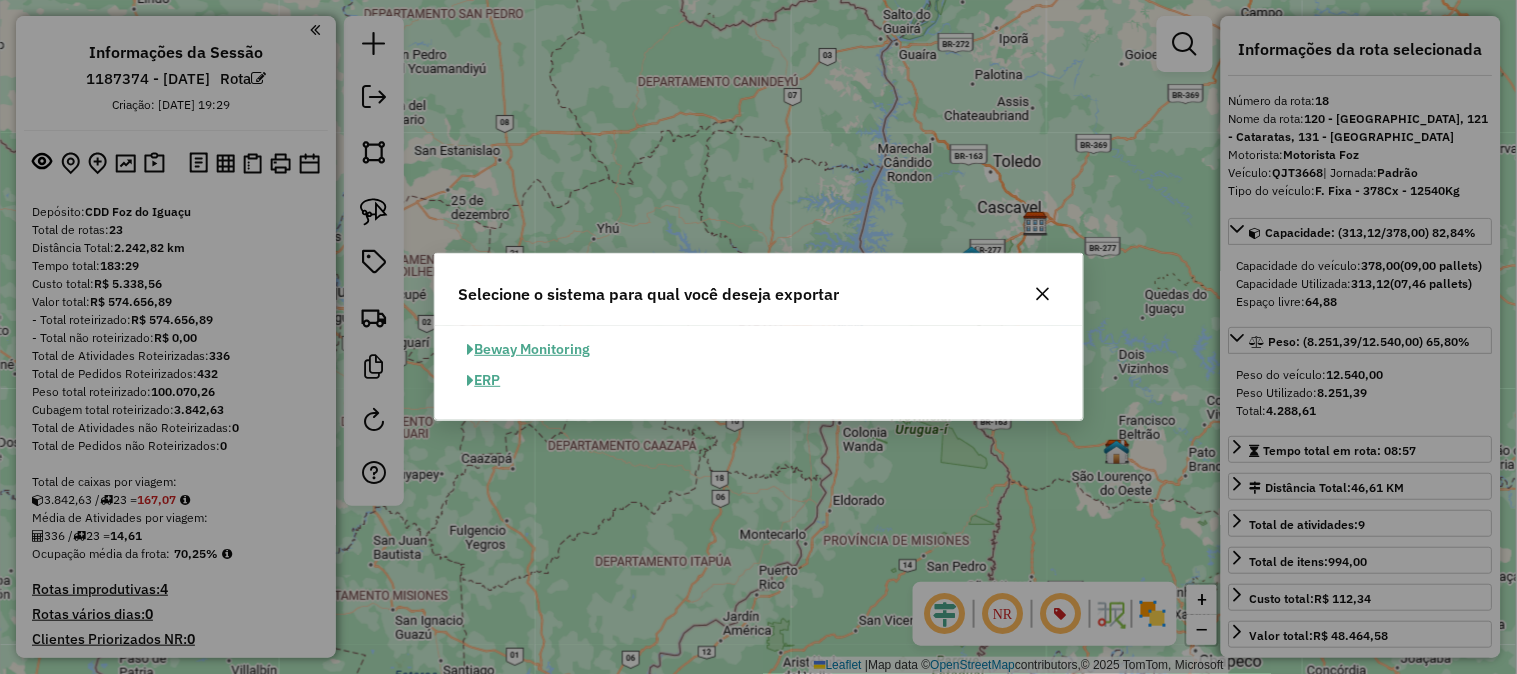 click on "ERP" 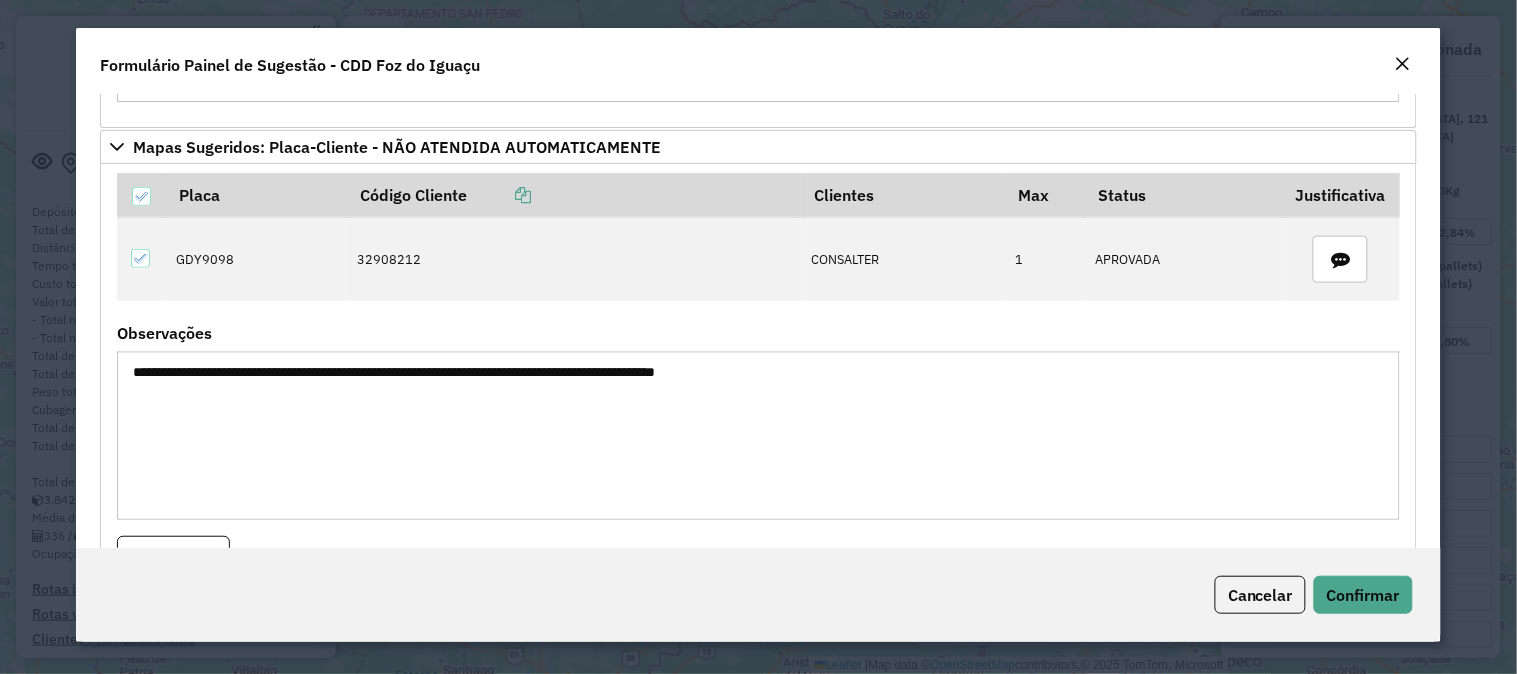 scroll, scrollTop: 954, scrollLeft: 0, axis: vertical 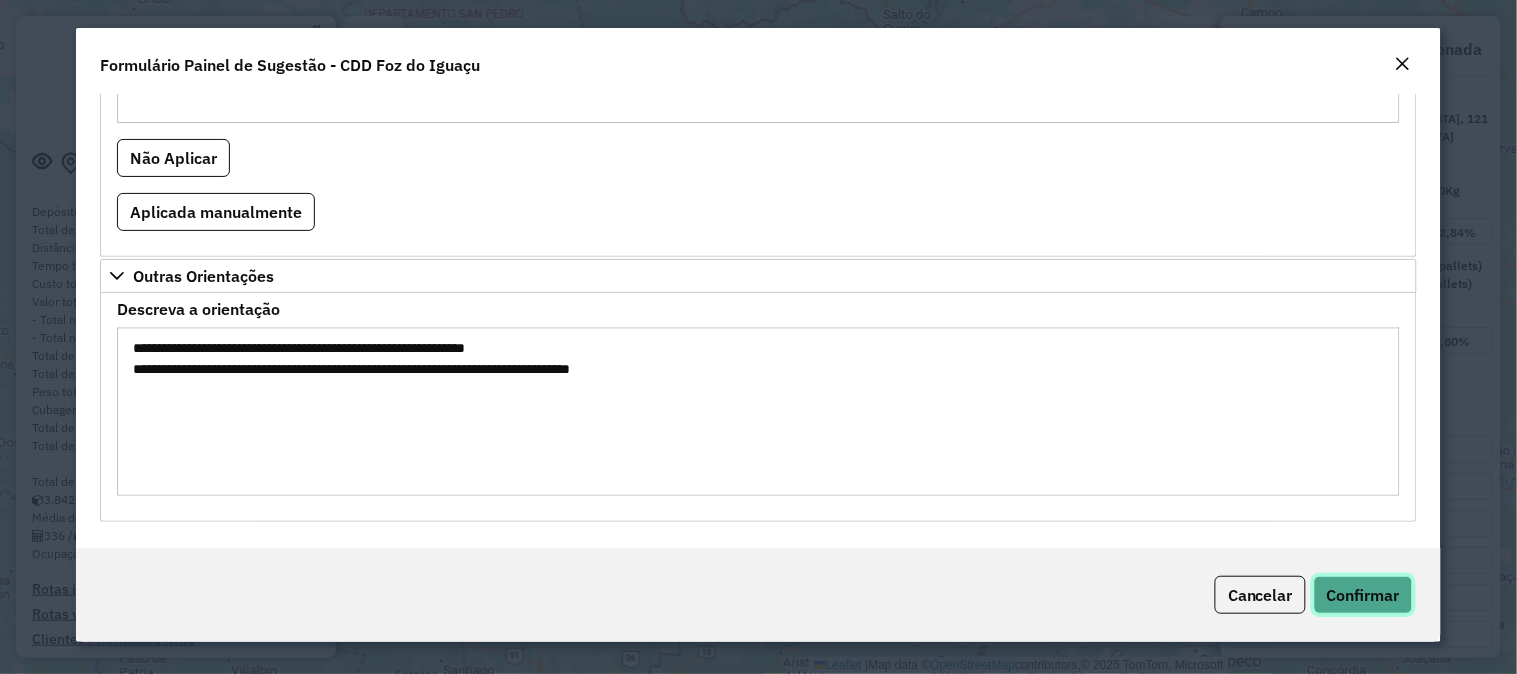 click on "Confirmar" 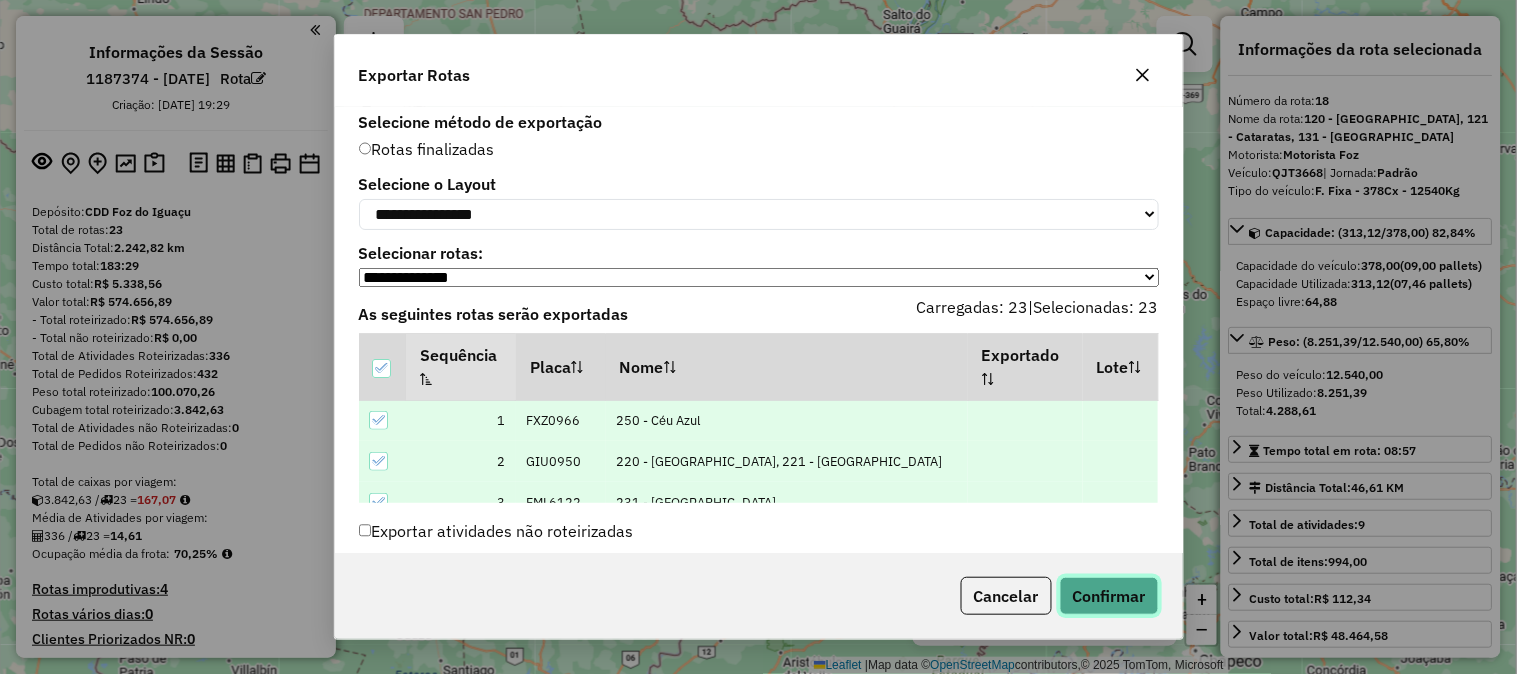 click on "Confirmar" 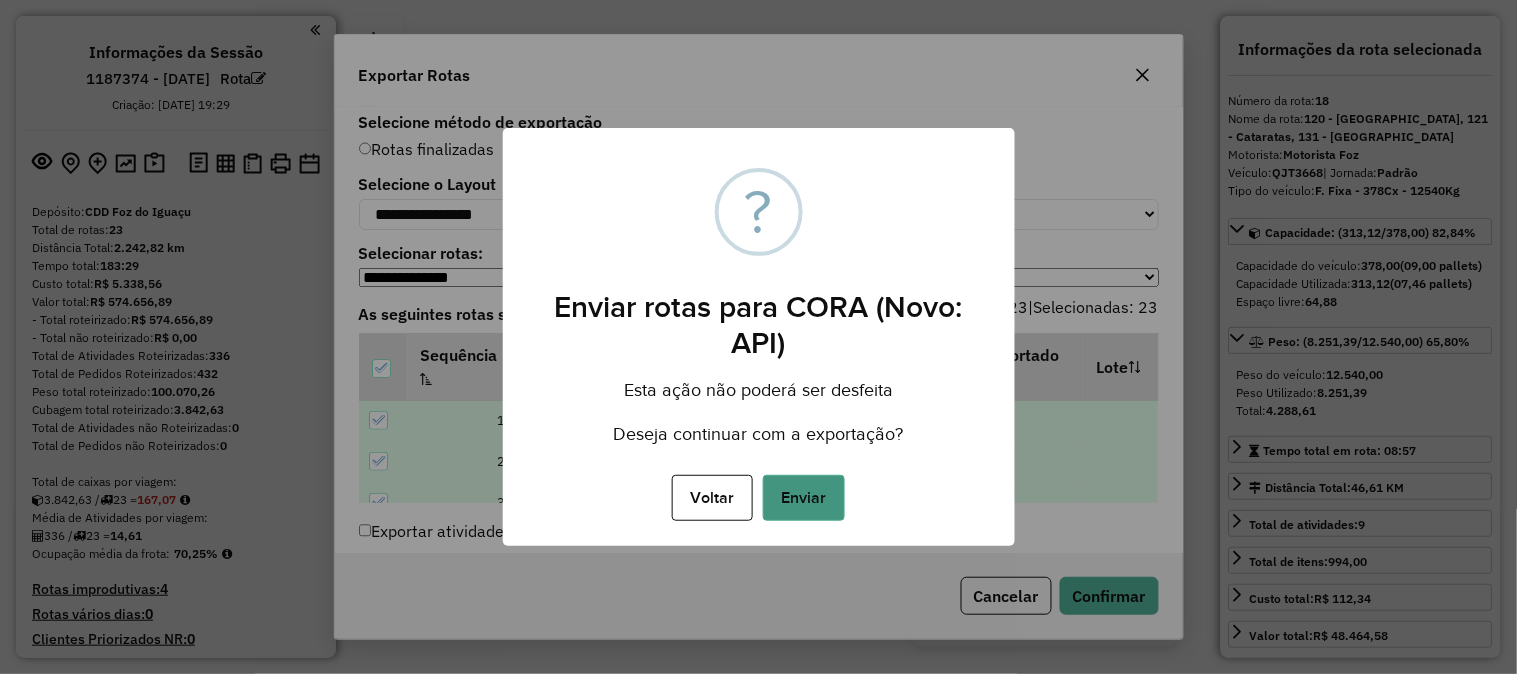 click on "Enviar" at bounding box center [804, 498] 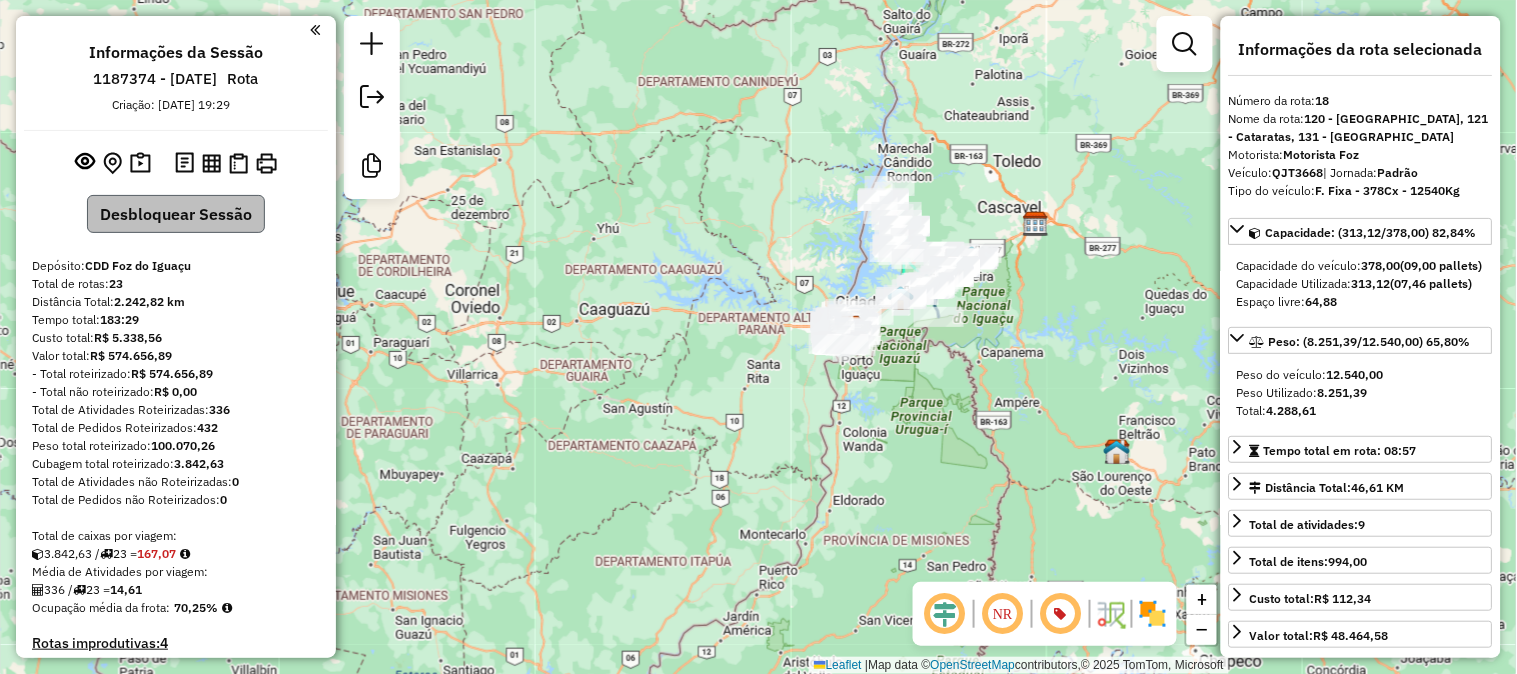scroll, scrollTop: 333, scrollLeft: 0, axis: vertical 